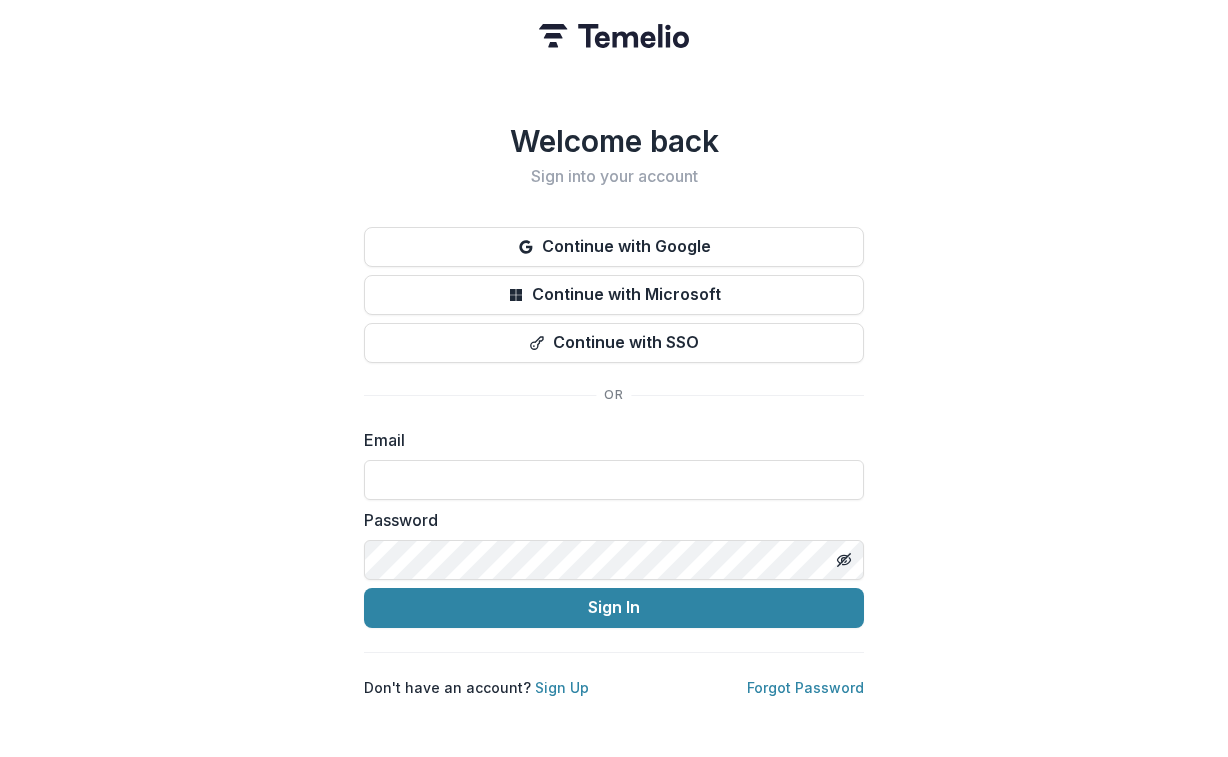 scroll, scrollTop: 0, scrollLeft: 0, axis: both 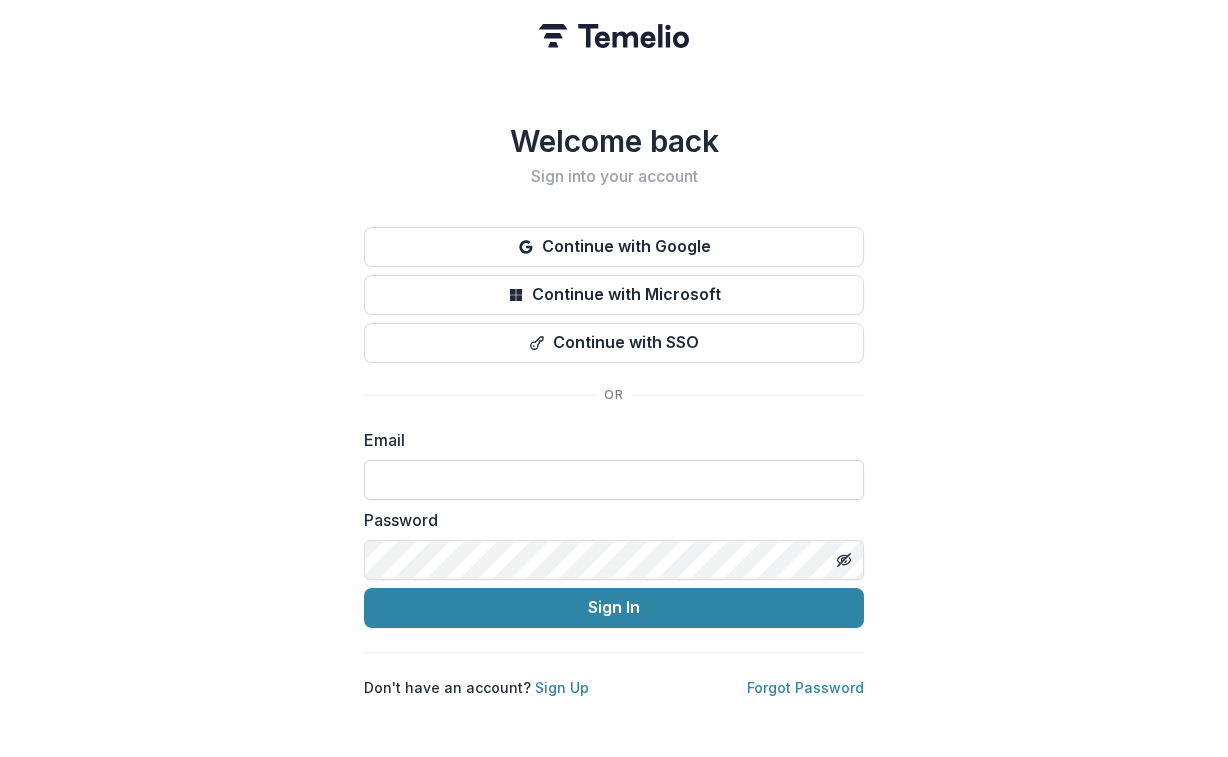 click at bounding box center [614, 480] 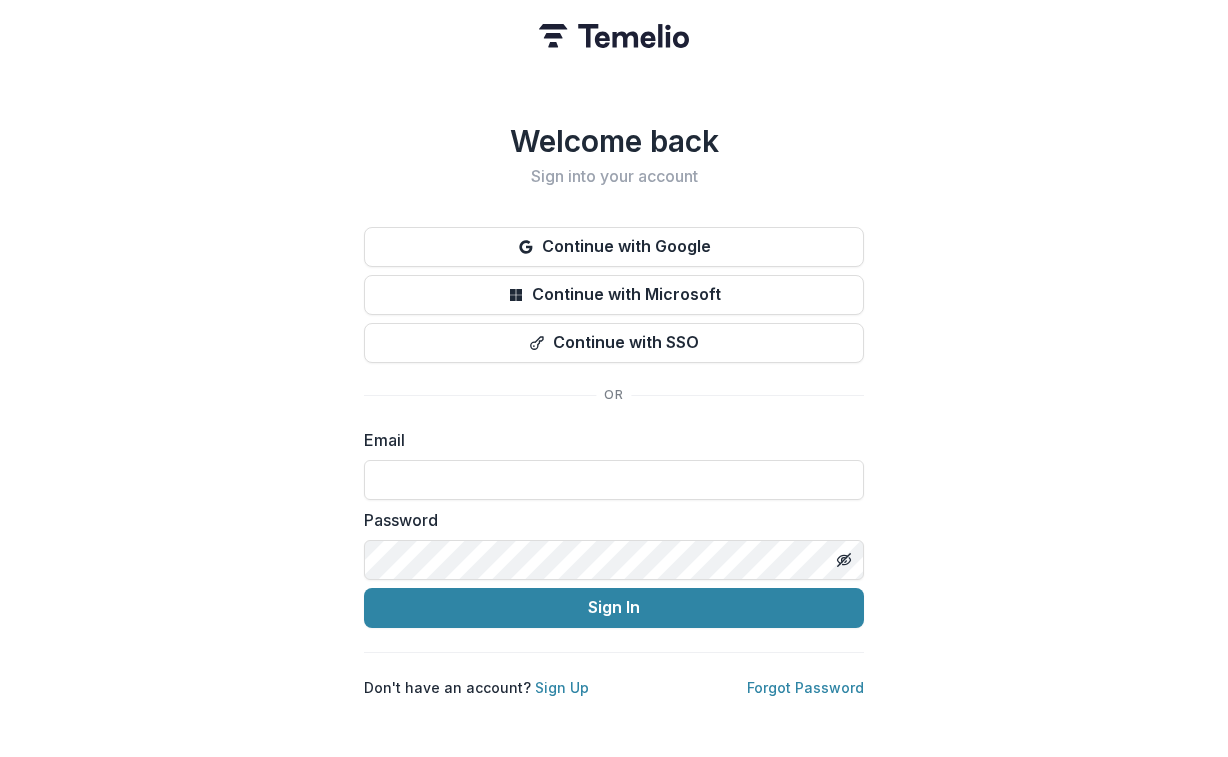 click 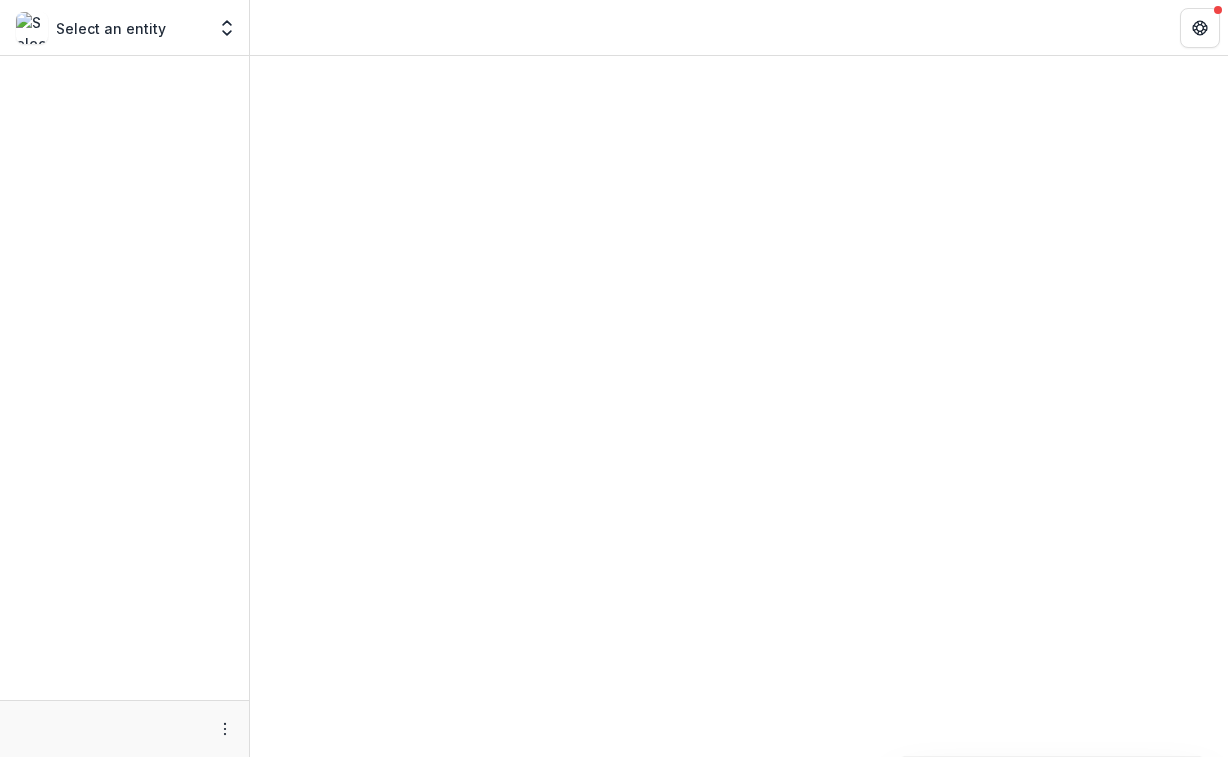 scroll, scrollTop: 0, scrollLeft: 0, axis: both 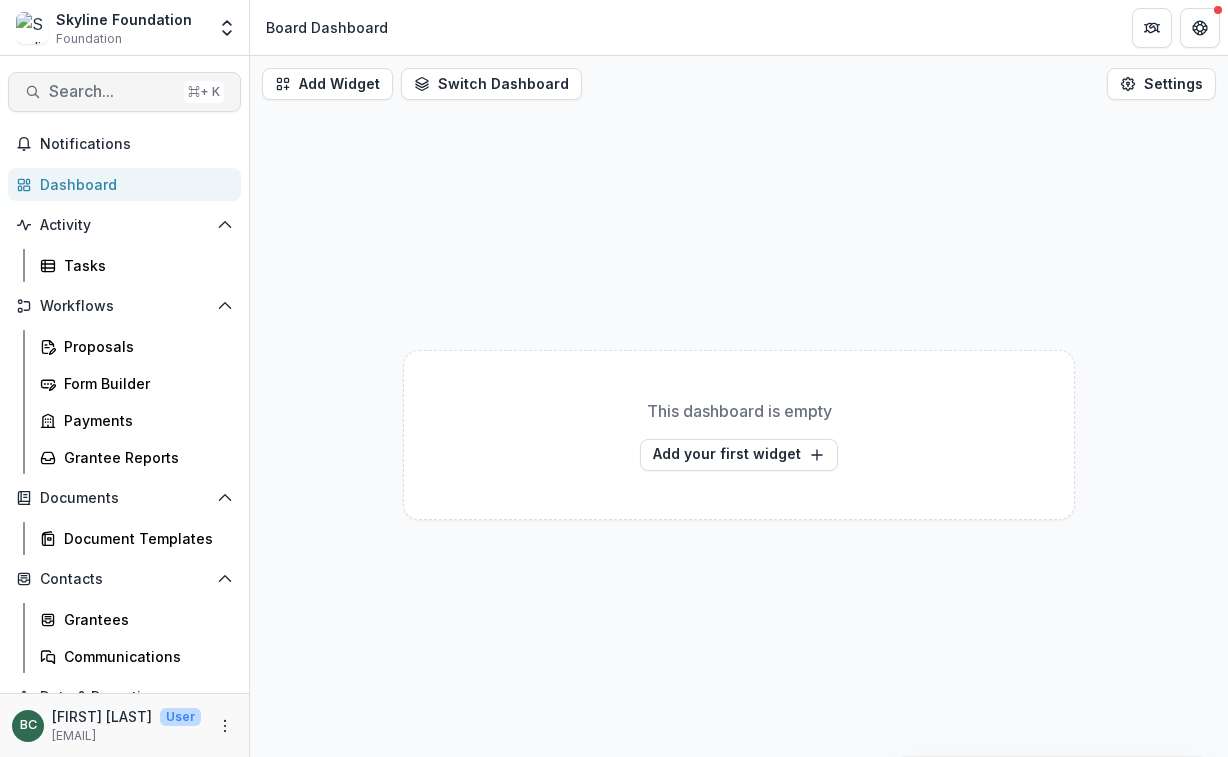 click on "Search..." at bounding box center [112, 91] 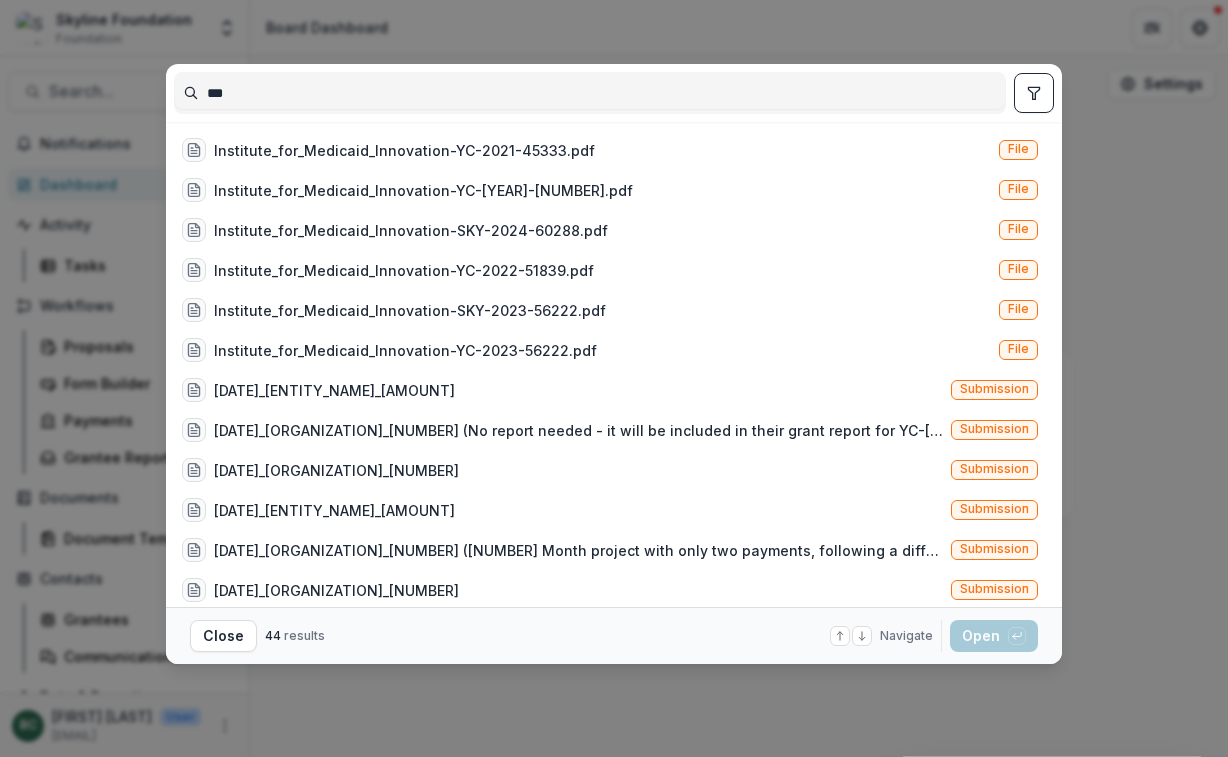 scroll, scrollTop: 0, scrollLeft: 0, axis: both 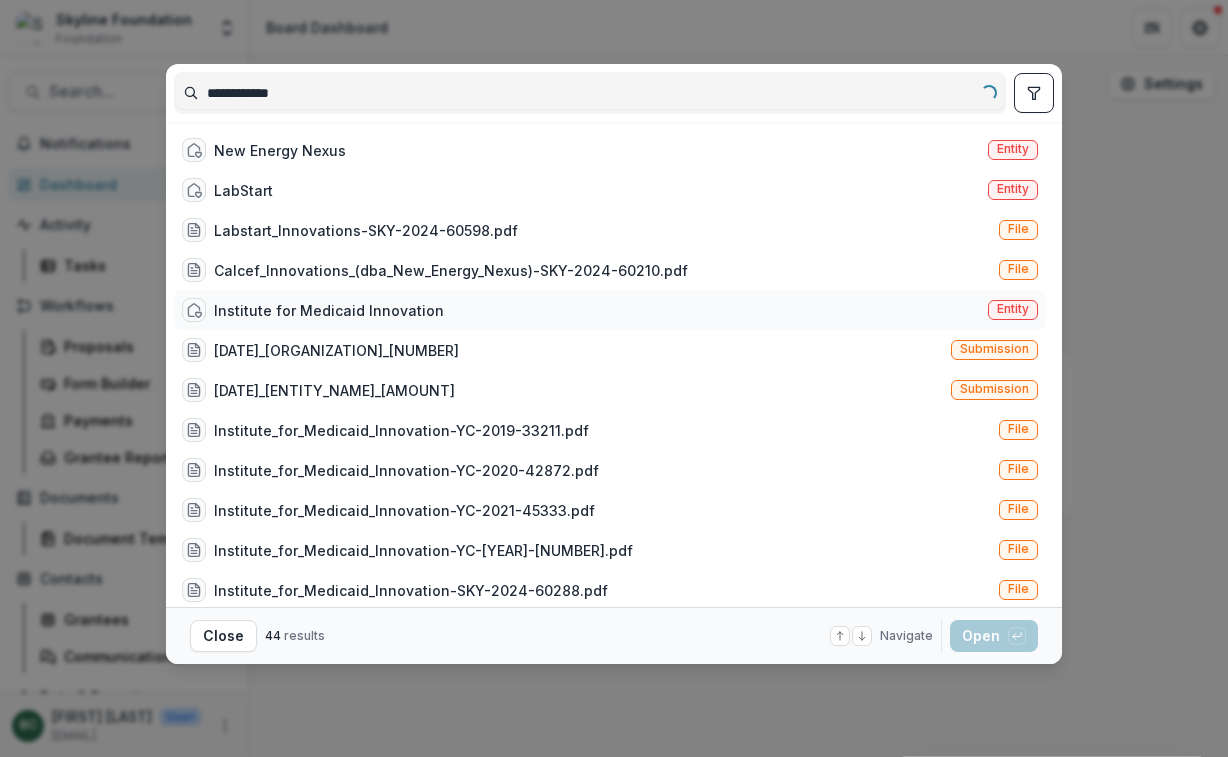 type on "**********" 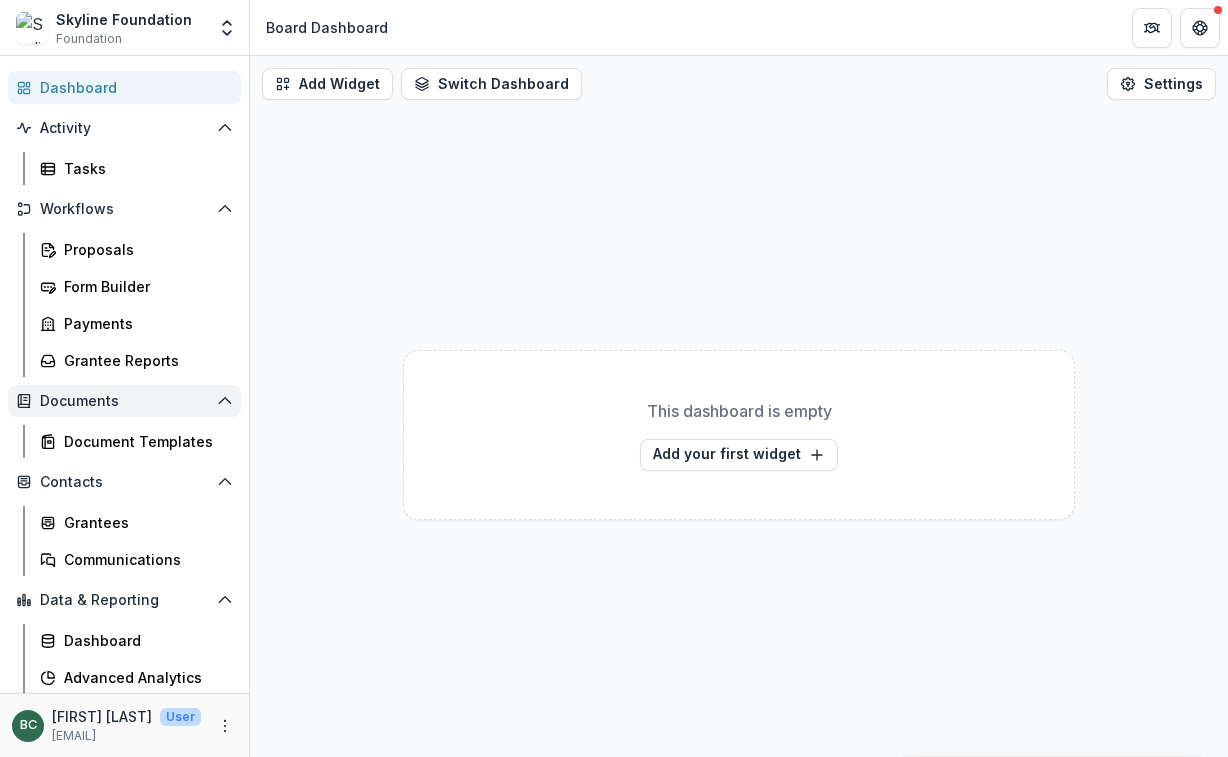 scroll, scrollTop: 0, scrollLeft: 0, axis: both 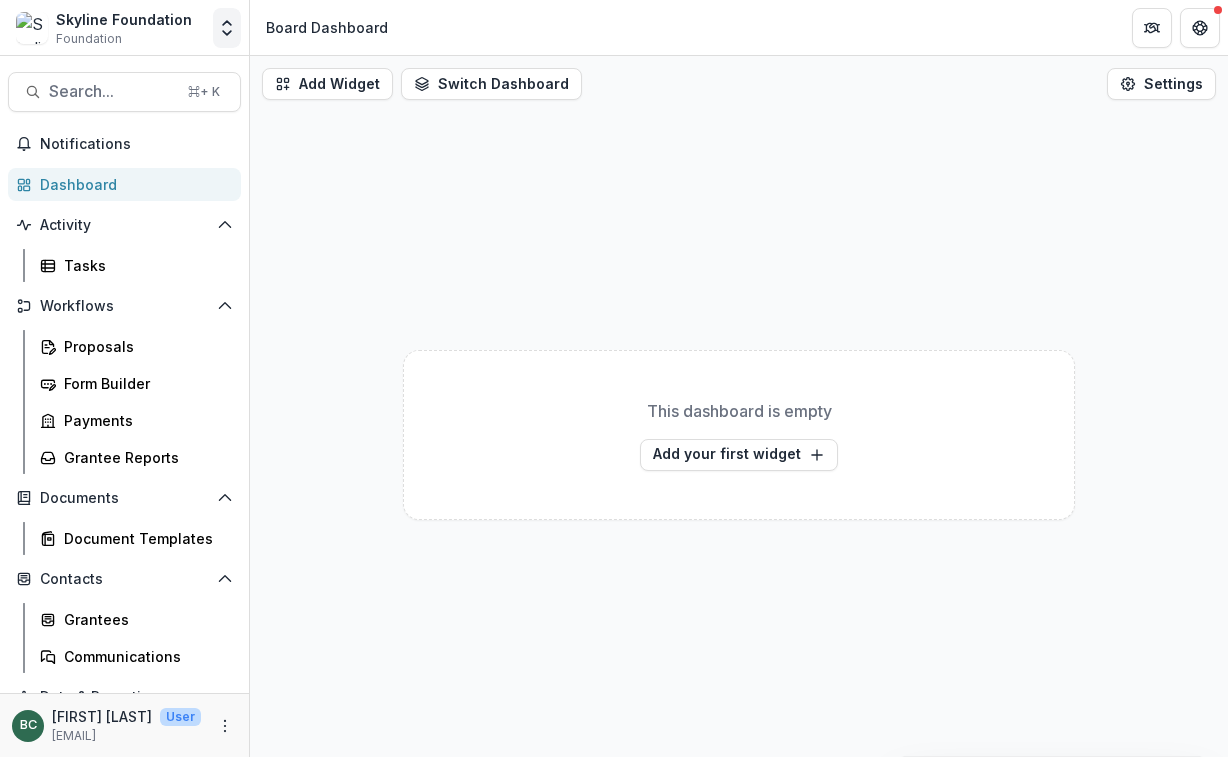 click 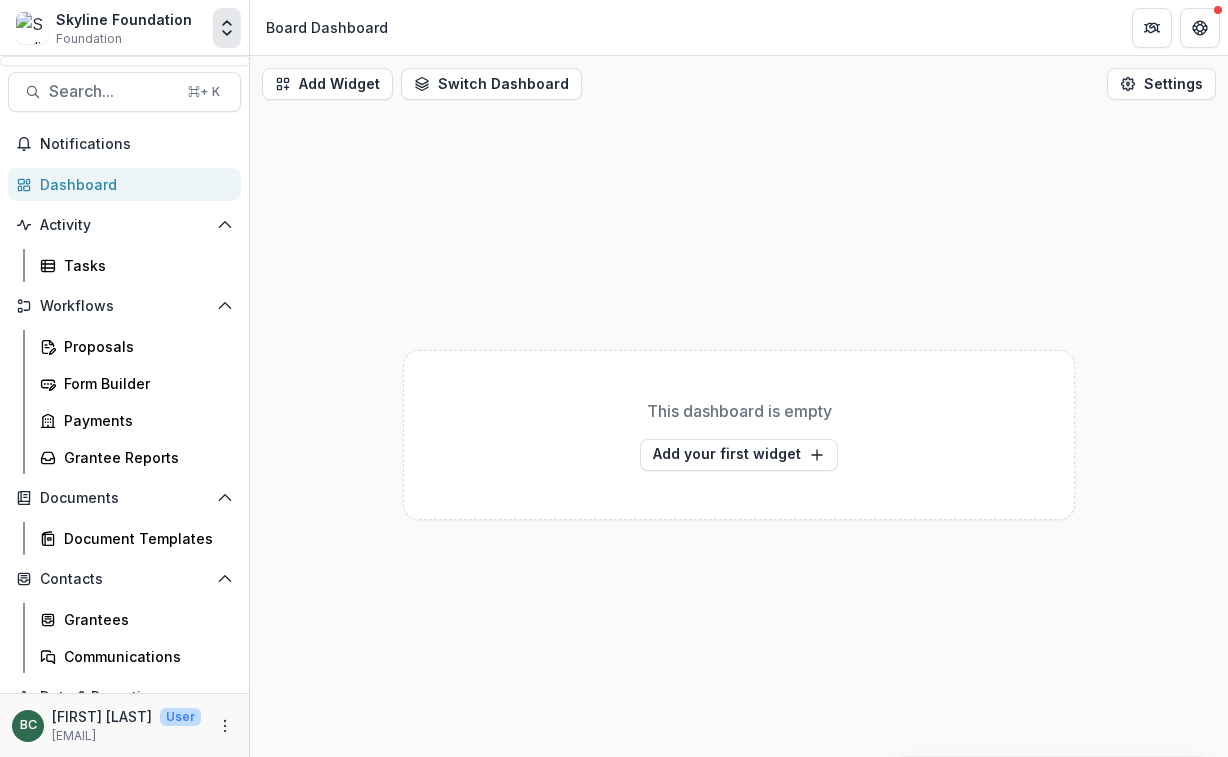 click at bounding box center (227, 28) 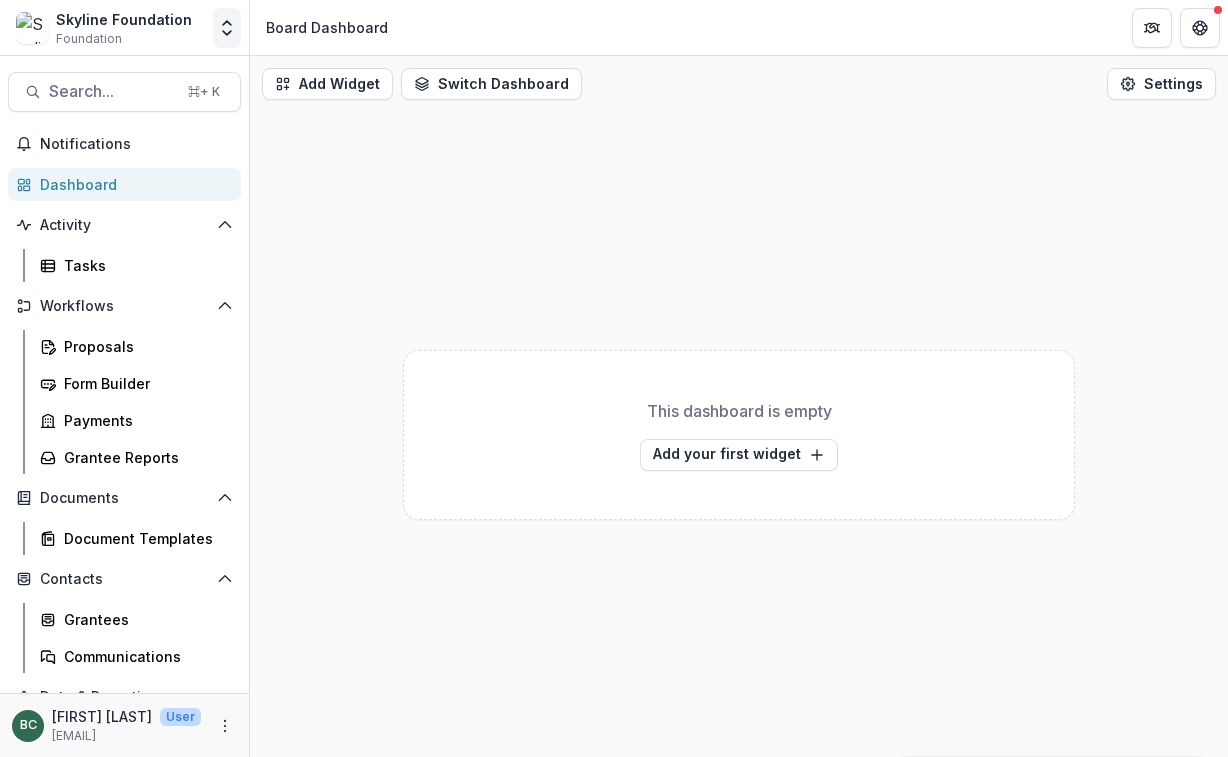click 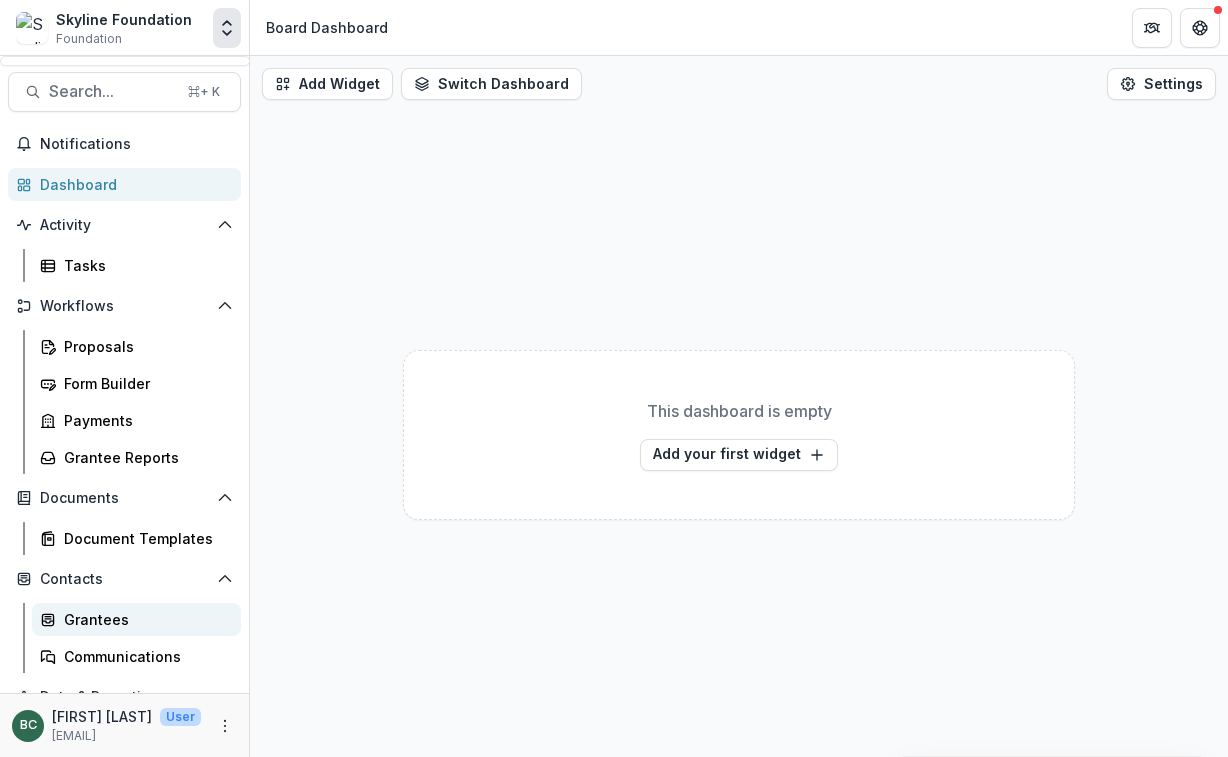 click on "Grantees" at bounding box center [144, 619] 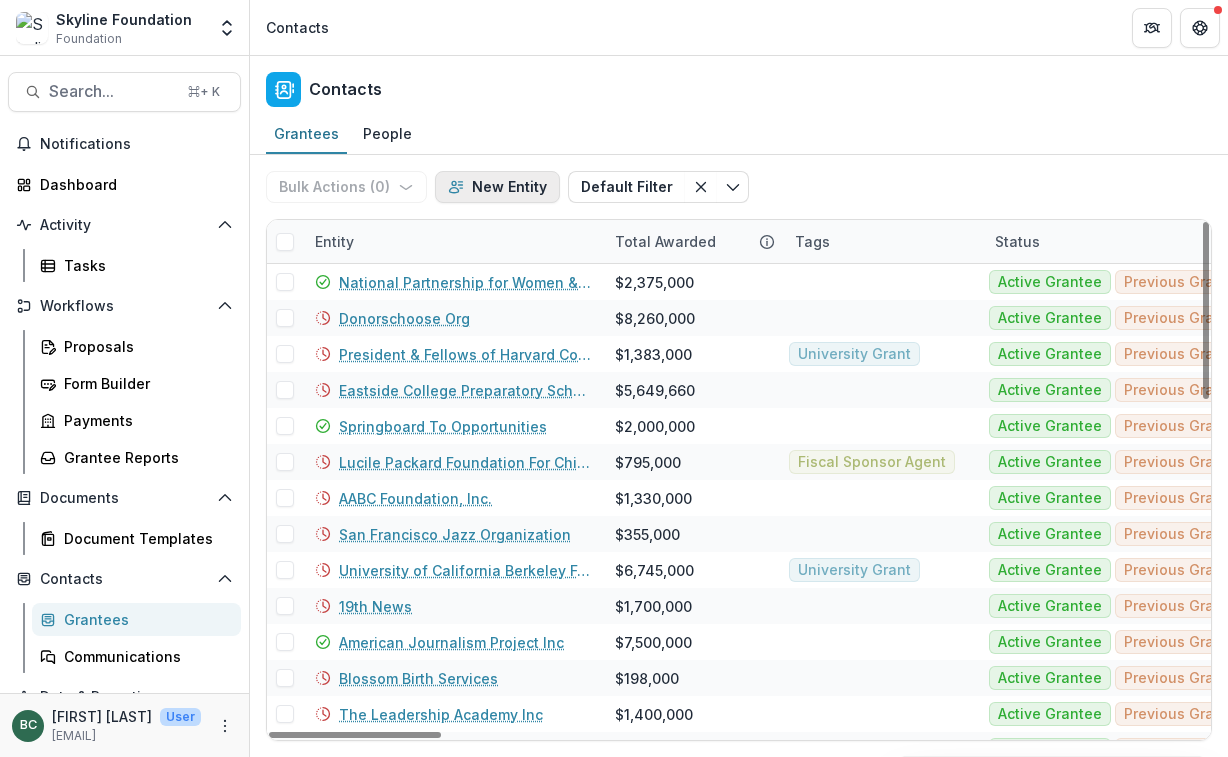 click on "New Entity" at bounding box center (497, 187) 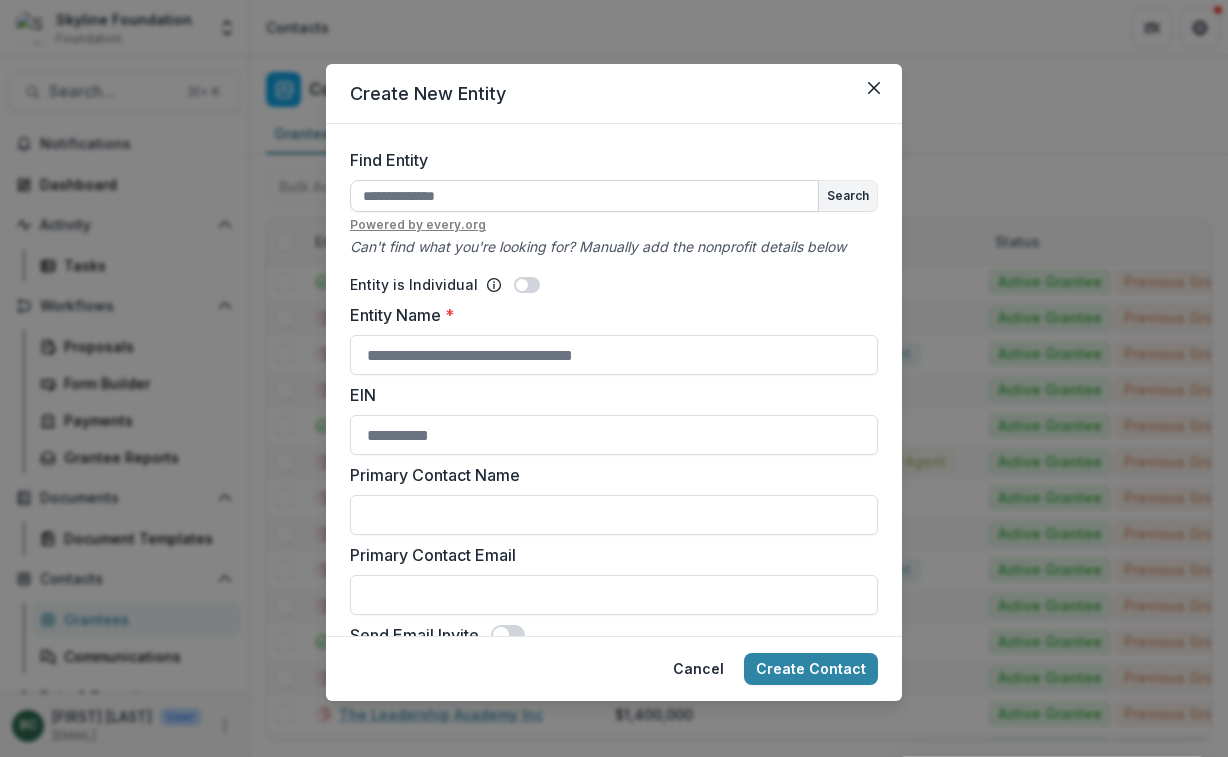 click on "Find Entity" at bounding box center [584, 196] 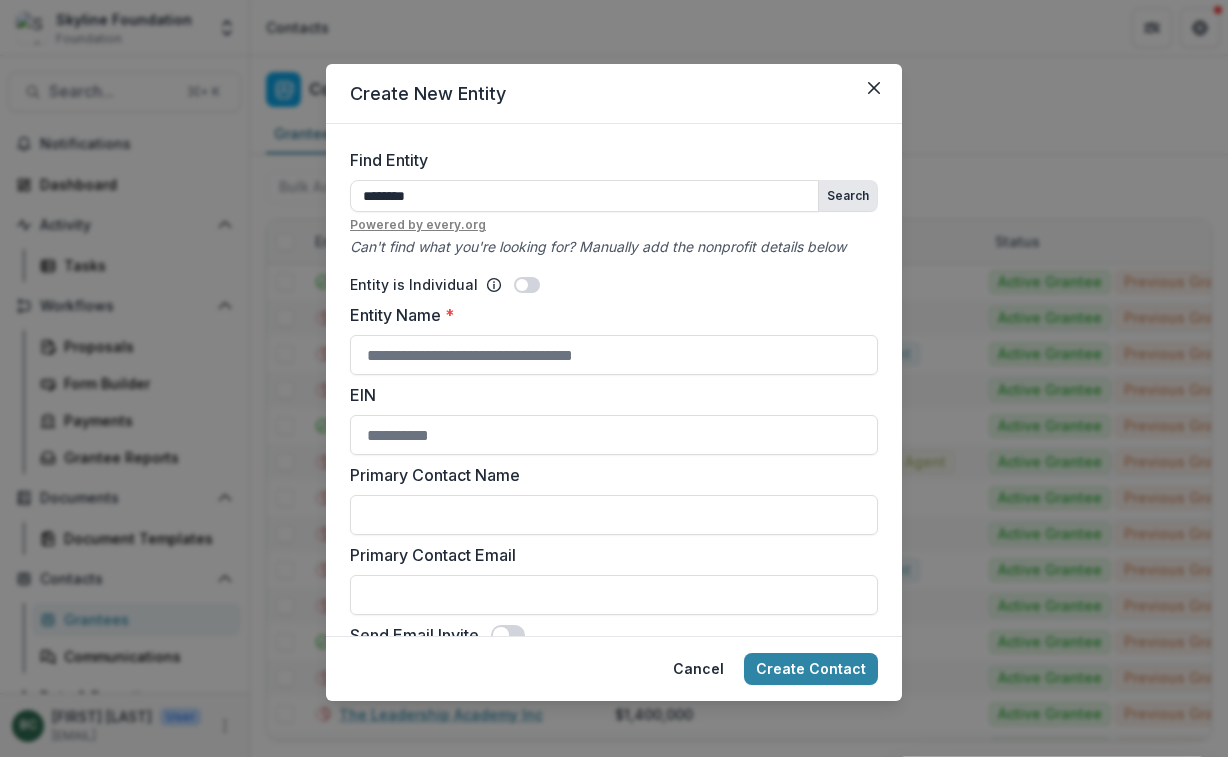 type on "********" 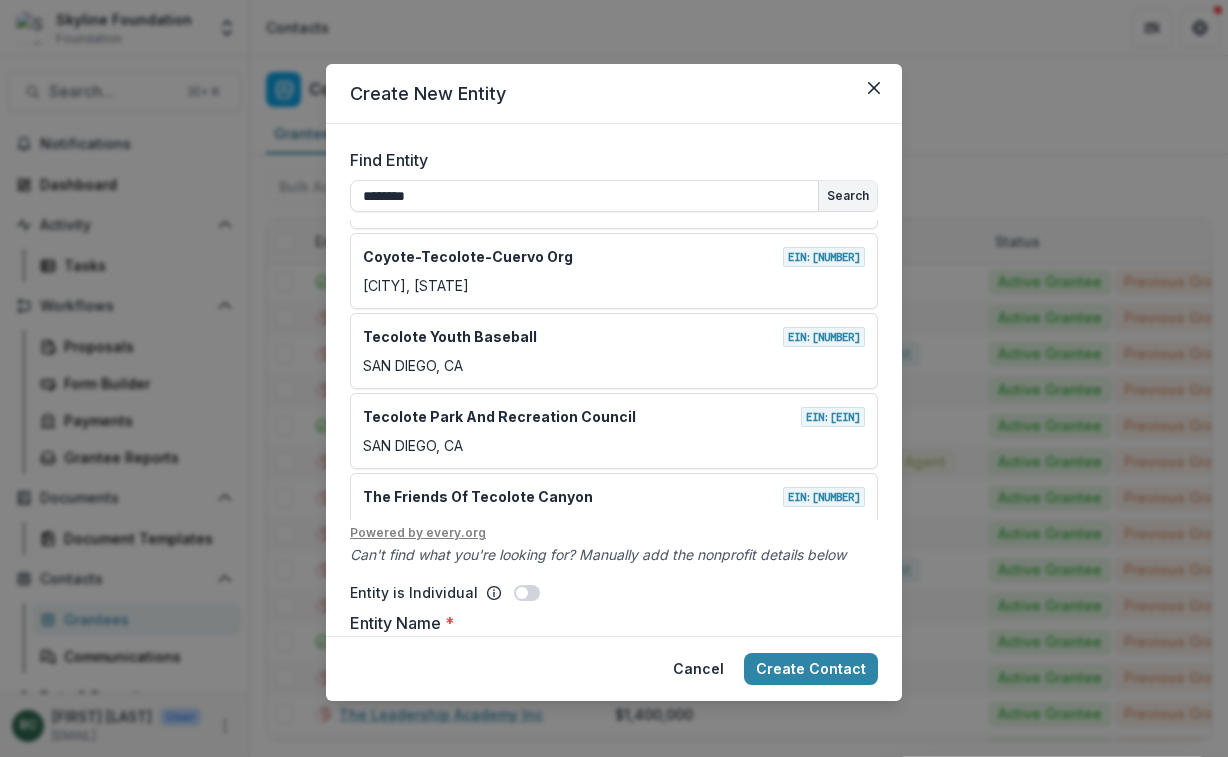 scroll, scrollTop: 517, scrollLeft: 0, axis: vertical 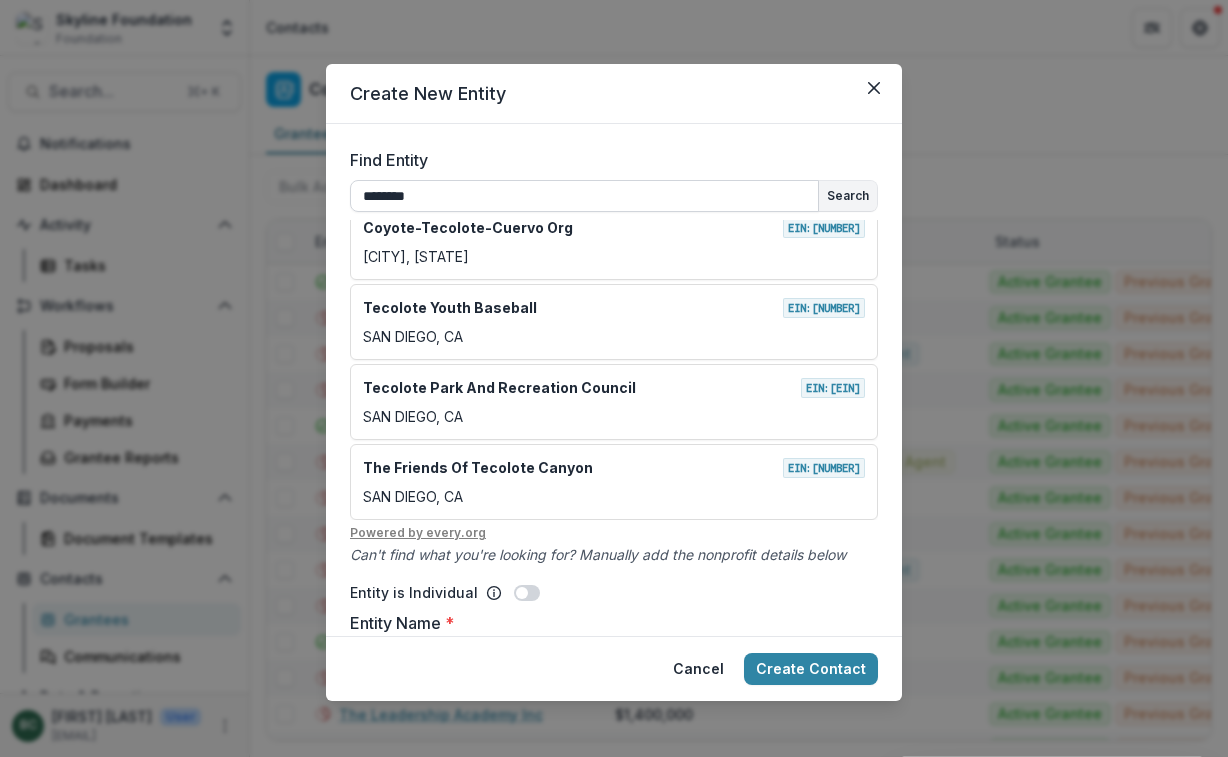 click on "********" at bounding box center [584, 196] 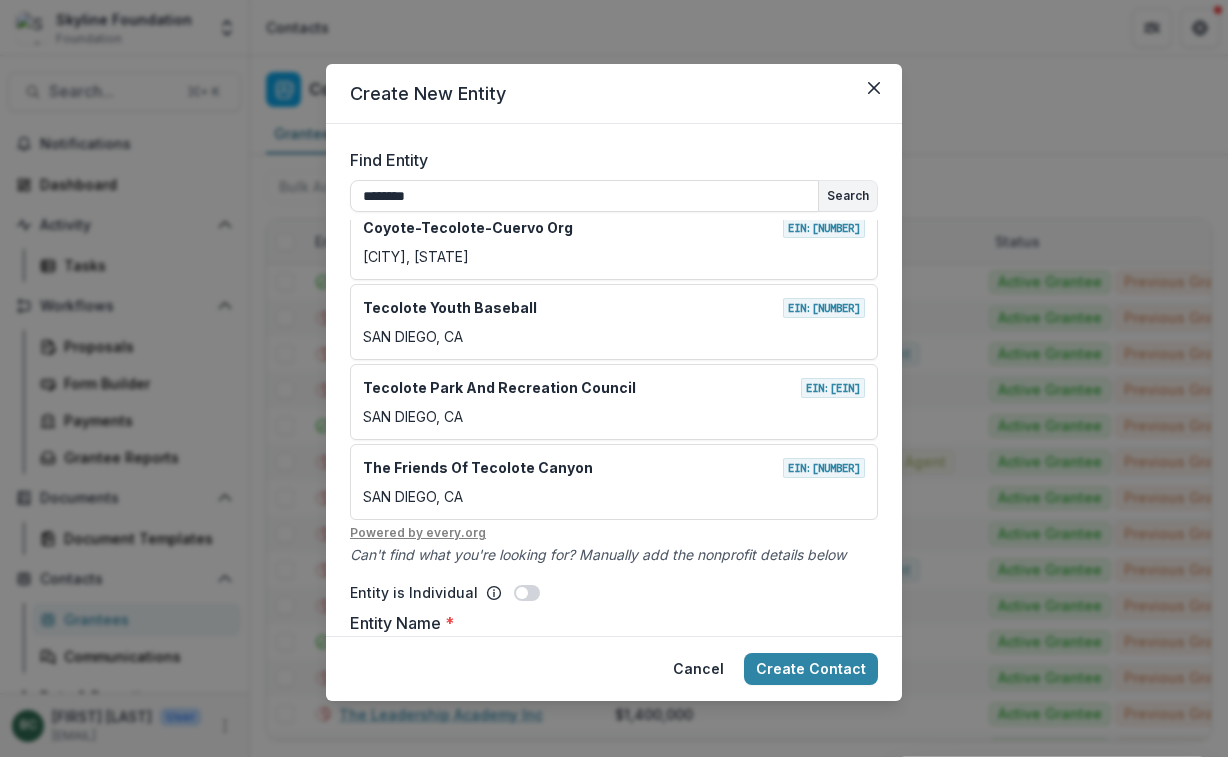 click on "Find Entity ******** Search Tecolote Auxiliary EIN:  203480836 Sandia Park Single Organization Support Tecolote Youth Baseball EIN:  953382612 San Diego Tecolote Foundation Inc EIN:  843418985 Walnut Creek Community, Neighborhood Development, Improvement (General) Coyote Tecolote Cuervo Org EIN:  205084803 Santa Fe Human Service Organizations - Multipurpose Tecolote Park And Recreation Council EIN:  811573701 San Diego Community Recreational Centers Tecolote Auxiliary EIN:  203480836 SANDIA PARK, NM Coyote-Tecolote-Cuervo Org EIN:  205084803 SANTA FE, NM Tecolote Youth Baseball EIN:  953382612 SAN DIEGO, CA Tecolote Park And Recreation Council EIN:  811573701 SAN DIEGO, CA The Friends Of Tecolote Canyon EIN:  953665238 SAN DIEGO, CA Powered by   every.org Can't find what you're looking for? Manually add the nonprofit details below Entity is Individual Entity Name * EIN Primary Contact Name Primary Contact Email Send Email Invite" at bounding box center (614, 380) 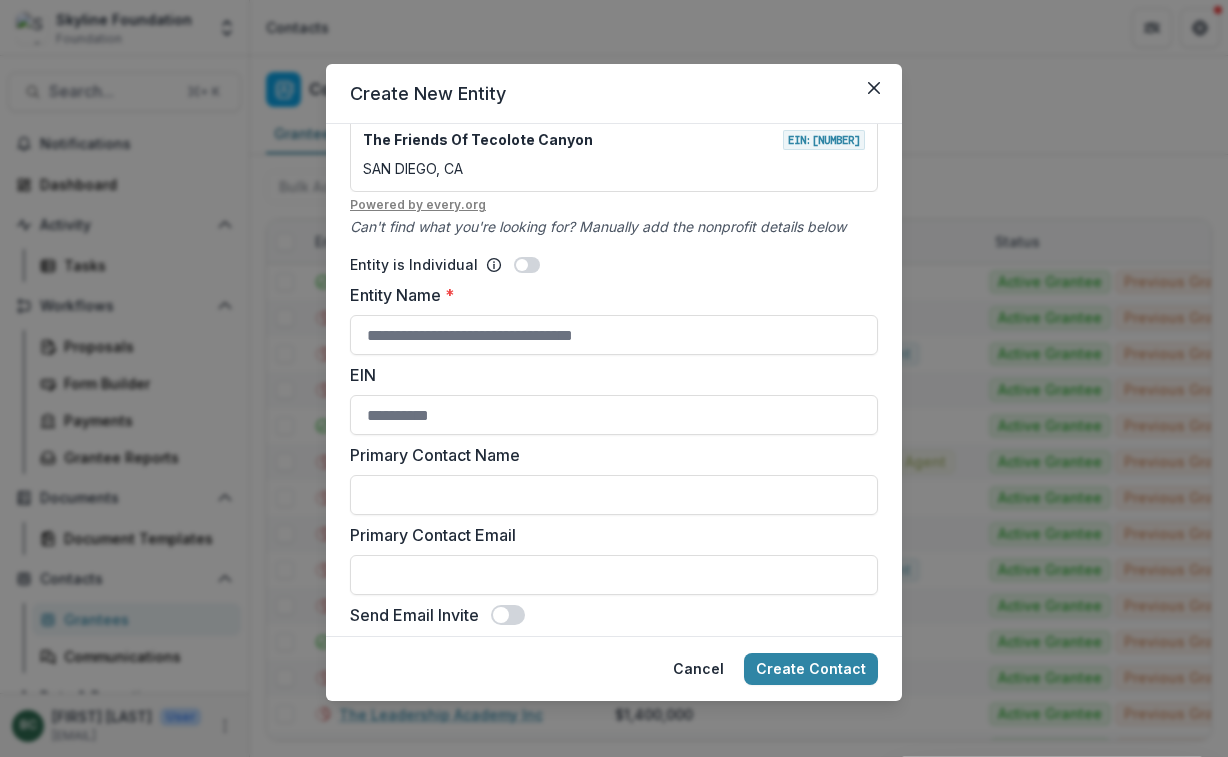 scroll, scrollTop: 344, scrollLeft: 0, axis: vertical 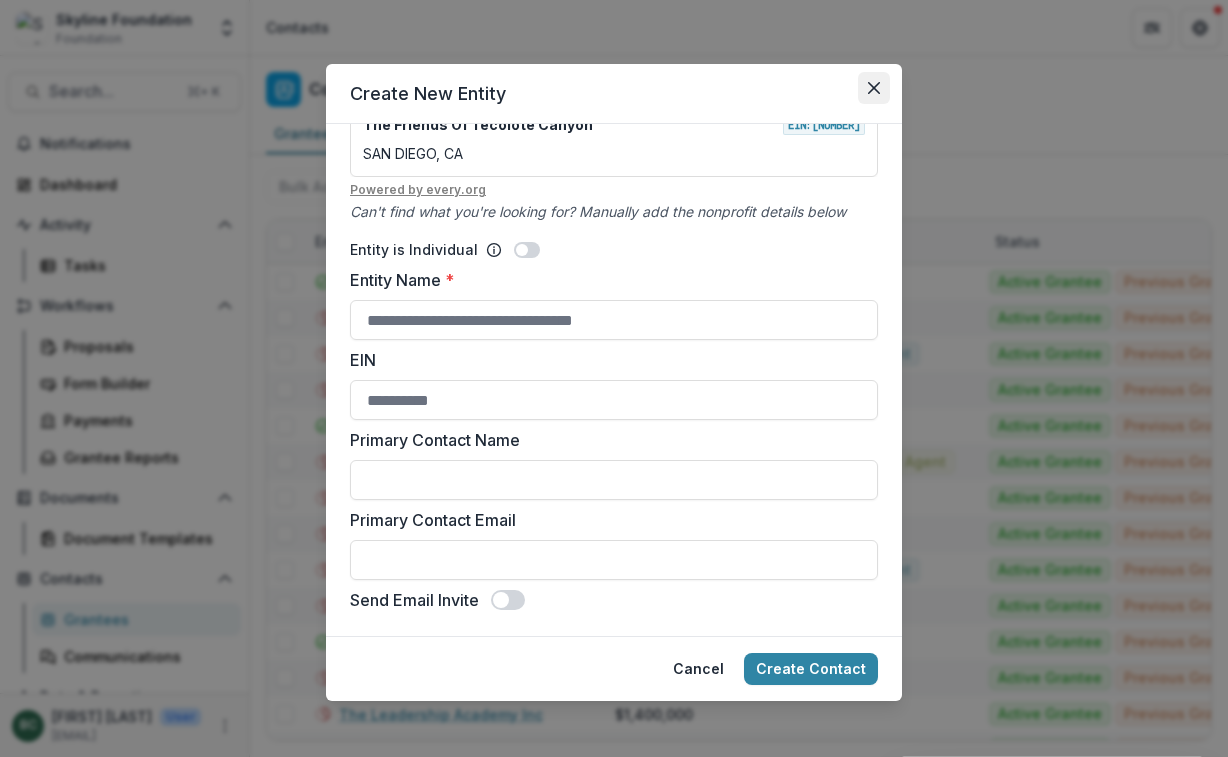 click 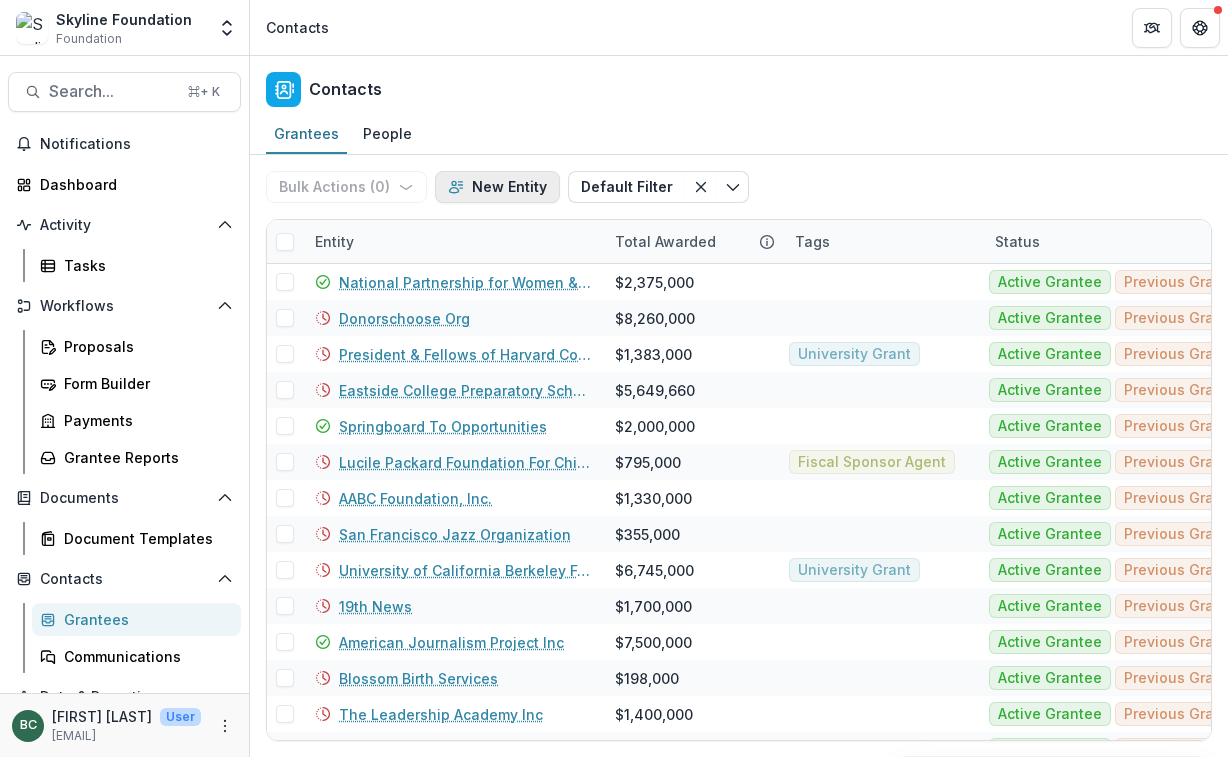 click on "New Entity" at bounding box center (497, 187) 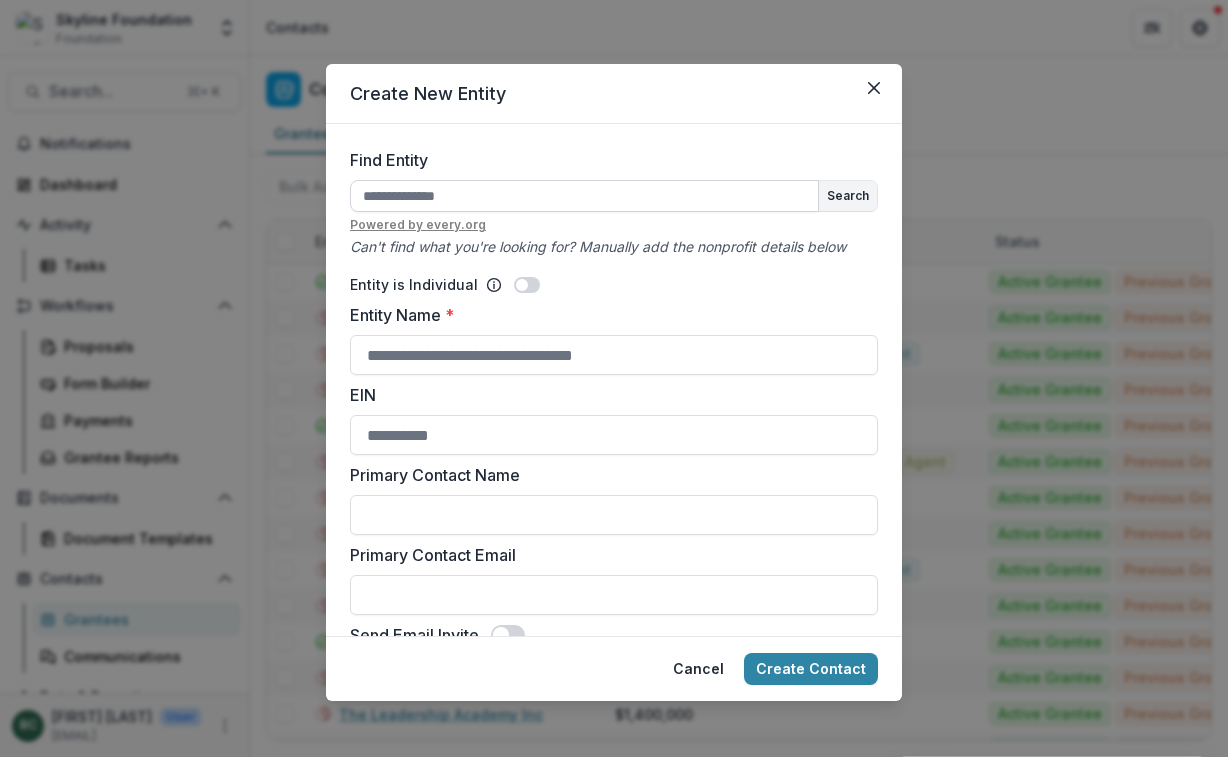 click on "Find Entity" at bounding box center (584, 196) 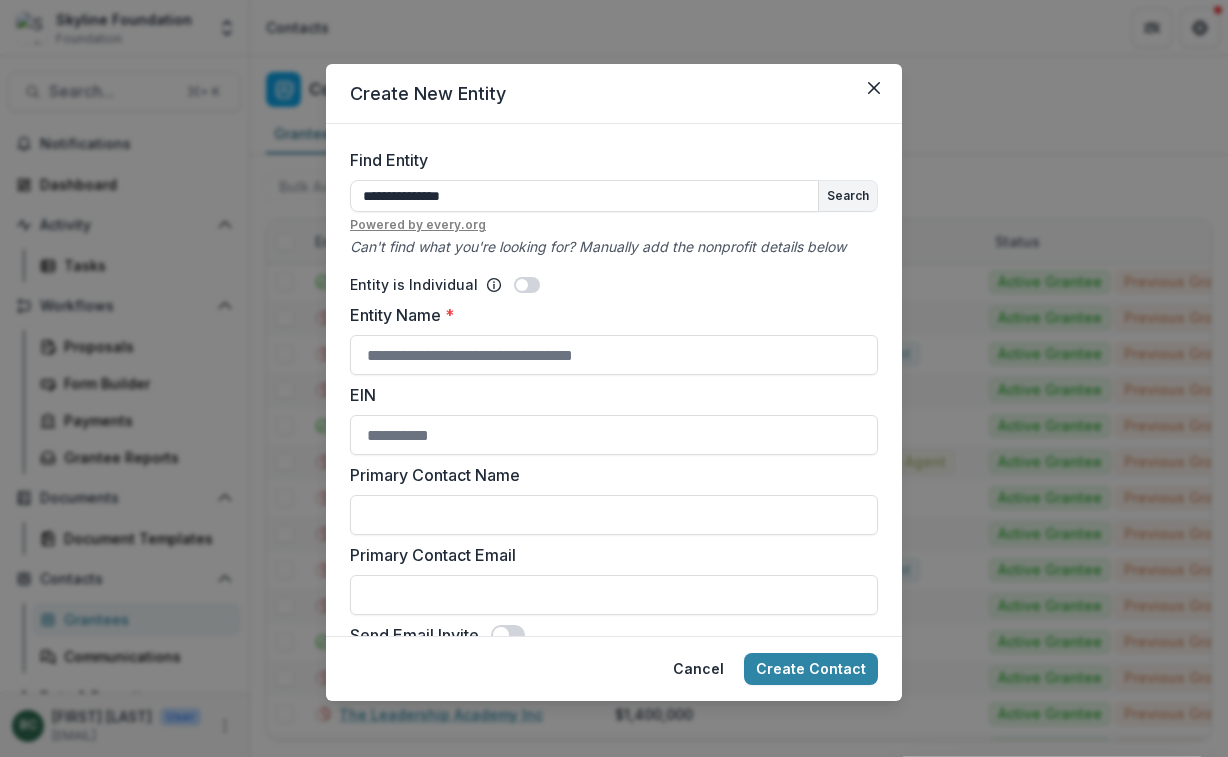 type on "**********" 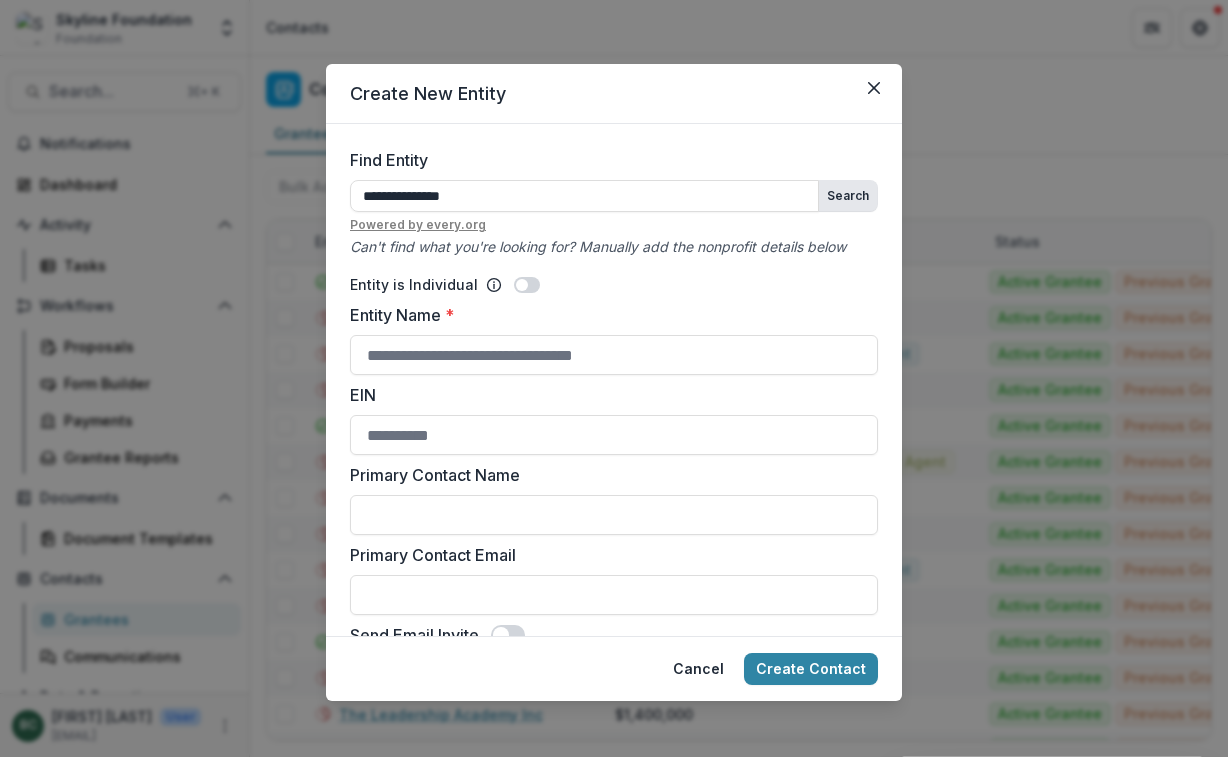 click on "Search" at bounding box center [848, 196] 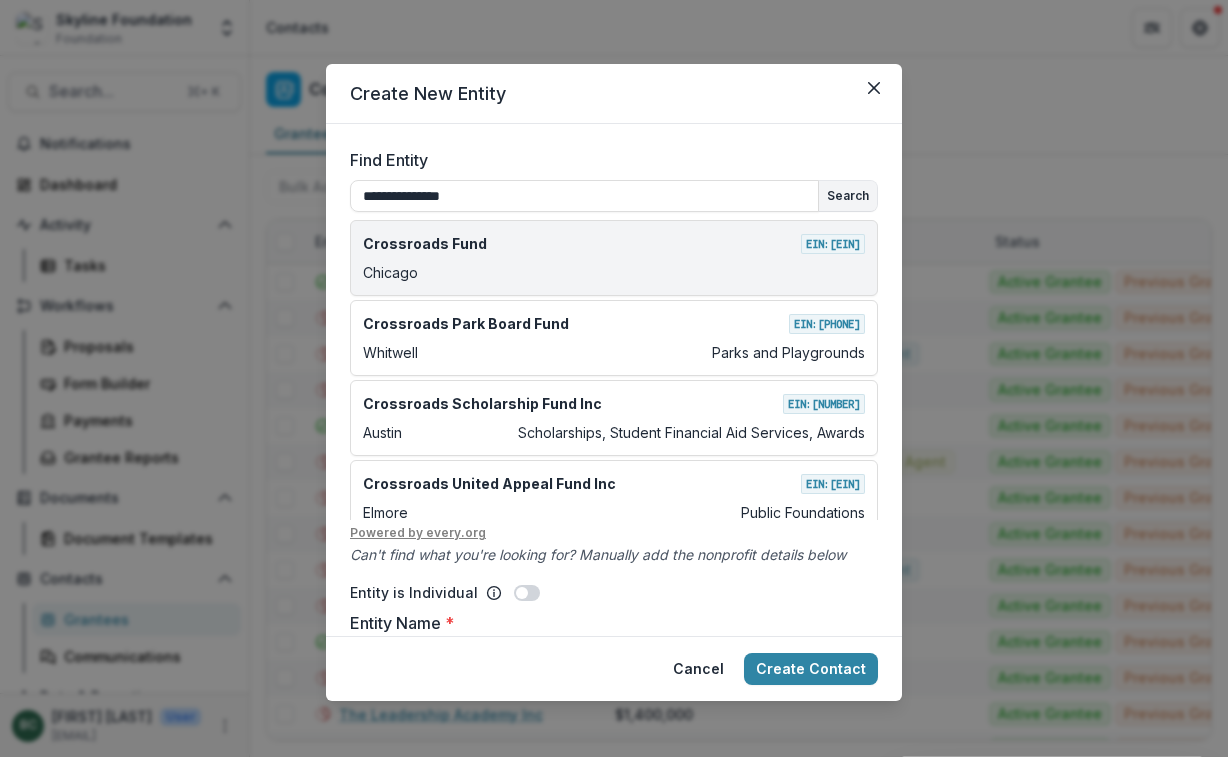 click on "Crossroads Fund EIN:  363092907" at bounding box center [614, 243] 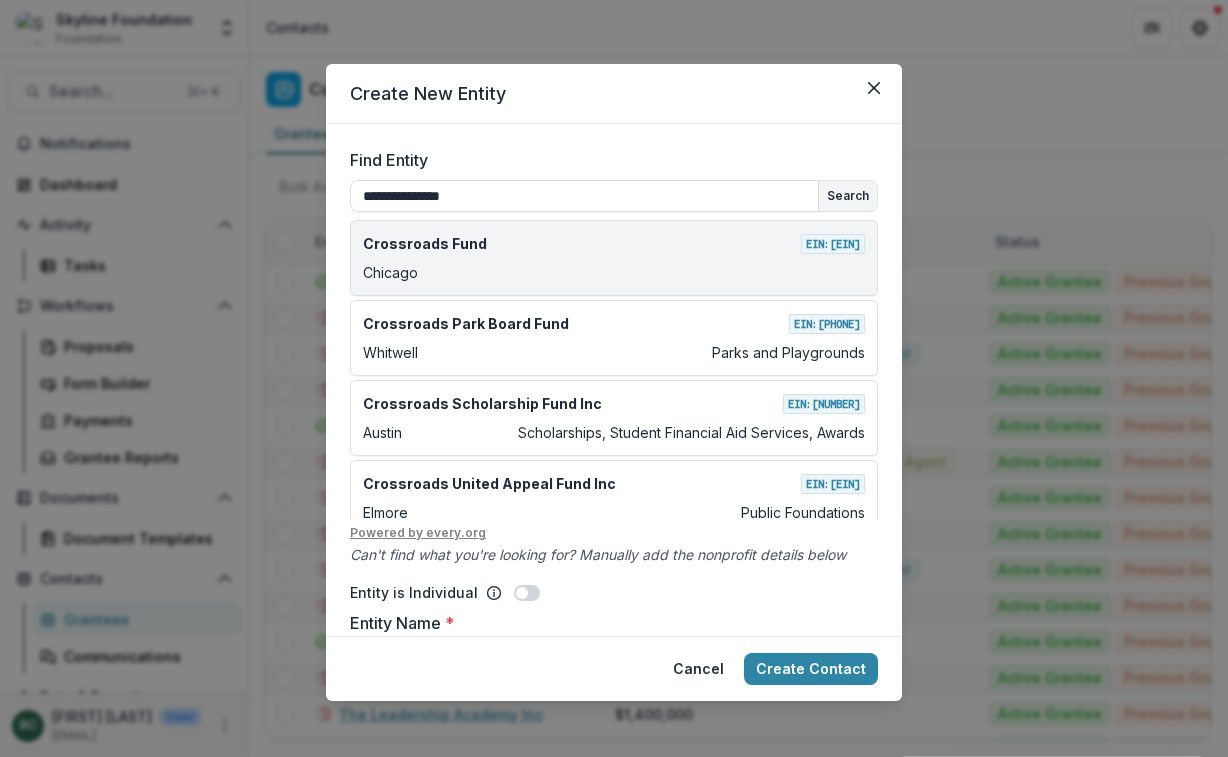 click on "Crossroads Fund EIN:  363092907" at bounding box center (614, 243) 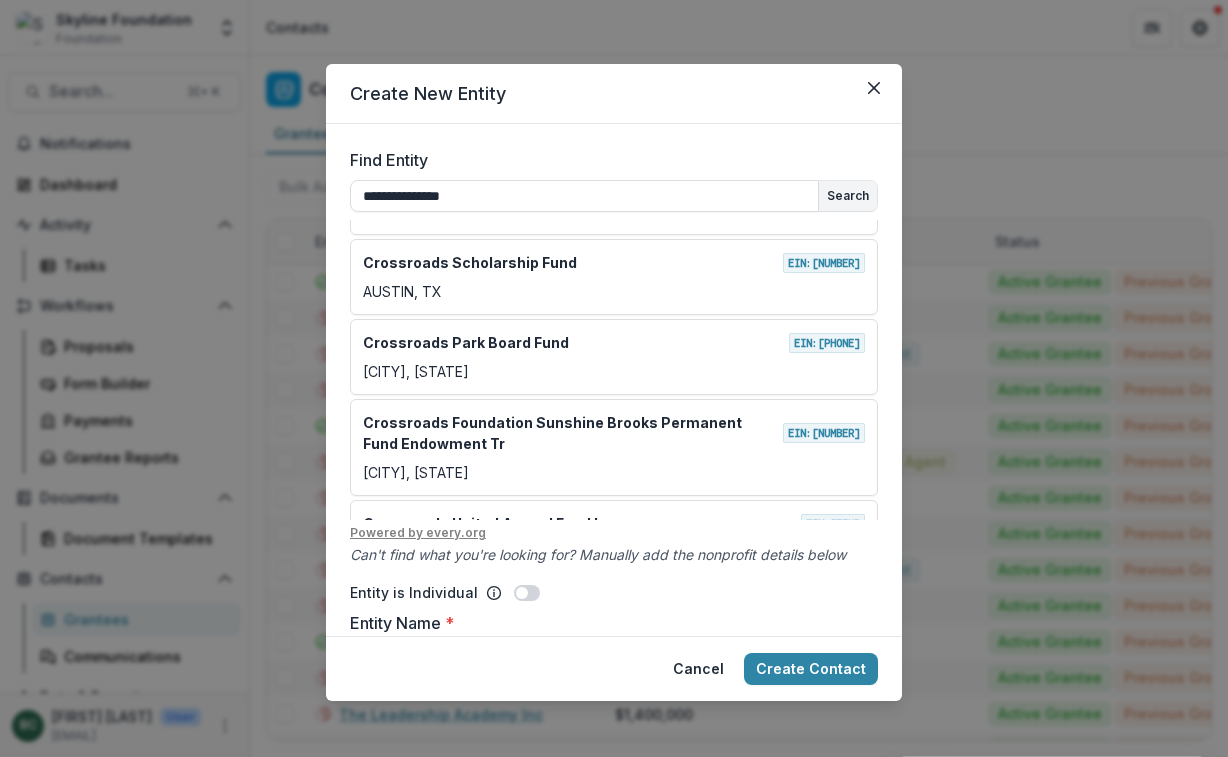 scroll, scrollTop: 538, scrollLeft: 0, axis: vertical 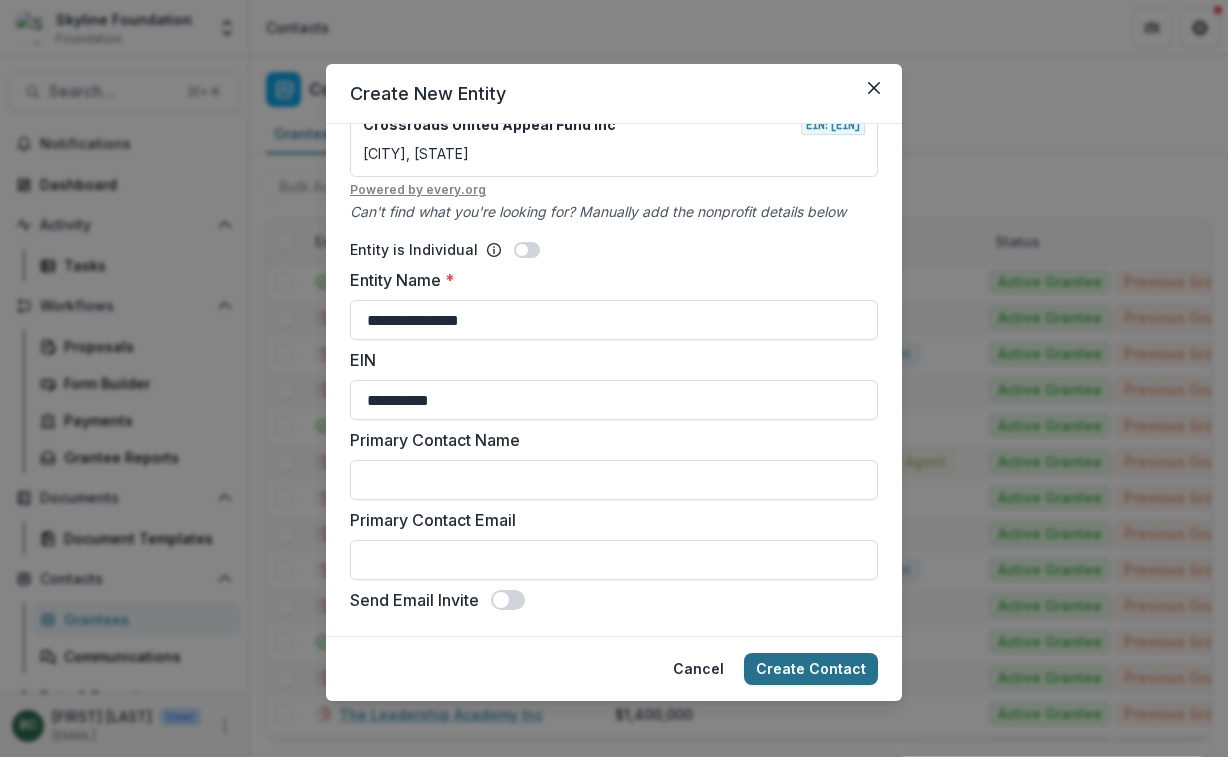 click on "Create Contact" at bounding box center [811, 669] 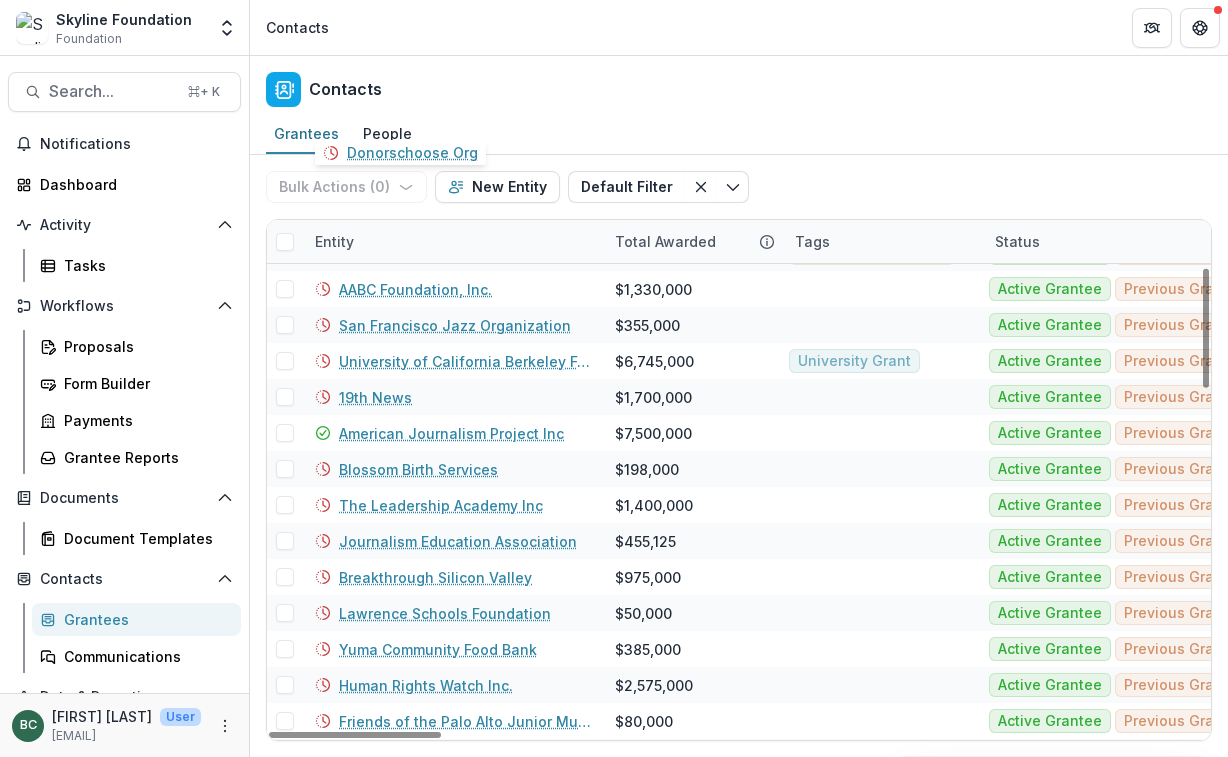 scroll, scrollTop: 0, scrollLeft: 0, axis: both 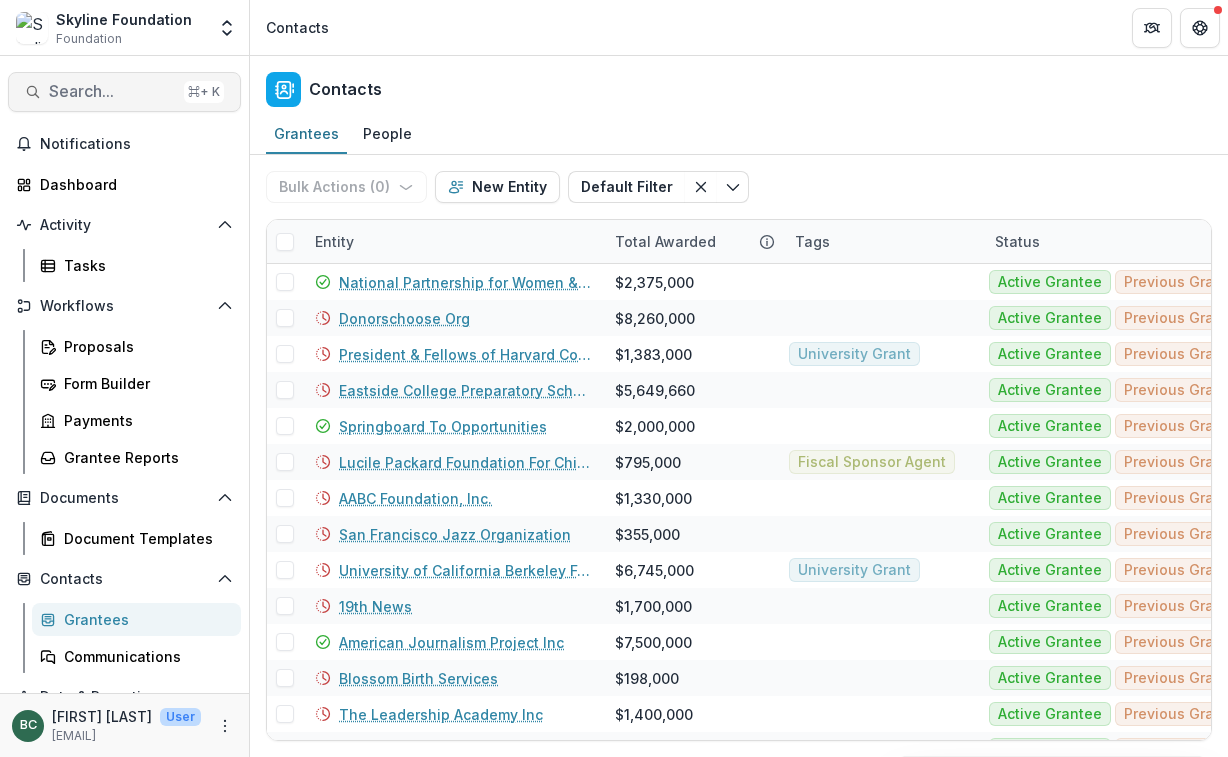 click on "Search..." at bounding box center (112, 91) 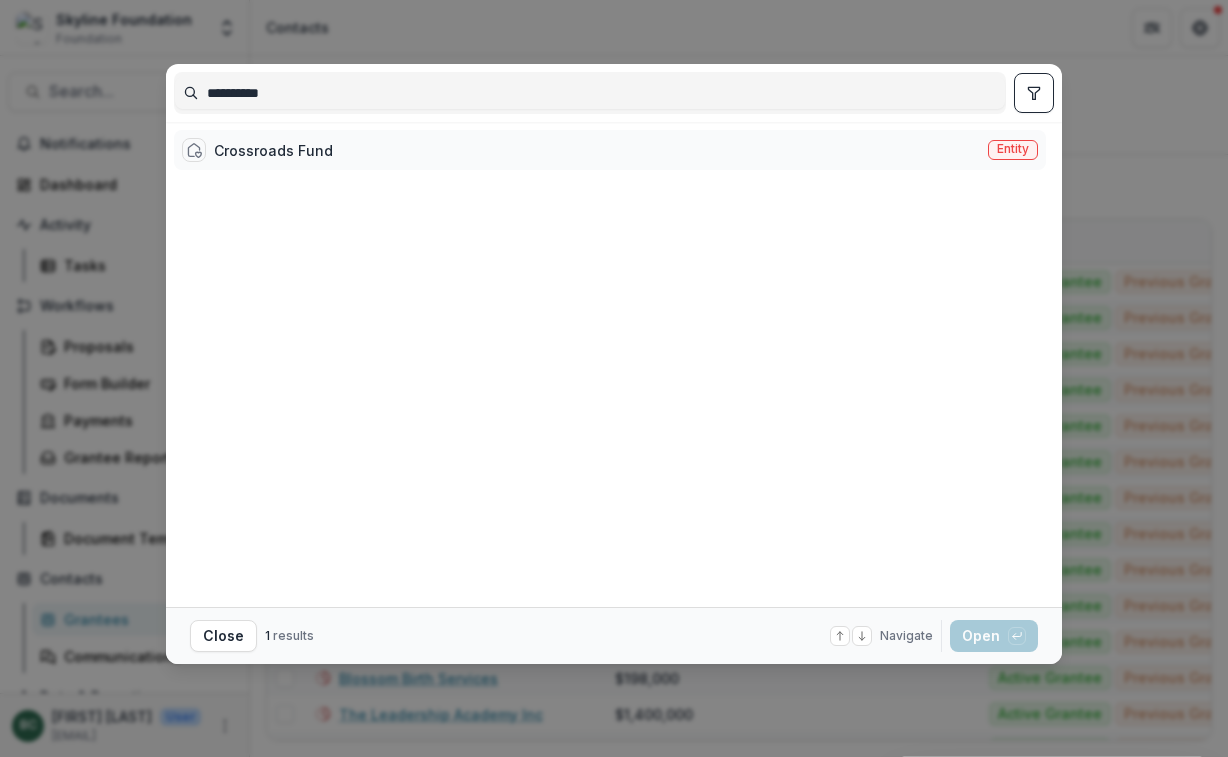 type on "**********" 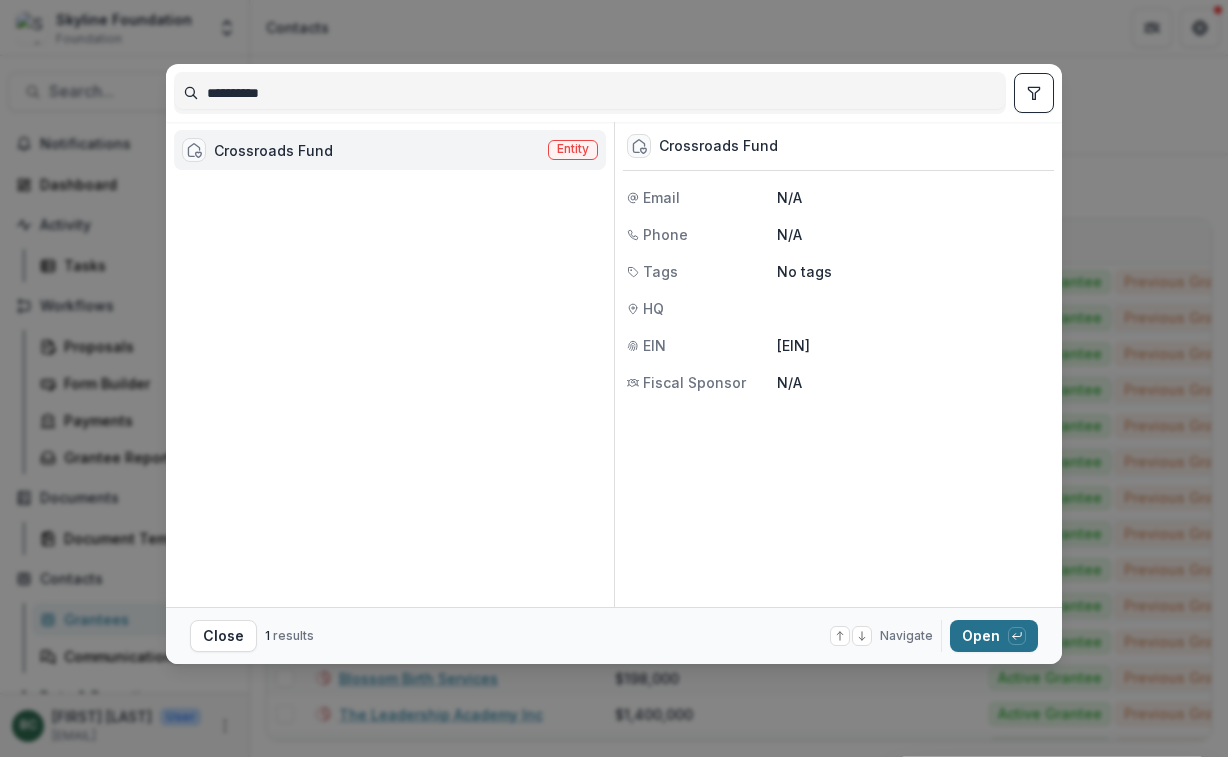 click on "Open with enter key" at bounding box center [994, 636] 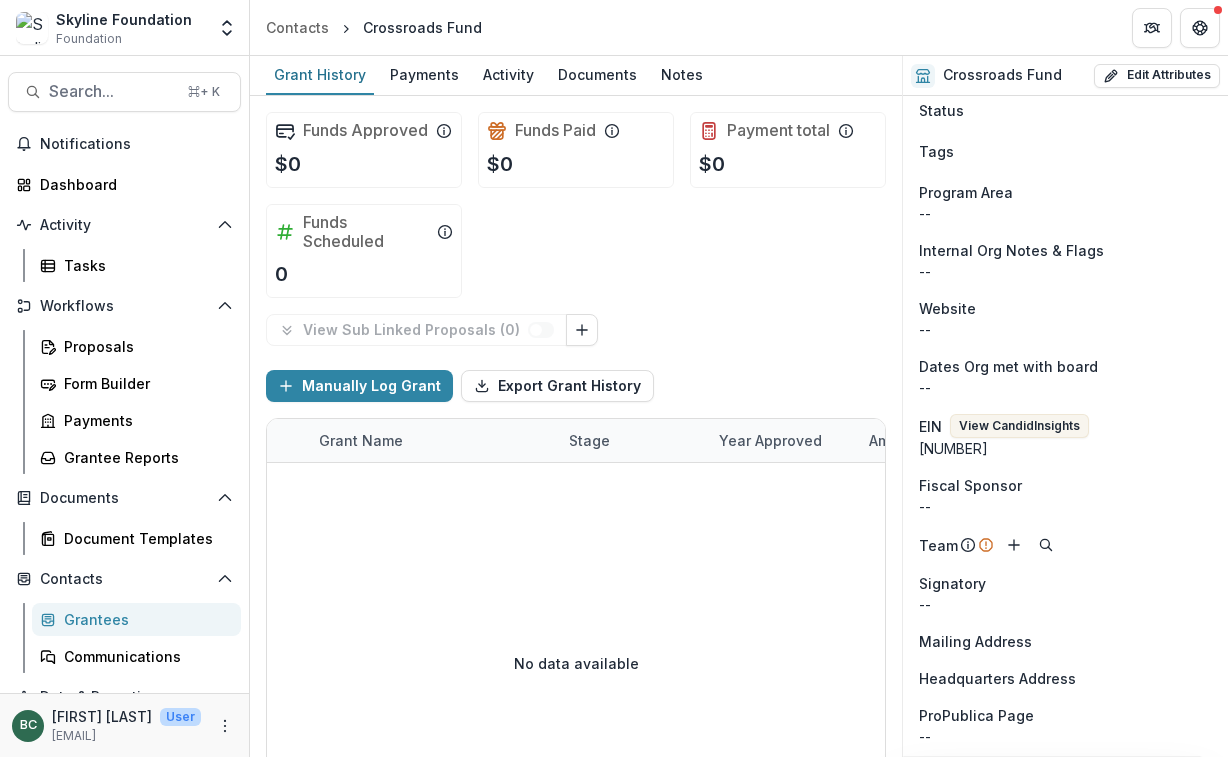 scroll, scrollTop: 0, scrollLeft: 0, axis: both 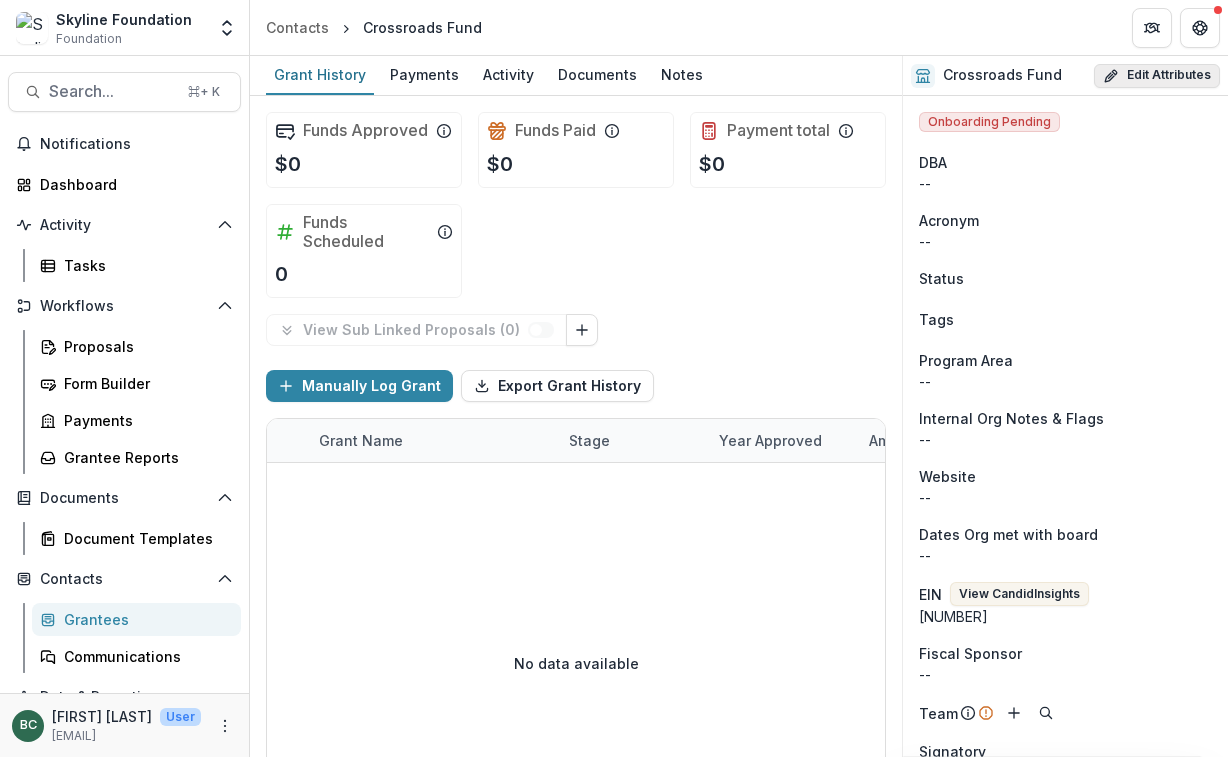 click on "Edit Attributes" at bounding box center (1157, 76) 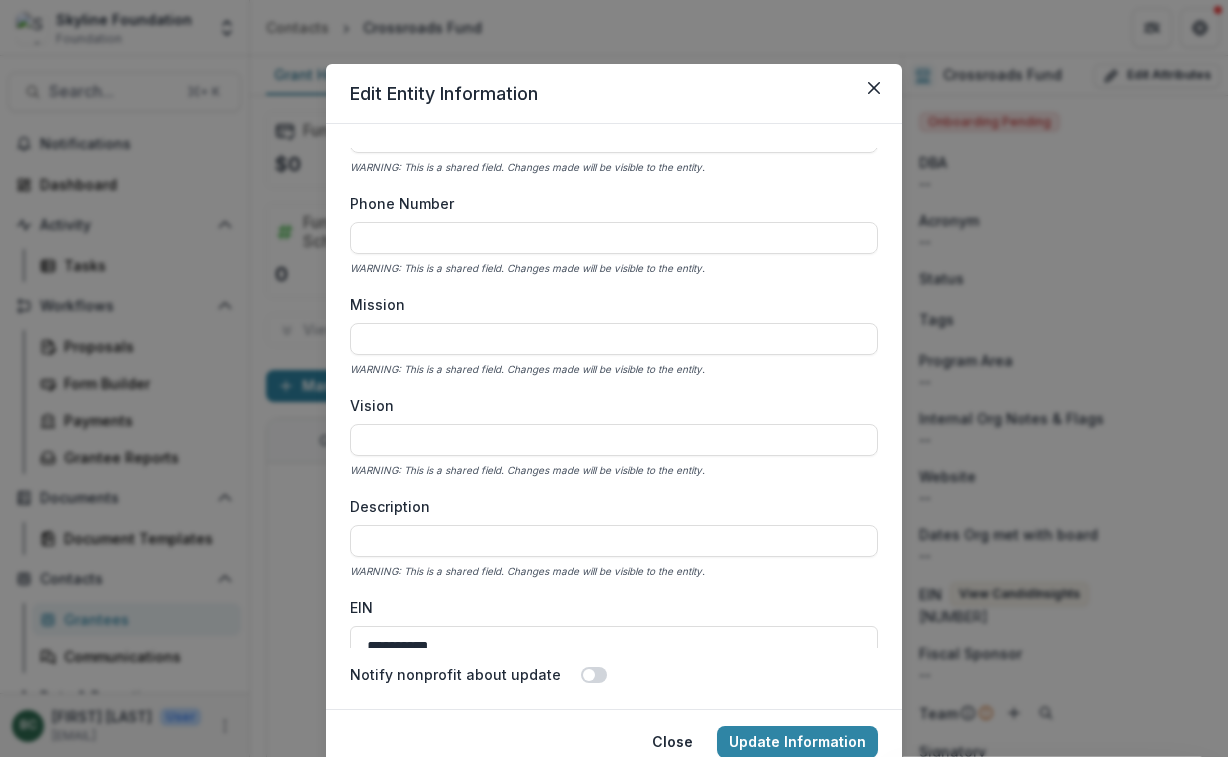 scroll, scrollTop: 0, scrollLeft: 0, axis: both 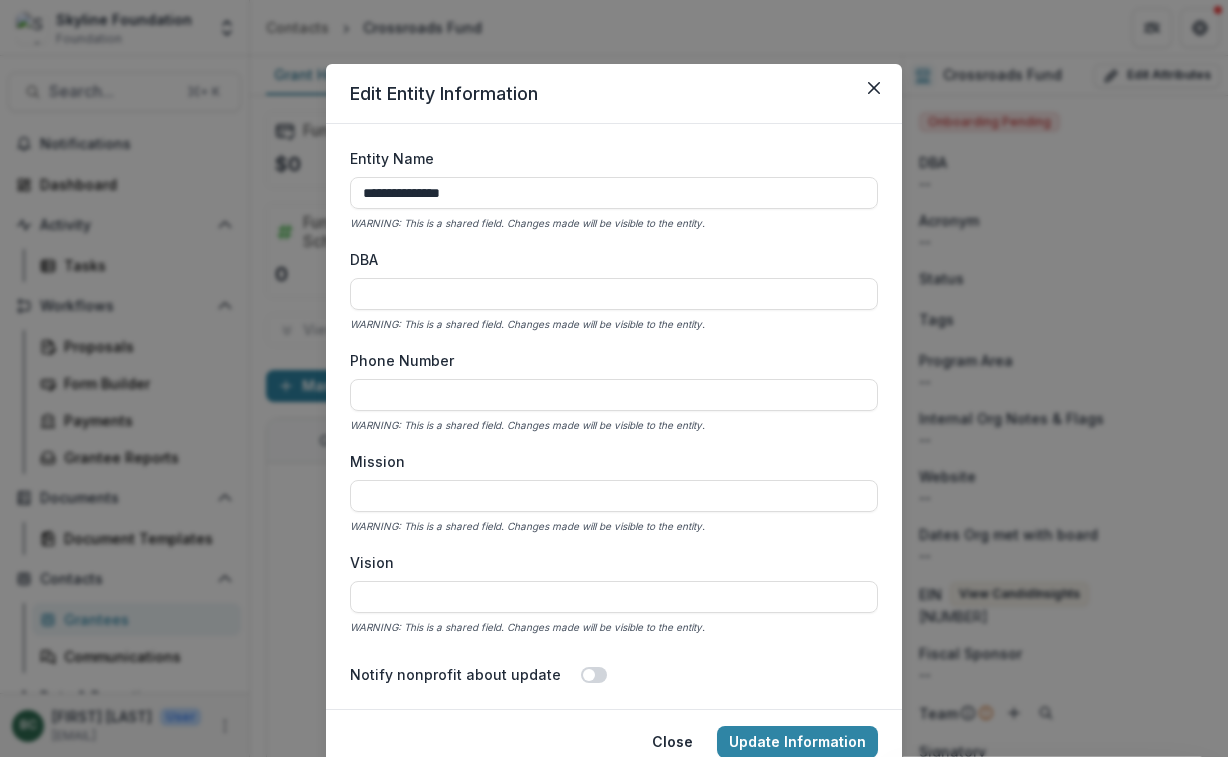 click on "**********" at bounding box center (614, 378) 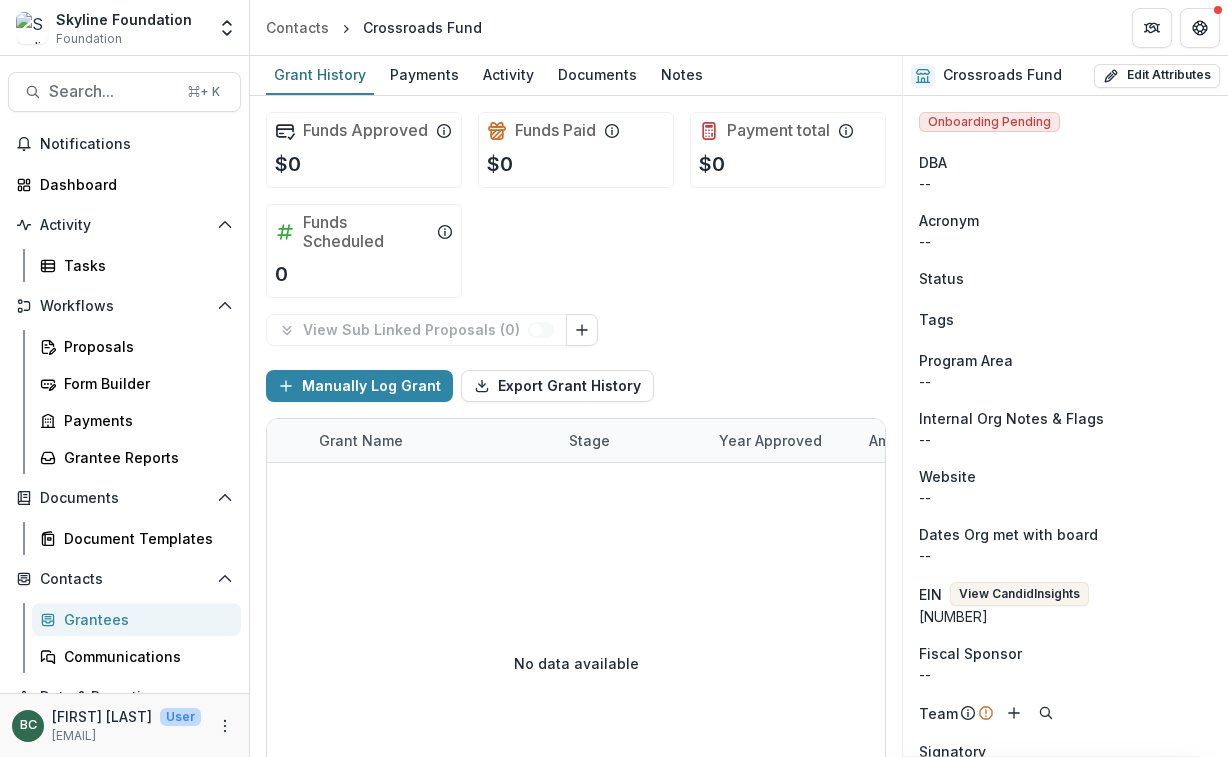click on "Grantees" at bounding box center (144, 619) 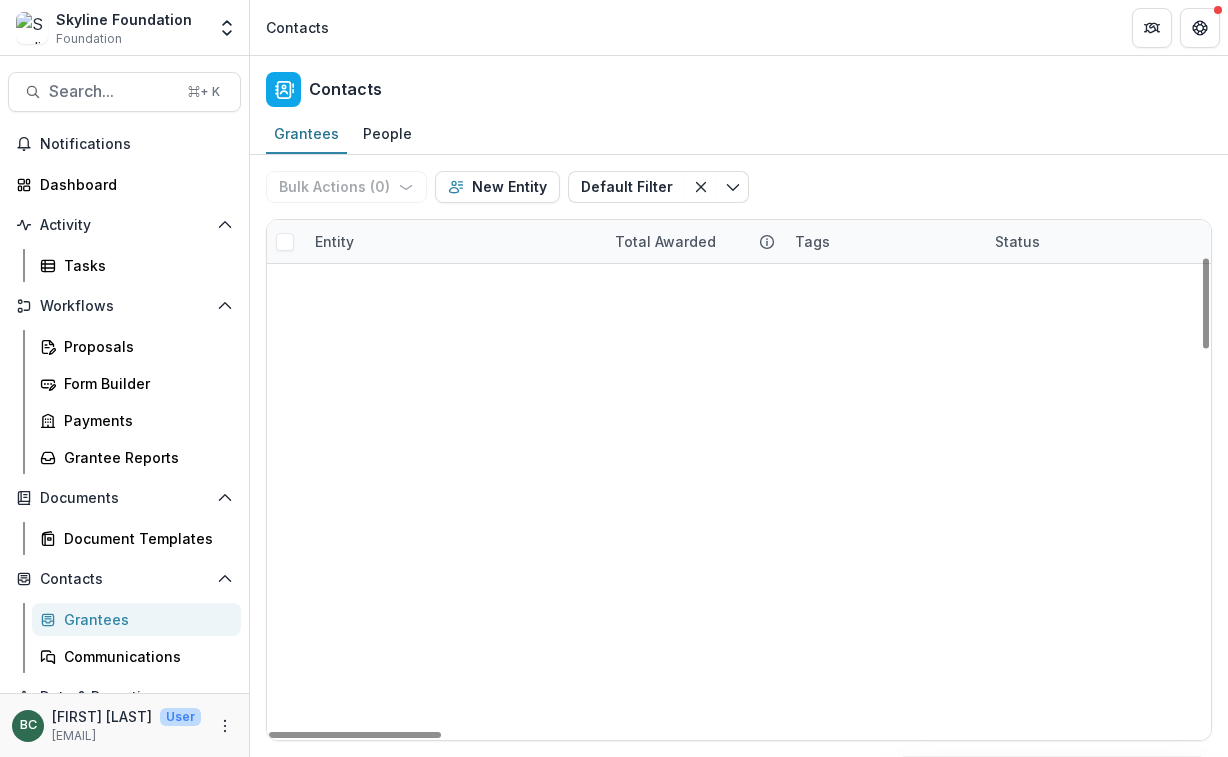 scroll, scrollTop: 0, scrollLeft: 0, axis: both 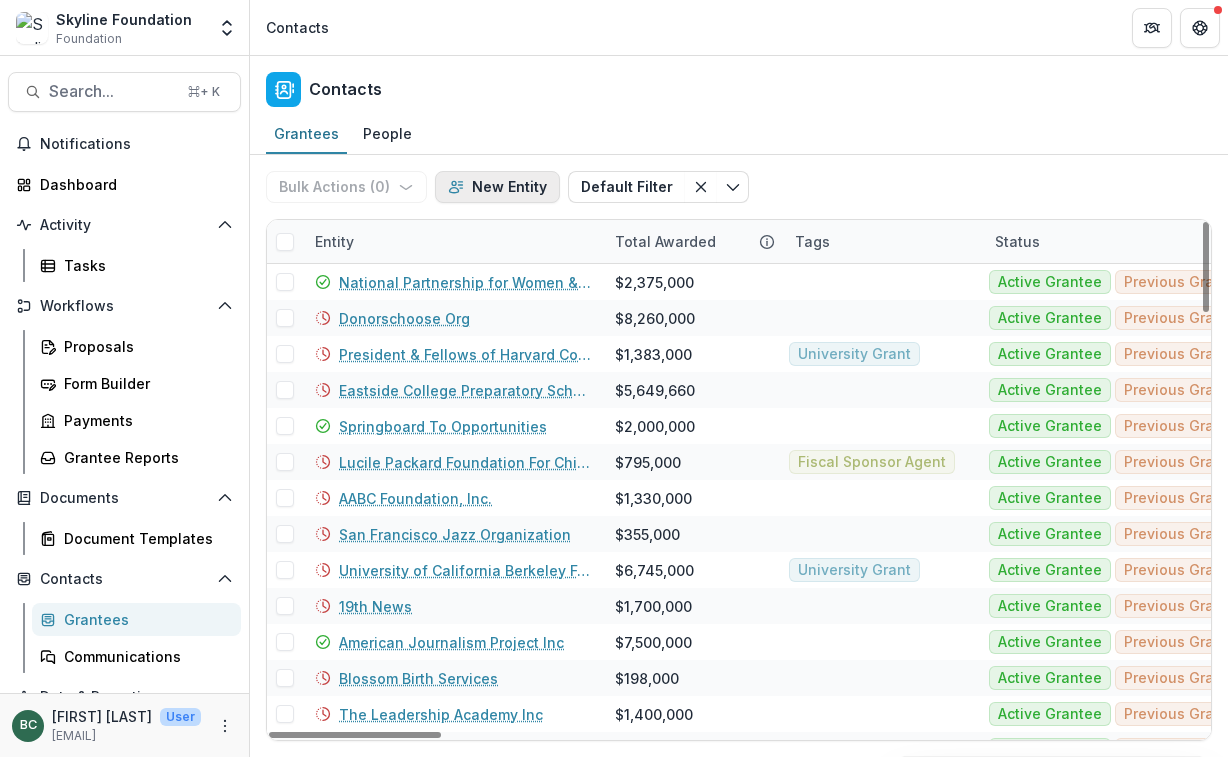 click on "New Entity" at bounding box center [497, 187] 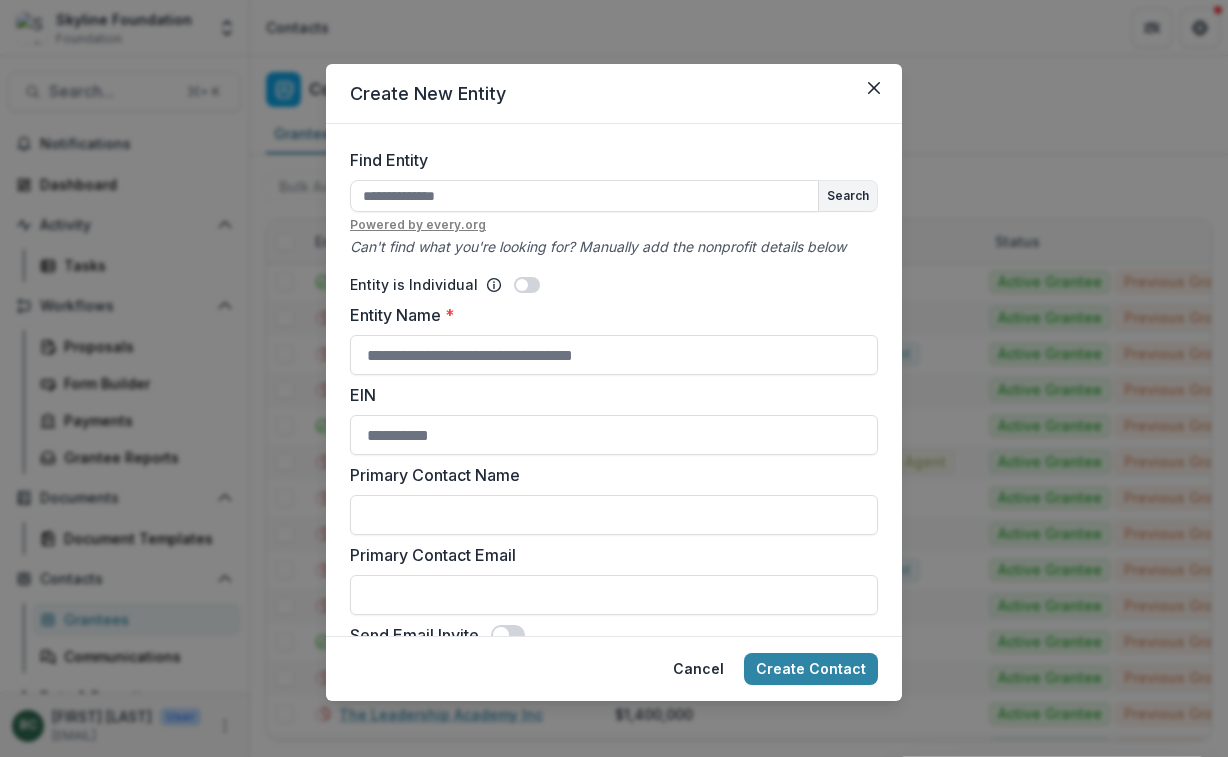 click on "Create New Entity Find Entity Search Powered by   every.org Can't find what you're looking for? Manually add the nonprofit details below Entity is Individual Entity Name * EIN Primary Contact Name Primary Contact Email Send Email Invite Cancel Create Contact" at bounding box center (614, 378) 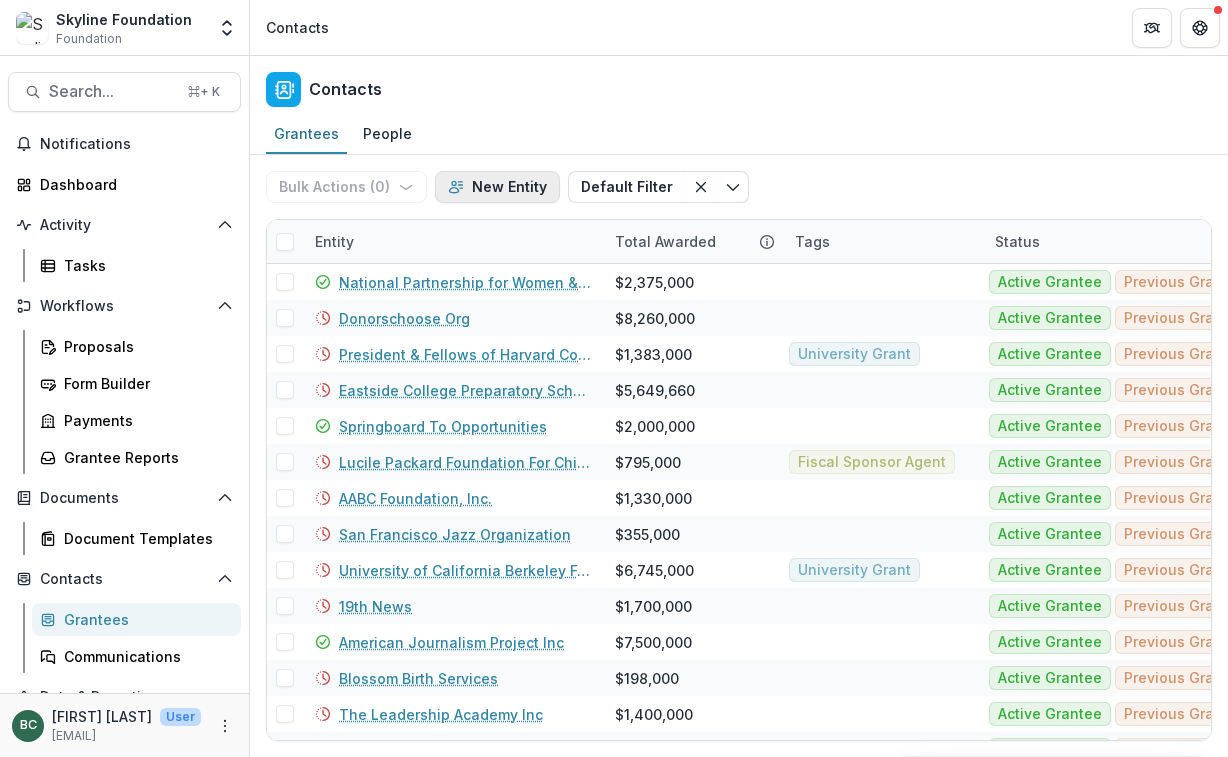 click on "New Entity" at bounding box center [497, 187] 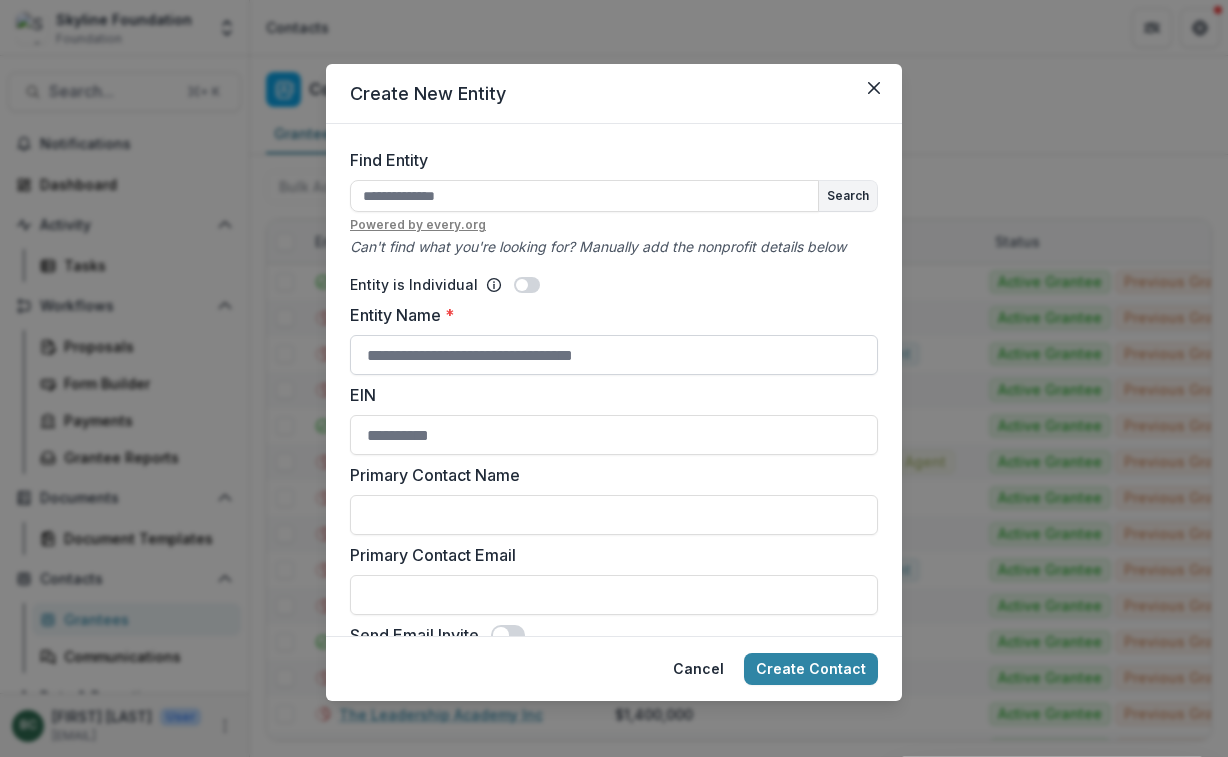 scroll, scrollTop: 36, scrollLeft: 0, axis: vertical 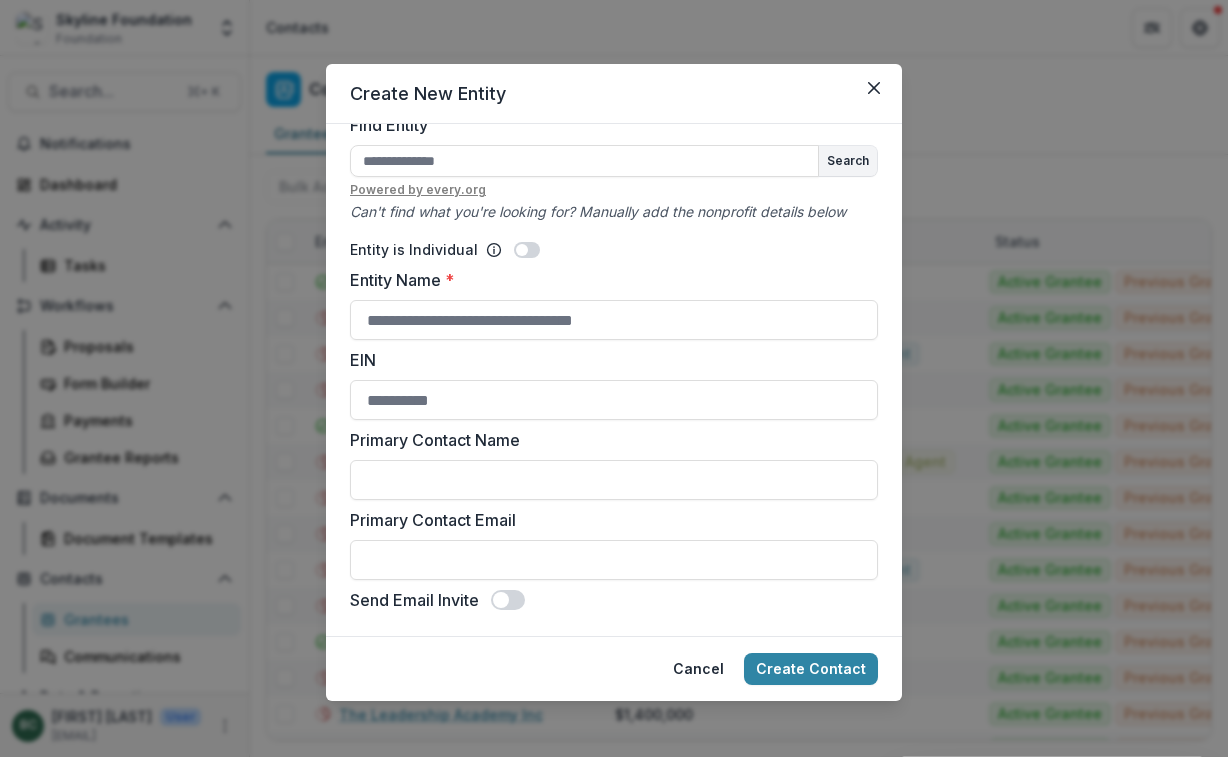 click on "Create New Entity Find Entity Search Powered by   every.org Can't find what you're looking for? Manually add the nonprofit details below Entity is Individual Entity Name * EIN Primary Contact Name Primary Contact Email Send Email Invite Cancel Create Contact" at bounding box center (614, 378) 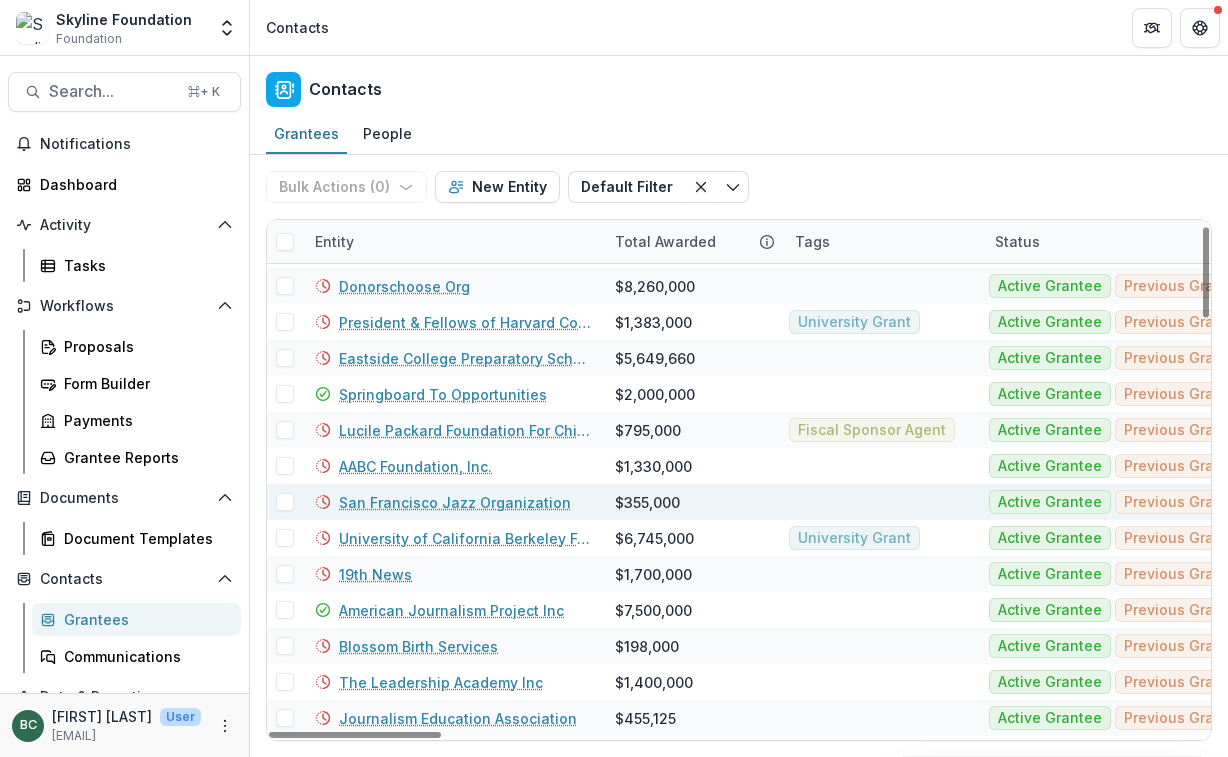 scroll, scrollTop: 38, scrollLeft: 0, axis: vertical 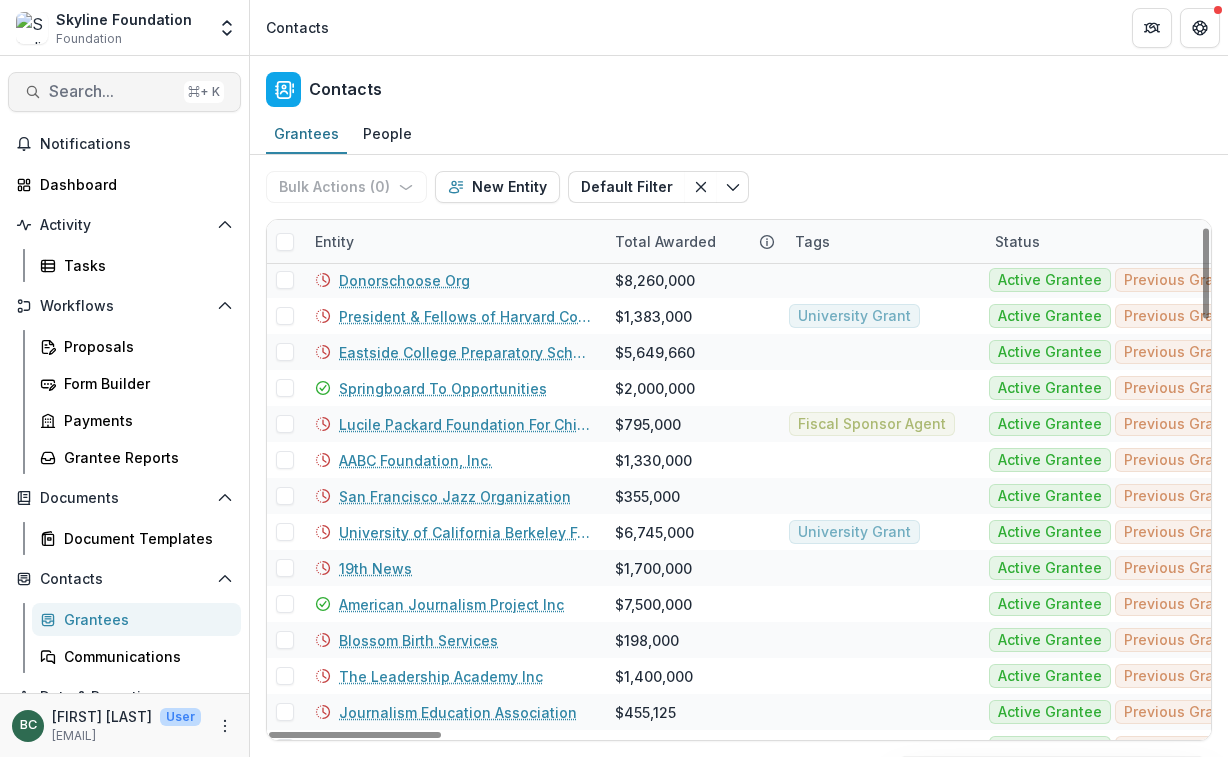 click on "Search..." at bounding box center [112, 91] 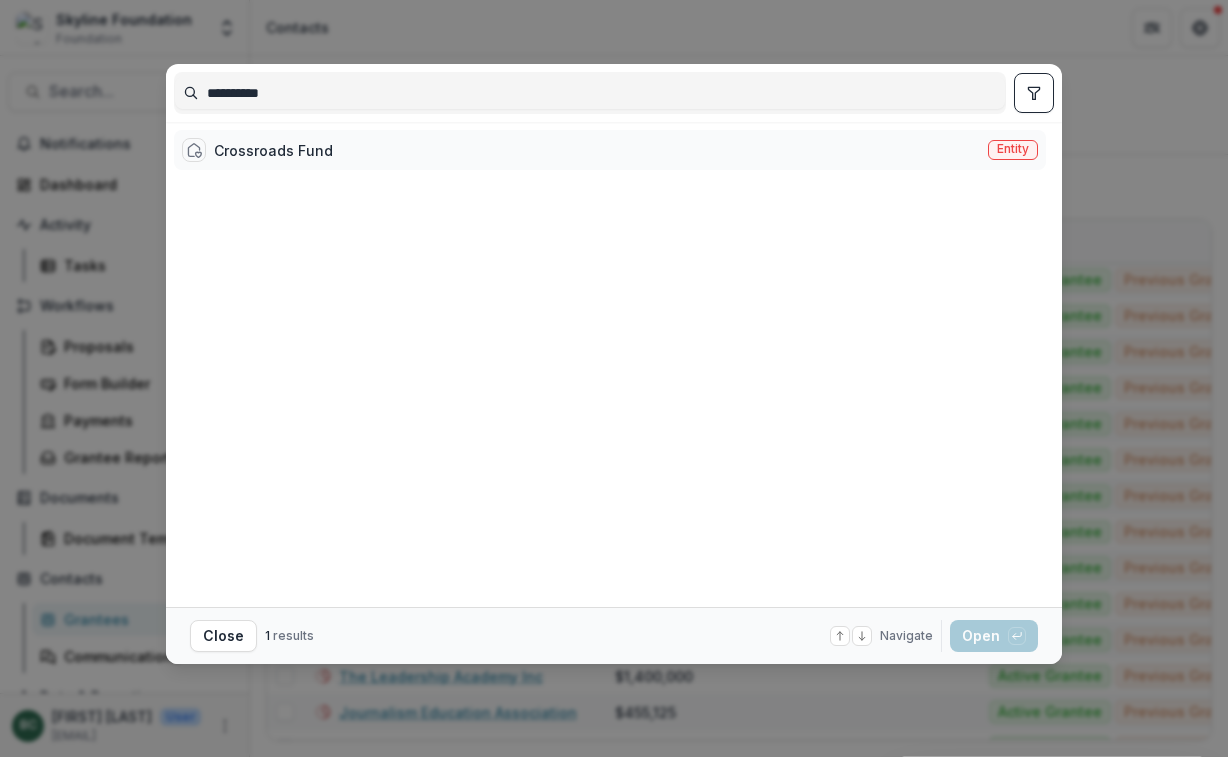 type on "**********" 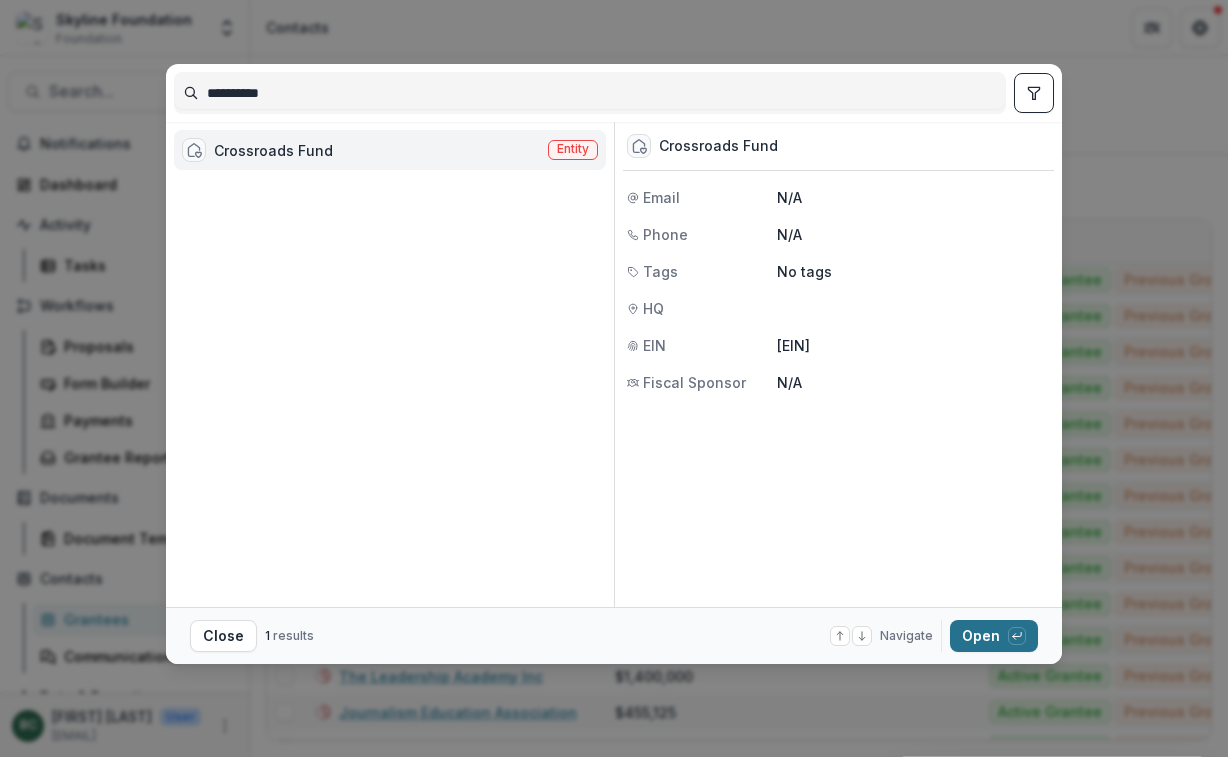 click on "Open with enter key" at bounding box center [994, 636] 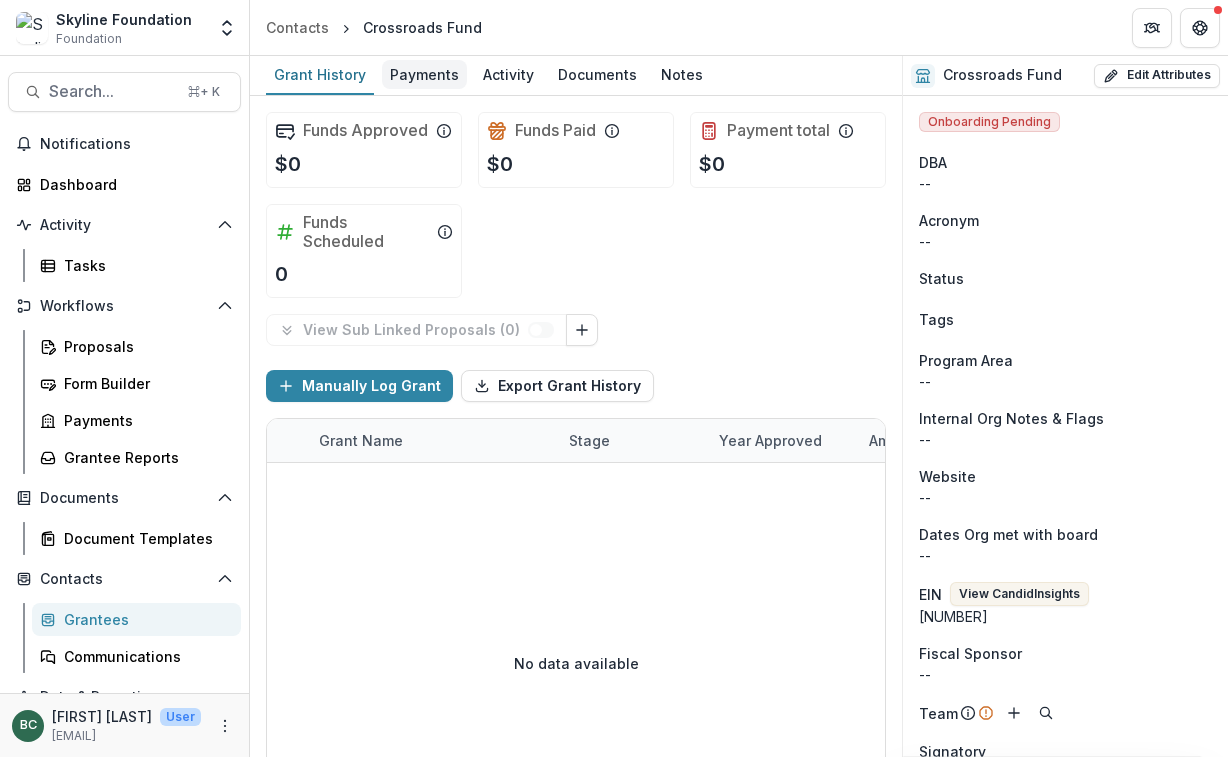 click on "Payments" at bounding box center [424, 74] 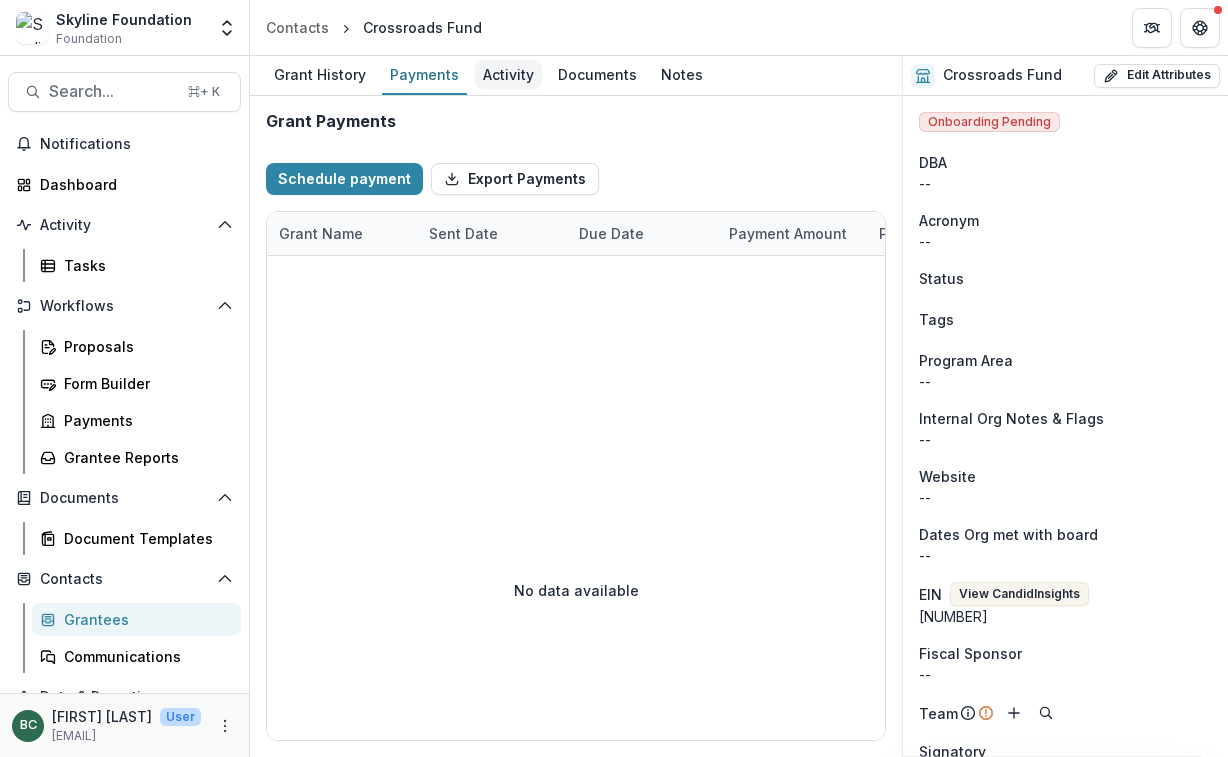 click on "Activity" at bounding box center (508, 74) 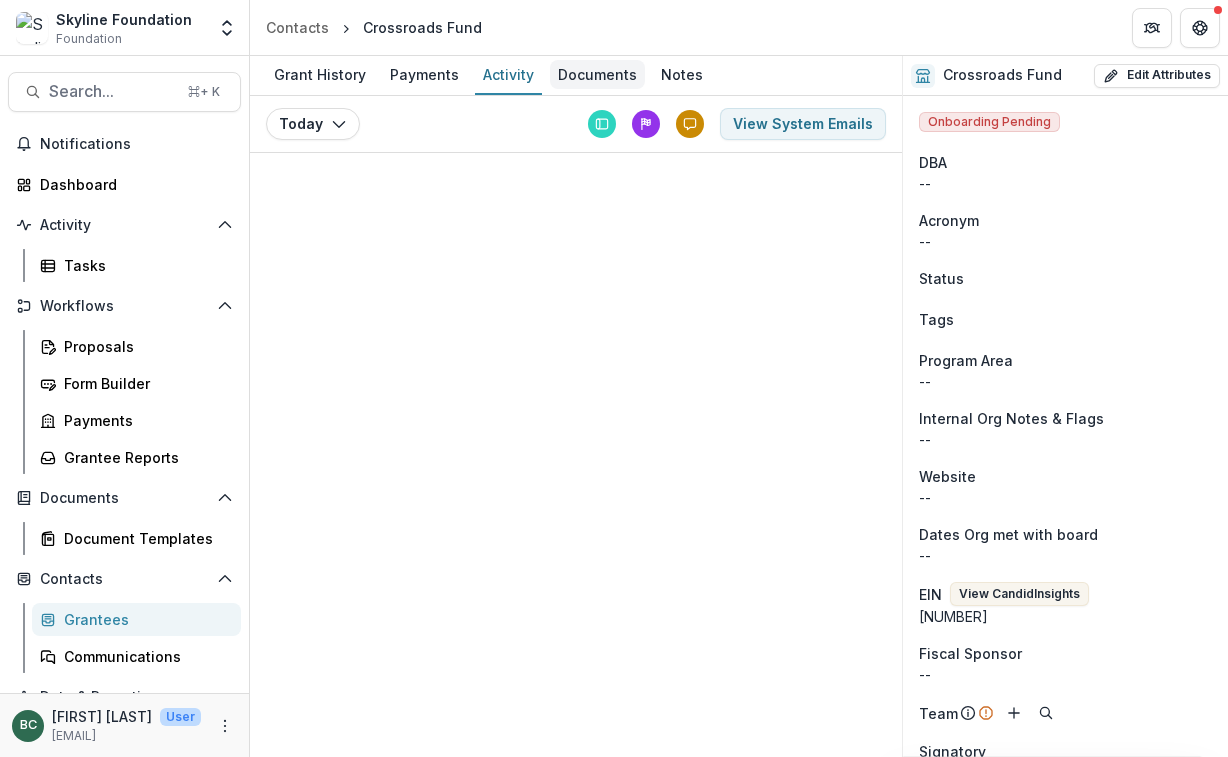 click on "Documents" at bounding box center (597, 74) 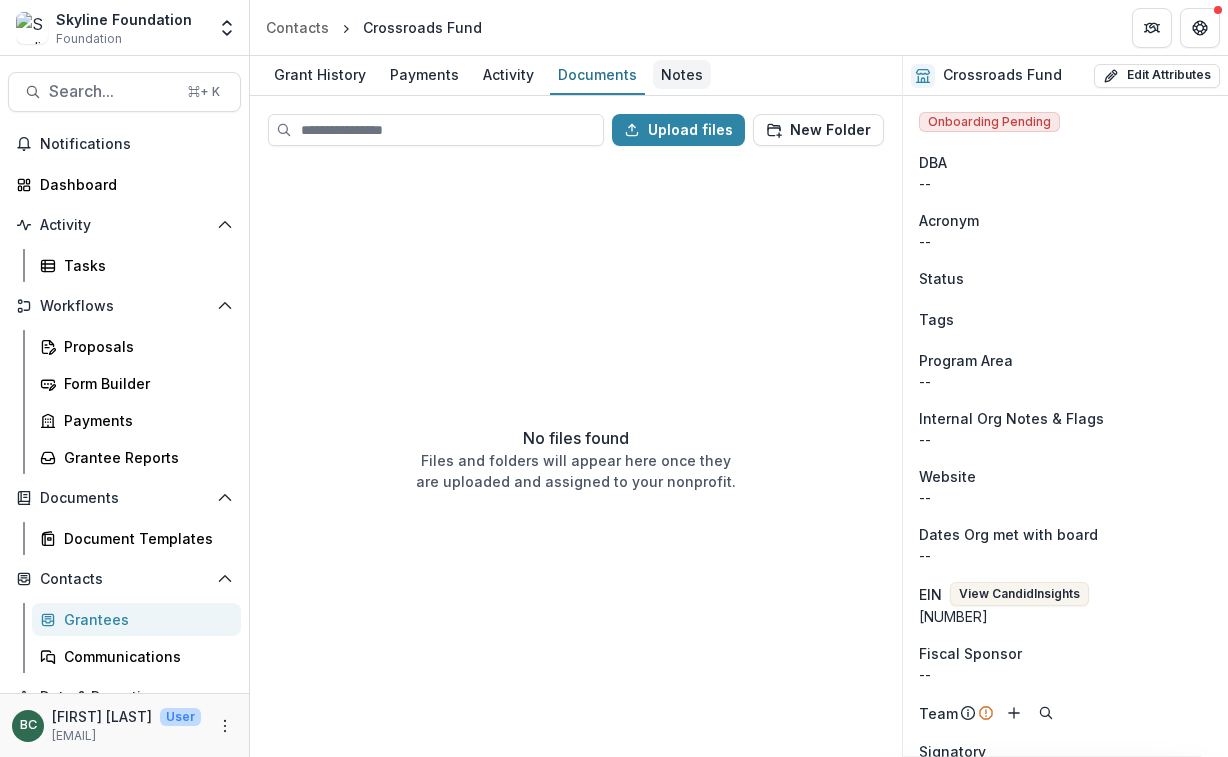 click on "Notes" at bounding box center [682, 74] 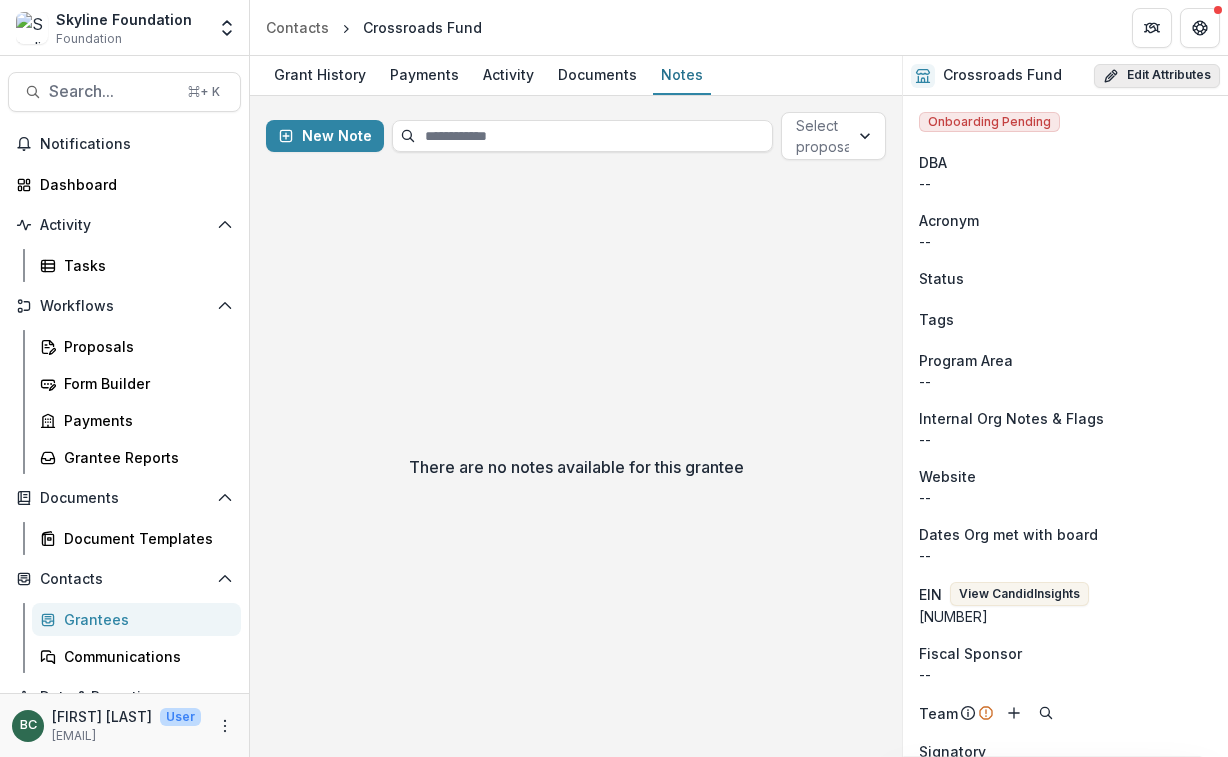 click 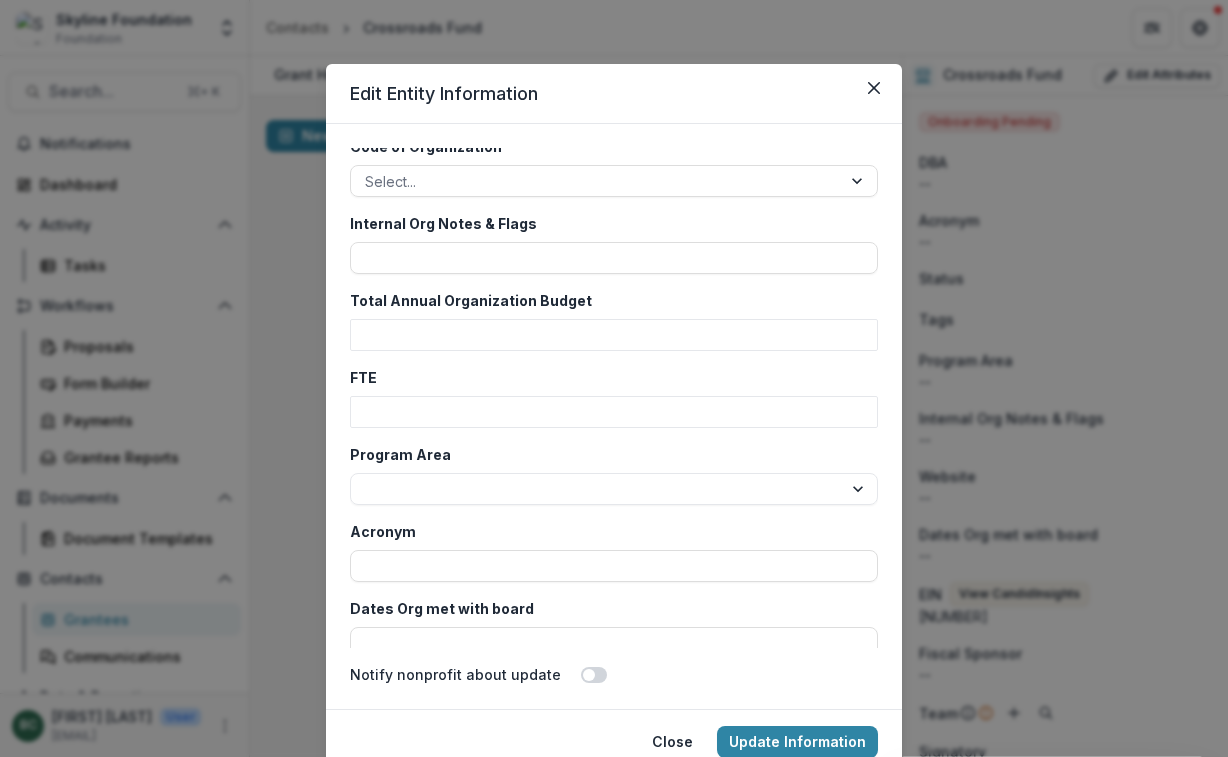 scroll, scrollTop: 3555, scrollLeft: 0, axis: vertical 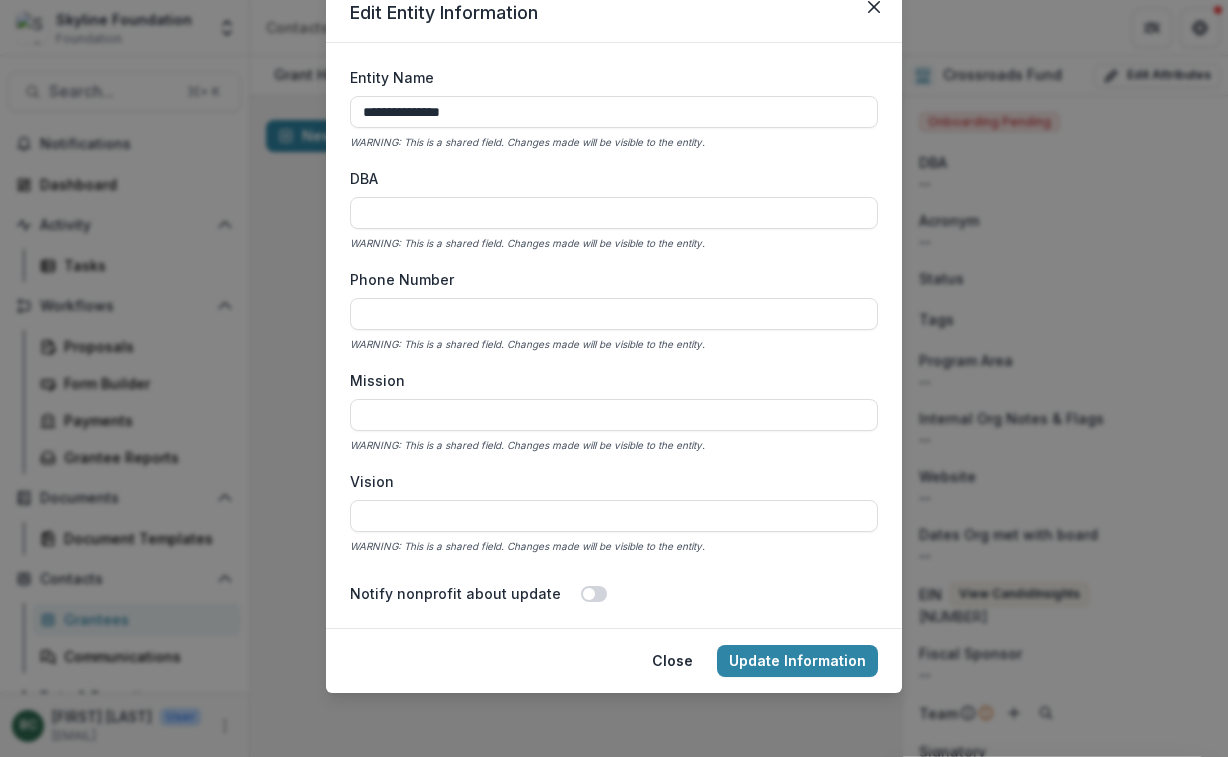 click on "**********" at bounding box center [614, 378] 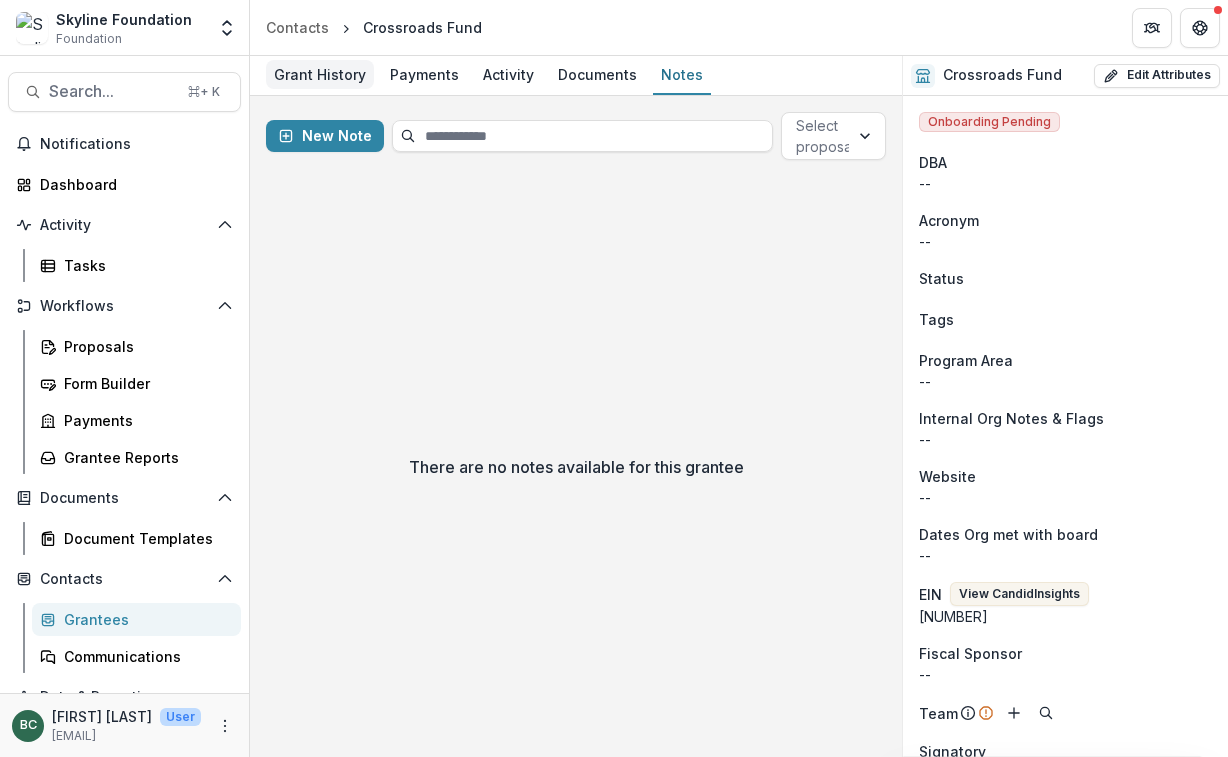 click on "Grant History" at bounding box center (320, 74) 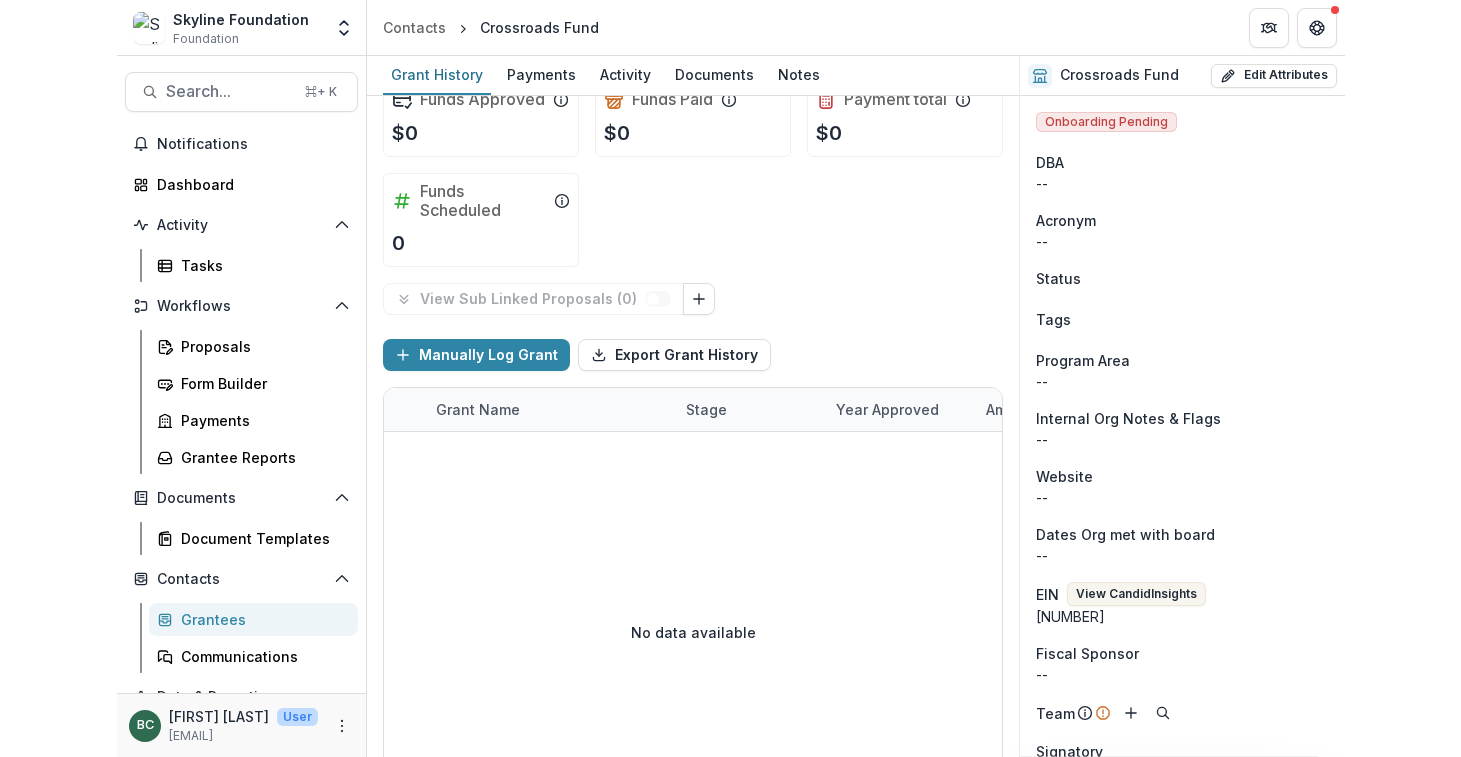 scroll, scrollTop: 44, scrollLeft: 0, axis: vertical 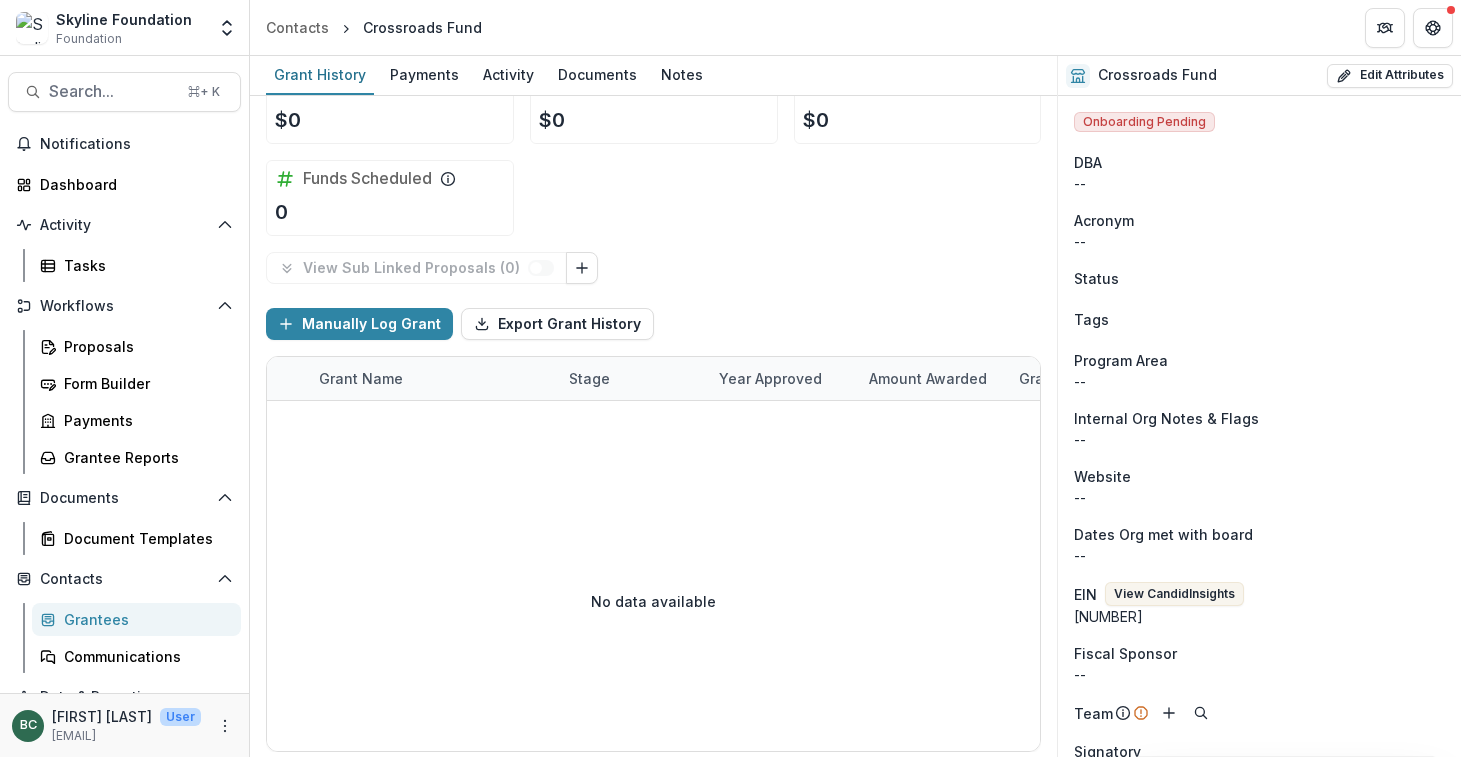 click on "Funds Approved $0 Funds Paid $0 Payment total $0 Funds Scheduled 0" at bounding box center [653, 152] 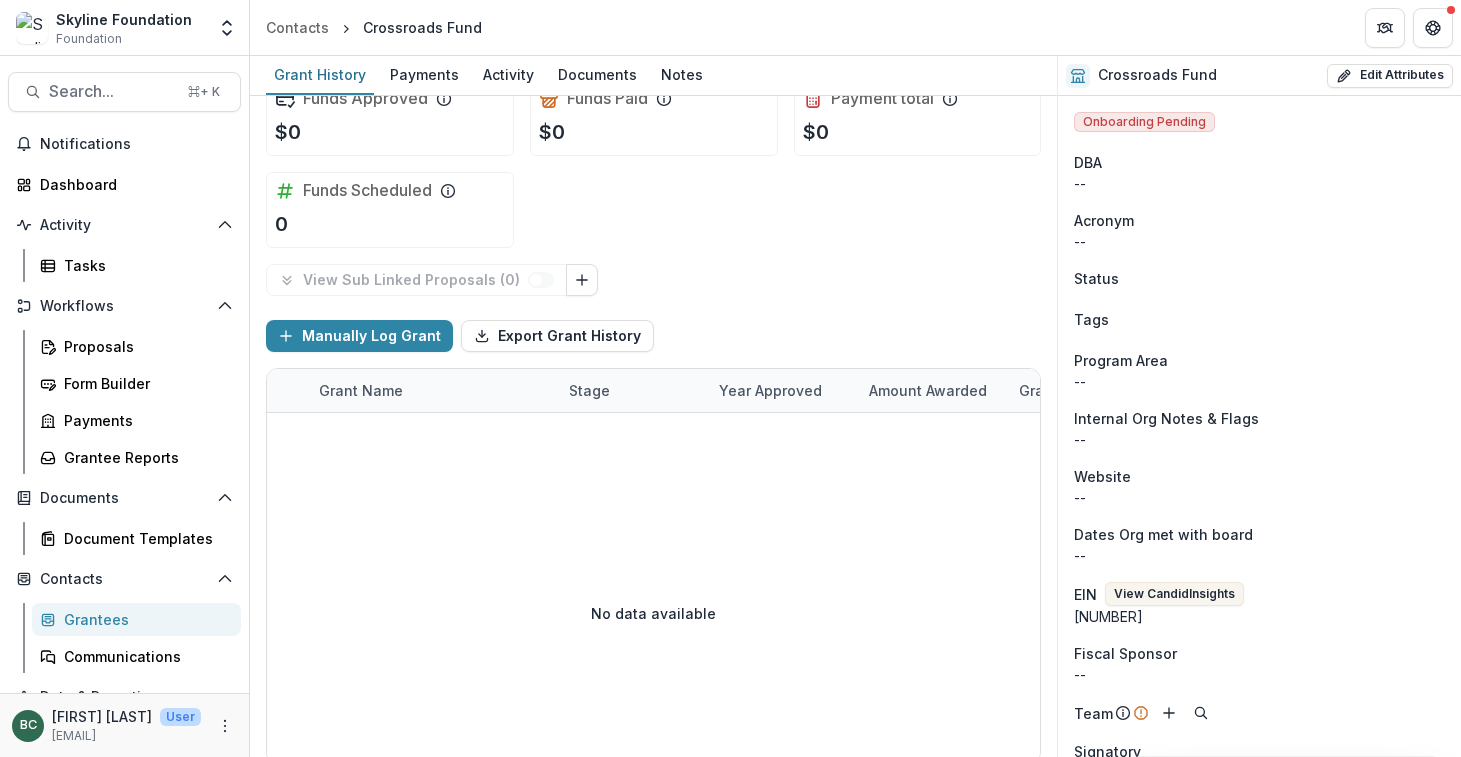 scroll, scrollTop: 0, scrollLeft: 0, axis: both 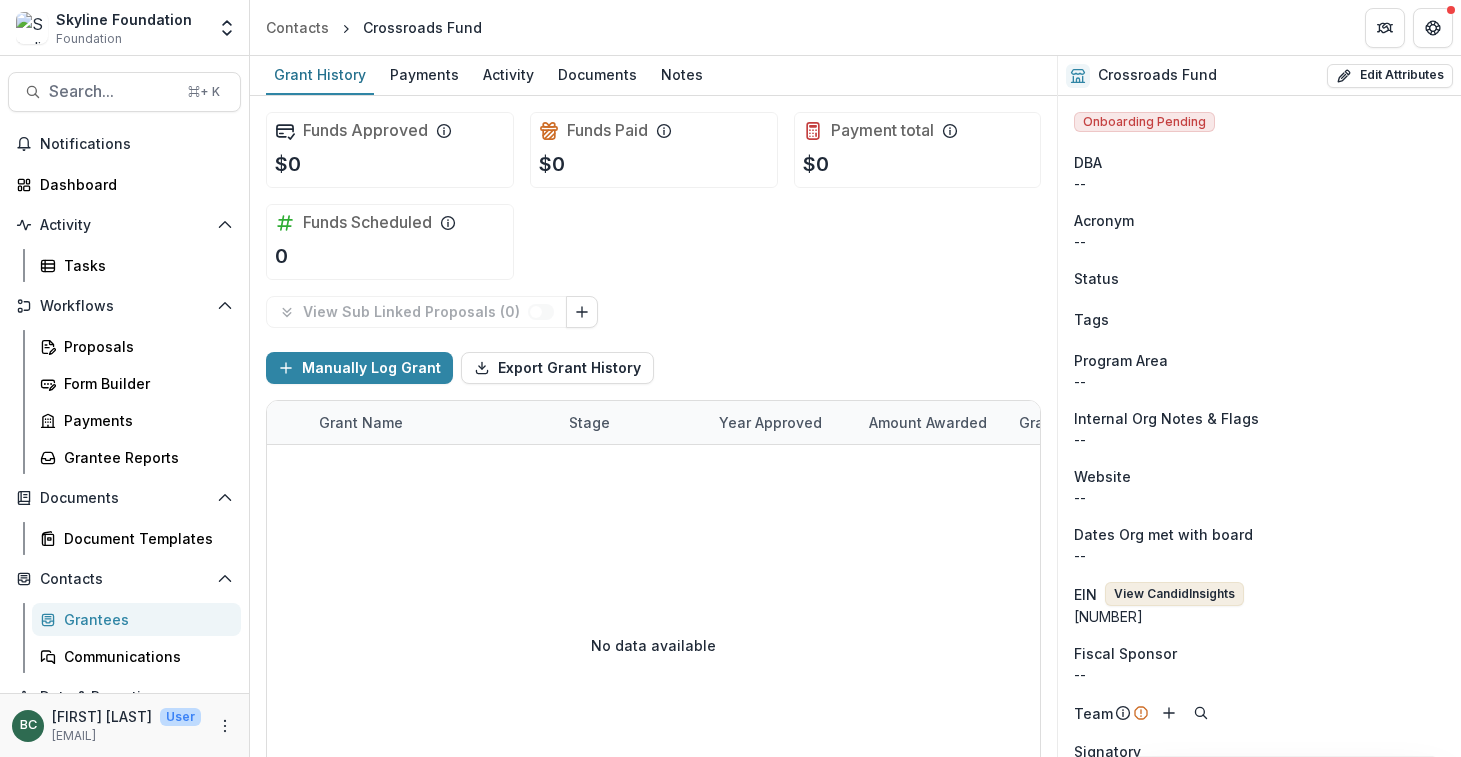 click on "View Candid  Insights" at bounding box center (1174, 594) 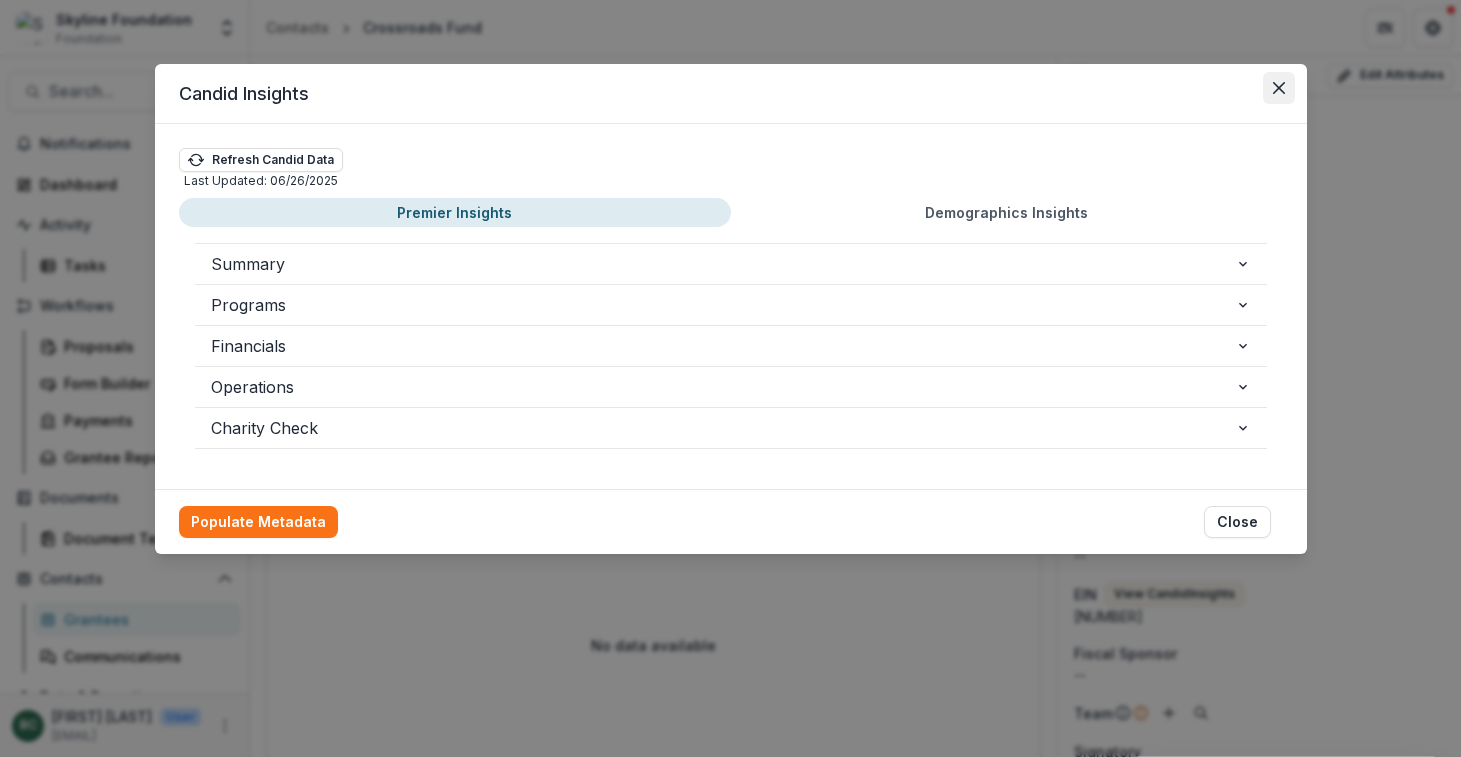 click 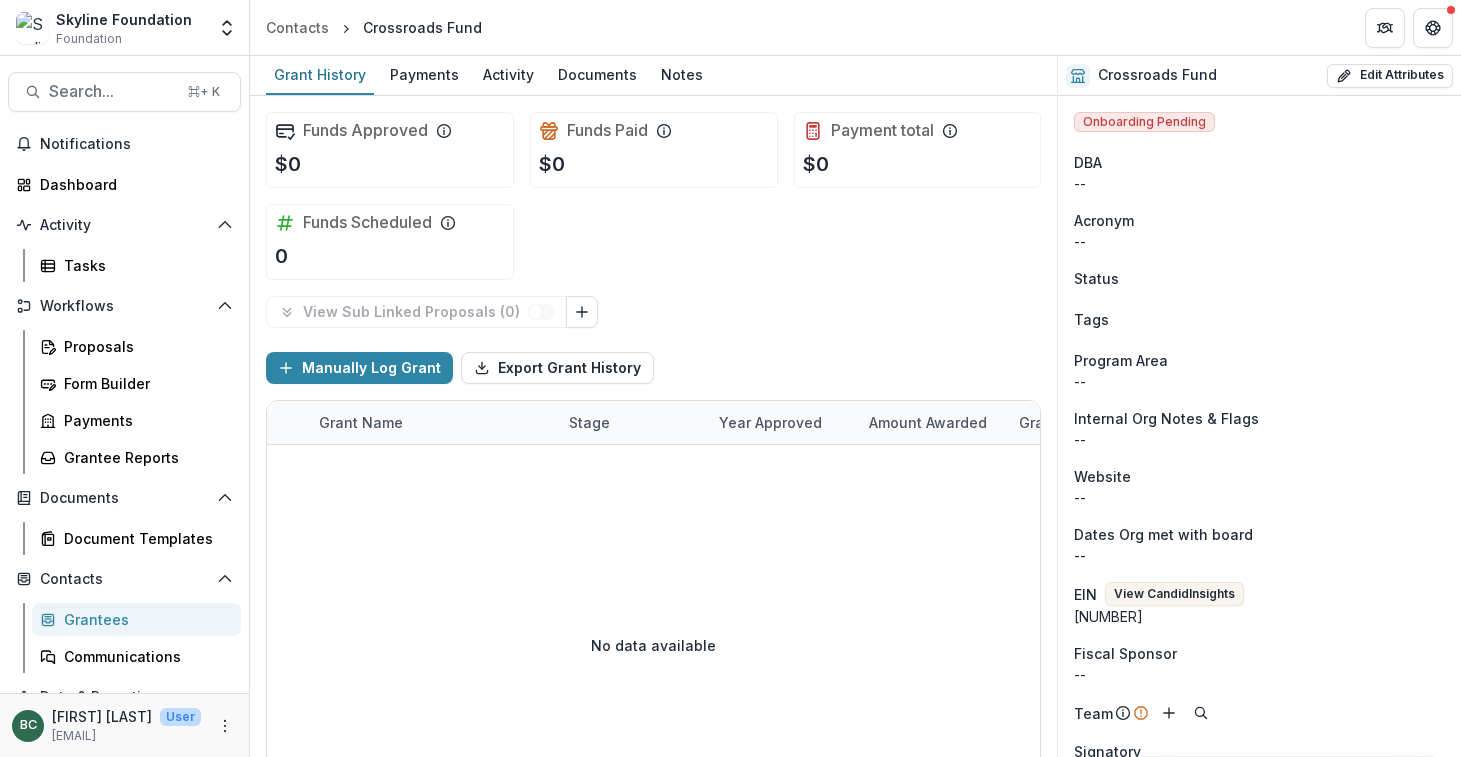 type 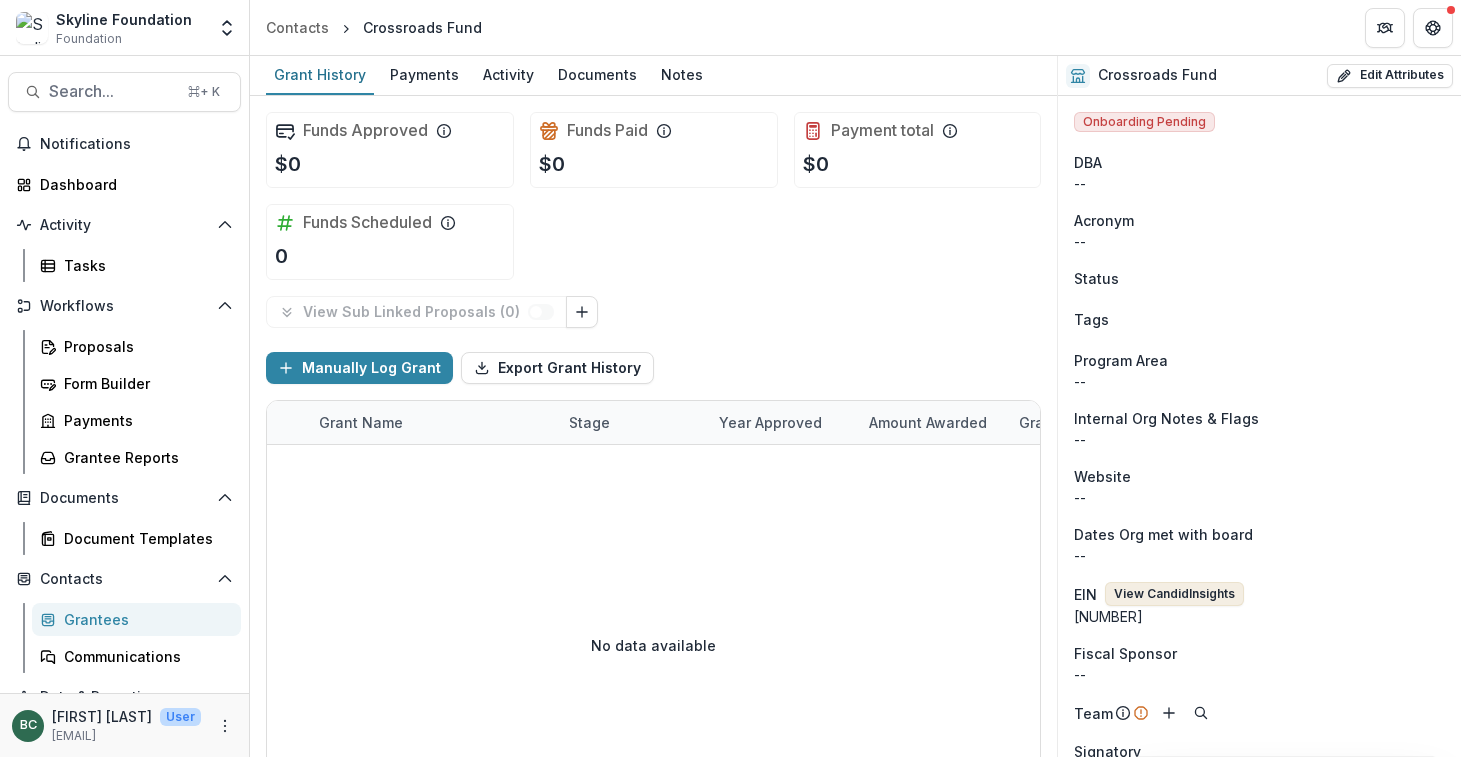 click on "View Candid  Insights" at bounding box center [1174, 594] 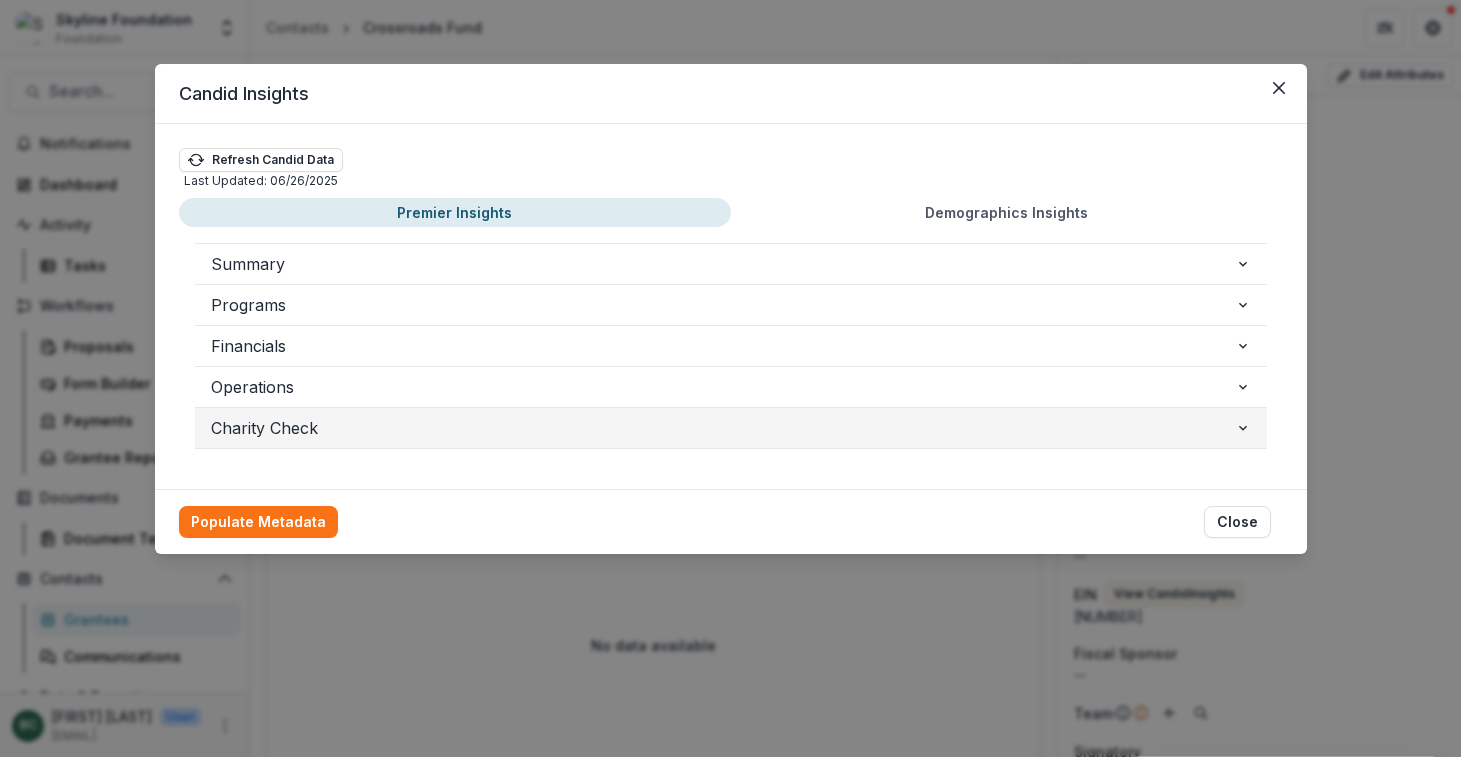 click on "Charity Check" at bounding box center [723, 428] 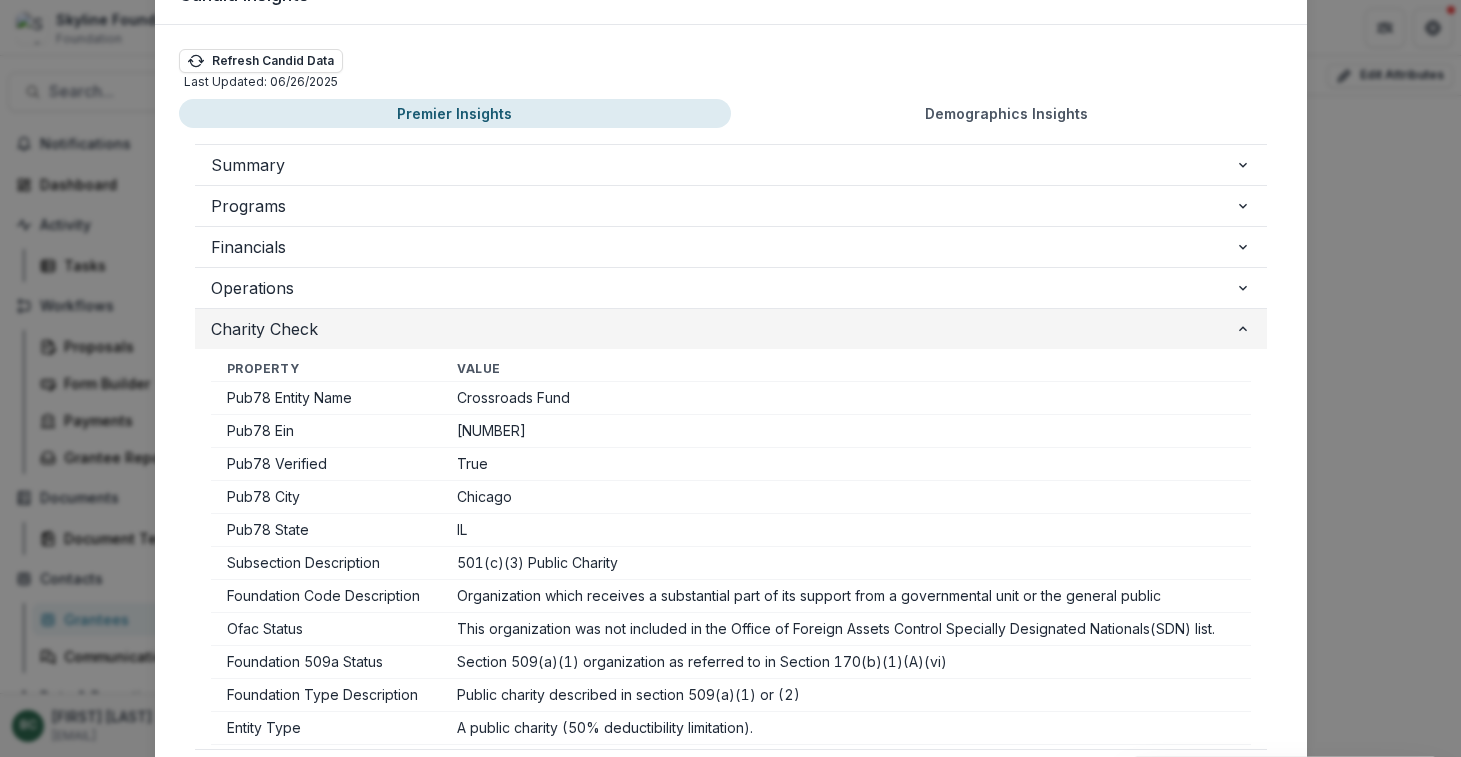 scroll, scrollTop: 108, scrollLeft: 0, axis: vertical 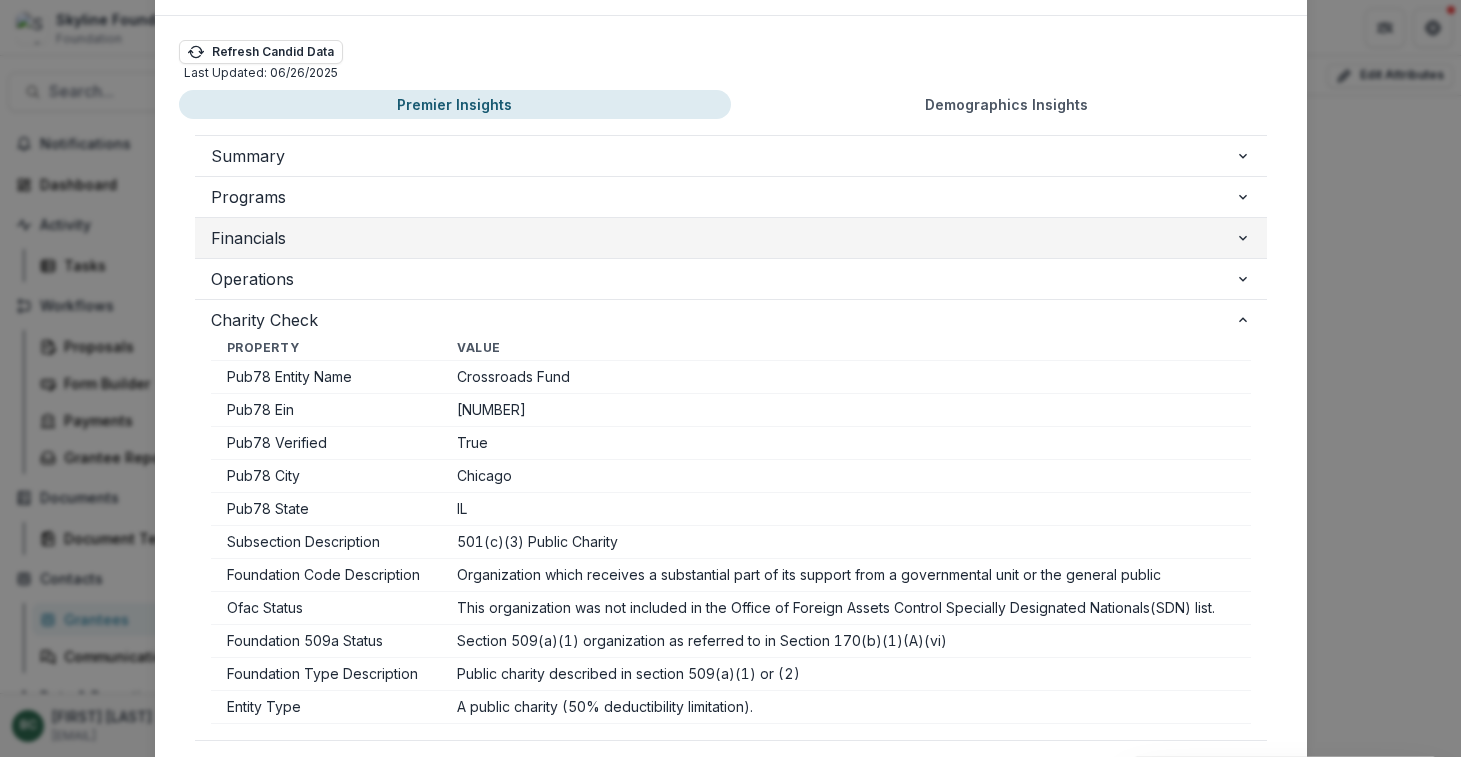click on "Financials" at bounding box center [723, 238] 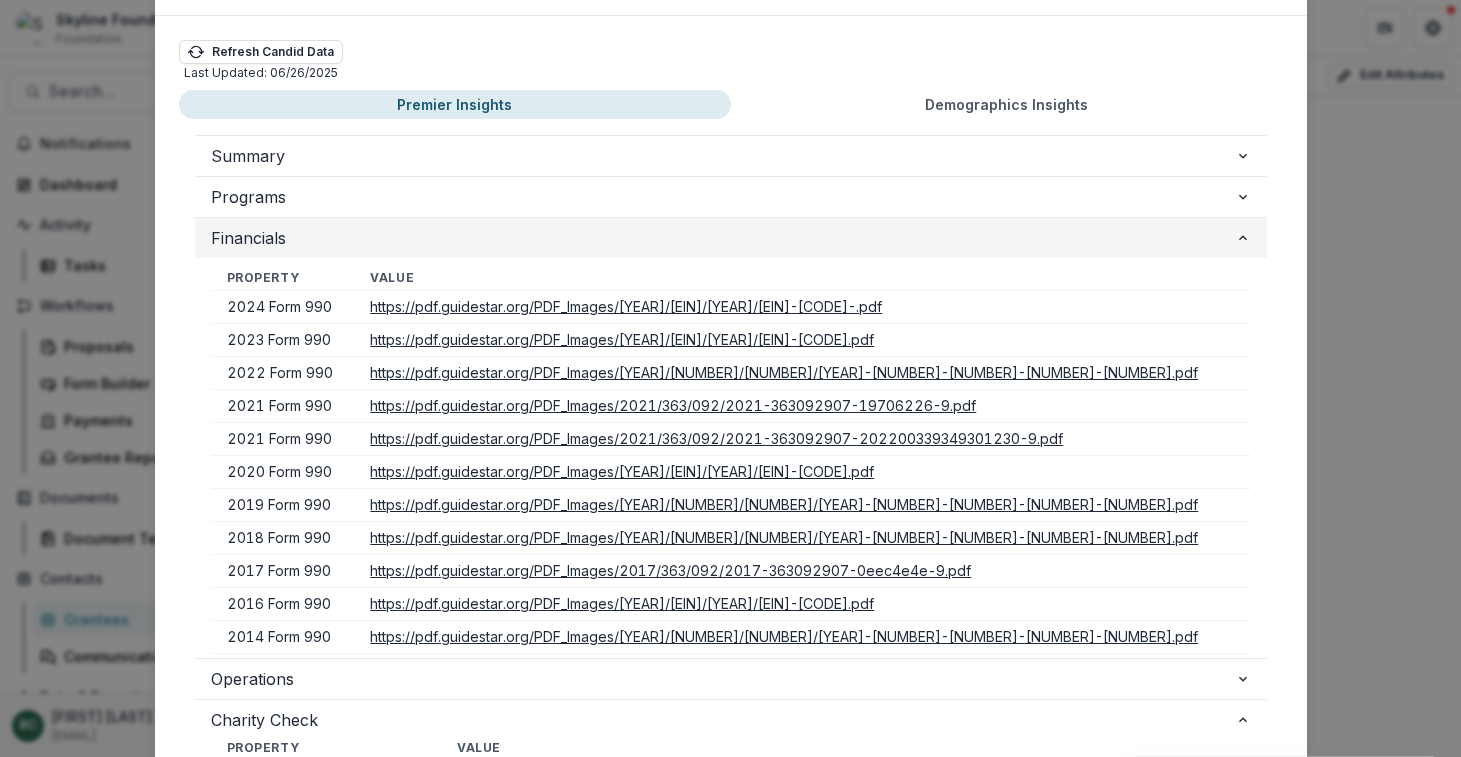 click on "Financials" at bounding box center (723, 238) 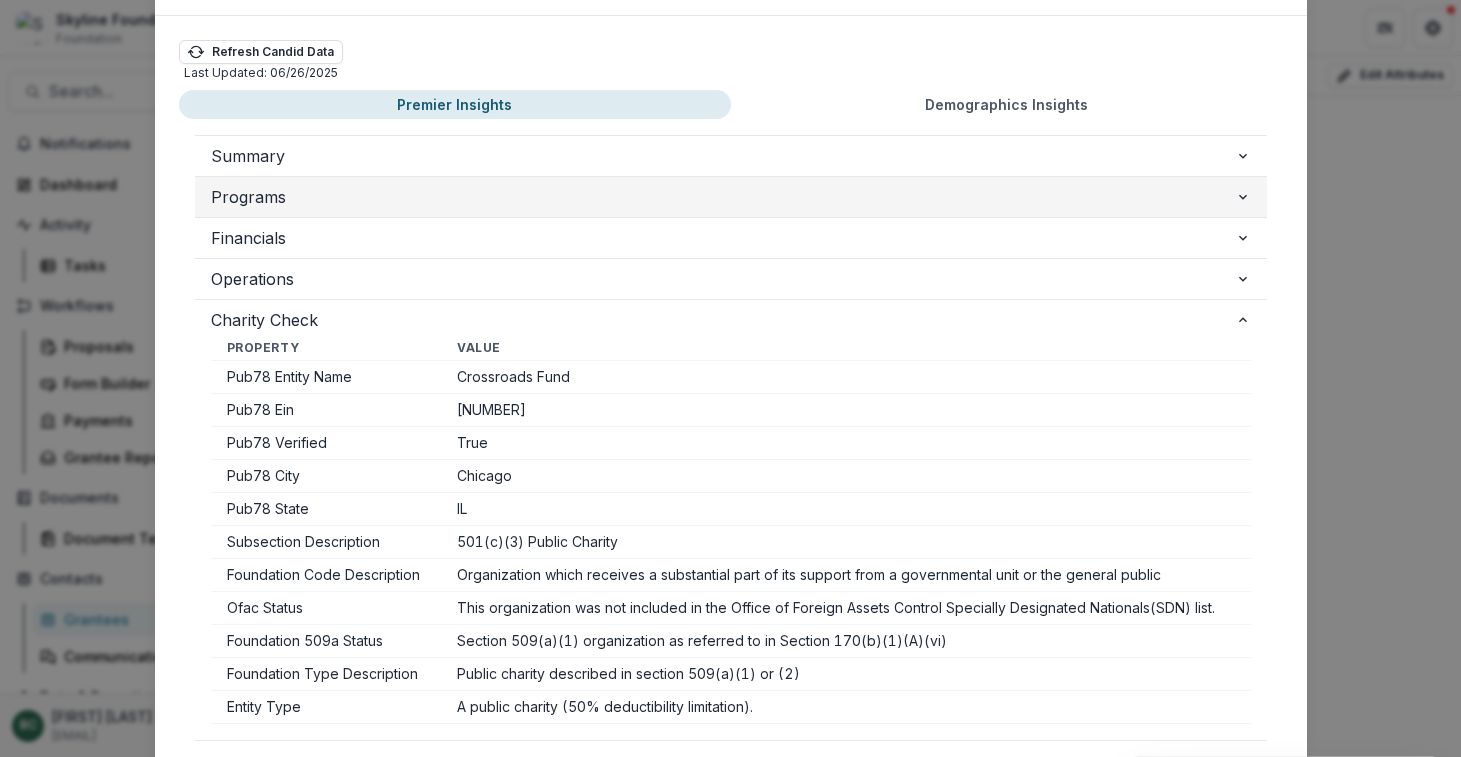 click on "Programs" at bounding box center [723, 197] 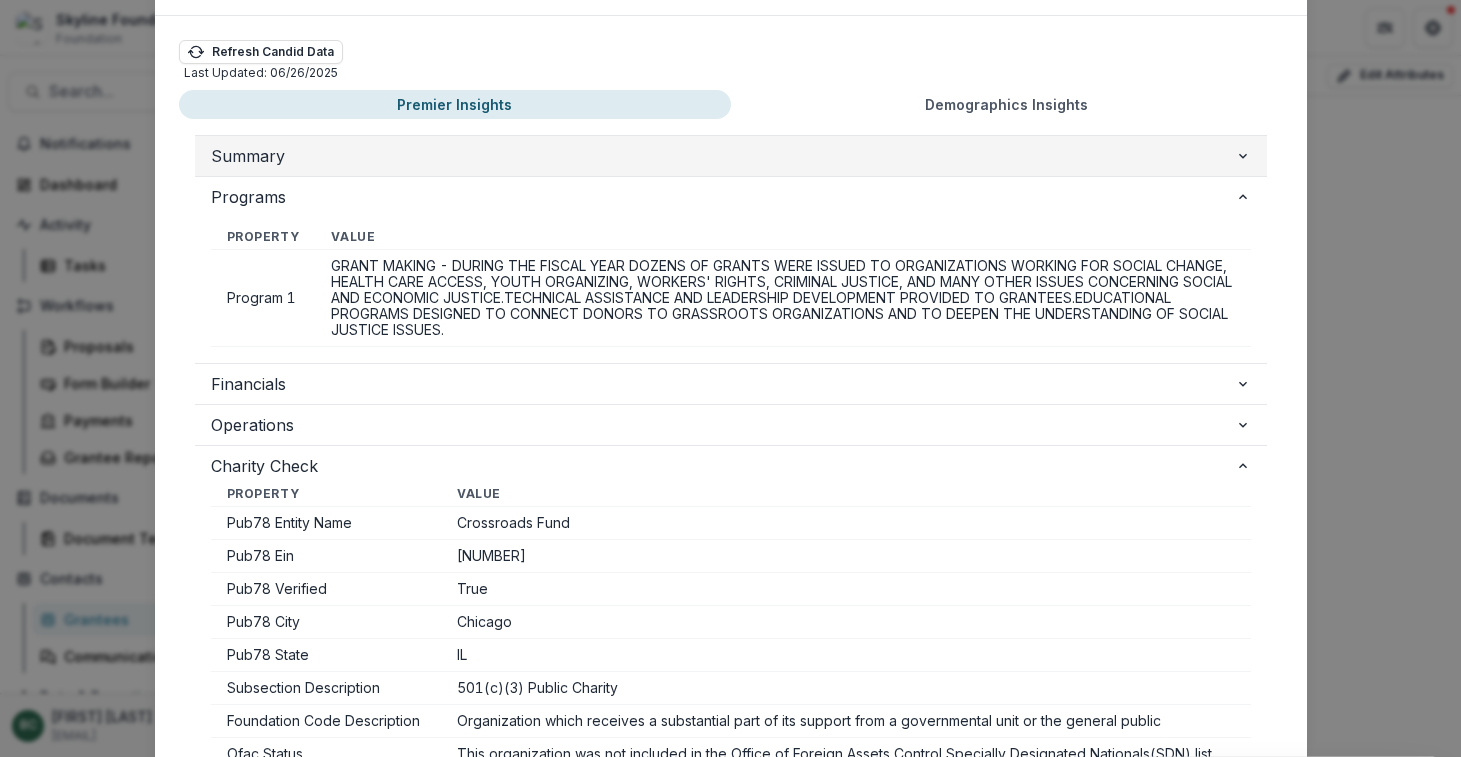 click on "Summary" at bounding box center (723, 156) 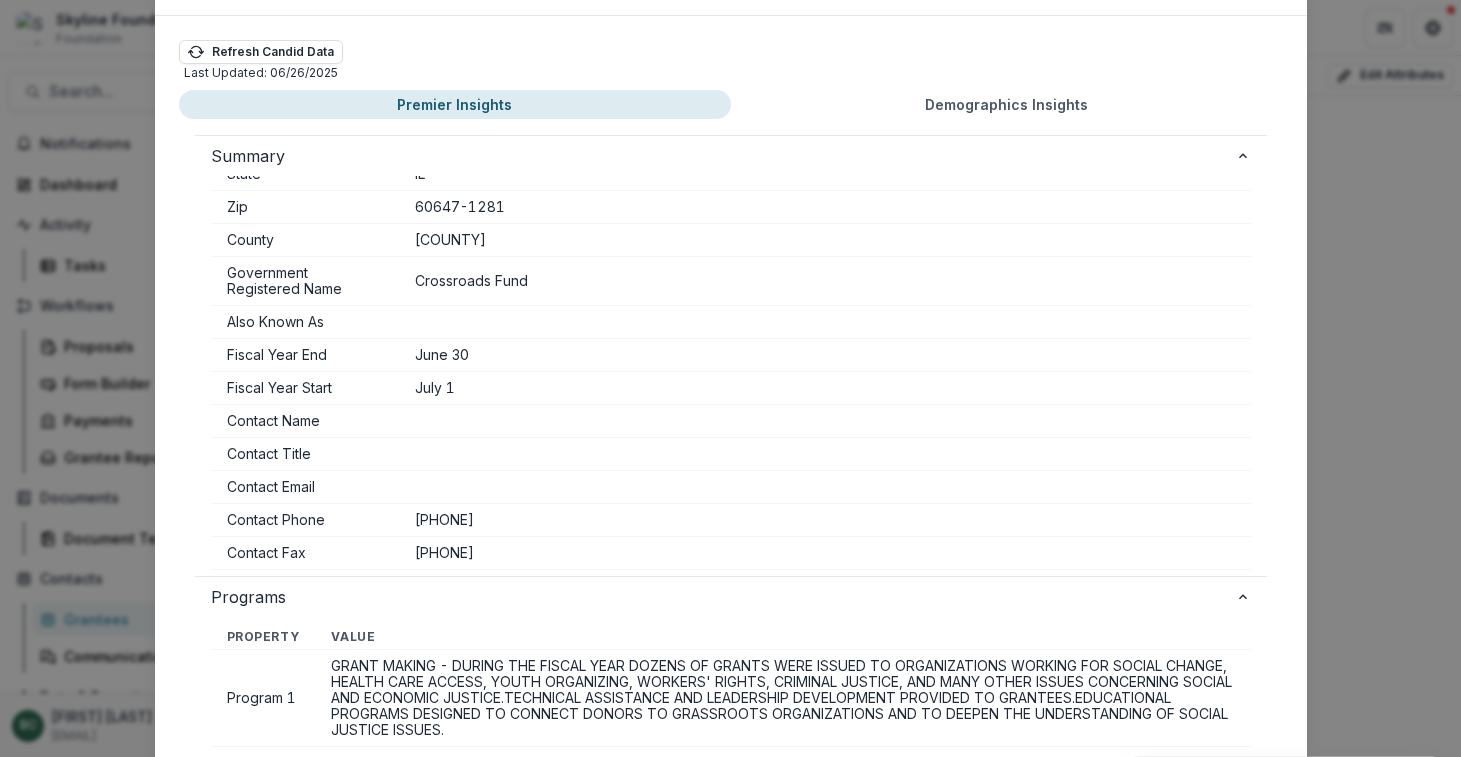 scroll, scrollTop: 93, scrollLeft: 0, axis: vertical 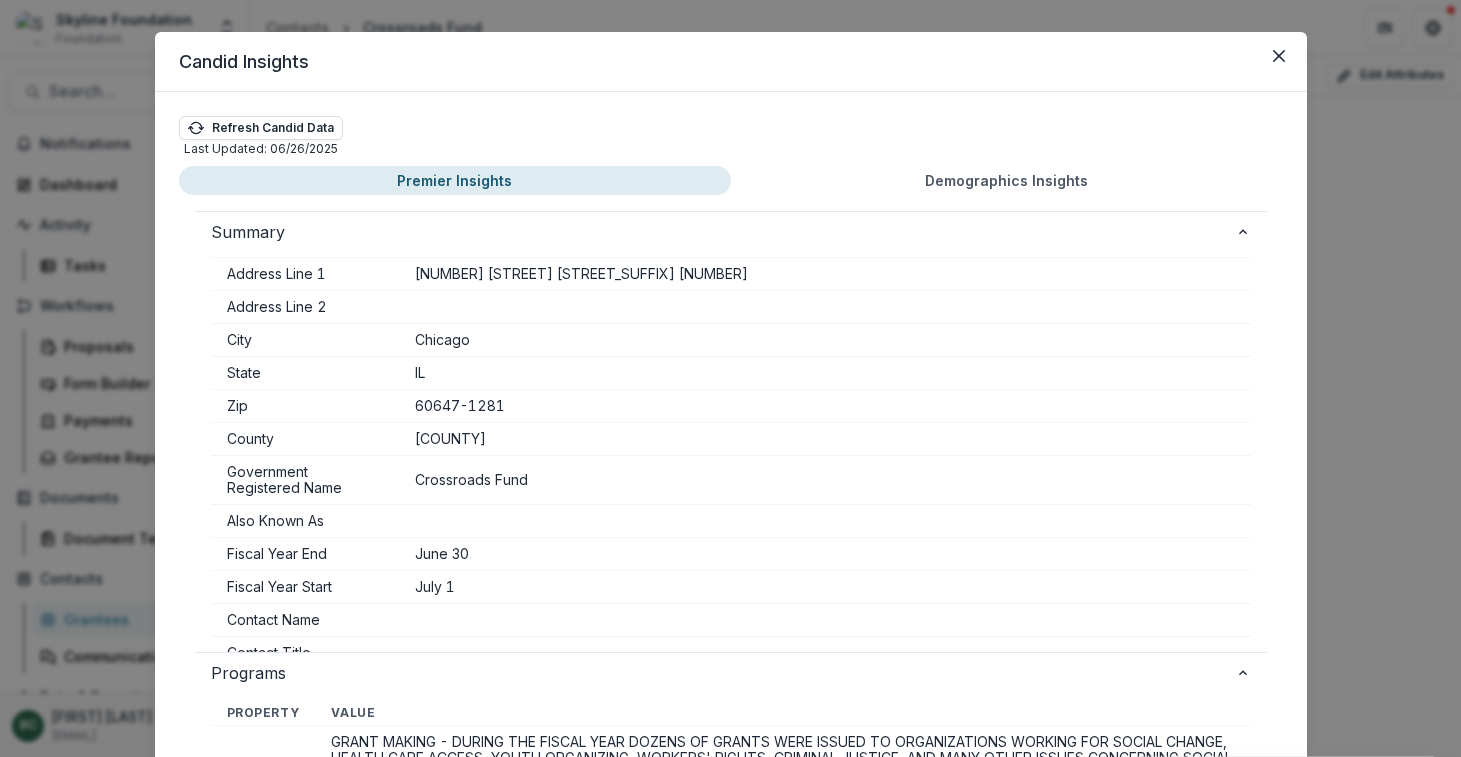 click on "Premier Insights" at bounding box center (455, 180) 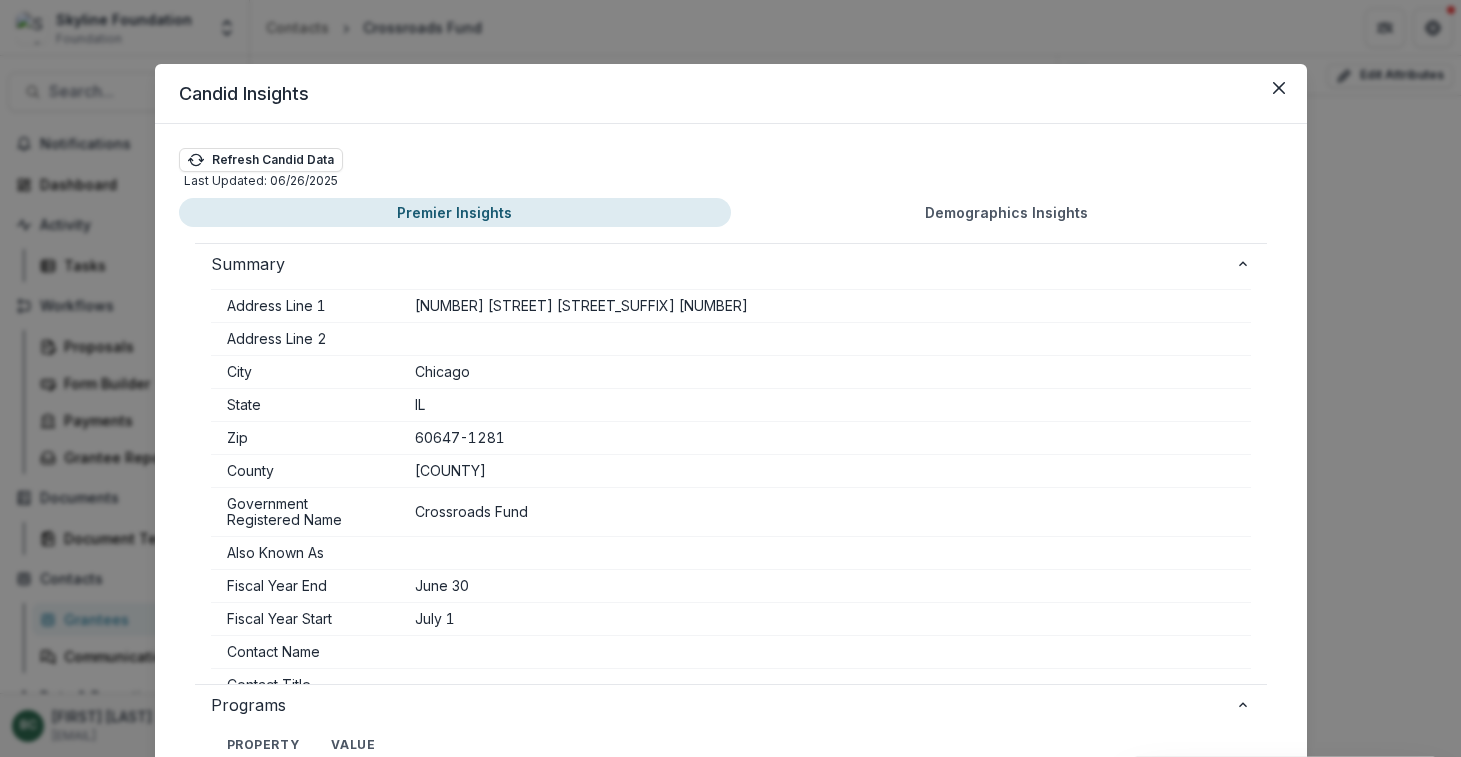 click on "Refresh Candid Data Last Updated:   06/26/2025 Premier Insights Demographics Insights Summary Property Value Entity Name Crossroads Fund EIN 36-3092907 Address Line 1 3411 W Diversey Ave Ste 20 Address Line 2 City Chicago State IL Zip 60647-1281 County Cook Government Registered Name Crossroads Fund Also Known As Fiscal Year End June 30 Fiscal Year Start July 1 Contact Name   Contact Title Contact Email Contact Phone 773-227-7676 Contact Fax 773-227-7790 Ruling Year 1980 Guidestar Public Profile https://www.guidestar.org/profile/36-3092907 Impact Statement IRS Subsection Code 03 IRS Subsection Description 501(c)(3) Public Charity Keywords social justice, grassroots, organizing, foundation Logo Url Mission THE MISSION OF CROSSROADS FUND, INC. IS TO SUPPORT COMMUNITY ORGANIZATIONS WORKING ON ISSUES OF RACIAL, SOCIAL, AND ECONOMIC JUSTICE IN THE CHICAGO AREA. Demographics Status This organization has provided Candid Demographics Data on  Ntee Code T30 - Public Foundations Website Url Year Founded 1981 Programs" at bounding box center (731, 779) 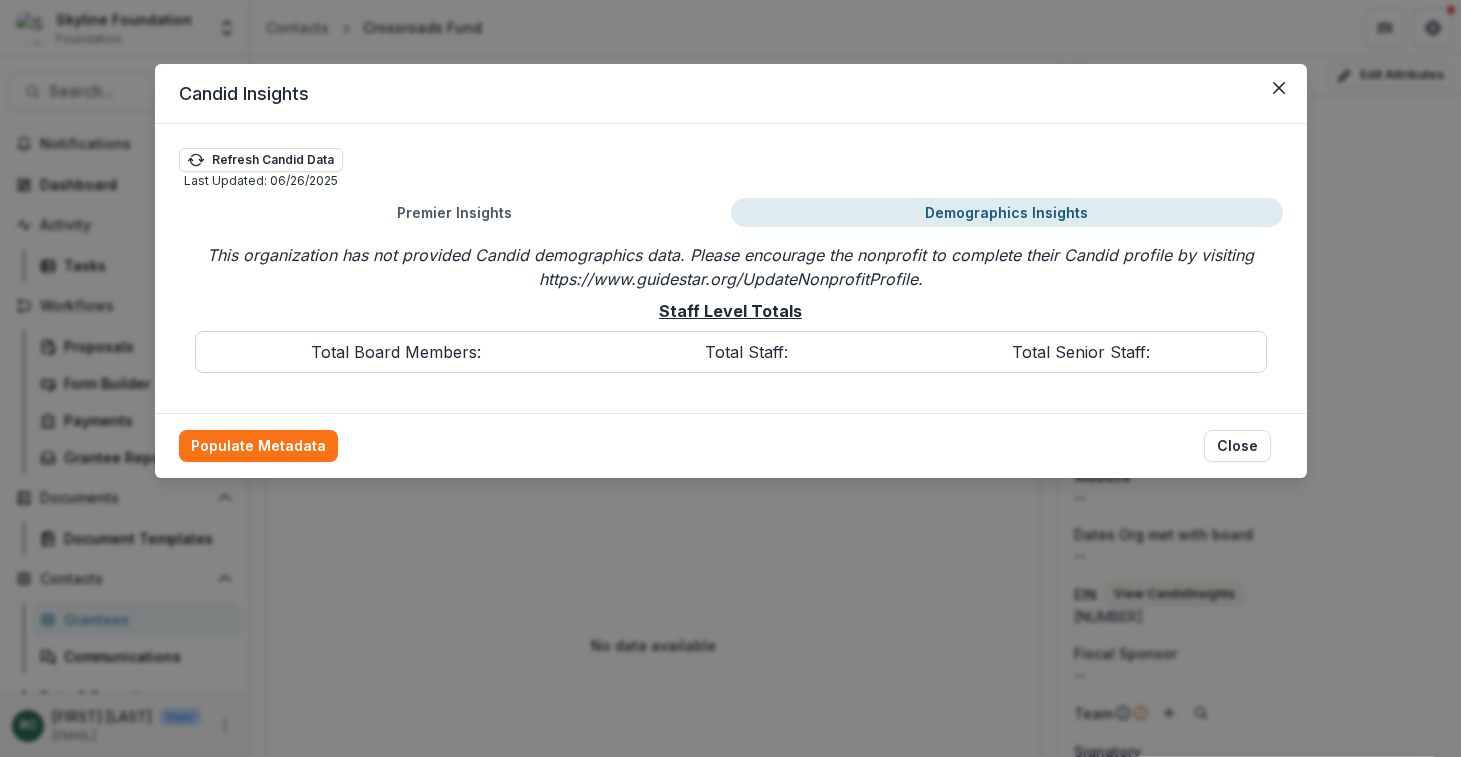 scroll, scrollTop: 93, scrollLeft: 0, axis: vertical 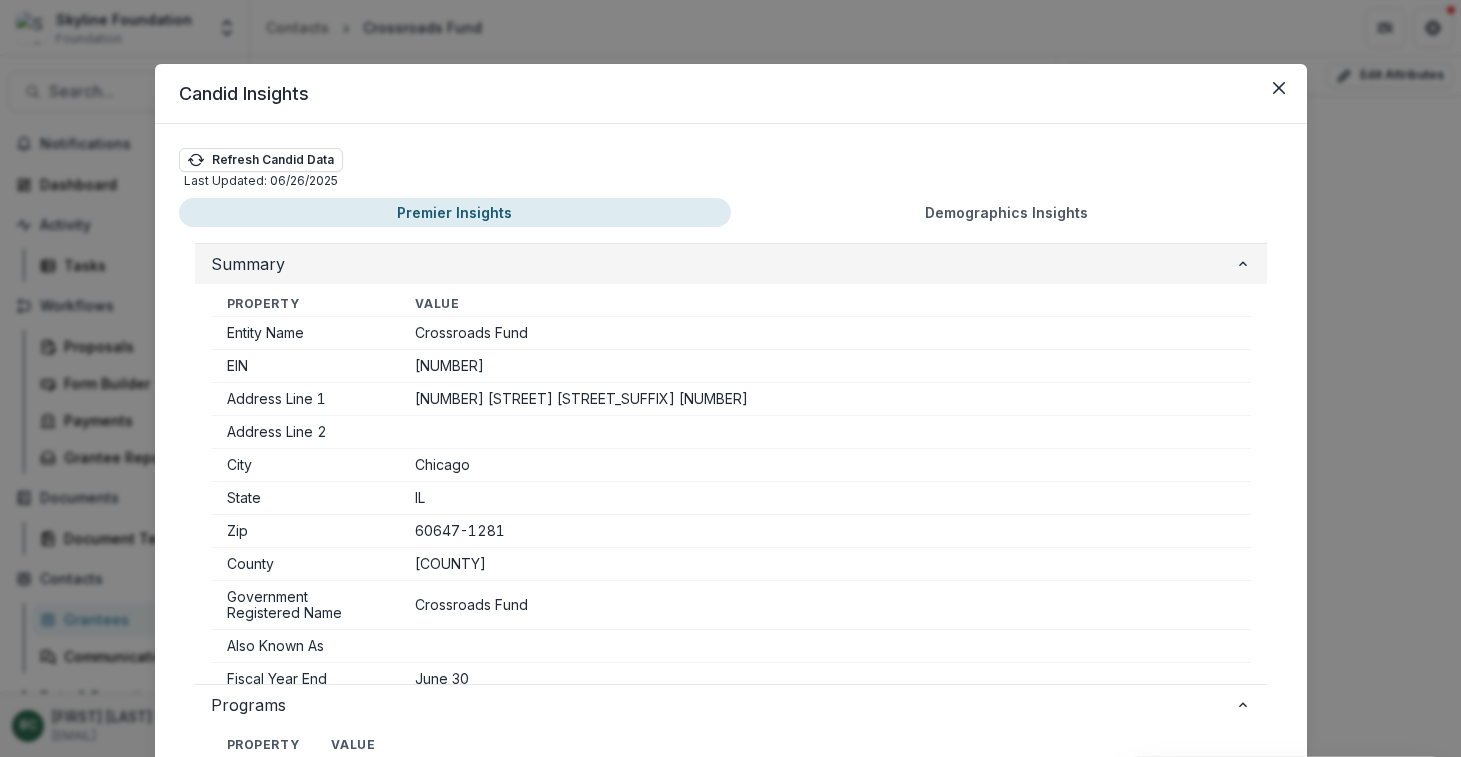 click on "Summary" at bounding box center (723, 264) 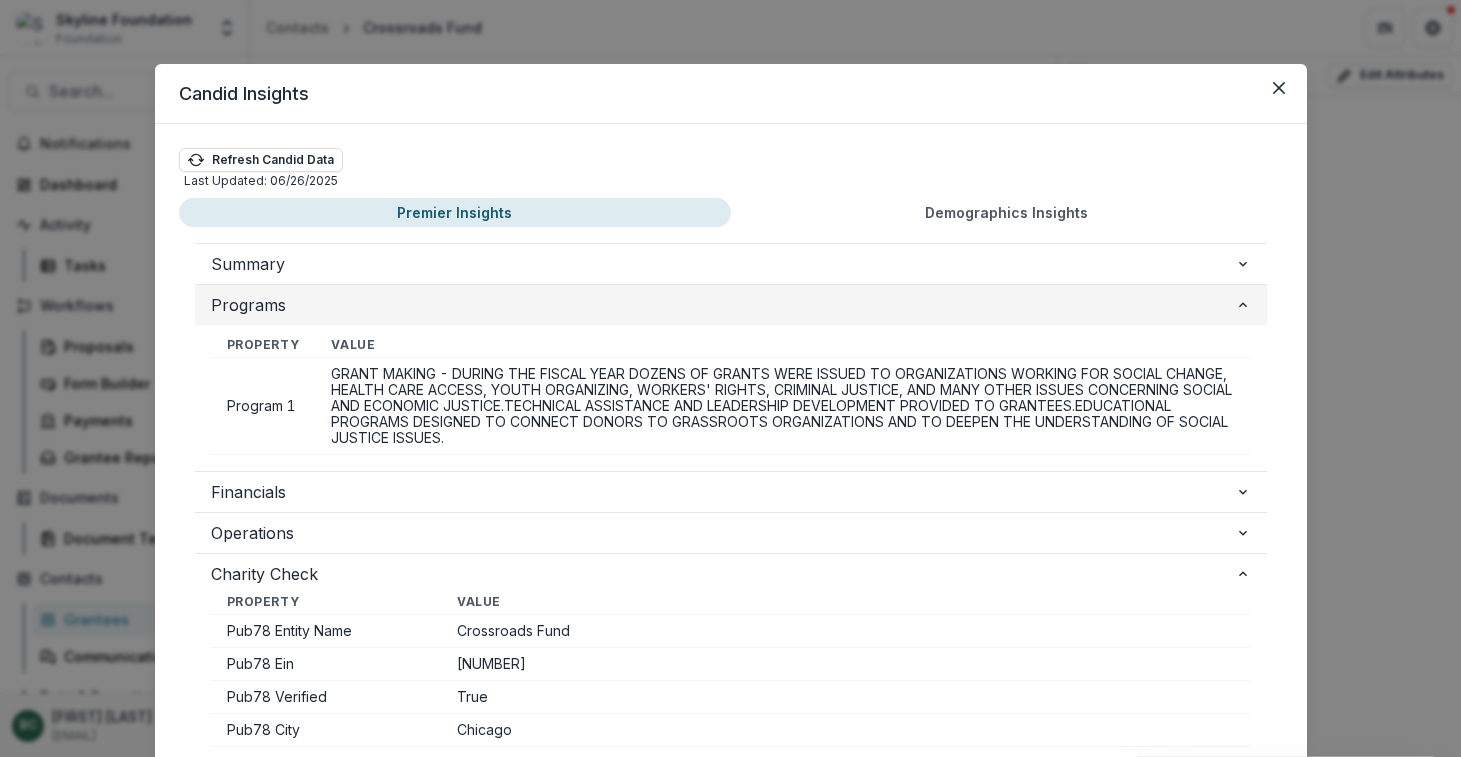 click on "Programs" at bounding box center [723, 305] 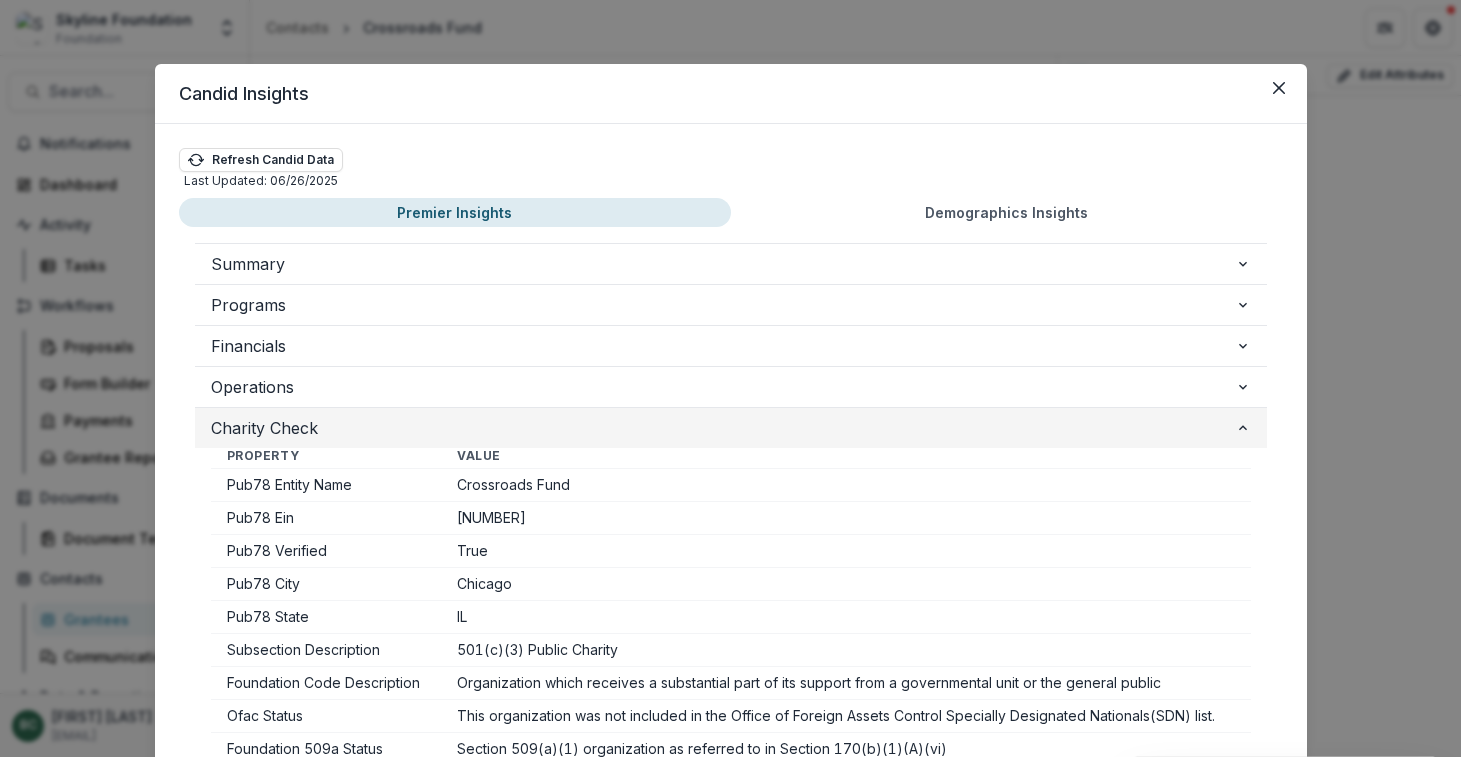click on "Charity Check" at bounding box center [723, 428] 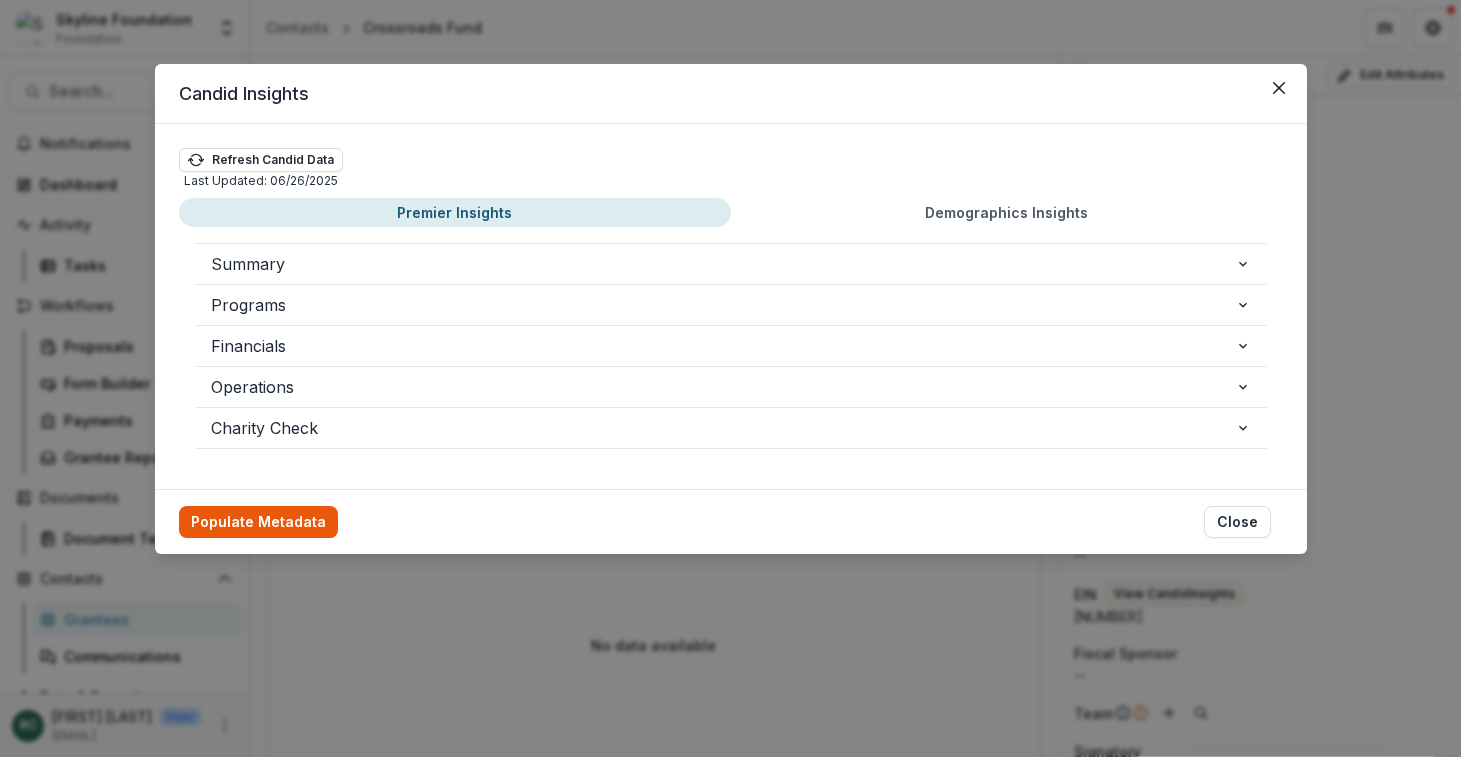 click on "Populate Metadata" at bounding box center [258, 522] 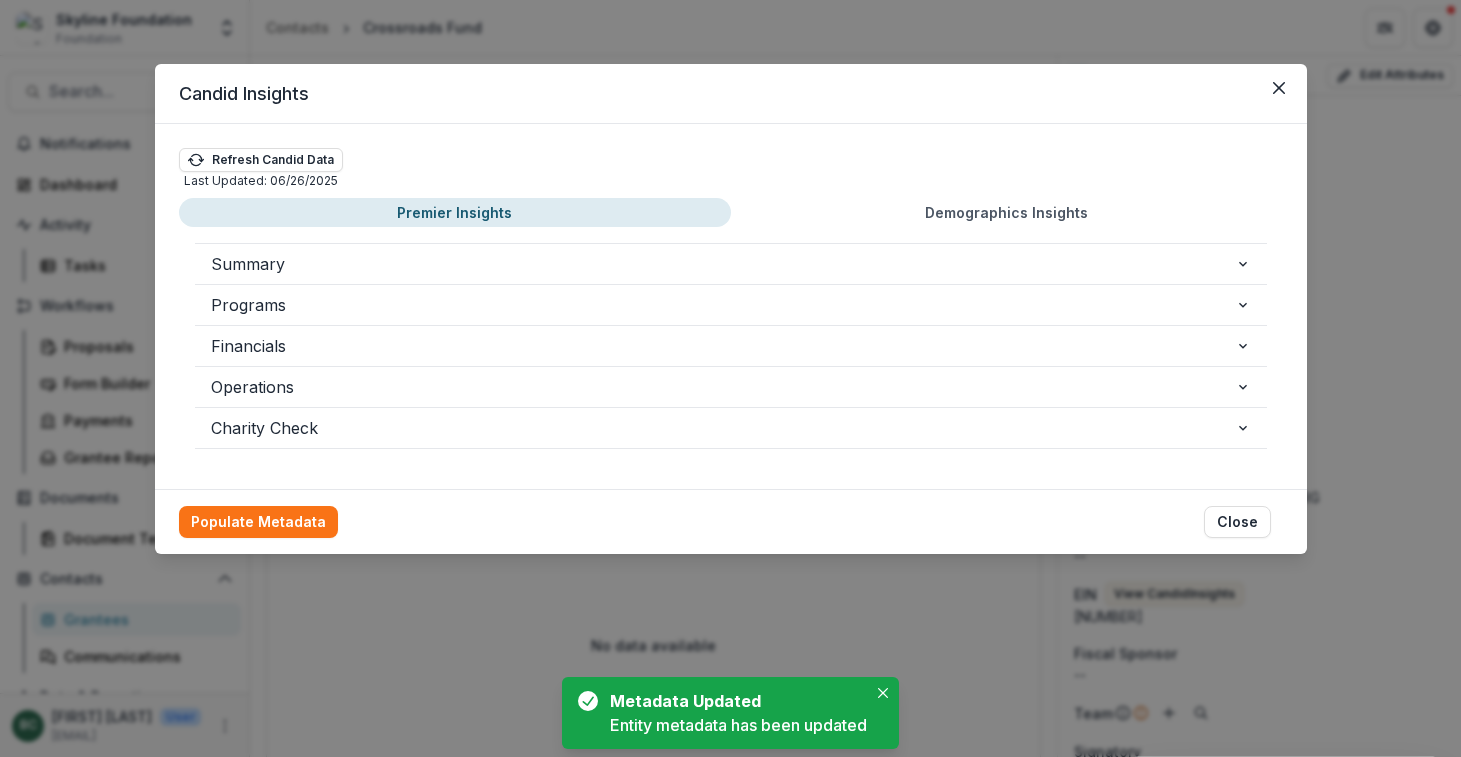 click on "Candid Insights Refresh Candid Data Last Updated:   06/26/2025 Premier Insights Demographics Insights Summary Property Value Entity Name Crossroads Fund EIN 36-3092907 Address Line 1 3411 W Diversey Ave Ste 20 Address Line 2 City Chicago State IL Zip 60647-1281 County Cook Government Registered Name Crossroads Fund Also Known As Fiscal Year End June 30 Fiscal Year Start July 1 Contact Name   Contact Title Contact Email Contact Phone 773-227-7676 Contact Fax 773-227-7790 Ruling Year 1980 Guidestar Public Profile https://www.guidestar.org/profile/36-3092907 Impact Statement IRS Subsection Code 03 IRS Subsection Description 501(c)(3) Public Charity Keywords social justice, grassroots, organizing, foundation Logo Url Mission THE MISSION OF CROSSROADS FUND, INC. IS TO SUPPORT COMMUNITY ORGANIZATIONS WORKING ON ISSUES OF RACIAL, SOCIAL, AND ECONOMIC JUSTICE IN THE CHICAGO AREA. Demographics Status This organization has provided Candid Demographics Data on  Ntee Code T30 - Public Foundations Website Url Year Founded" at bounding box center (730, 378) 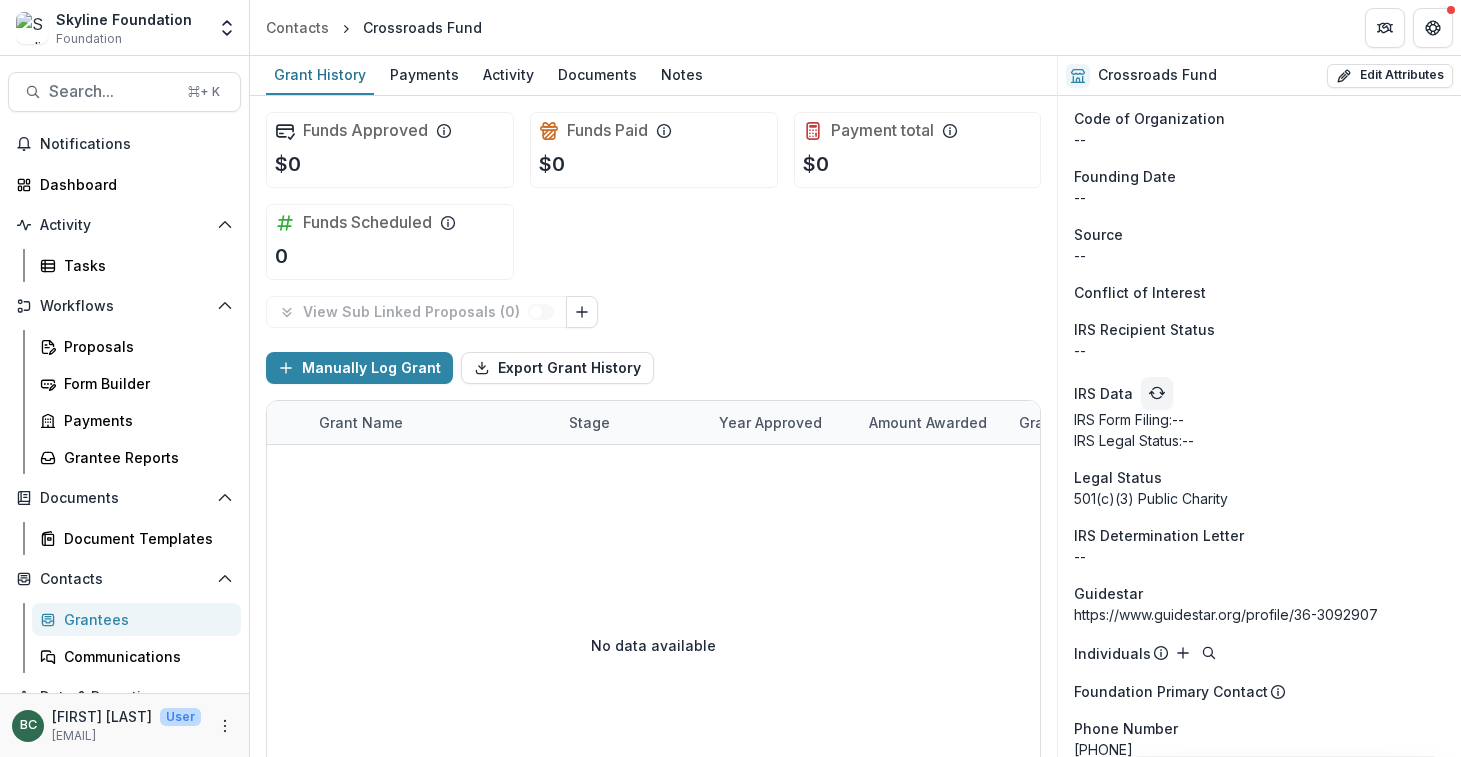 scroll, scrollTop: 1454, scrollLeft: 0, axis: vertical 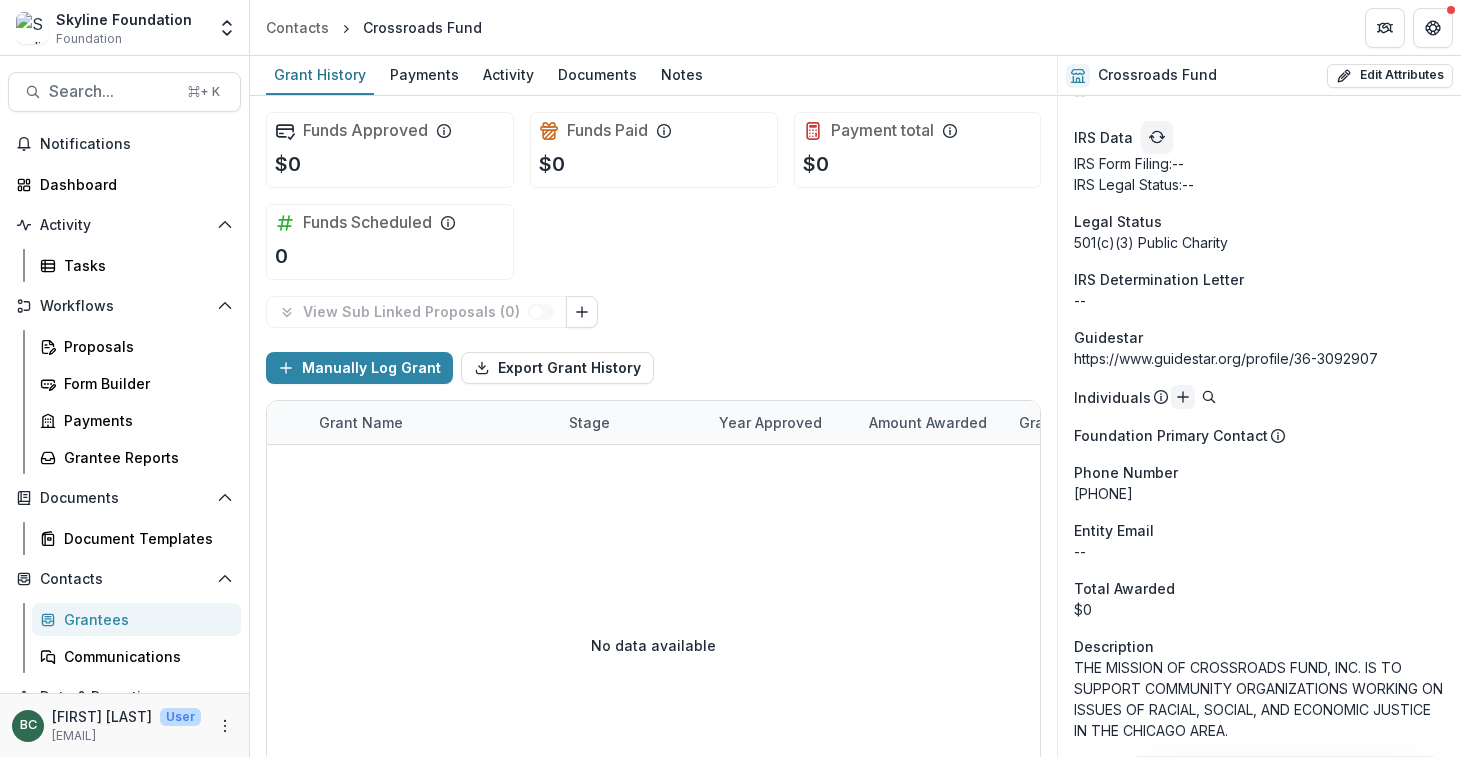 click 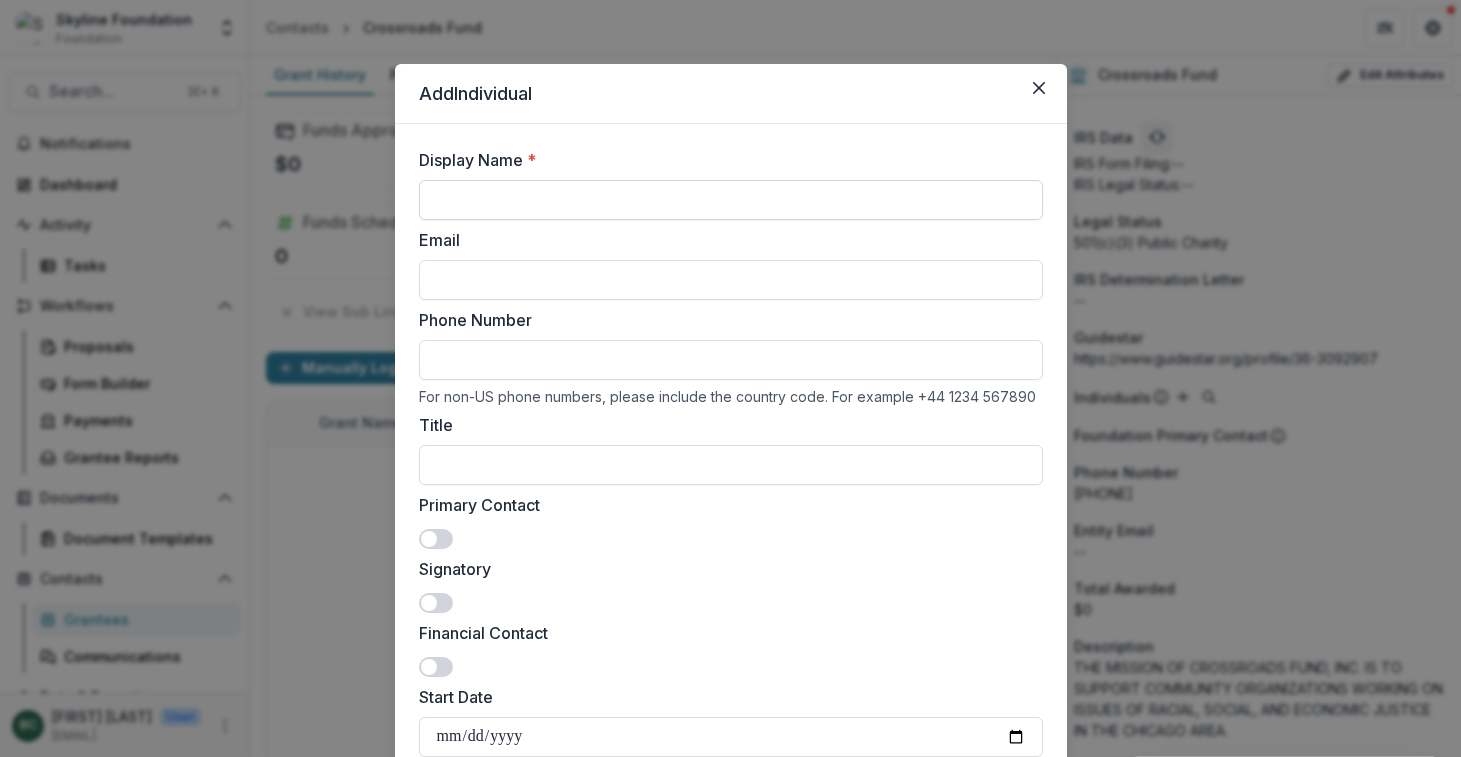 click on "Display Name *" at bounding box center [731, 200] 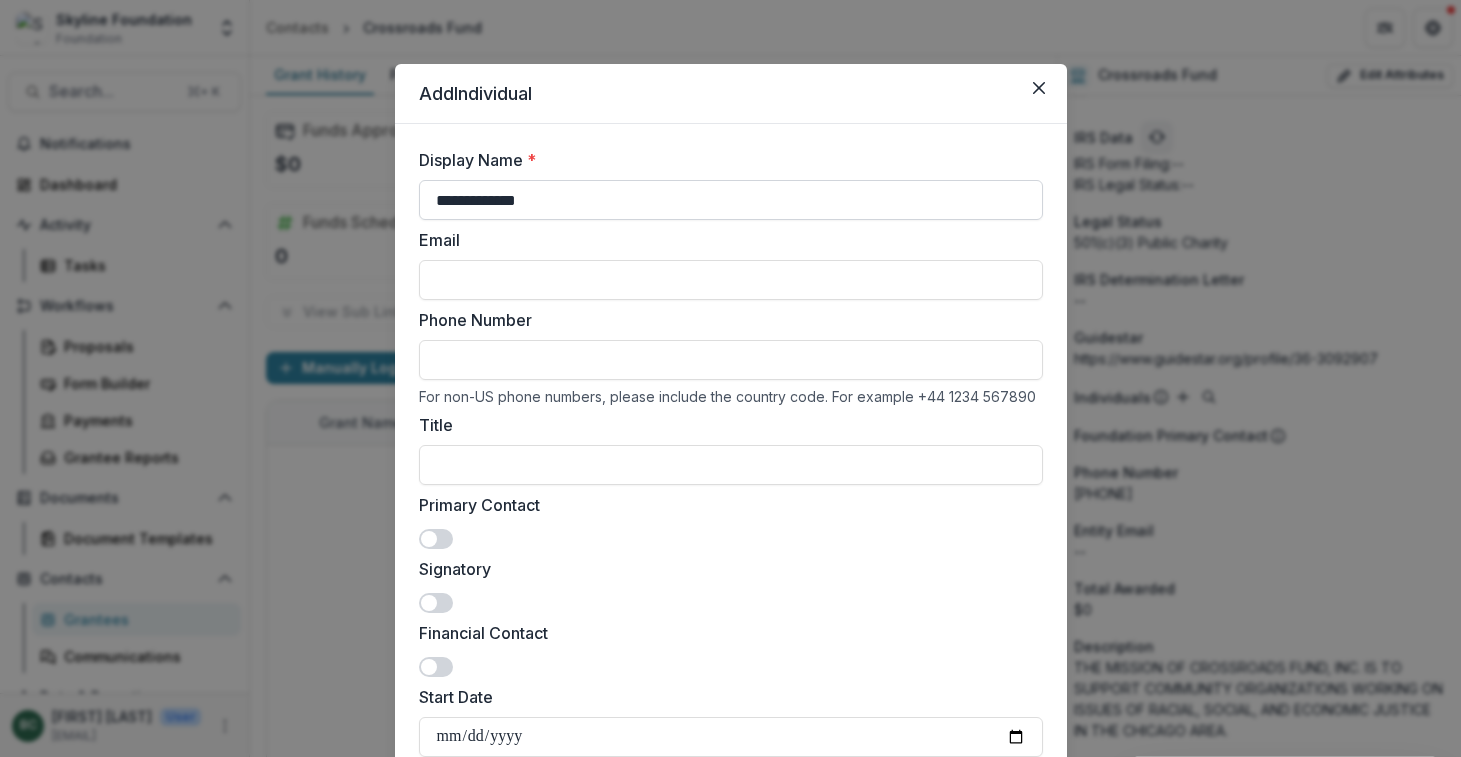 type on "**********" 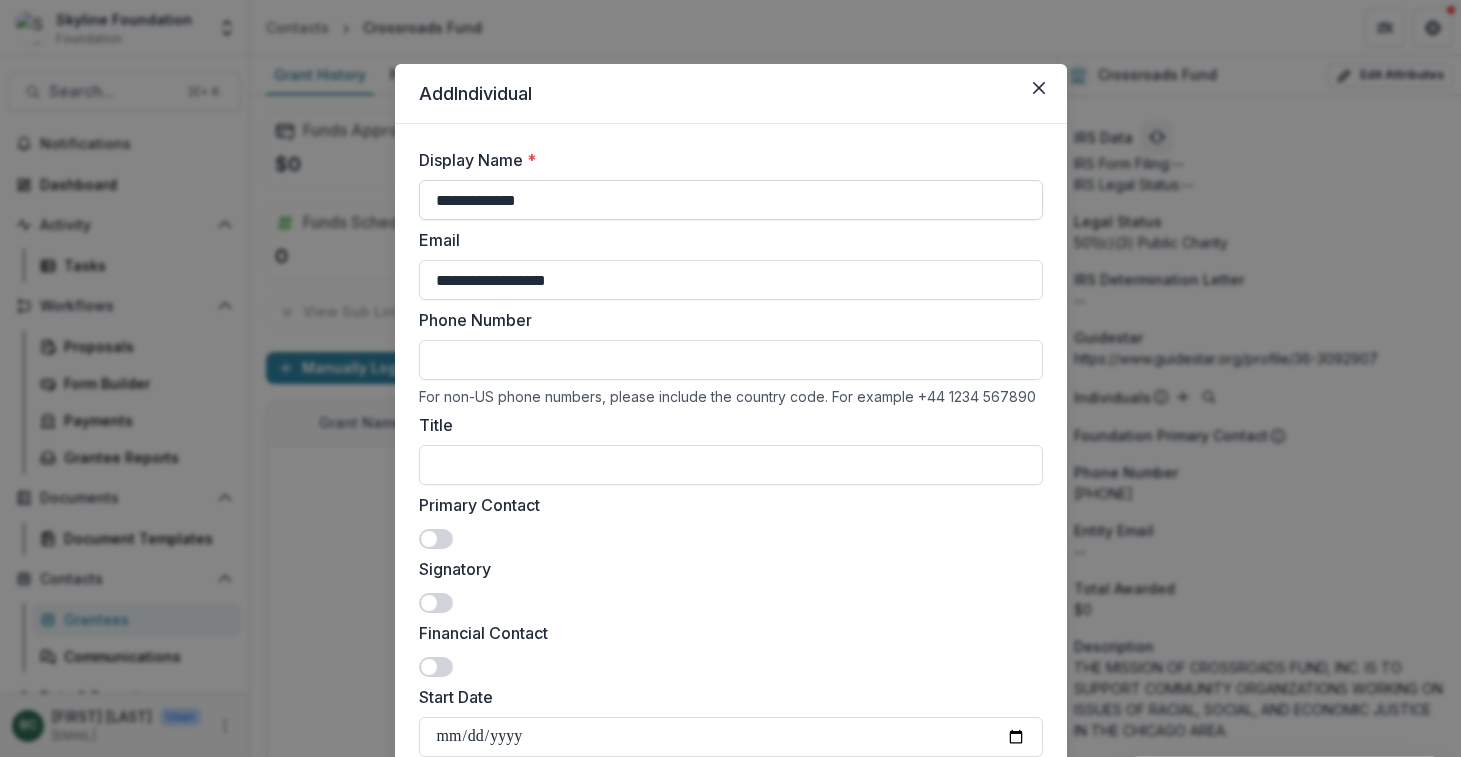 type on "**********" 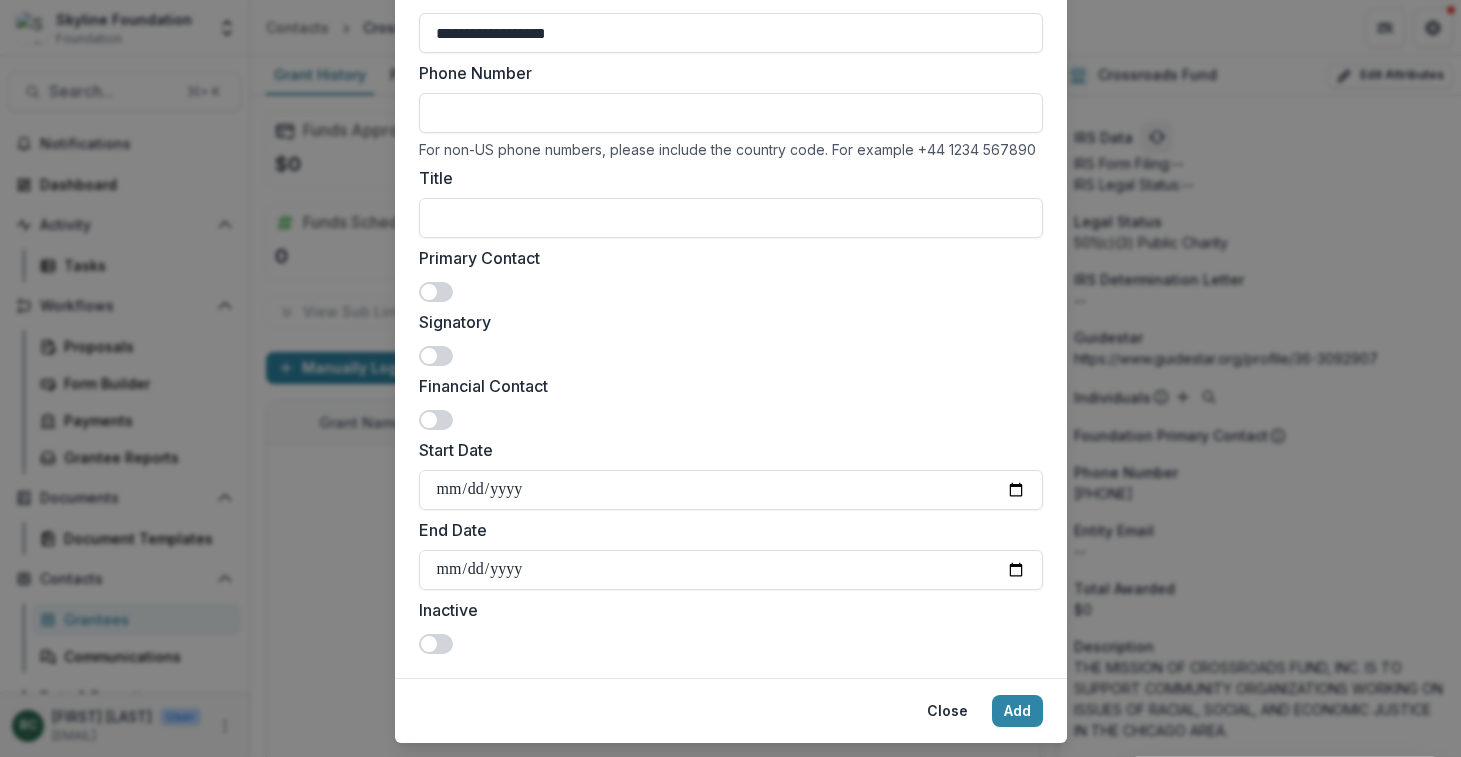 scroll, scrollTop: 252, scrollLeft: 0, axis: vertical 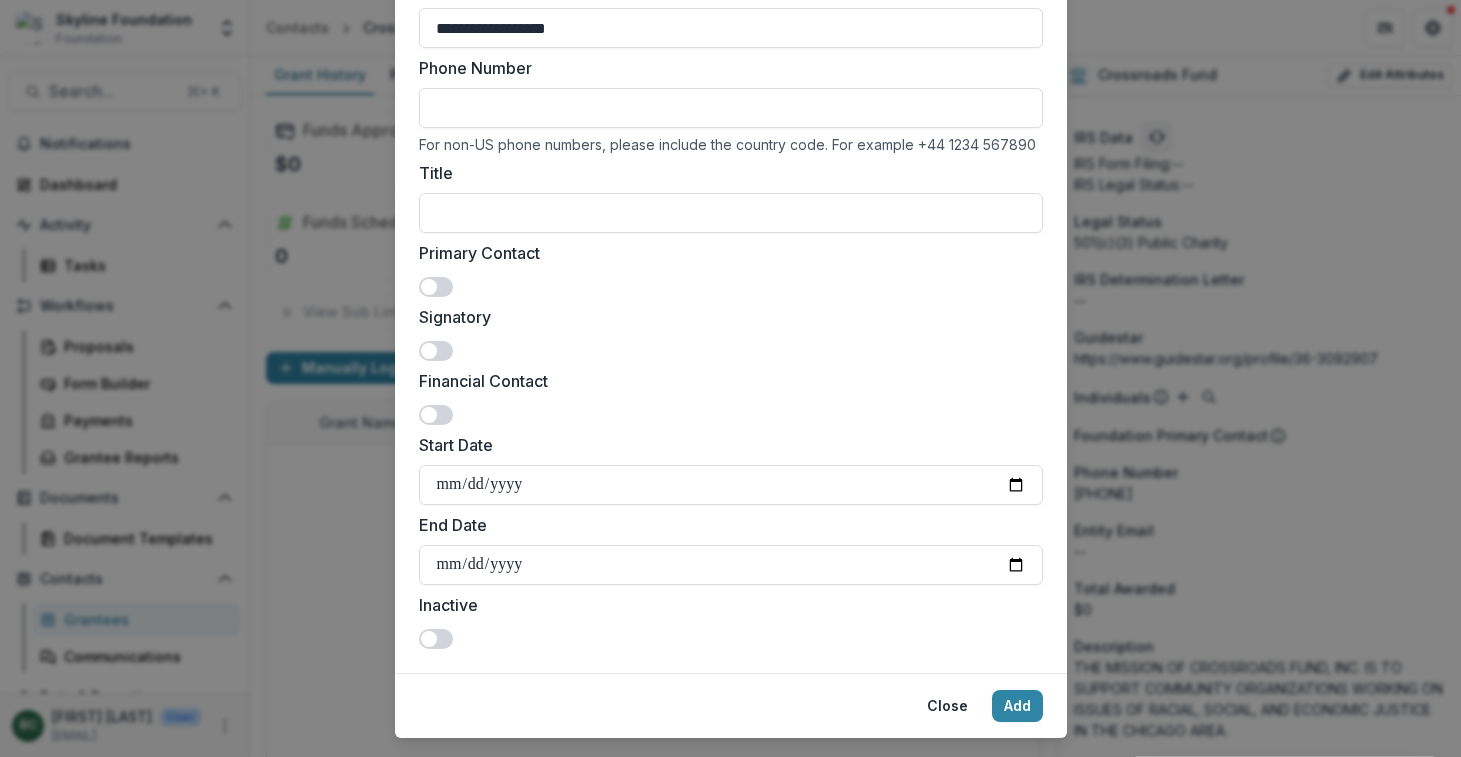 click at bounding box center [429, 287] 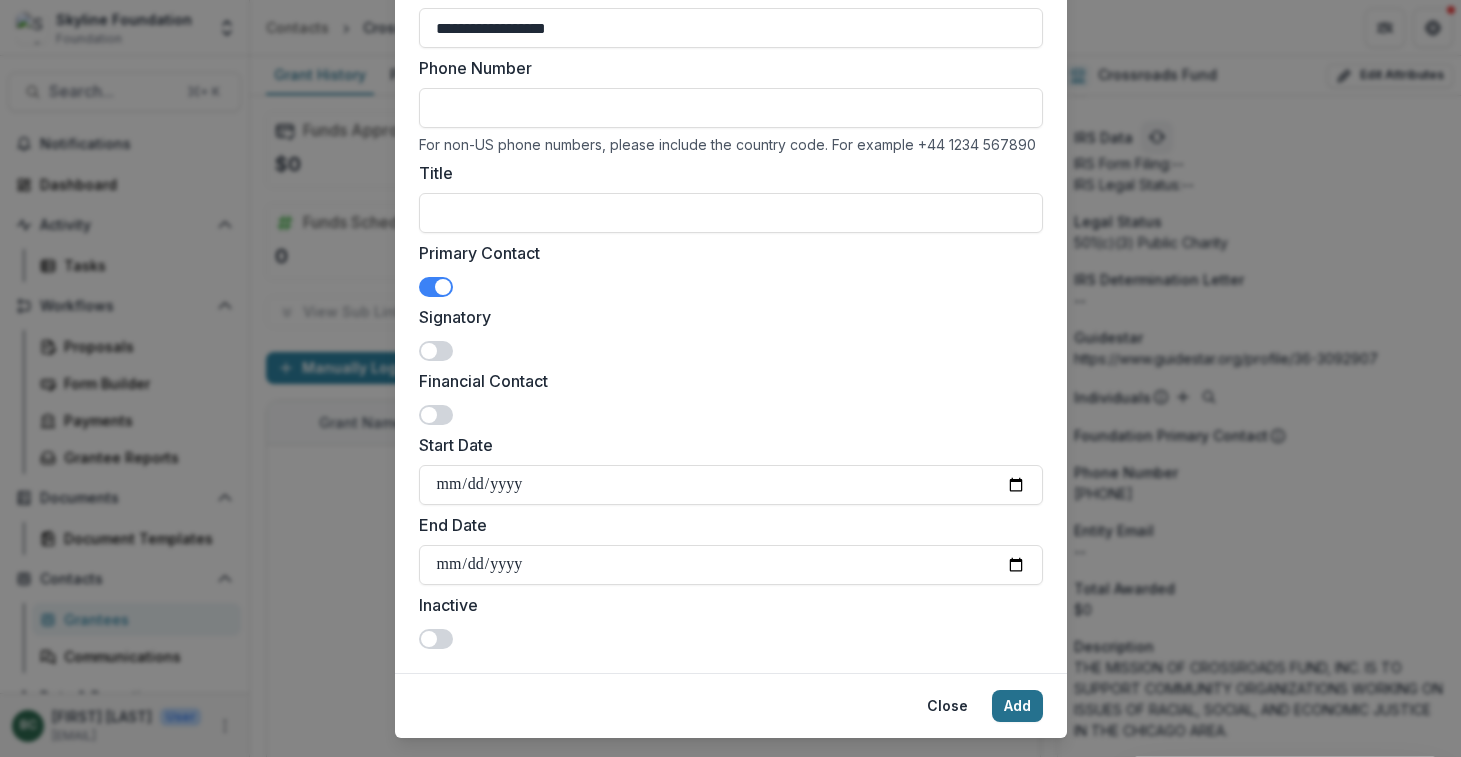 click on "Add" at bounding box center (1017, 706) 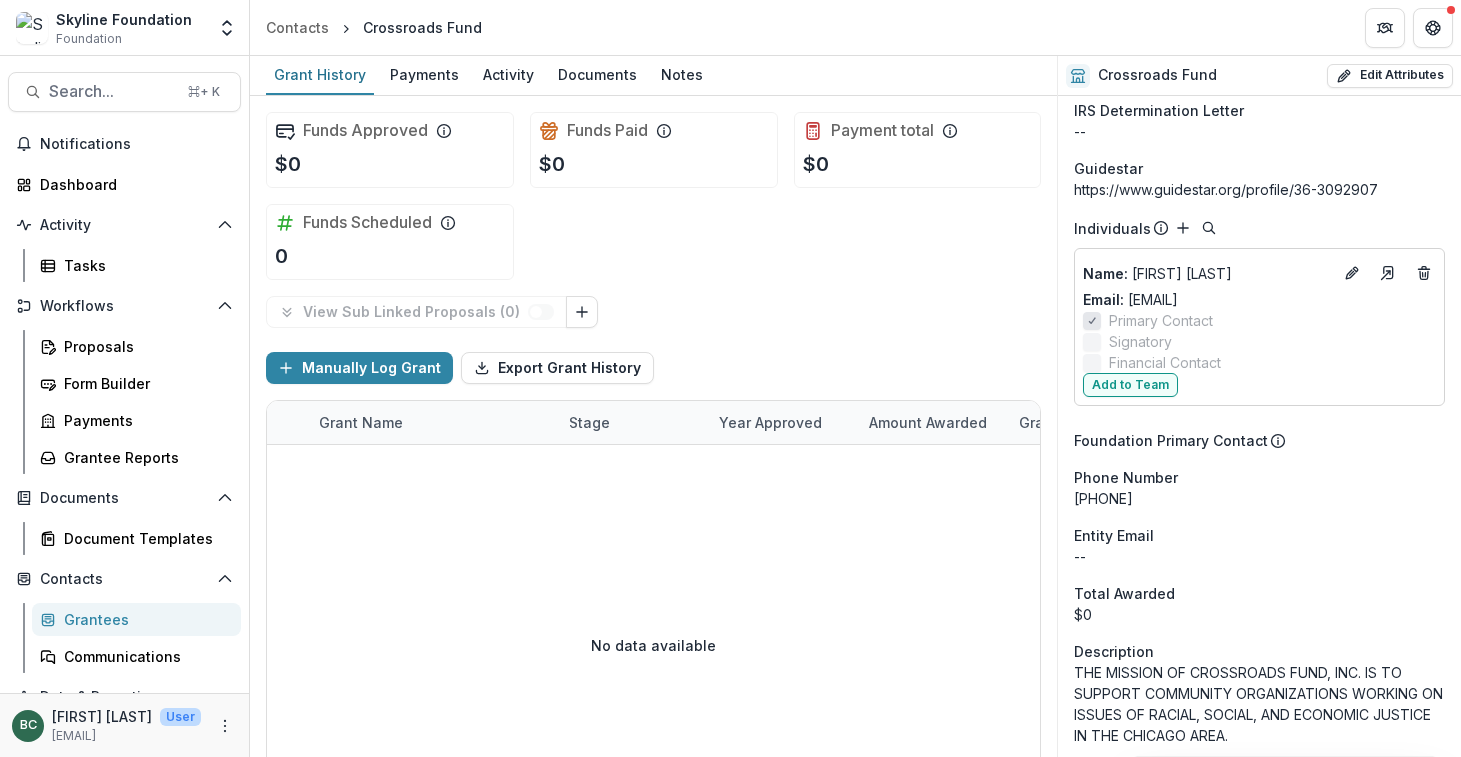 scroll, scrollTop: 1621, scrollLeft: 0, axis: vertical 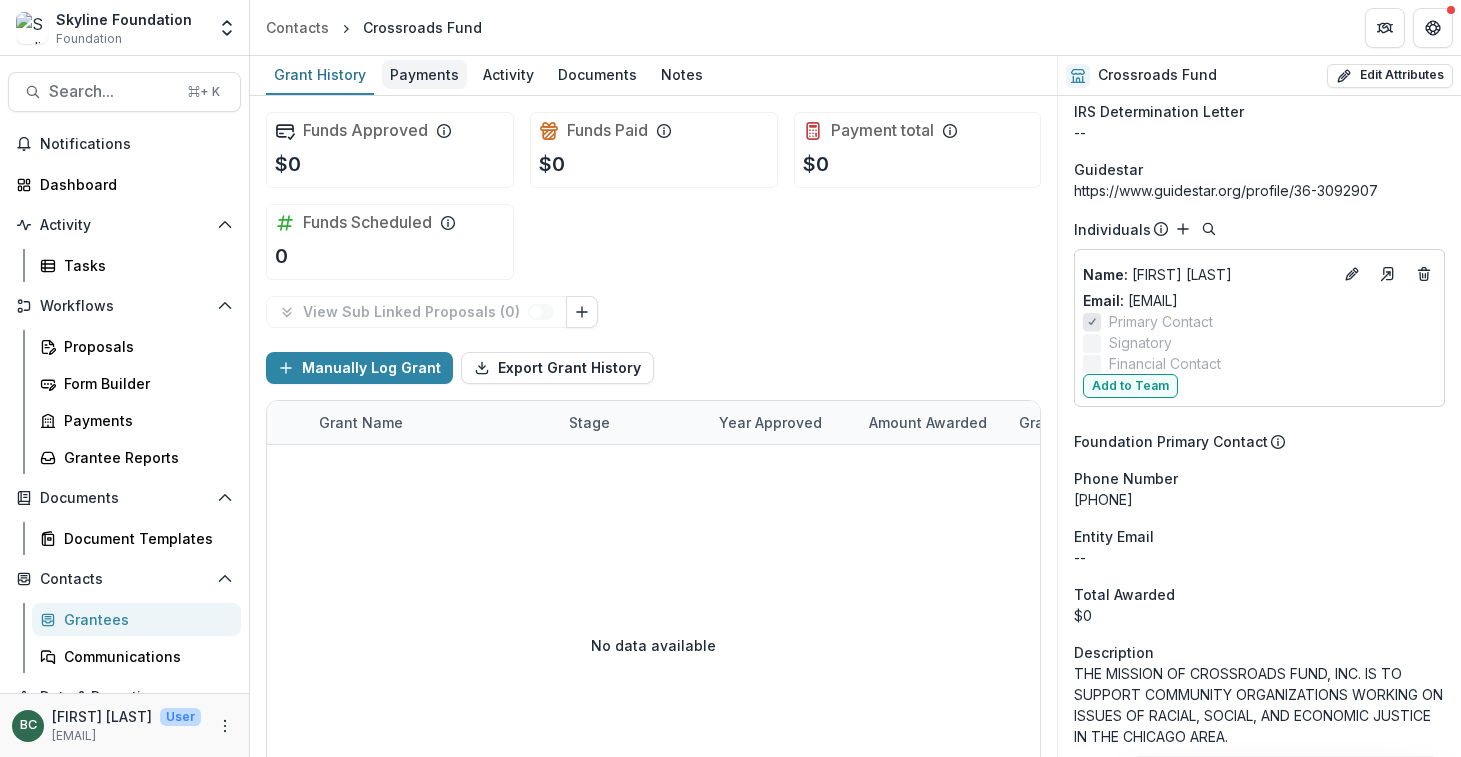 click on "Payments" at bounding box center [424, 74] 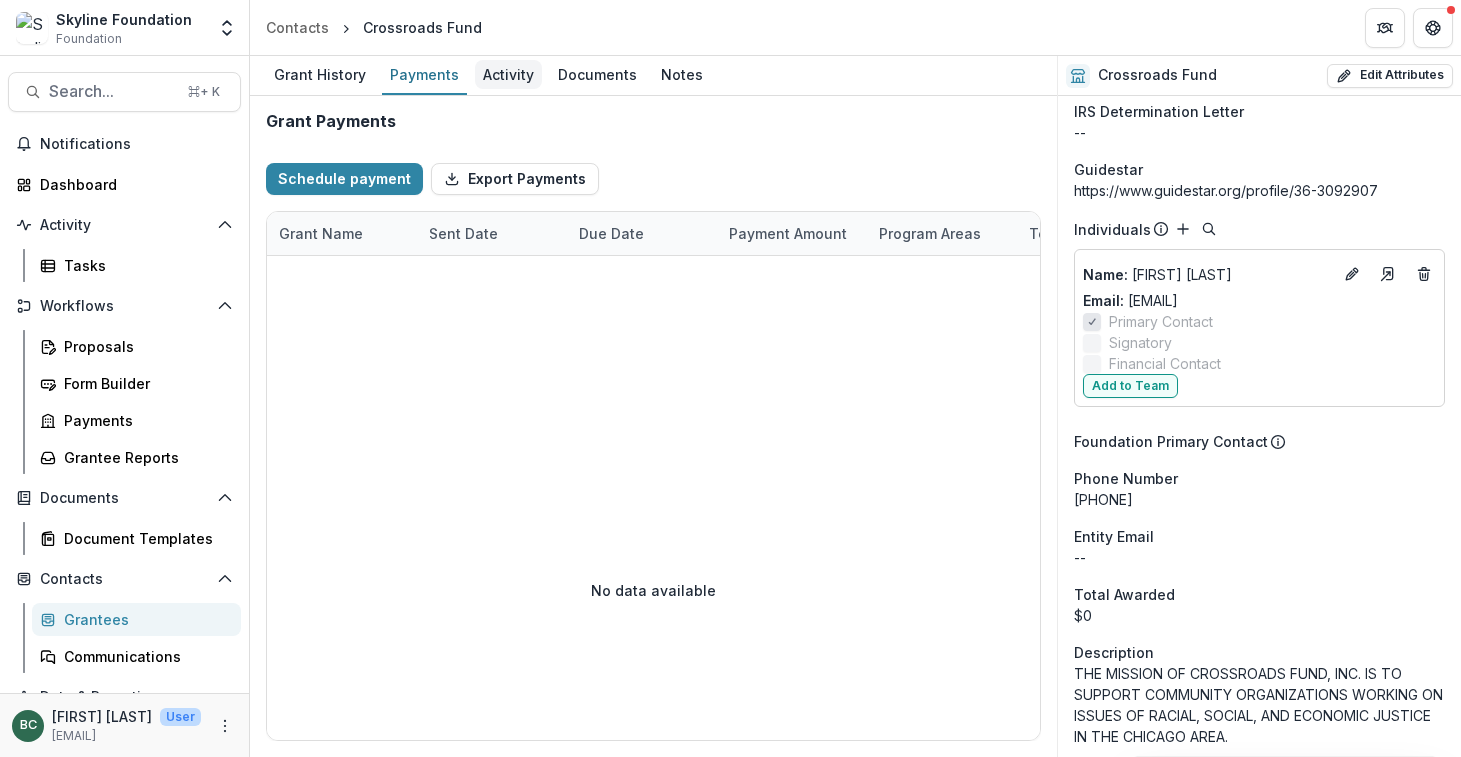 click on "Activity" at bounding box center [508, 74] 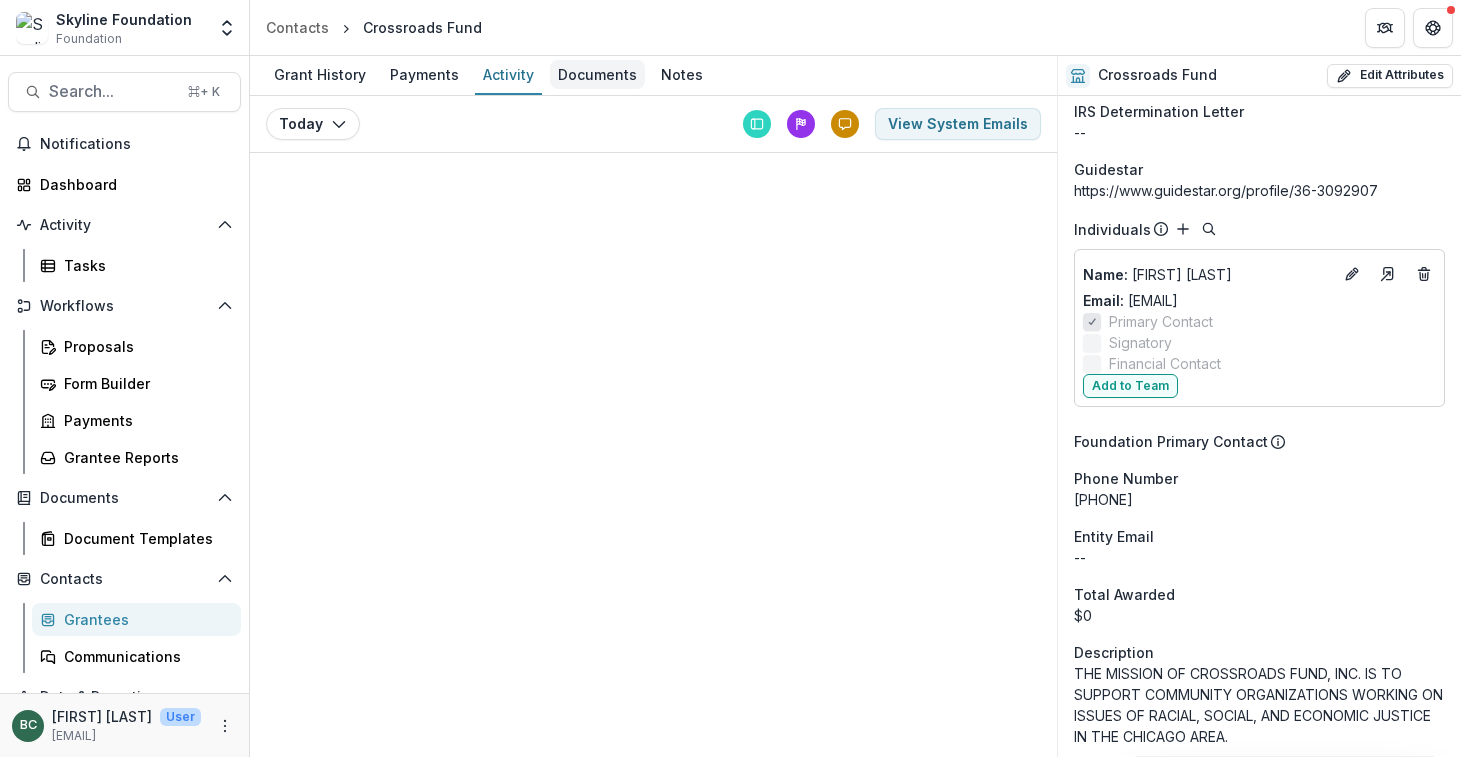 click on "Documents" at bounding box center [597, 74] 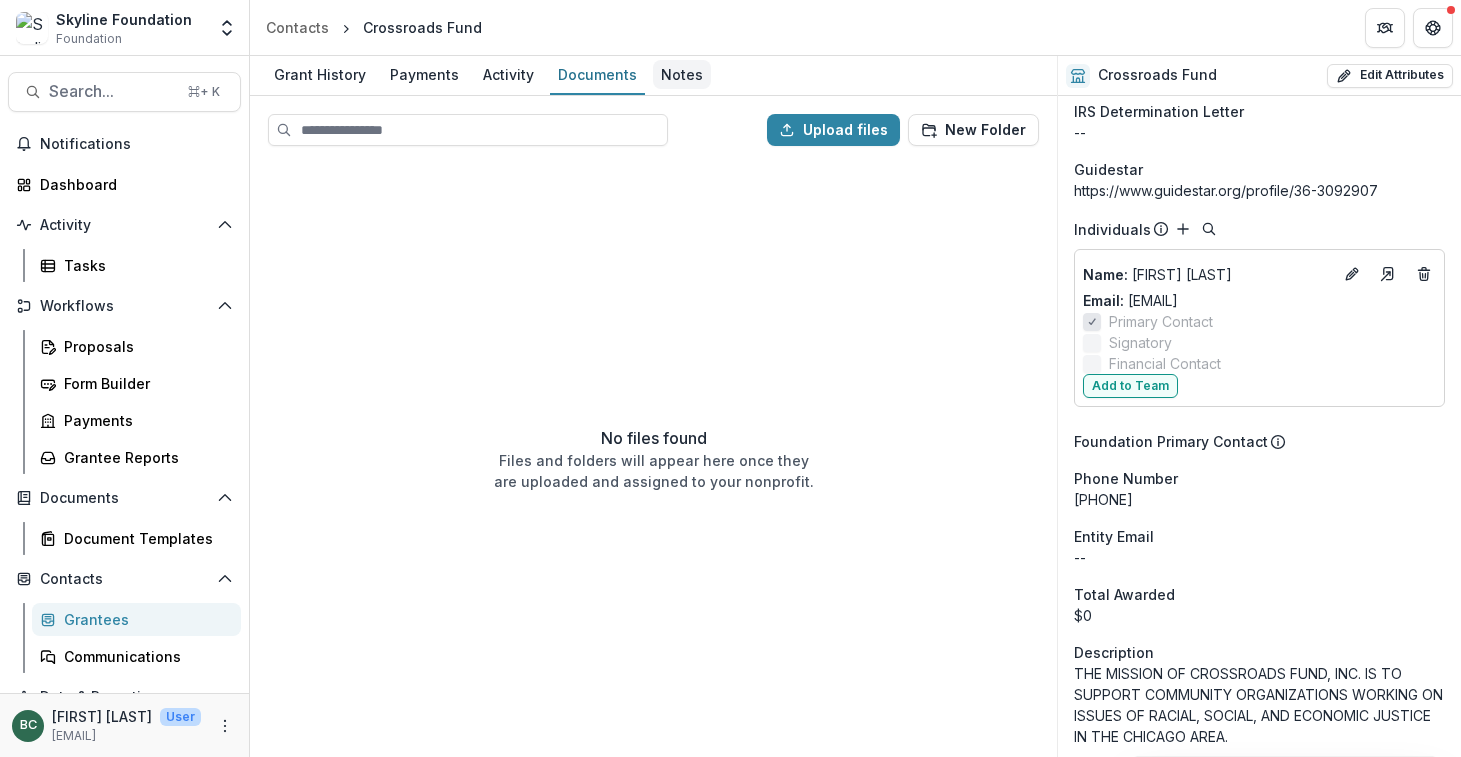 click on "Notes" at bounding box center (682, 74) 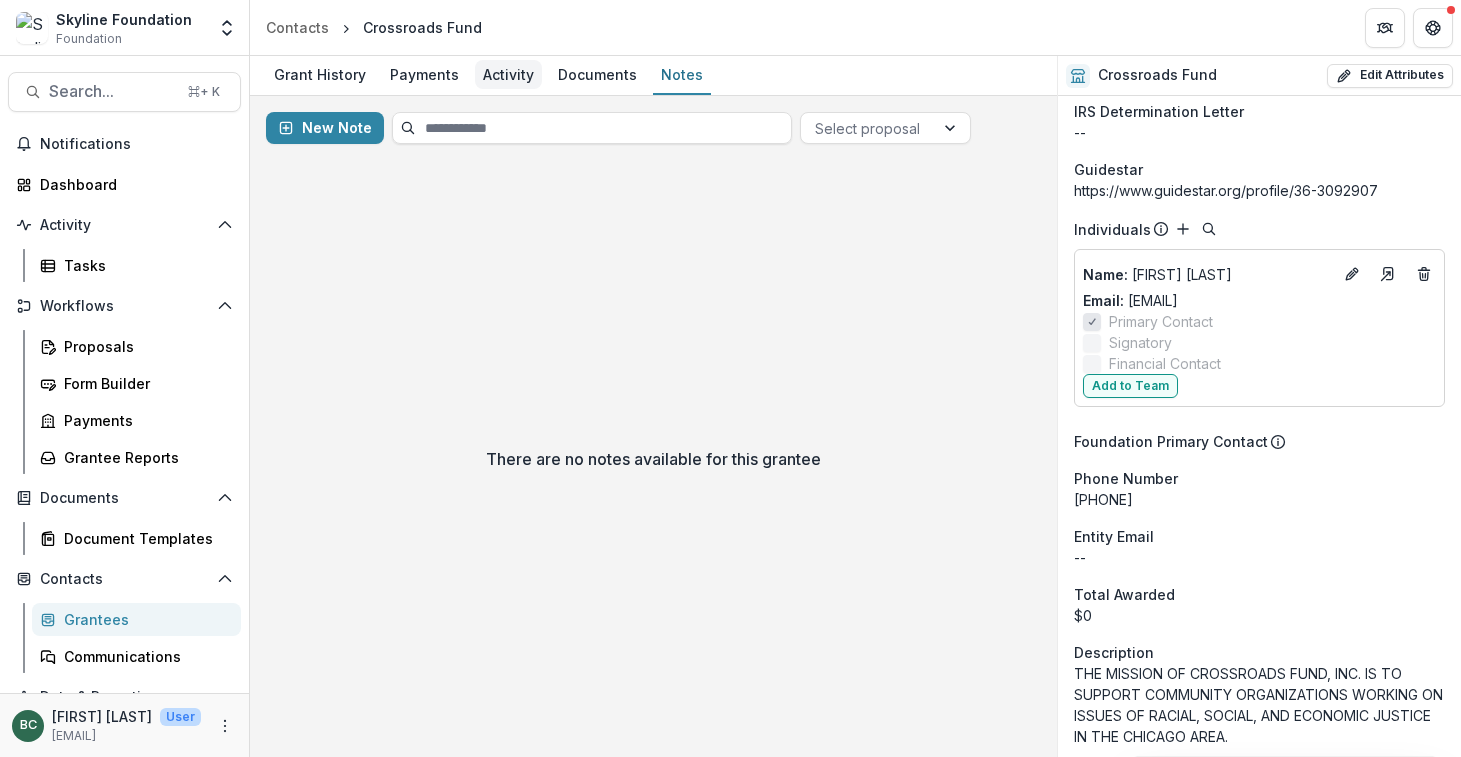 click on "Activity" at bounding box center (508, 74) 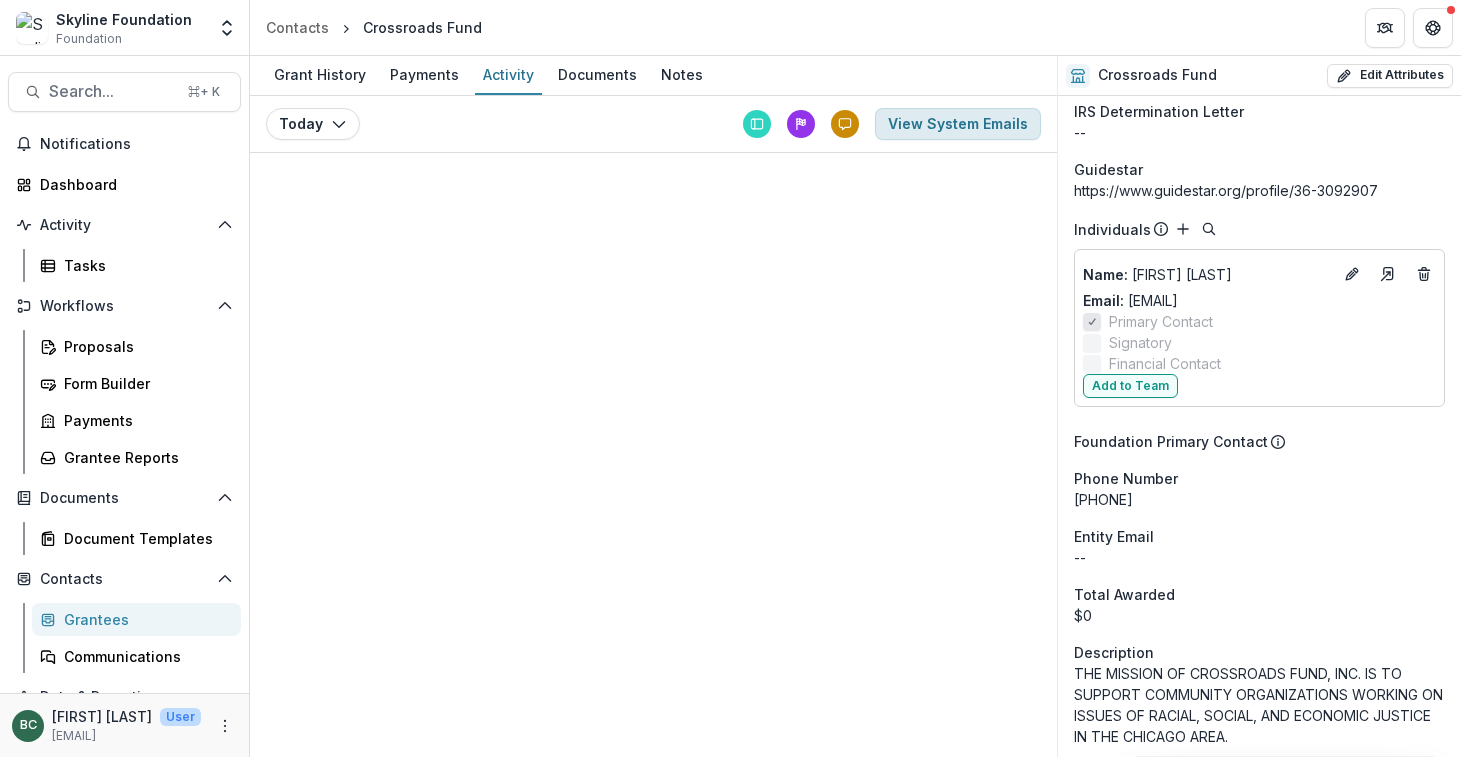click on "View System Emails" at bounding box center (958, 124) 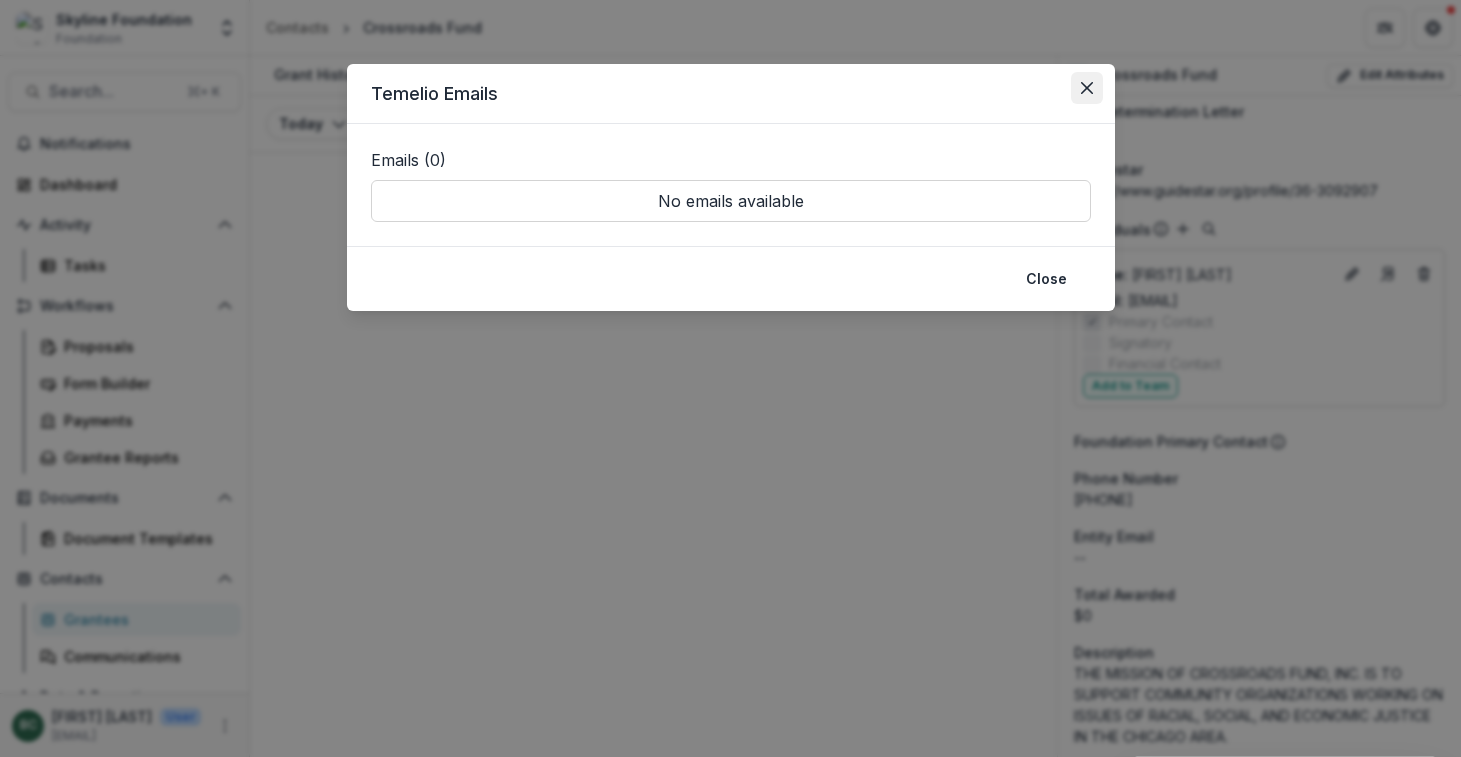 click 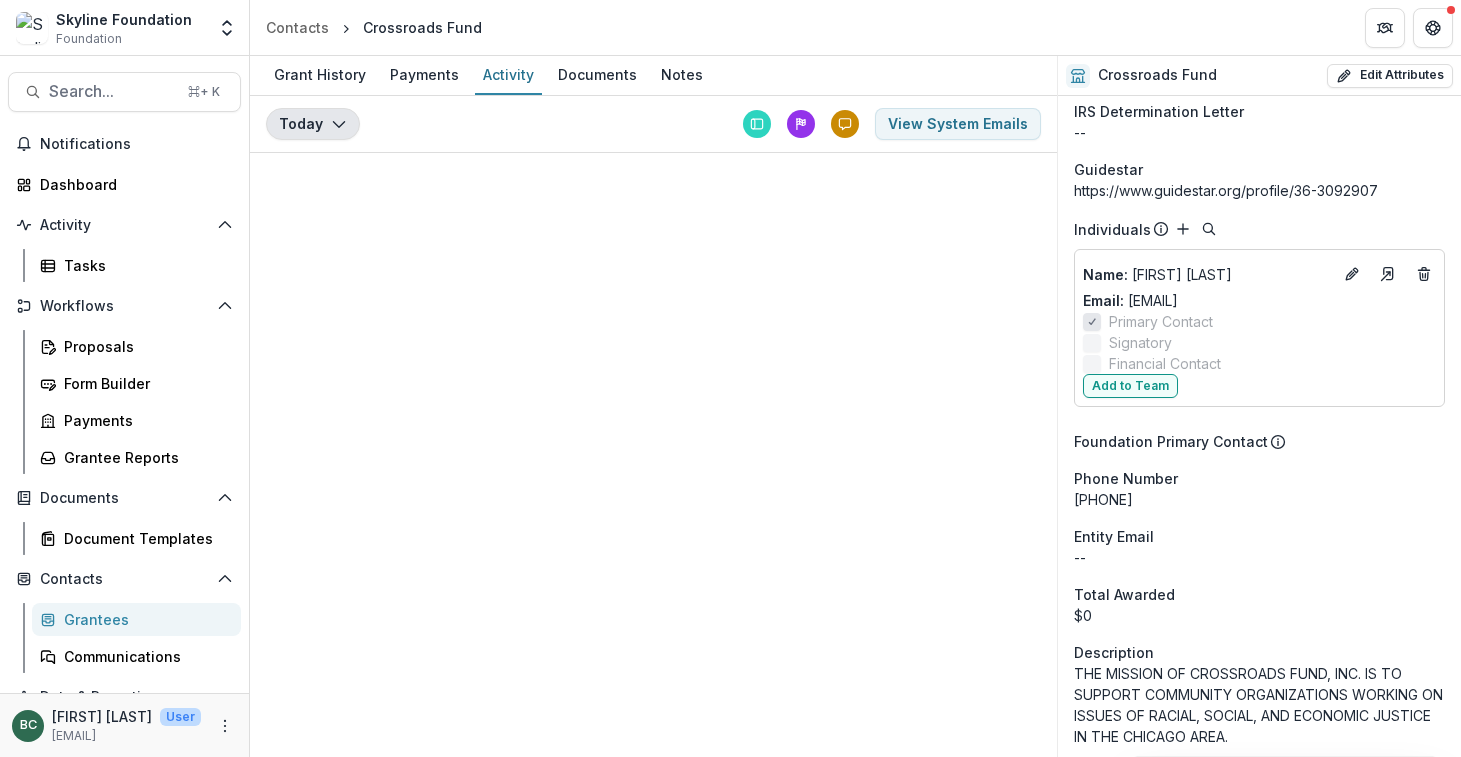 click on "Today" at bounding box center [313, 124] 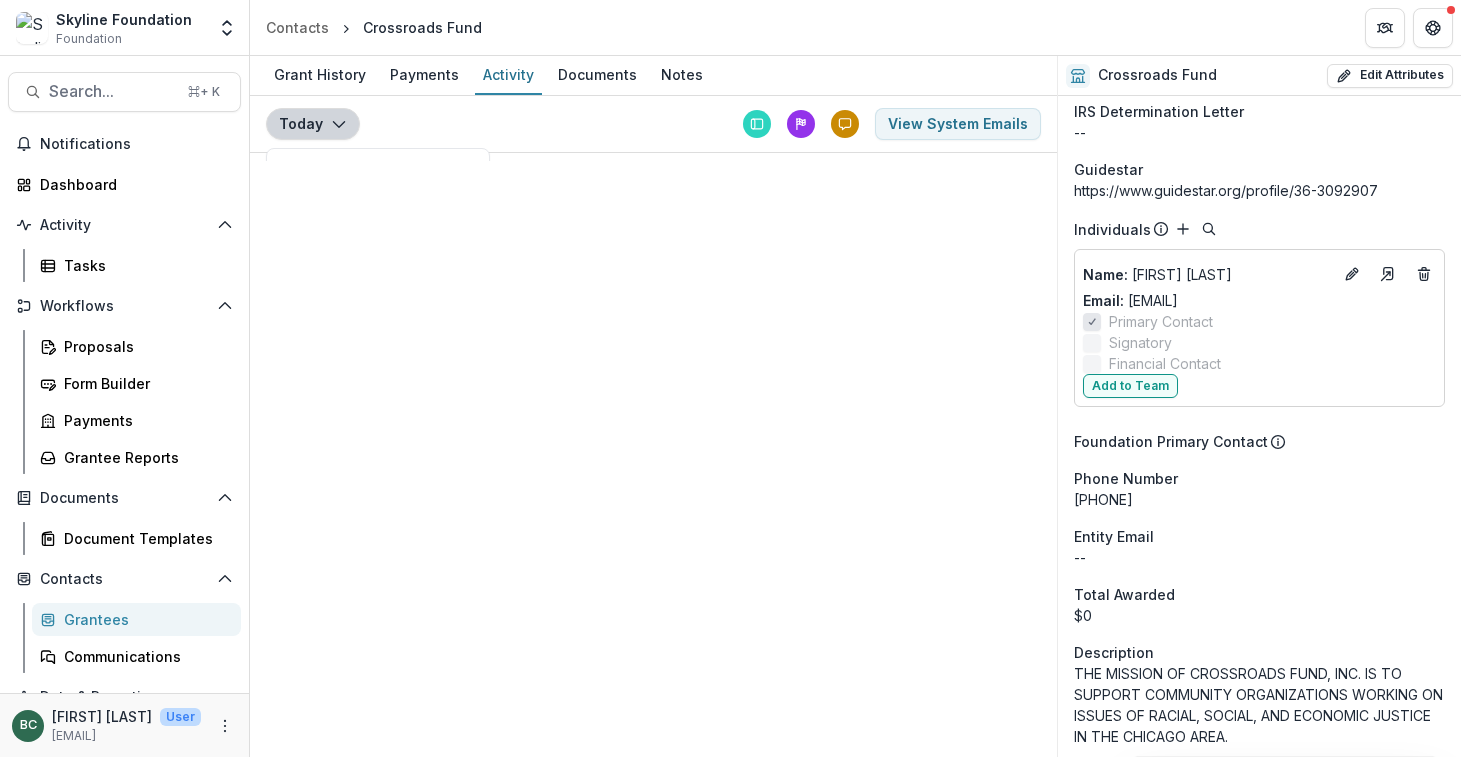 scroll, scrollTop: 0, scrollLeft: 0, axis: both 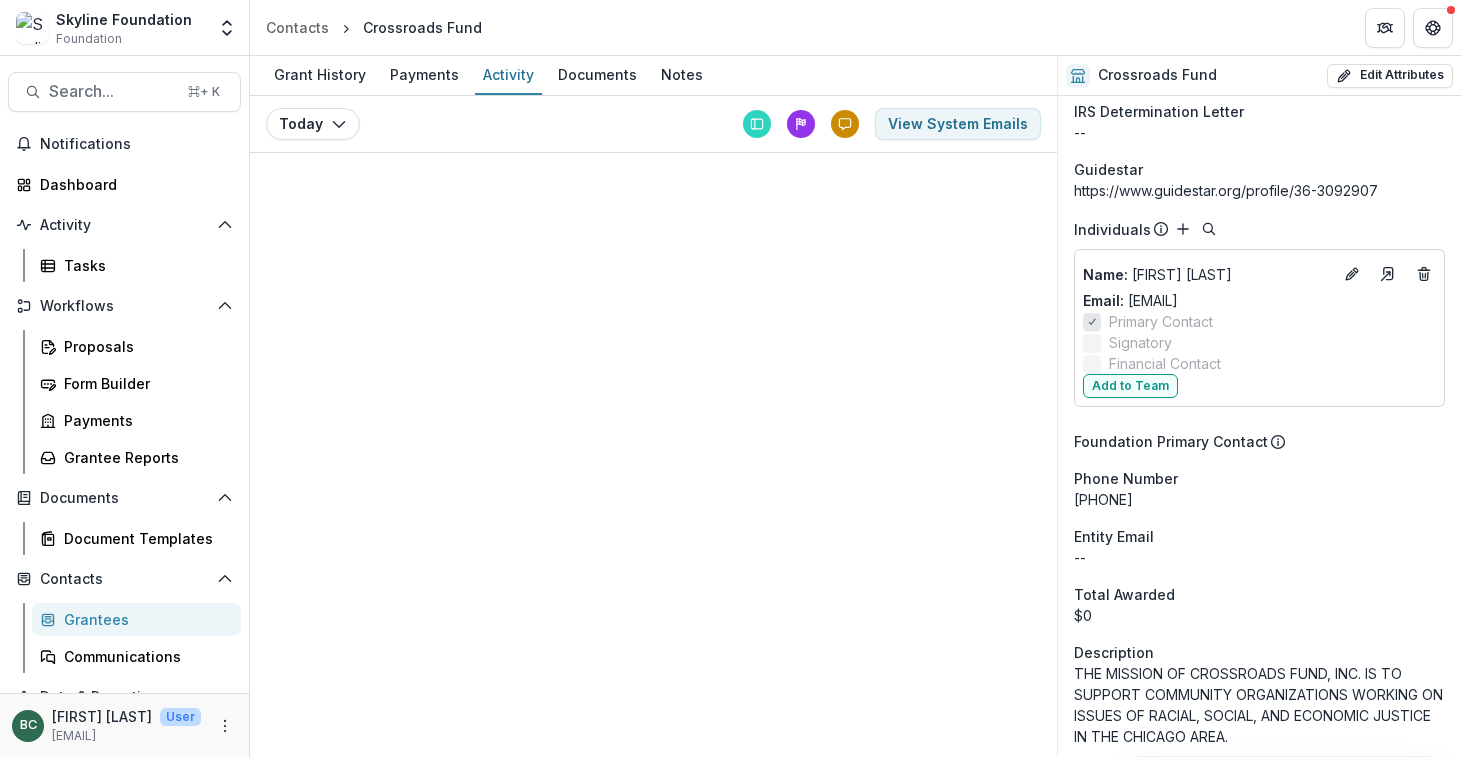 click on "Grant History Payments Activity Documents Notes Today Today View System Emails" at bounding box center [653, 406] 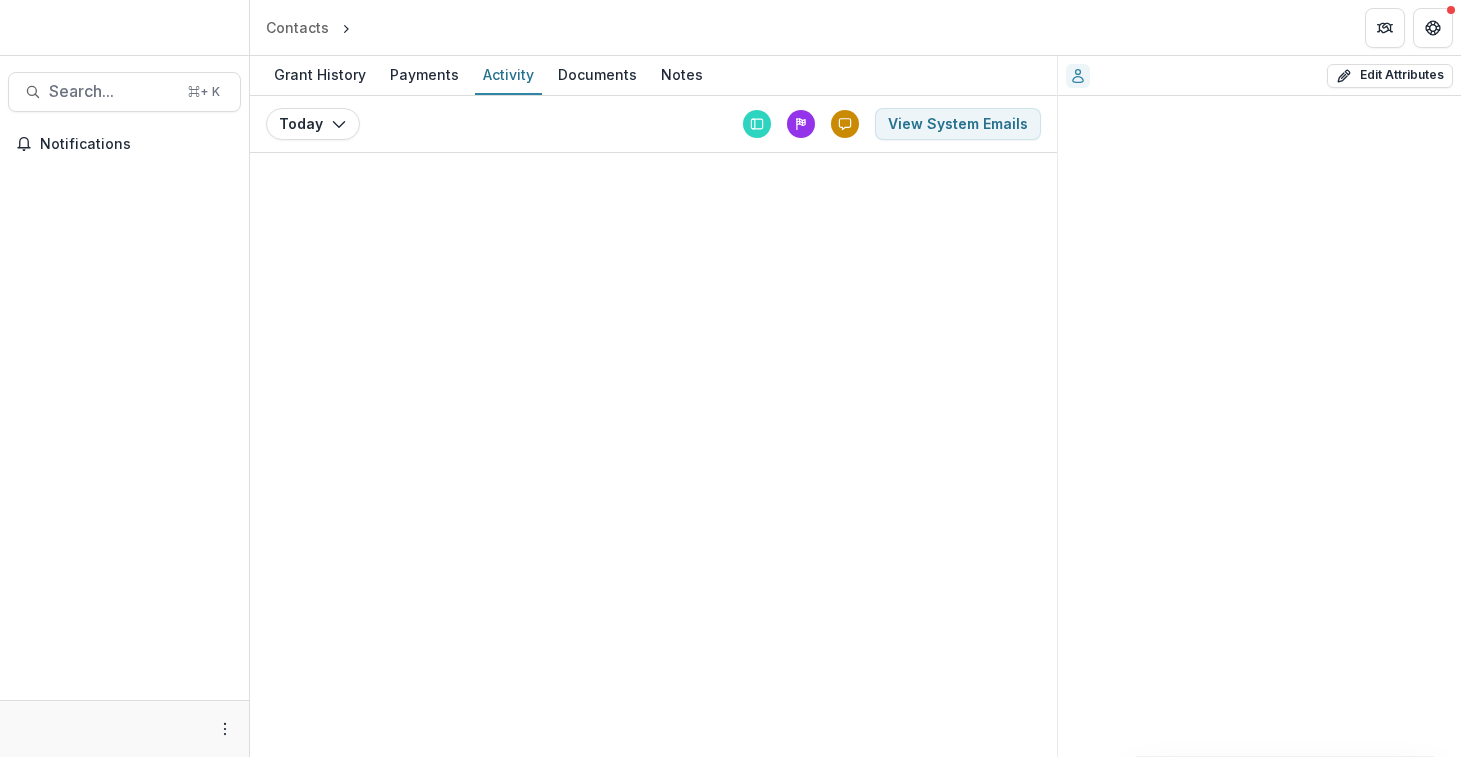 scroll, scrollTop: 0, scrollLeft: 0, axis: both 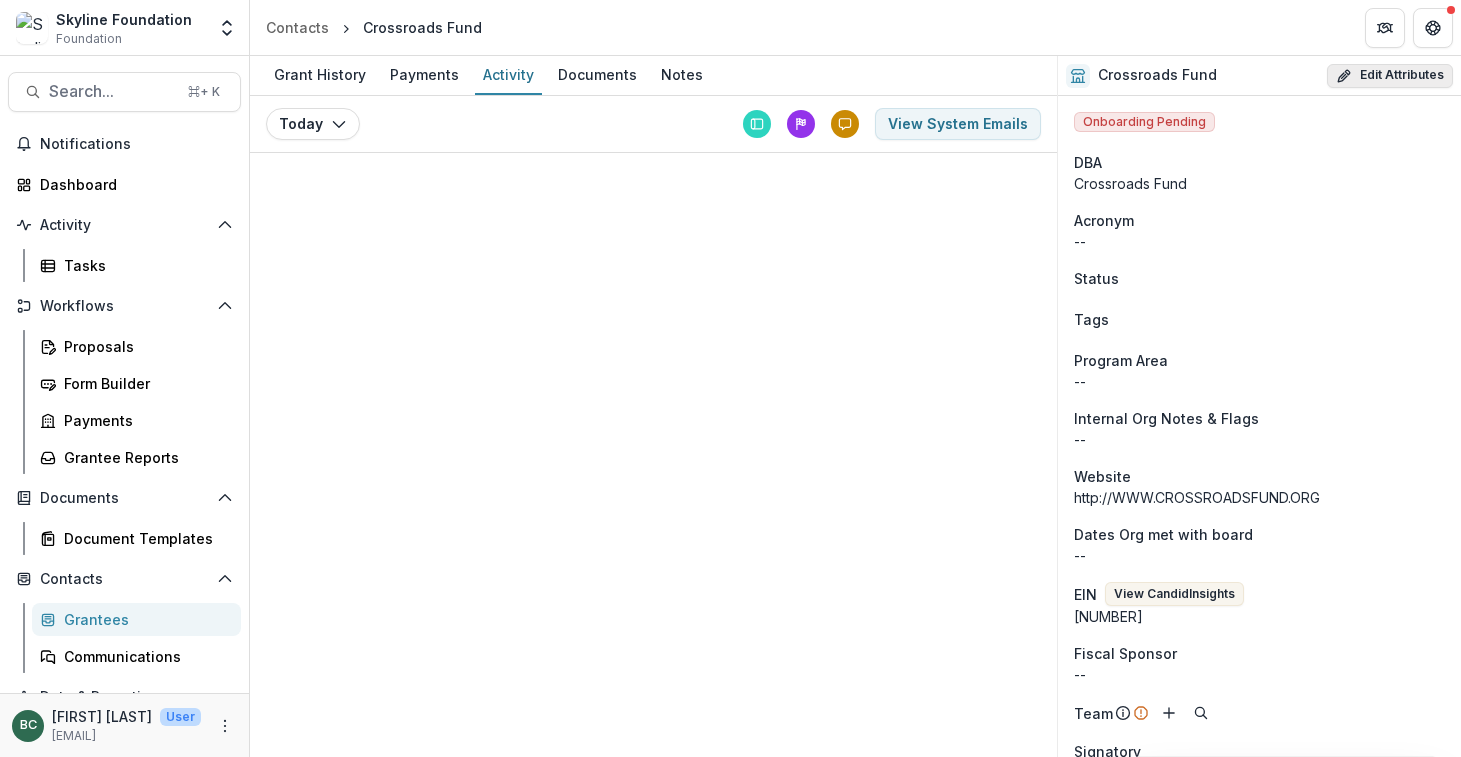 click on "Edit Attributes" at bounding box center (1390, 76) 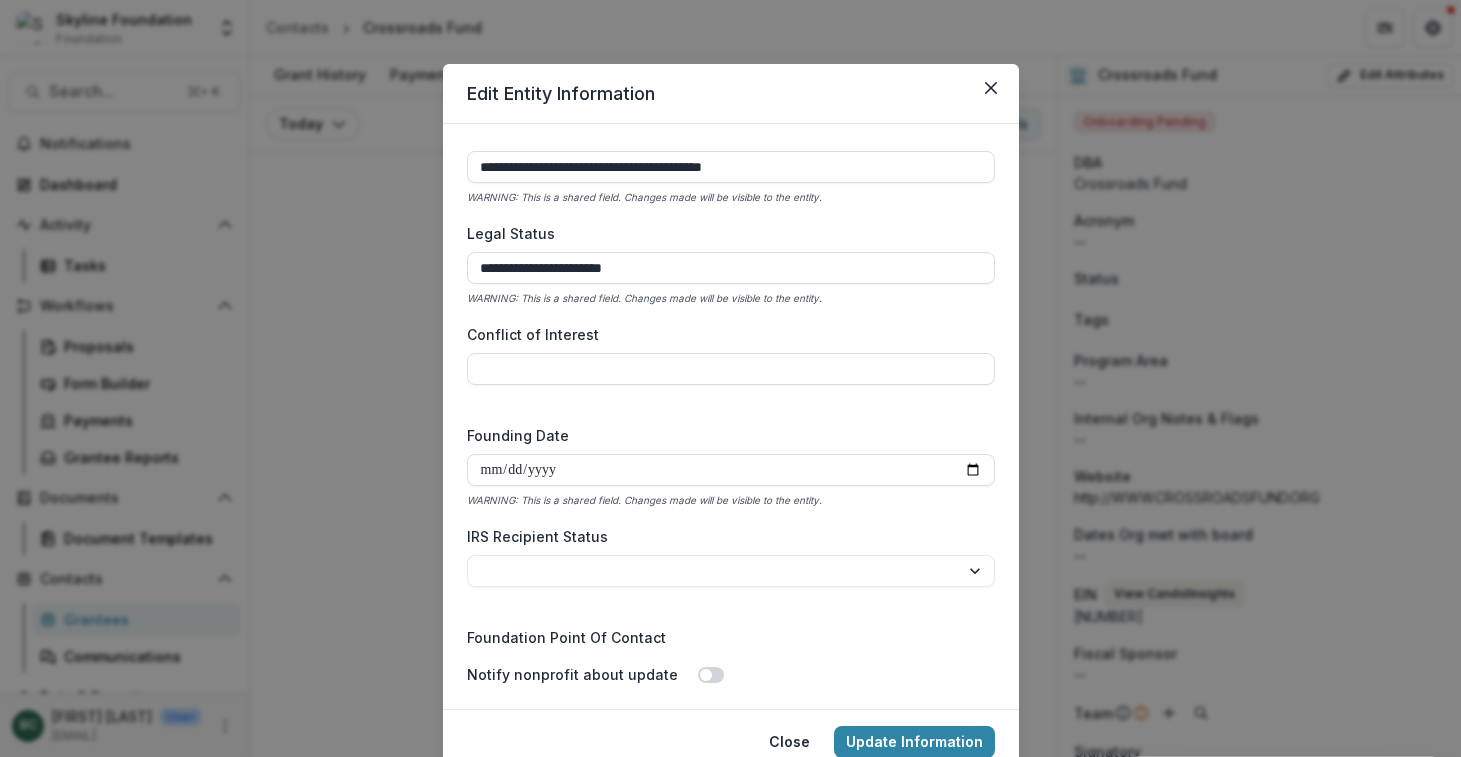 scroll, scrollTop: 2647, scrollLeft: 0, axis: vertical 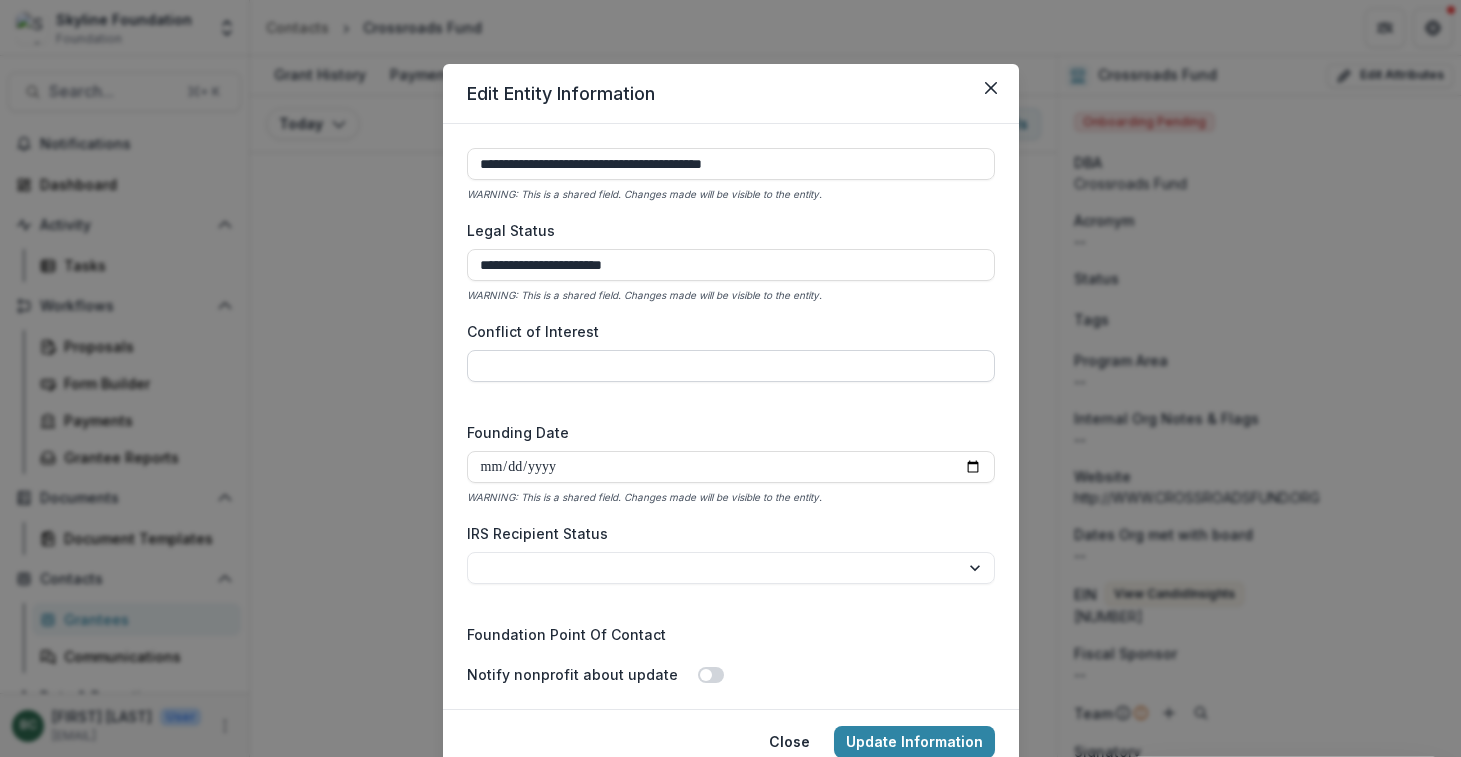 click on "Conflict of Interest" at bounding box center (731, 366) 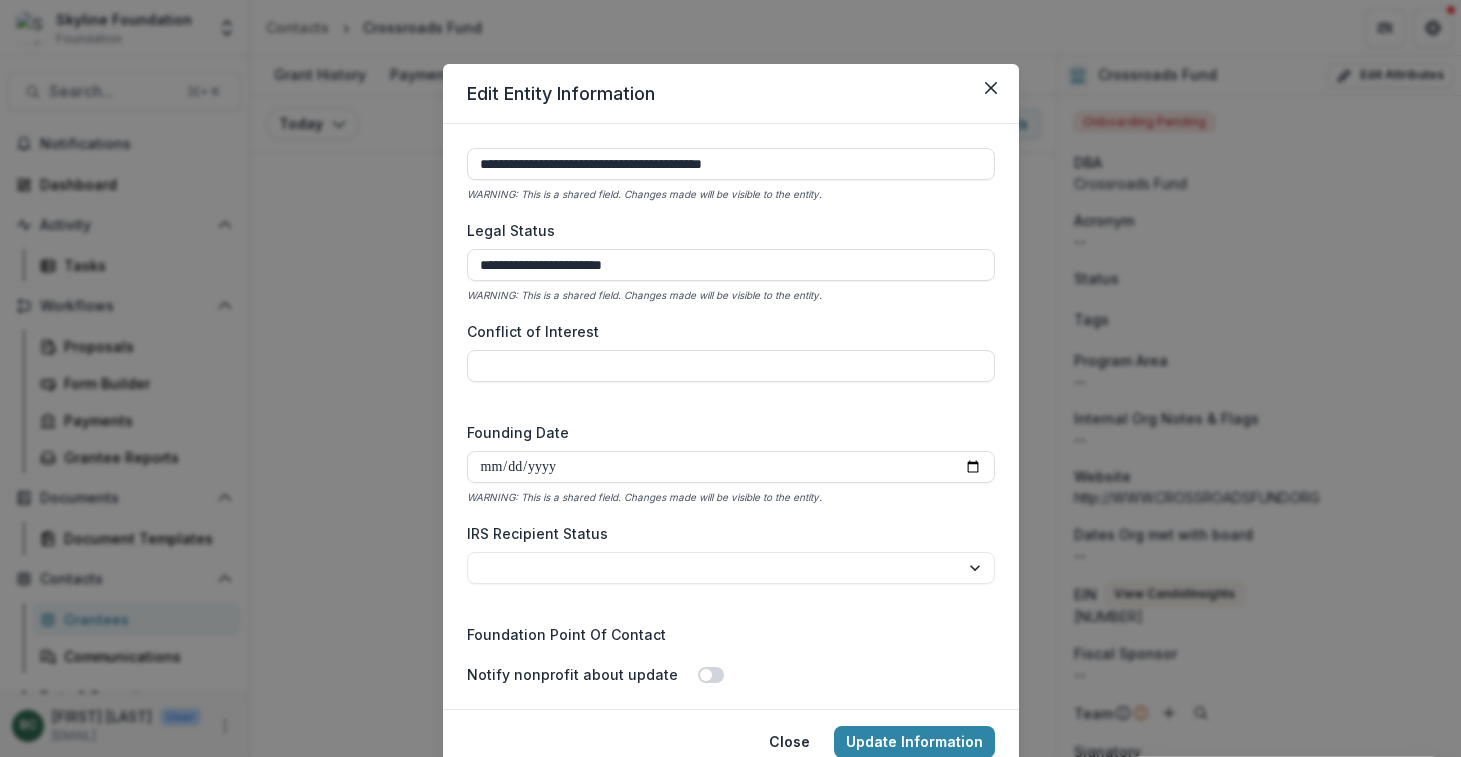 click on "**********" at bounding box center (731, 398) 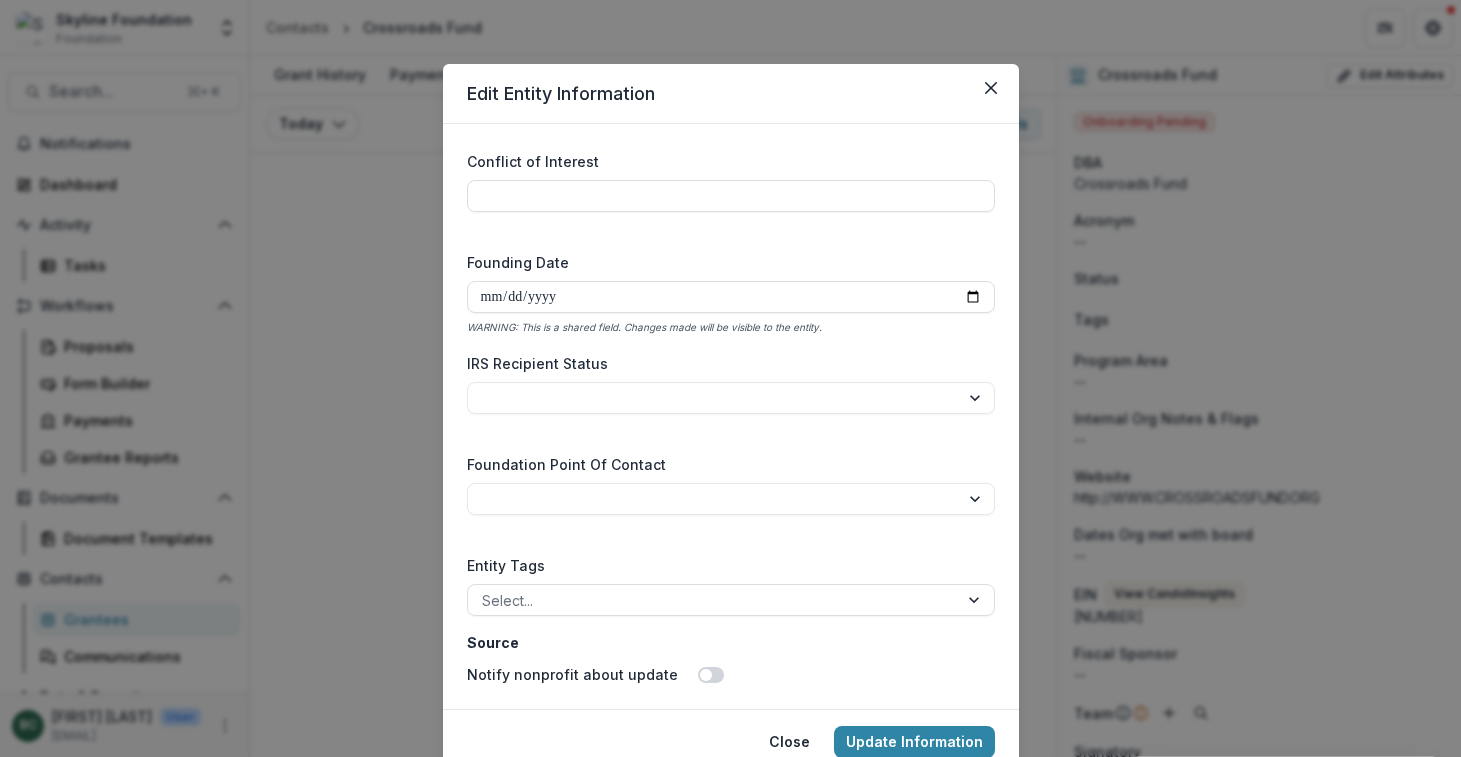 scroll, scrollTop: 2817, scrollLeft: 0, axis: vertical 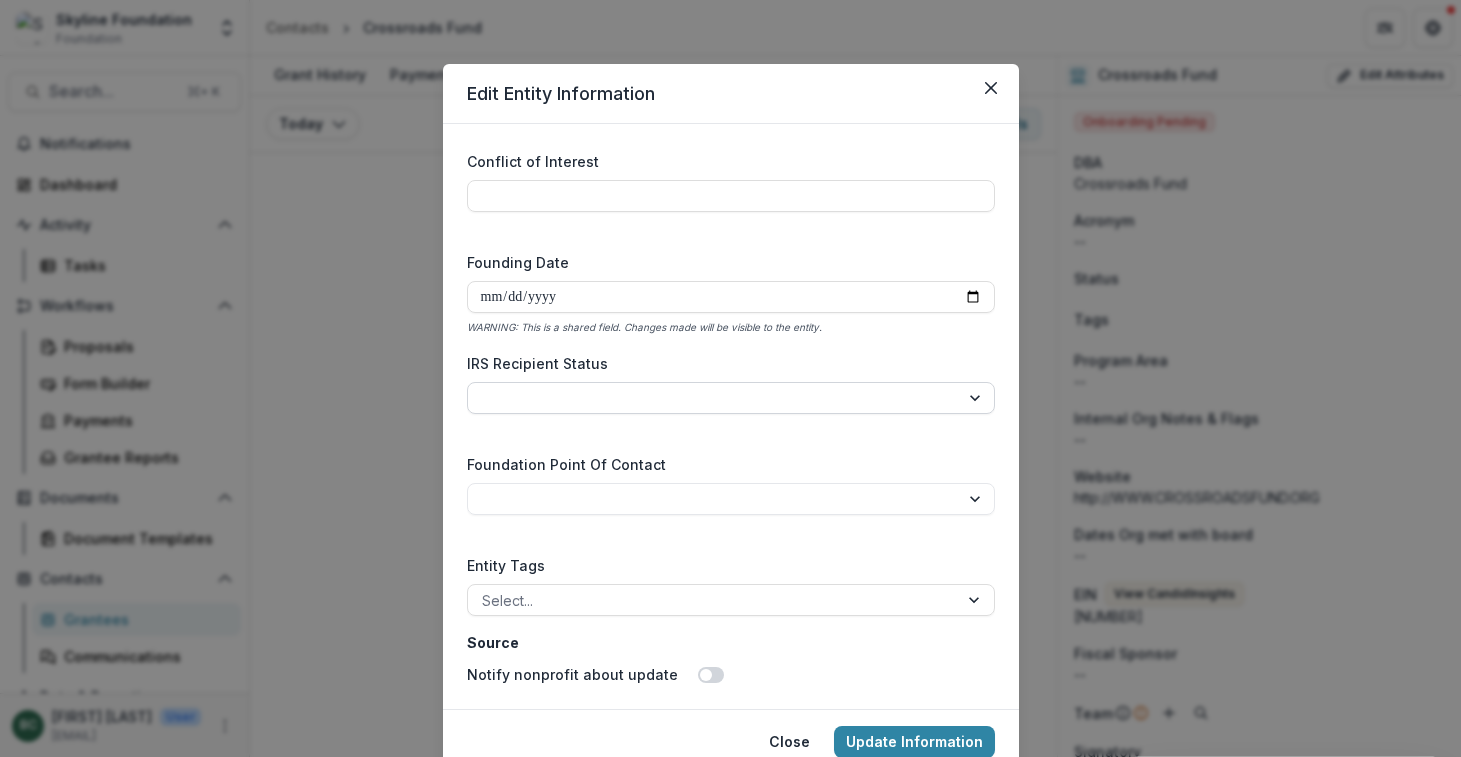 click on "**********" at bounding box center (731, 398) 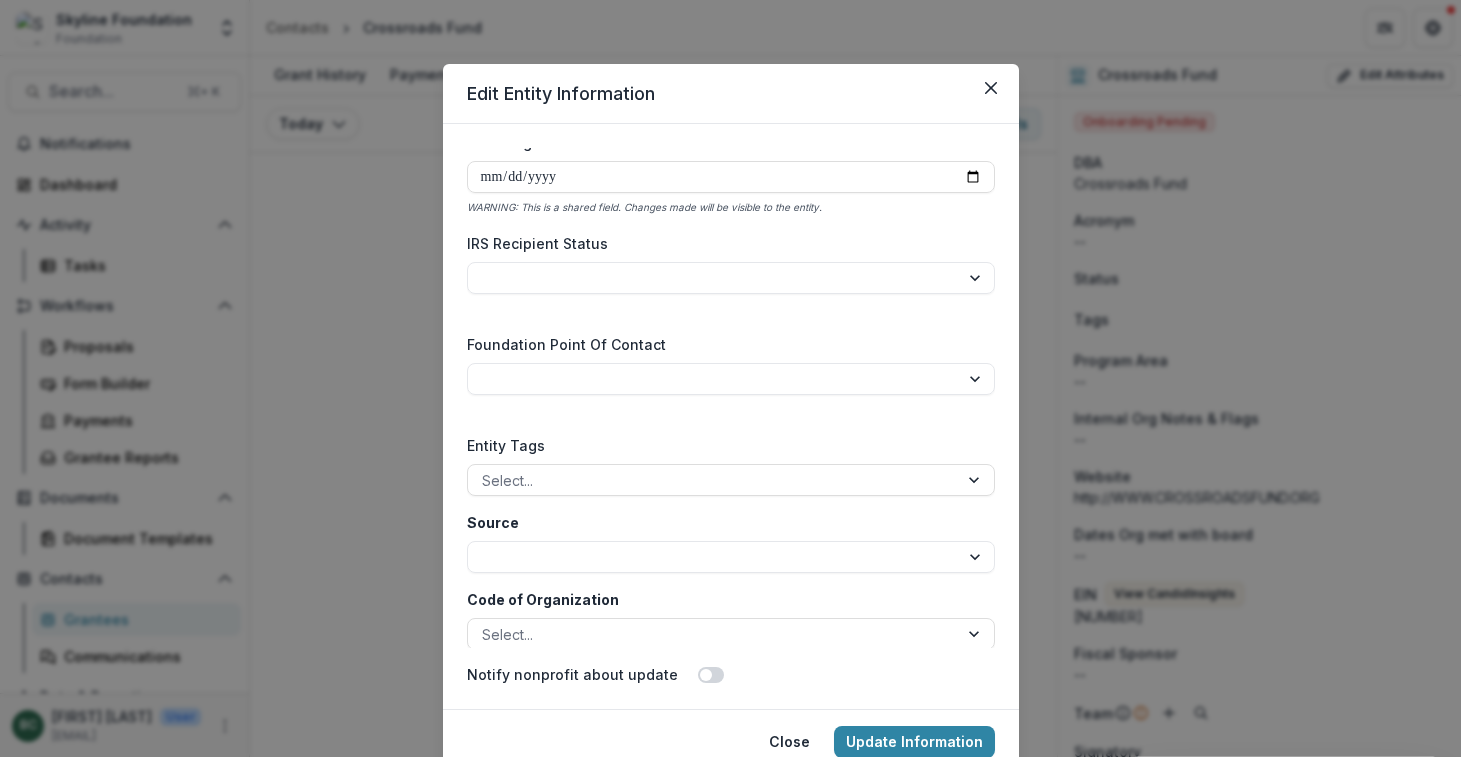 scroll, scrollTop: 2948, scrollLeft: 0, axis: vertical 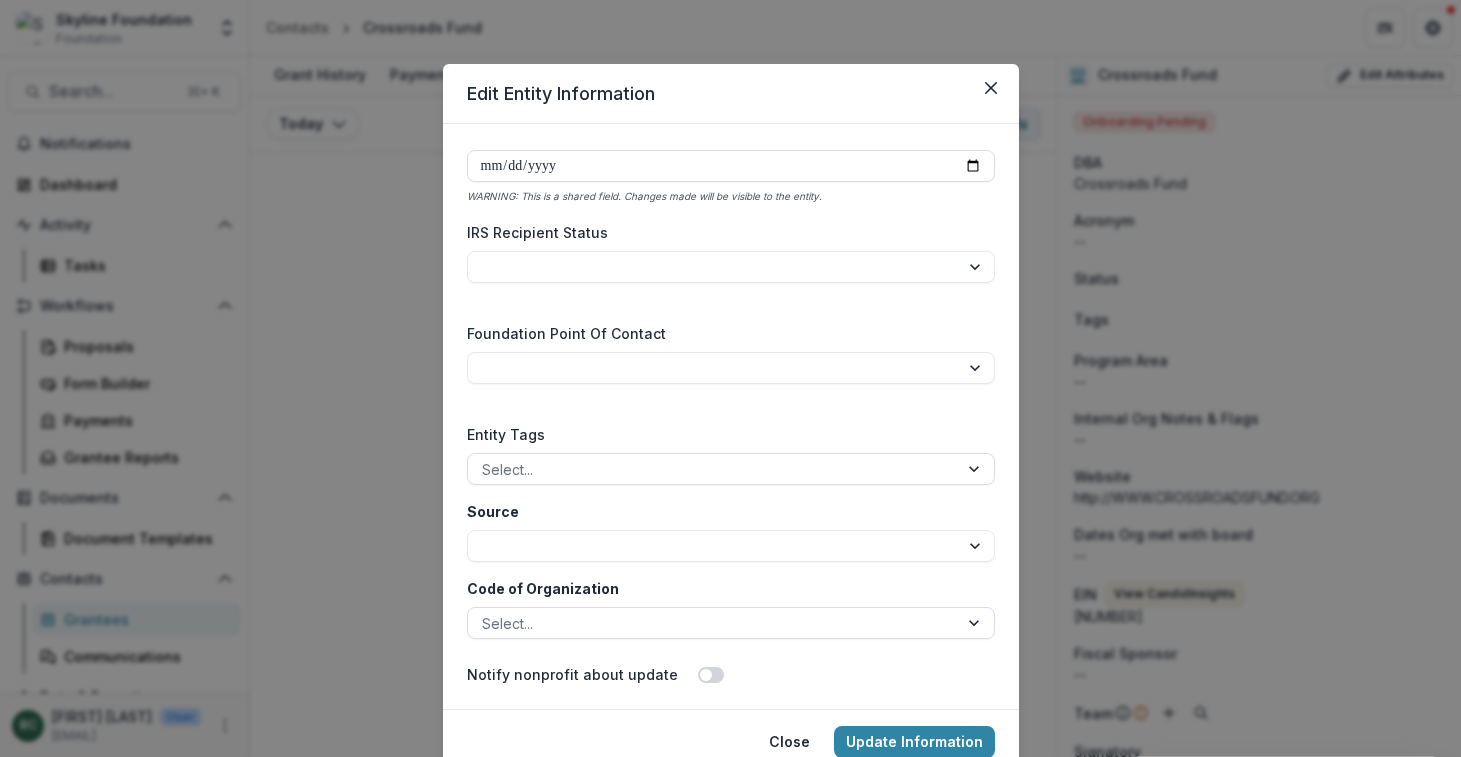 click on "**********" at bounding box center [731, 365] 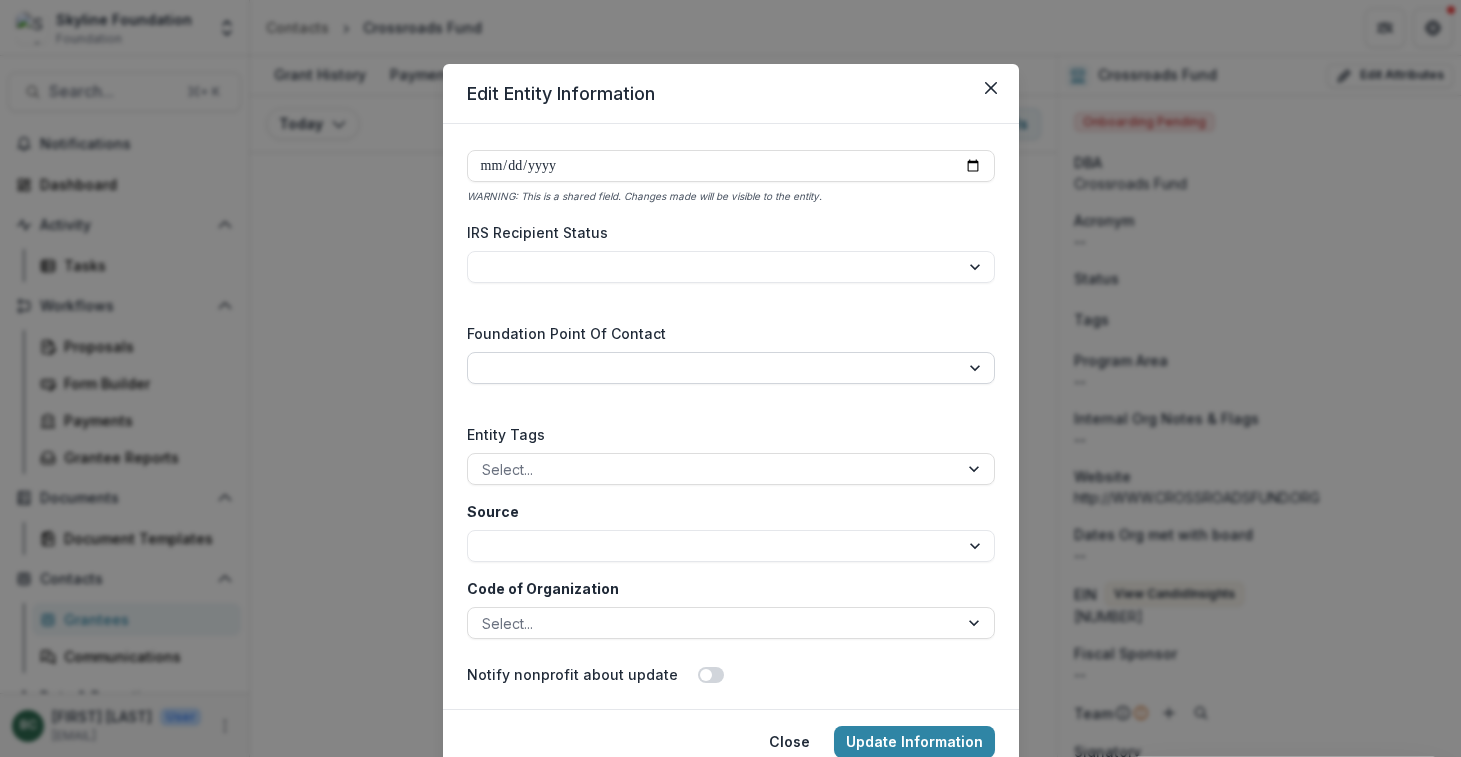 click on "**********" at bounding box center [731, 368] 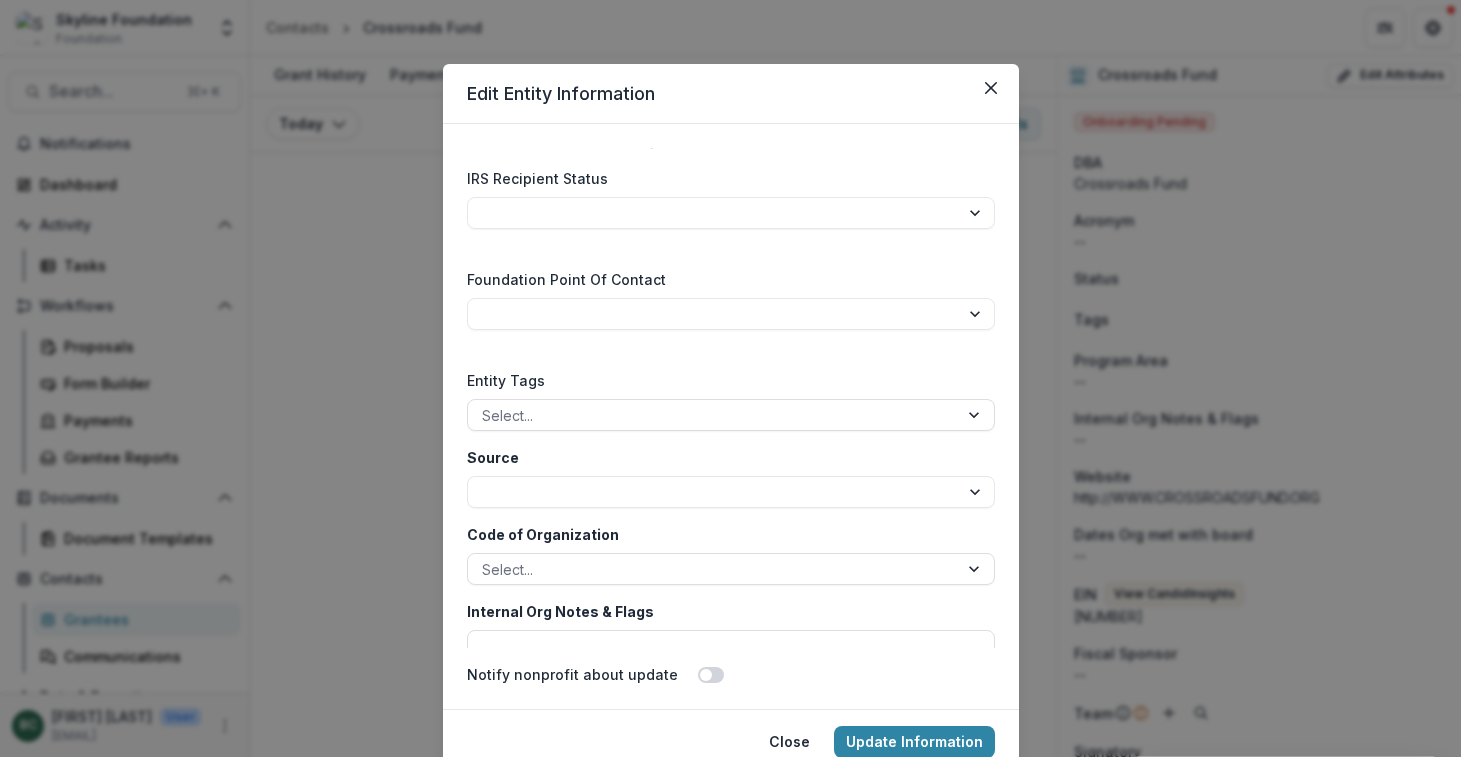 scroll, scrollTop: 3007, scrollLeft: 0, axis: vertical 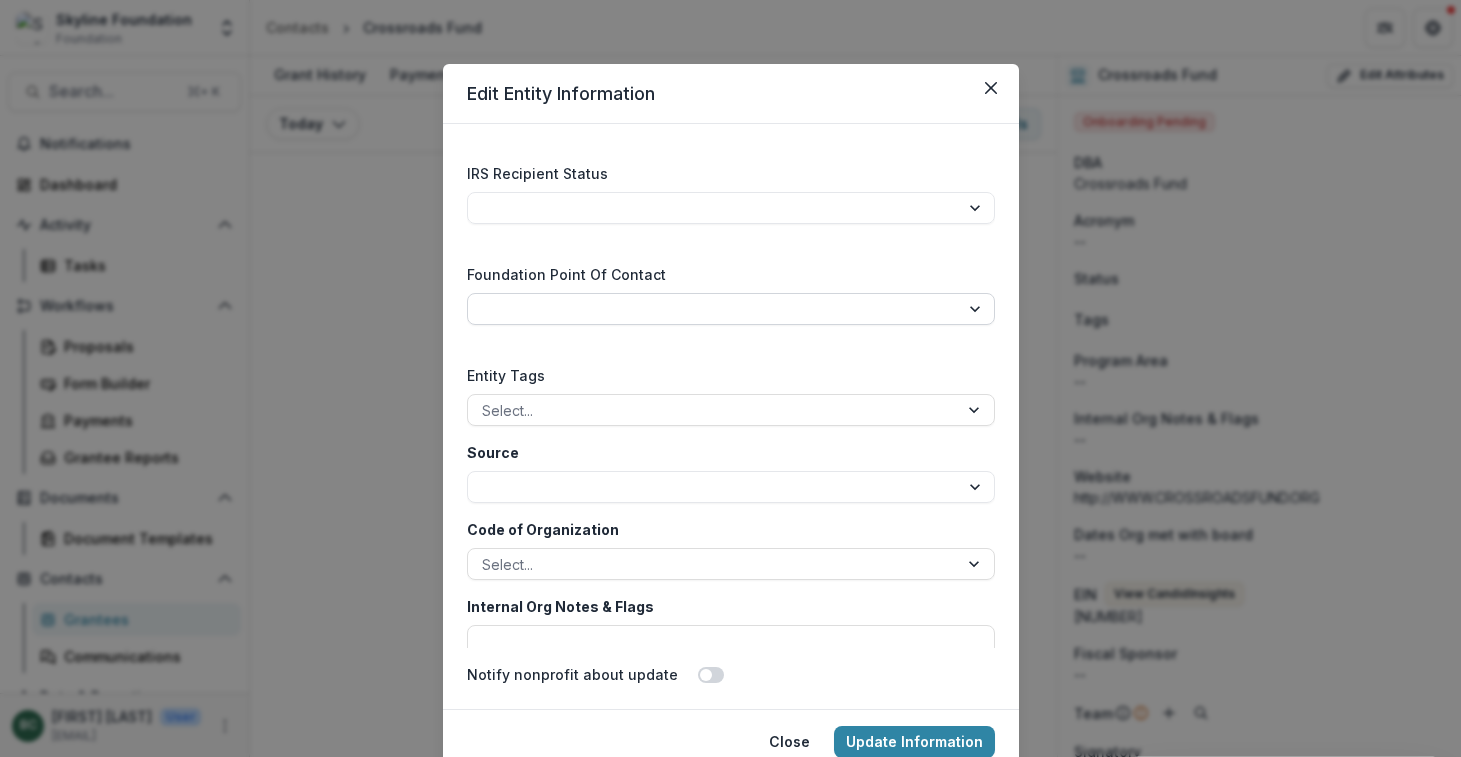 click on "**********" at bounding box center [731, 309] 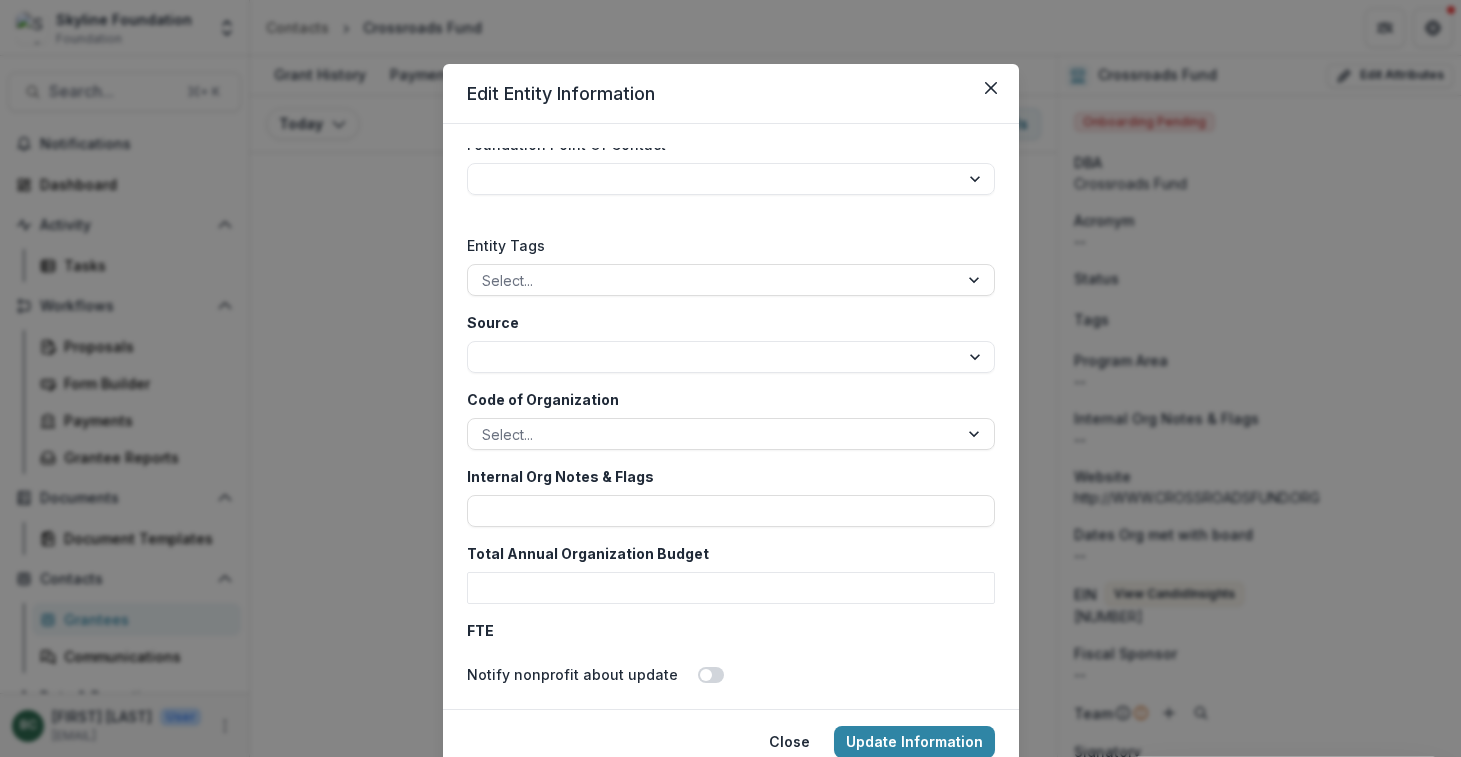 scroll, scrollTop: 3154, scrollLeft: 0, axis: vertical 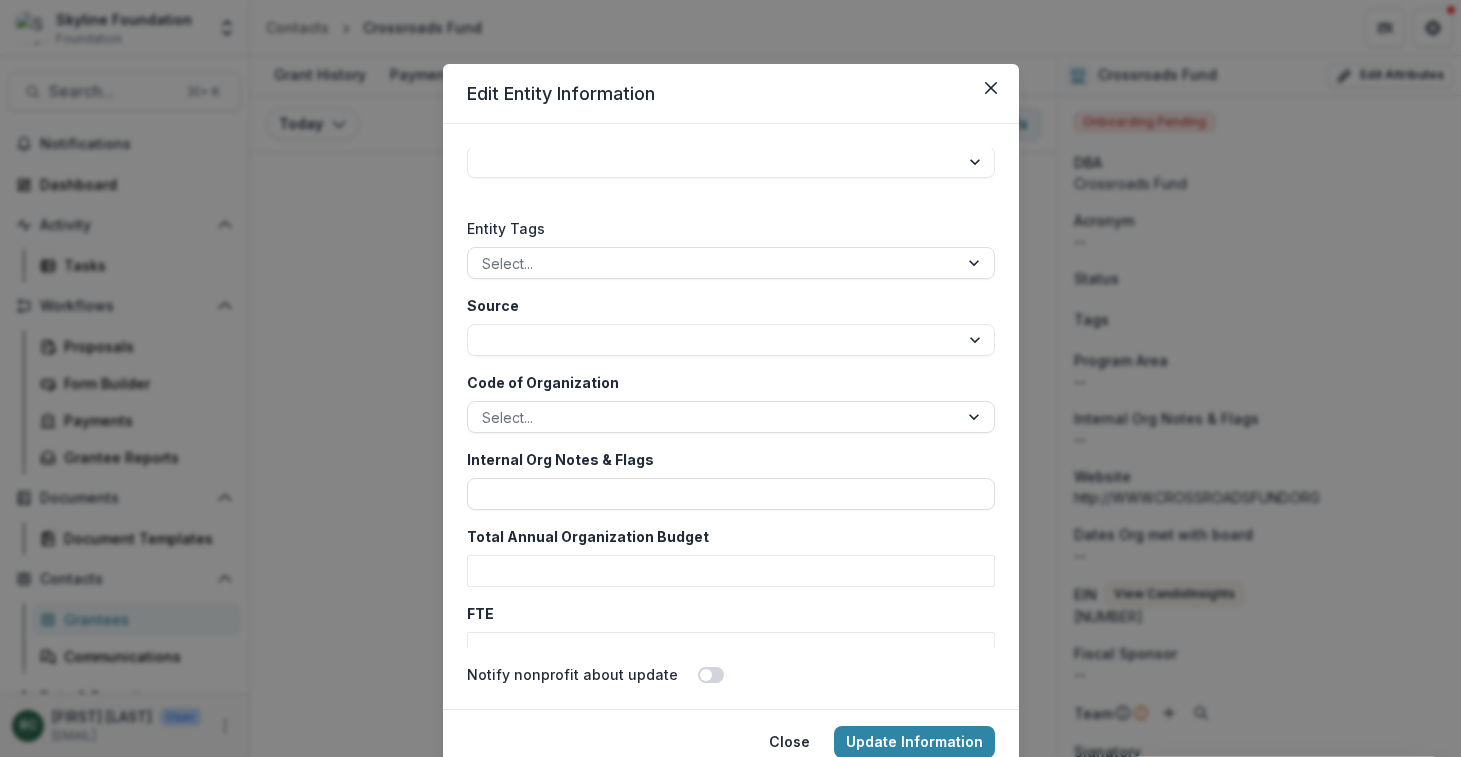 click on "**********" at bounding box center [731, 325] 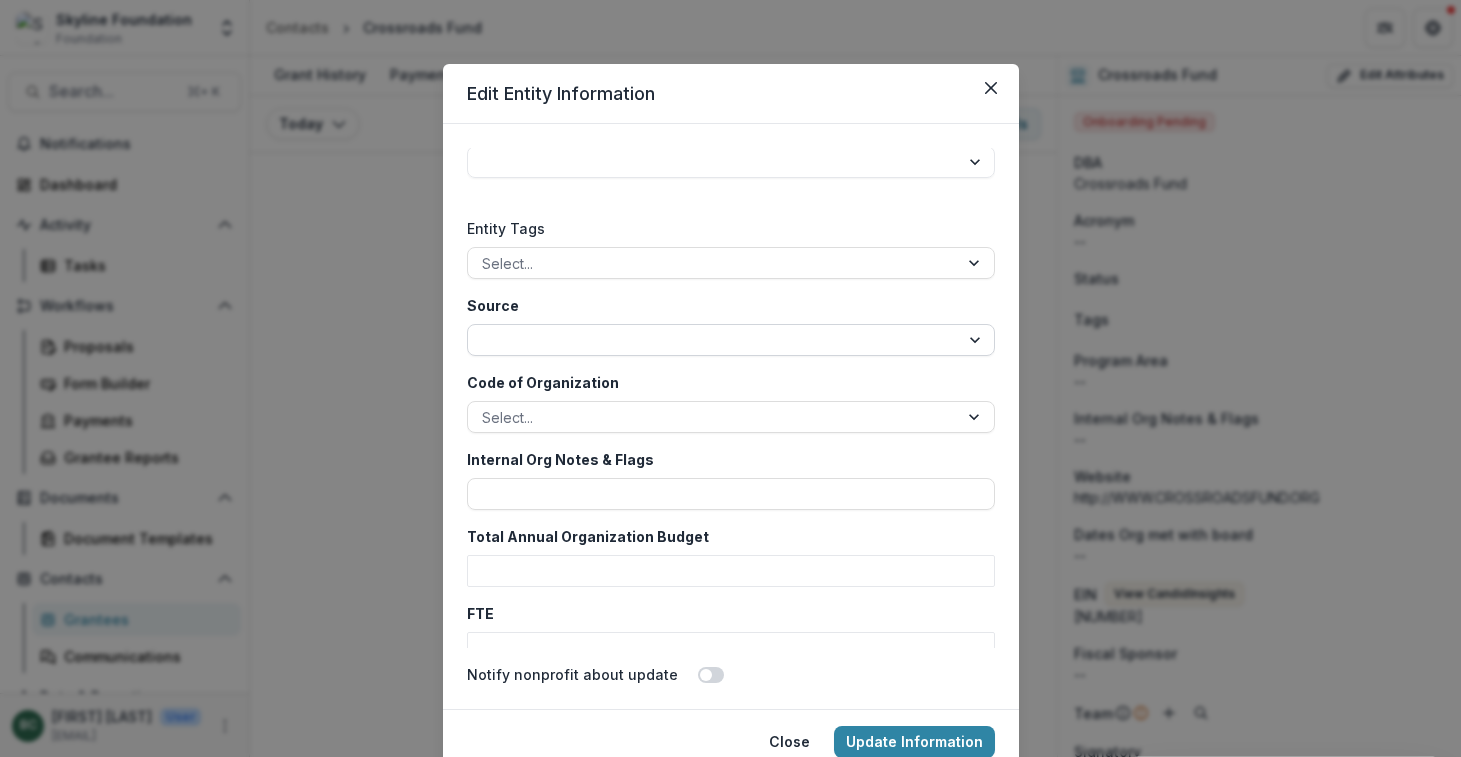 click on "**********" at bounding box center (731, 340) 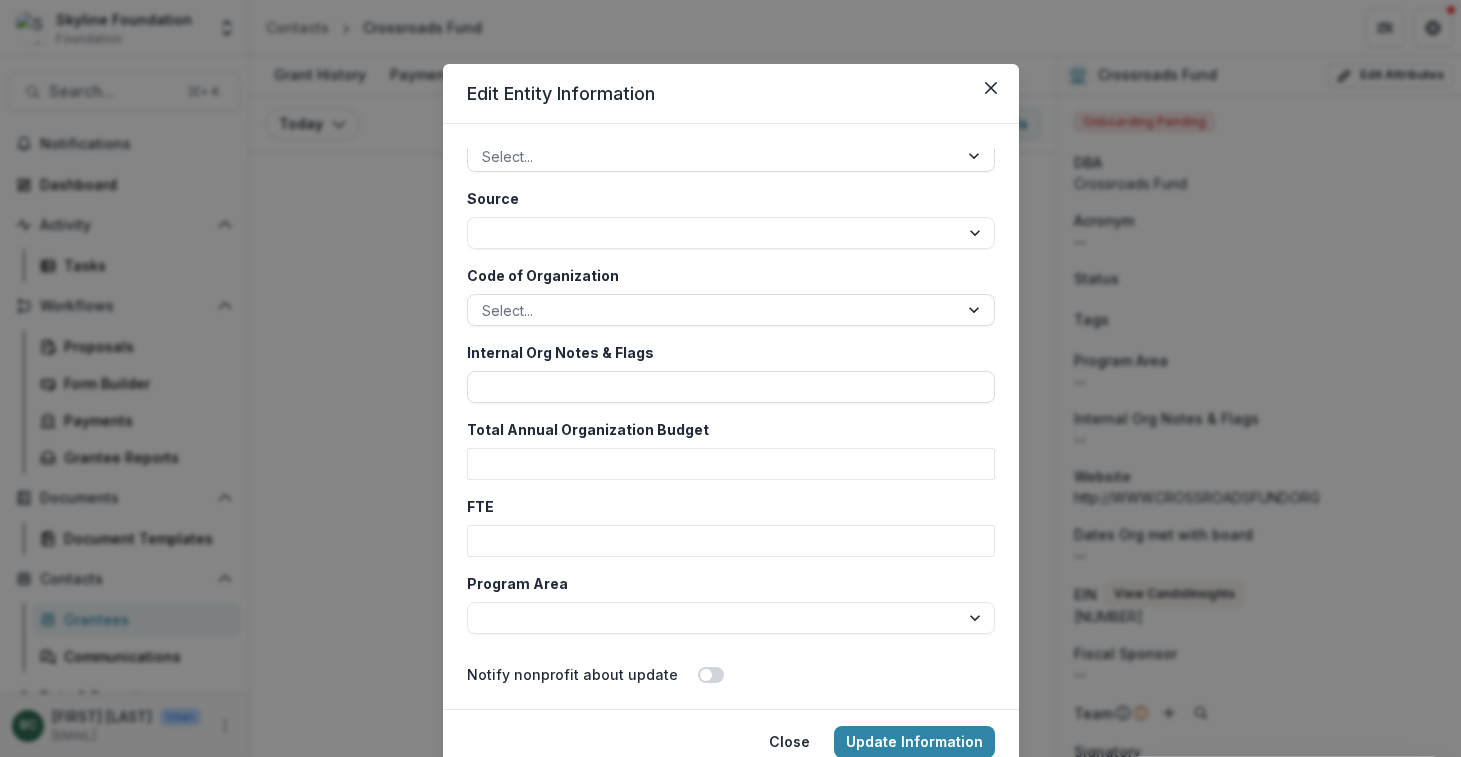 scroll, scrollTop: 3267, scrollLeft: 0, axis: vertical 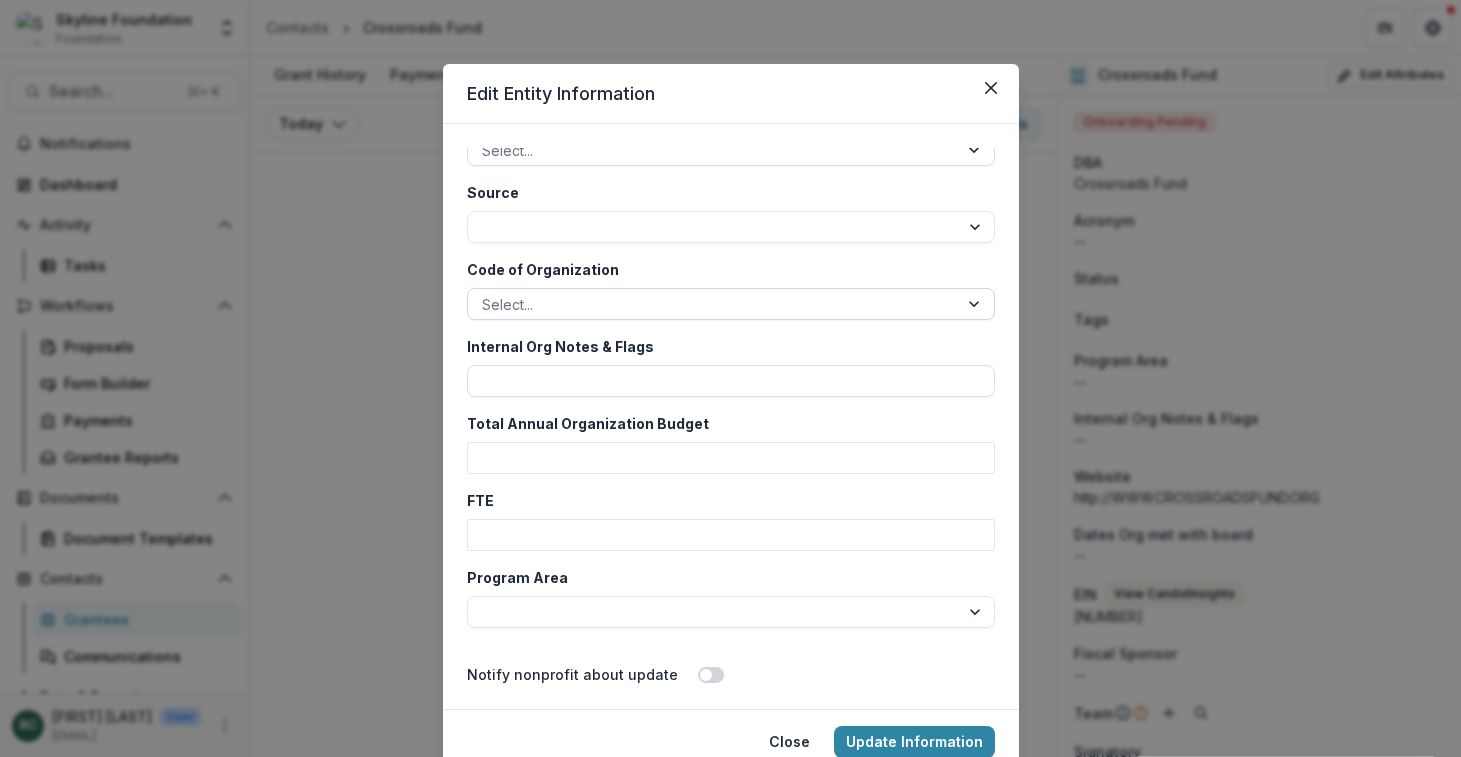 click at bounding box center [713, 304] 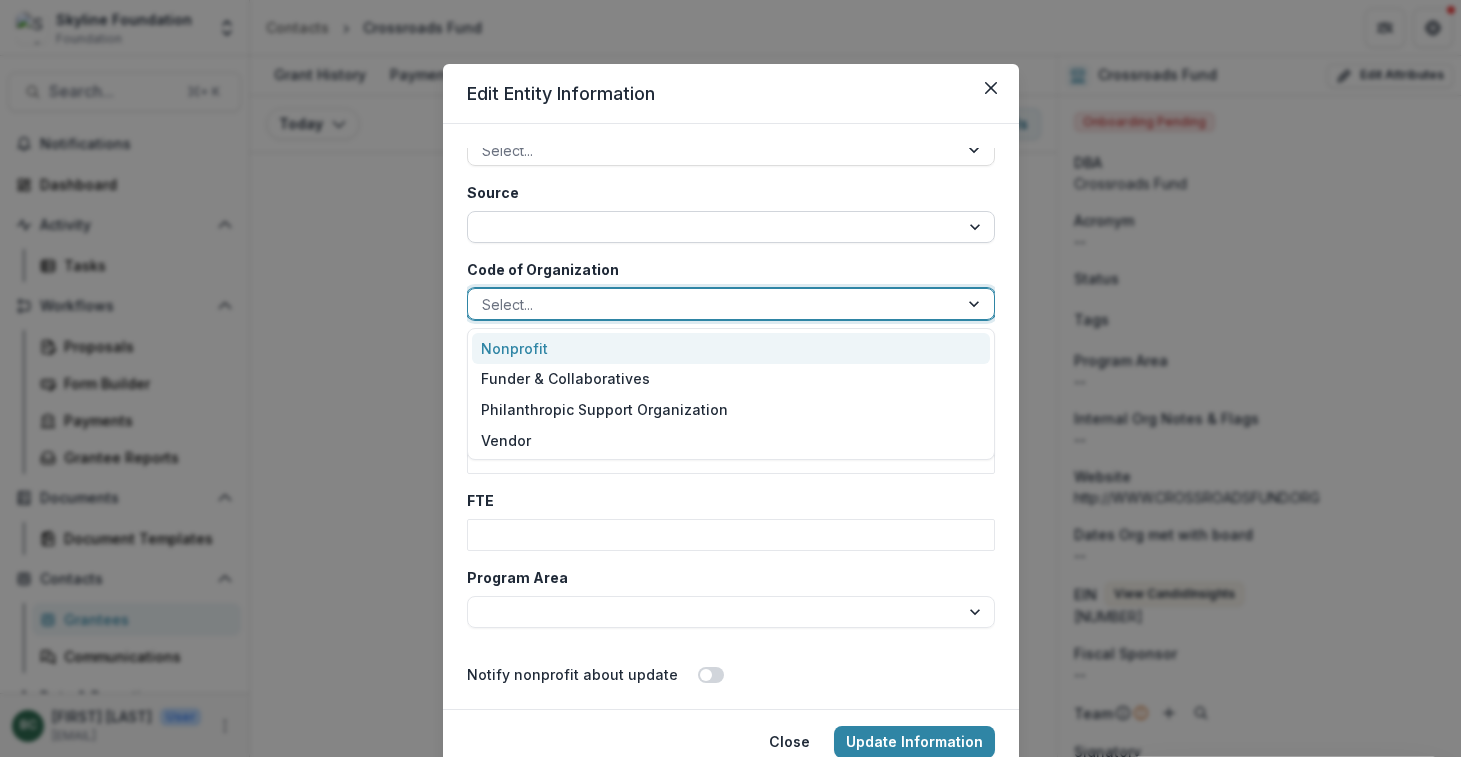 click on "**********" at bounding box center [731, 227] 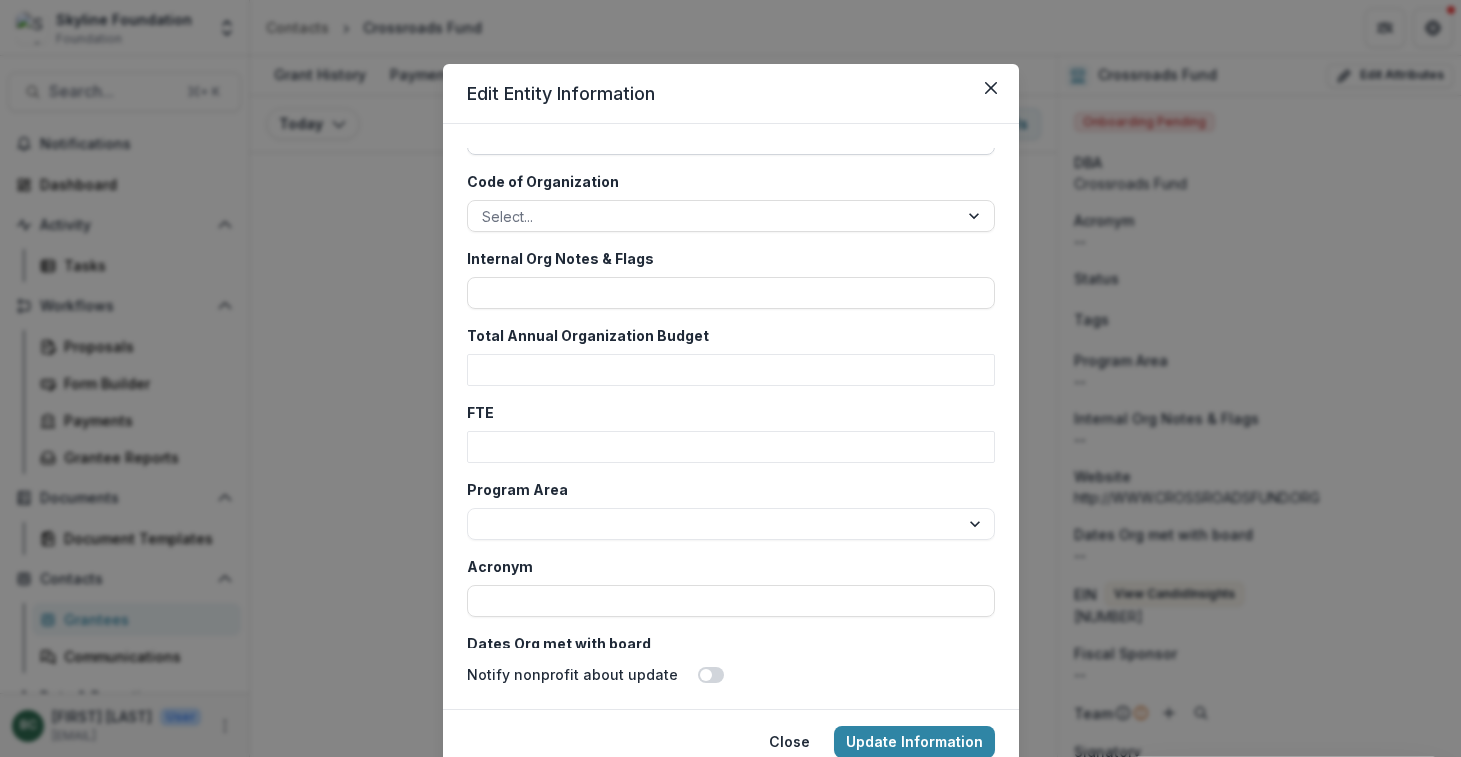 scroll, scrollTop: 3449, scrollLeft: 0, axis: vertical 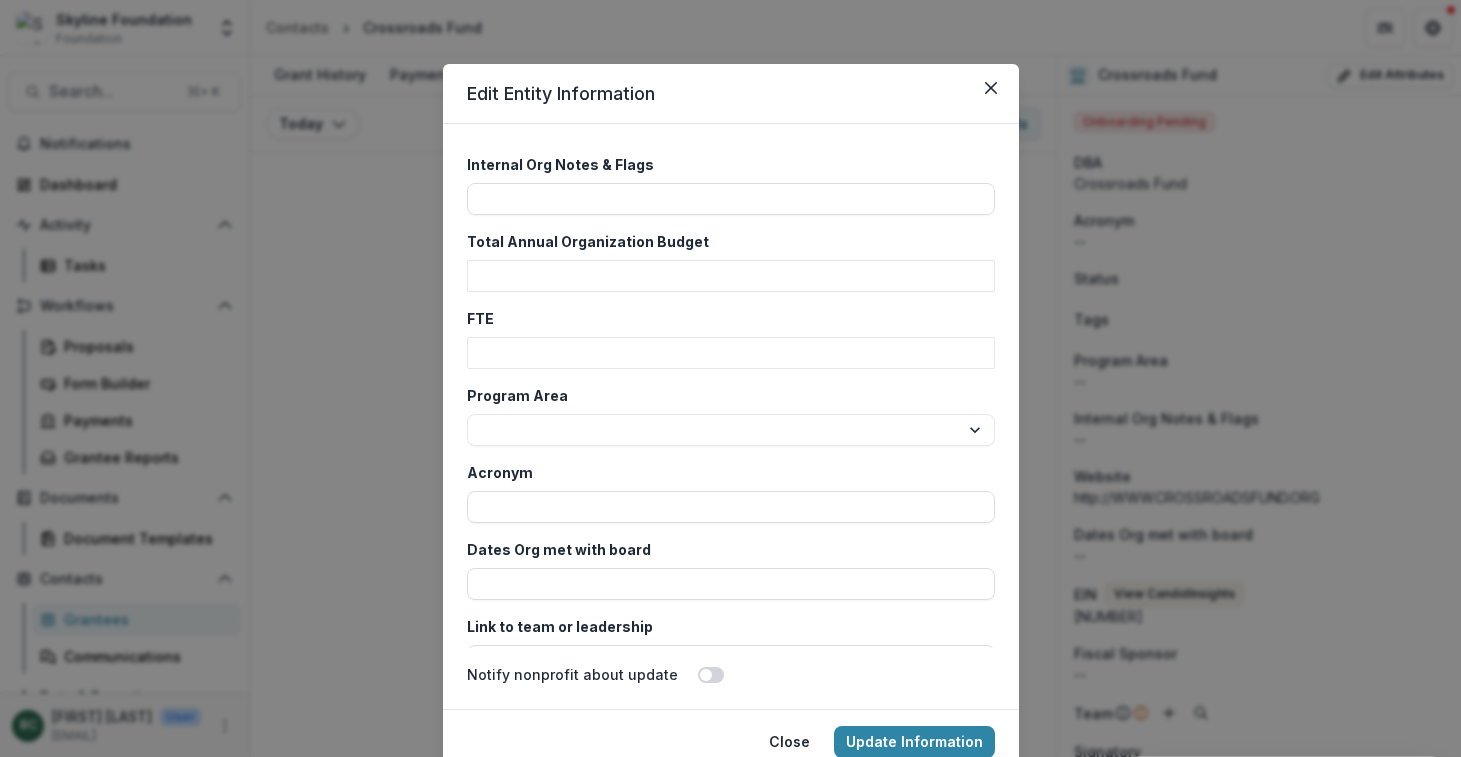 click on "**********" at bounding box center [731, 398] 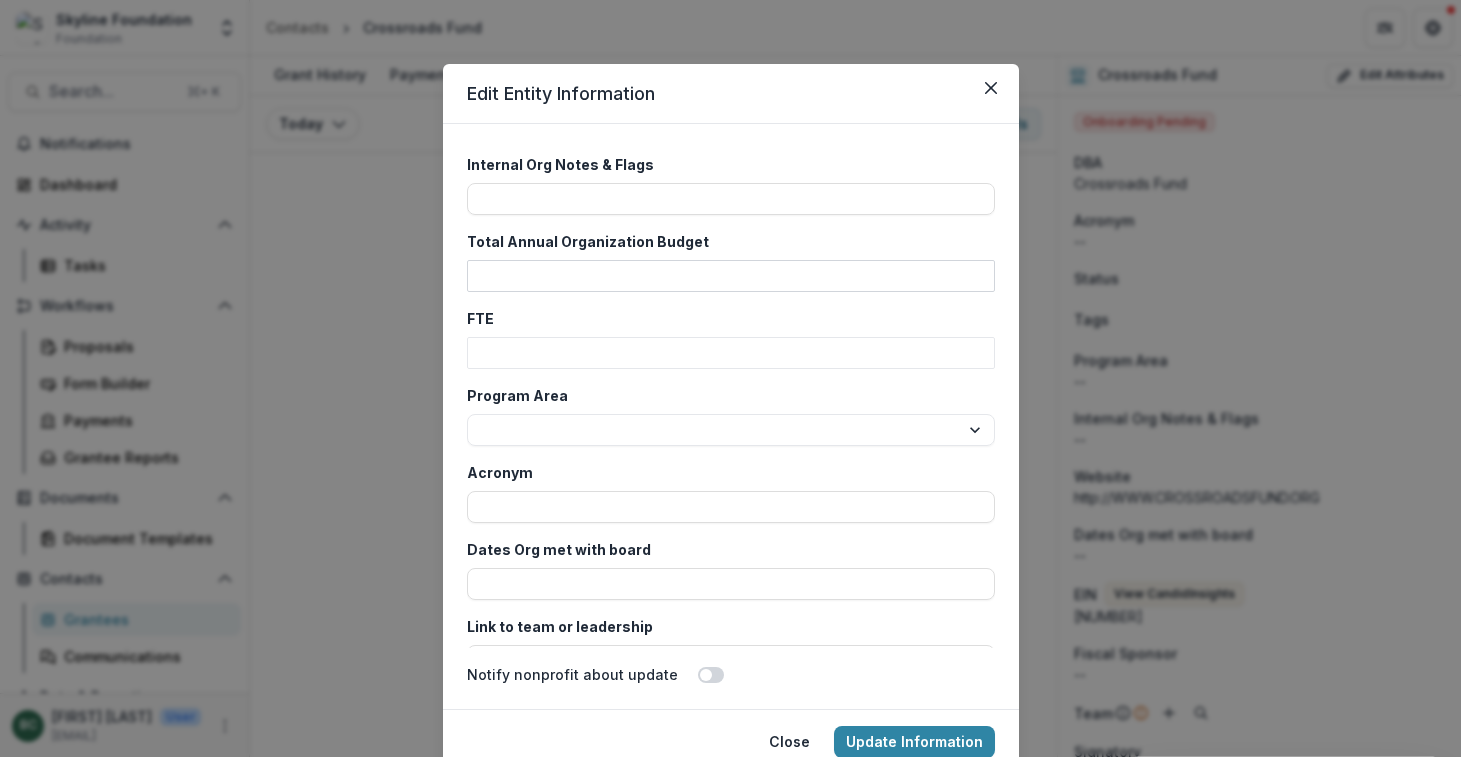 click on "Total Annual Organization Budget" at bounding box center [731, 276] 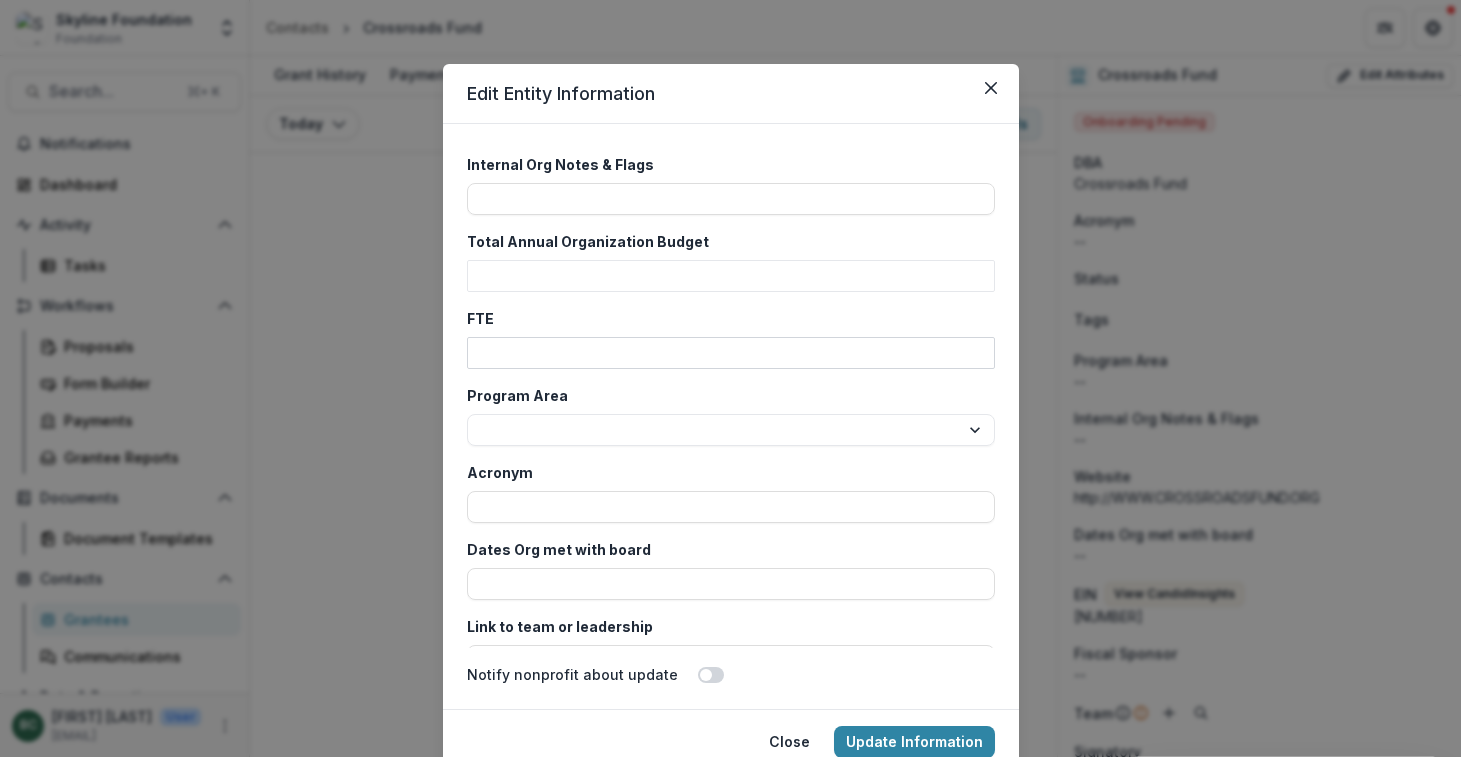 click on "FTE" at bounding box center (731, 353) 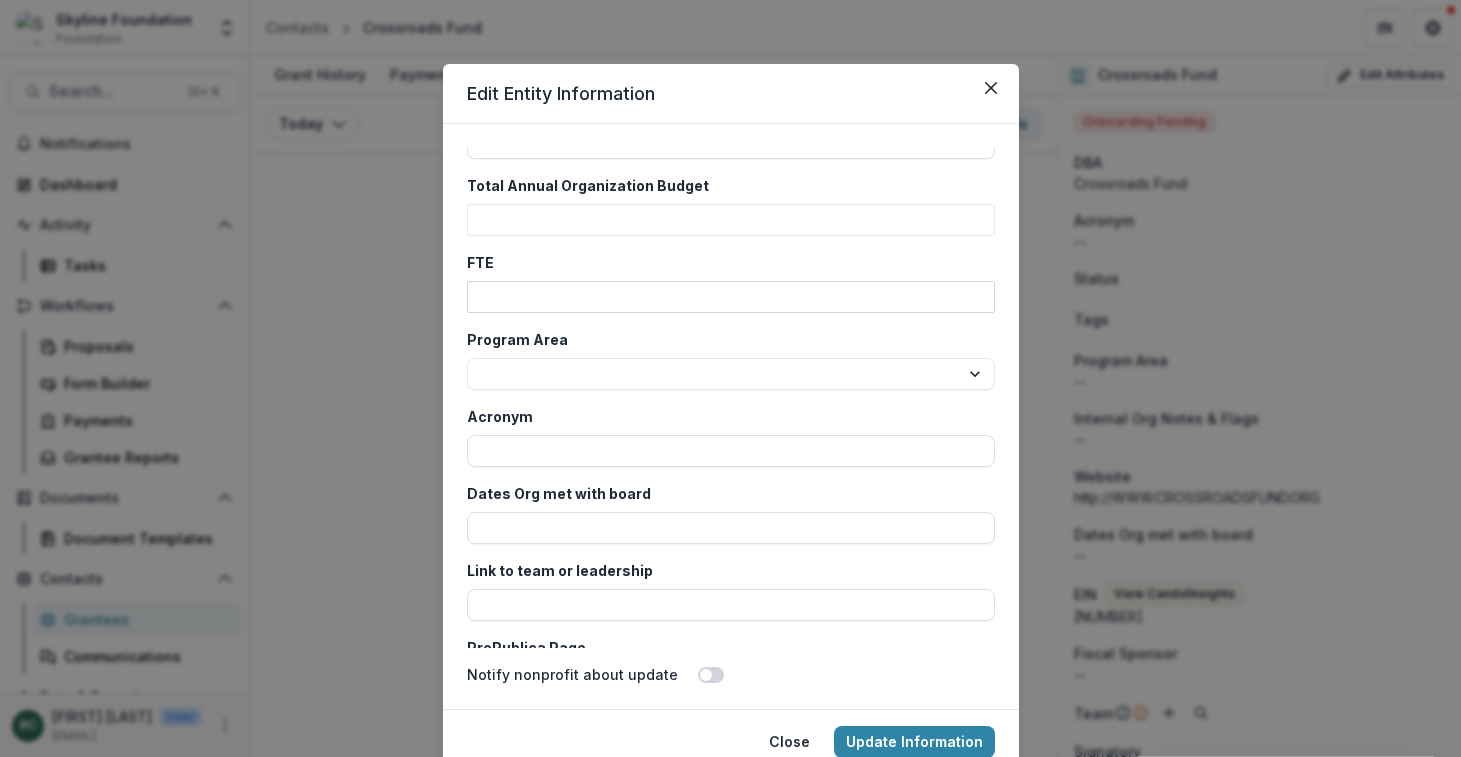 scroll, scrollTop: 3539, scrollLeft: 0, axis: vertical 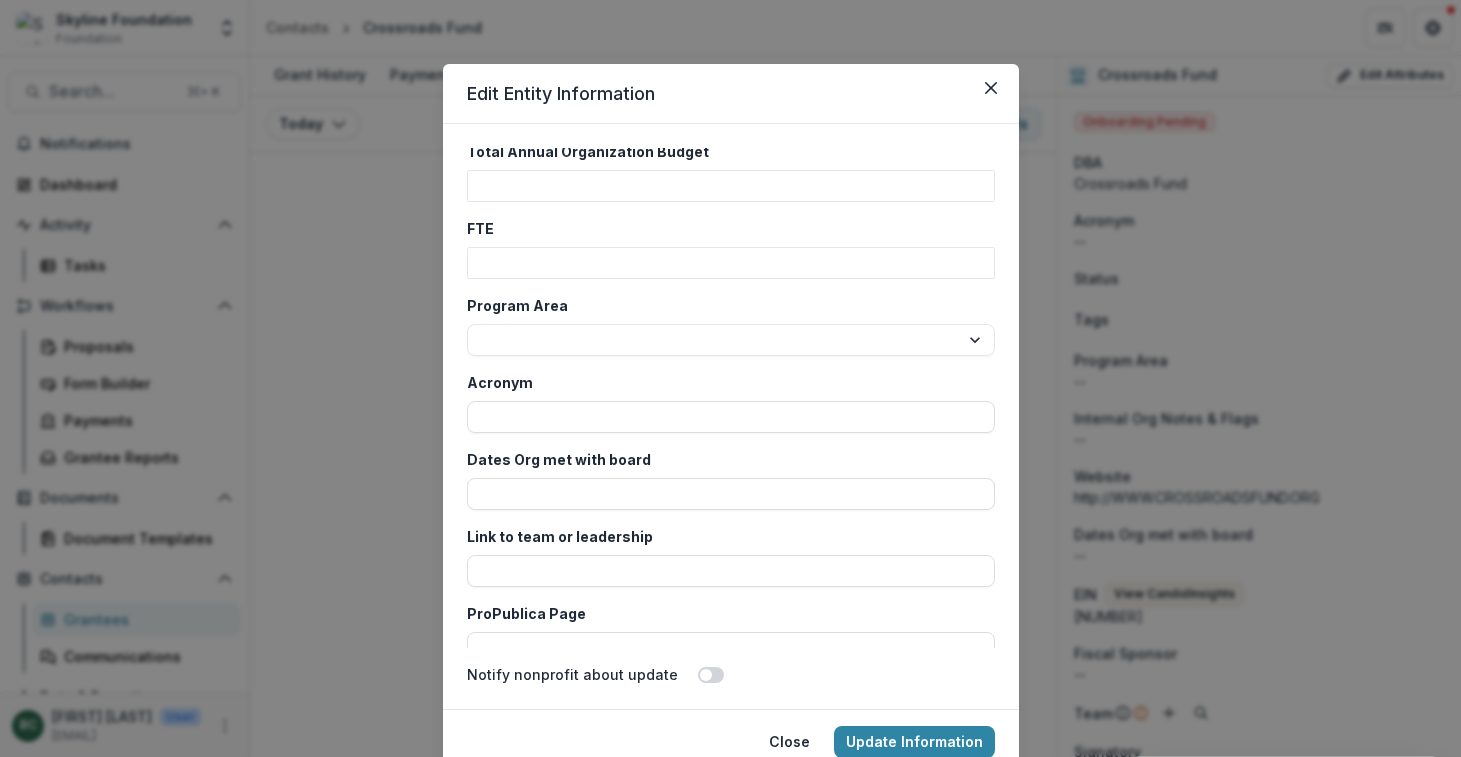click on "**********" at bounding box center [731, 325] 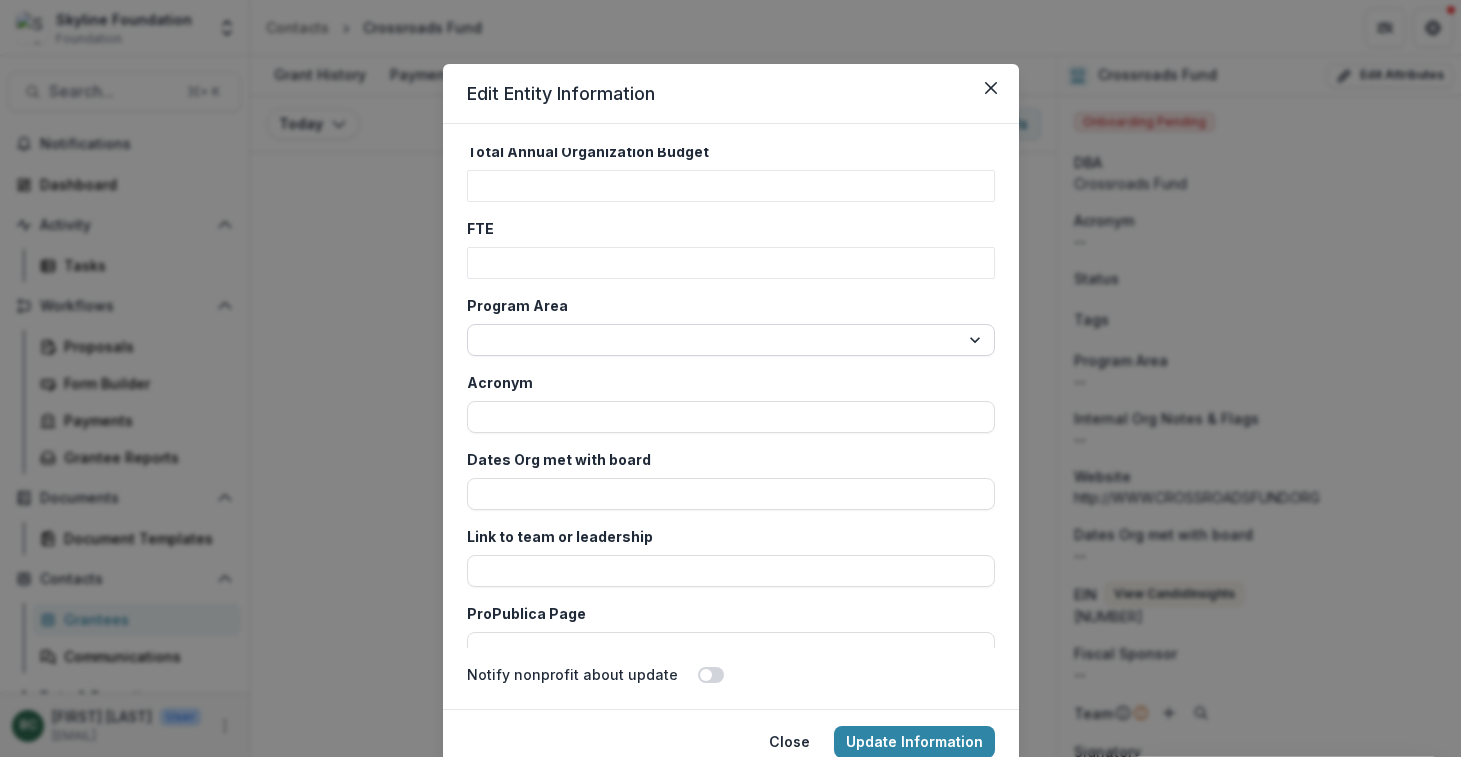 click on "**********" at bounding box center [731, 340] 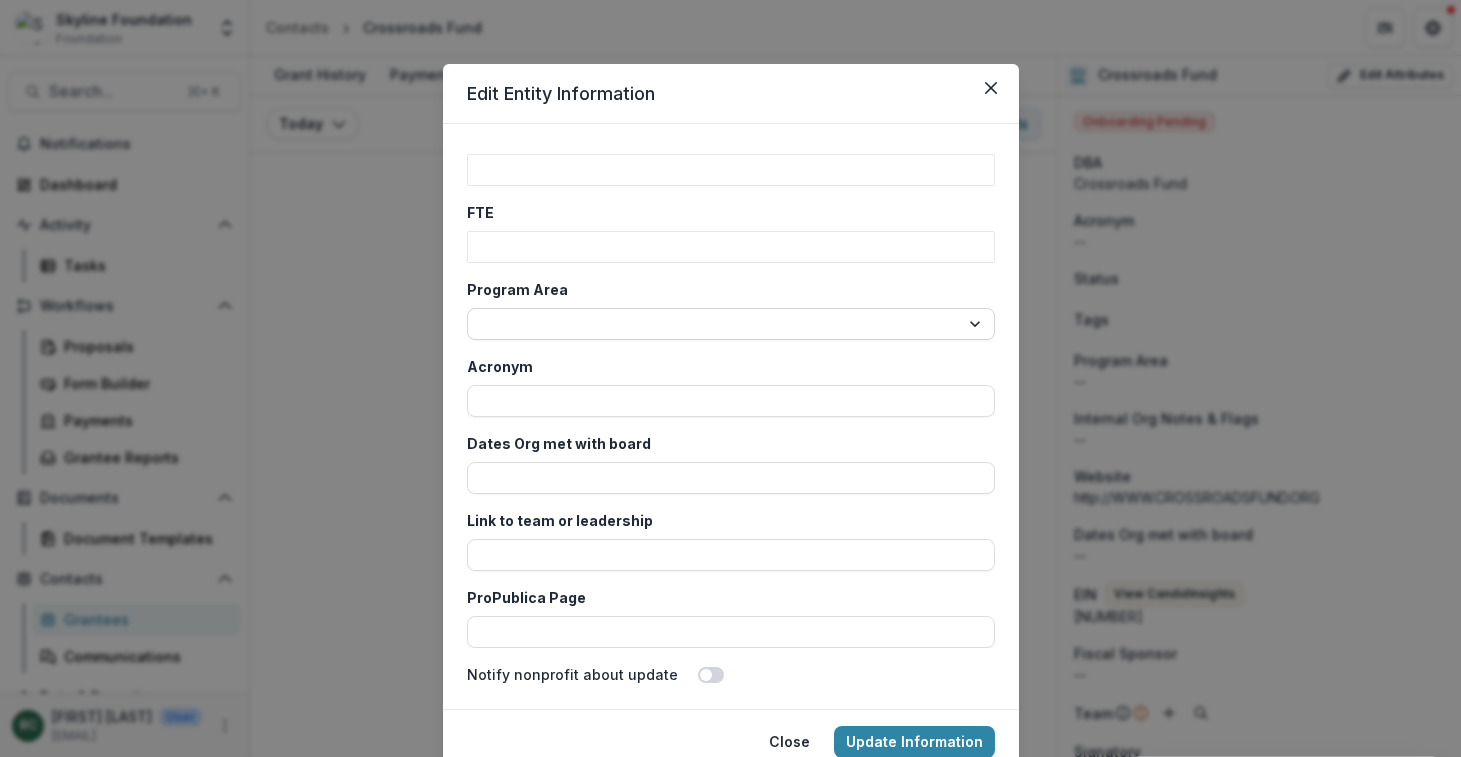 click on "**********" at bounding box center (731, 324) 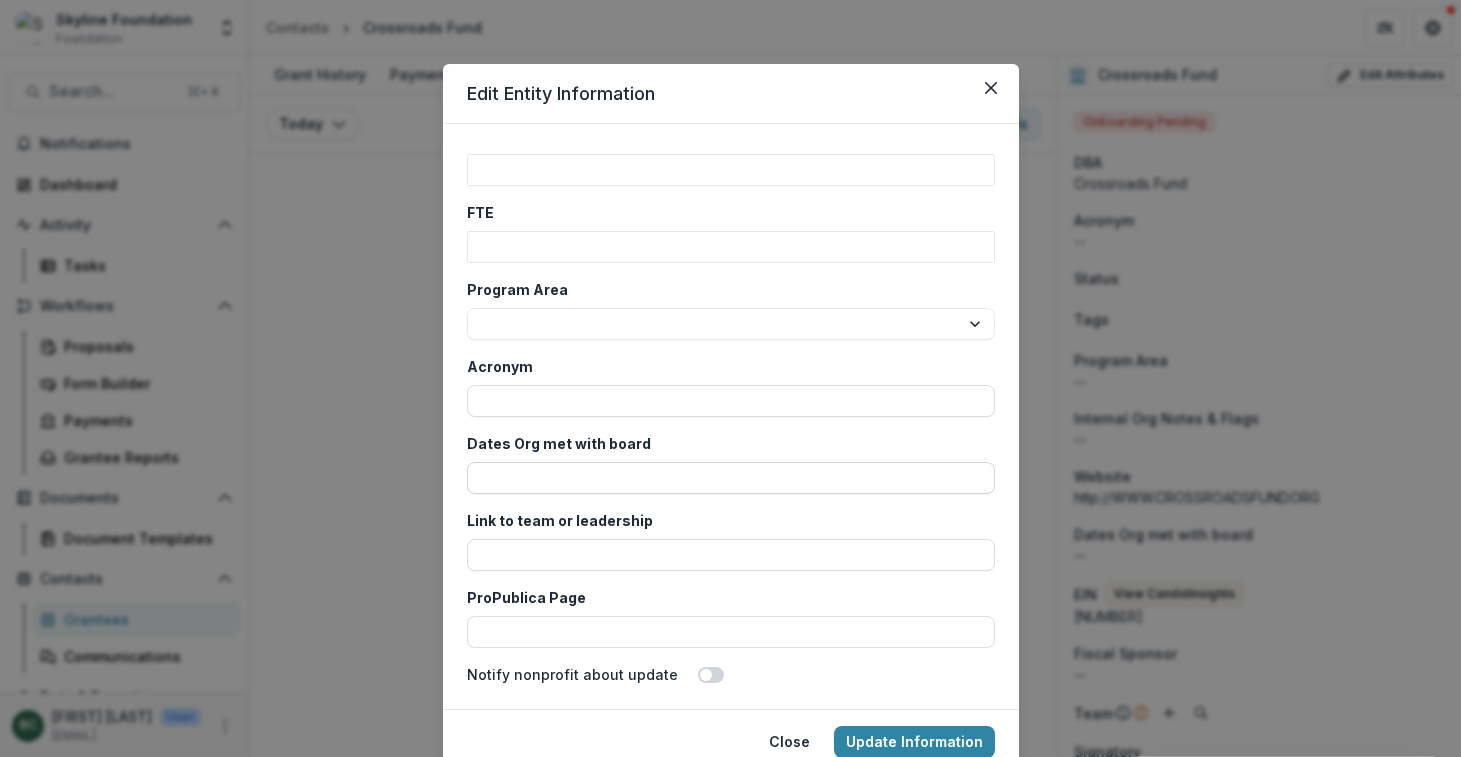 click on "Dates Org met with board" at bounding box center [731, 478] 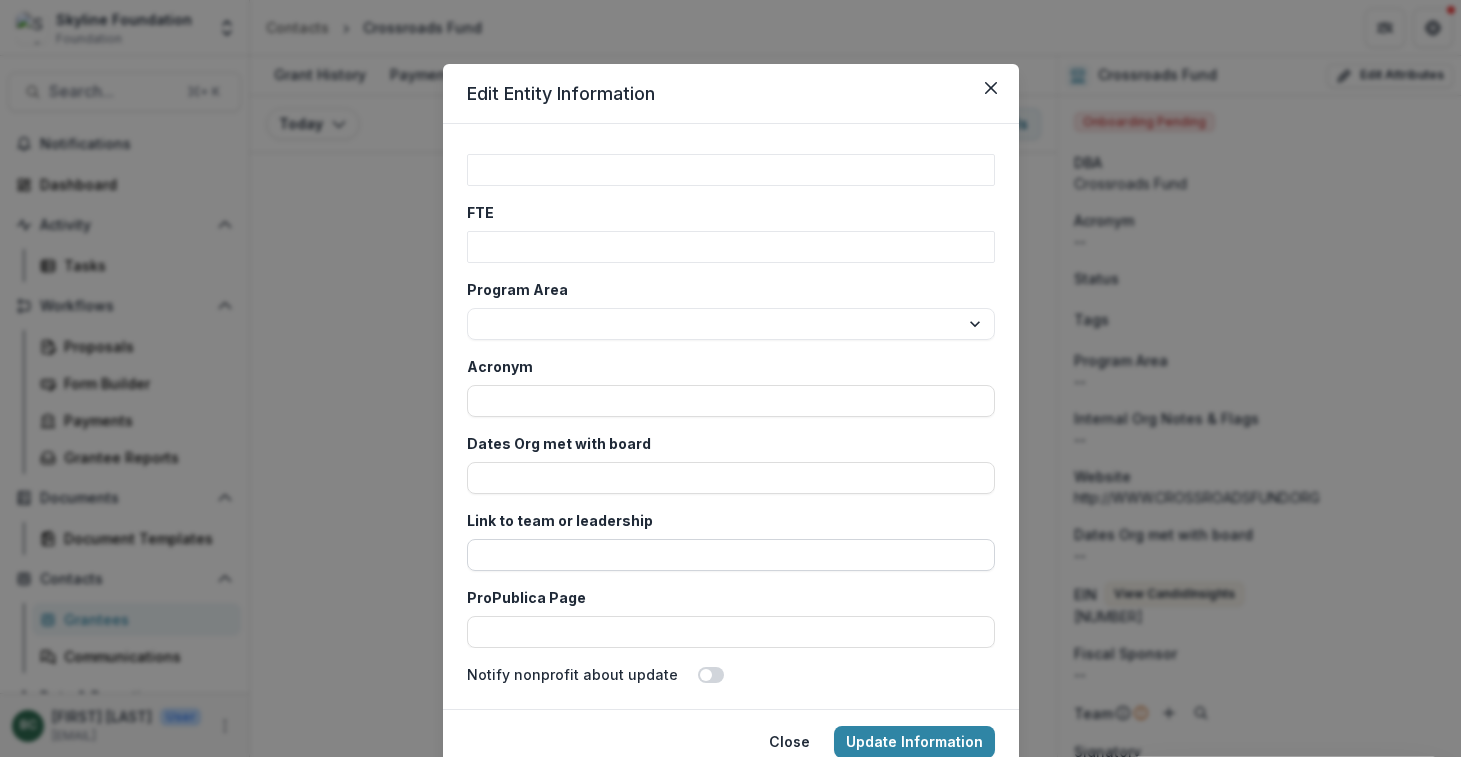 click on "Link to team or leadership" at bounding box center [731, 555] 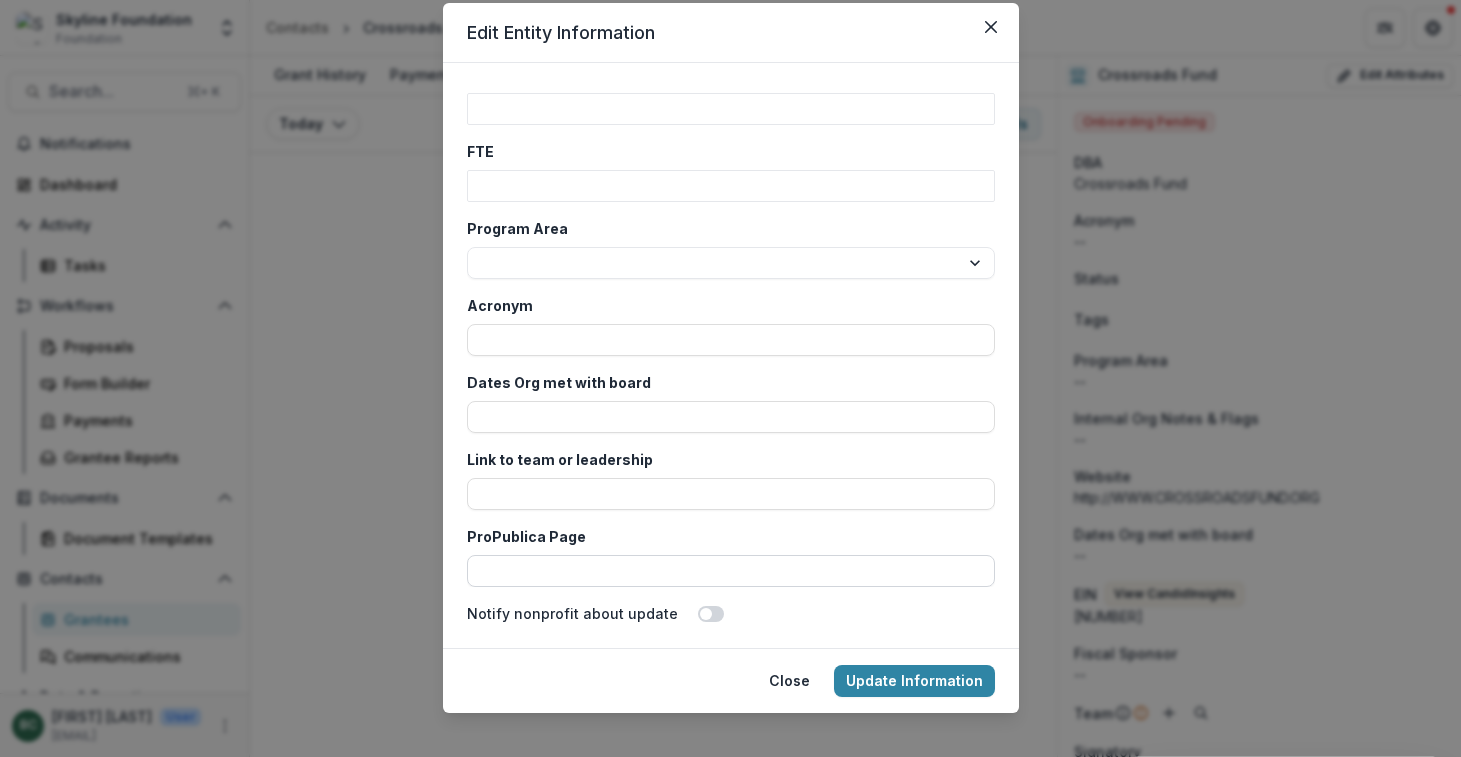 click on "ProPublica Page" at bounding box center (731, 571) 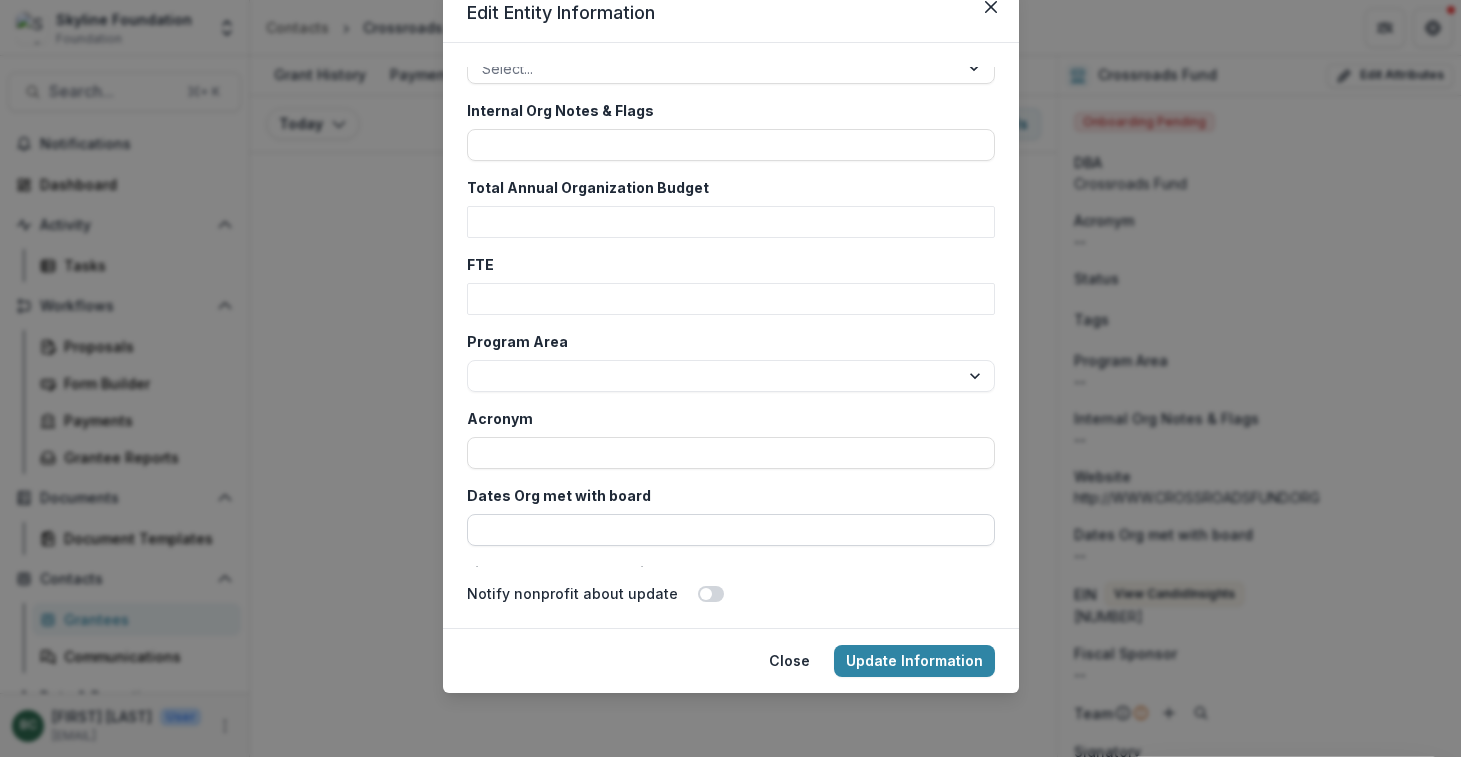 scroll, scrollTop: 3184, scrollLeft: 0, axis: vertical 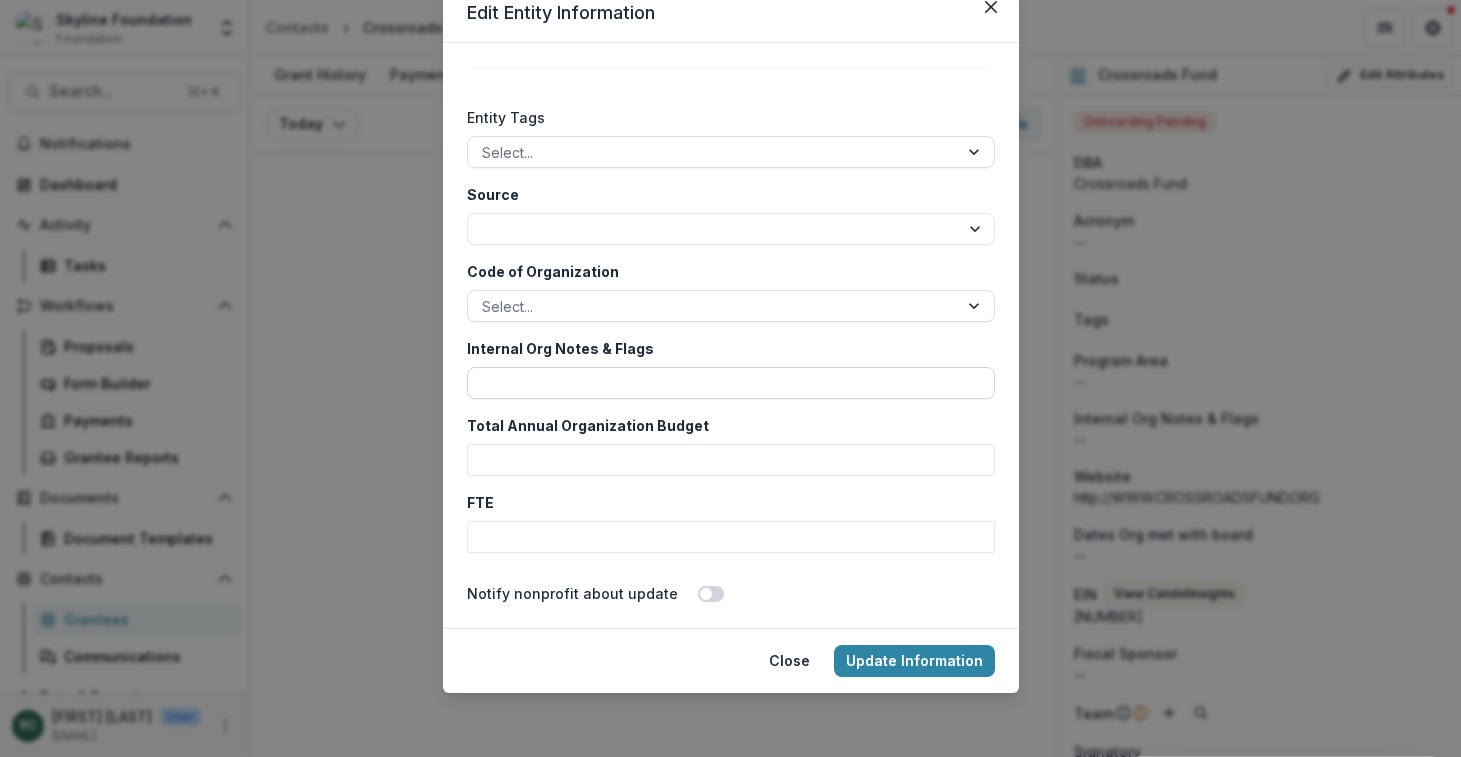 click on "Internal Org Notes & Flags" at bounding box center [731, 383] 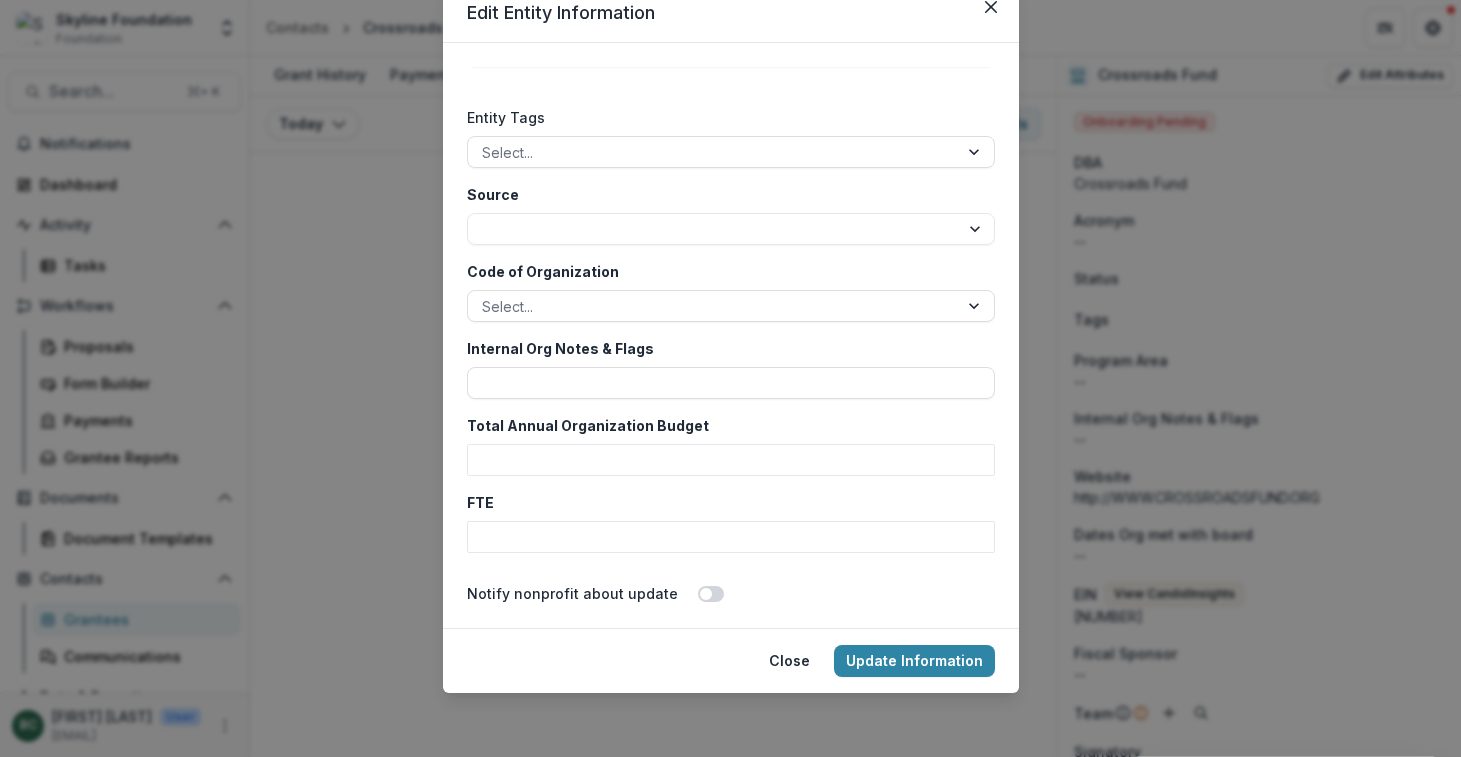 click on "**********" at bounding box center (730, 378) 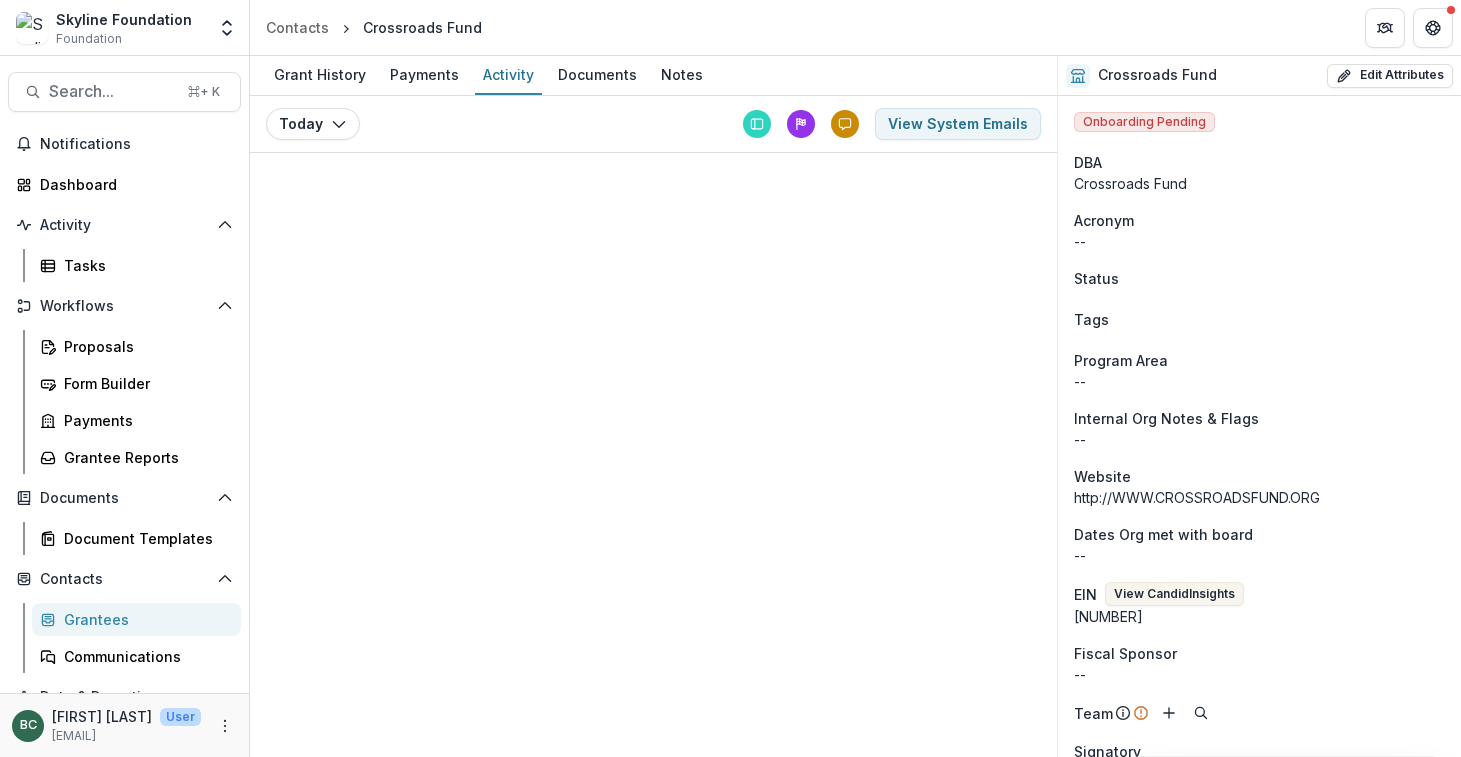click on "Grant History Payments Activity Documents Notes Today Today View System Emails" at bounding box center [653, 406] 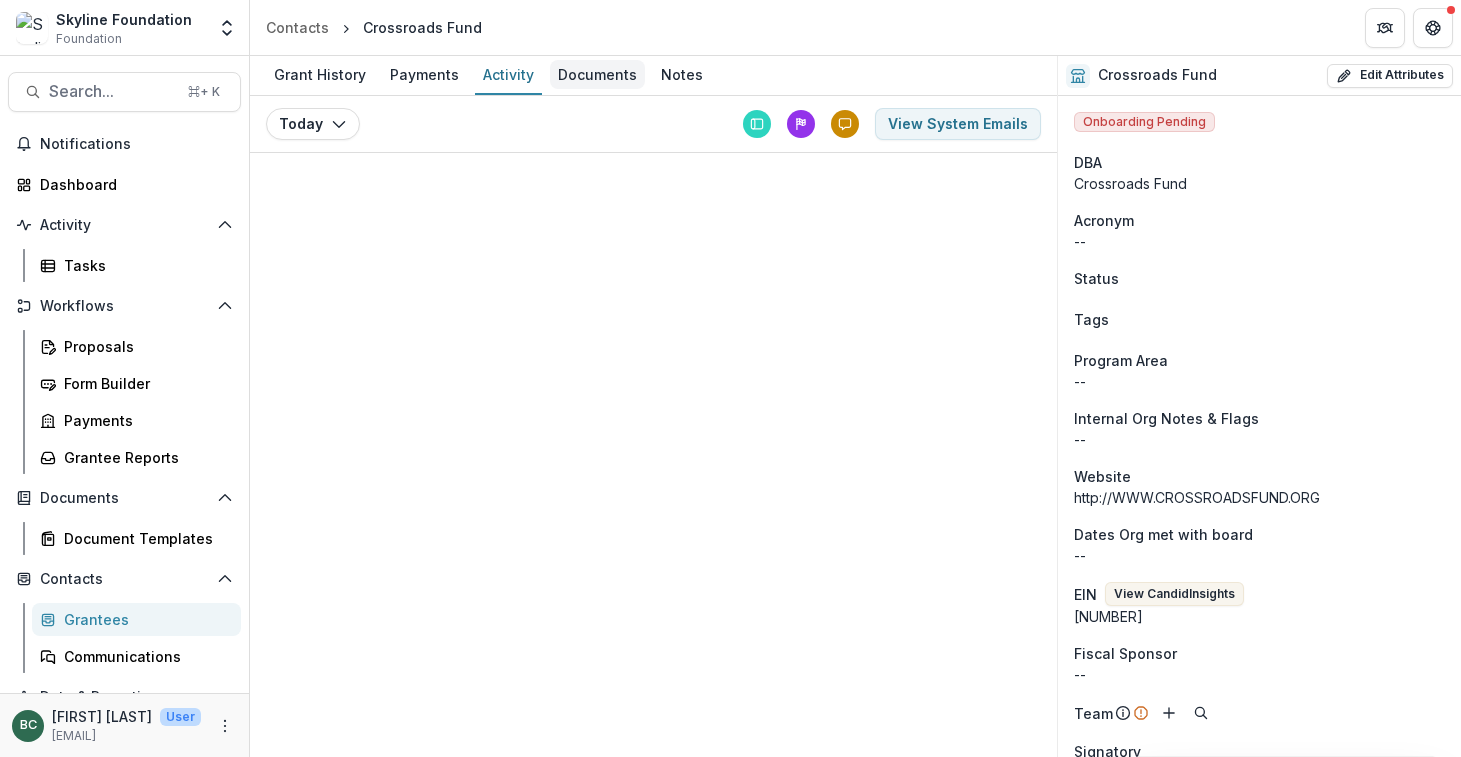 click on "Documents" at bounding box center (597, 74) 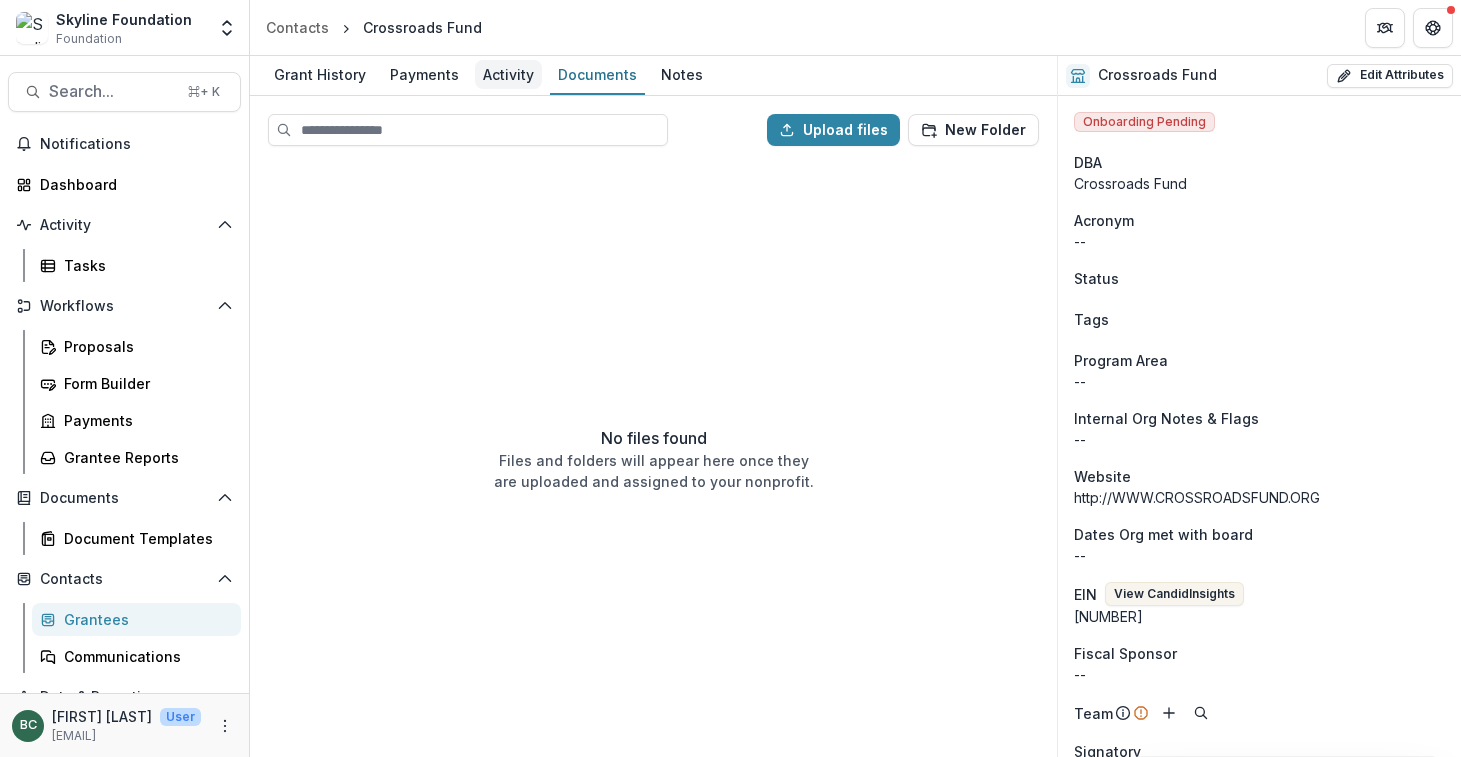click on "Activity" at bounding box center (508, 75) 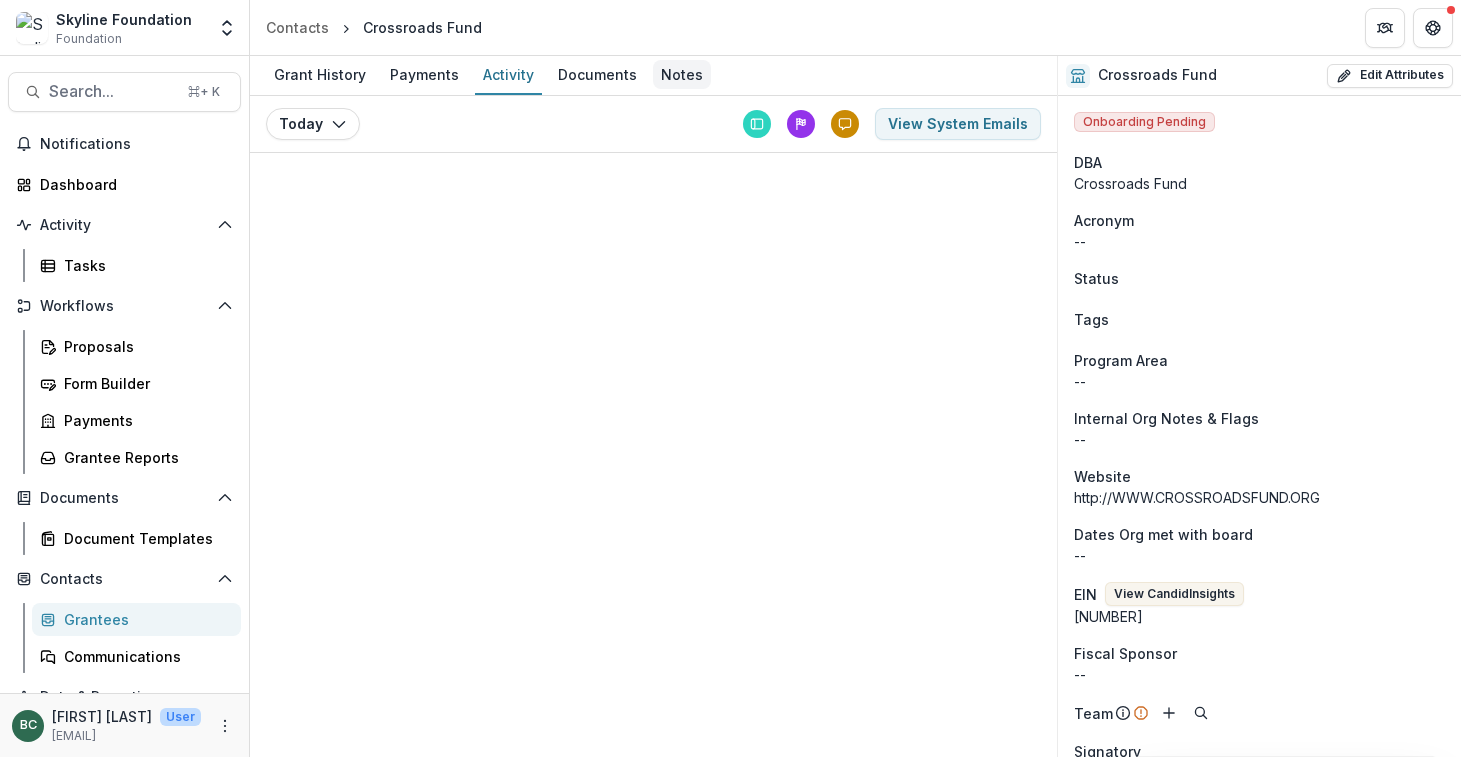click on "Notes" at bounding box center (682, 74) 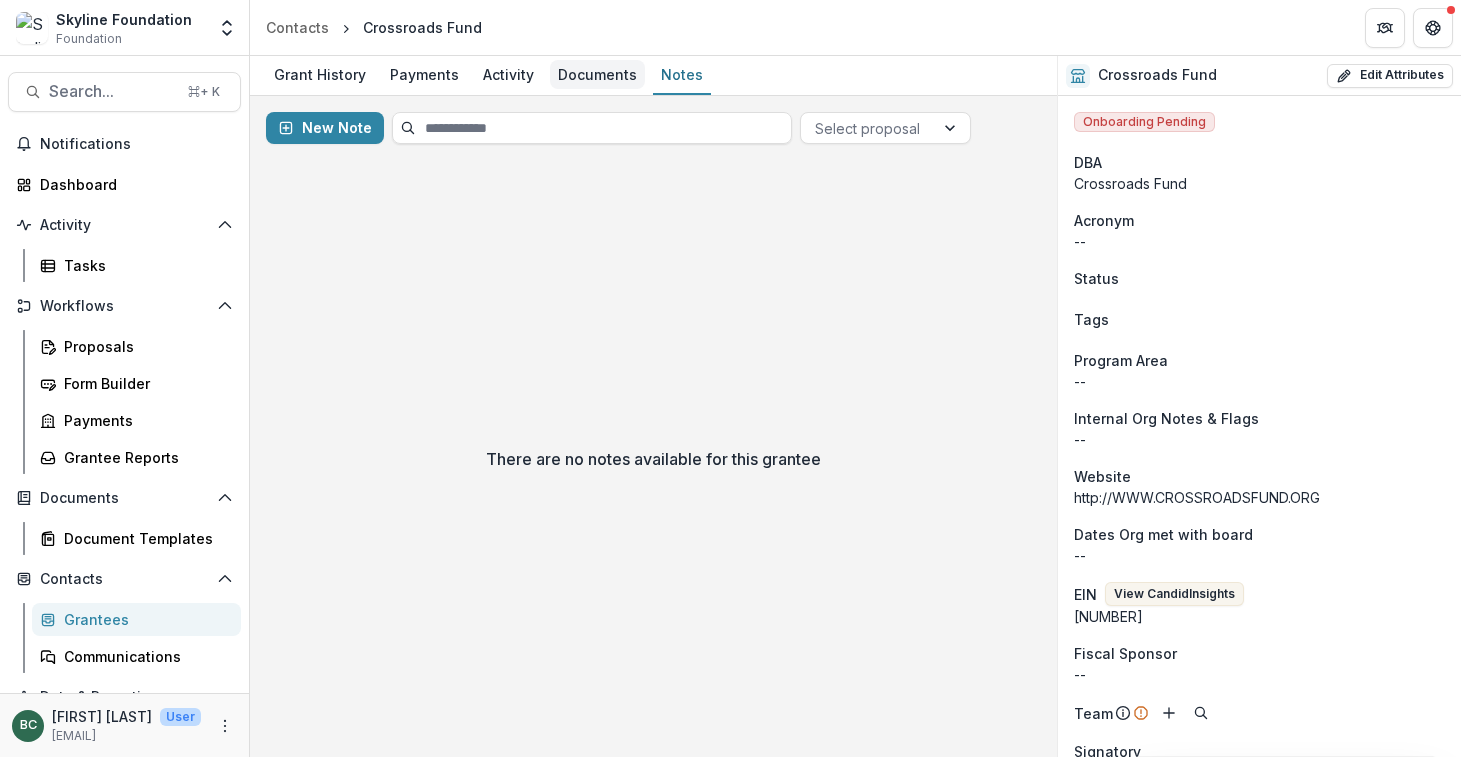 click on "Documents" at bounding box center [597, 74] 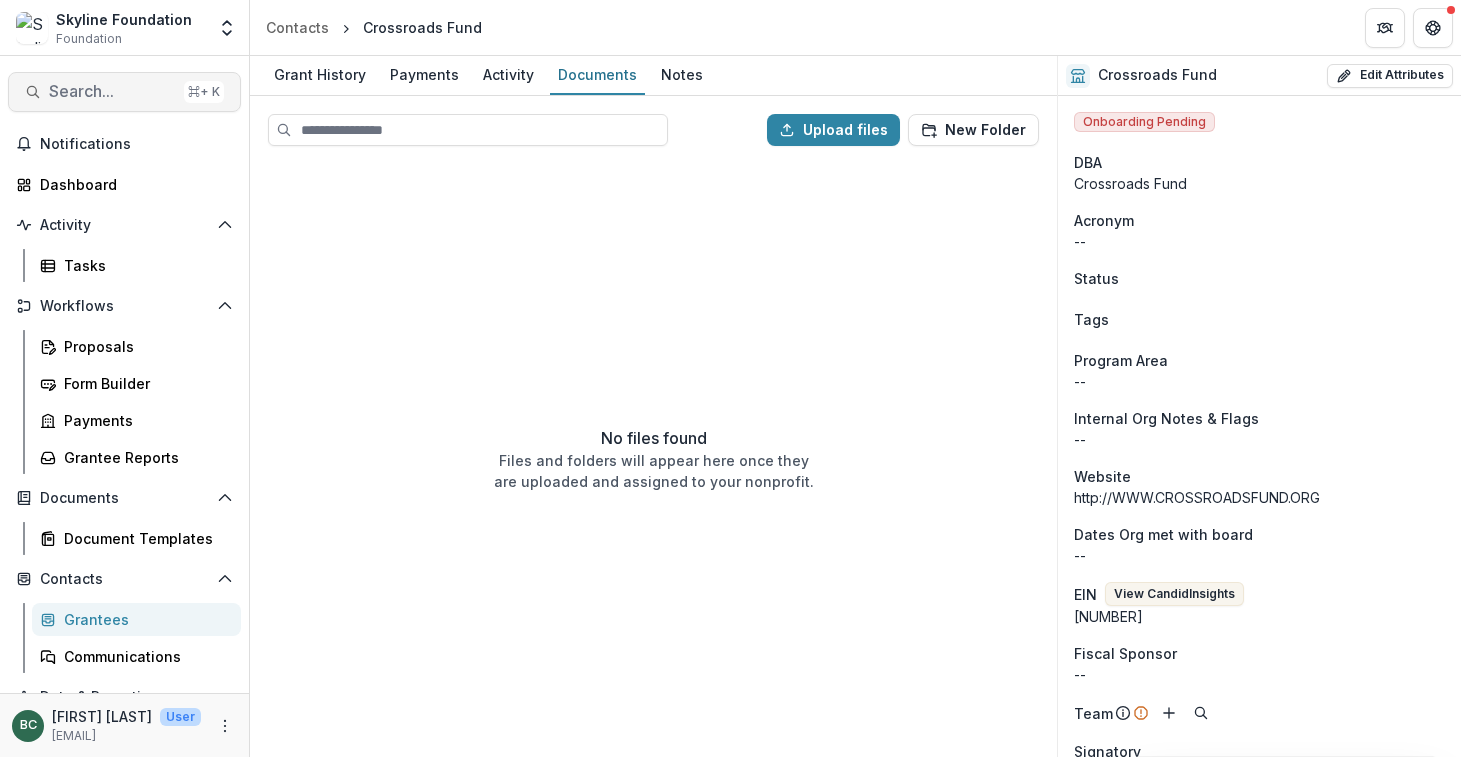 click on "Search..." at bounding box center (112, 91) 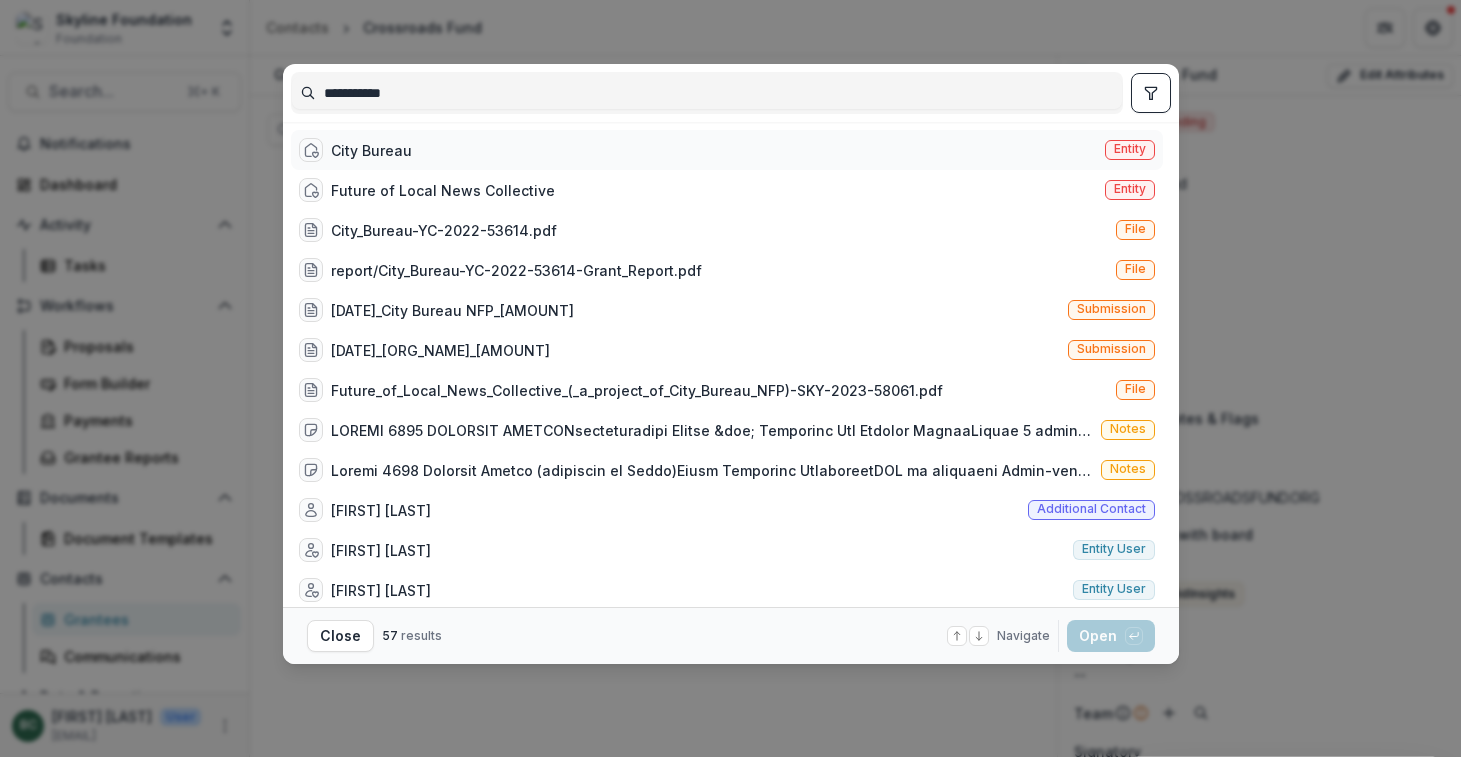 type on "**********" 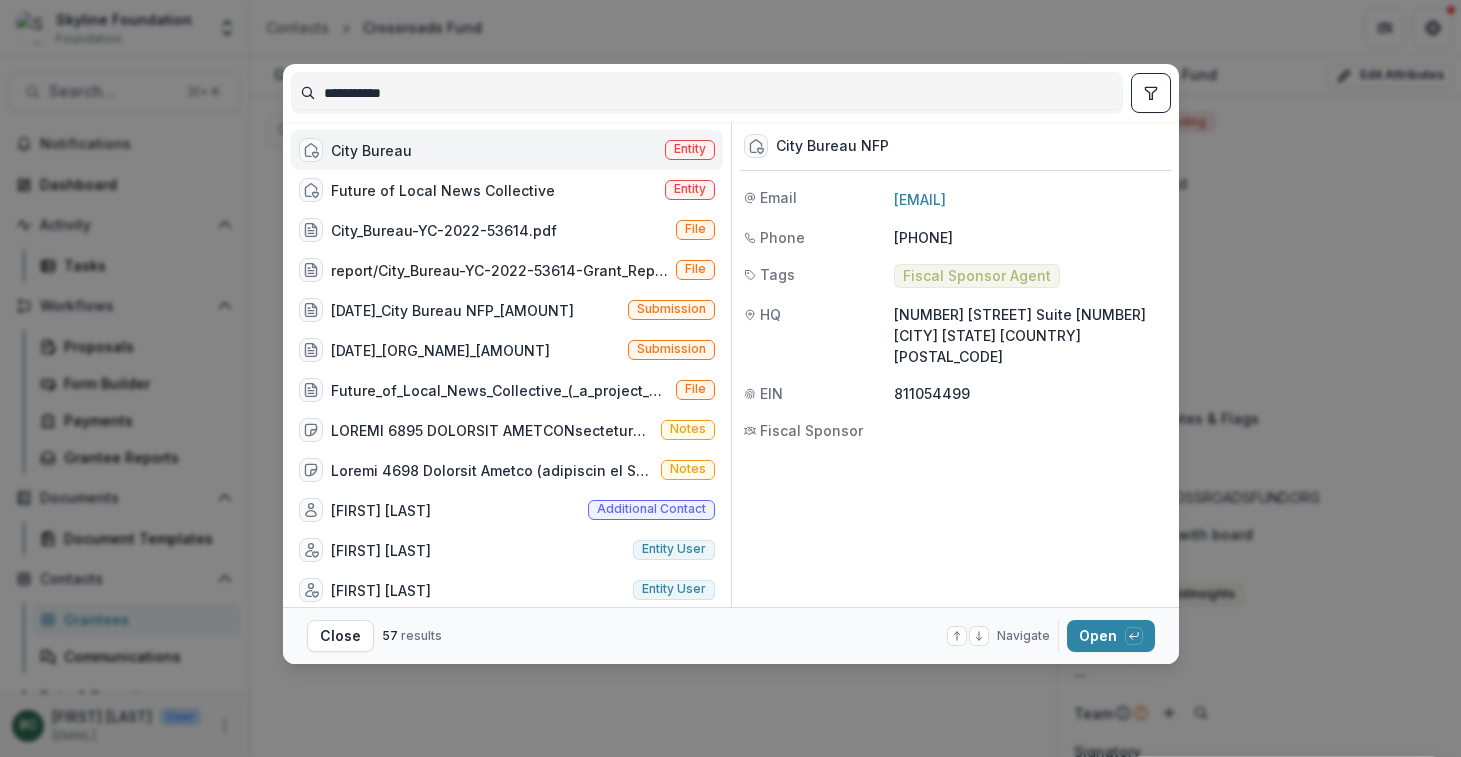 click on "City Bureau Entity" at bounding box center [507, 150] 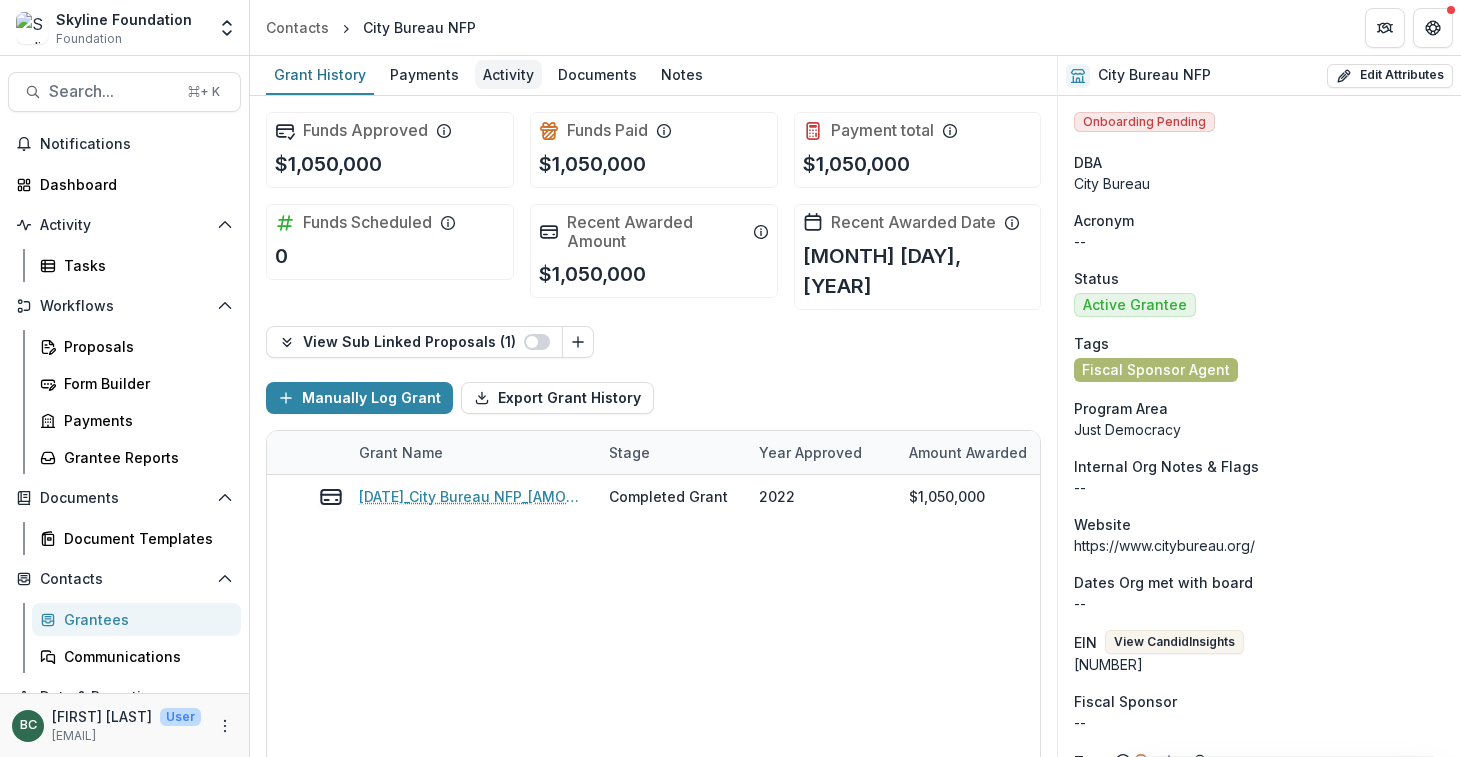 click on "Activity" at bounding box center [508, 74] 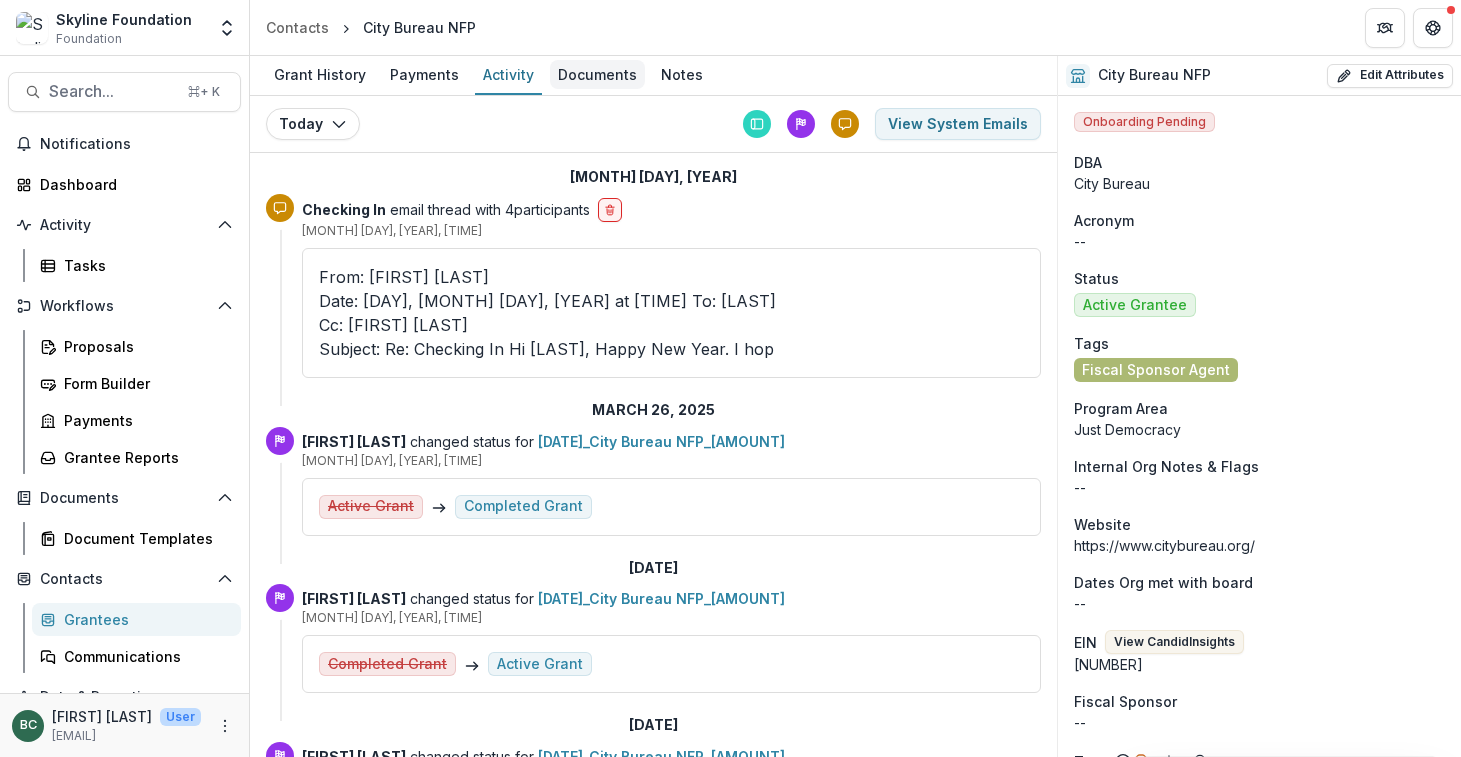 click on "Documents" at bounding box center (597, 74) 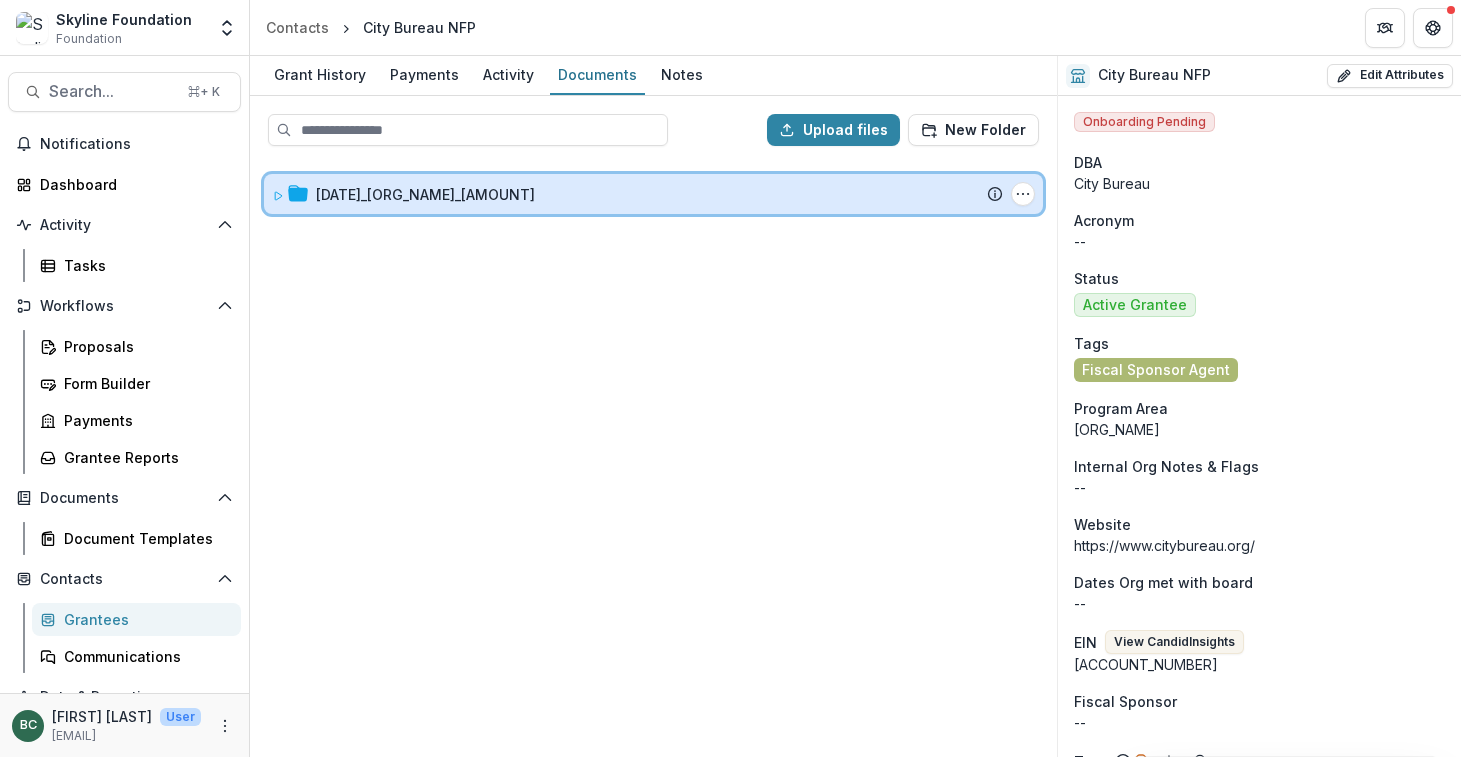 click 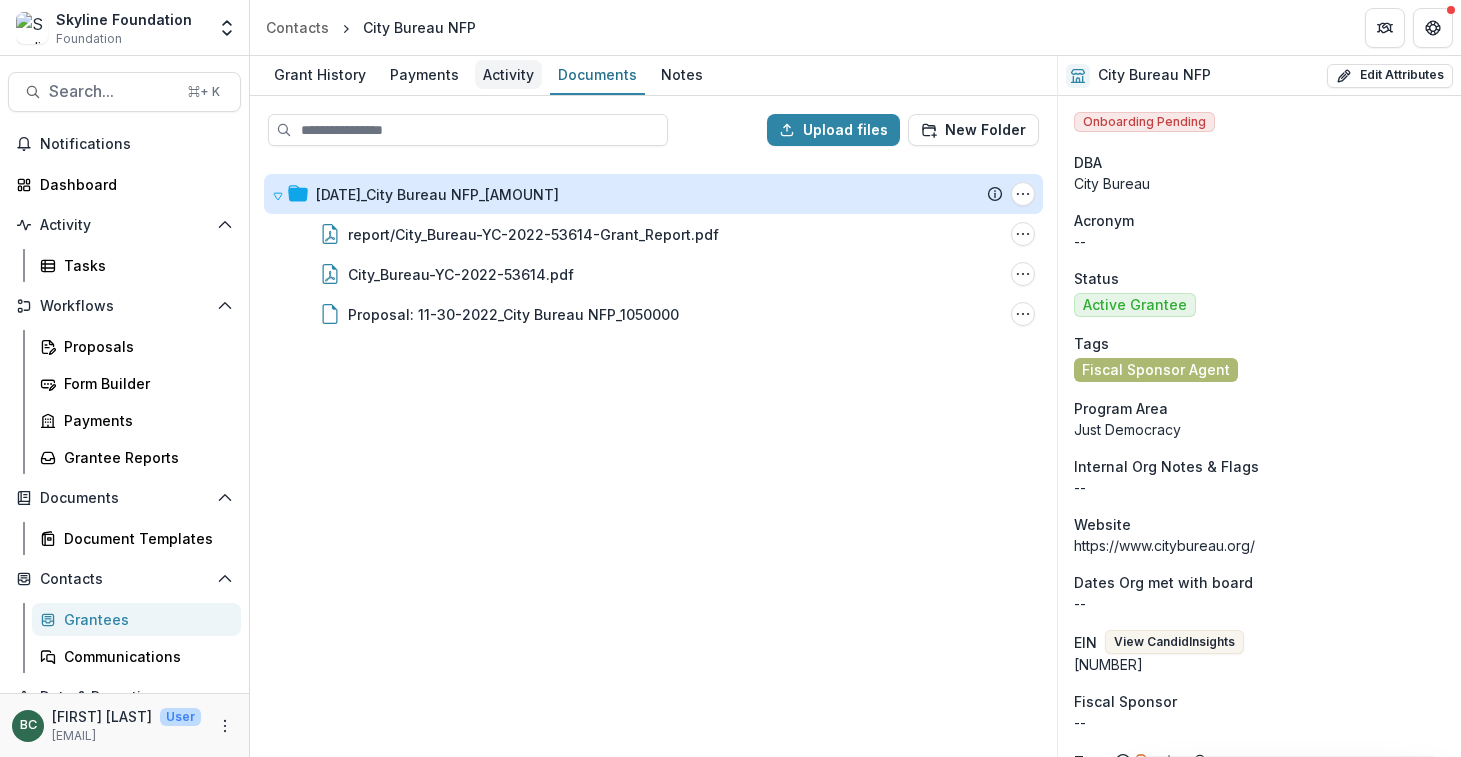 click on "Activity" at bounding box center (508, 74) 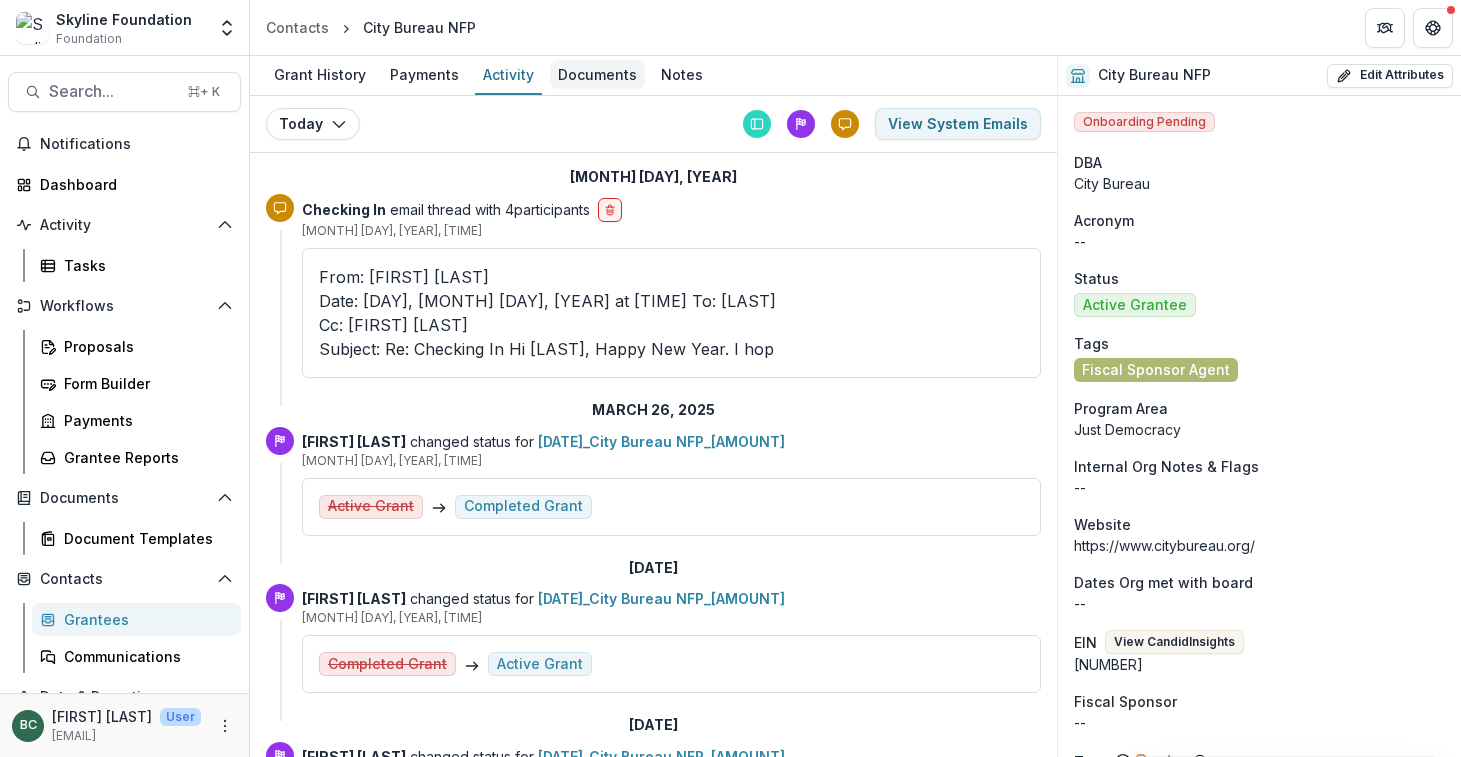 click on "Documents" at bounding box center [597, 74] 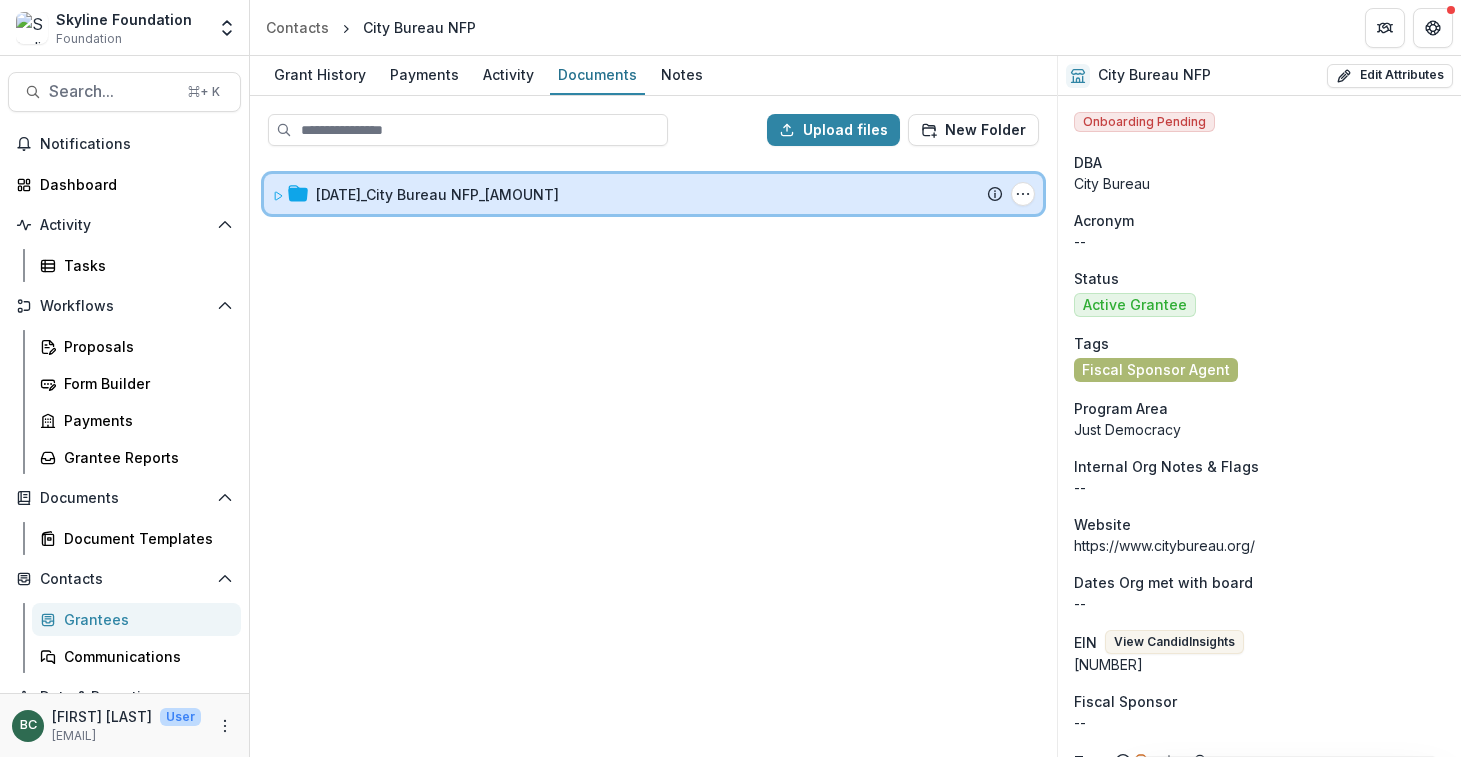 click 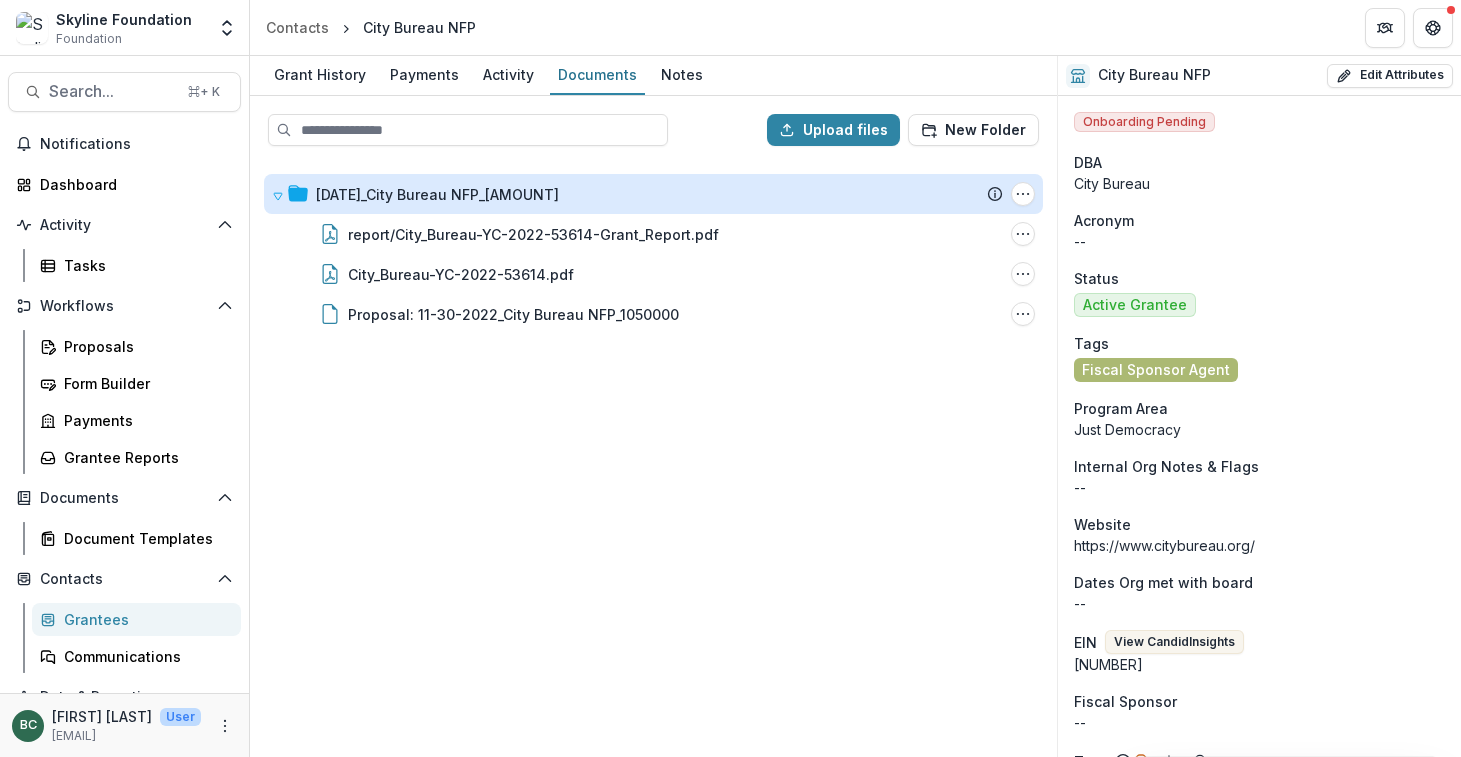 click on "[MONTH]-[DAY]-[YEAR]_City Bureau NFP_[NUMBER] Submission Temelio Proposal Attached Submission Report Tasks Progress Report - 1 - [NUMBER] Progress Report - 2 - [NUMBER] Folder Options Rename Add Subfolder Delete report/City_Bureau-YC-[YEAR]-[NUMBER]-Grant_Report.pdf File Options Download Rename Delete City_Bureau-YC-[YEAR]-[NUMBER].pdf File Options Download Rename Delete Proposal: [MONTH]-[DAY]-[YEAR]_City Bureau NFP_[NUMBER] Submission File Options Download Rename Delete" at bounding box center (653, 458) 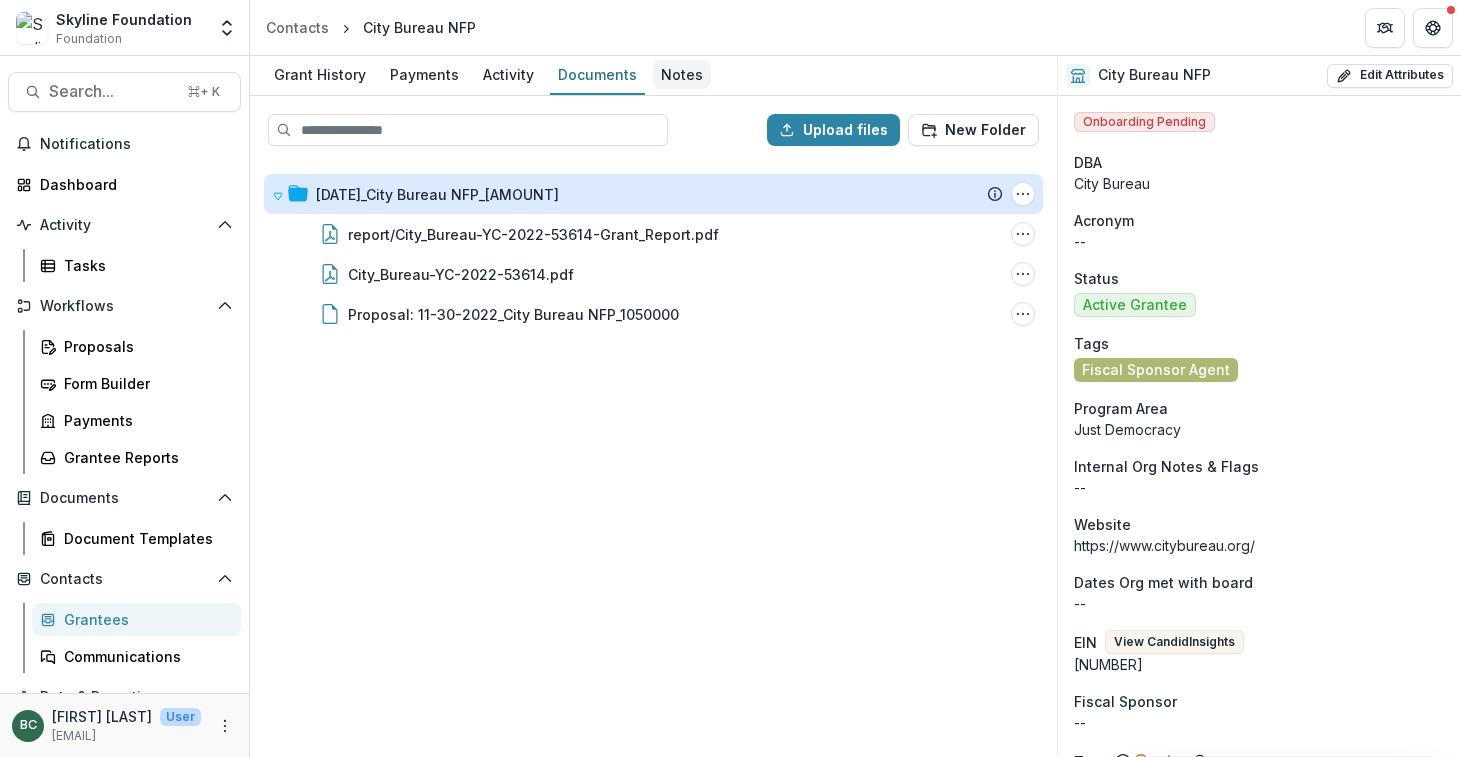 click on "Notes" at bounding box center [682, 74] 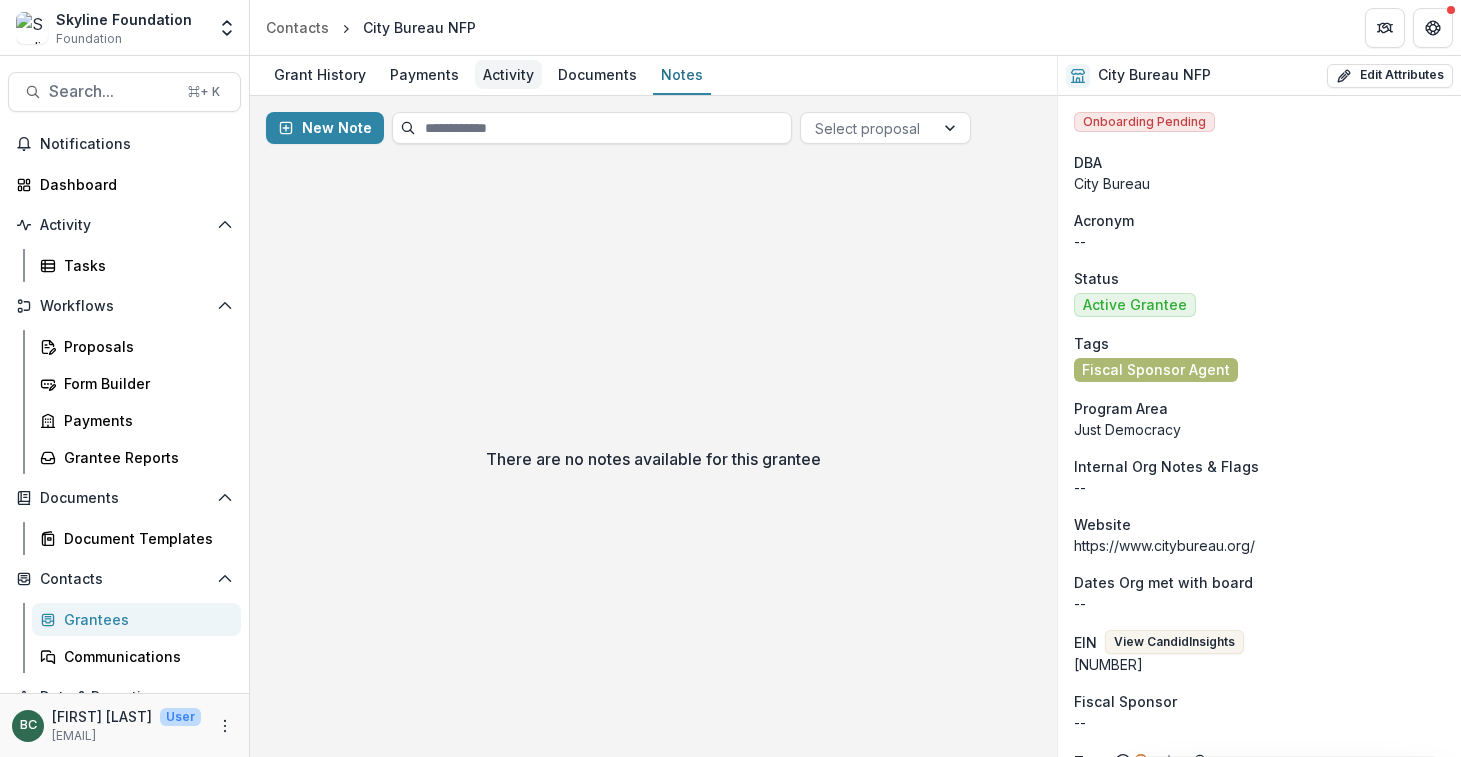 click on "Activity" at bounding box center [508, 74] 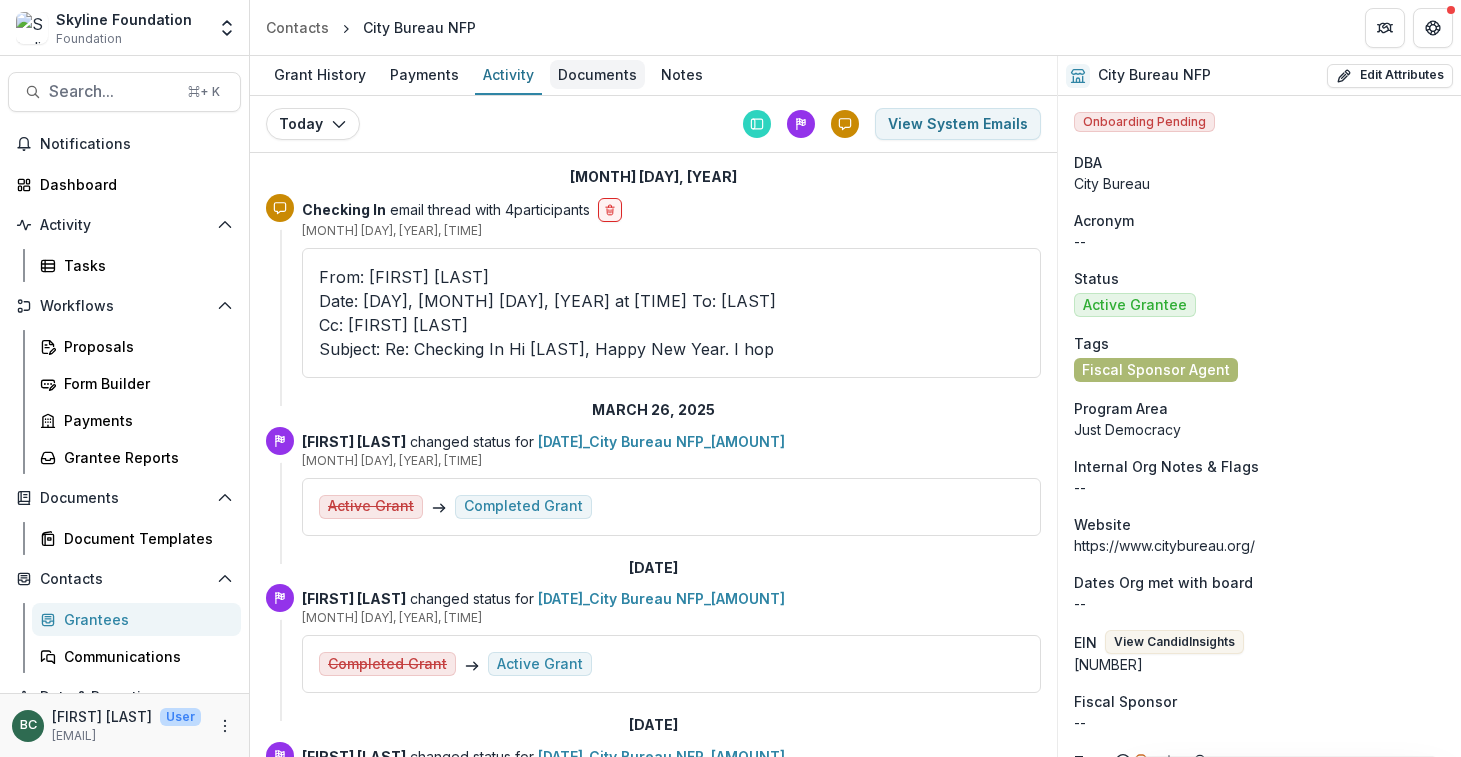 click on "Documents" at bounding box center [597, 74] 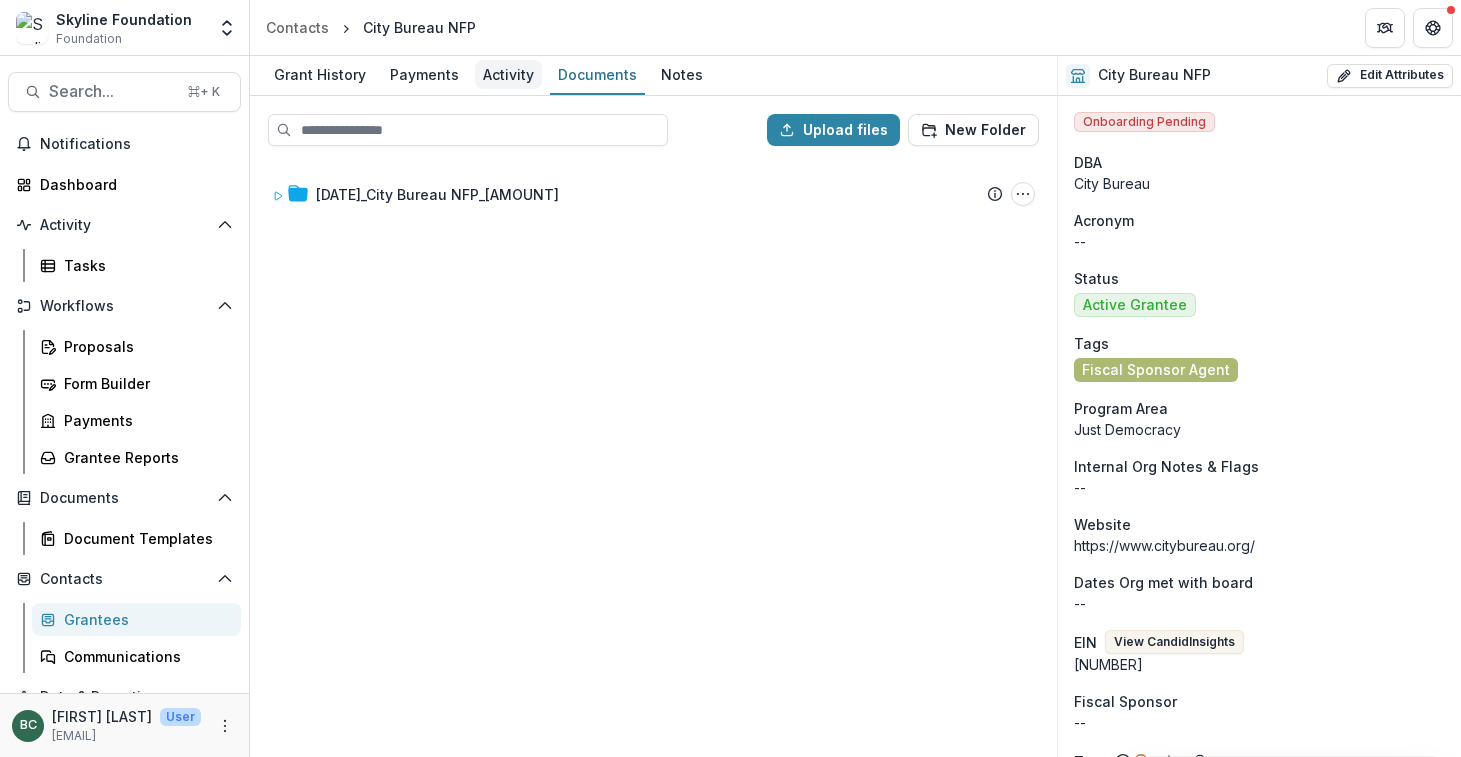 click on "Activity" at bounding box center [508, 74] 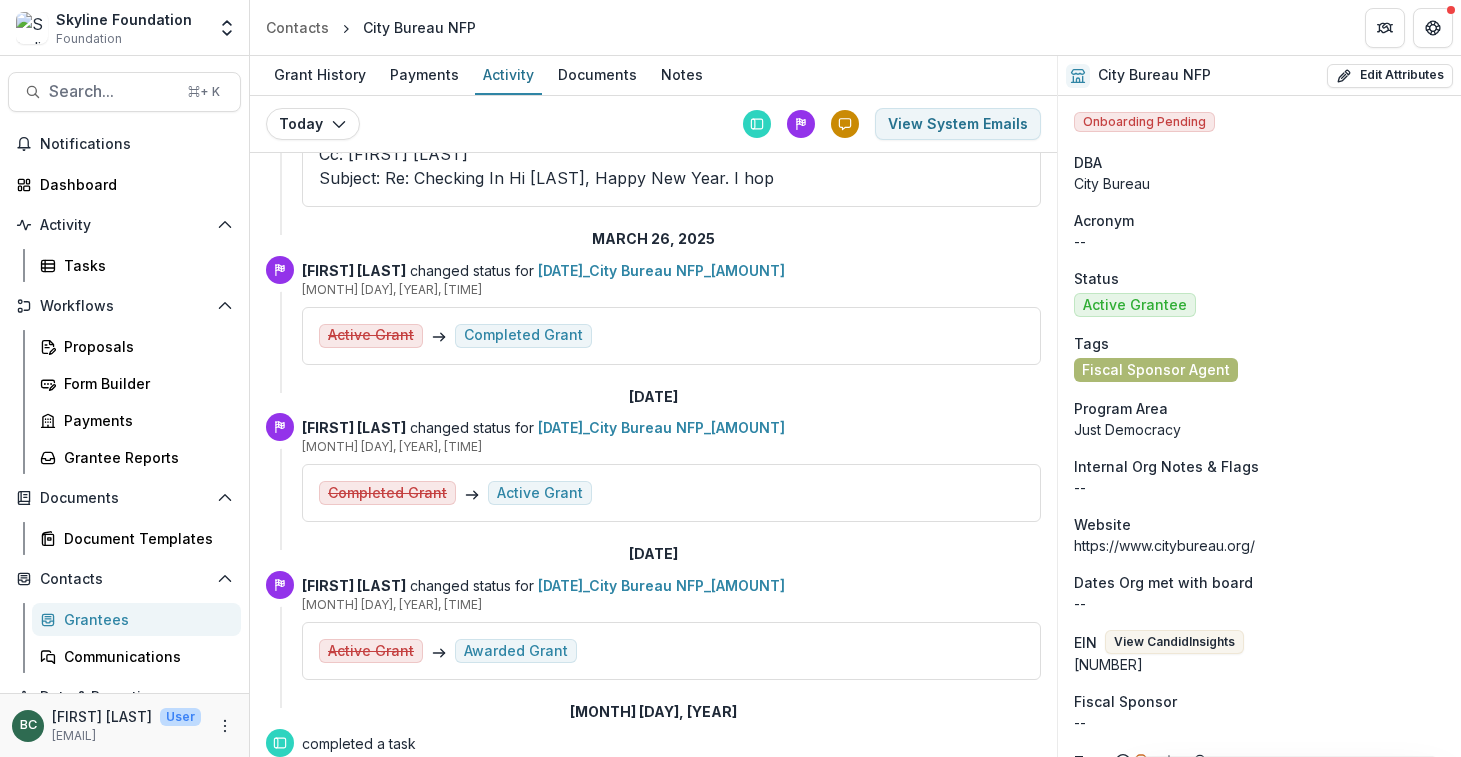 scroll, scrollTop: 177, scrollLeft: 0, axis: vertical 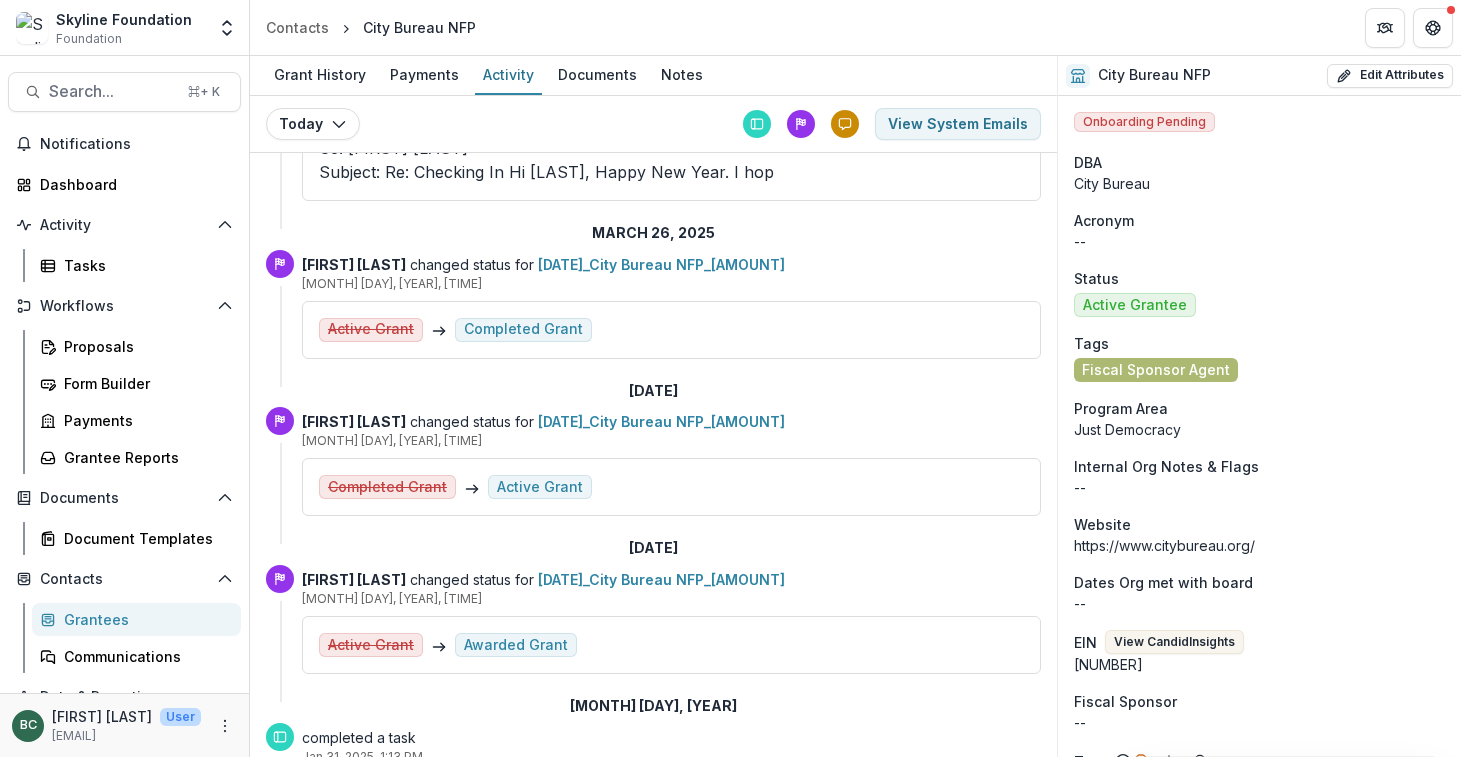 click on "Active Grant Completed Grant" at bounding box center (671, 330) 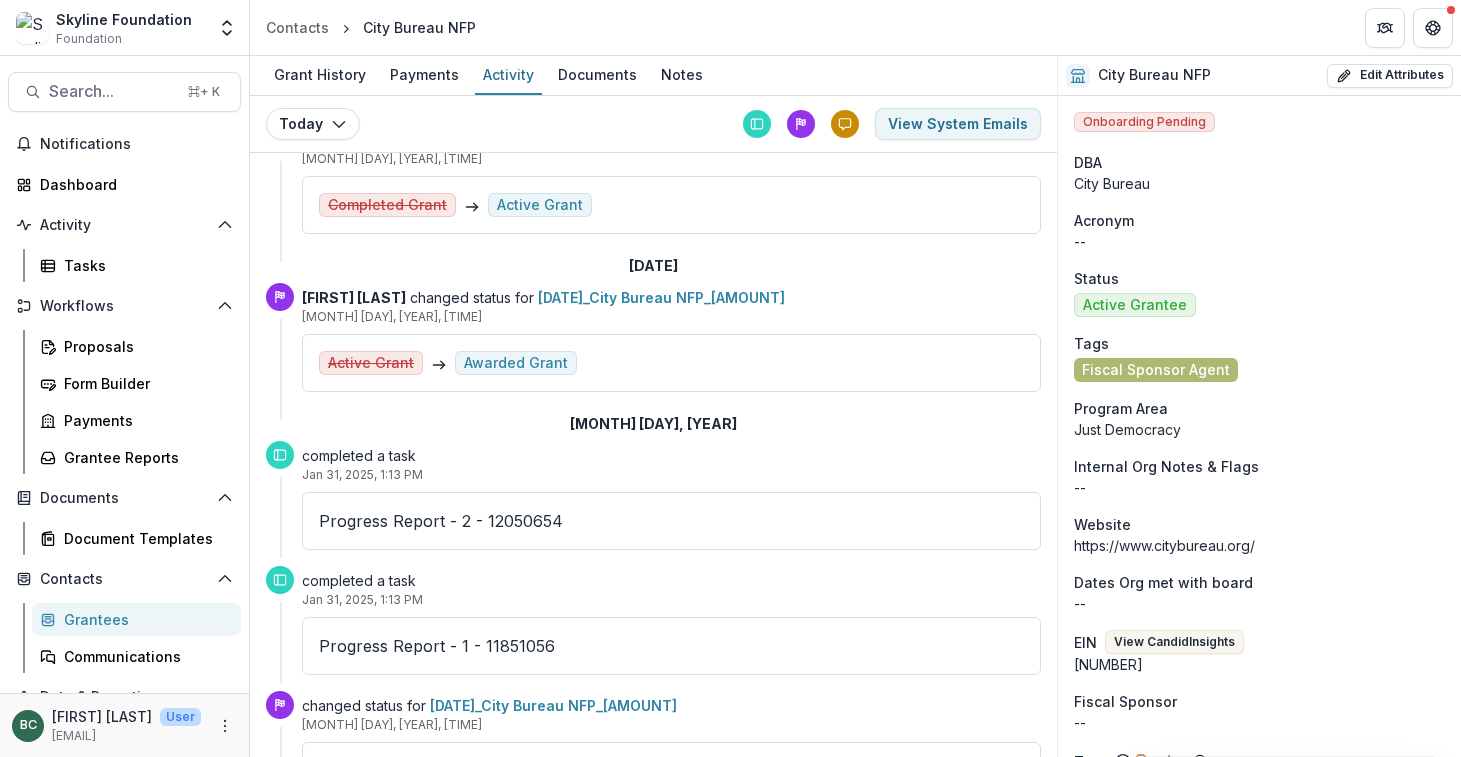 scroll, scrollTop: 0, scrollLeft: 0, axis: both 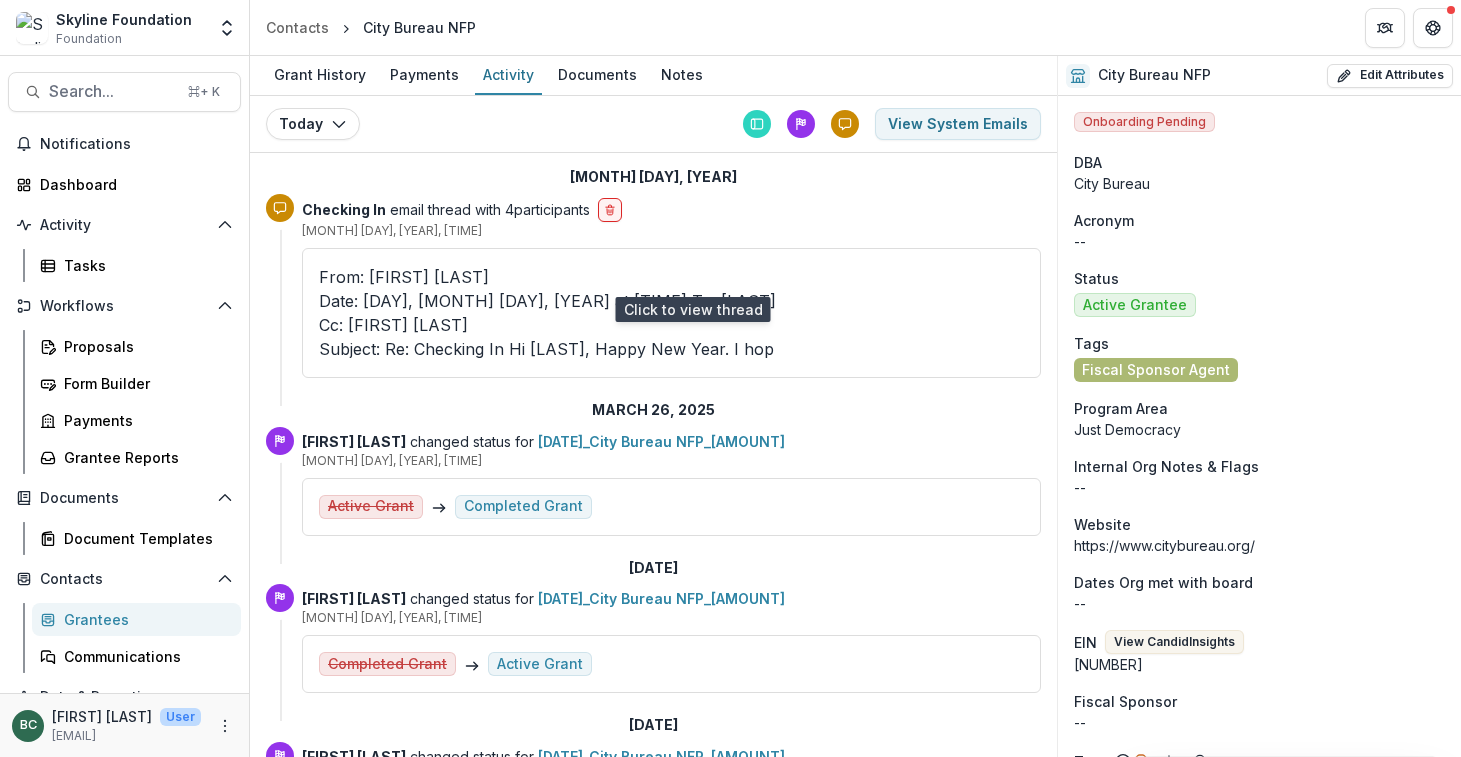click on "Date: [DAY], [MONTH] [DAY], [YEAR] at [TIME]
To: [LAST]
Cc: [FIRST] [LAST]
Subject: Re: Checking In
Hi [LAST],
Happy New Year. I hop" 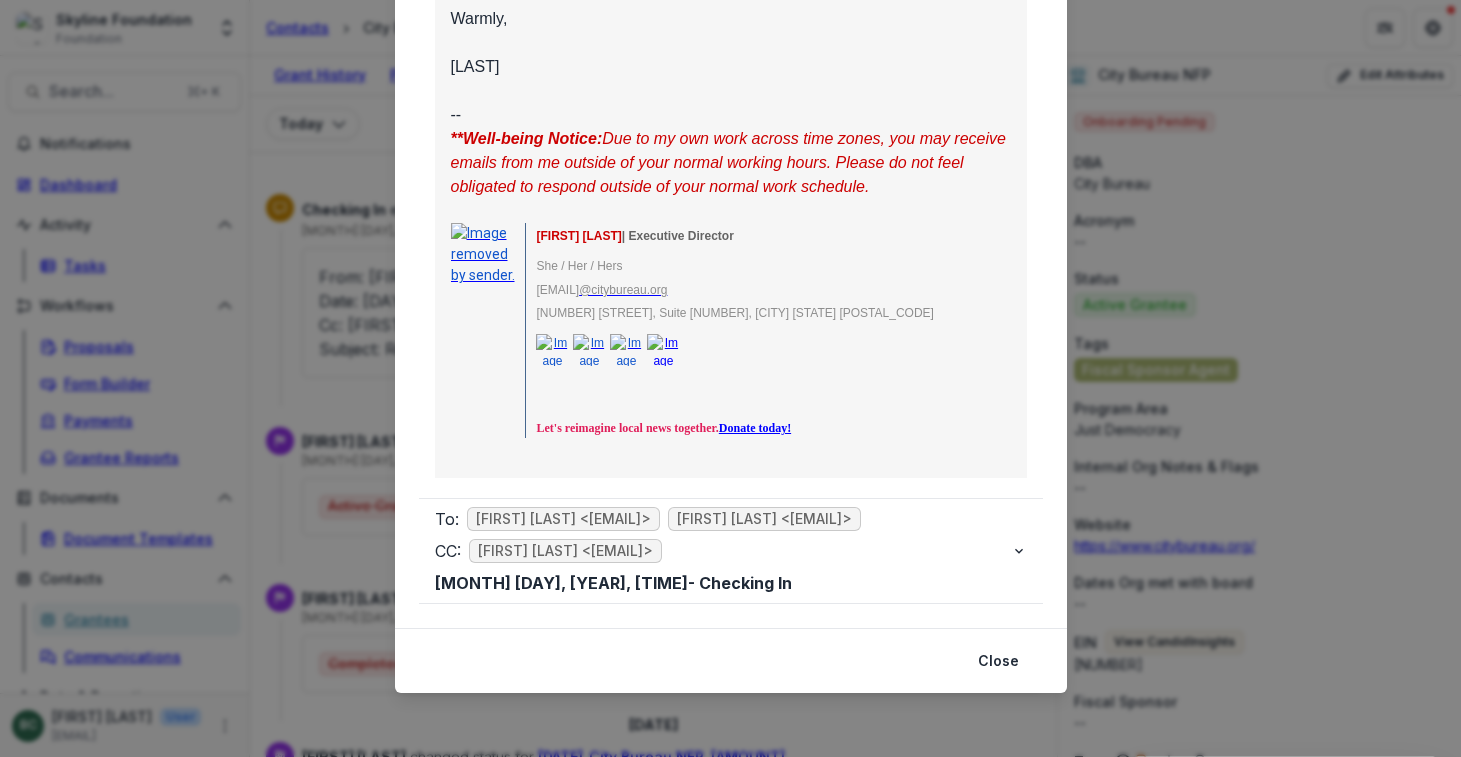 scroll, scrollTop: 977, scrollLeft: 0, axis: vertical 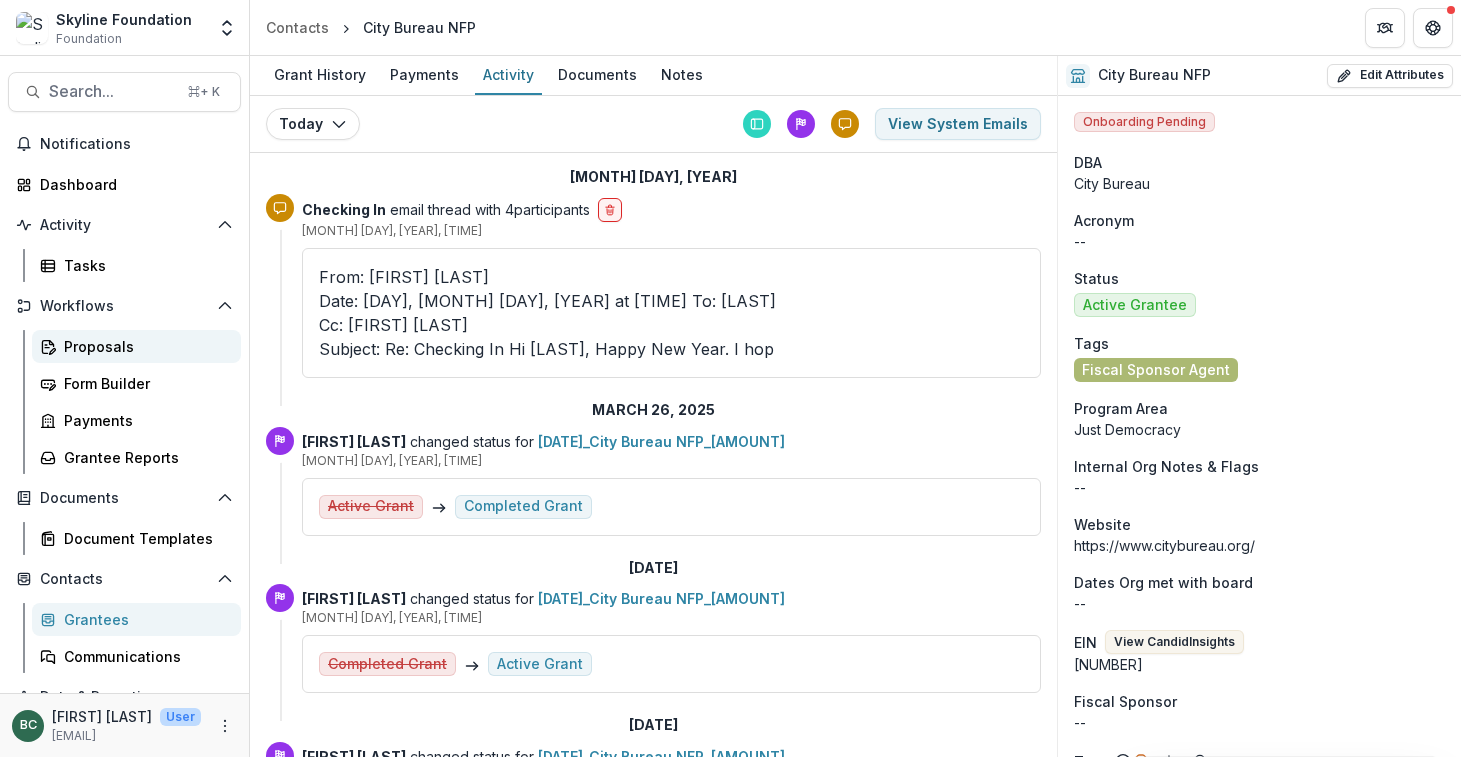 click on "Proposals" at bounding box center (144, 346) 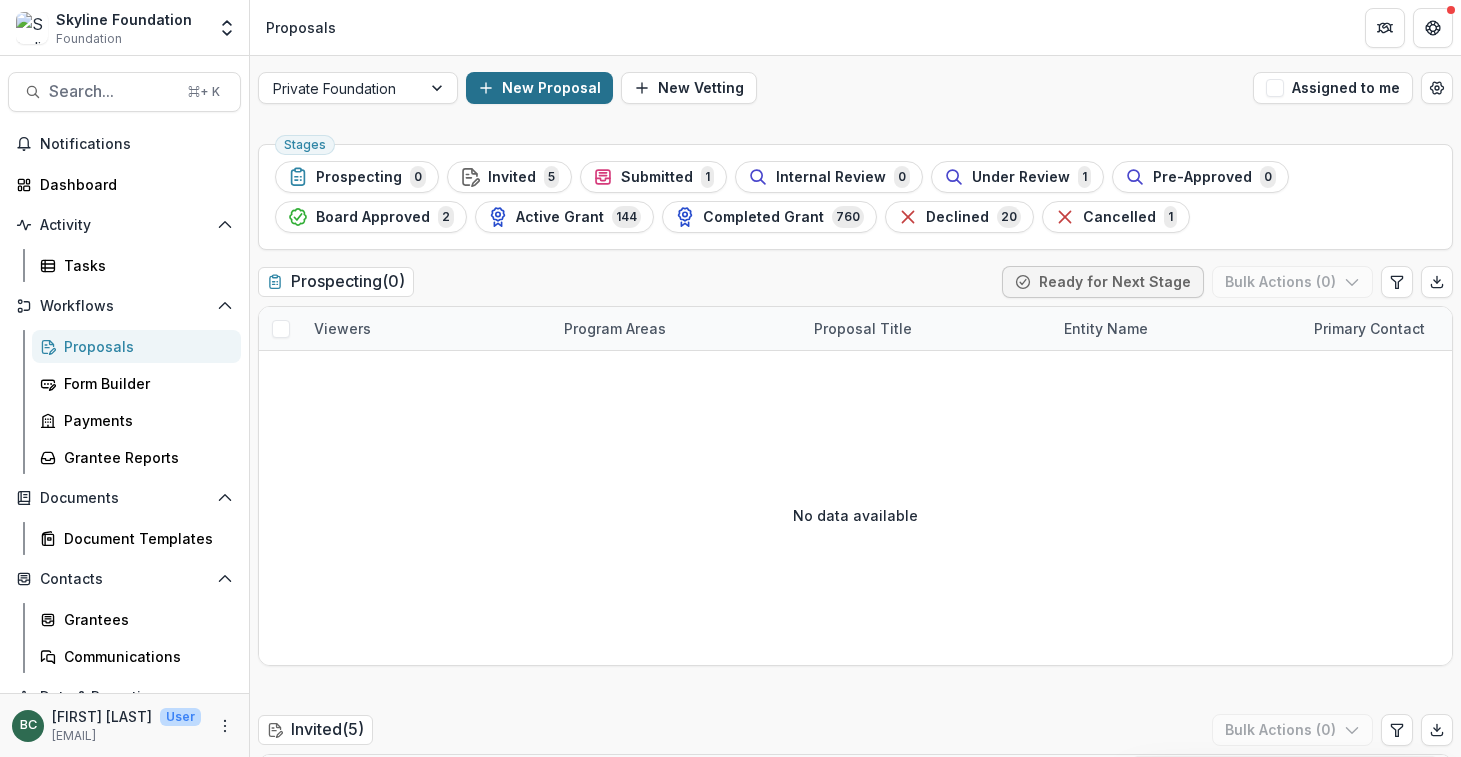 click on "New Proposal" at bounding box center [539, 88] 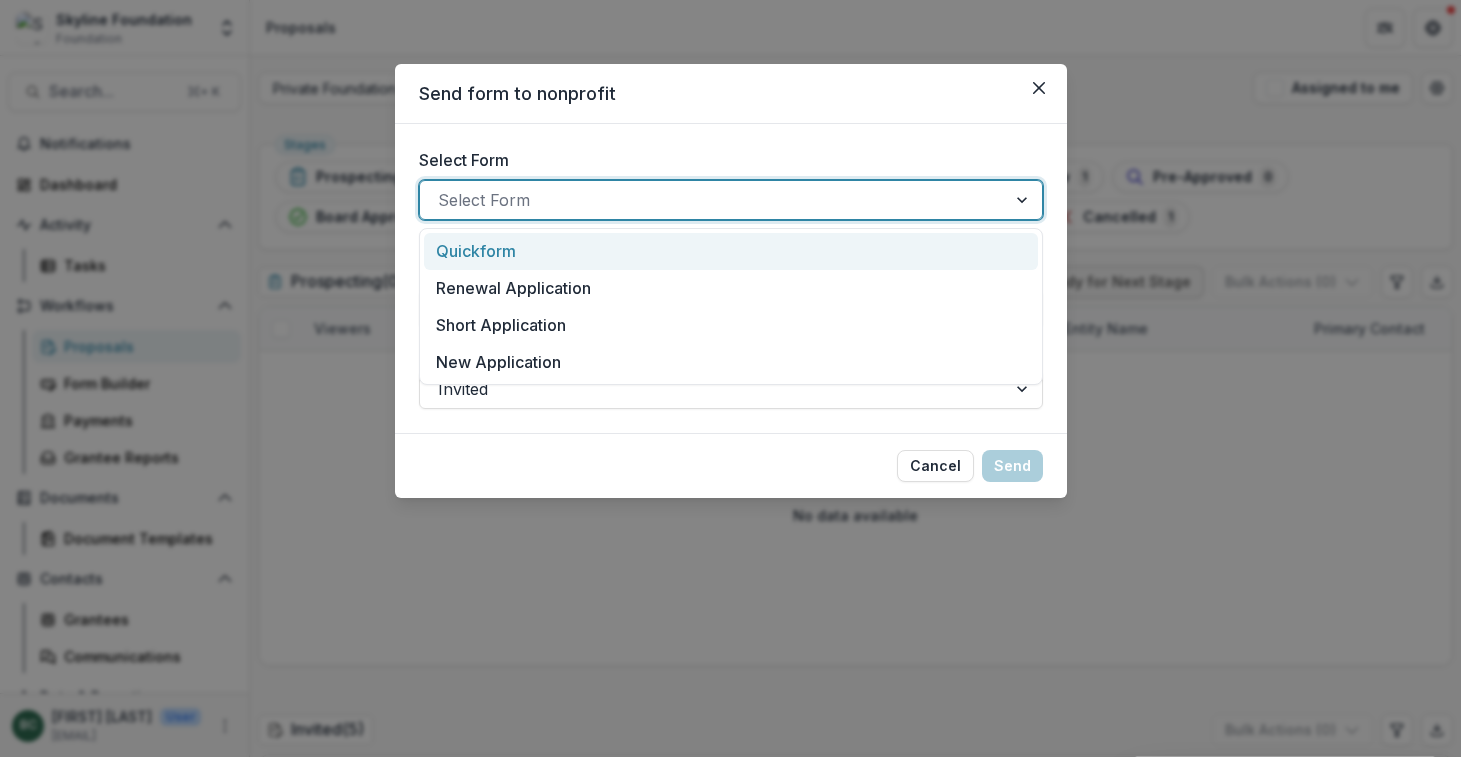 click at bounding box center (713, 200) 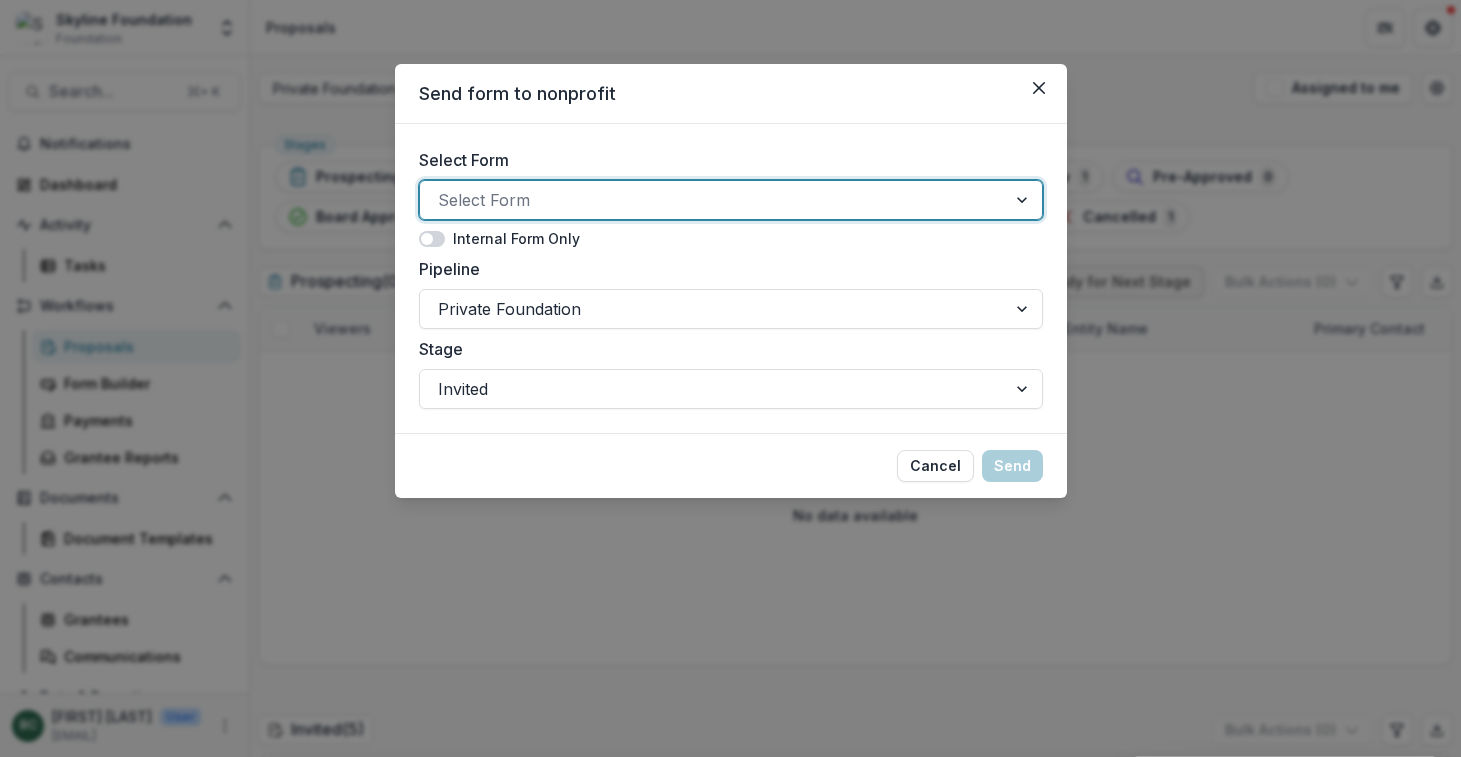 click at bounding box center (713, 200) 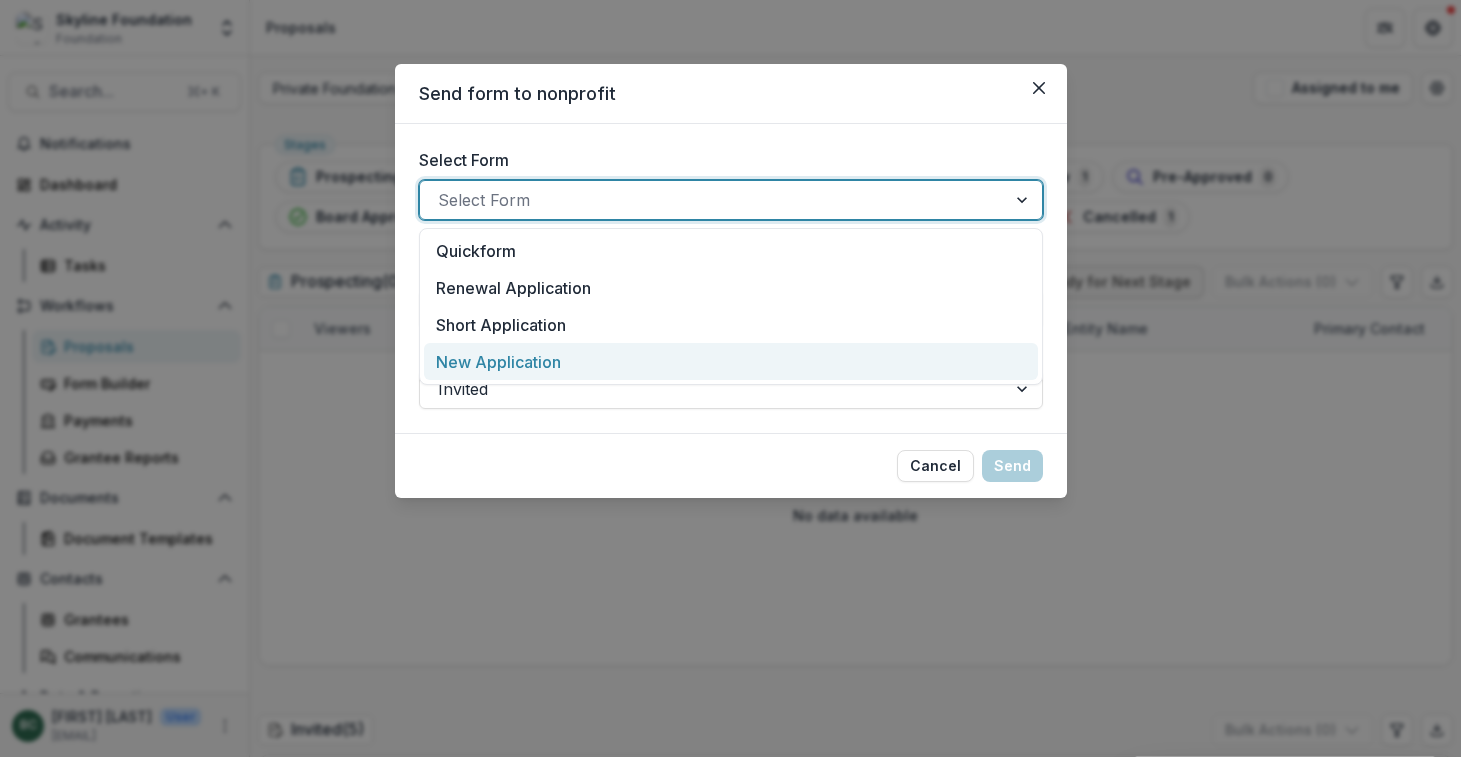 click on "New Application" at bounding box center [730, 362] 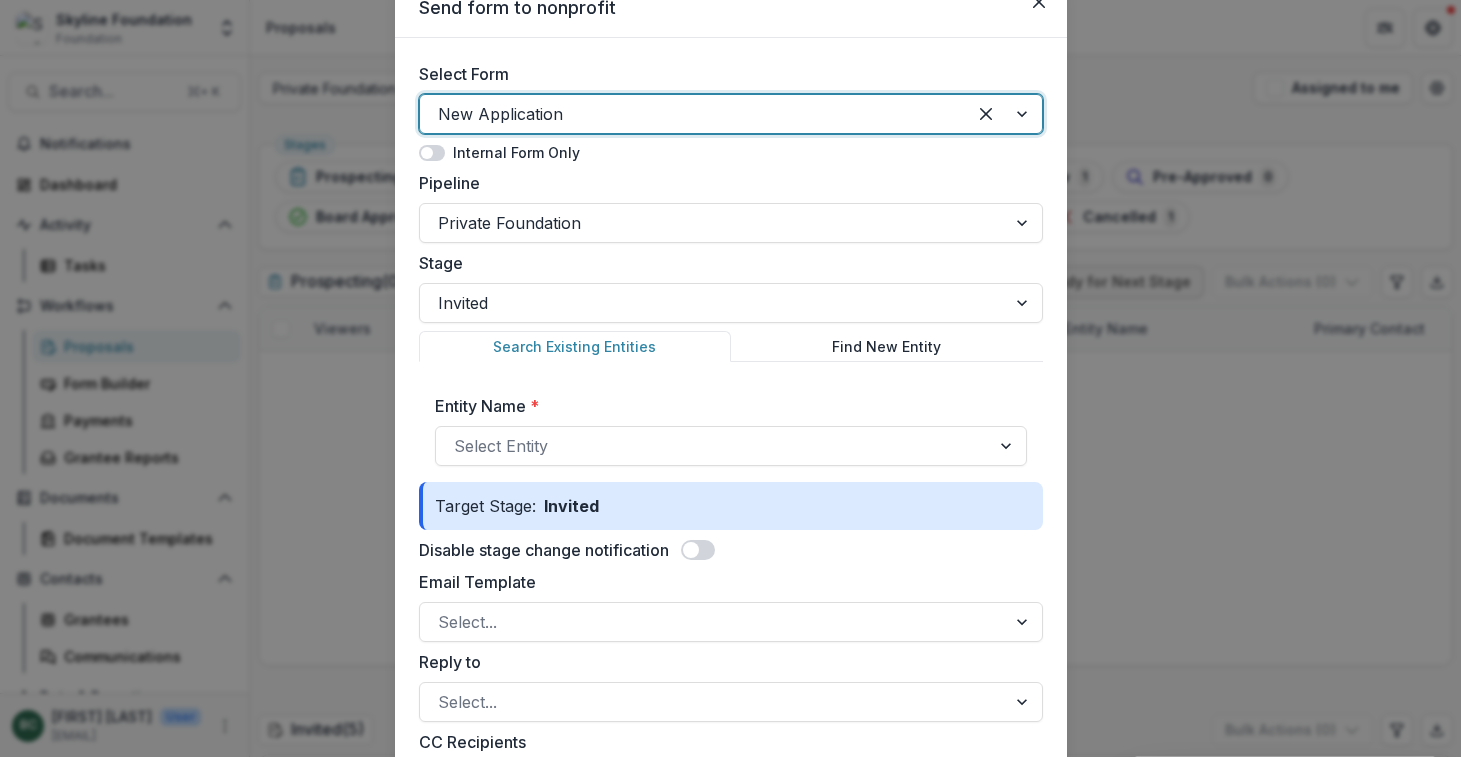 scroll, scrollTop: 93, scrollLeft: 0, axis: vertical 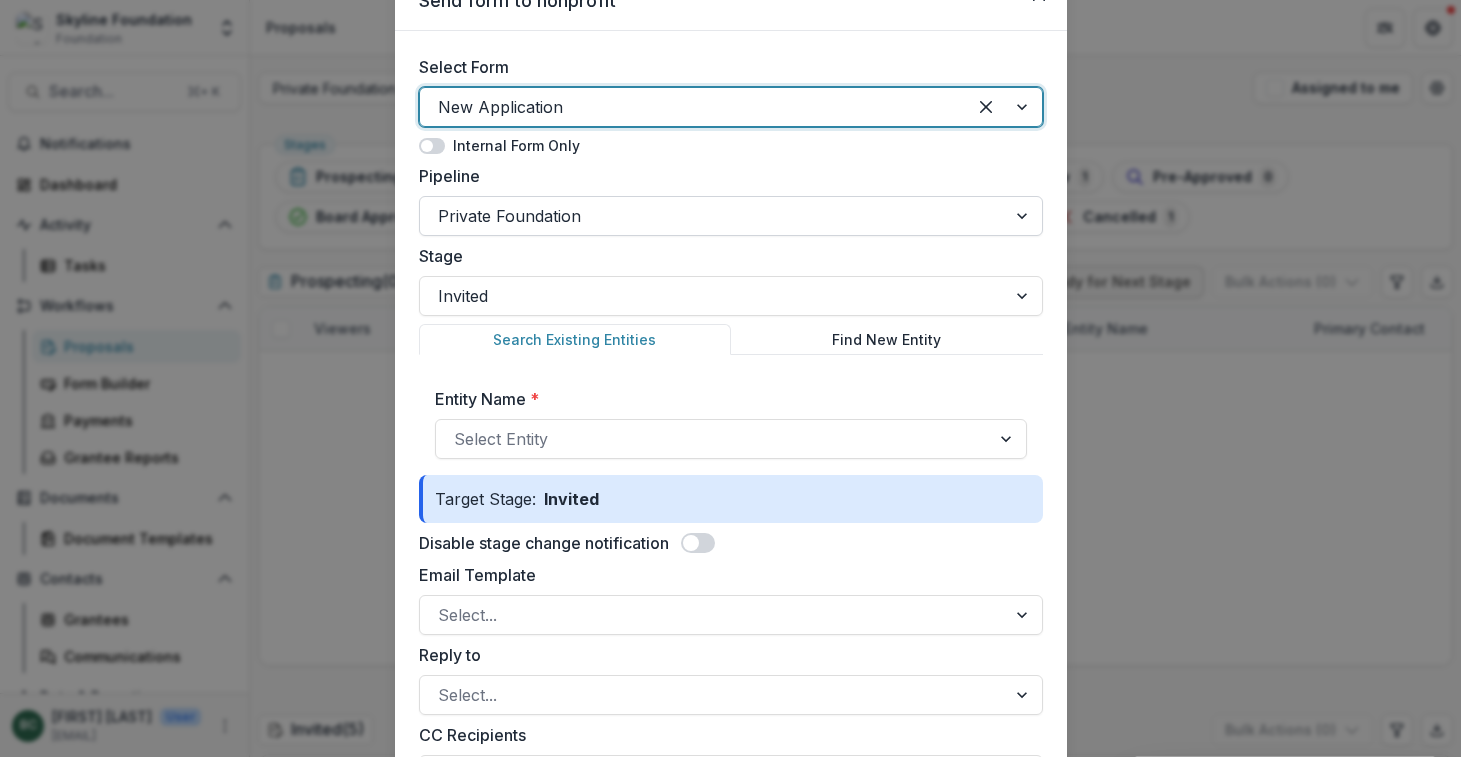 click at bounding box center [713, 216] 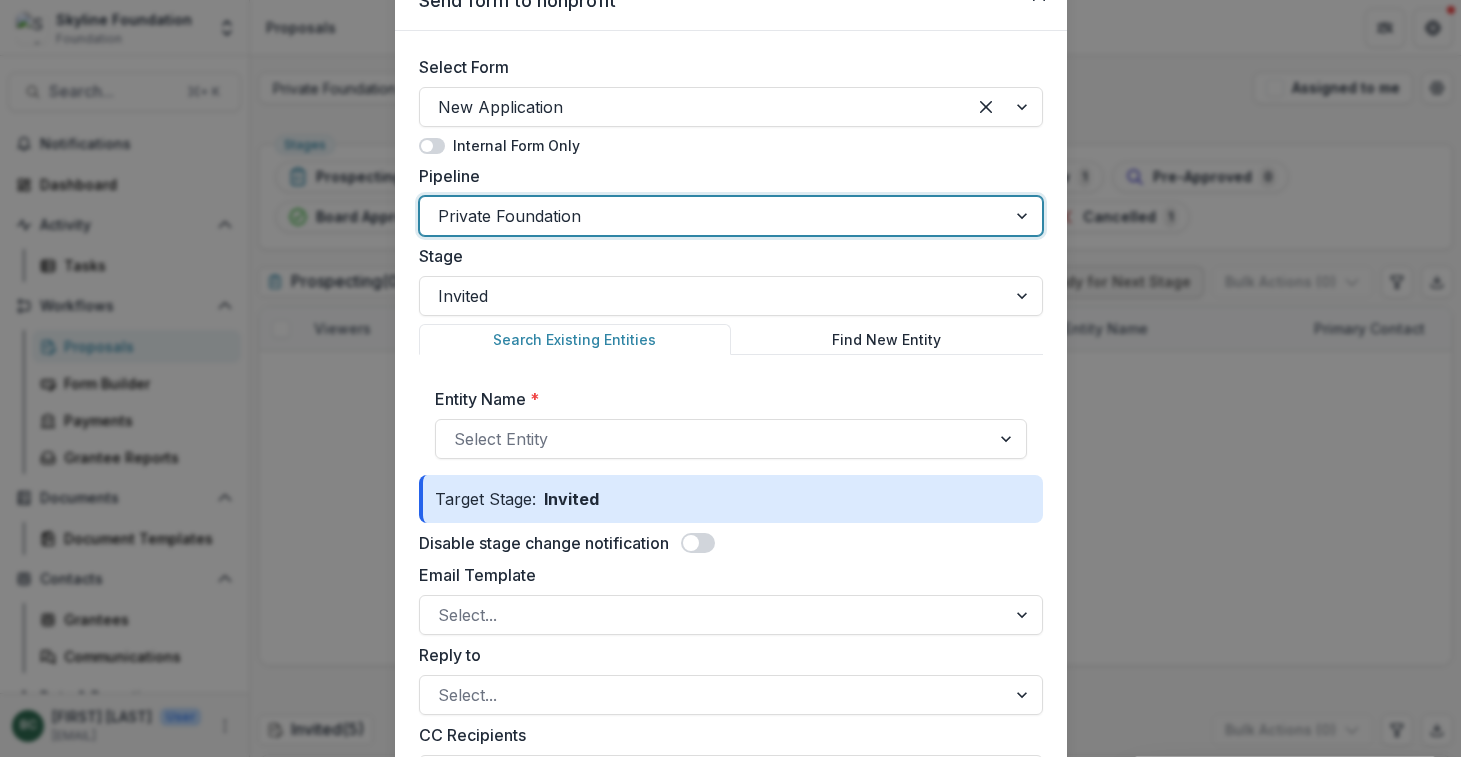 click at bounding box center [713, 216] 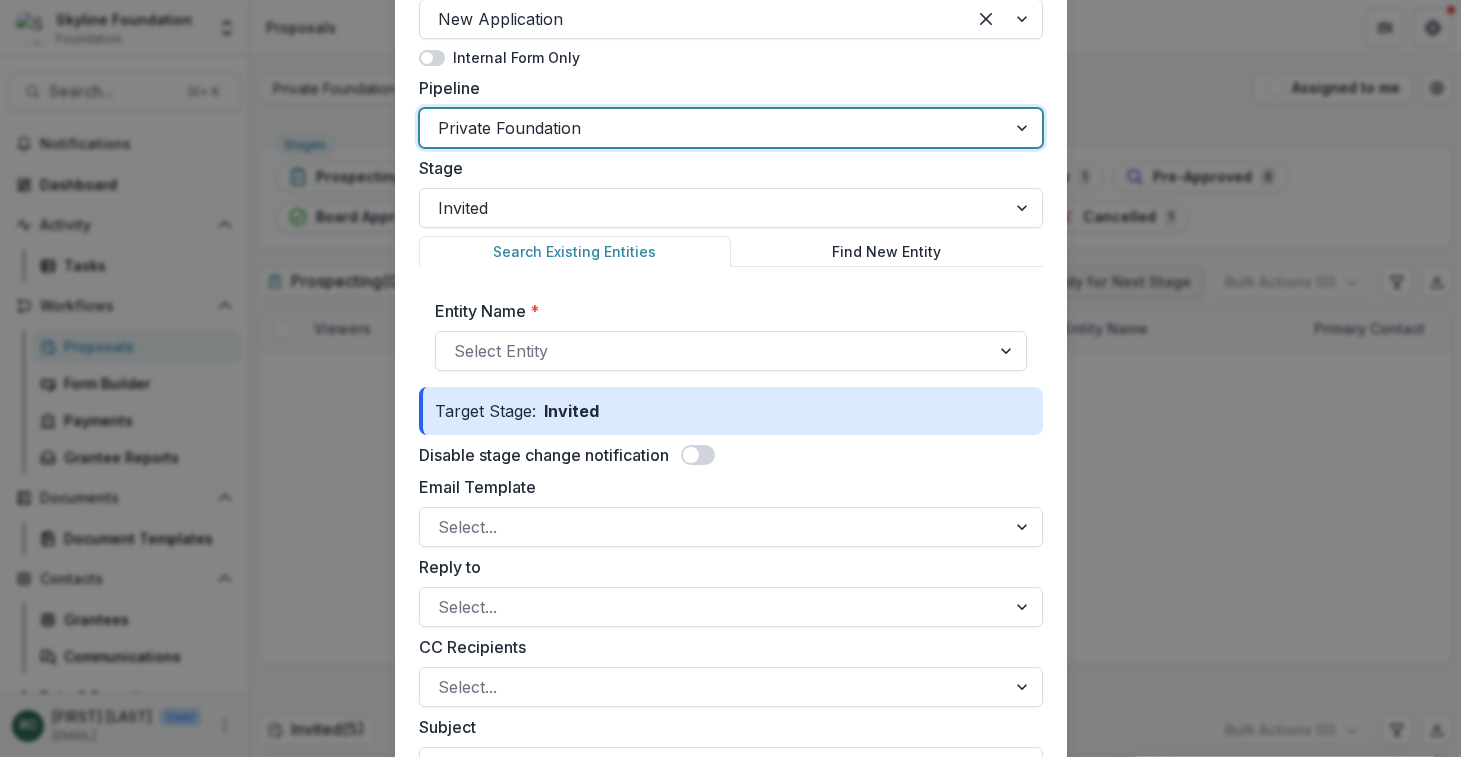scroll, scrollTop: 184, scrollLeft: 0, axis: vertical 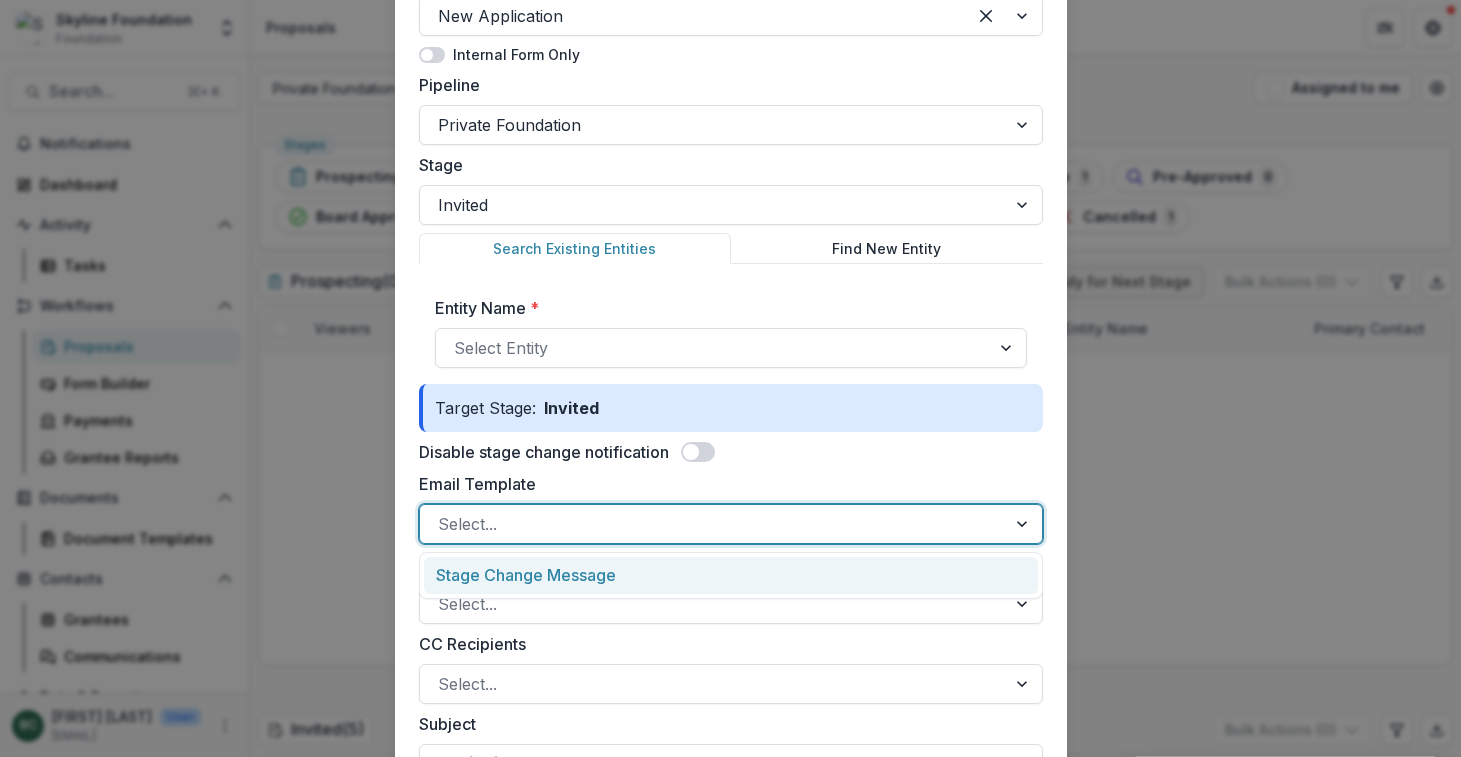 click at bounding box center [713, 524] 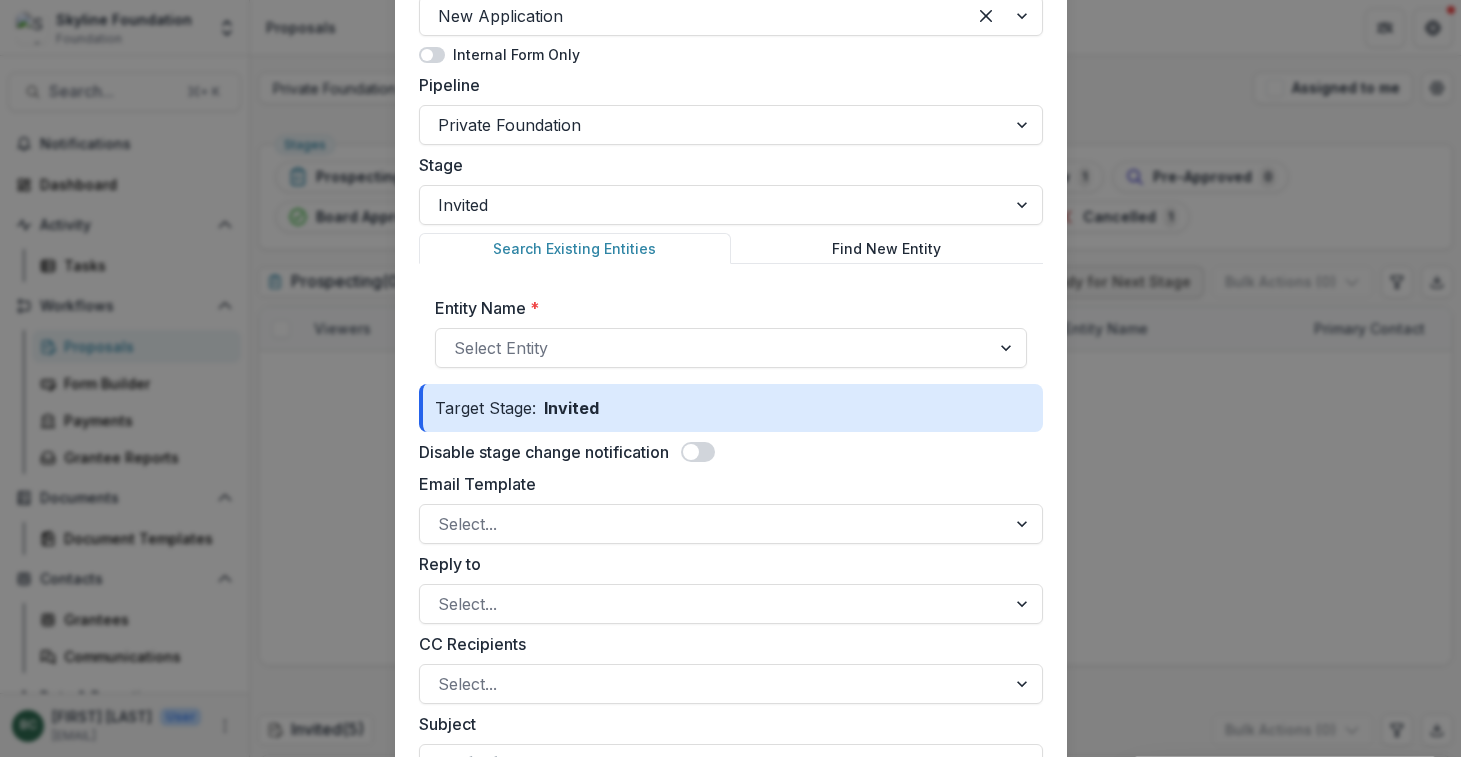 click on "Email Template Select..." at bounding box center [731, 508] 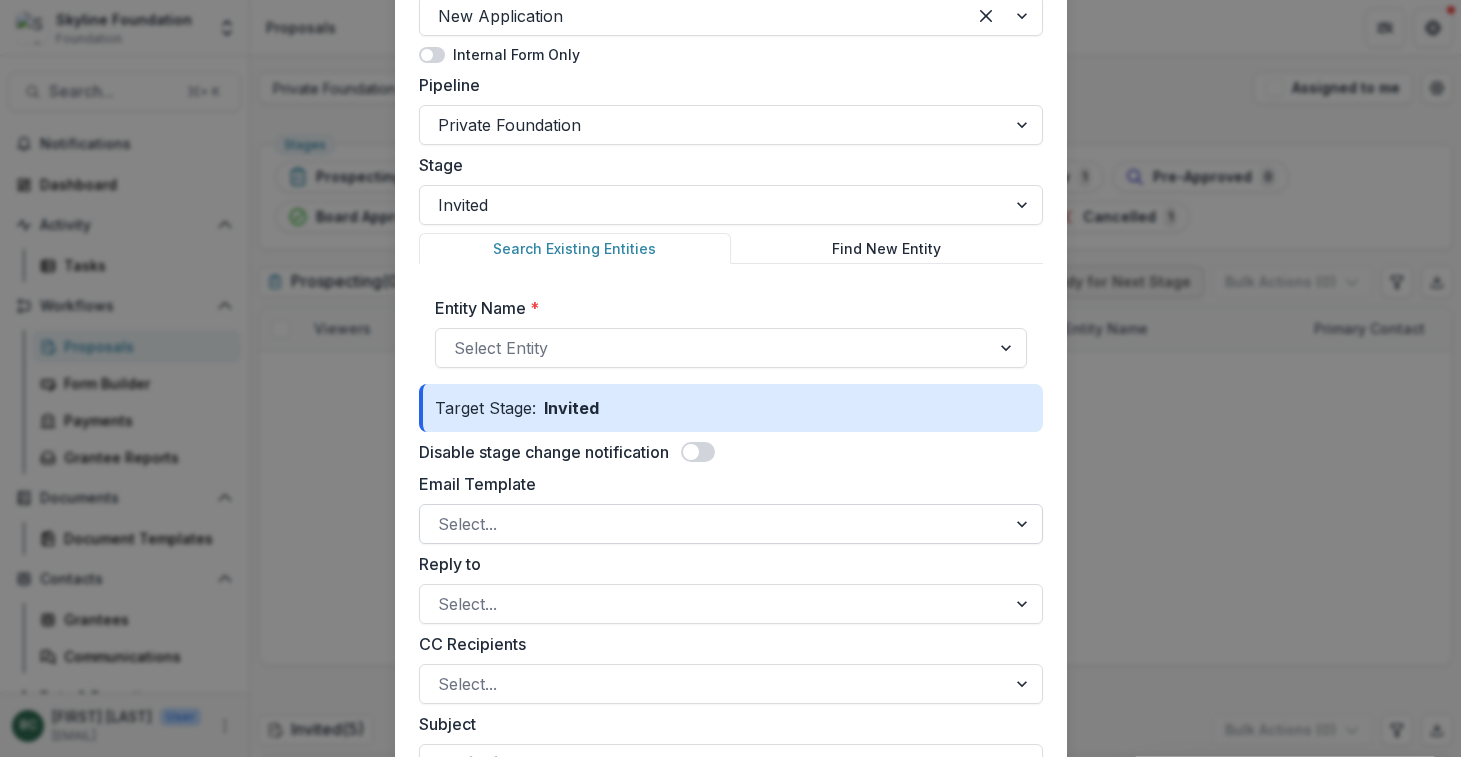 click at bounding box center (1024, 524) 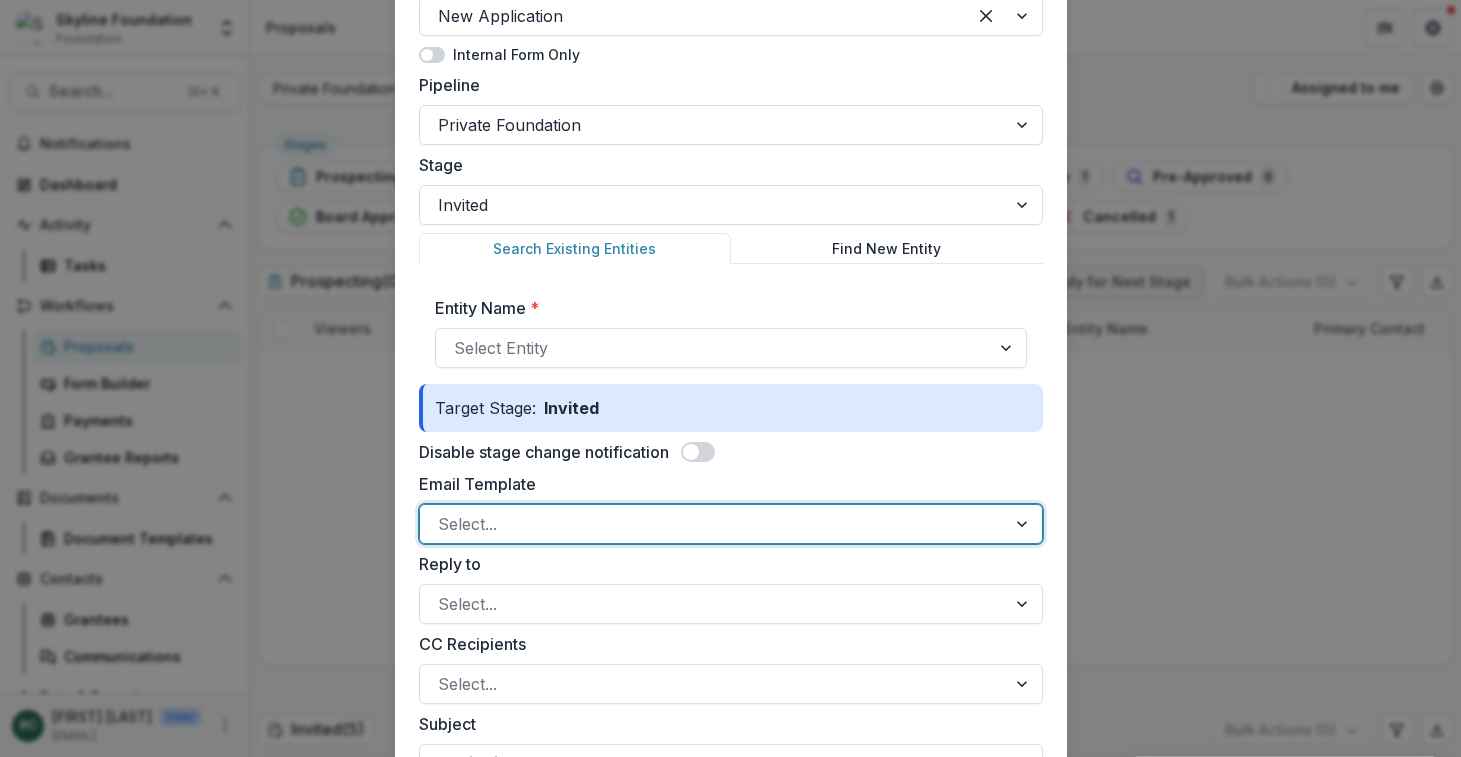 click at bounding box center (1024, 524) 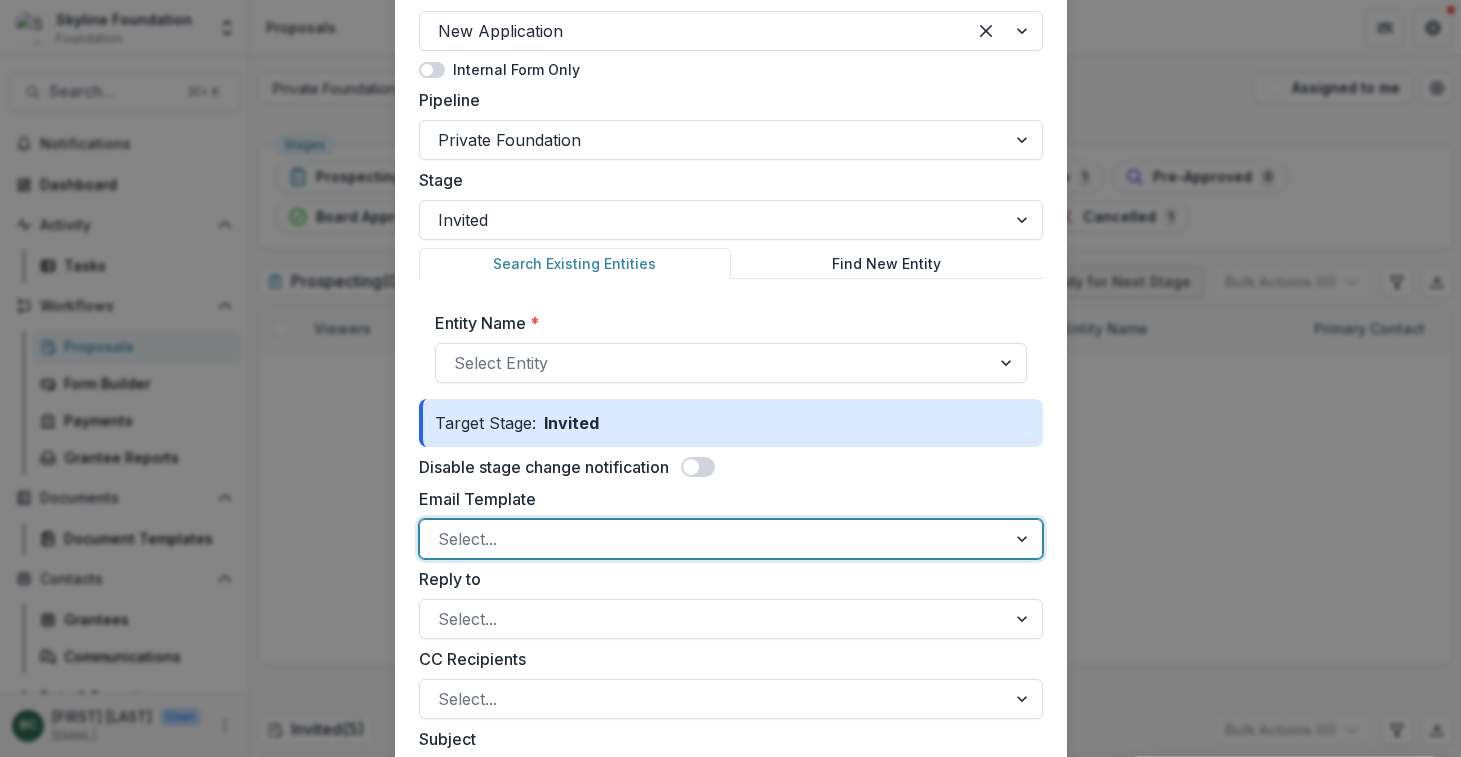 scroll, scrollTop: 0, scrollLeft: 0, axis: both 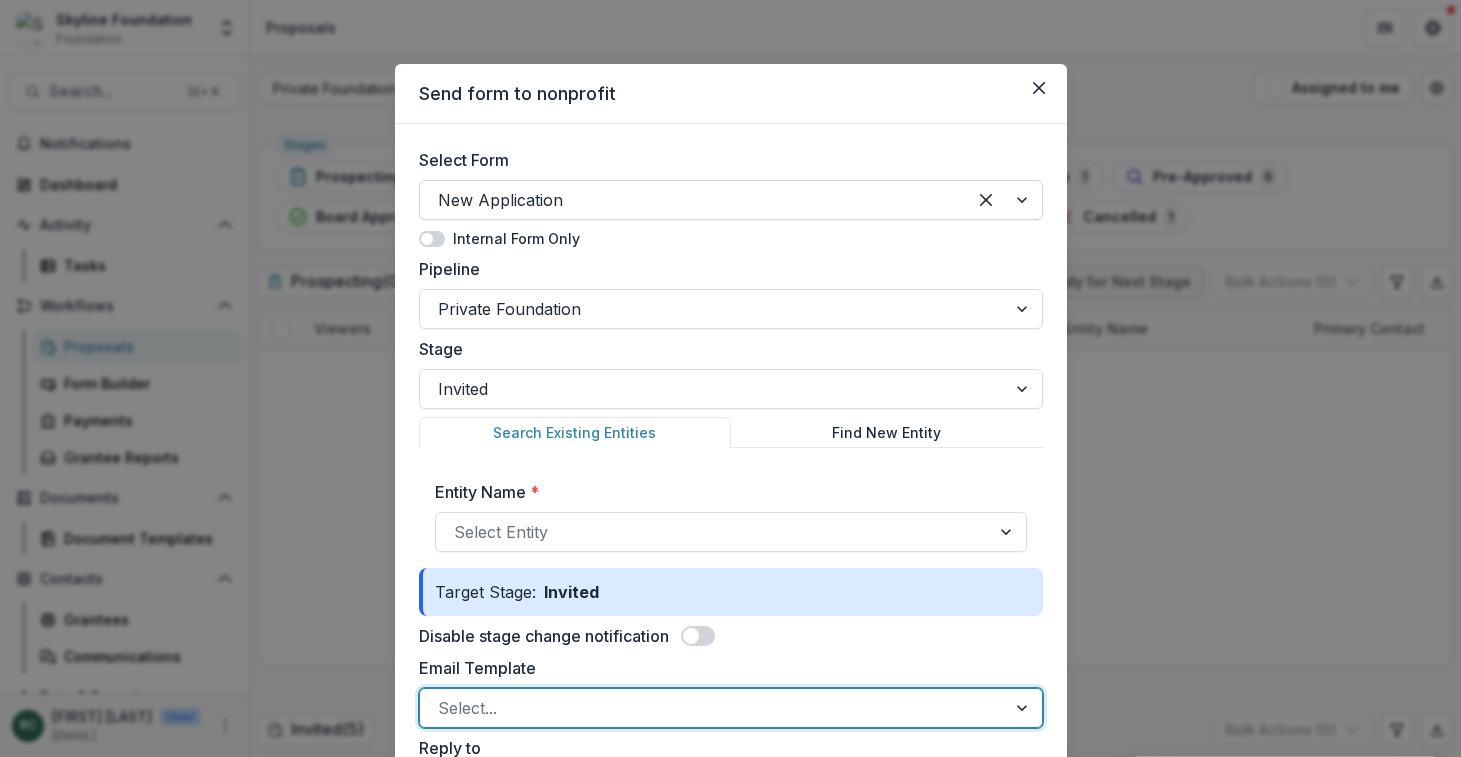 click at bounding box center (693, 200) 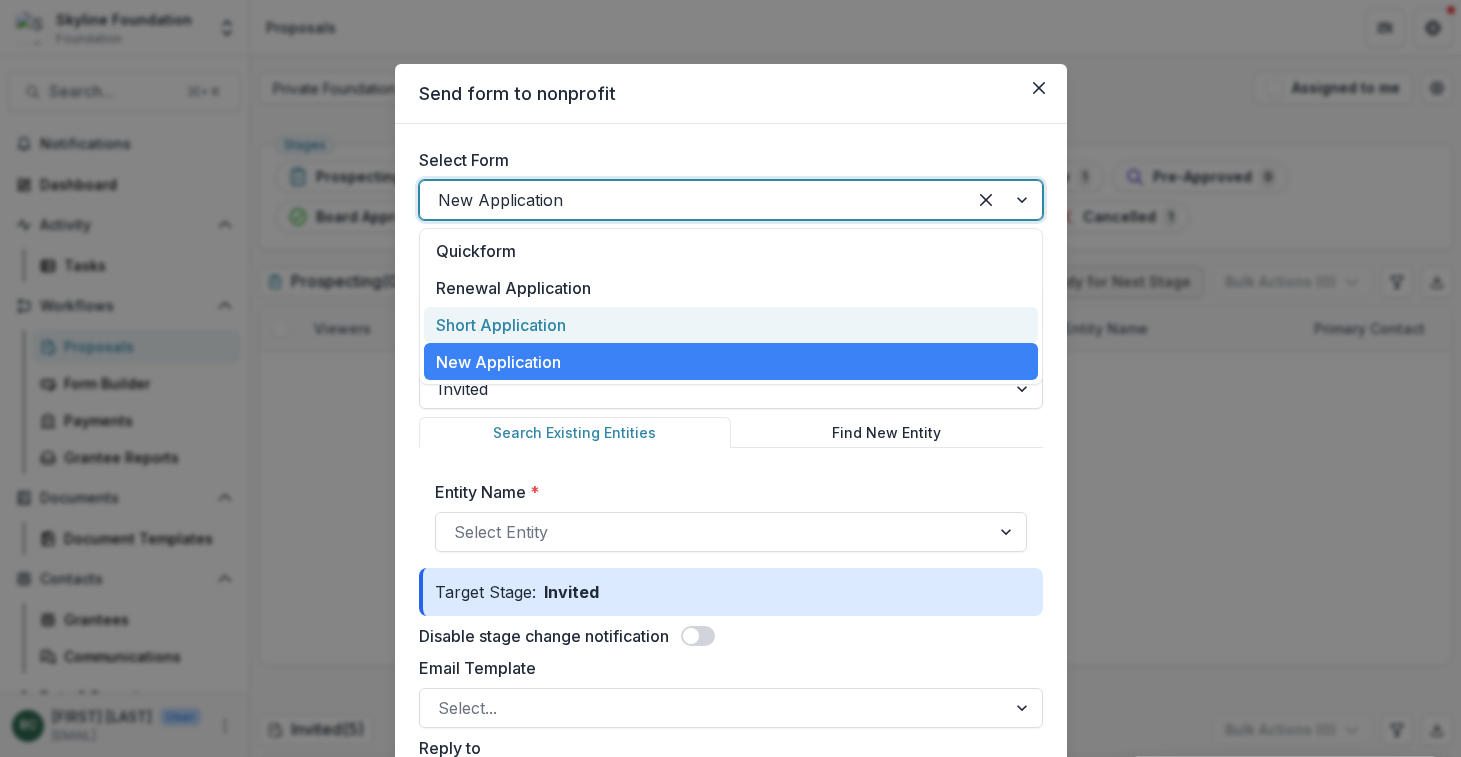 click on "Short Application" at bounding box center [730, 325] 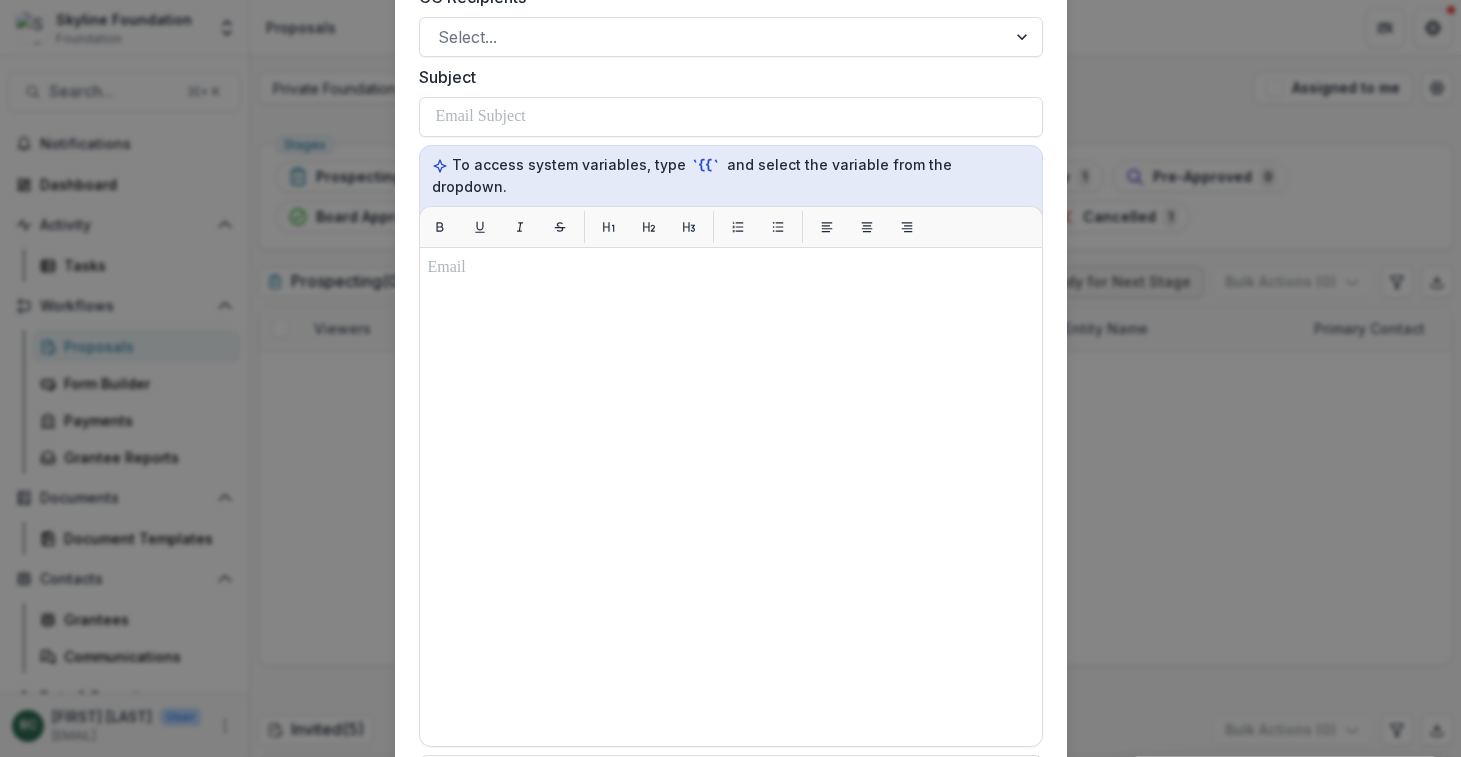 scroll, scrollTop: 0, scrollLeft: 0, axis: both 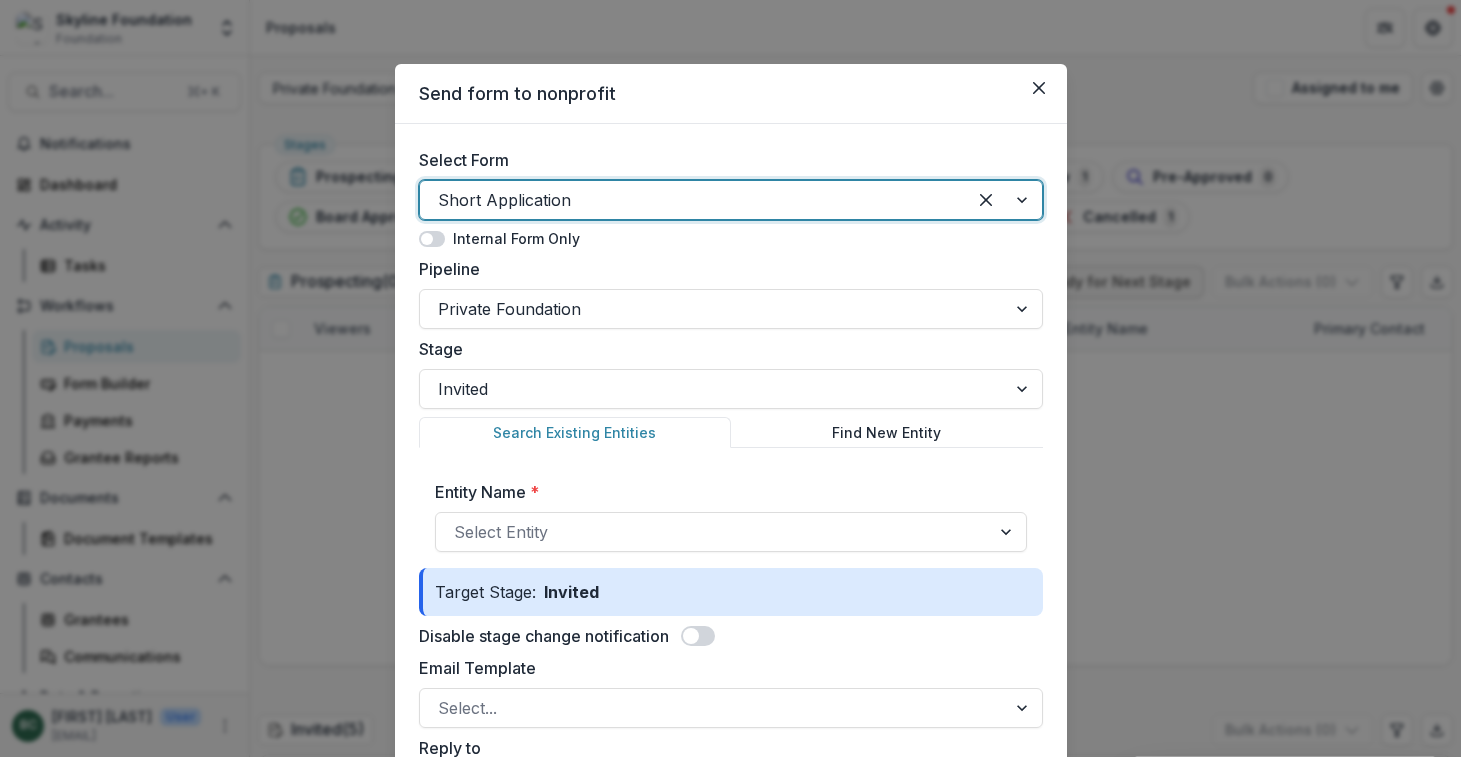 click at bounding box center [693, 200] 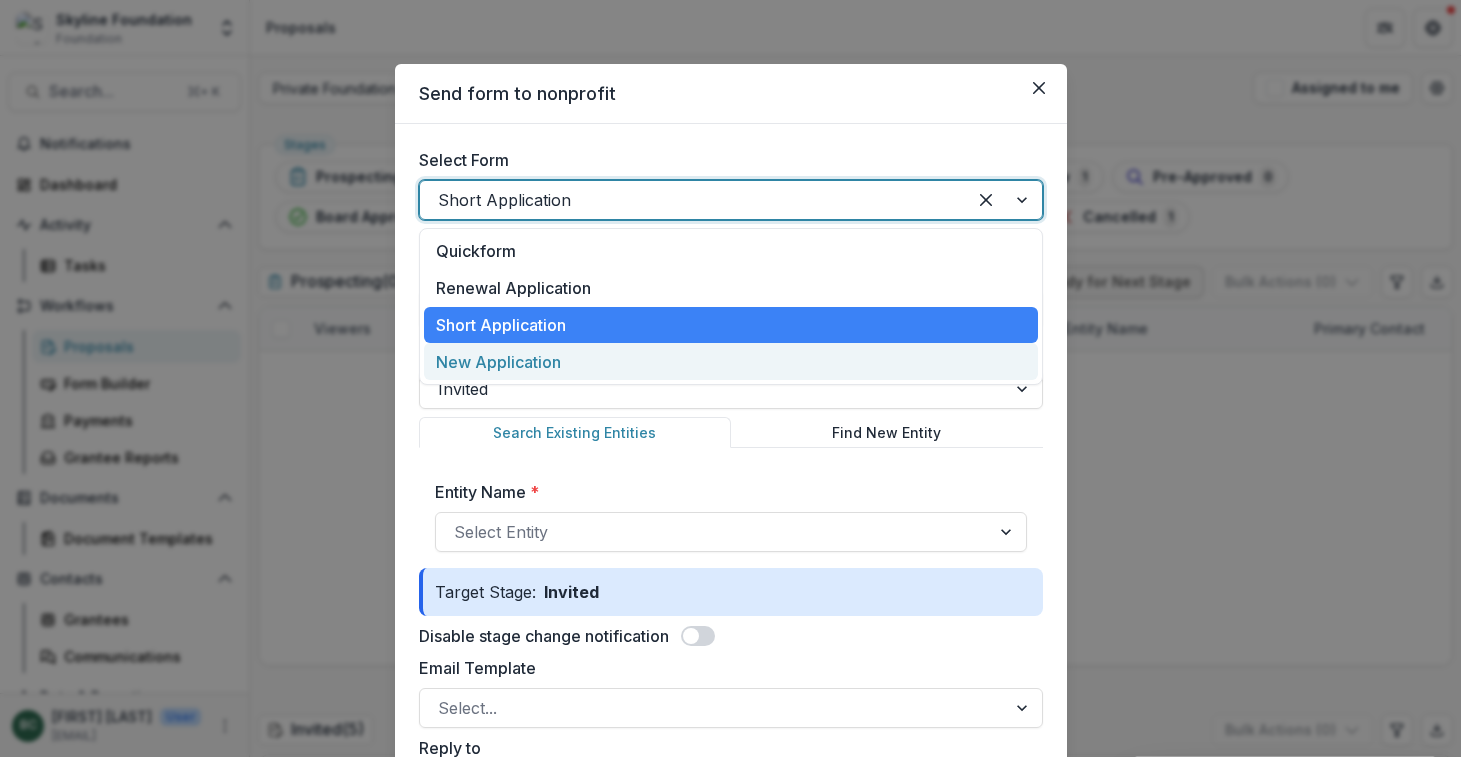 click on "New Application" at bounding box center [730, 362] 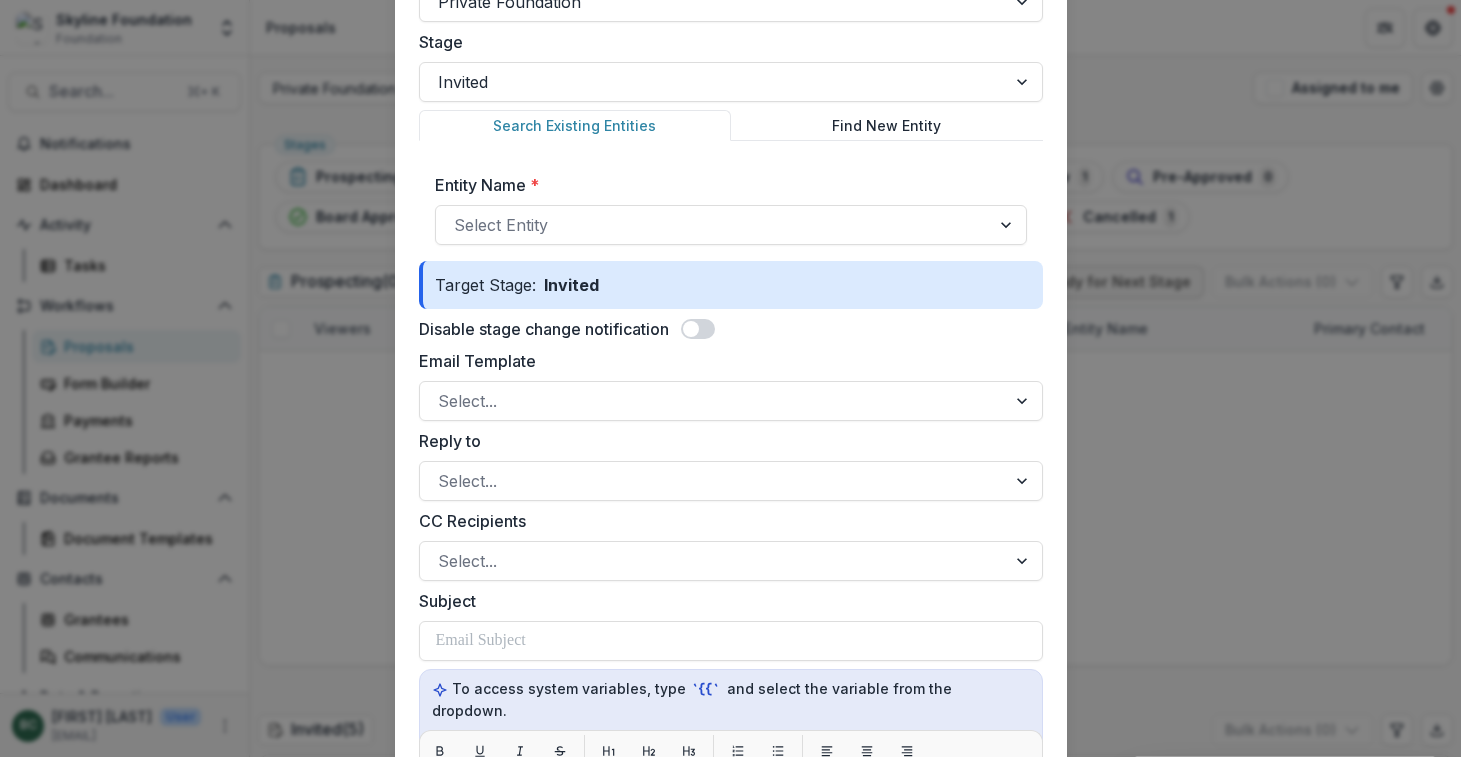 scroll, scrollTop: 0, scrollLeft: 0, axis: both 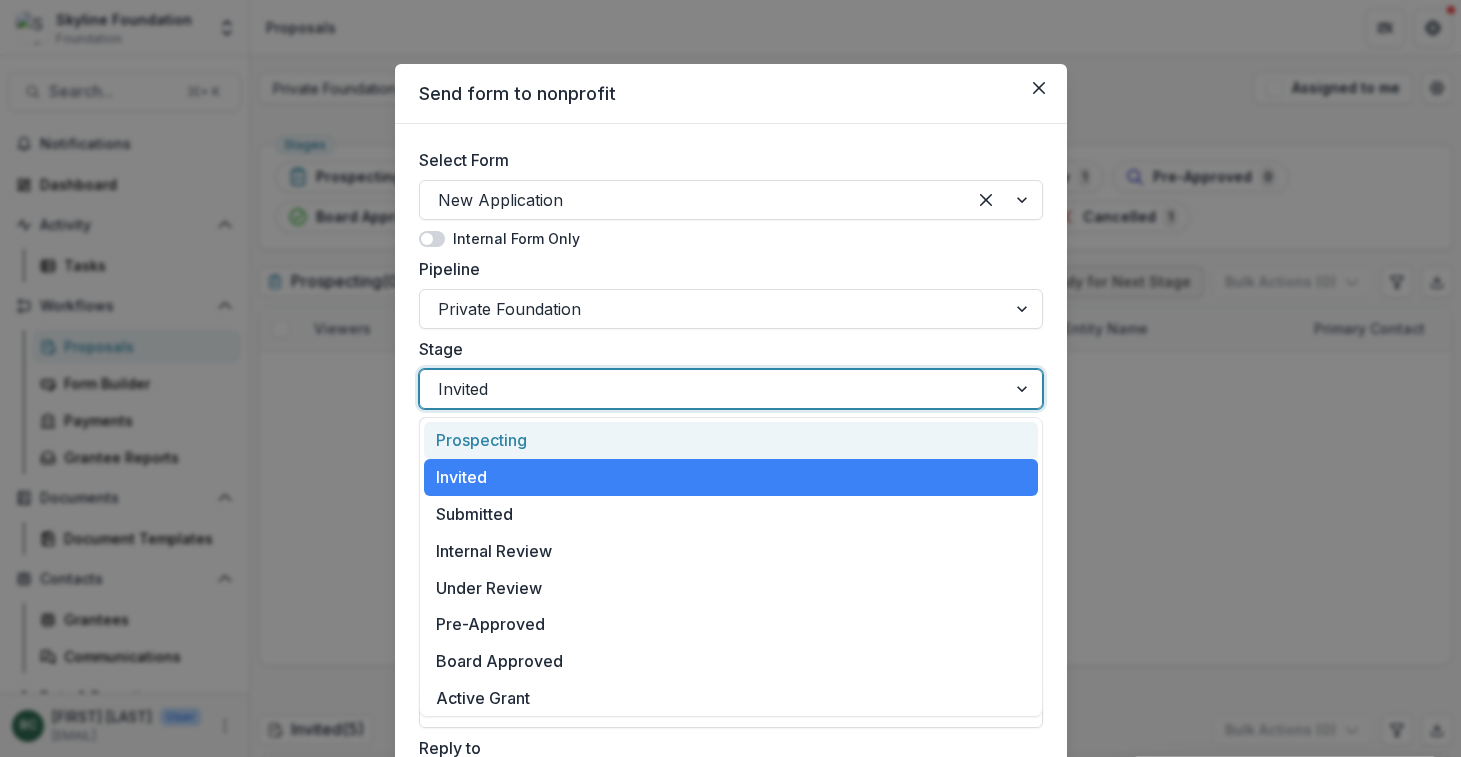 click at bounding box center (713, 389) 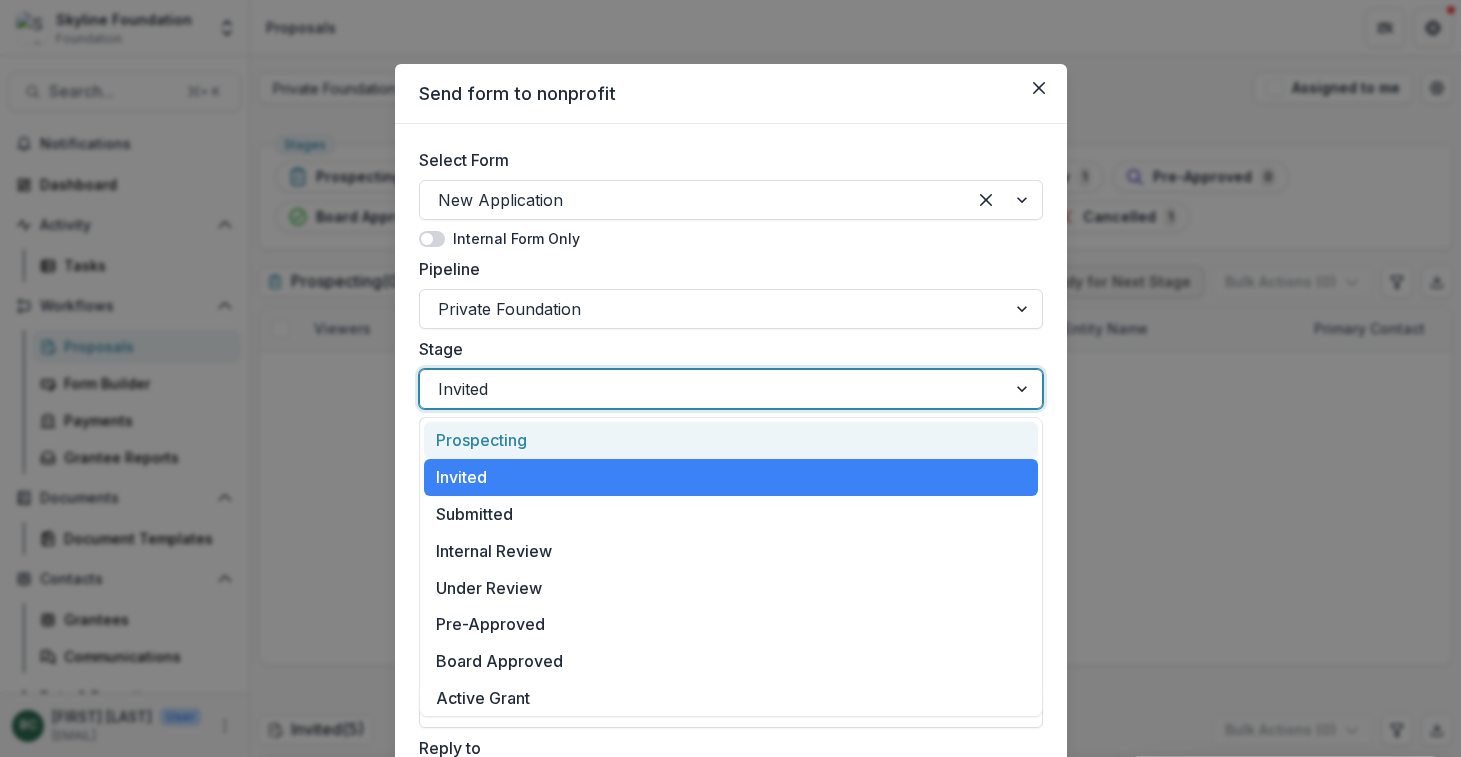 click on "Prospecting" at bounding box center (731, 440) 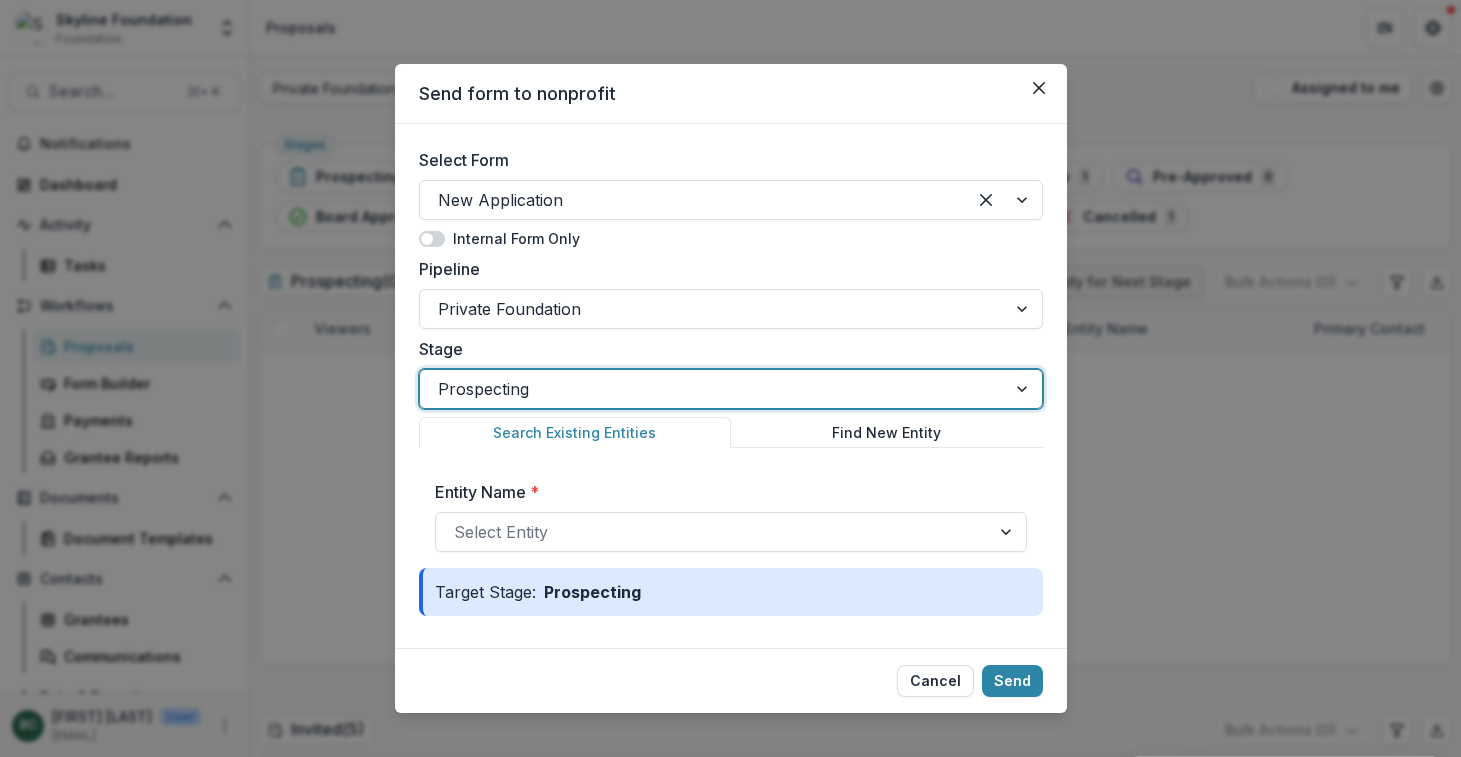 scroll, scrollTop: 21, scrollLeft: 0, axis: vertical 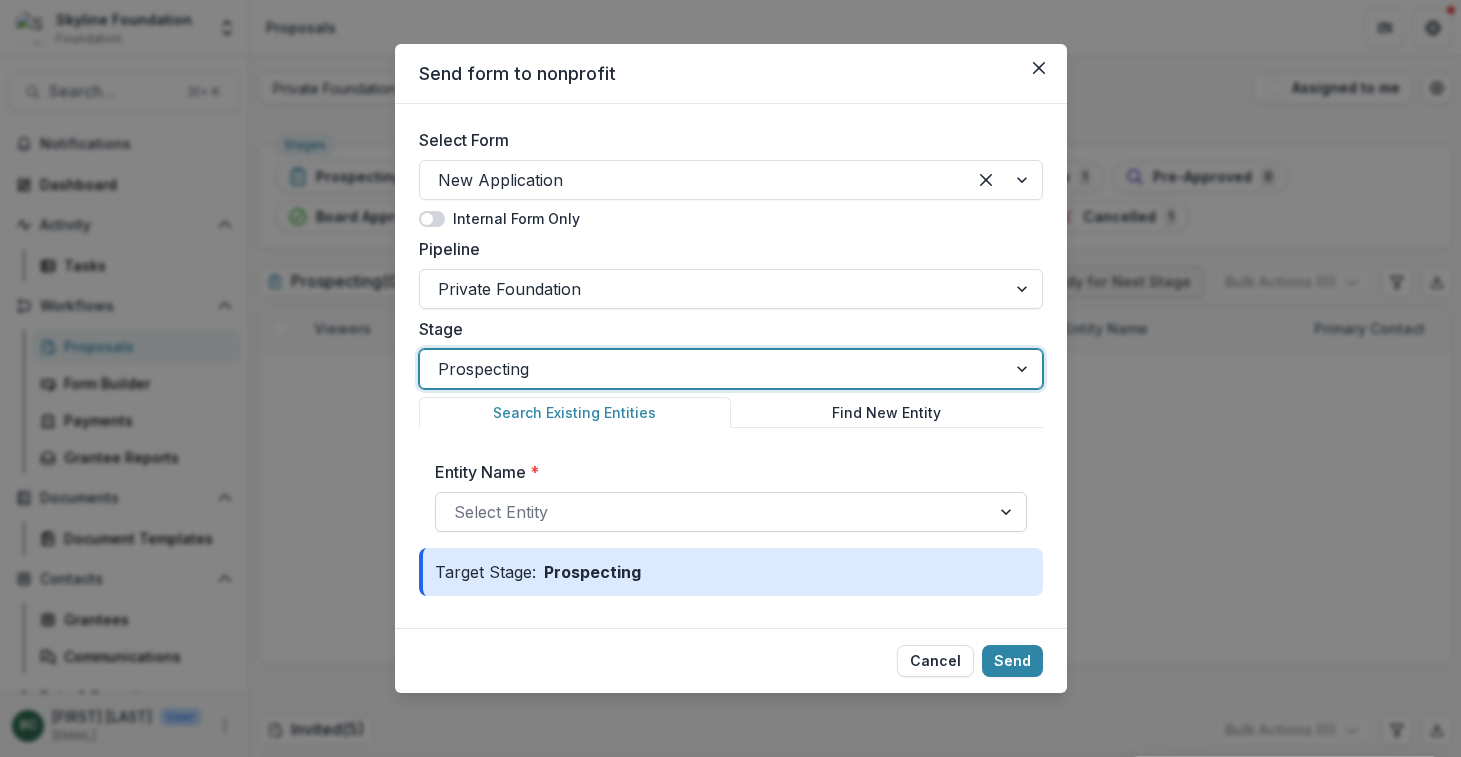 click at bounding box center (713, 512) 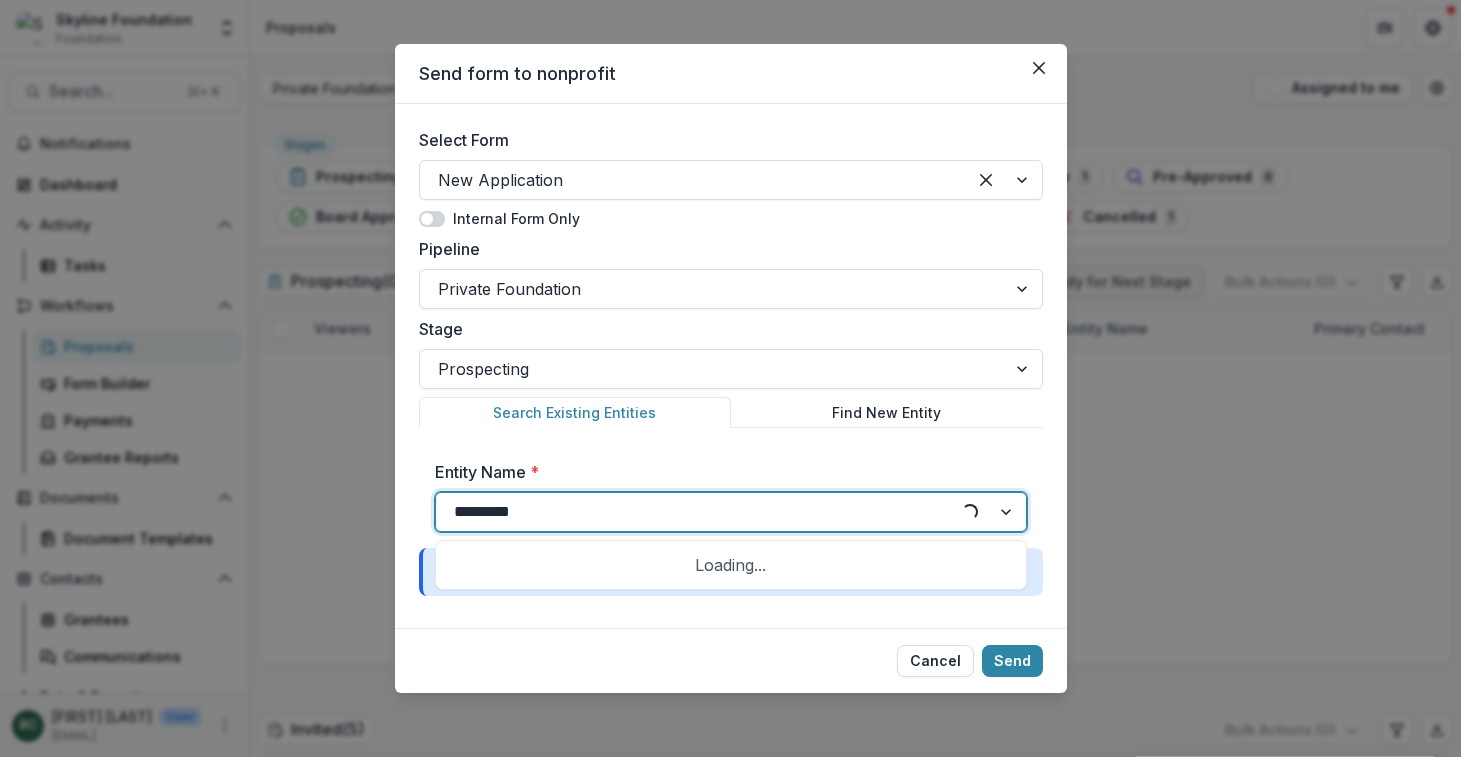 type on "**********" 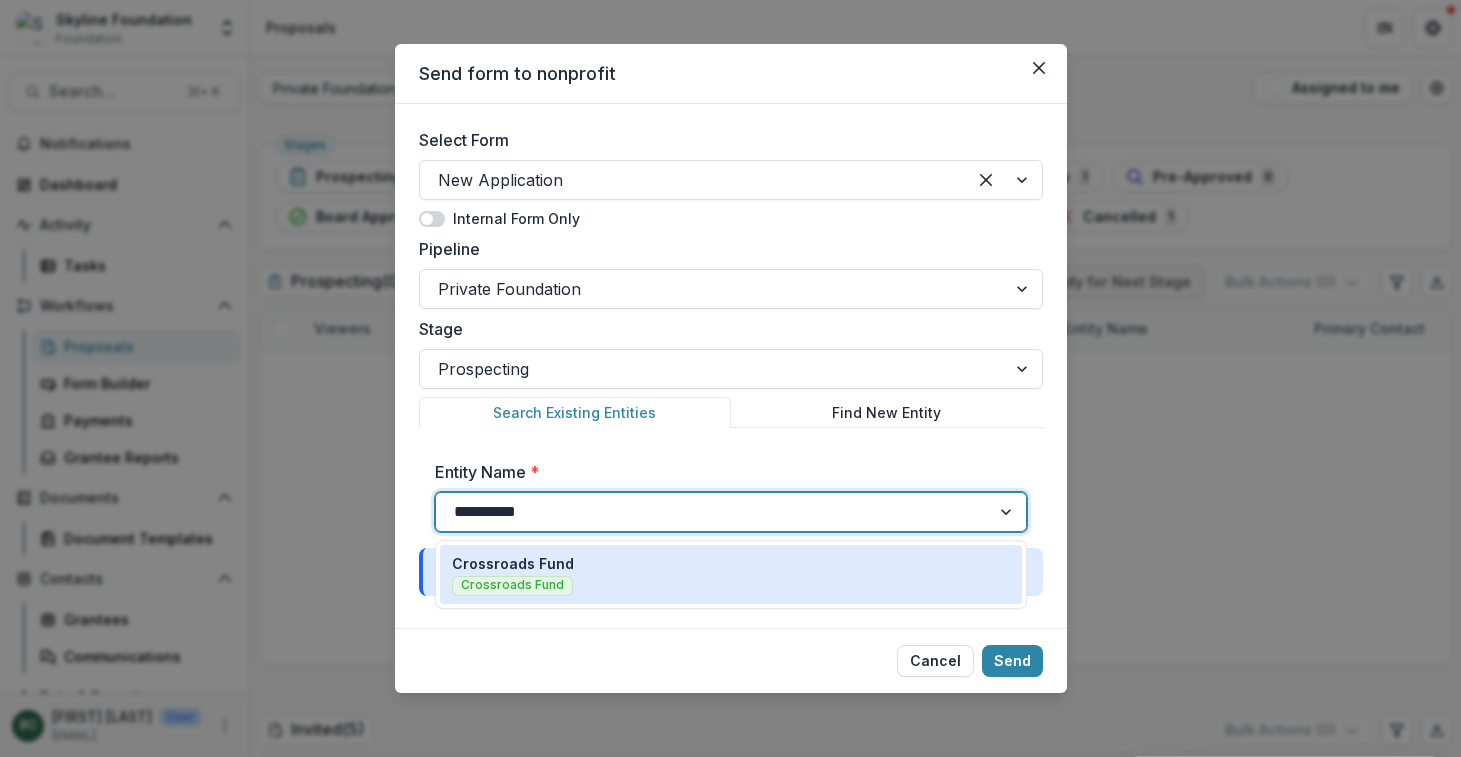 click on "Crossroads Fund Crossroads Fund" at bounding box center [731, 574] 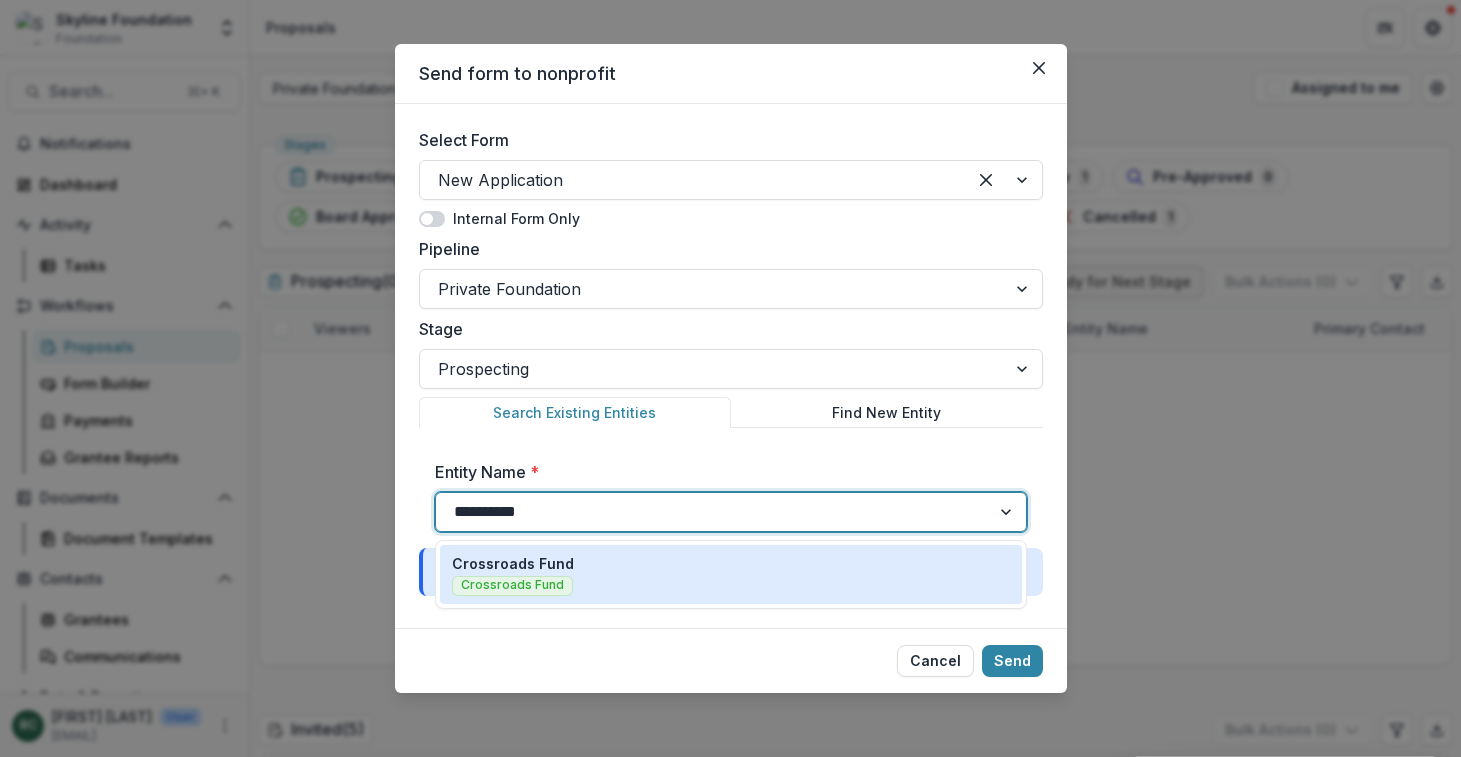 type 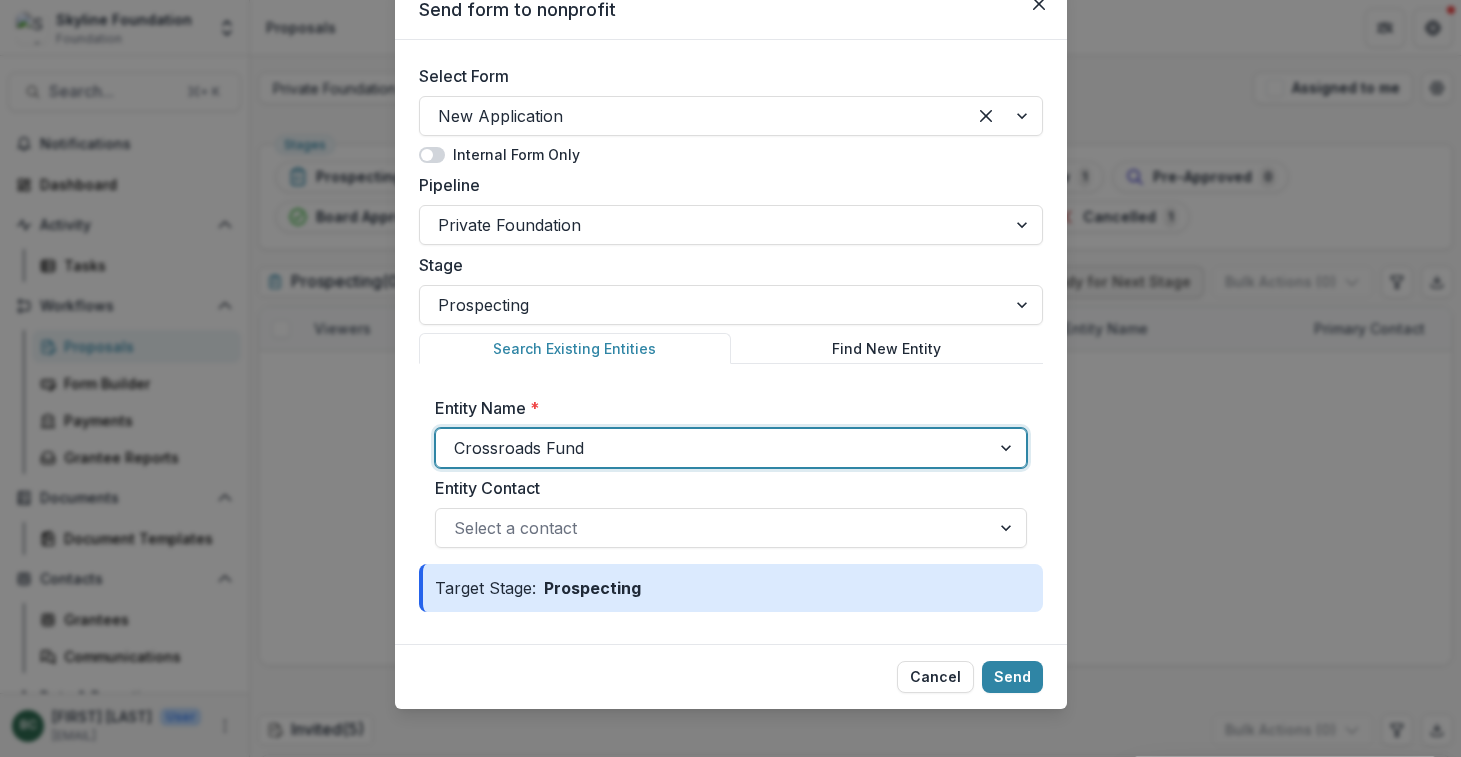 scroll, scrollTop: 101, scrollLeft: 0, axis: vertical 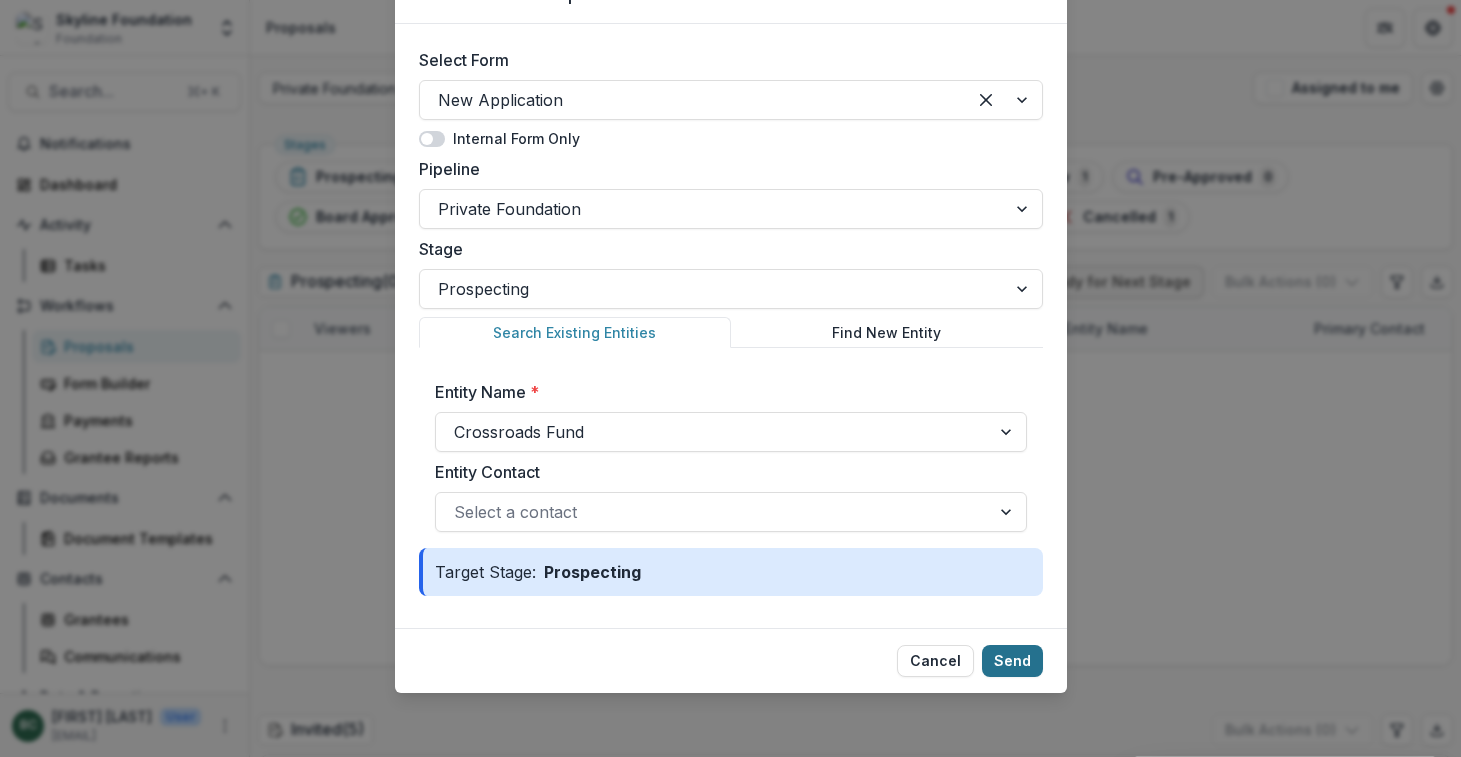 click on "Send" at bounding box center (1012, 661) 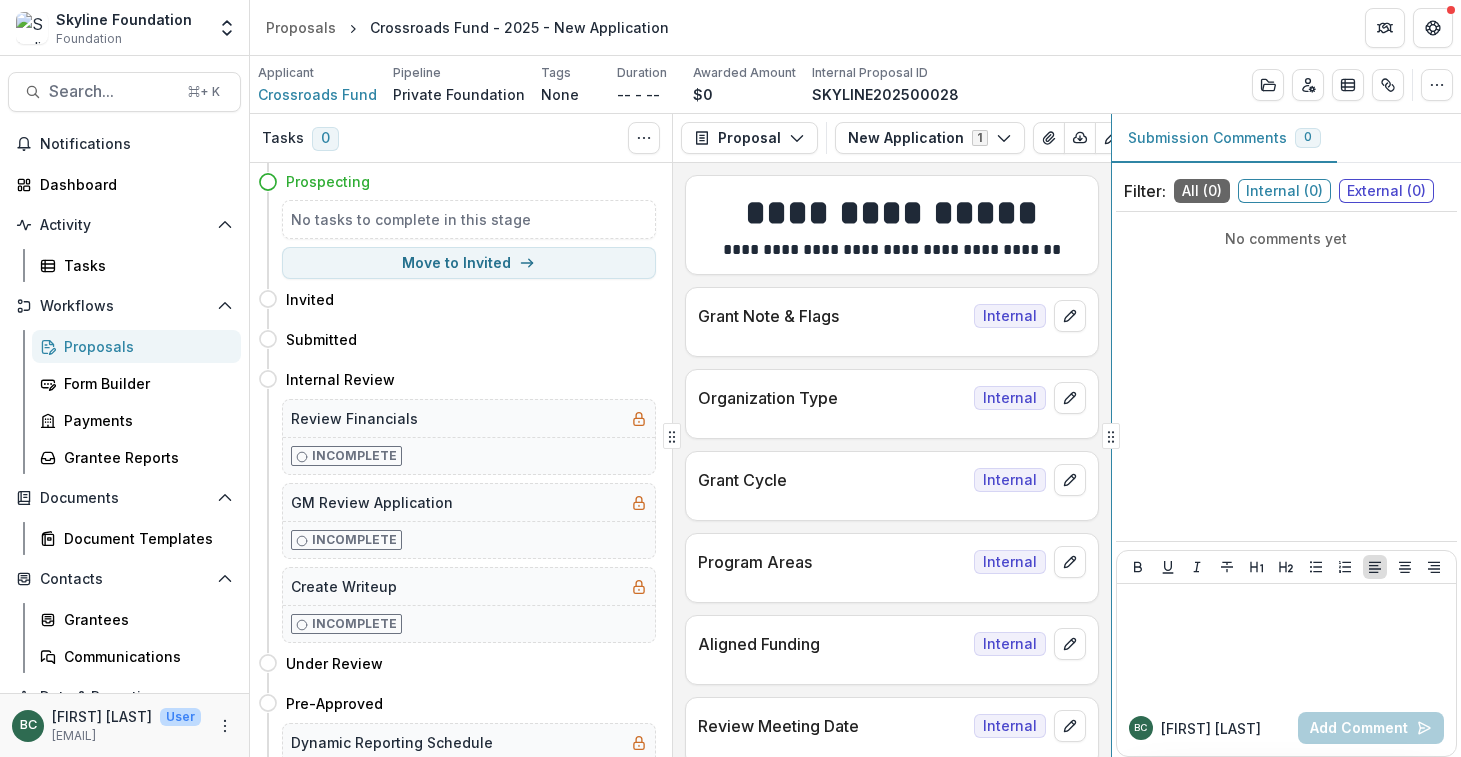 click on "Tasks 0 Show Cancelled Tasks Expand Previous 0 Stages Prospecting No tasks to complete in this stage Move to Invited Invited Move here Submitted Move here Internal Review Move here Review Financials Incomplete GM Review Application Incomplete Create Writeup Incomplete Under Review Move here Pre-Approved Move here Dynamic Reporting Schedule Incomplete Dynamic Payment Schedule Incomplete Grant Agreement Template Incomplete Upload Signed Grant Agreements Incomplete Board Approved Move here Payment Details/Secure Payment Incomplete Confirm Banking Details Incomplete Active Grant Move here Completed Grant Move here Final Report or Renewal? Incomplete Declined Move here Cancelled Move here Proposal Proposal Payments Reports Grant Agreements Board Summaries Bank Details New Application 1 Forms (1) New Application Configure forms Word Download Word Download (with field descriptions) Zip Download Preview Merged PDF Preview Merged PDF (Inline Images & PDFs) Preview Merged PDF (with field descriptions) Custom Download 0" at bounding box center (855, 435) 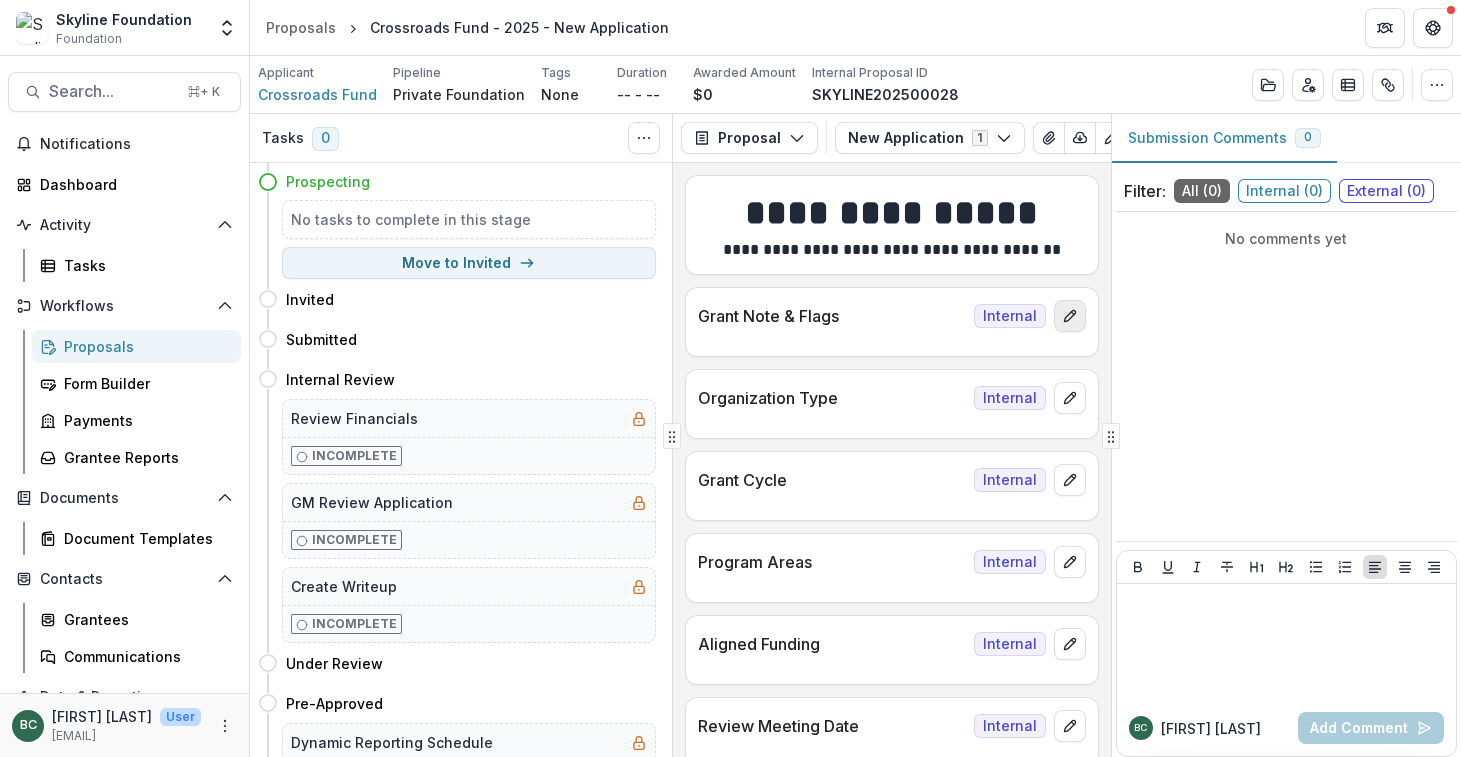 click 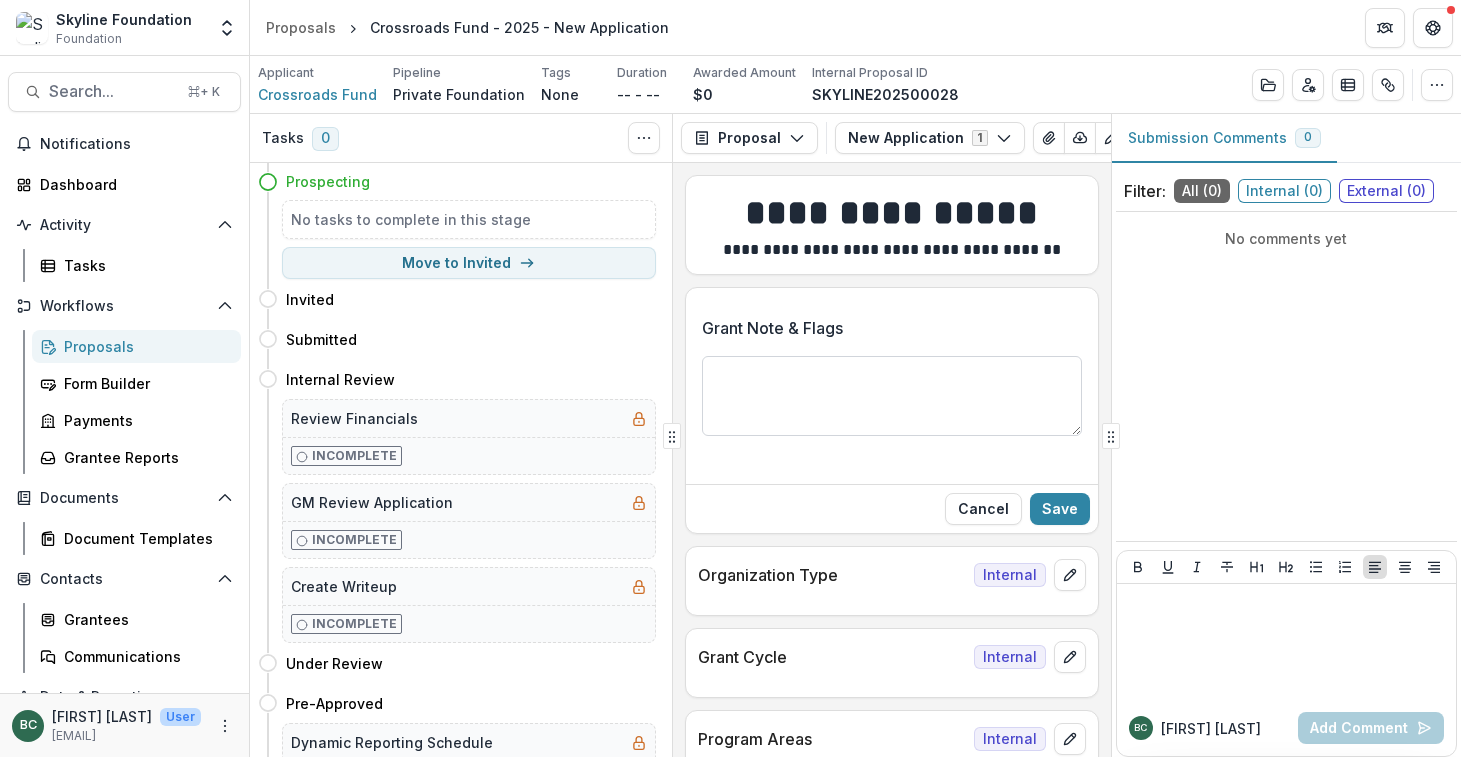 click on "Grant Note & Flags" at bounding box center (892, 396) 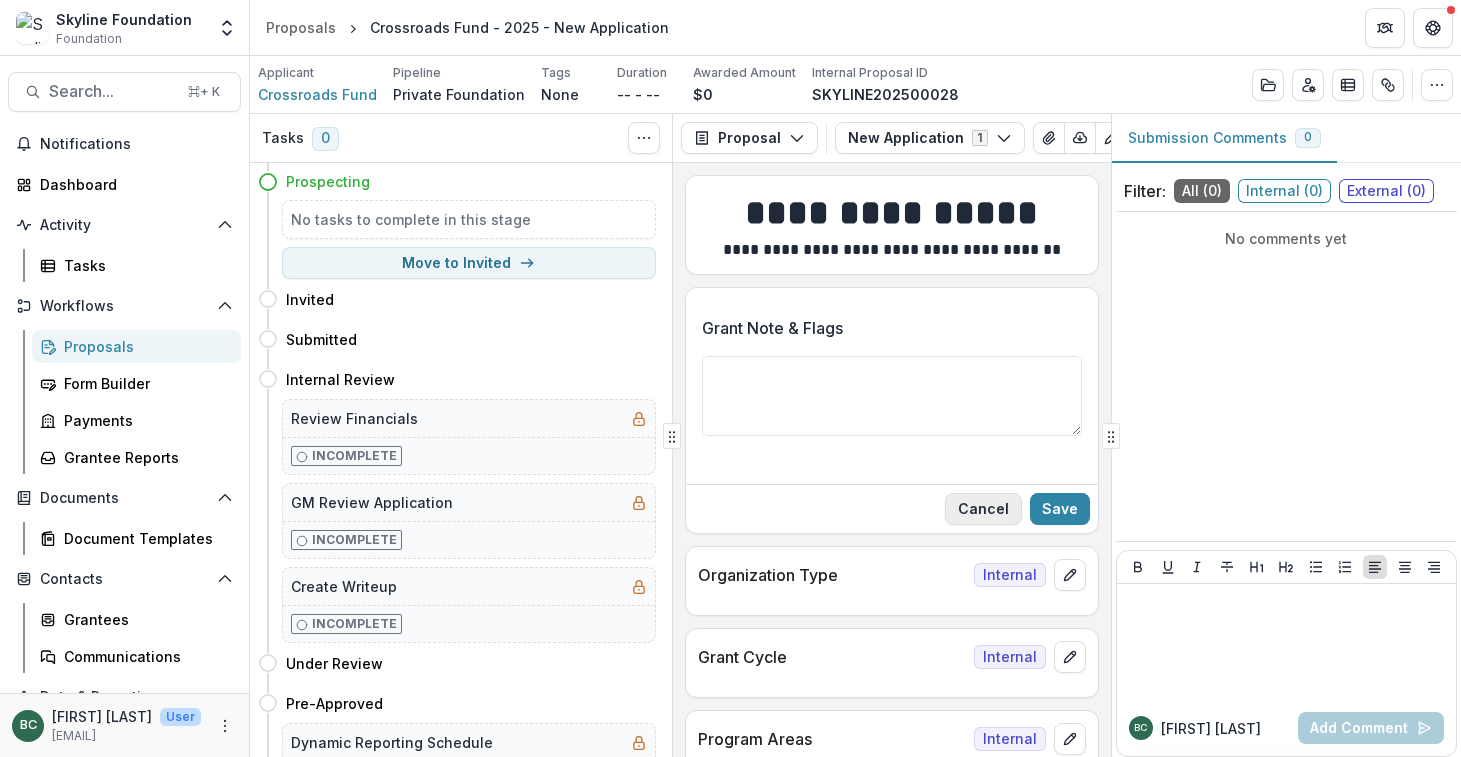 click on "Cancel" at bounding box center (983, 509) 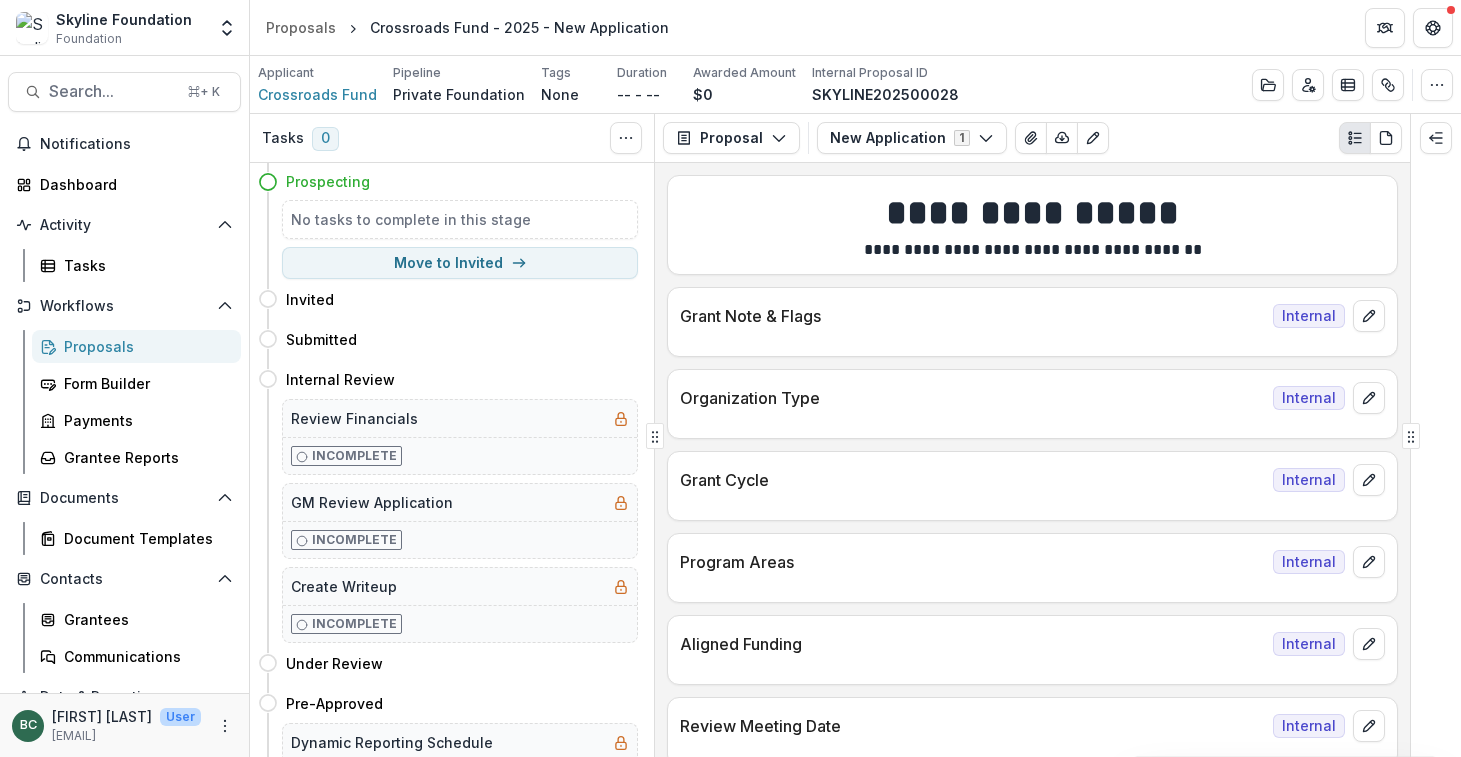 click on "Tasks 0 Show Cancelled Tasks Expand Previous 0 Stages Prospecting No tasks to complete in this stage Move to Invited Invited Move here Submitted Move here Internal Review Move here Review Financials Incomplete GM Review Application Incomplete Create Writeup Incomplete Under Review Move here Pre-Approved Move here Dynamic Reporting Schedule Incomplete Dynamic Payment Schedule Incomplete Grant Agreement Template Incomplete Upload Signed Grant Agreements Incomplete Board Approved Move here Payment Details/Secure Payment Incomplete Confirm Banking Details Incomplete Active Grant Move here Completed Grant Move here Final Report or Renewal? Incomplete Declined Move here Cancelled Move here Proposal Proposal Payments Reports Grant Agreements Board Summaries Bank Details New Application 1 Forms (1) New Application Configure forms Word Download Word Download (with field descriptions) Zip Download Preview Merged PDF Preview Merged PDF (Inline Images & PDFs) Preview Merged PDF (with field descriptions) Custom Download" at bounding box center [855, 435] 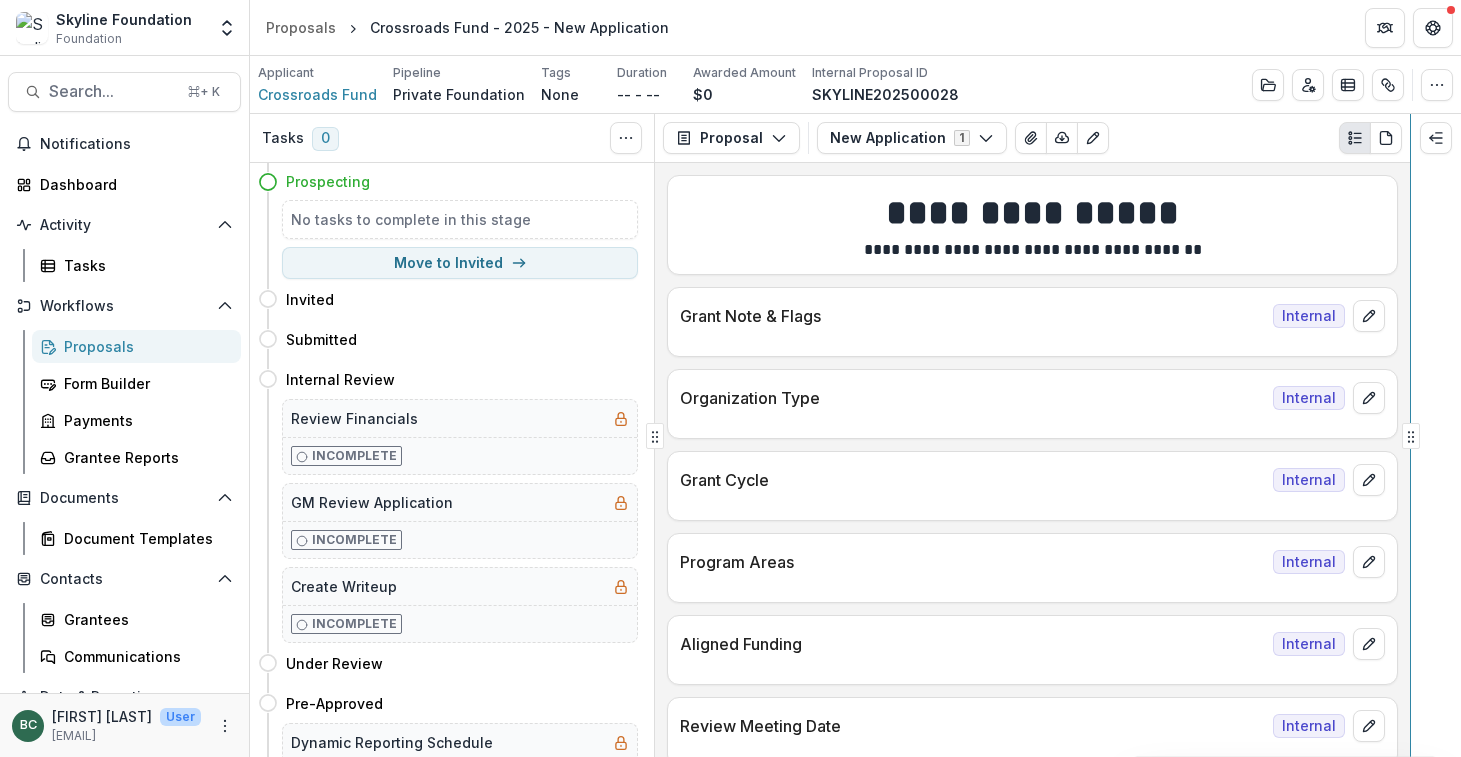 click on "Tasks 0 Show Cancelled Tasks Expand Previous 0 Stages Prospecting No tasks to complete in this stage Move to Invited Invited Move here Submitted Move here Internal Review Move here Review Financials Incomplete GM Review Application Incomplete Create Writeup Incomplete Under Review Move here Pre-Approved Move here Dynamic Reporting Schedule Incomplete Dynamic Payment Schedule Incomplete Grant Agreement Template Incomplete Upload Signed Grant Agreements Incomplete Board Approved Move here Payment Details/Secure Payment Incomplete Confirm Banking Details Incomplete Active Grant Move here Completed Grant Move here Final Report or Renewal? Incomplete Declined Move here Cancelled Move here Proposal Proposal Payments Reports Grant Agreements Board Summaries Bank Details New Application 1 Forms (1) New Application Configure forms Word Download Word Download (with field descriptions) Zip Download Preview Merged PDF Preview Merged PDF (Inline Images & PDFs) Preview Merged PDF (with field descriptions) Custom Download" at bounding box center [855, 435] 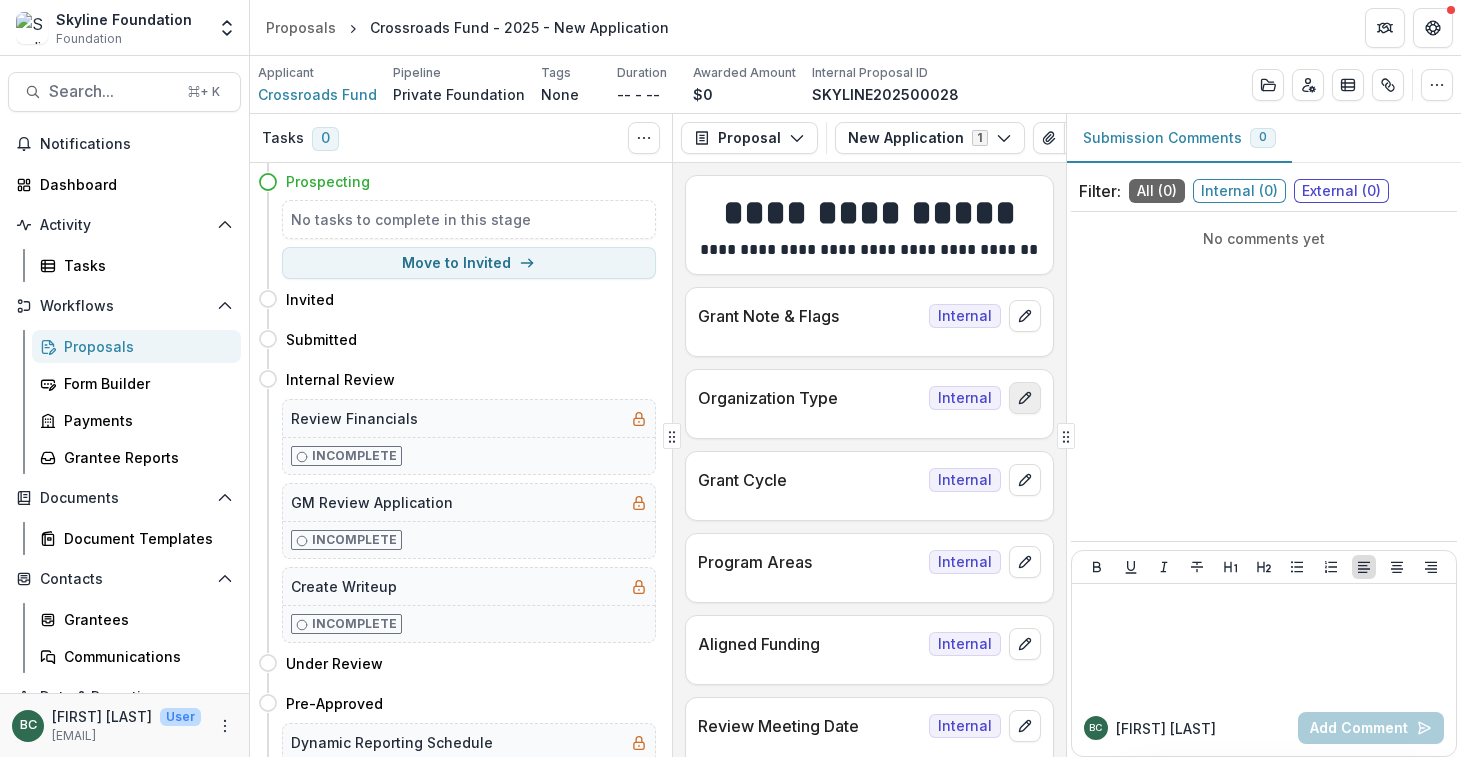 click 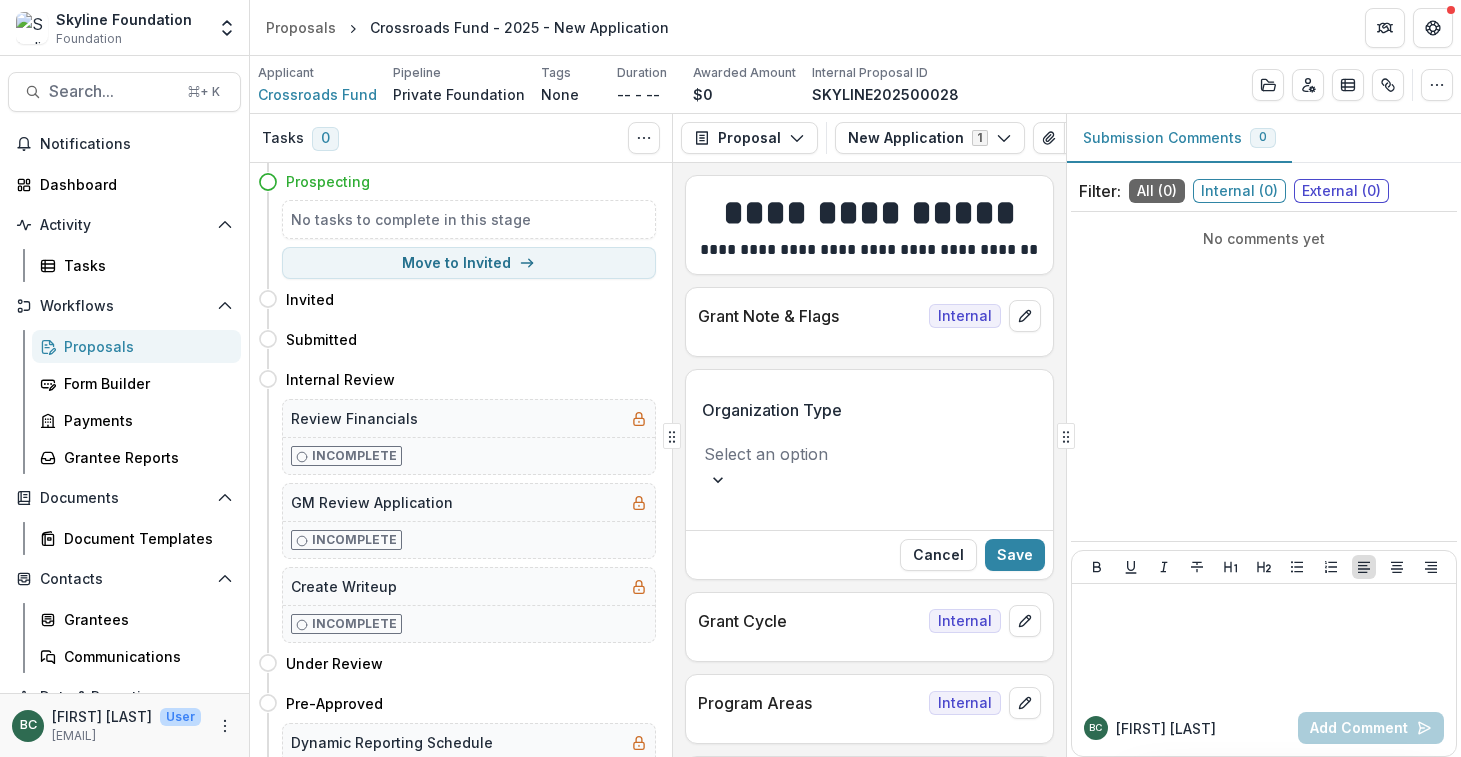 click at bounding box center (869, 454) 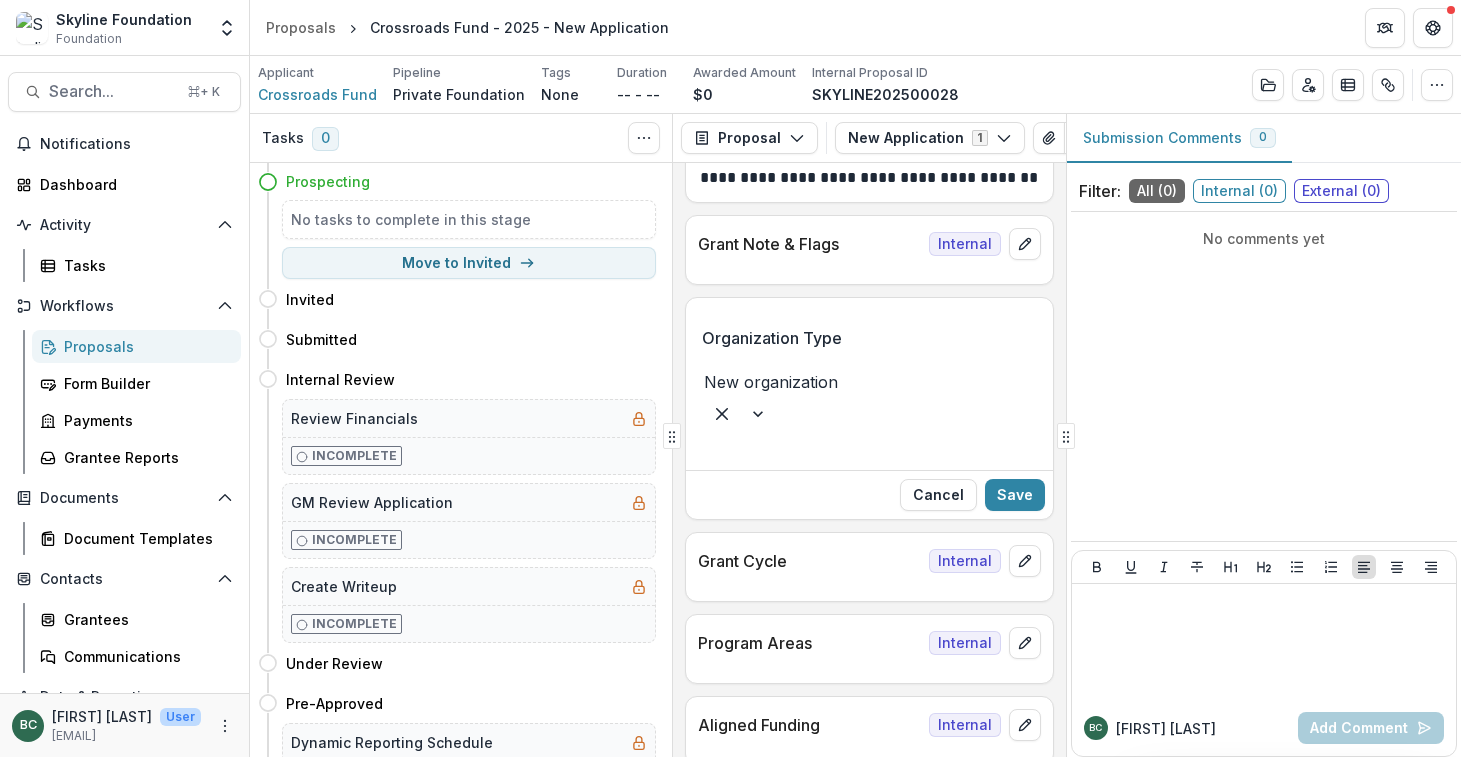 scroll, scrollTop: 75, scrollLeft: 0, axis: vertical 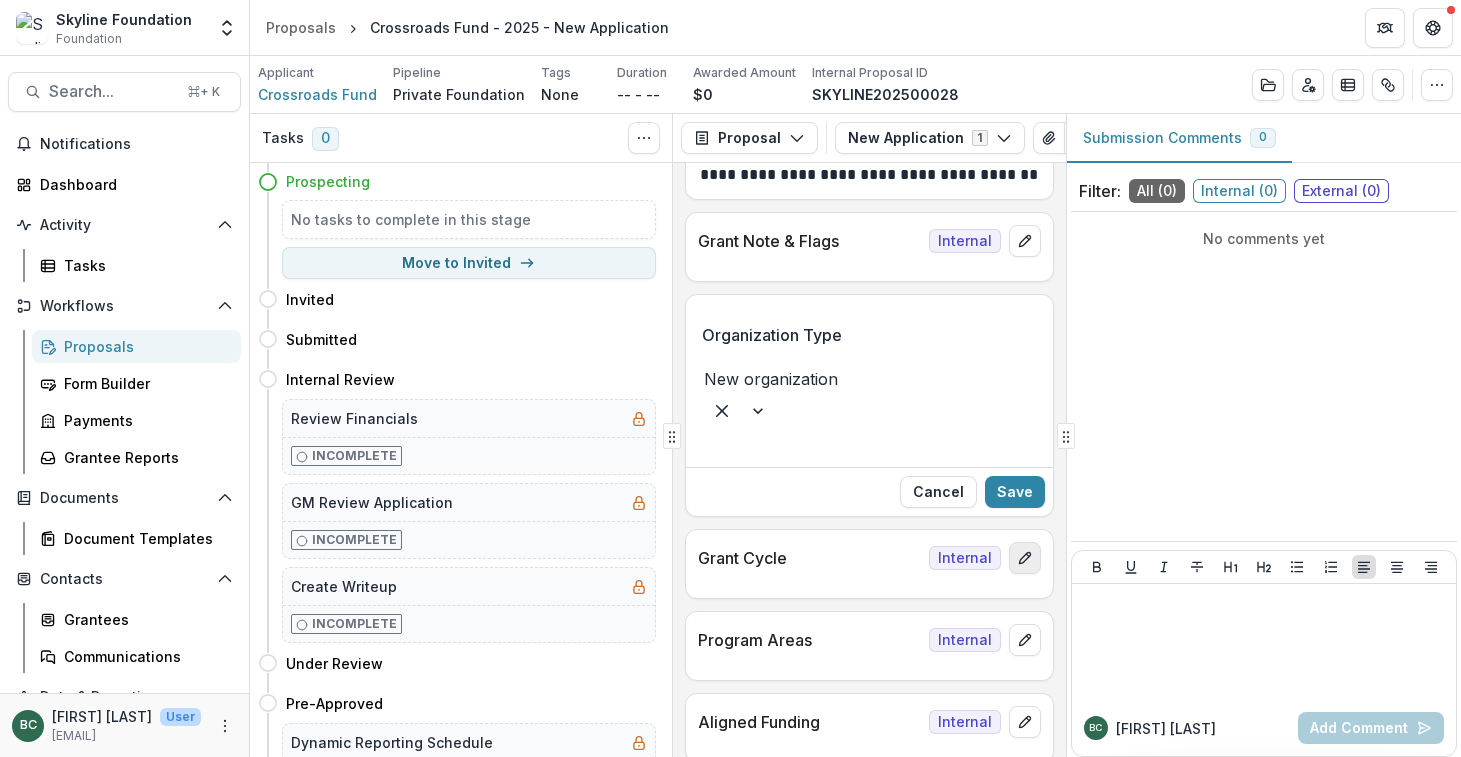 click at bounding box center [1025, 558] 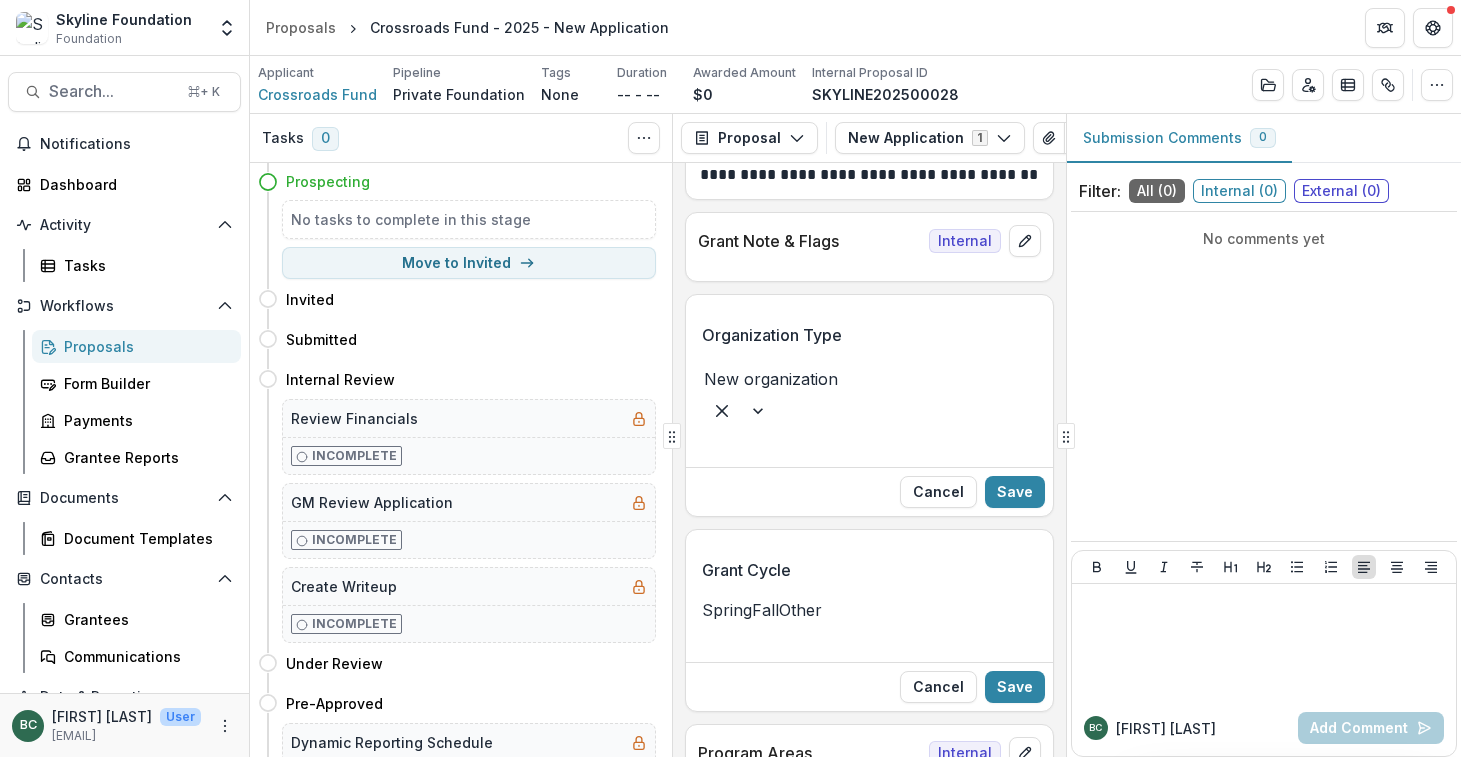 click on "Fall" at bounding box center [765, 610] 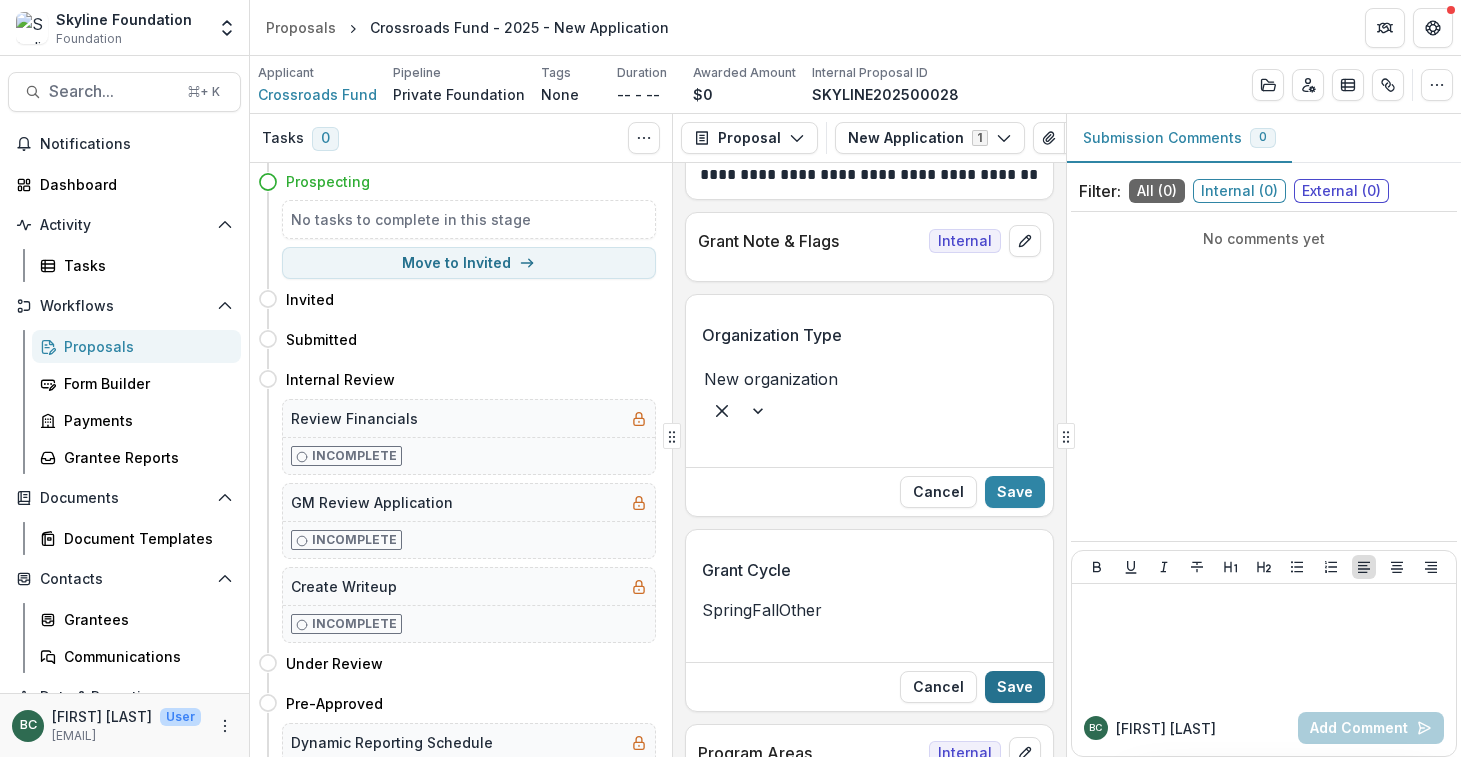 click on "Save" at bounding box center (1015, 687) 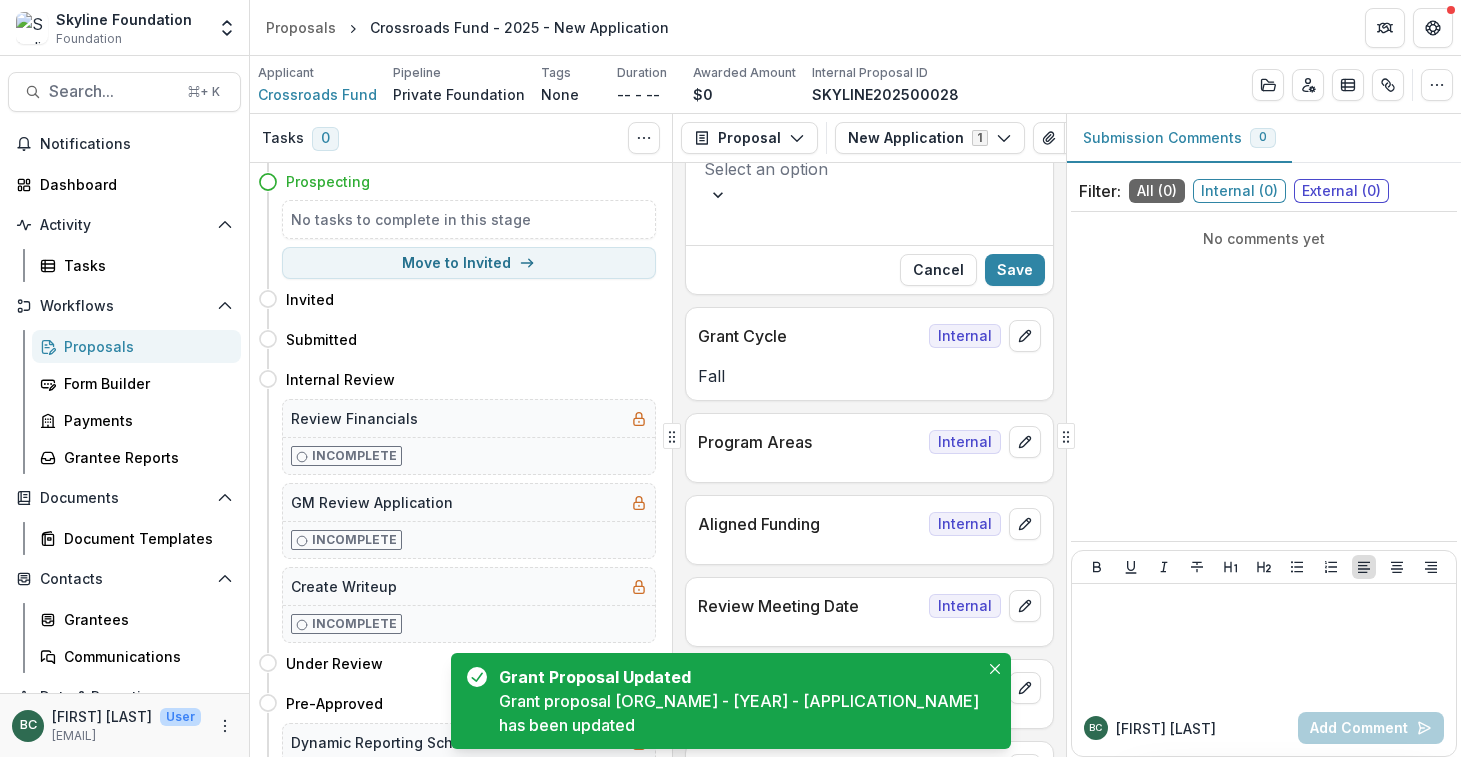 scroll, scrollTop: 301, scrollLeft: 0, axis: vertical 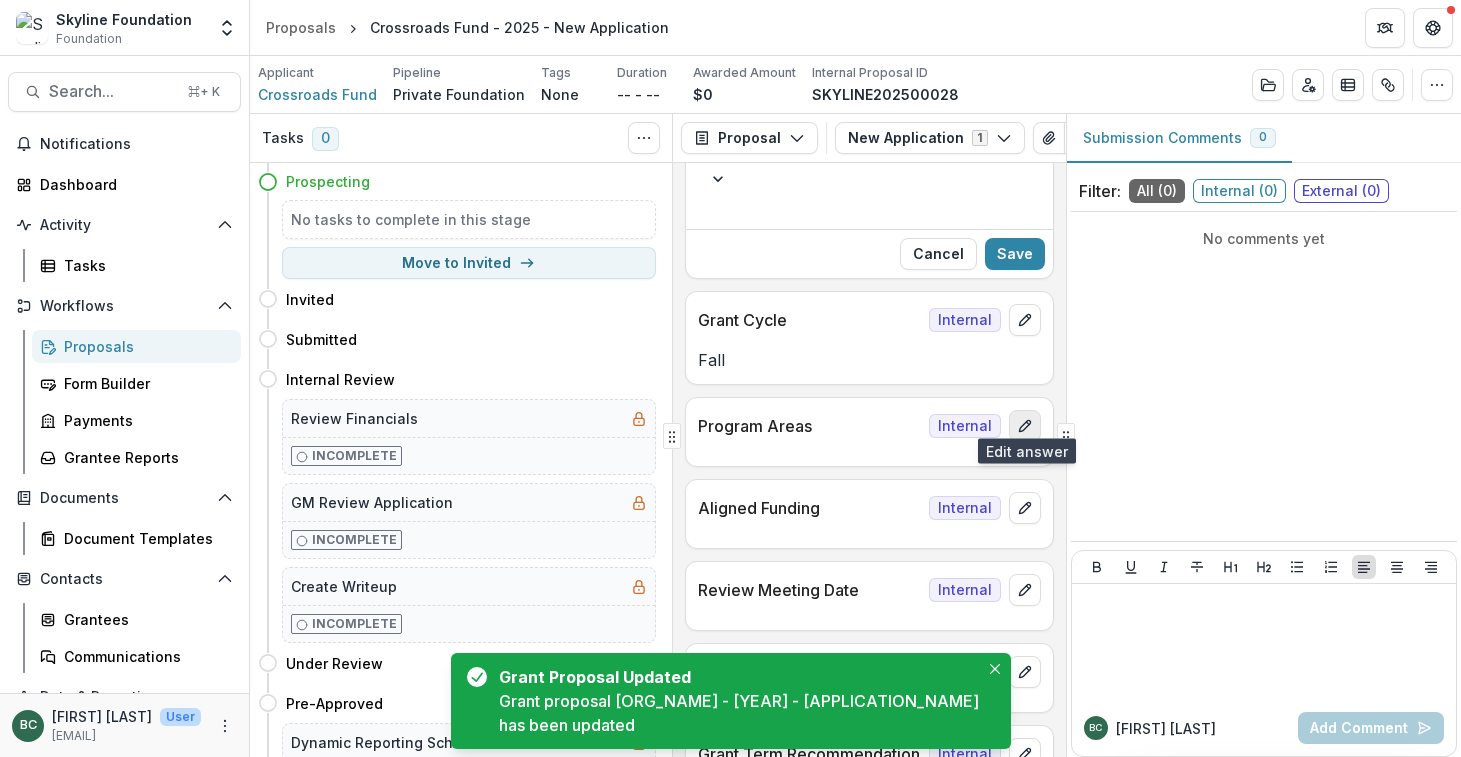 click 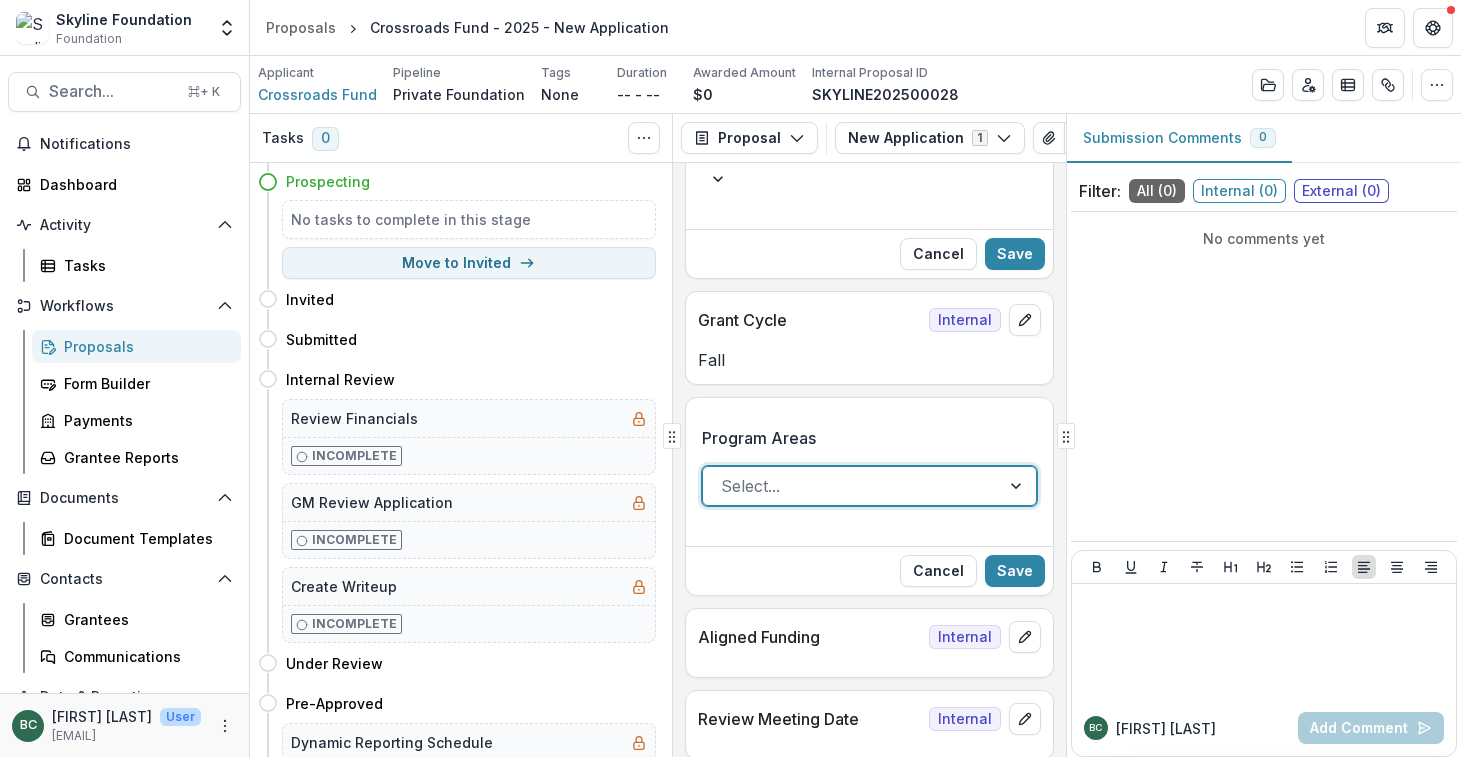 click at bounding box center (851, 486) 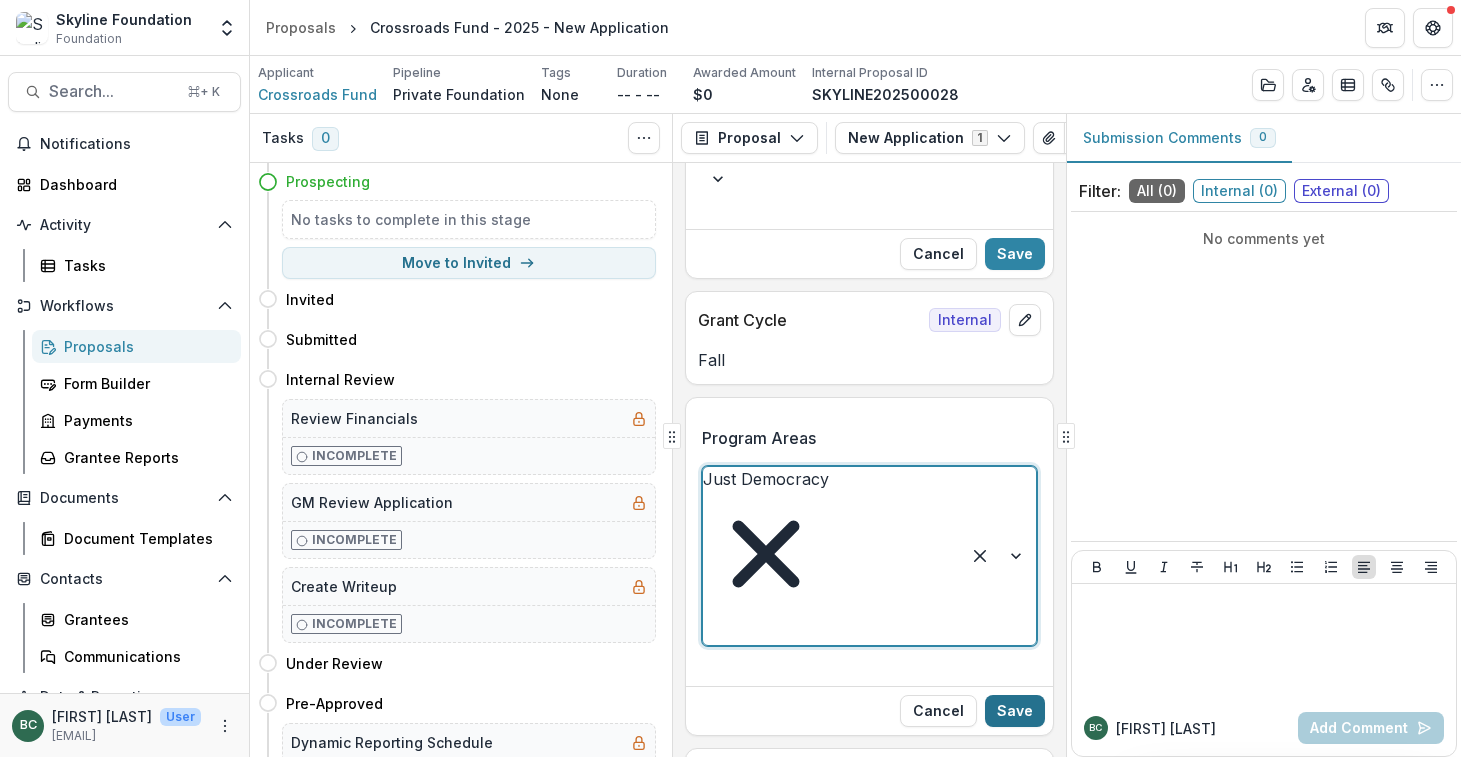 click on "Save" at bounding box center [1015, 711] 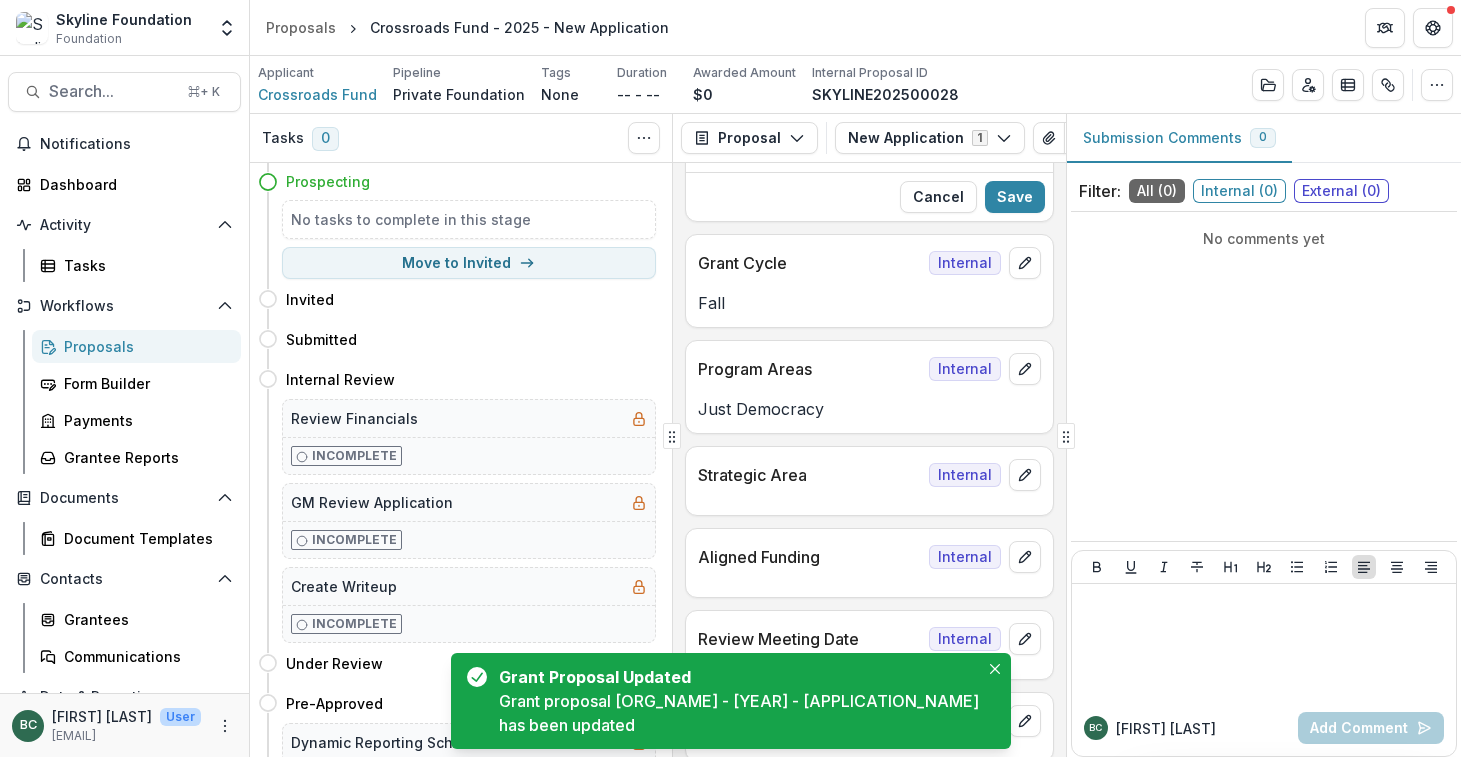 scroll, scrollTop: 366, scrollLeft: 0, axis: vertical 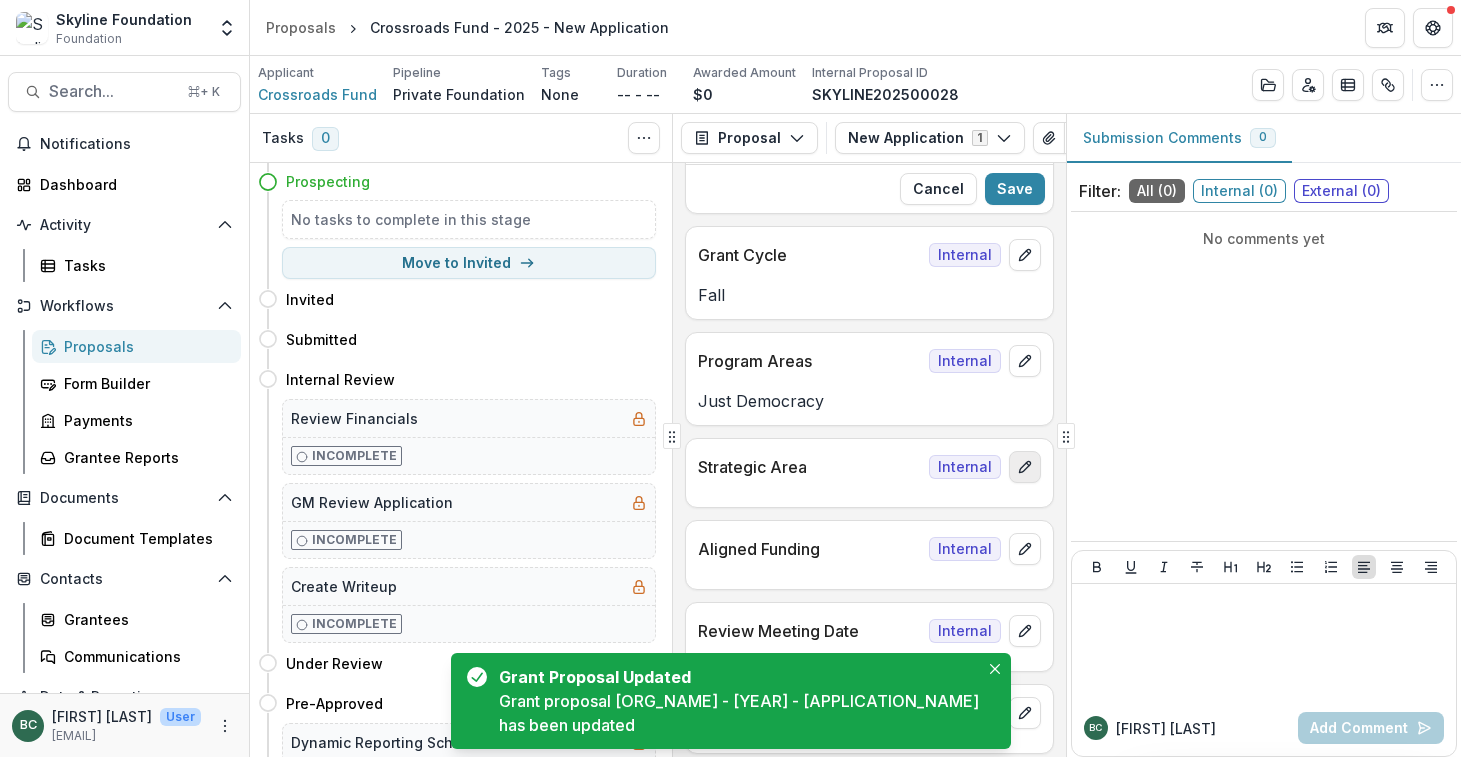 click 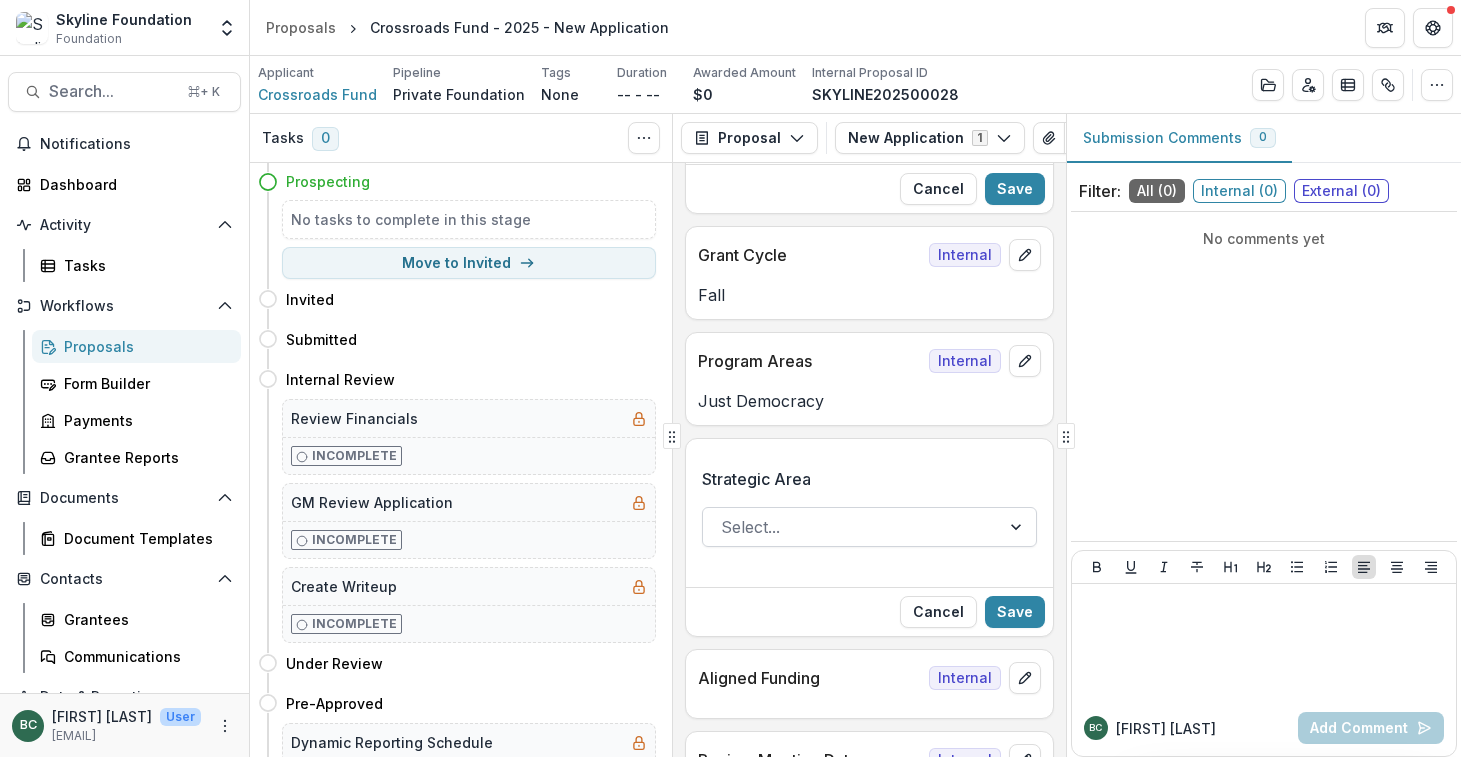 click at bounding box center (851, 527) 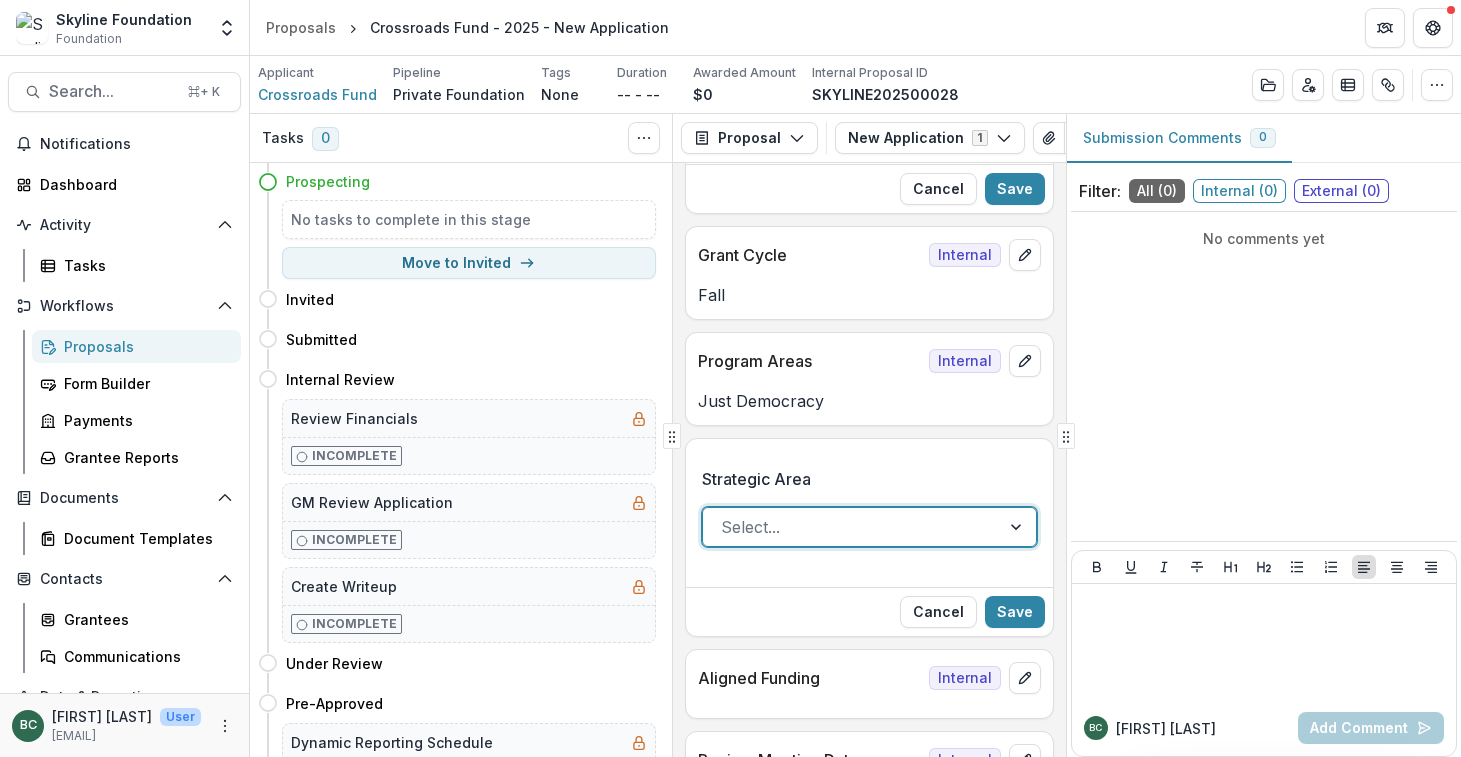 click on "Economic Security" at bounding box center [730, 825] 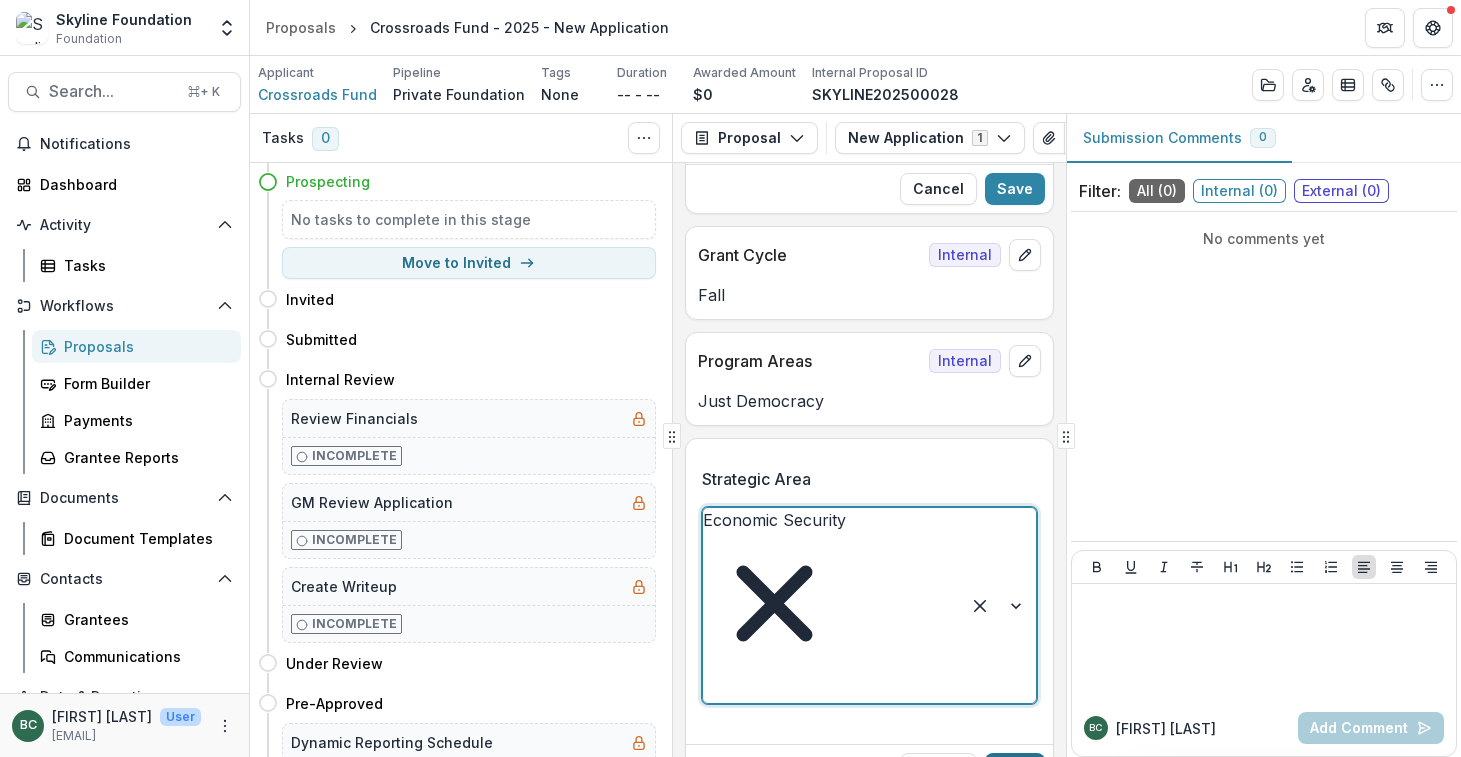 click on "Save" at bounding box center [1015, 769] 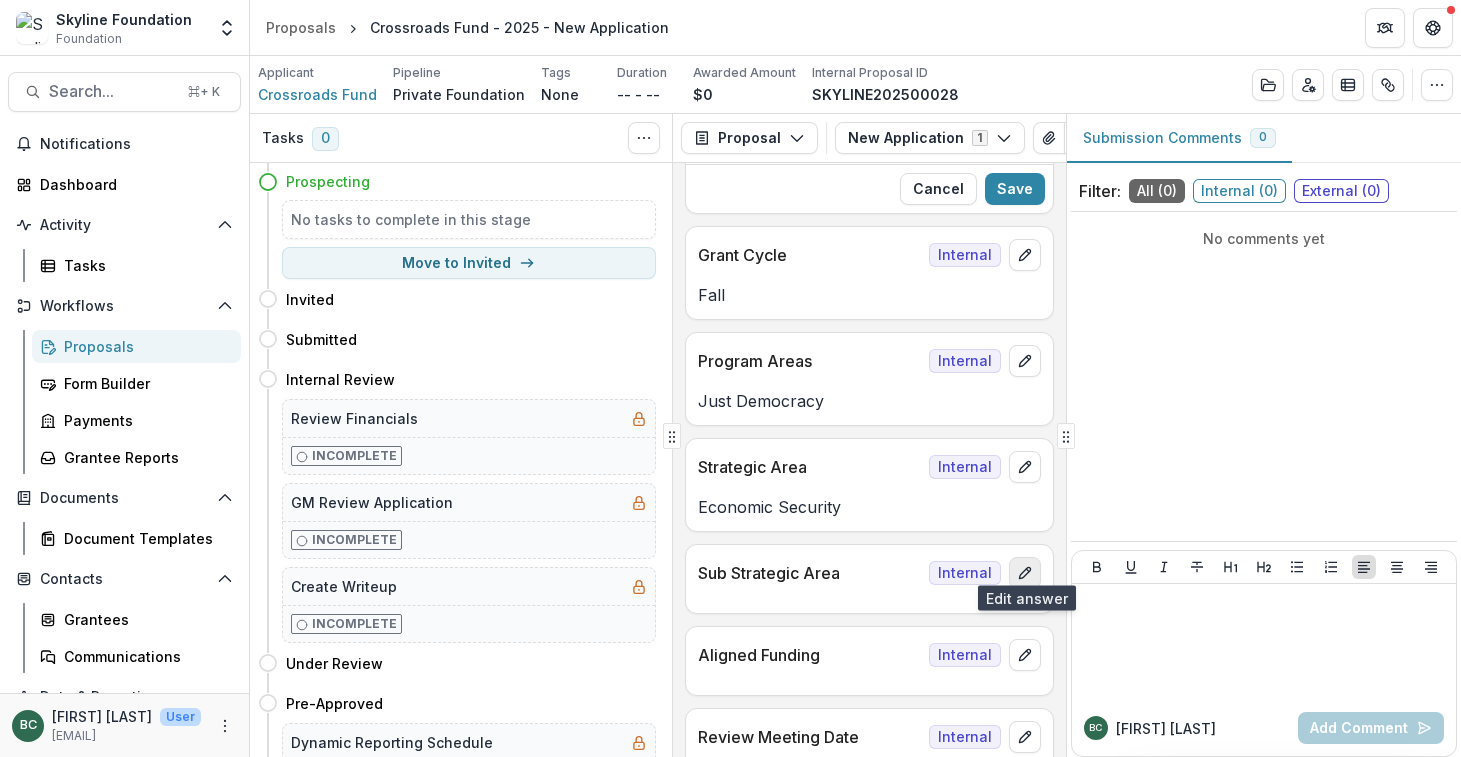 click 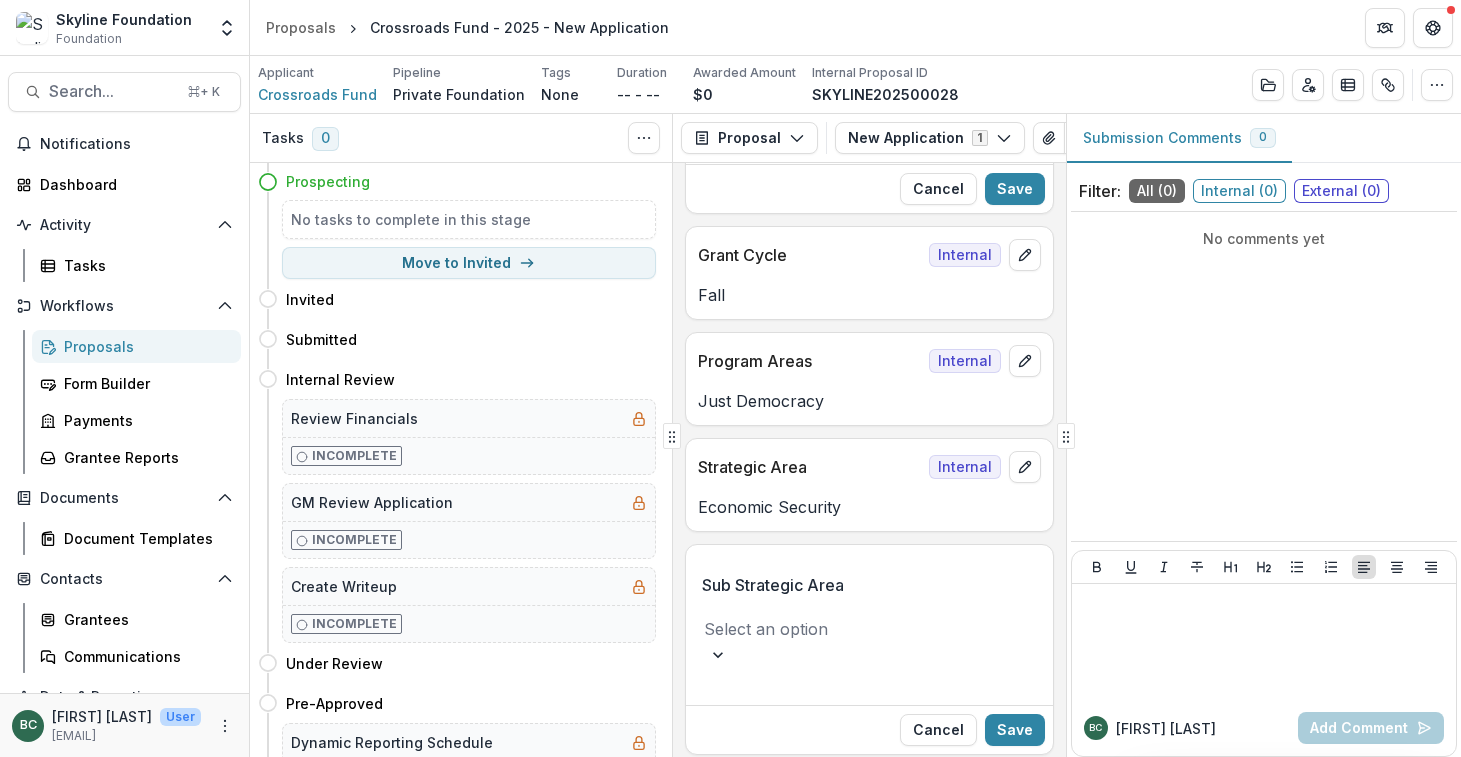 click at bounding box center (869, 629) 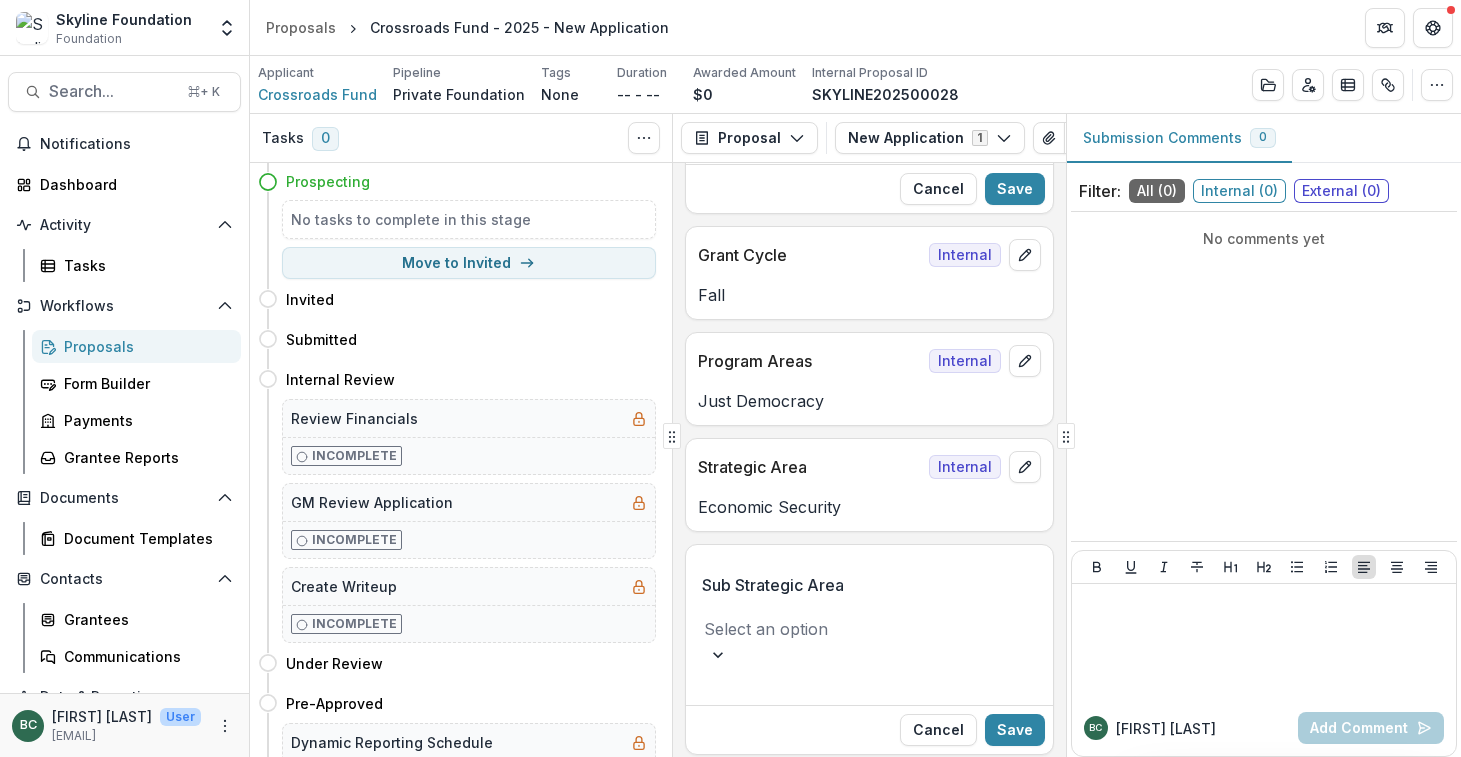 click on "Fines and Fees" at bounding box center (730, 775) 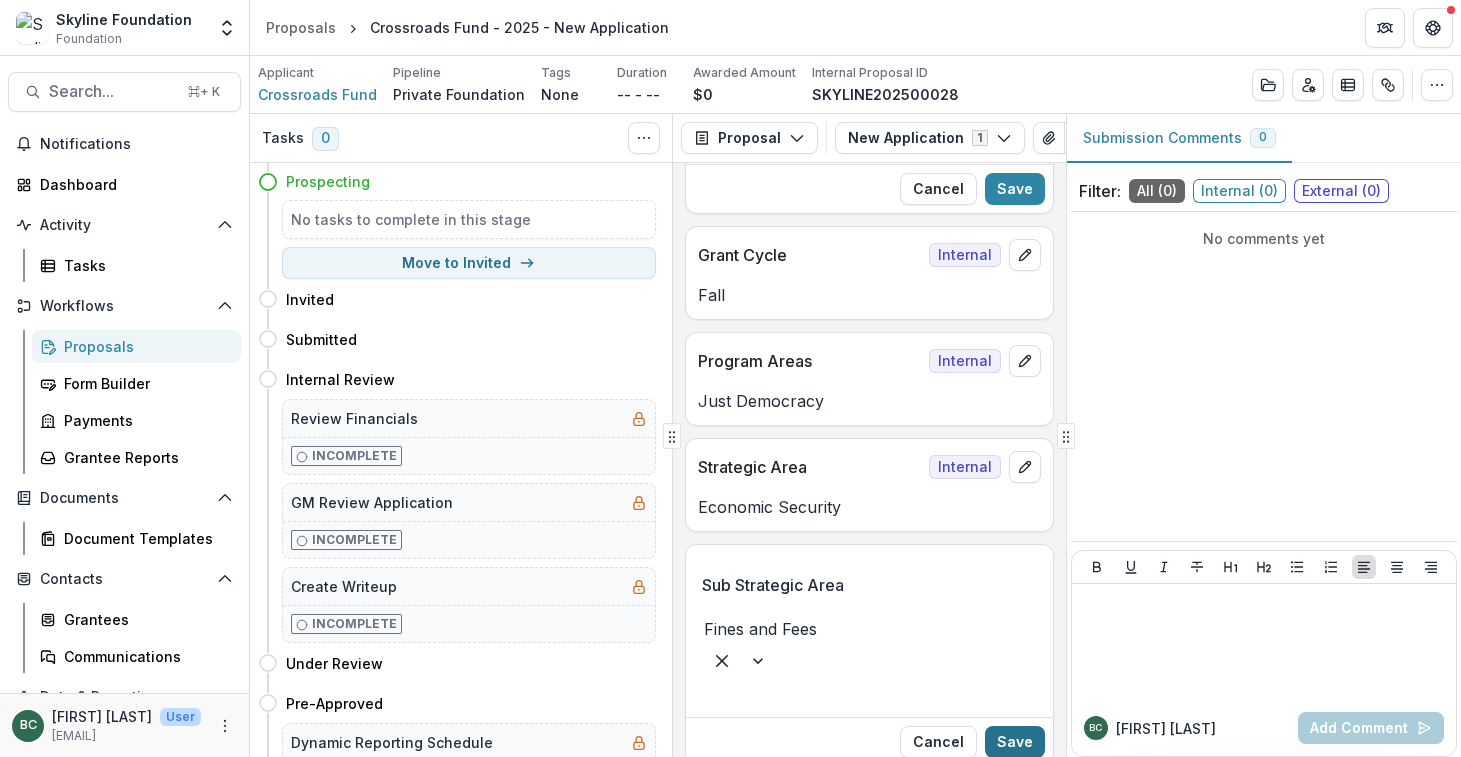 click on "Save" at bounding box center [1015, 742] 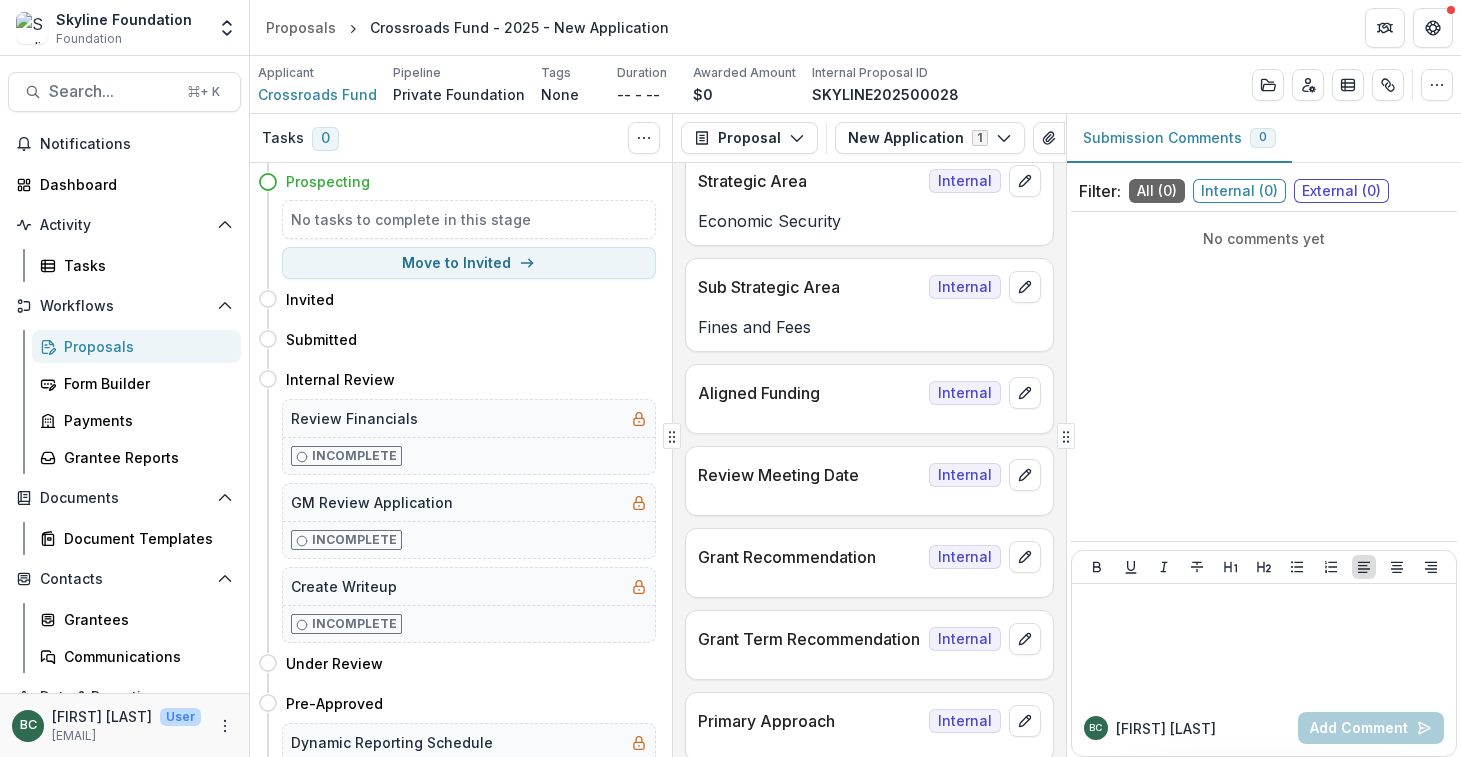 scroll, scrollTop: 661, scrollLeft: 0, axis: vertical 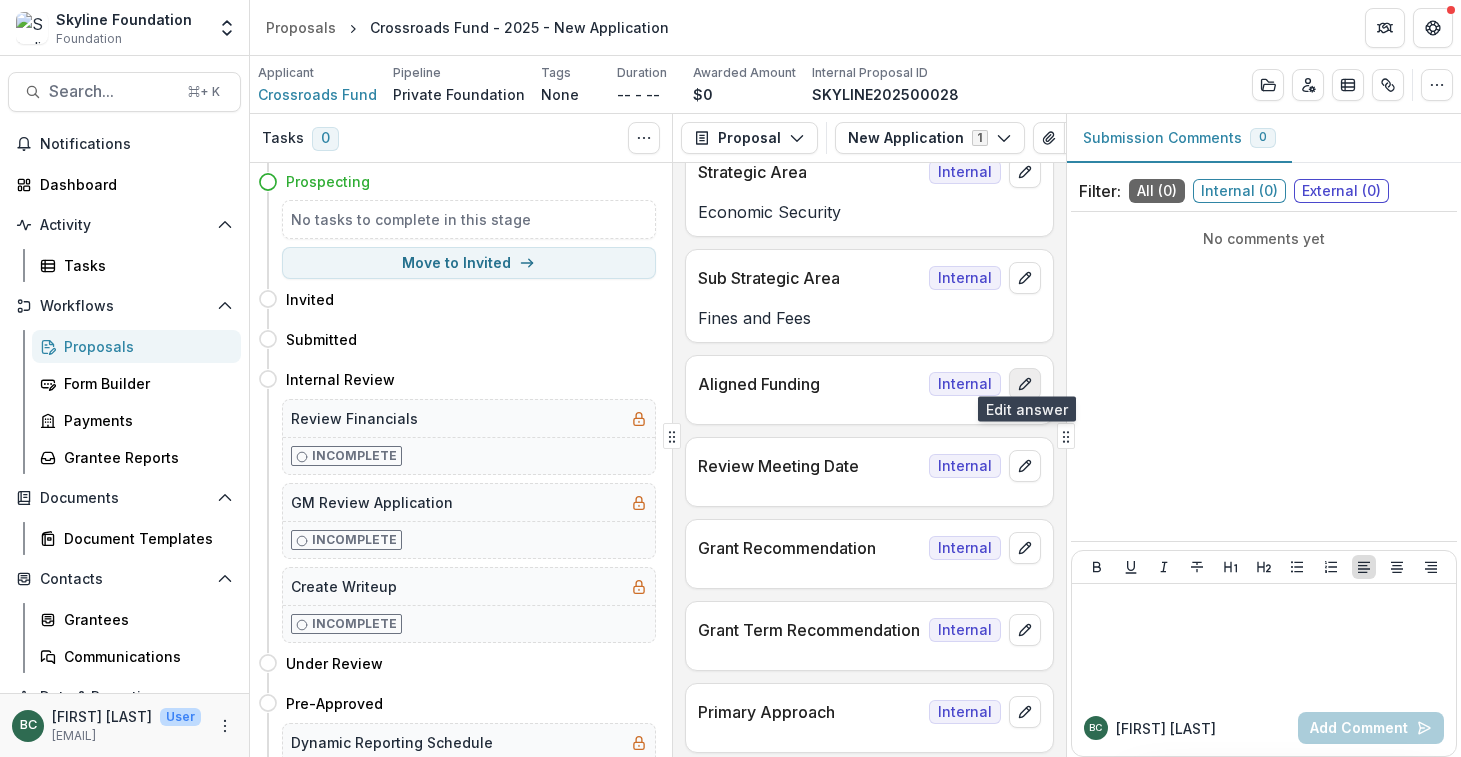 click at bounding box center (1025, 384) 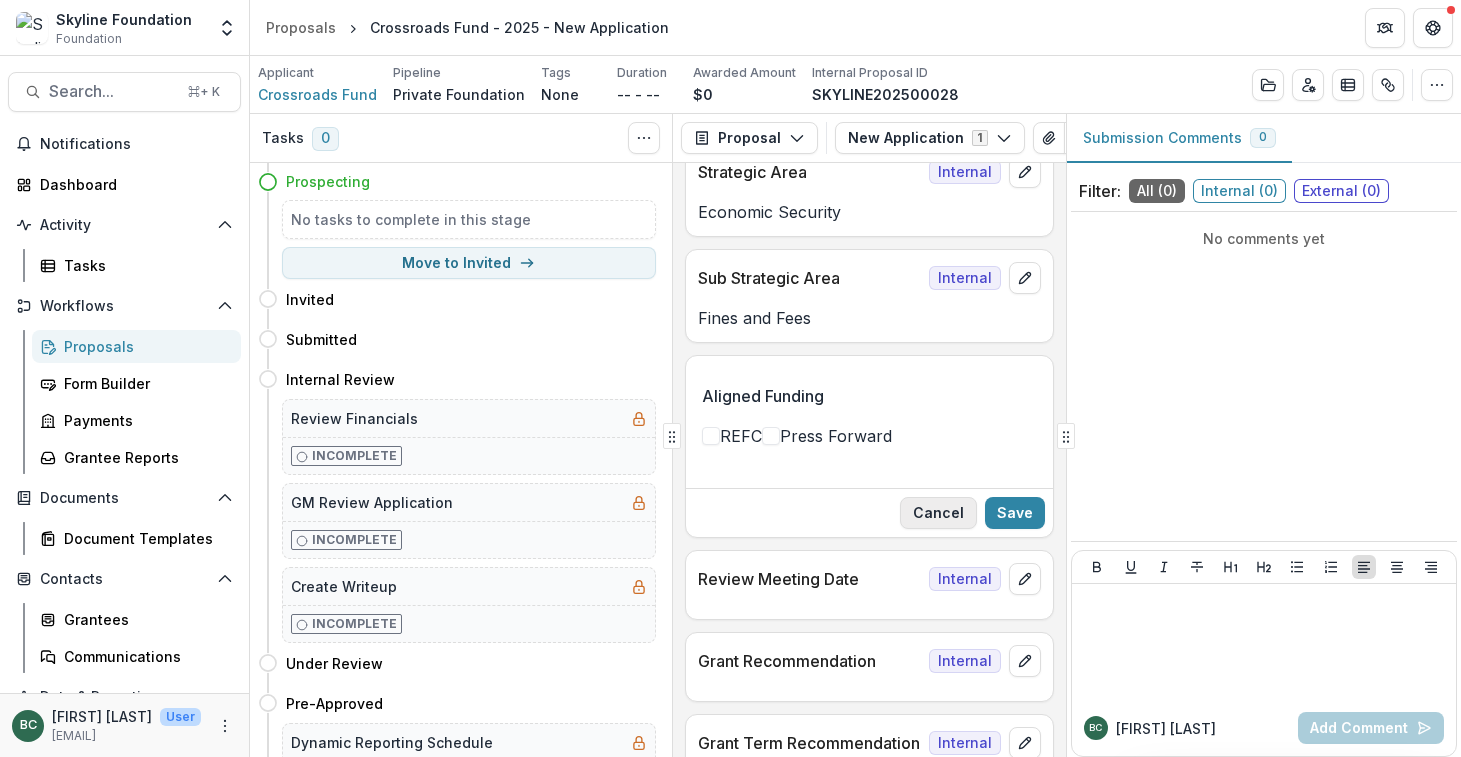 click on "Cancel" at bounding box center (938, 513) 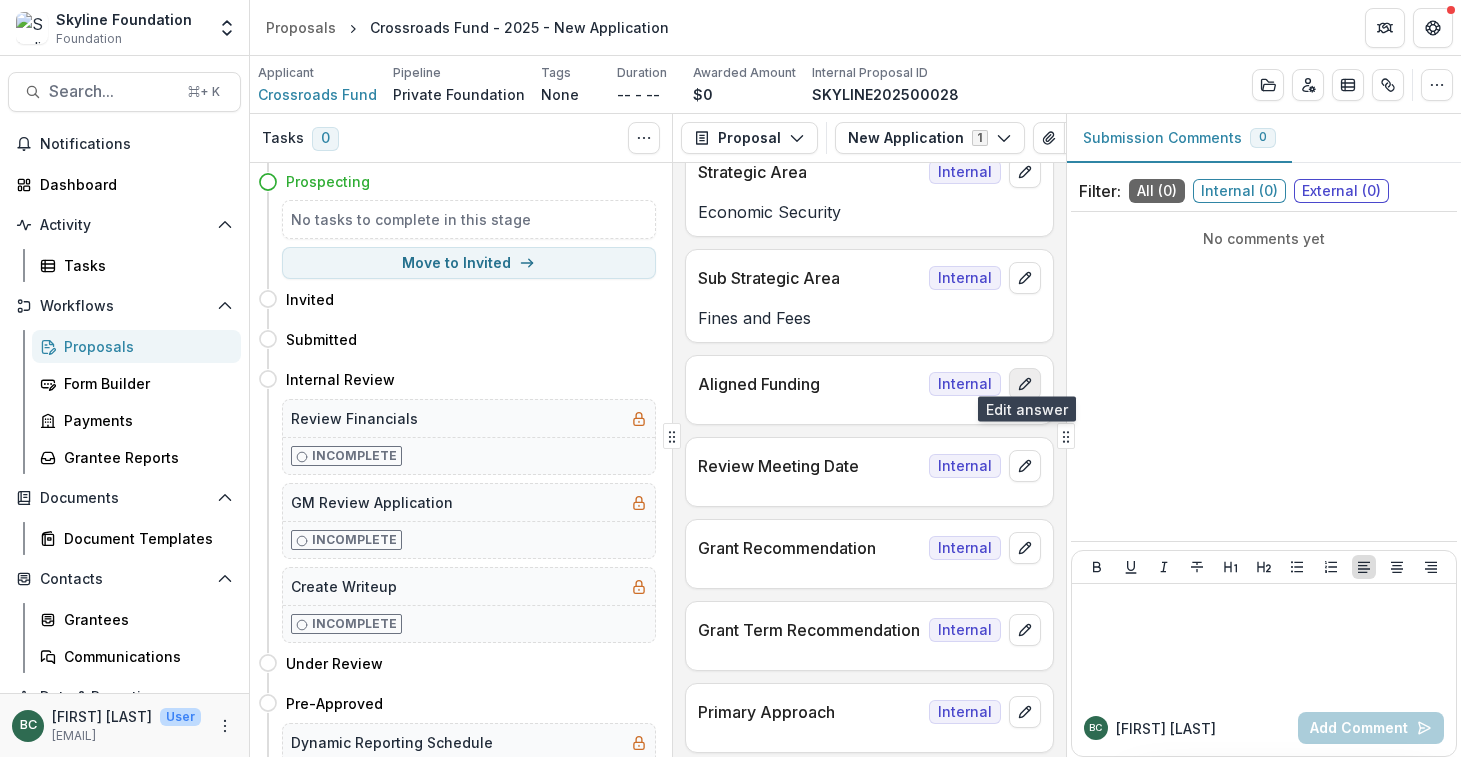 click at bounding box center (1025, 384) 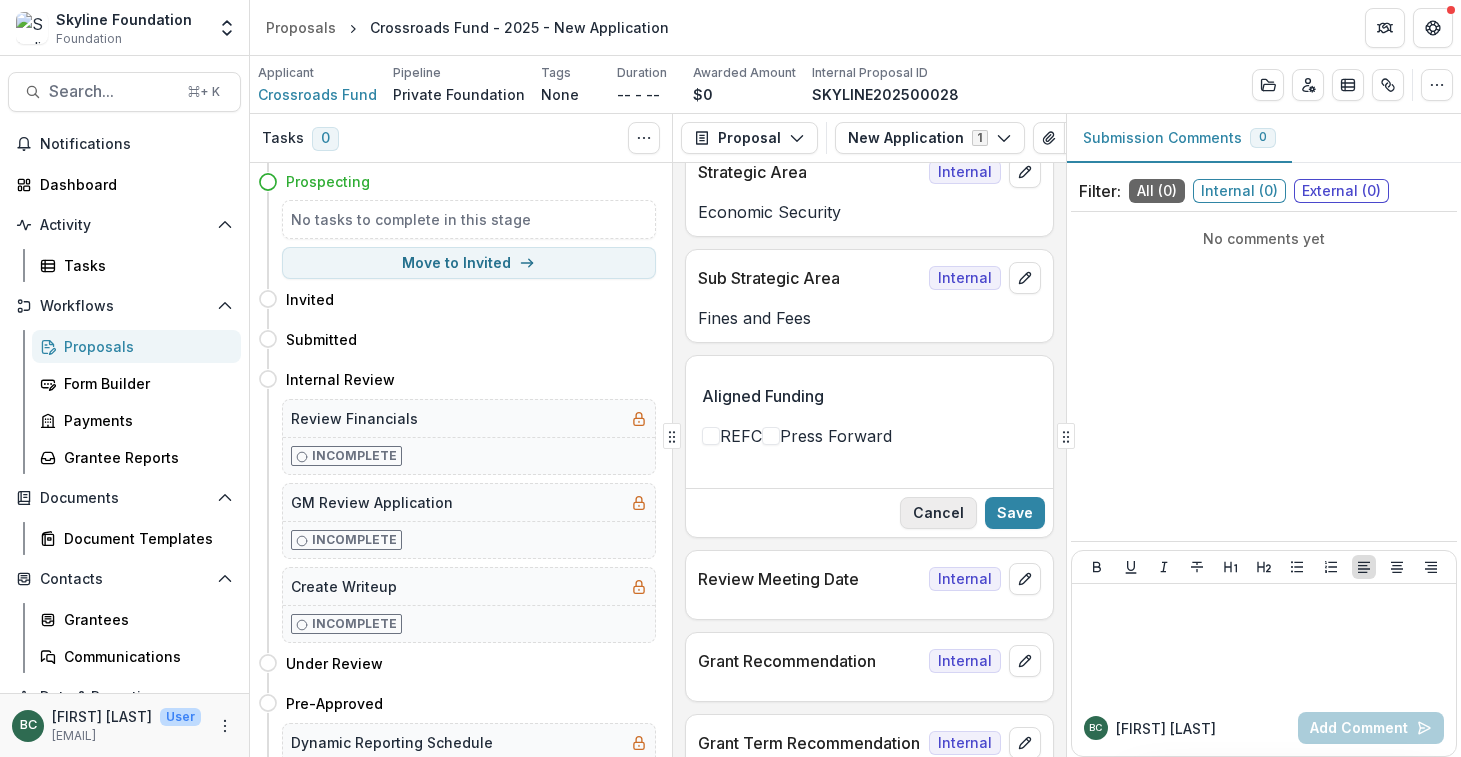 click on "Cancel" at bounding box center (938, 513) 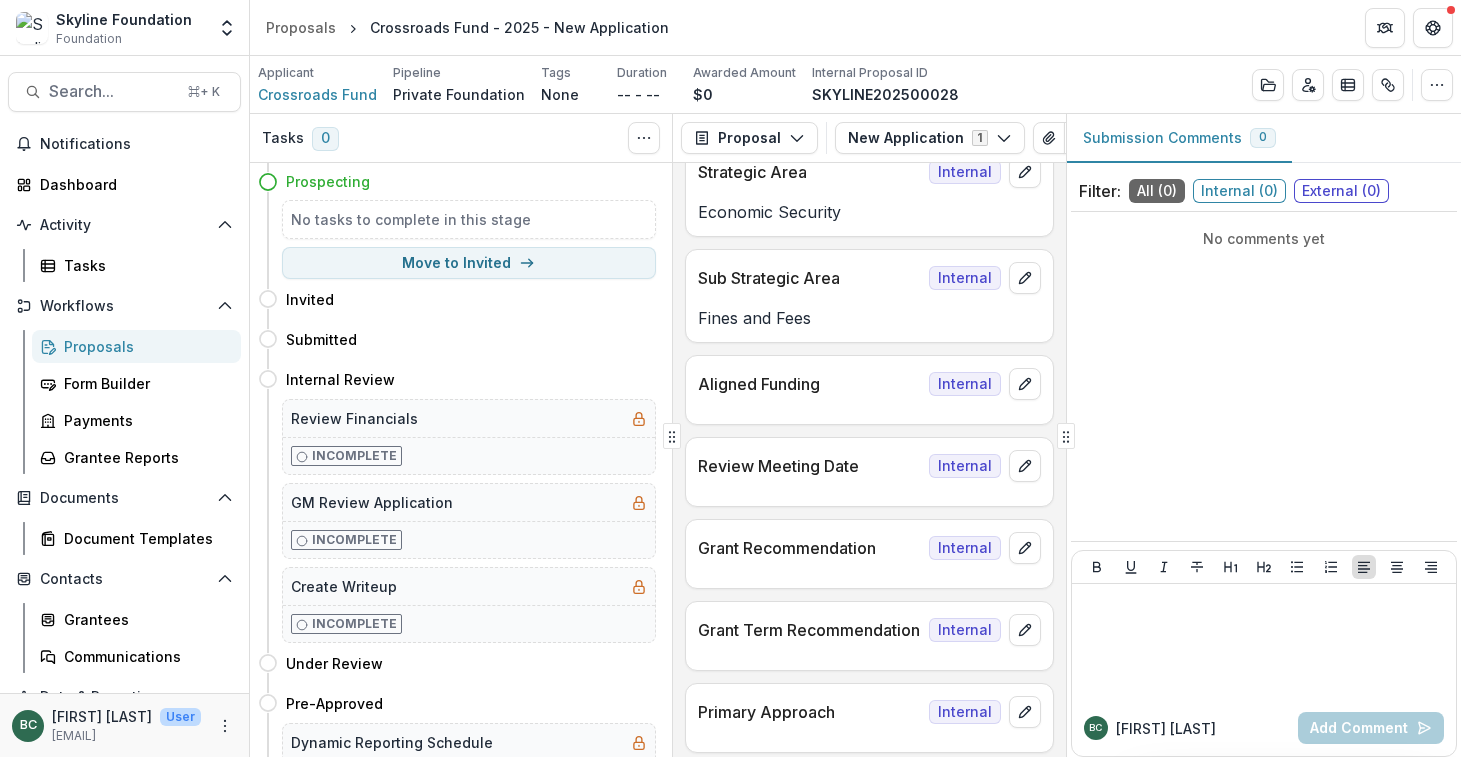 scroll, scrollTop: 675, scrollLeft: 0, axis: vertical 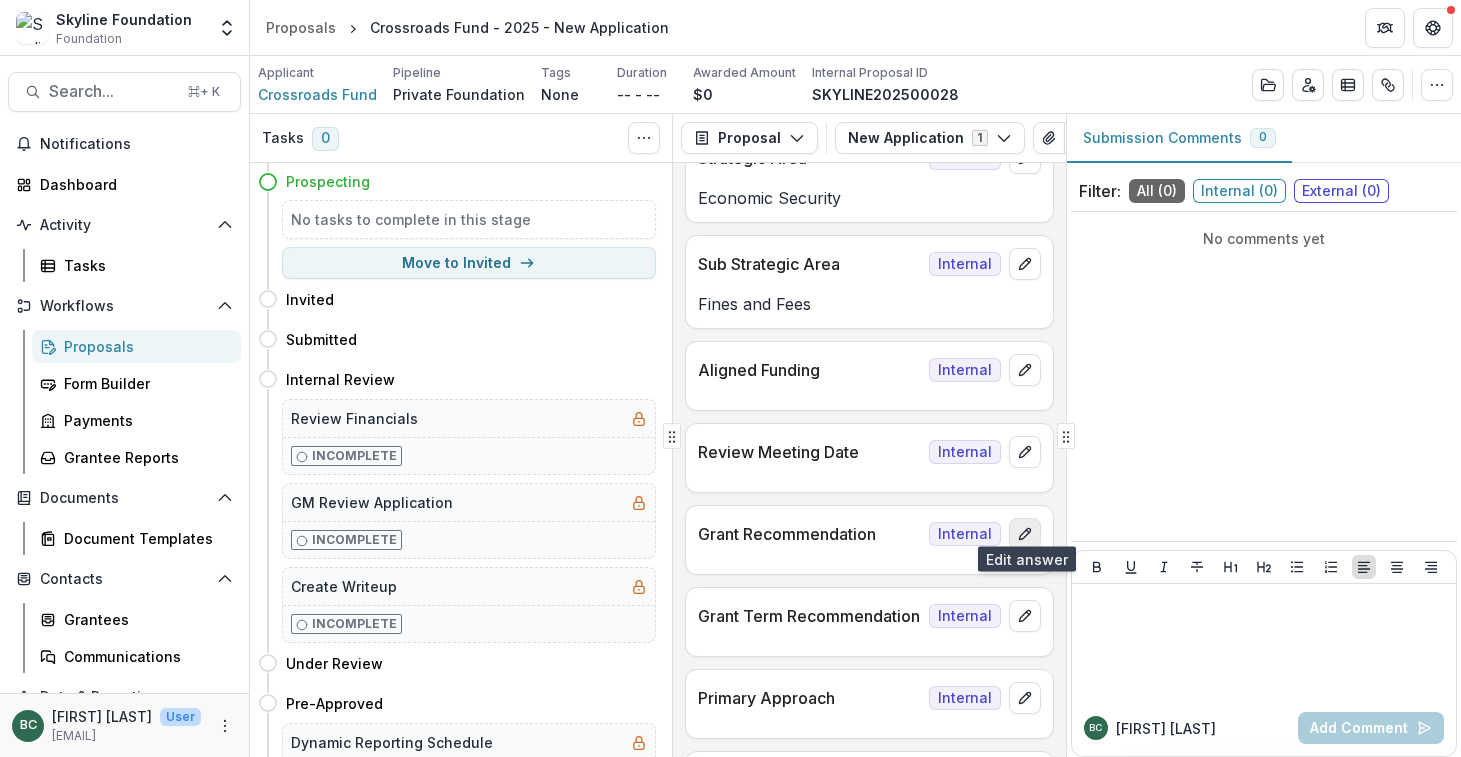 click 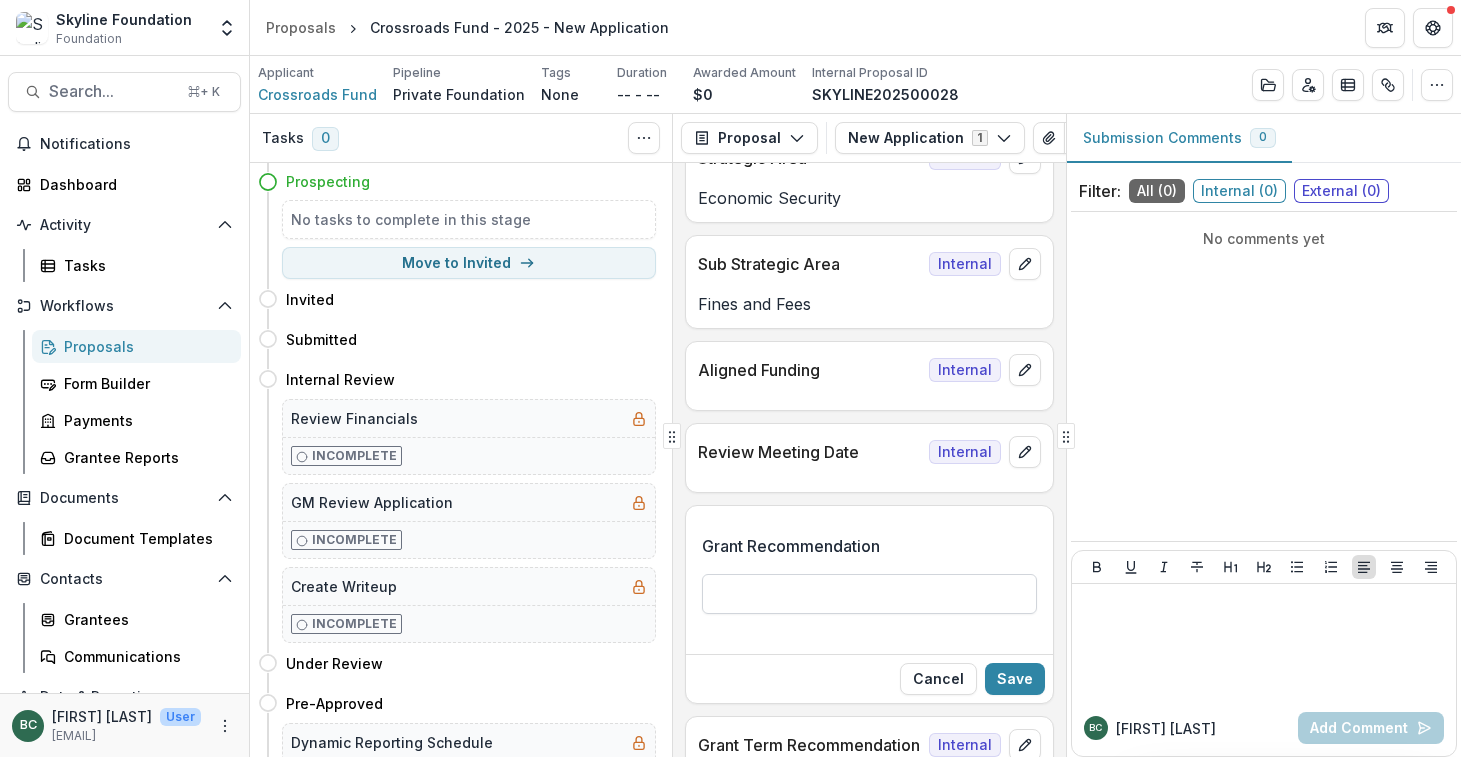 click on "Grant Recommendation" at bounding box center [869, 594] 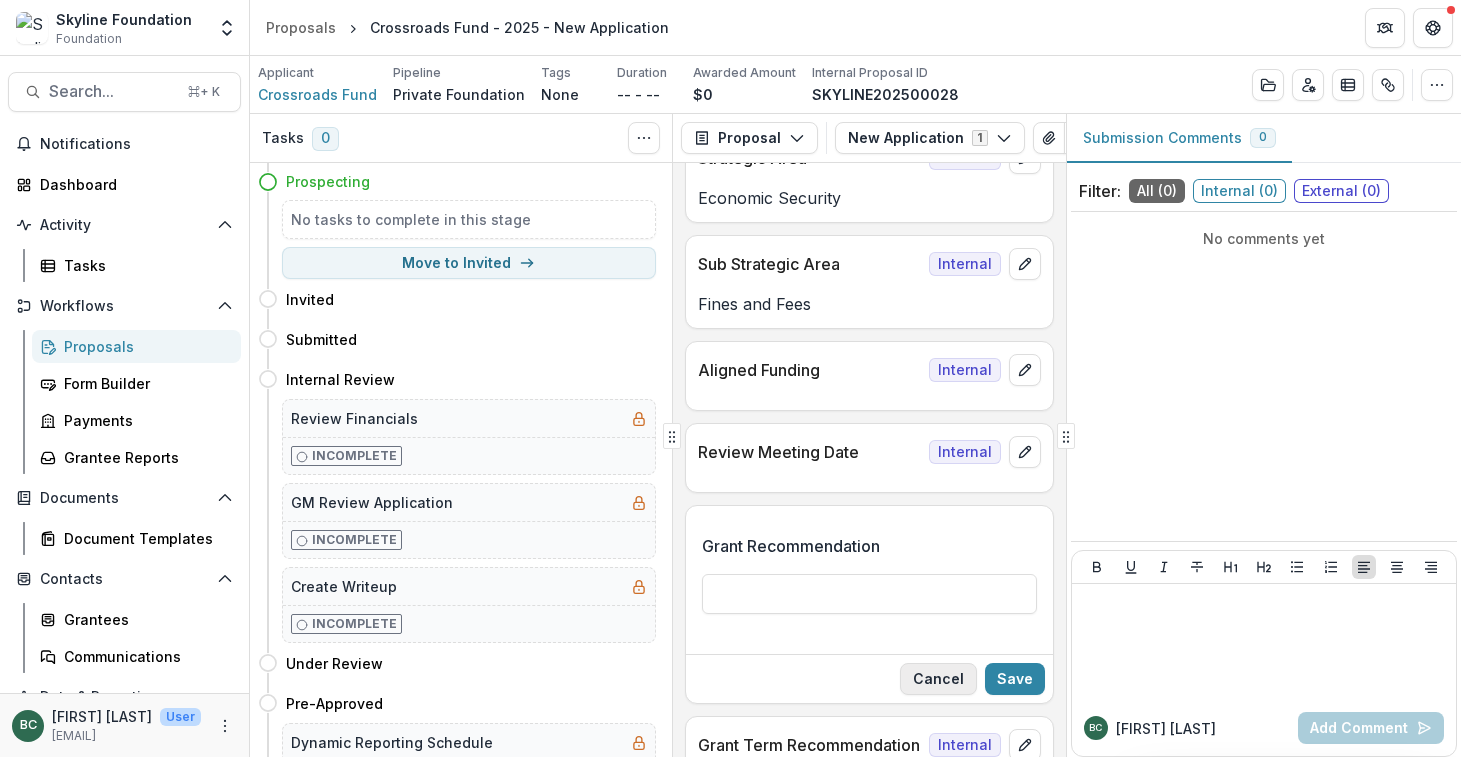 click on "Cancel" at bounding box center (938, 679) 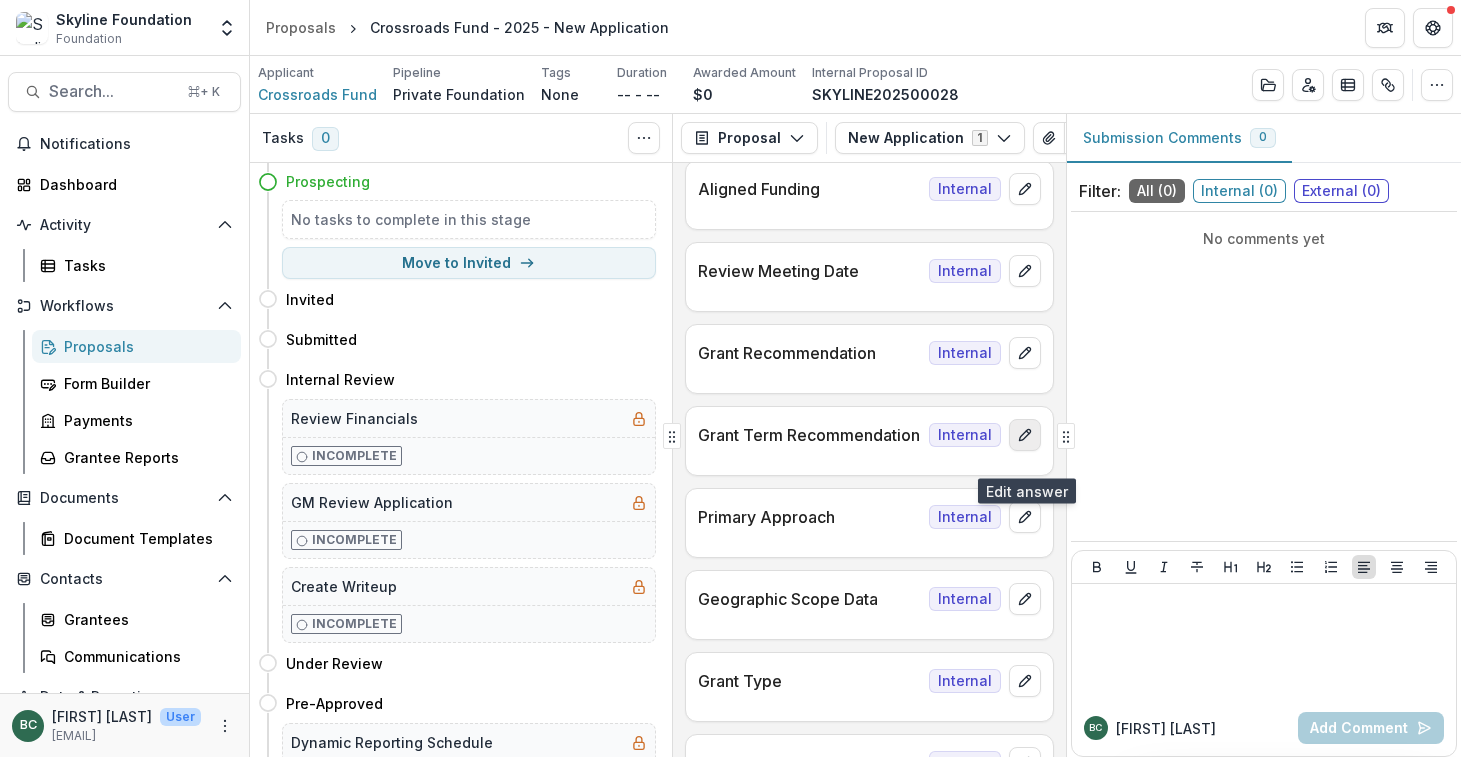 scroll, scrollTop: 866, scrollLeft: 0, axis: vertical 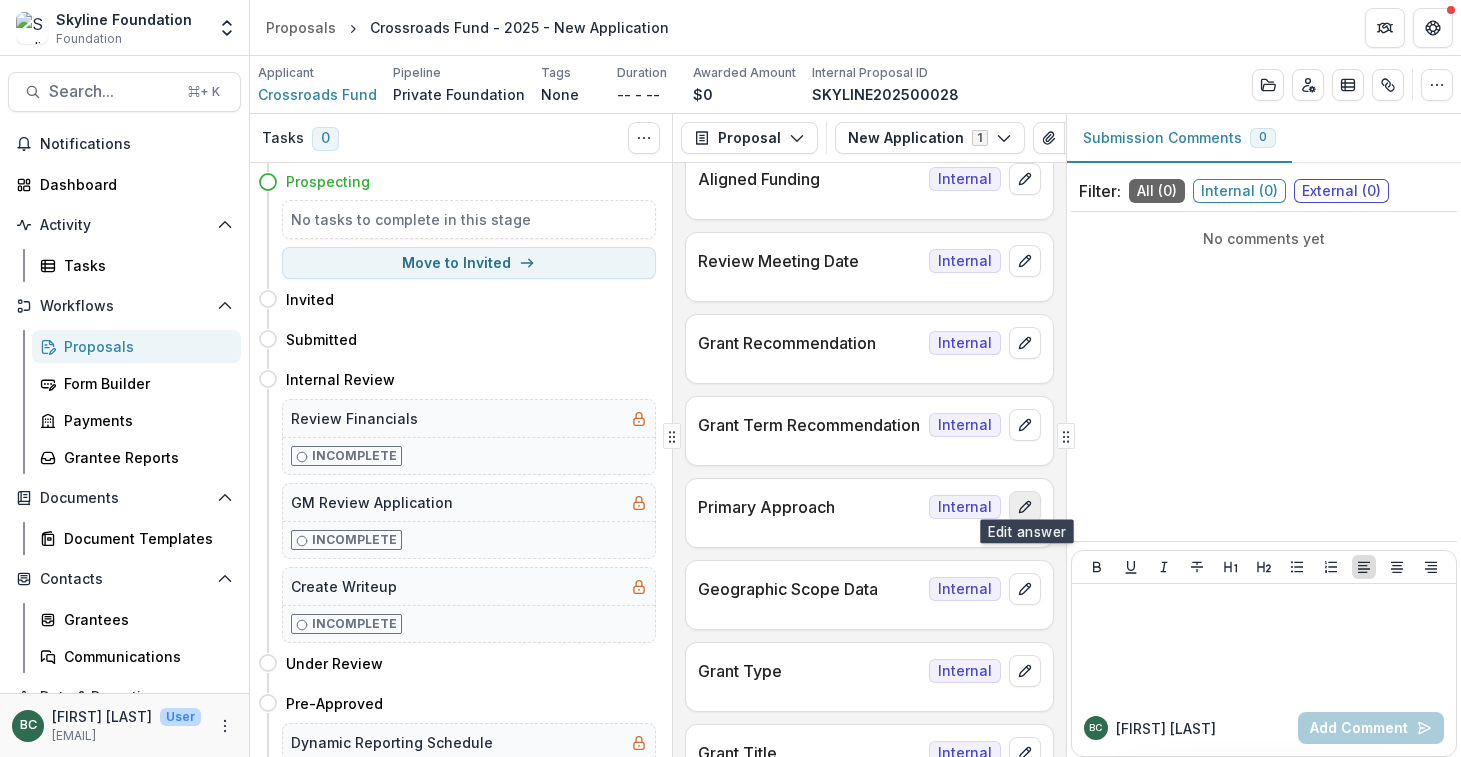 click 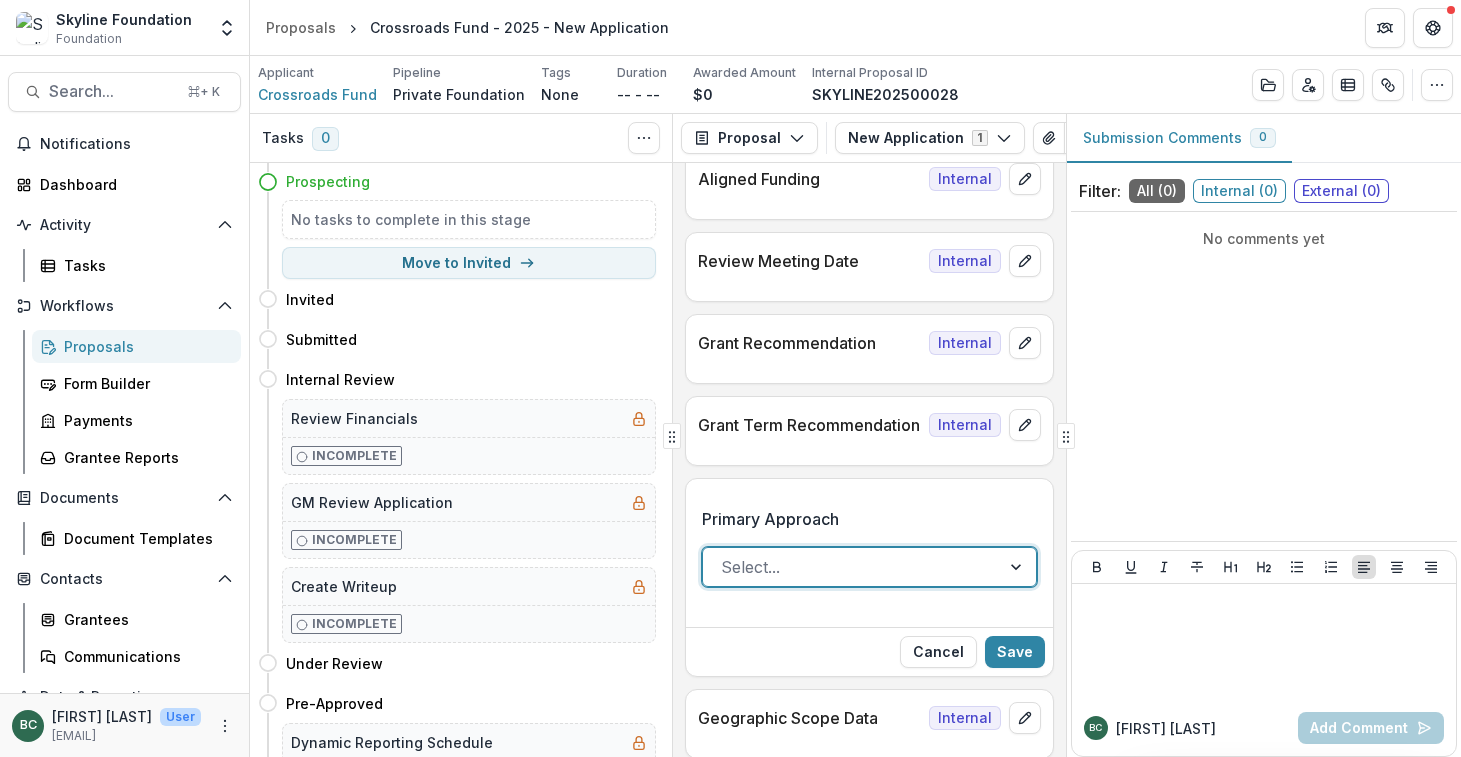 click at bounding box center (851, 567) 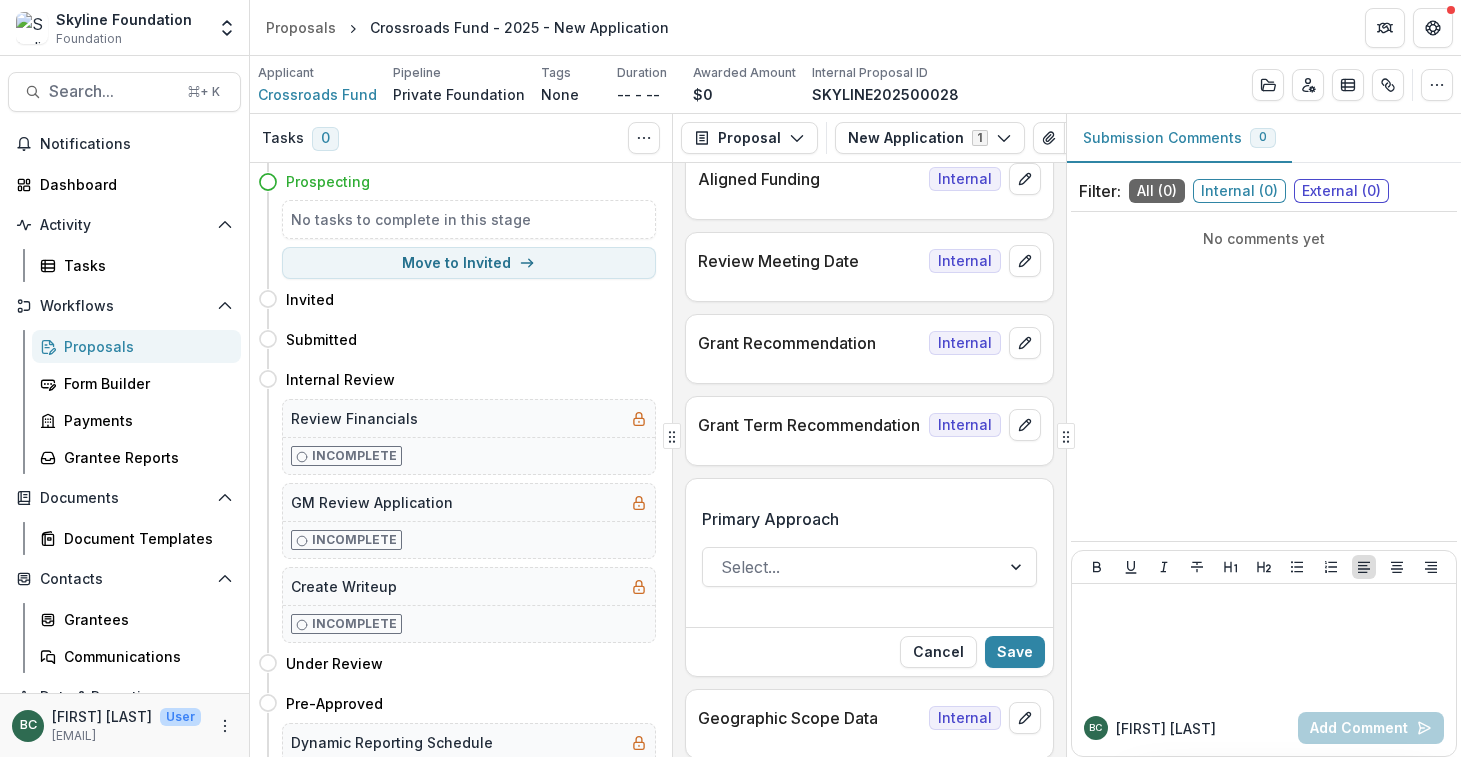 click on "Primary Approach" at bounding box center [863, 519] 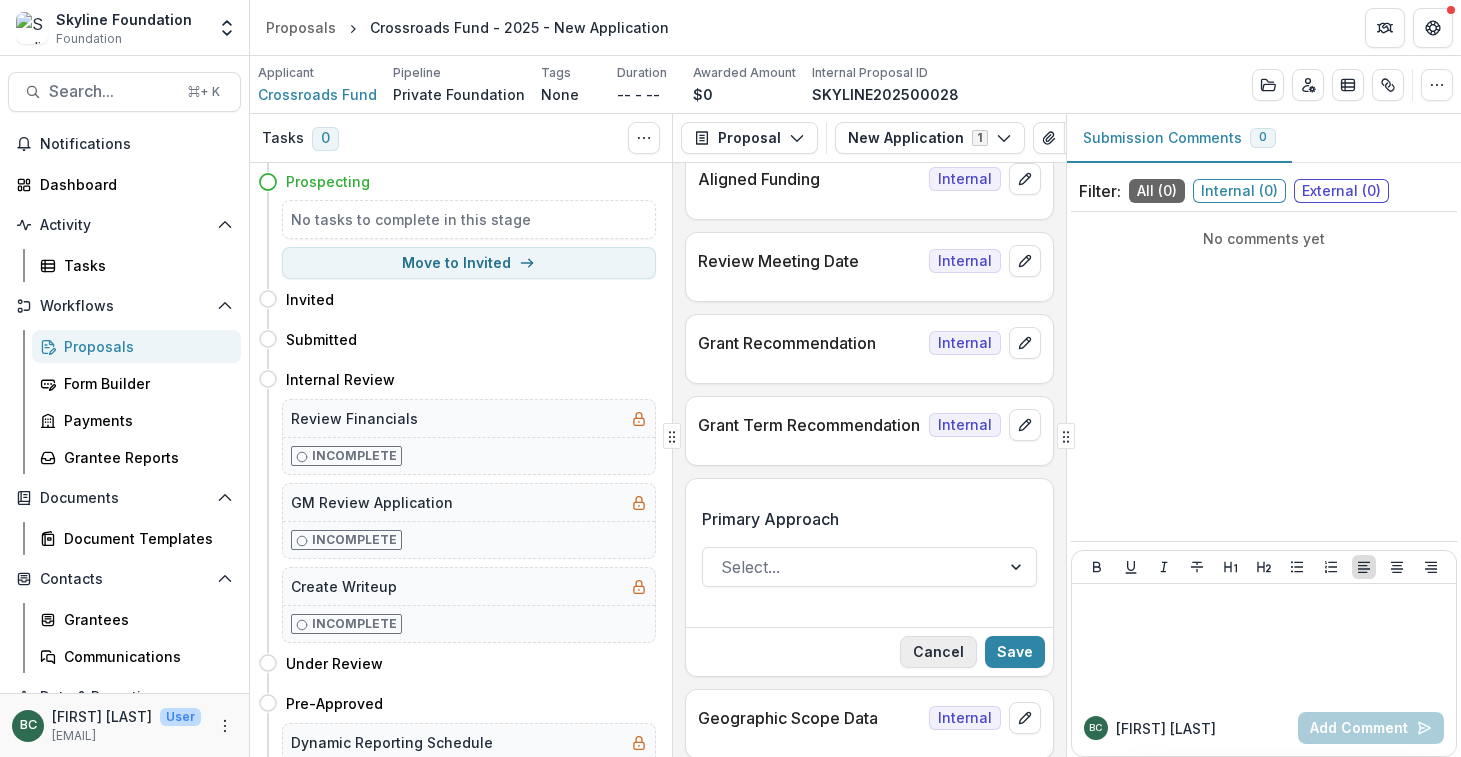 click on "Cancel" at bounding box center (938, 652) 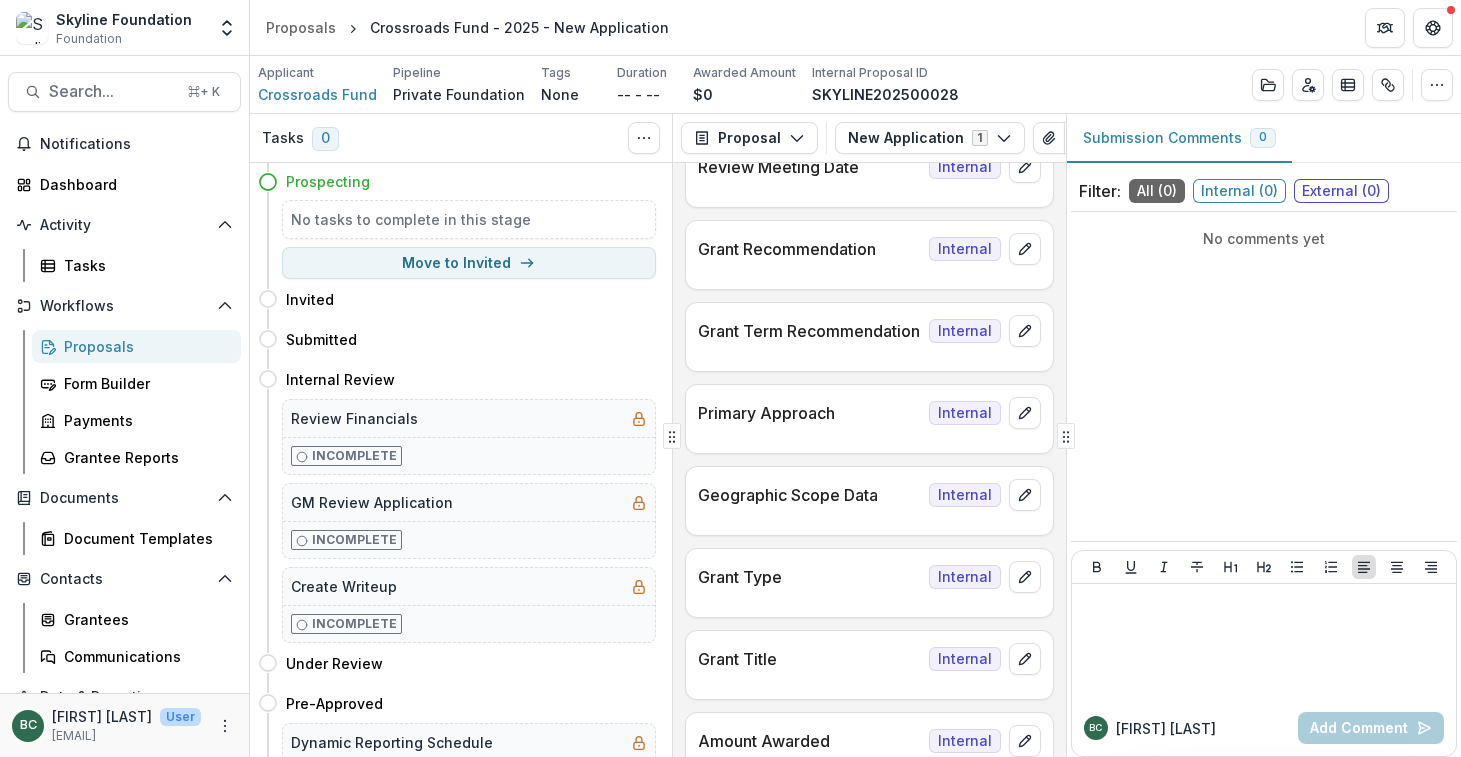 scroll, scrollTop: 963, scrollLeft: 0, axis: vertical 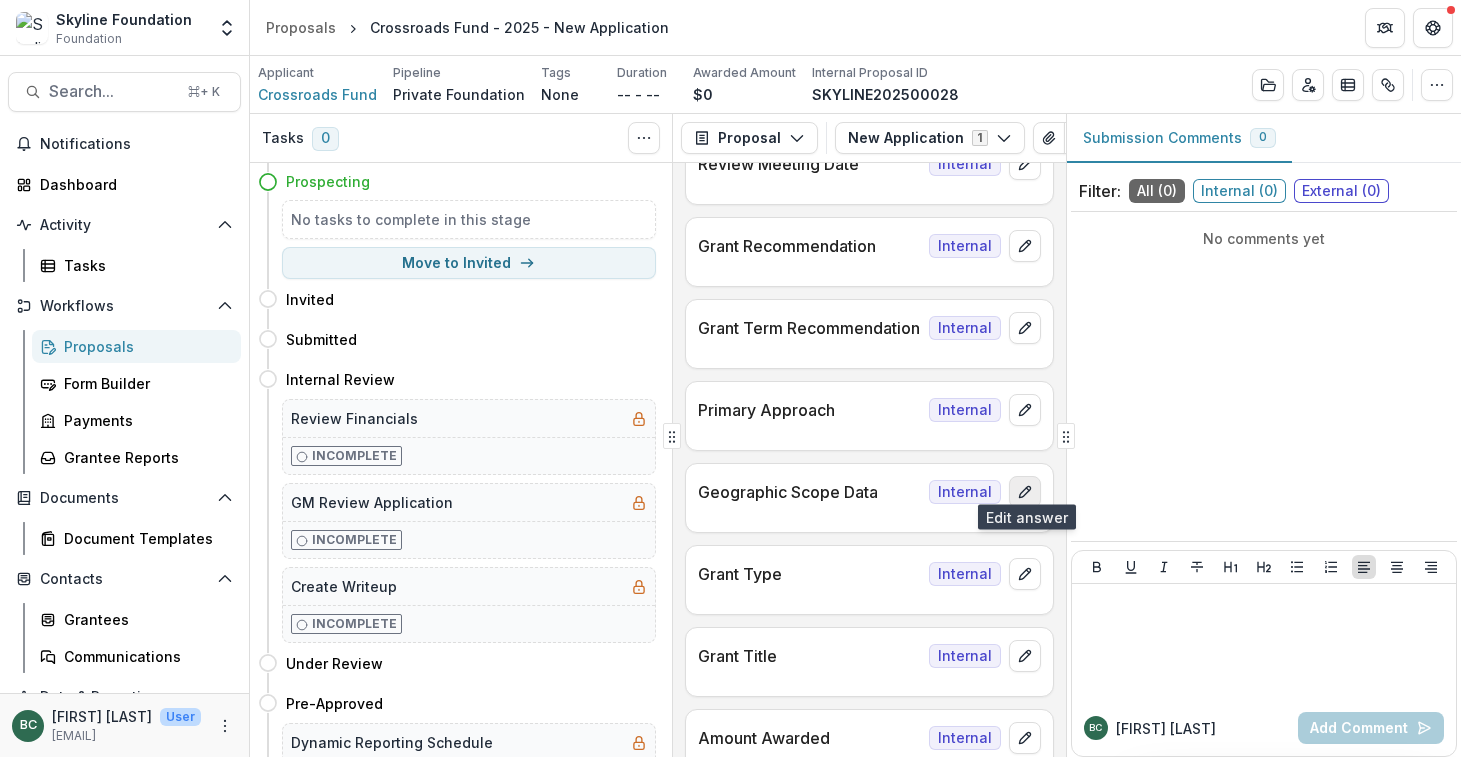 click 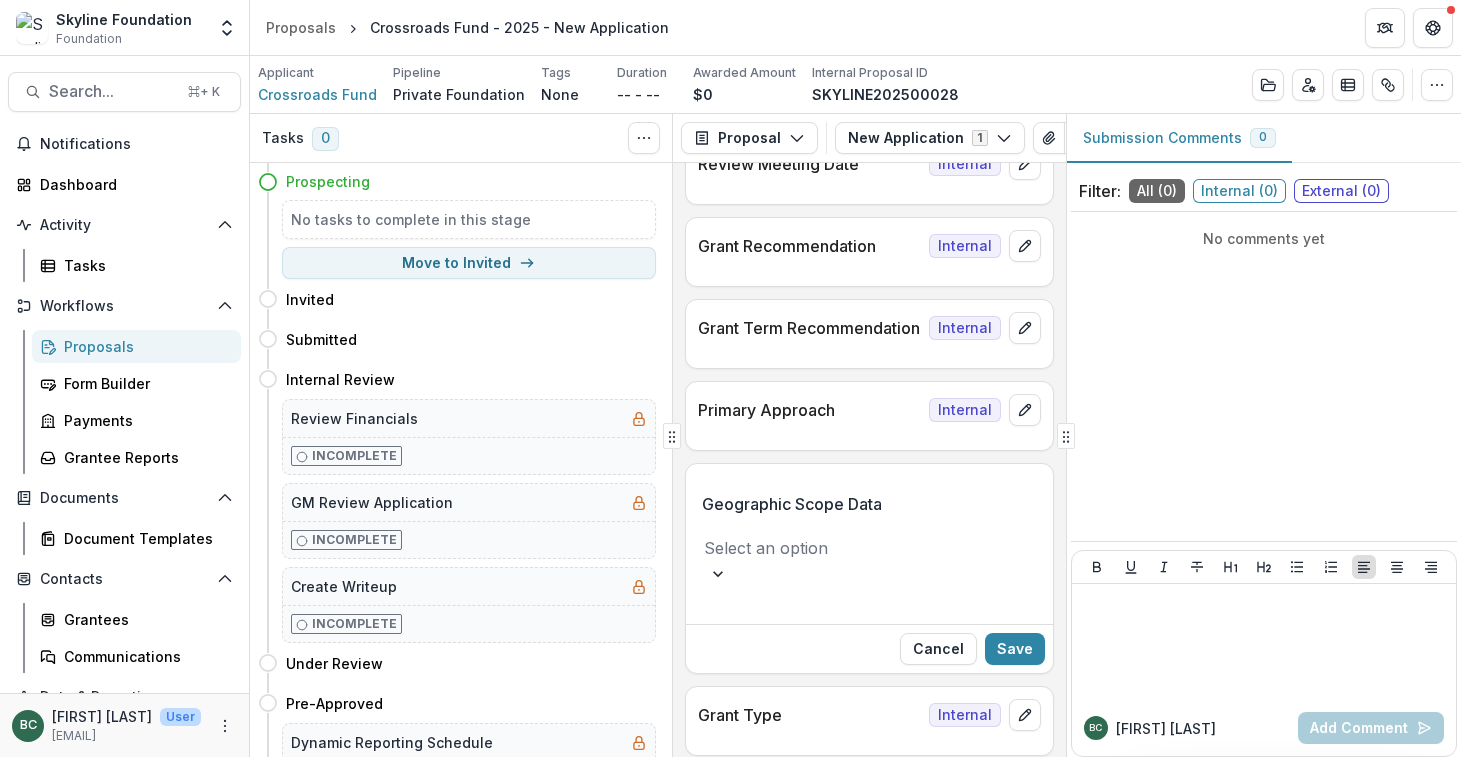 click at bounding box center (869, 548) 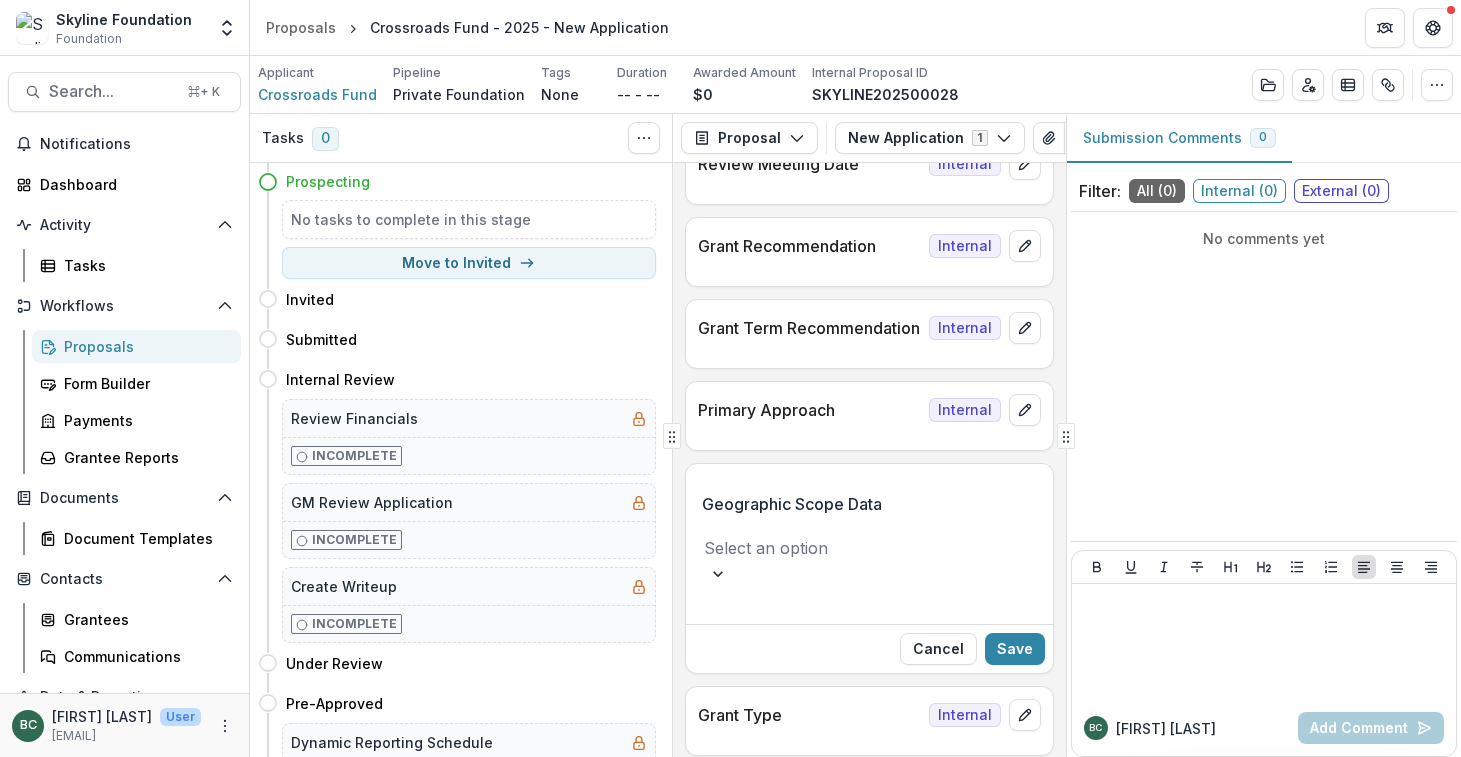 click on "Local" at bounding box center [730, 922] 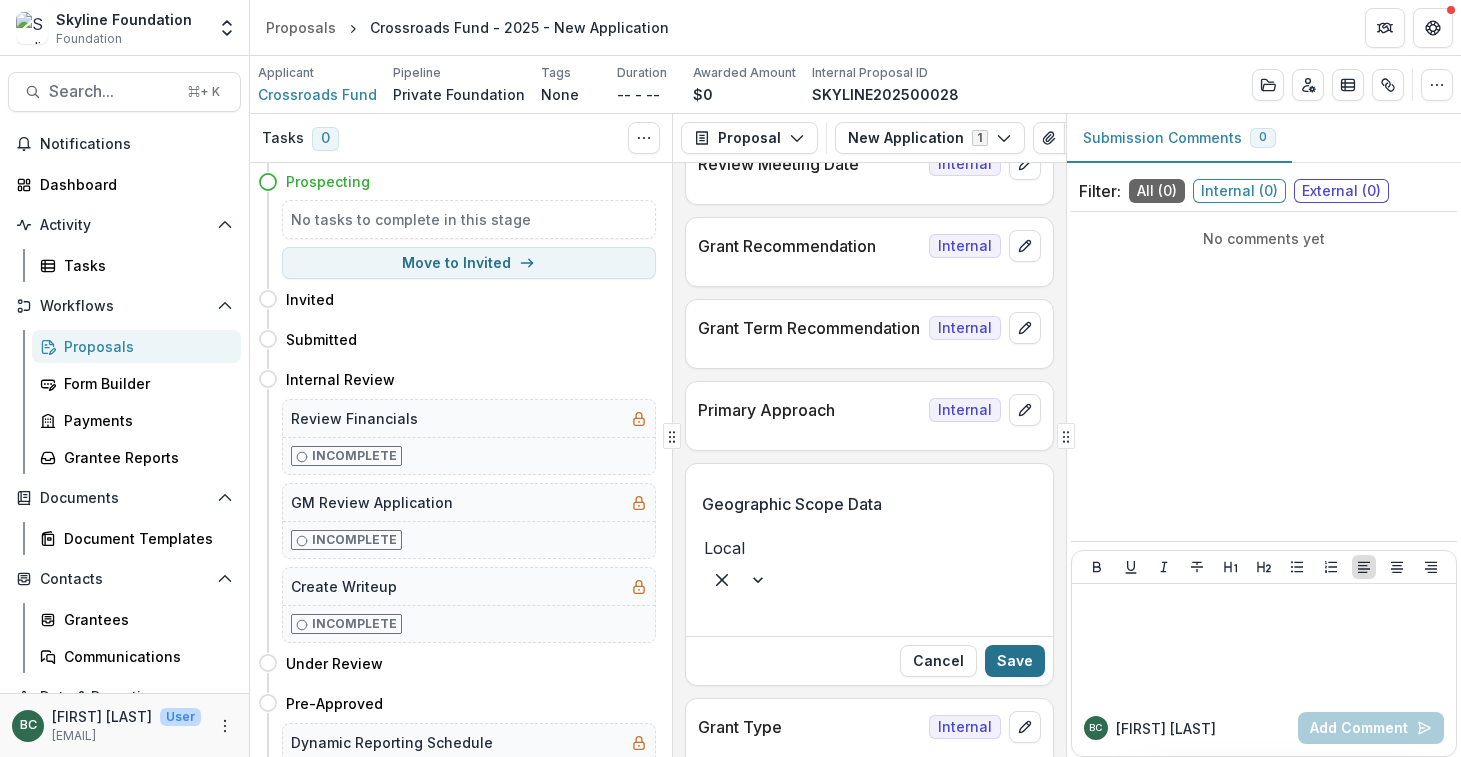 click on "Save" at bounding box center (1015, 661) 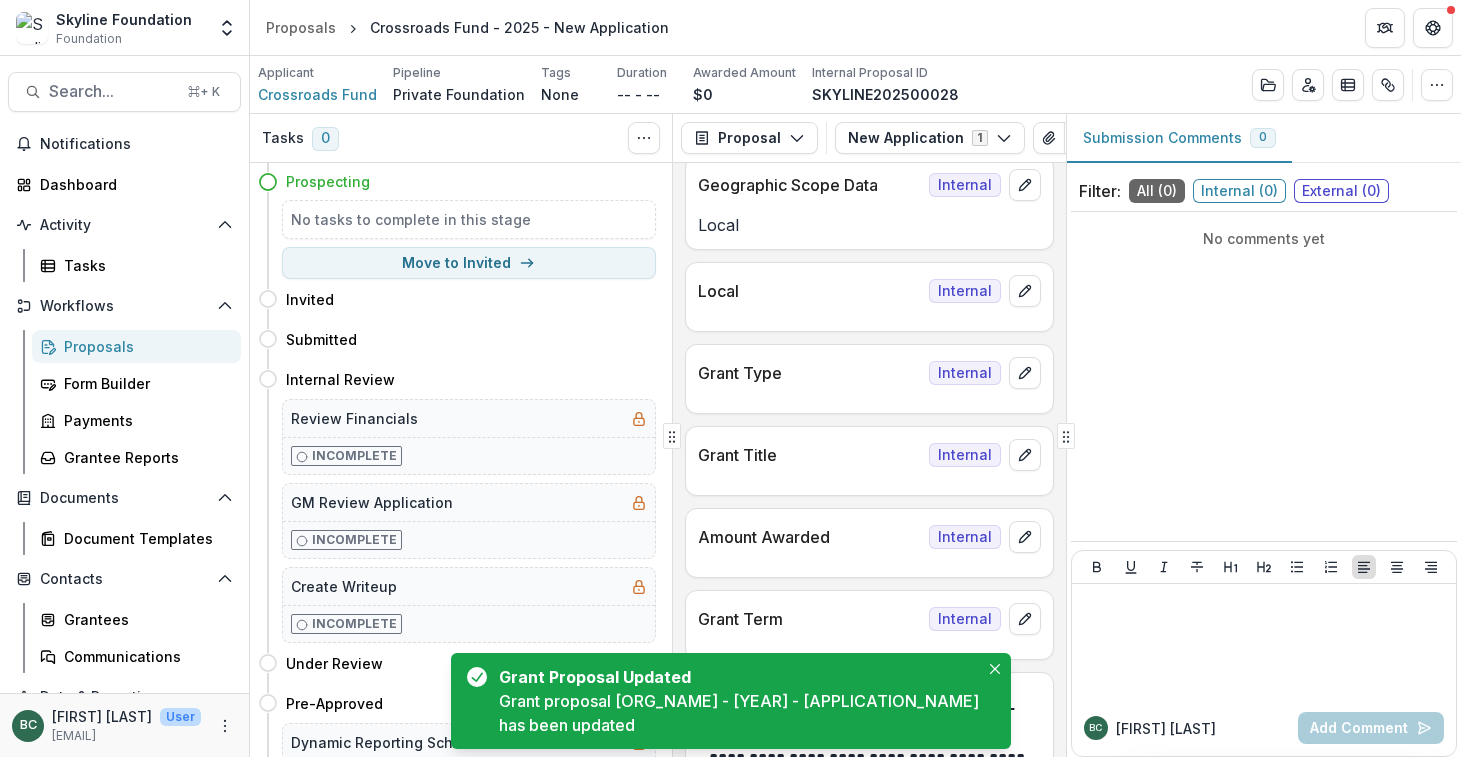 scroll, scrollTop: 1275, scrollLeft: 0, axis: vertical 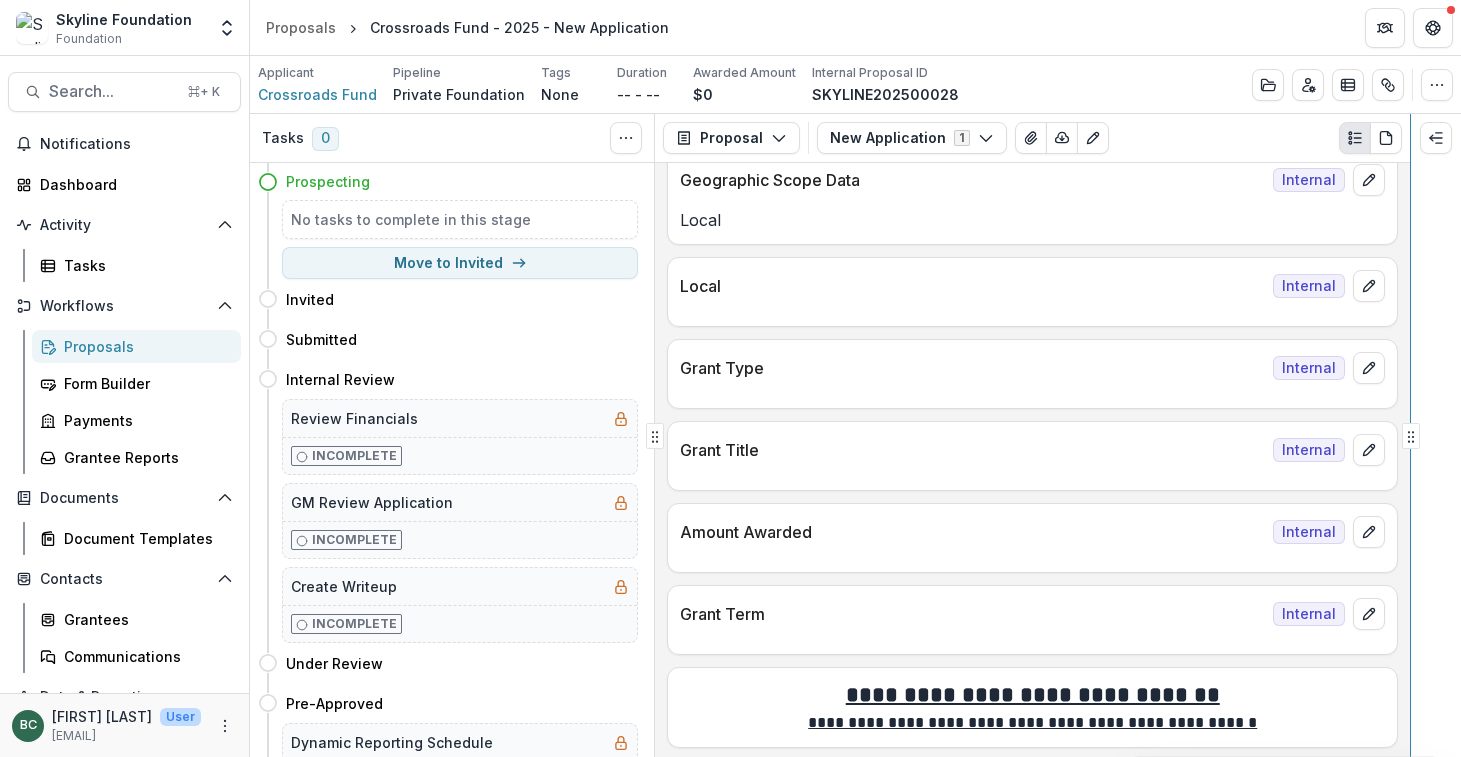click on "Tasks 0 Show Cancelled Tasks Expand Previous 0 Stages Prospecting No tasks to complete in this stage Move to Invited Invited Move here Submitted Move here Internal Review Move here Review Financials Incomplete GM Review Application Incomplete Create Writeup Incomplete Under Review Move here Pre-Approved Move here Dynamic Reporting Schedule Incomplete Dynamic Payment Schedule Incomplete Grant Agreement Template Incomplete Upload Signed Grant Agreements Incomplete Board Approved Move here Payment Details/Secure Payment Incomplete Confirm Banking Details Incomplete Active Grant Move here Completed Grant Move here Final Report or Renewal? Incomplete Declined Move here Cancelled Move here Proposal Proposal Payments Reports Grant Agreements Board Summaries Bank Details New Application 1 Forms (1) New Application Configure forms Word Download Word Download (with field descriptions) Zip Download Preview Merged PDF Preview Merged PDF (Inline Images & PDFs) Preview Merged PDF (with field descriptions) Custom Download" at bounding box center [855, 435] 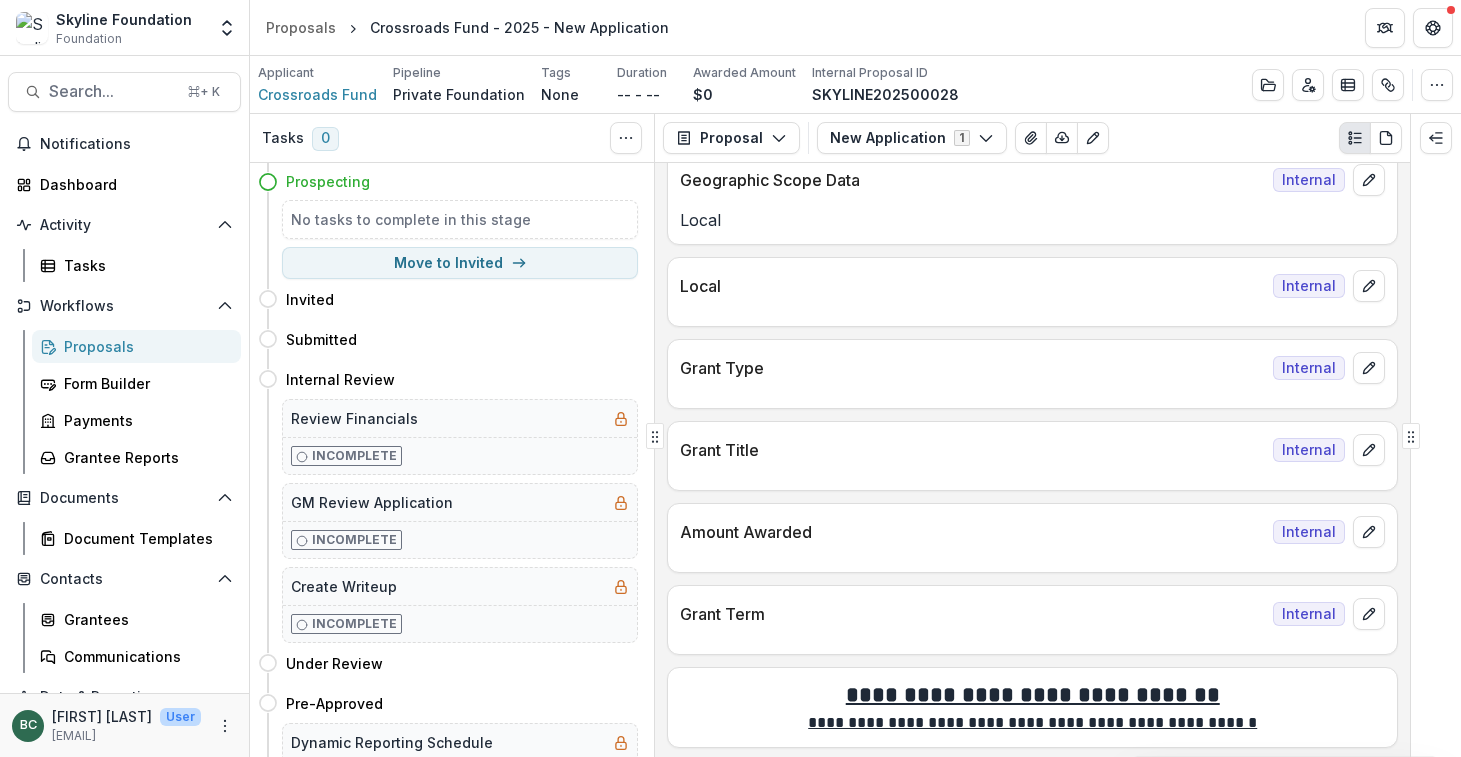 click on "Proposals" at bounding box center (144, 346) 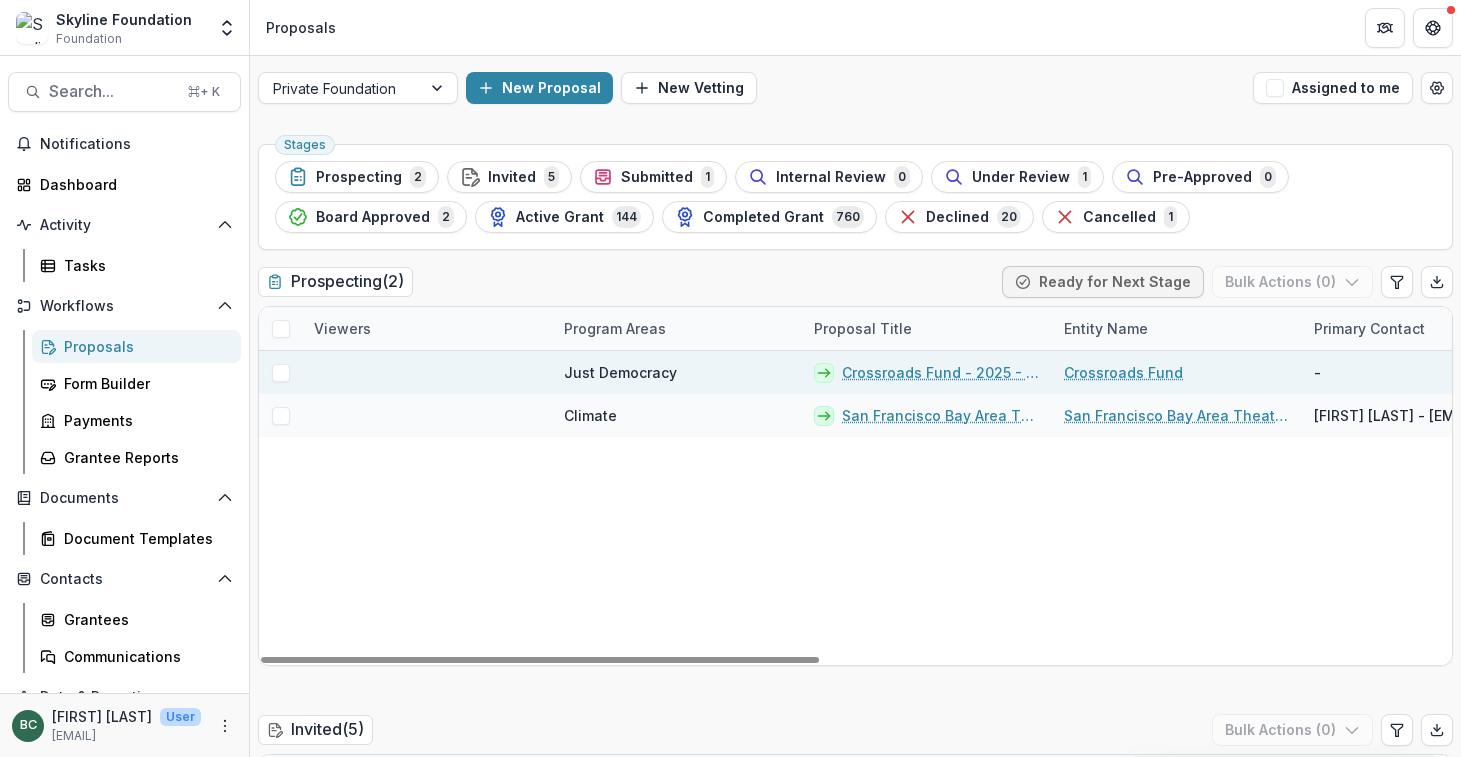 click on "Crossroads Fund - 2025 - New Application" at bounding box center (941, 372) 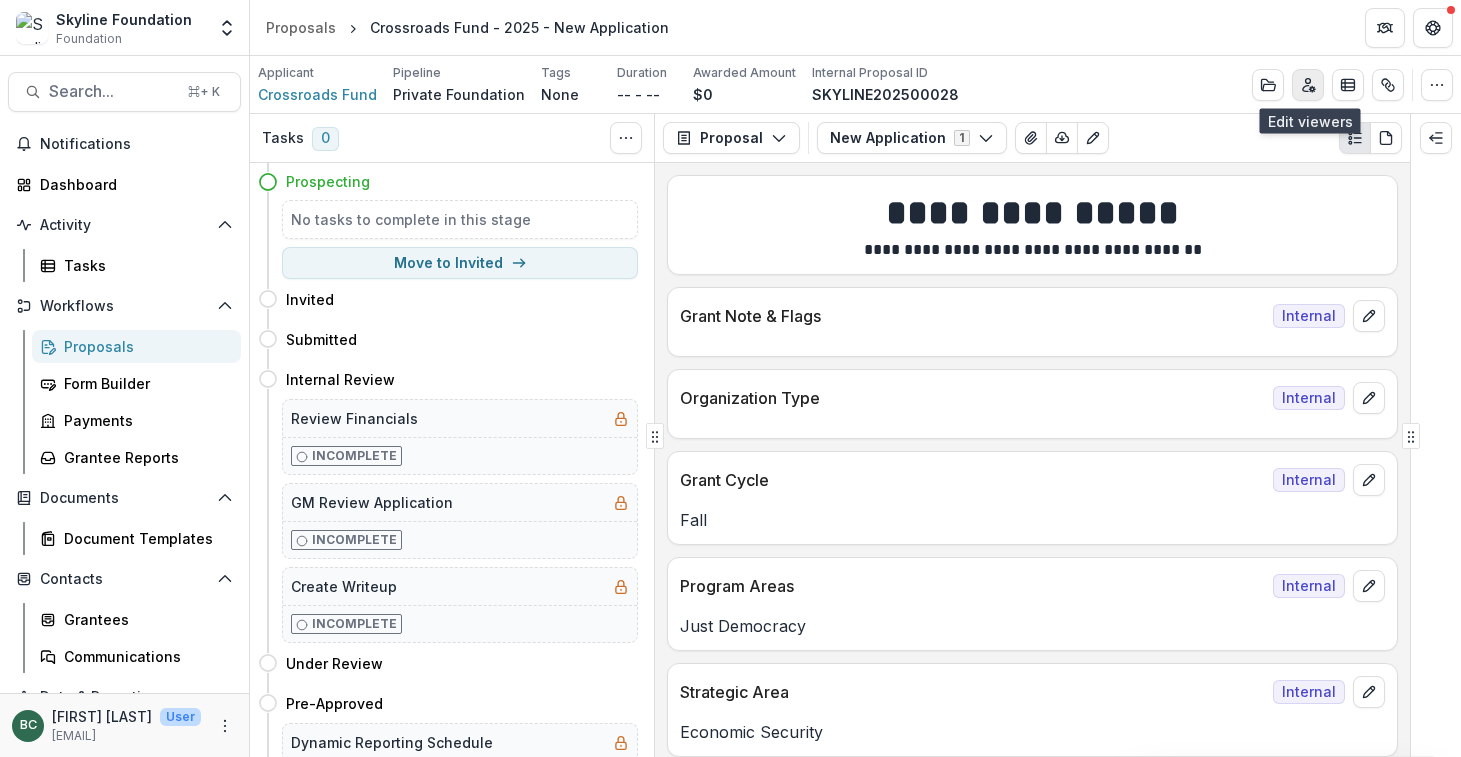 click 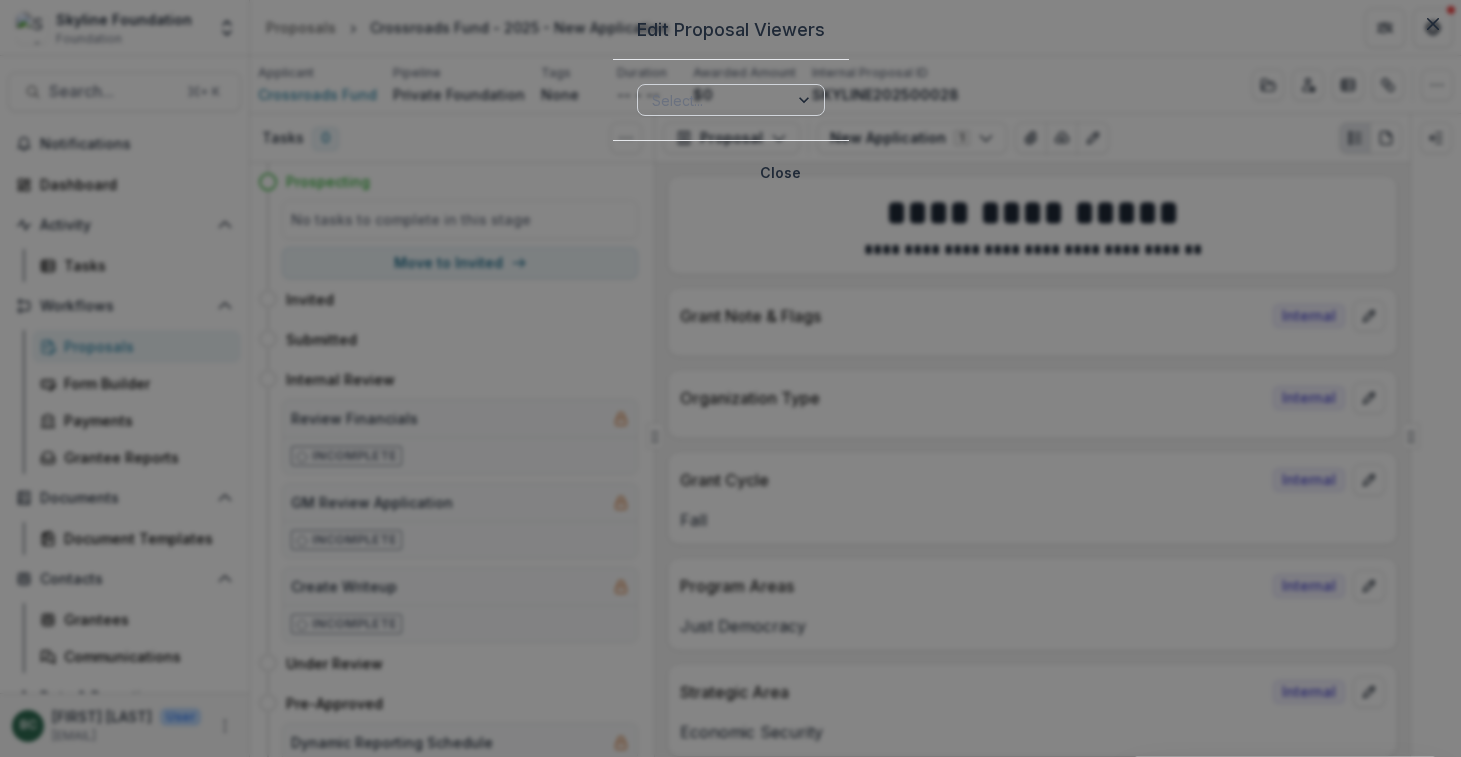 click at bounding box center (713, 100) 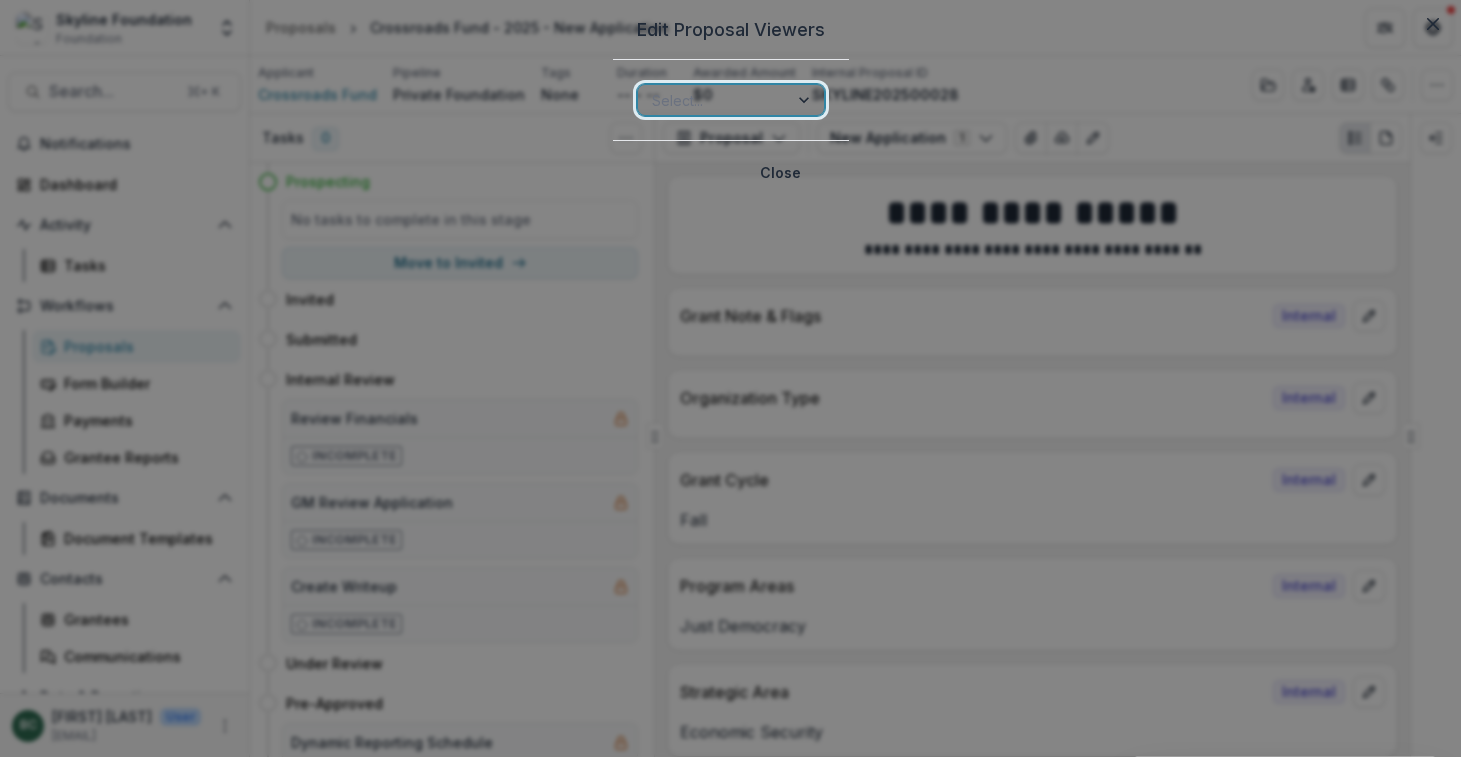 click on "Edit Proposal Viewers" at bounding box center (731, 30) 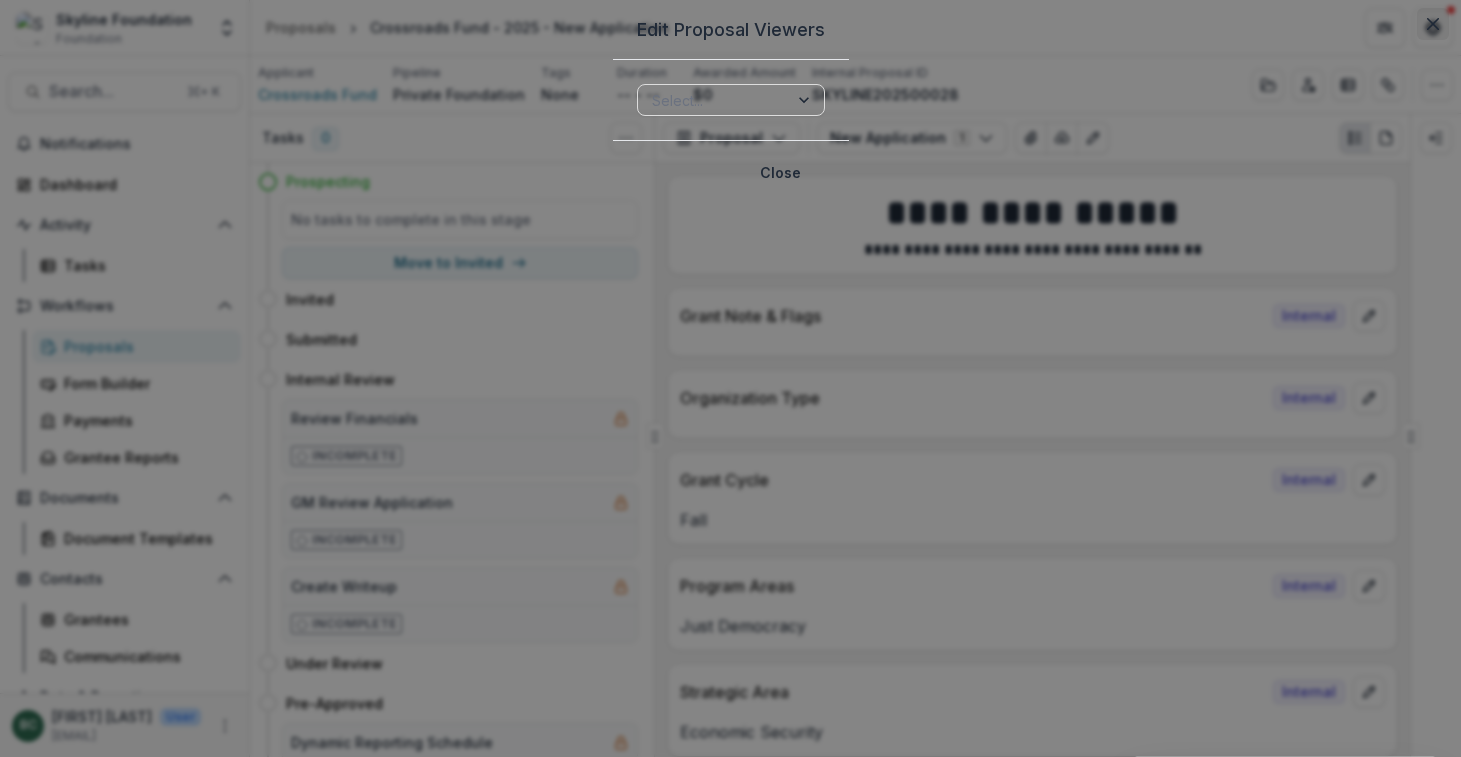click 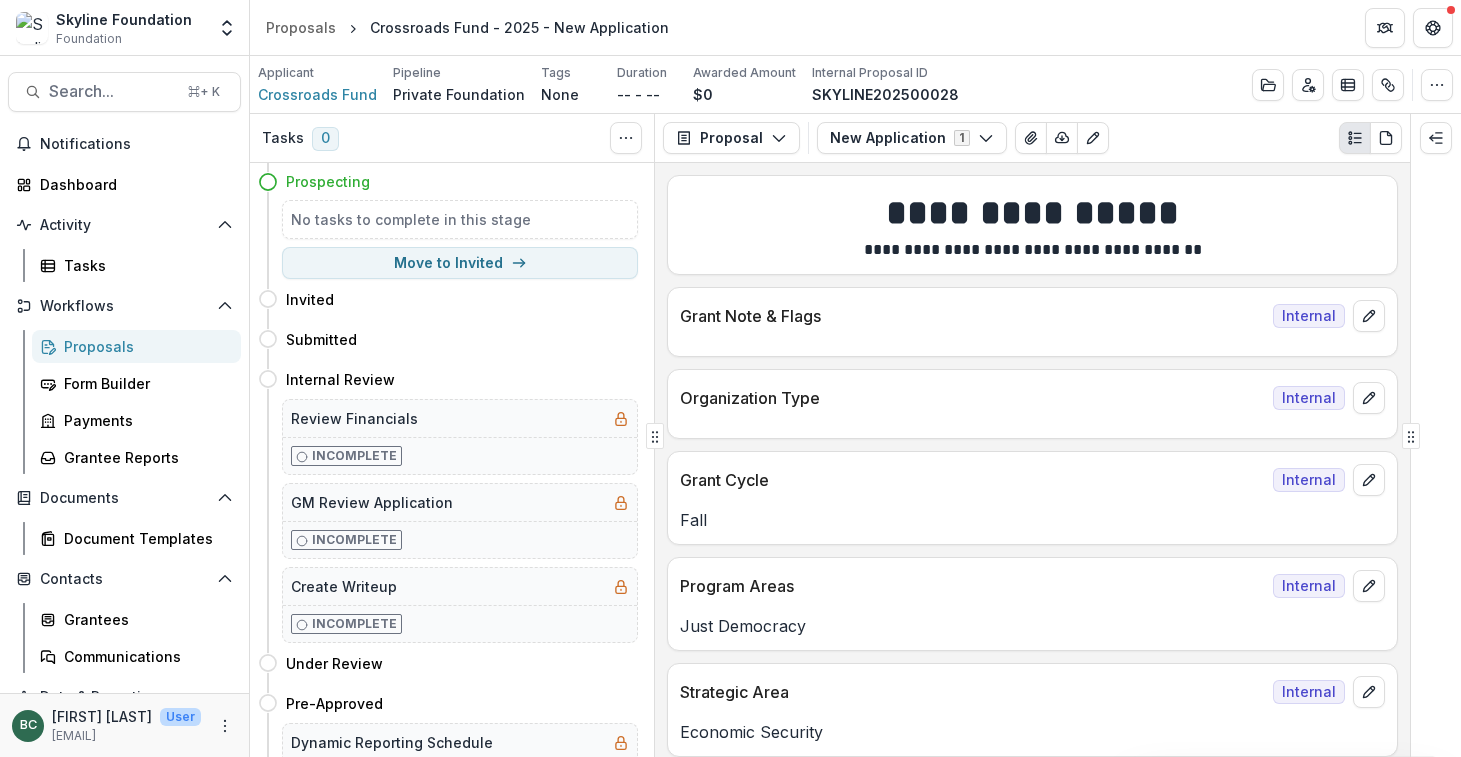 click on "Proposals" at bounding box center (144, 346) 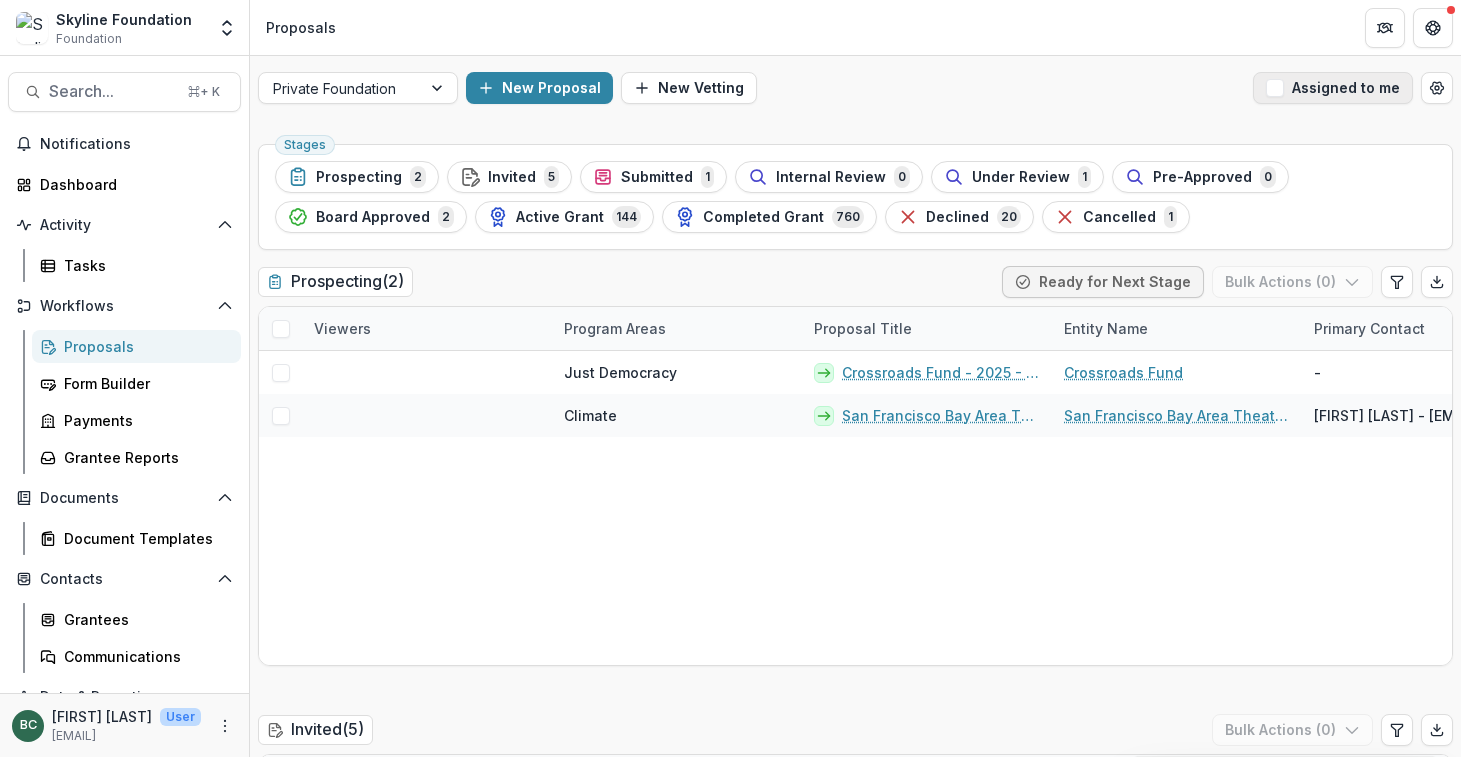 click on "Assigned to me" at bounding box center (1333, 88) 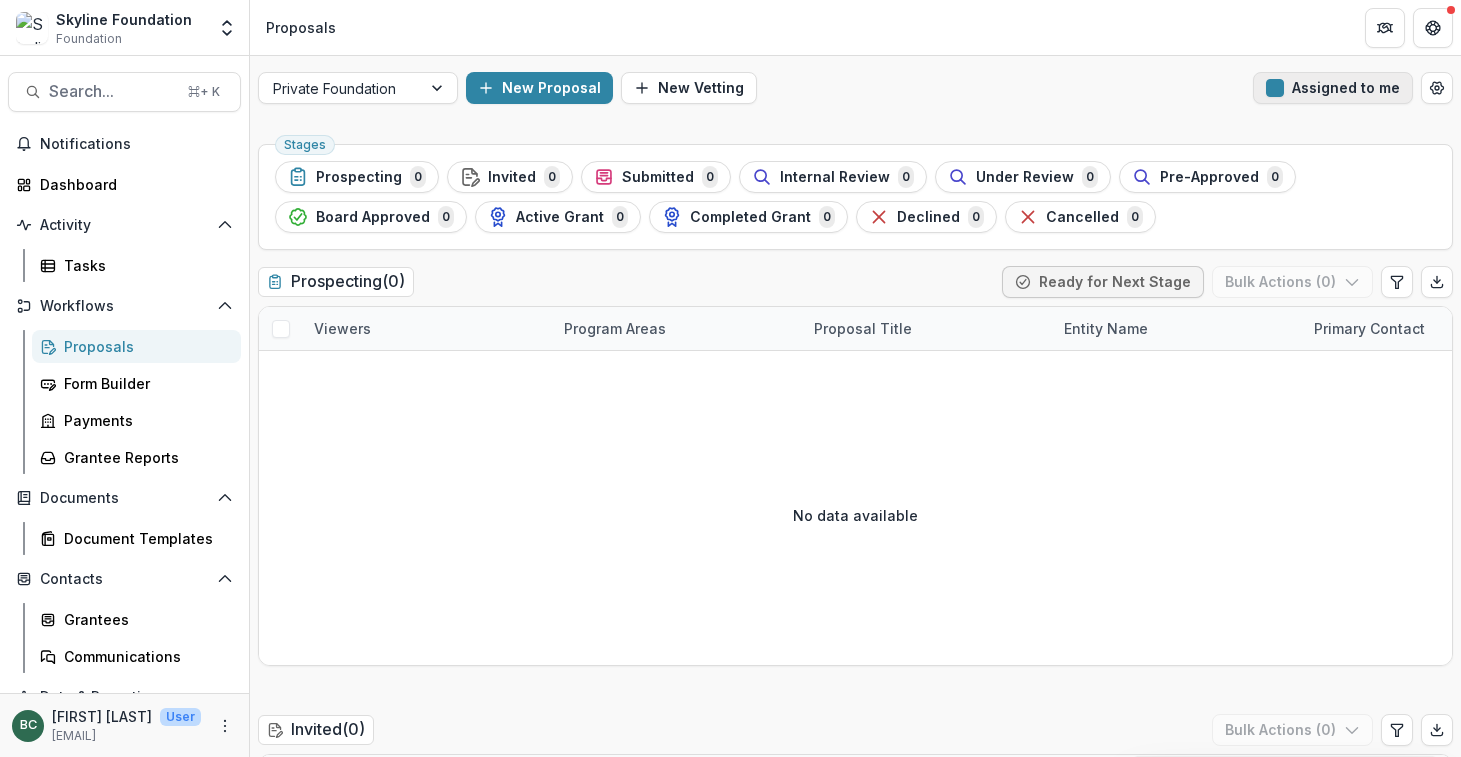 click on "Assigned to me" at bounding box center (1333, 88) 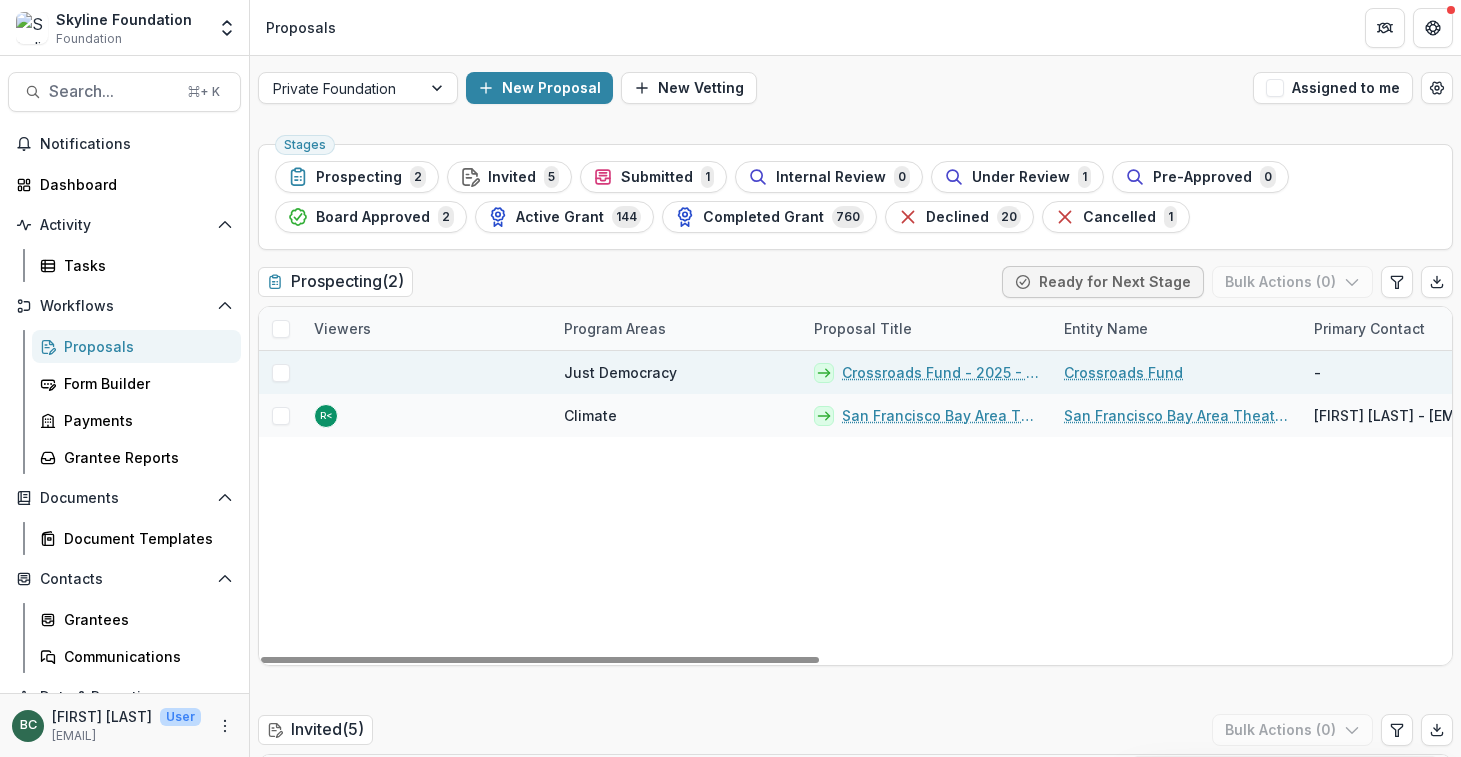 click on "Crossroads Fund - 2025 - New Application" at bounding box center (941, 372) 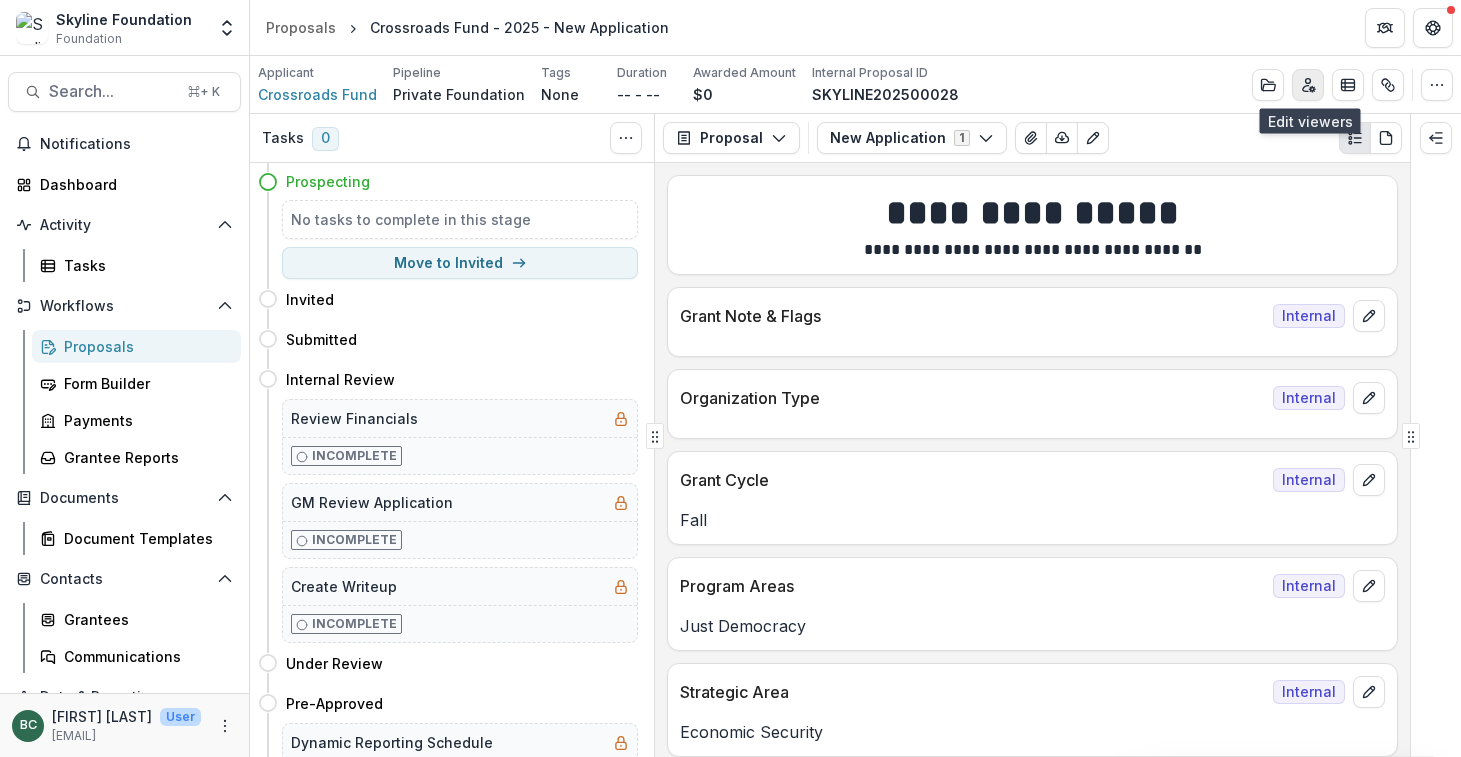 click 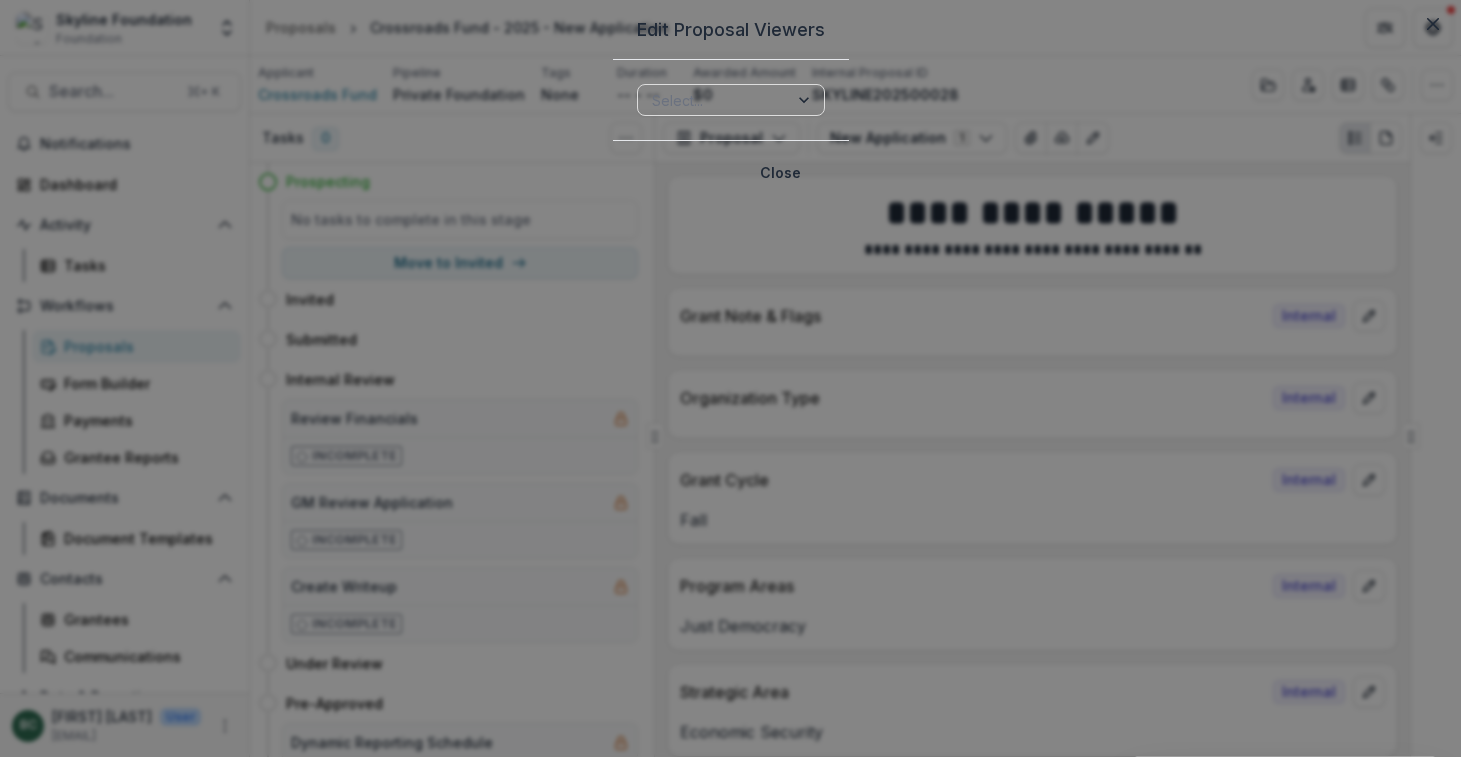 click on "Select..." at bounding box center (731, 100) 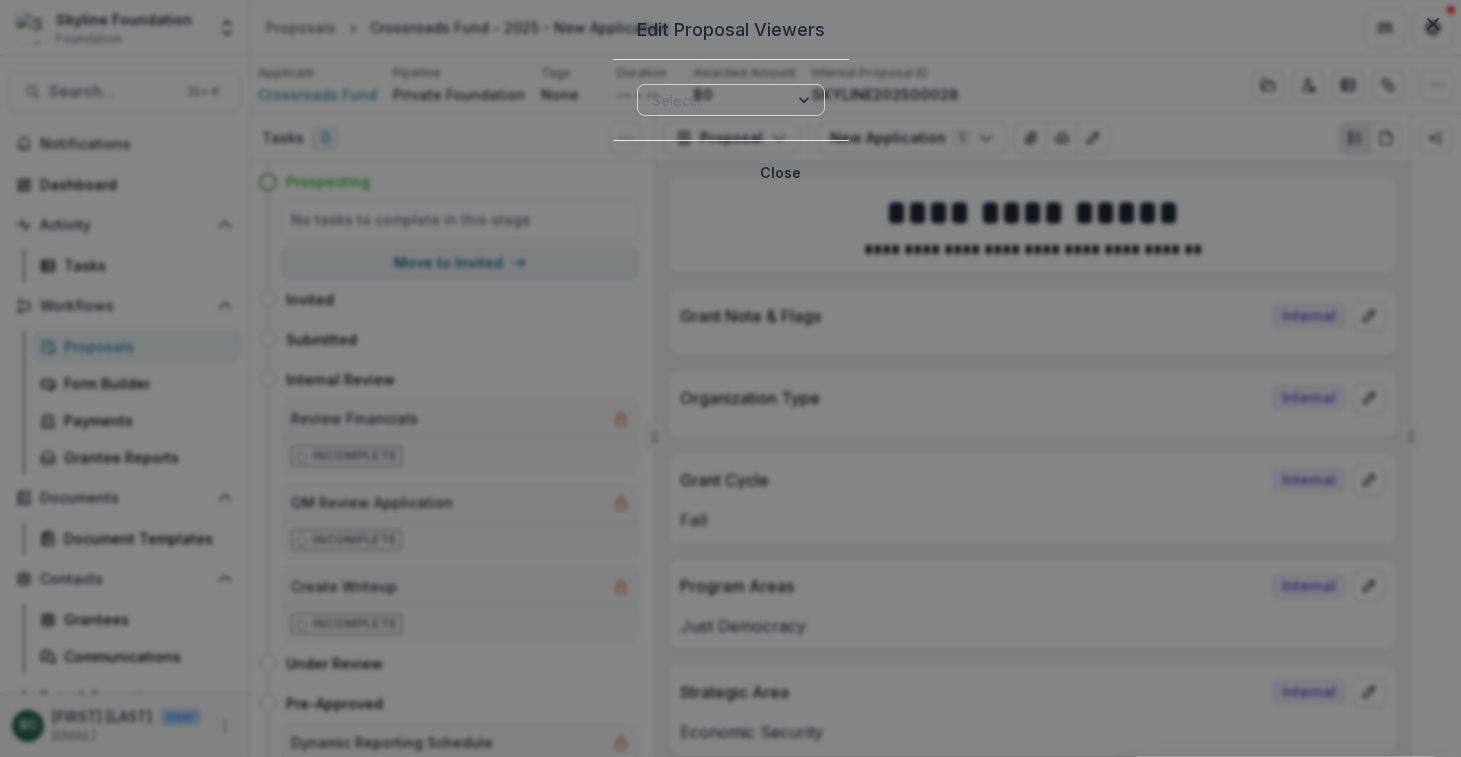 click at bounding box center [713, 100] 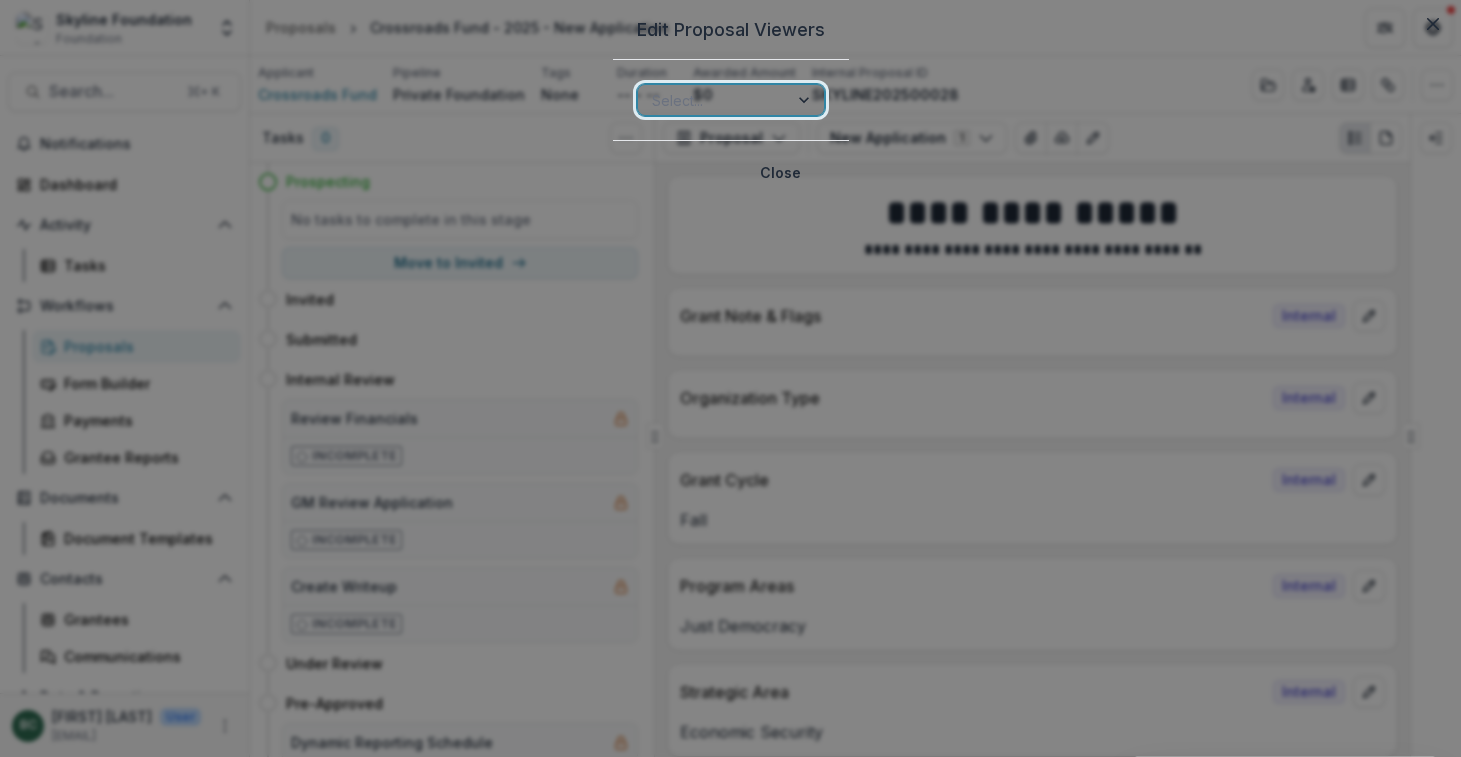 scroll, scrollTop: 139, scrollLeft: 0, axis: vertical 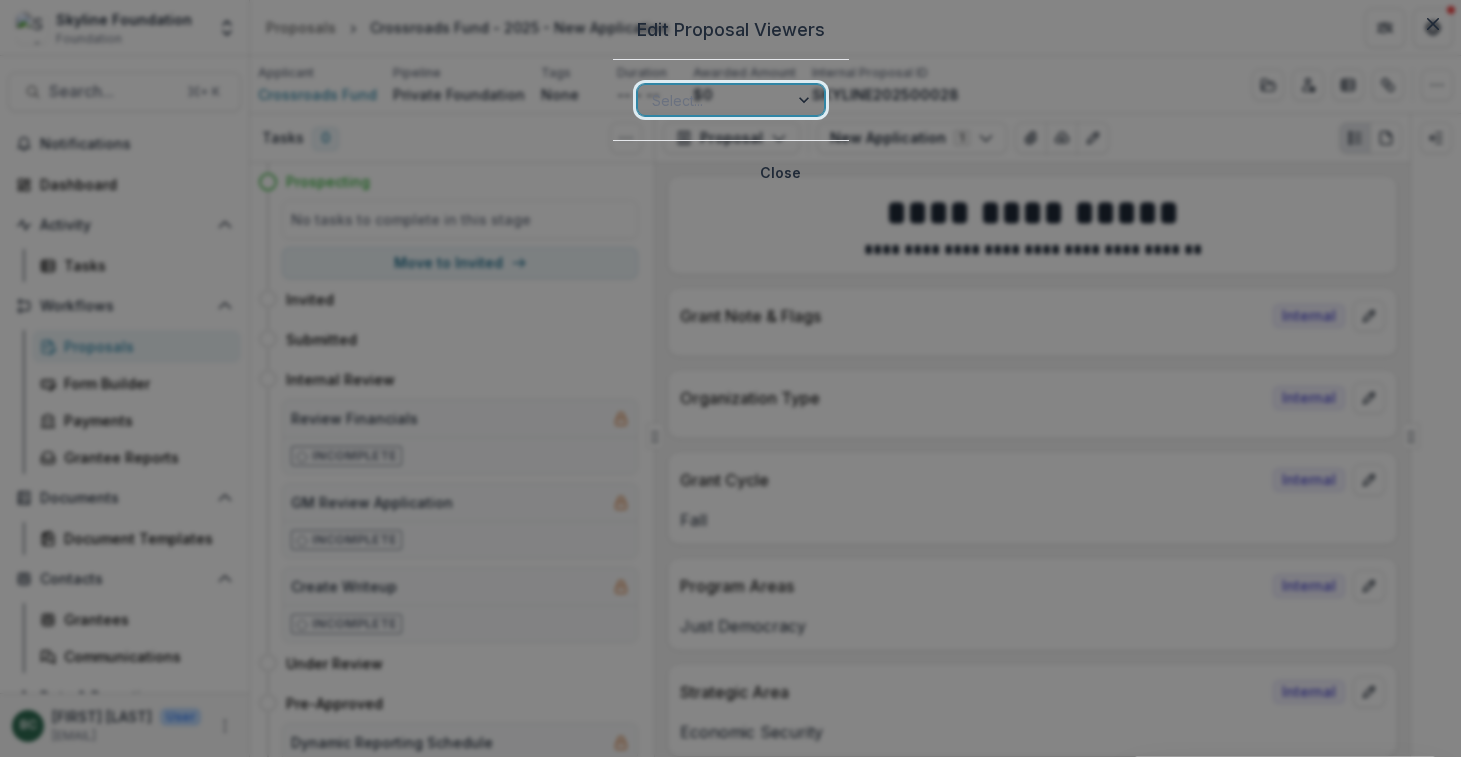 click on "[FIRST] [LAST] - [EMAIL]" at bounding box center [730, 1014] 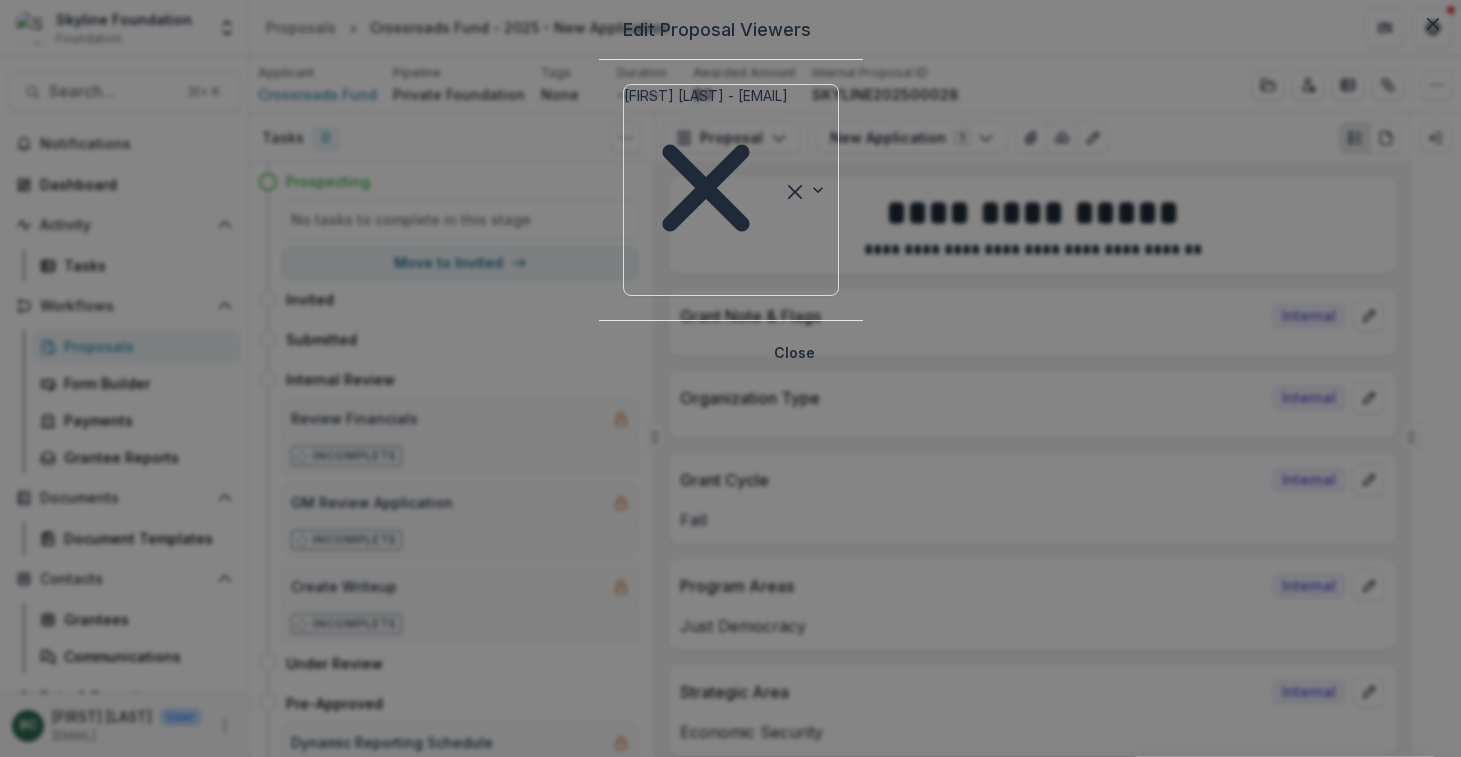 click on "Edit Proposal Viewers [FIRST] [LAST] - [EMAIL] Close" at bounding box center (730, 378) 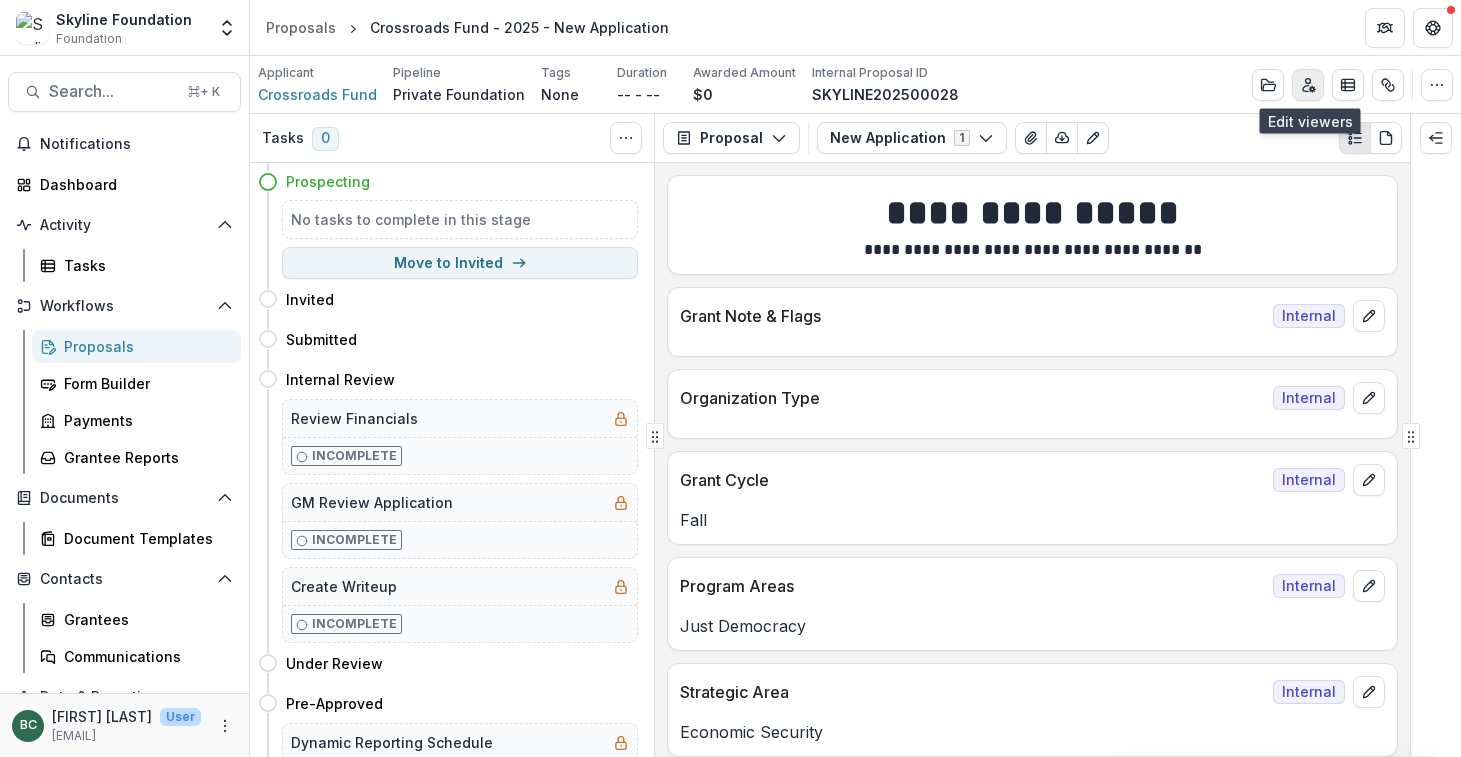 click 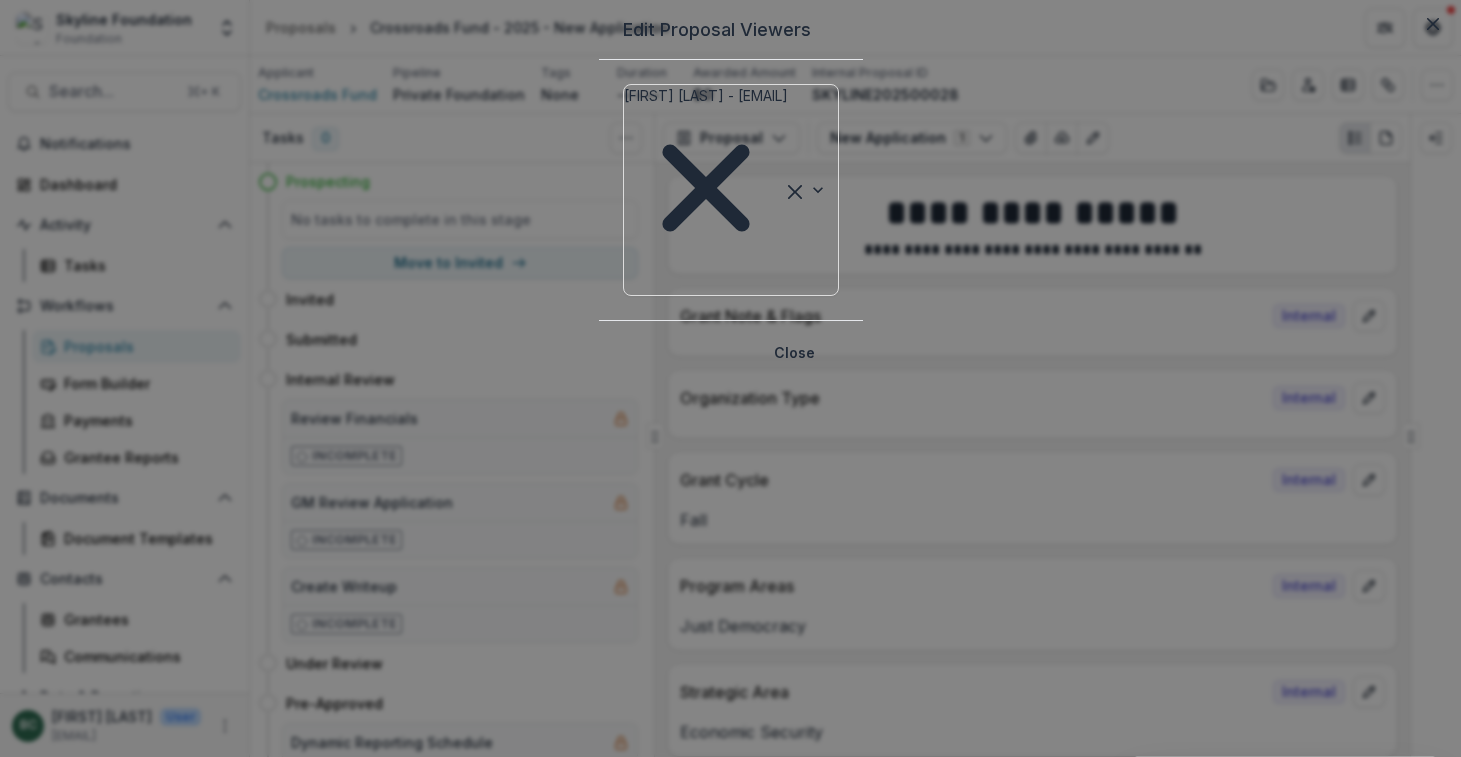 click on "Edit Proposal Viewers [FIRST] [LAST] - [EMAIL] Close" at bounding box center [730, 378] 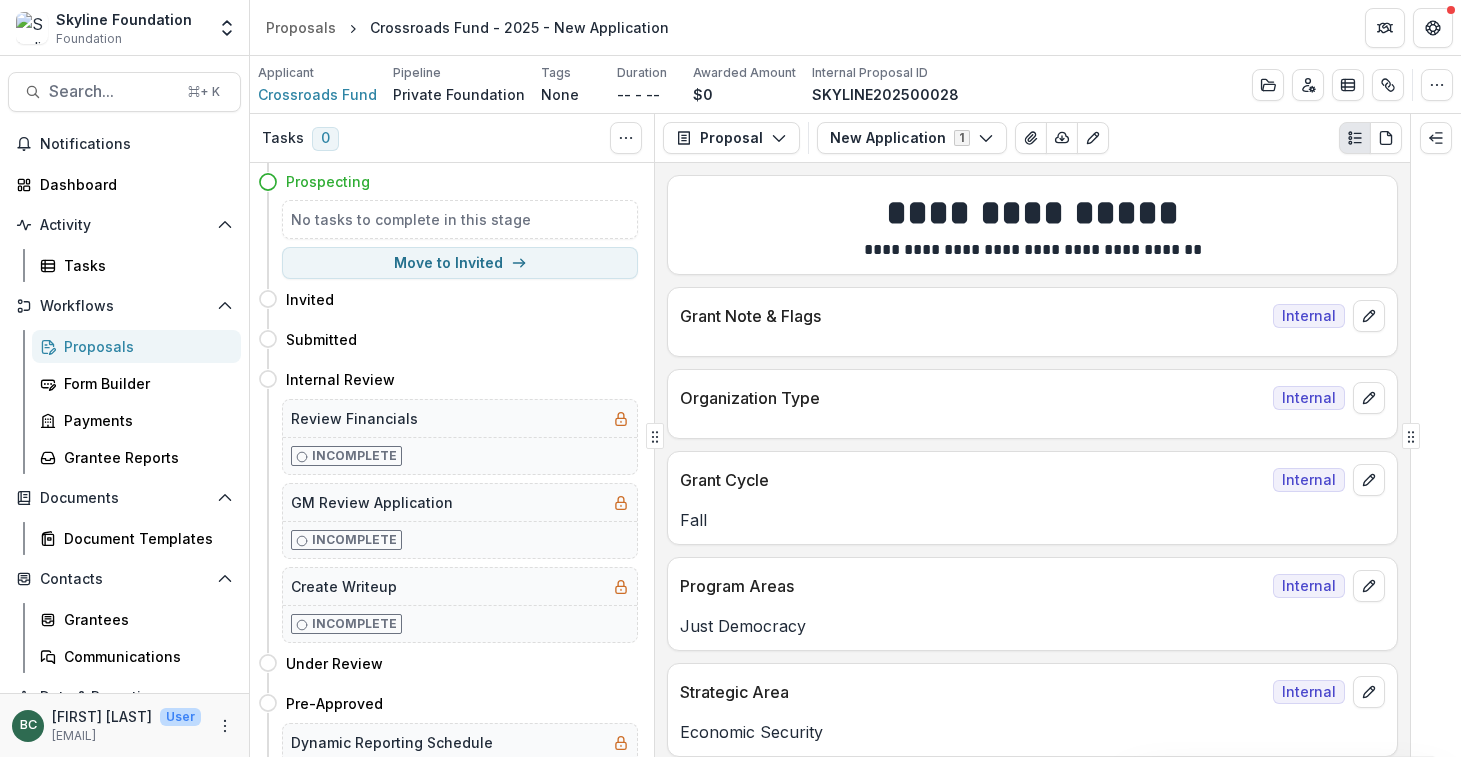 click on "Proposals" at bounding box center [144, 346] 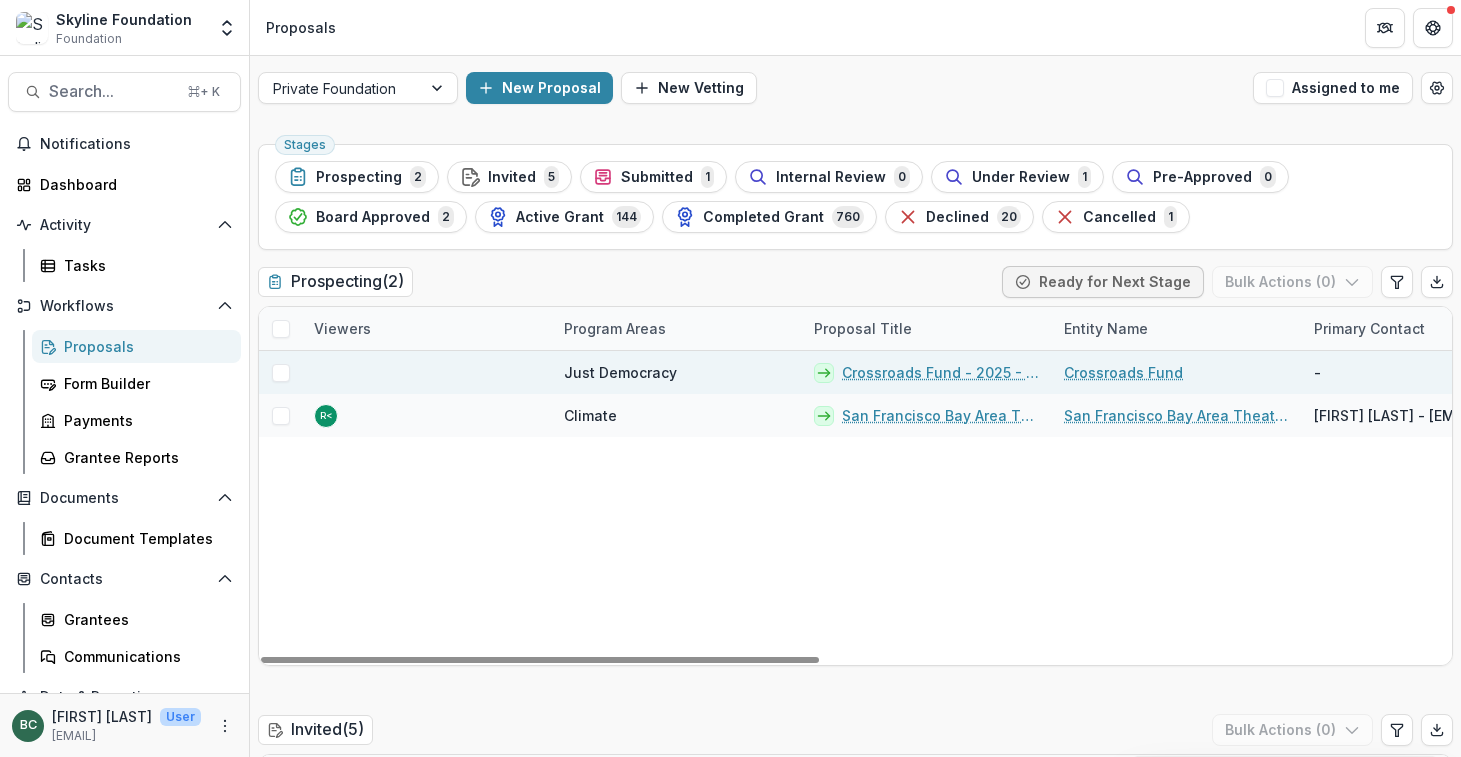 click on "Crossroads Fund - 2025 - New Application" at bounding box center (941, 372) 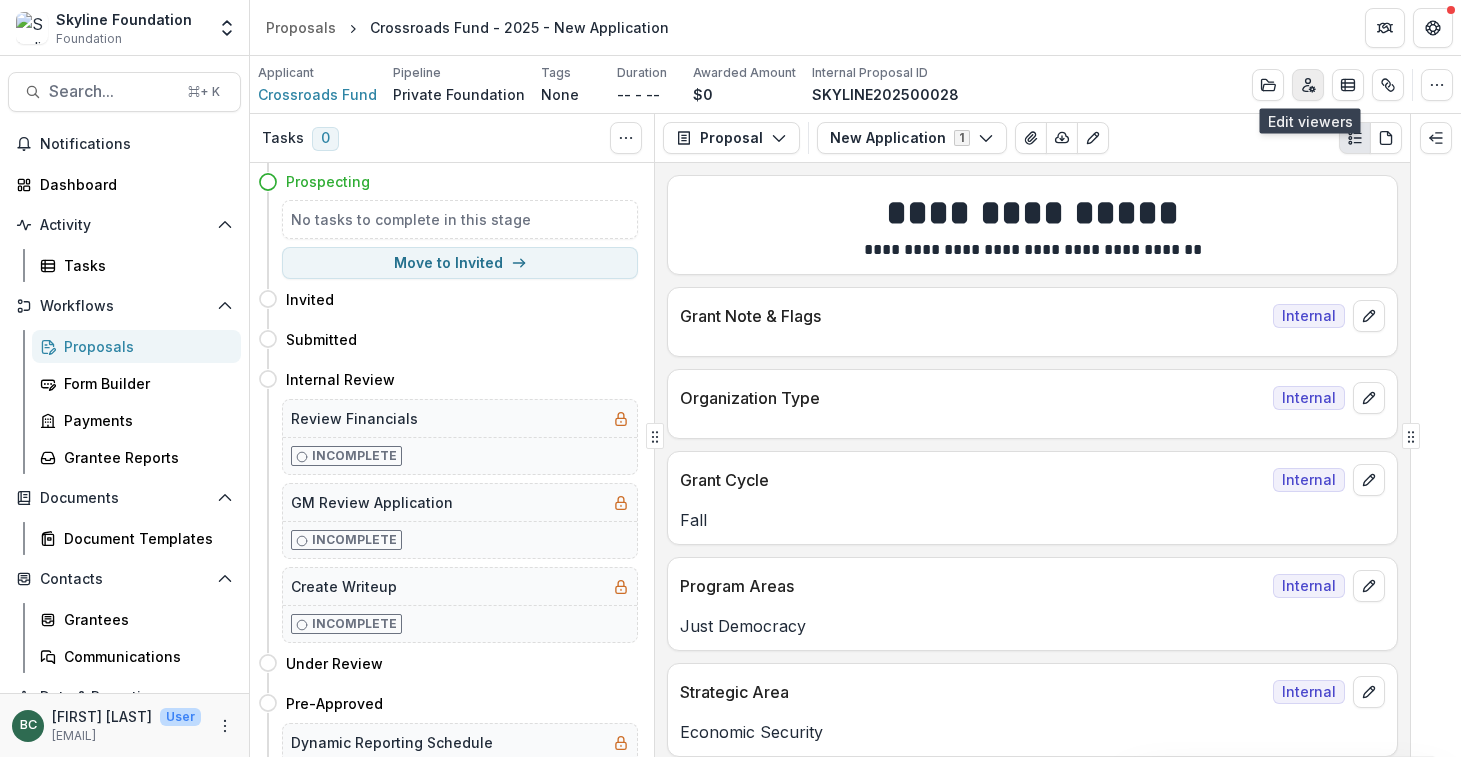 click 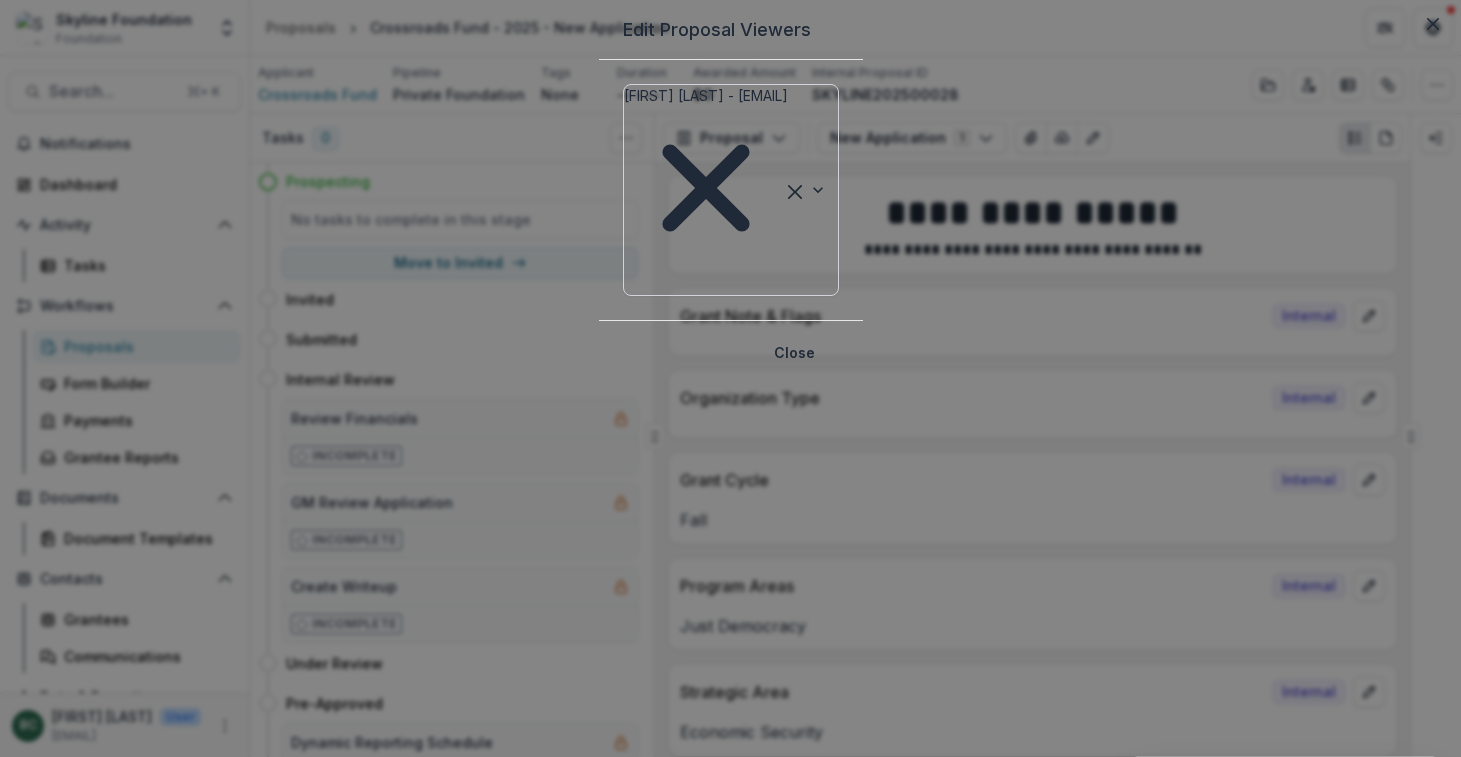 click at bounding box center [813, 190] 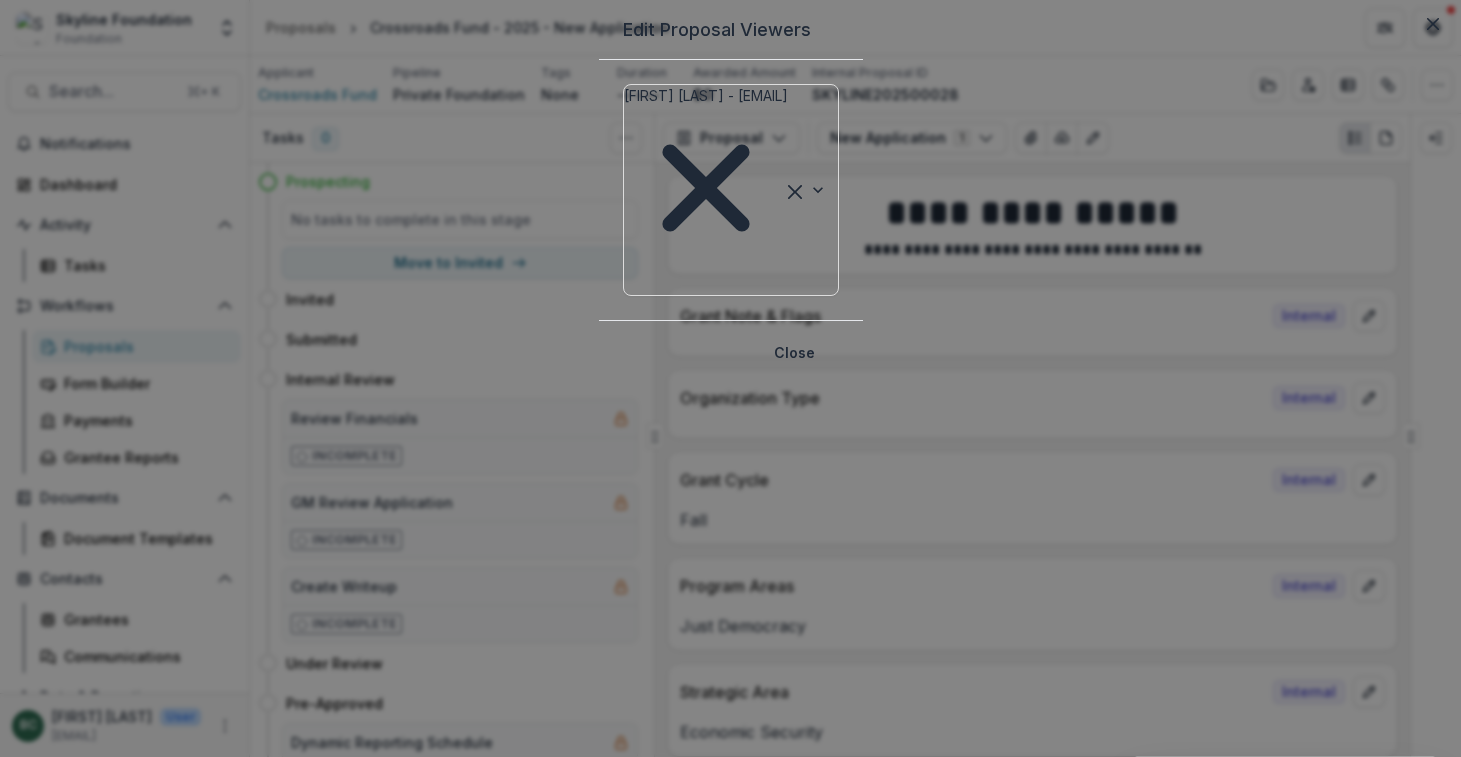 click on "Edit Proposal Viewers" at bounding box center [731, 30] 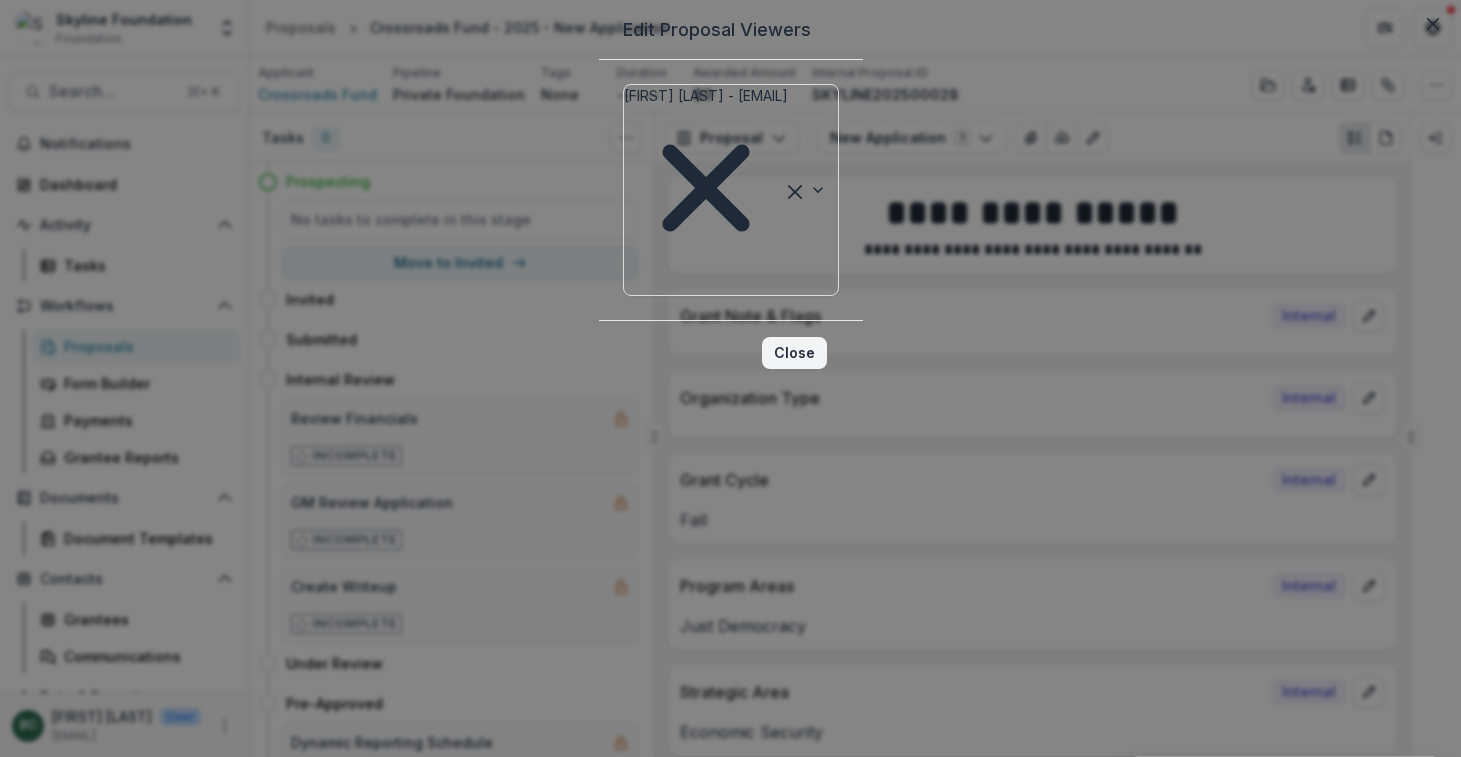 click on "Close" at bounding box center (794, 353) 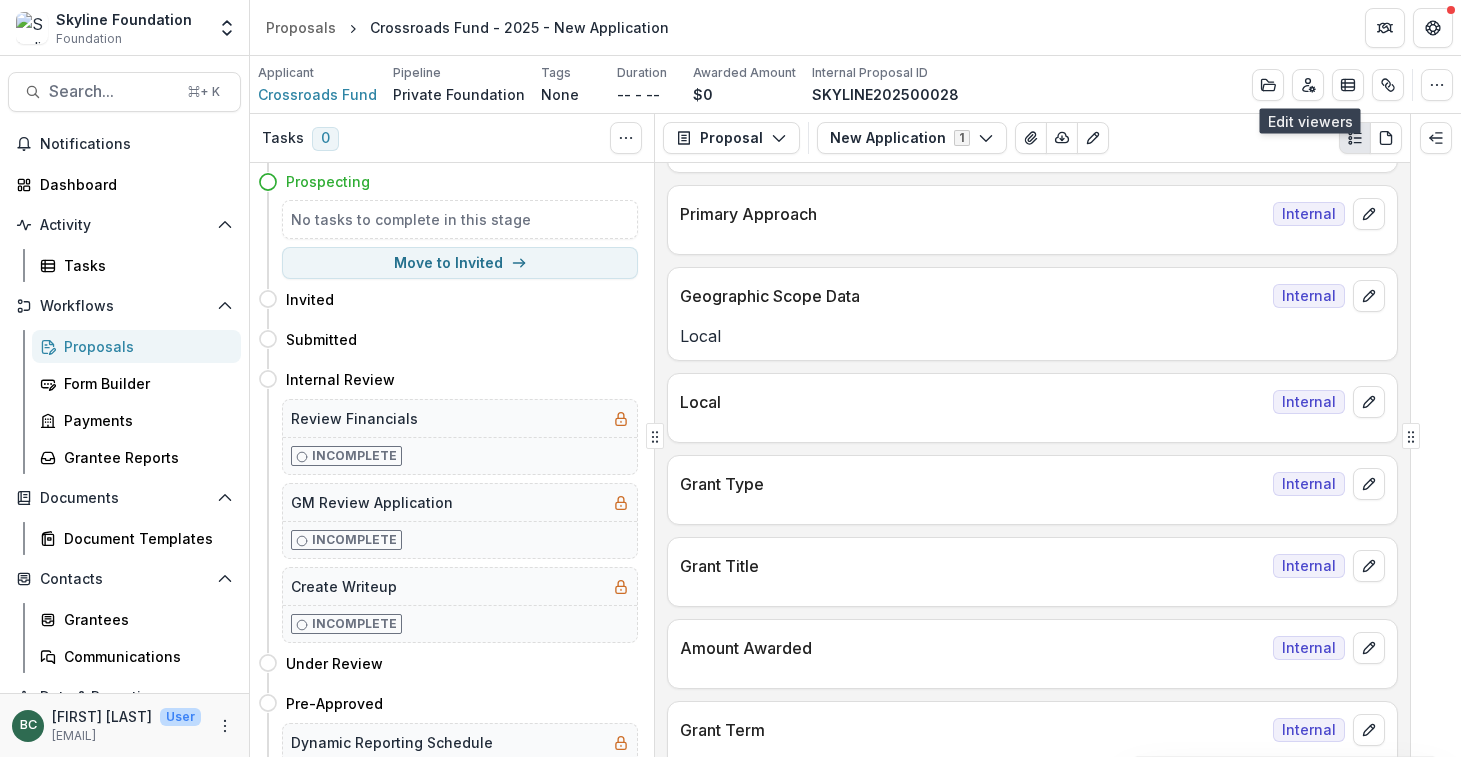 scroll, scrollTop: 1022, scrollLeft: 0, axis: vertical 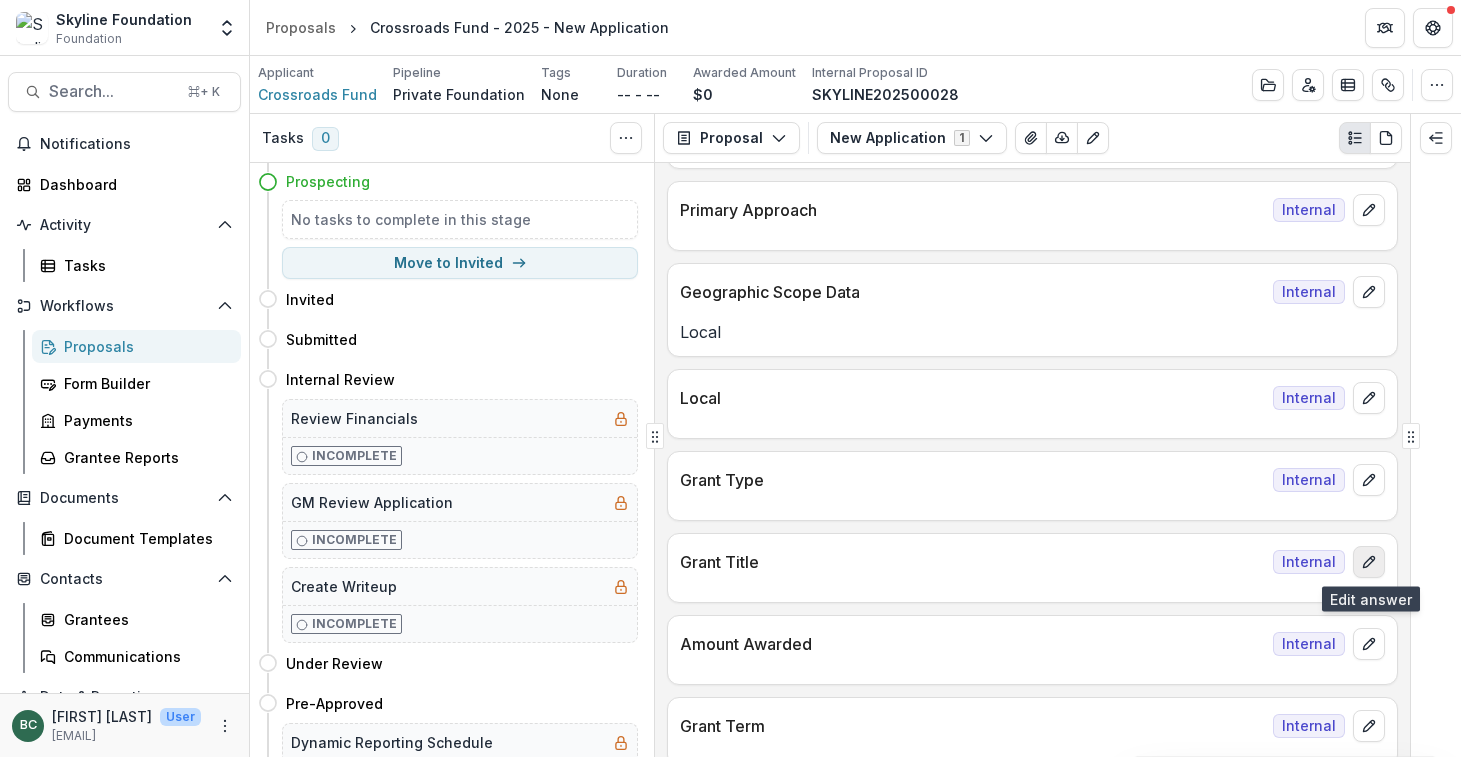 click 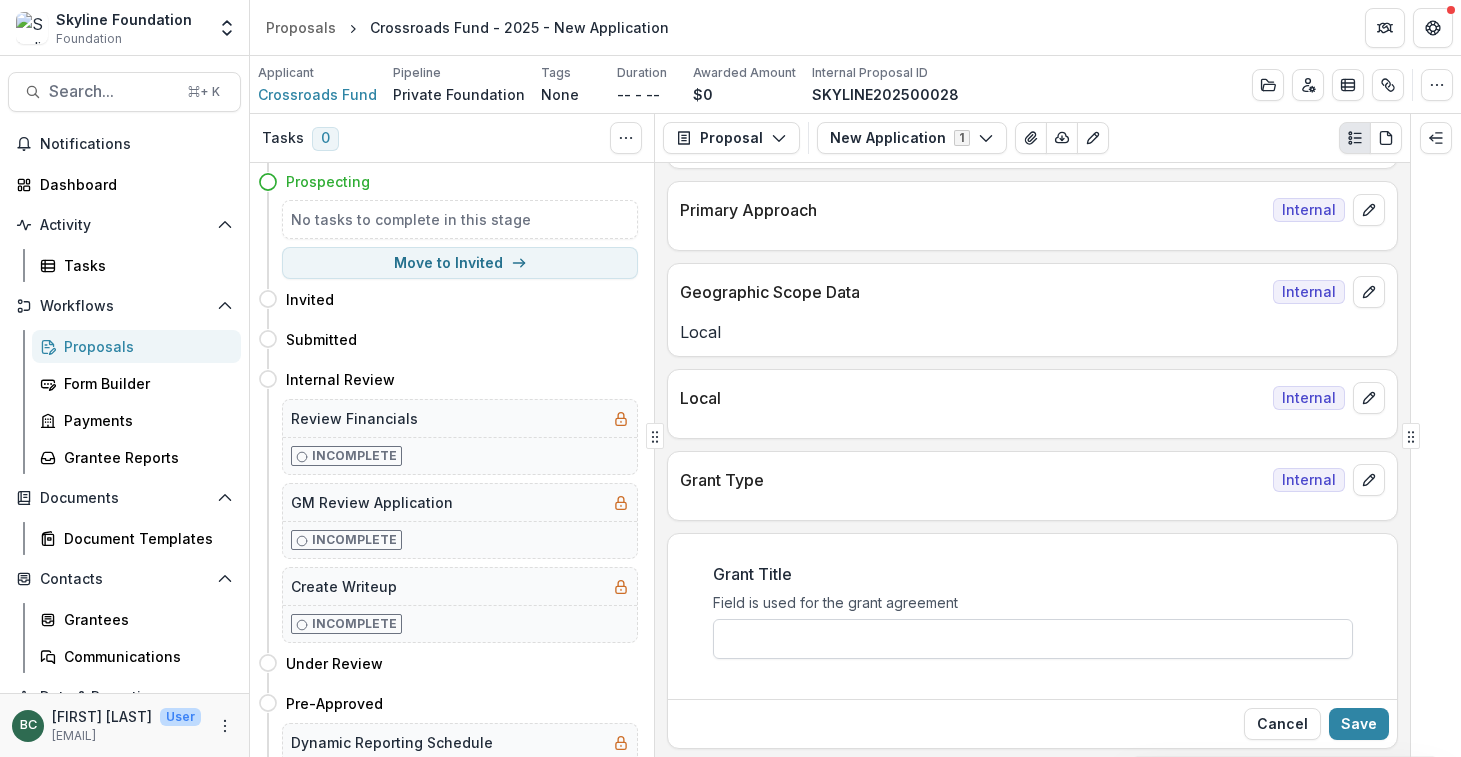 click on "Grant Title" at bounding box center (1033, 639) 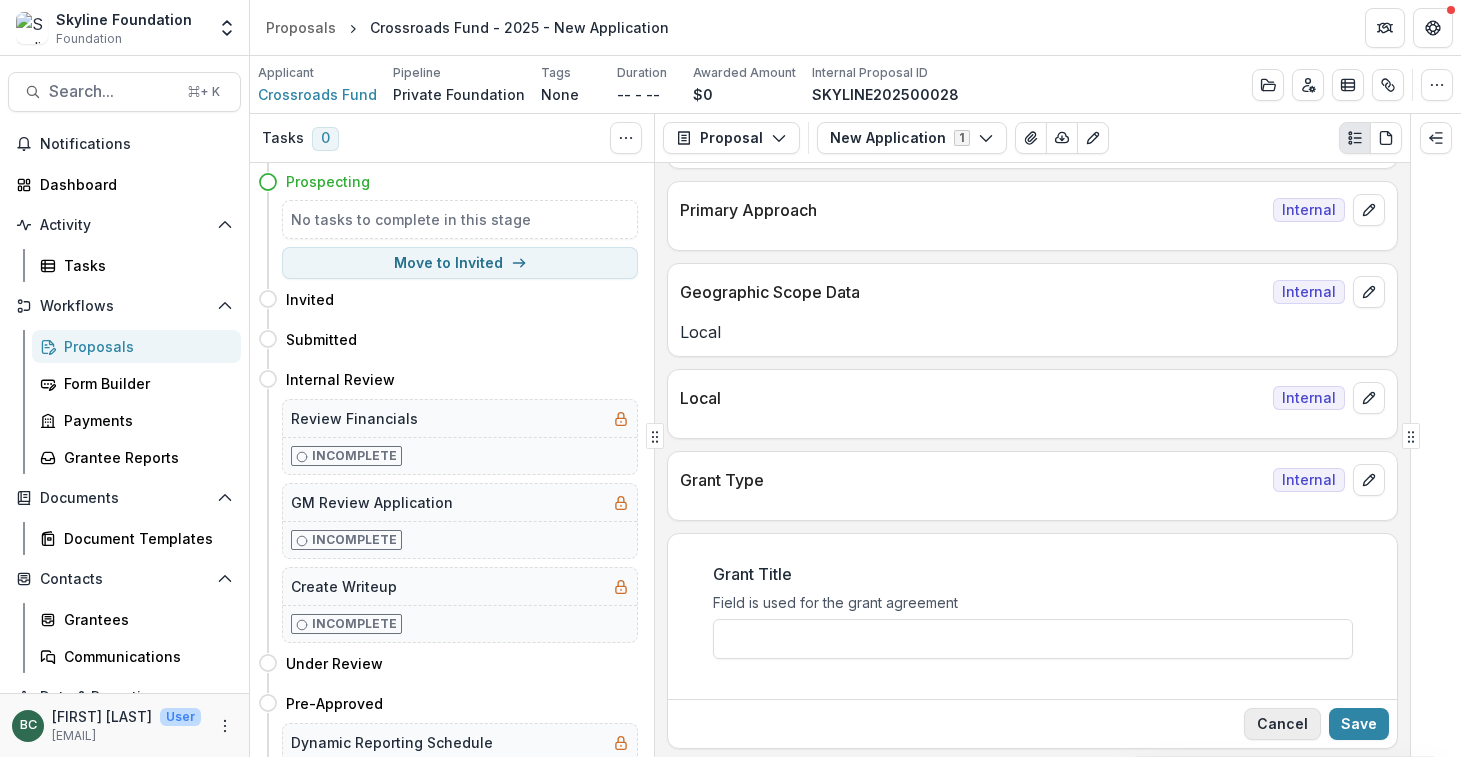 click on "Cancel" at bounding box center [1282, 724] 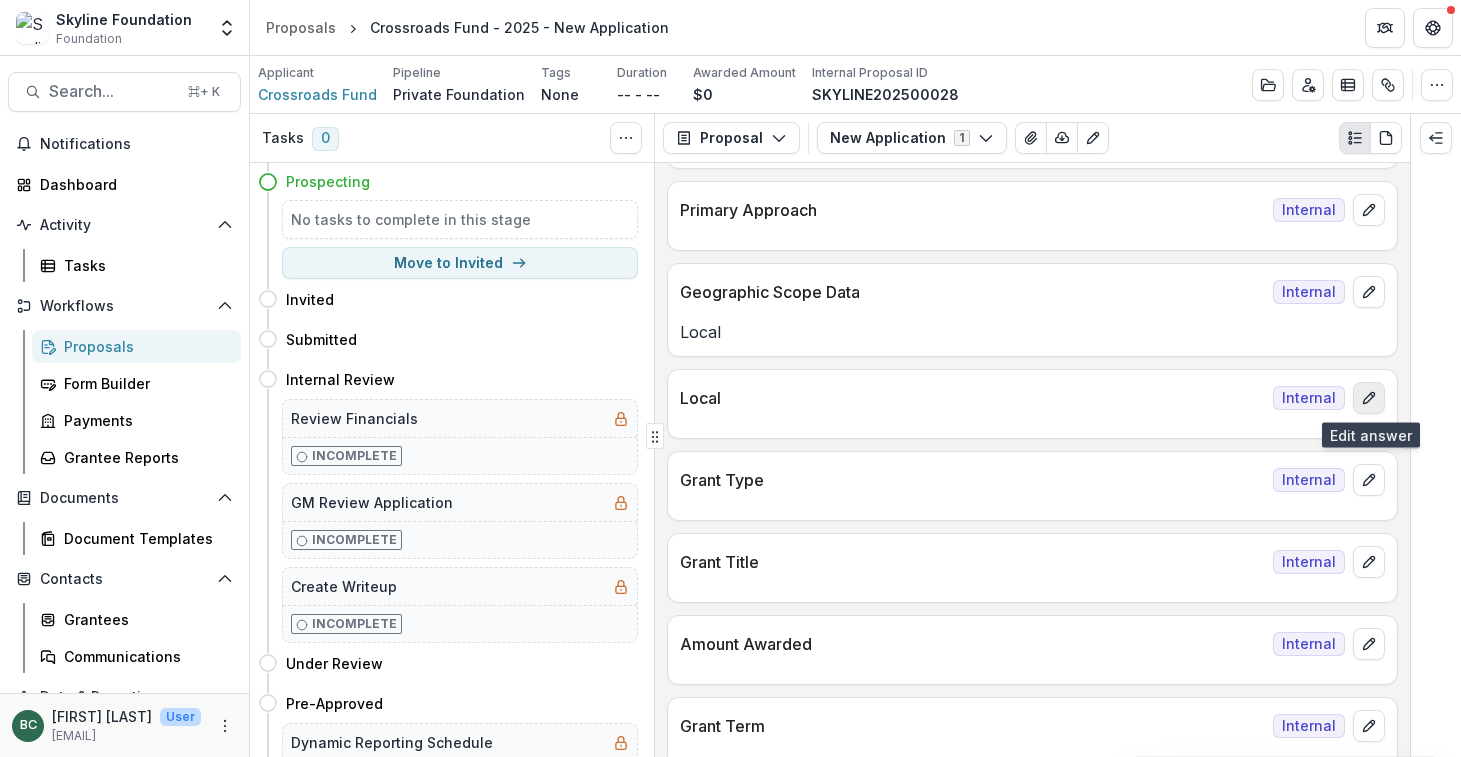 click 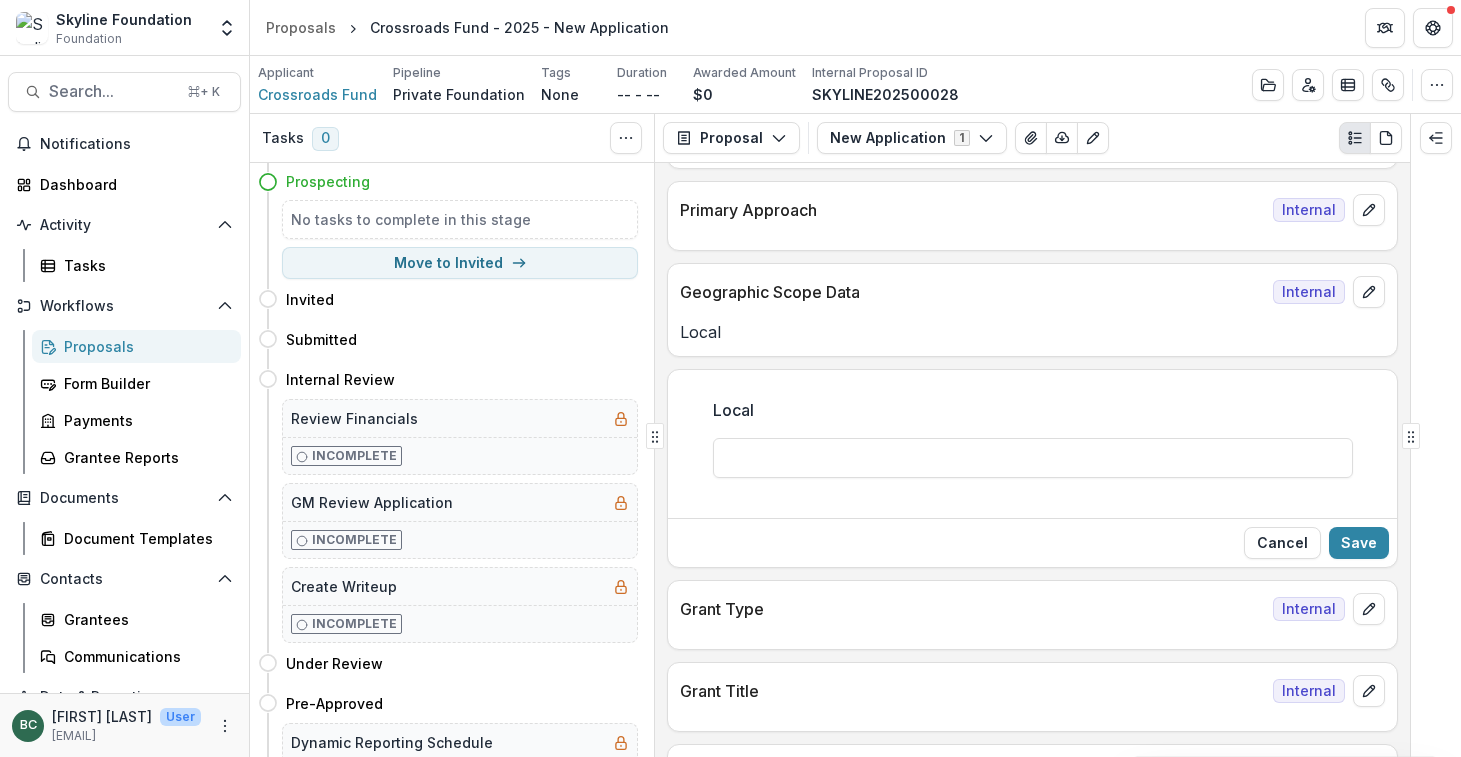 click on "Local" at bounding box center (1033, 446) 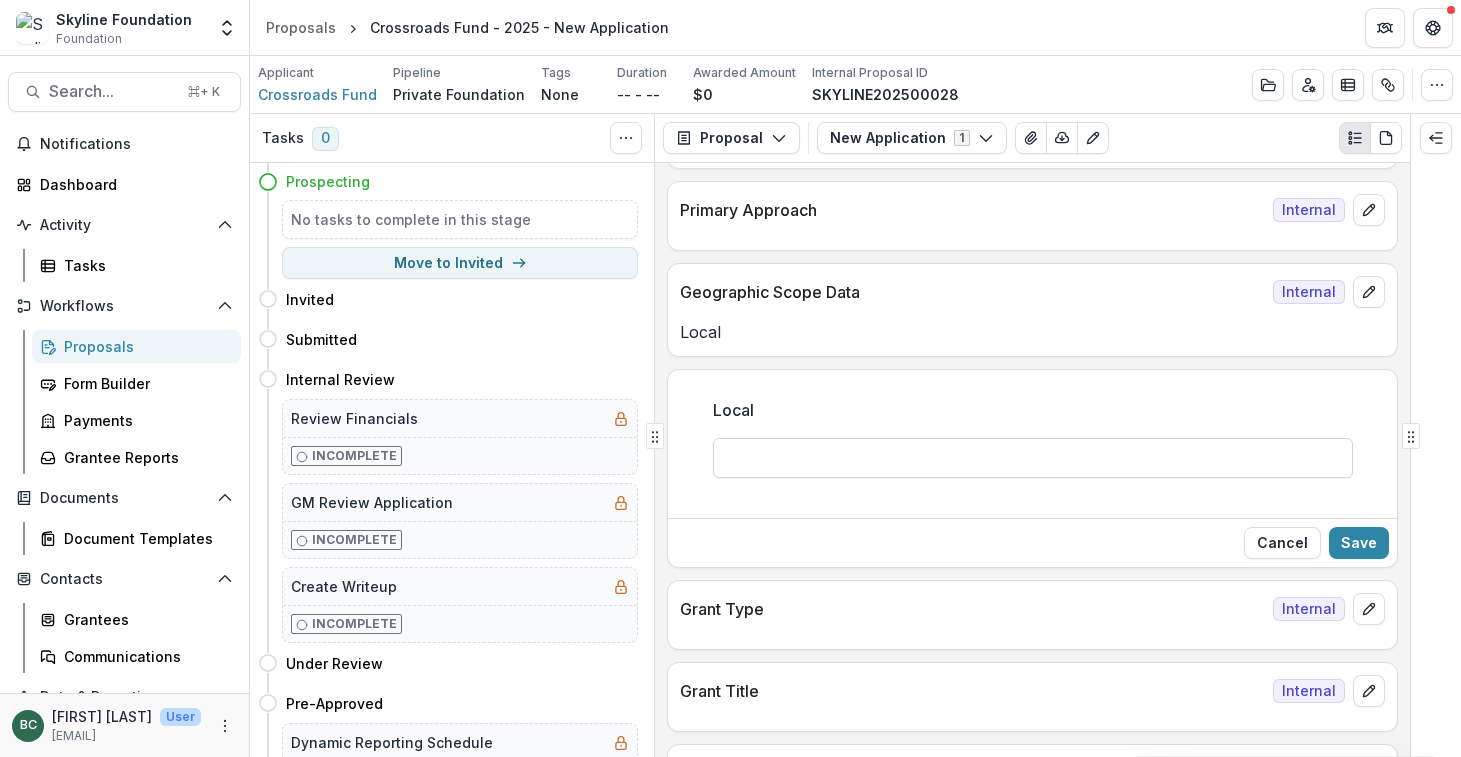 click on "Local" at bounding box center (1033, 458) 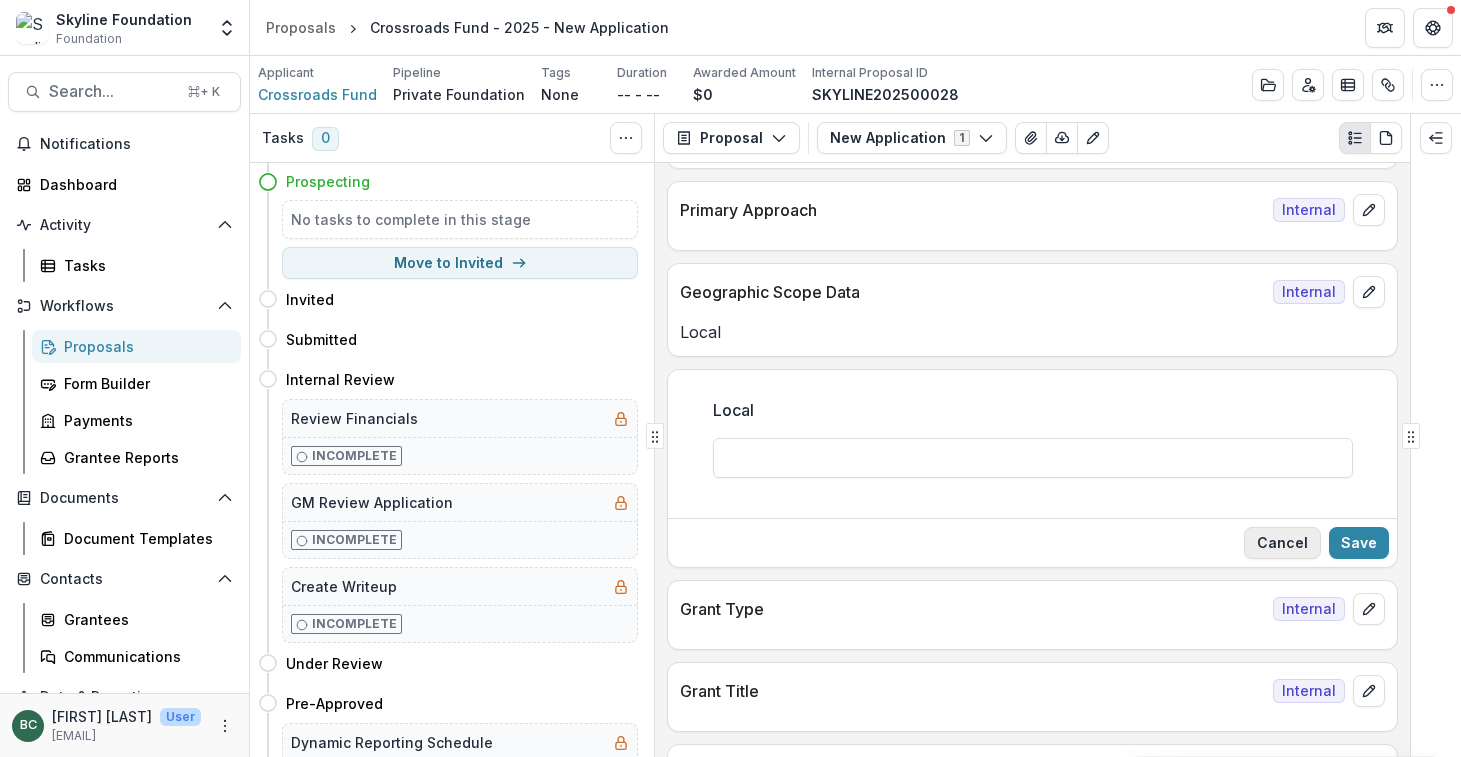 click on "Cancel" at bounding box center [1282, 543] 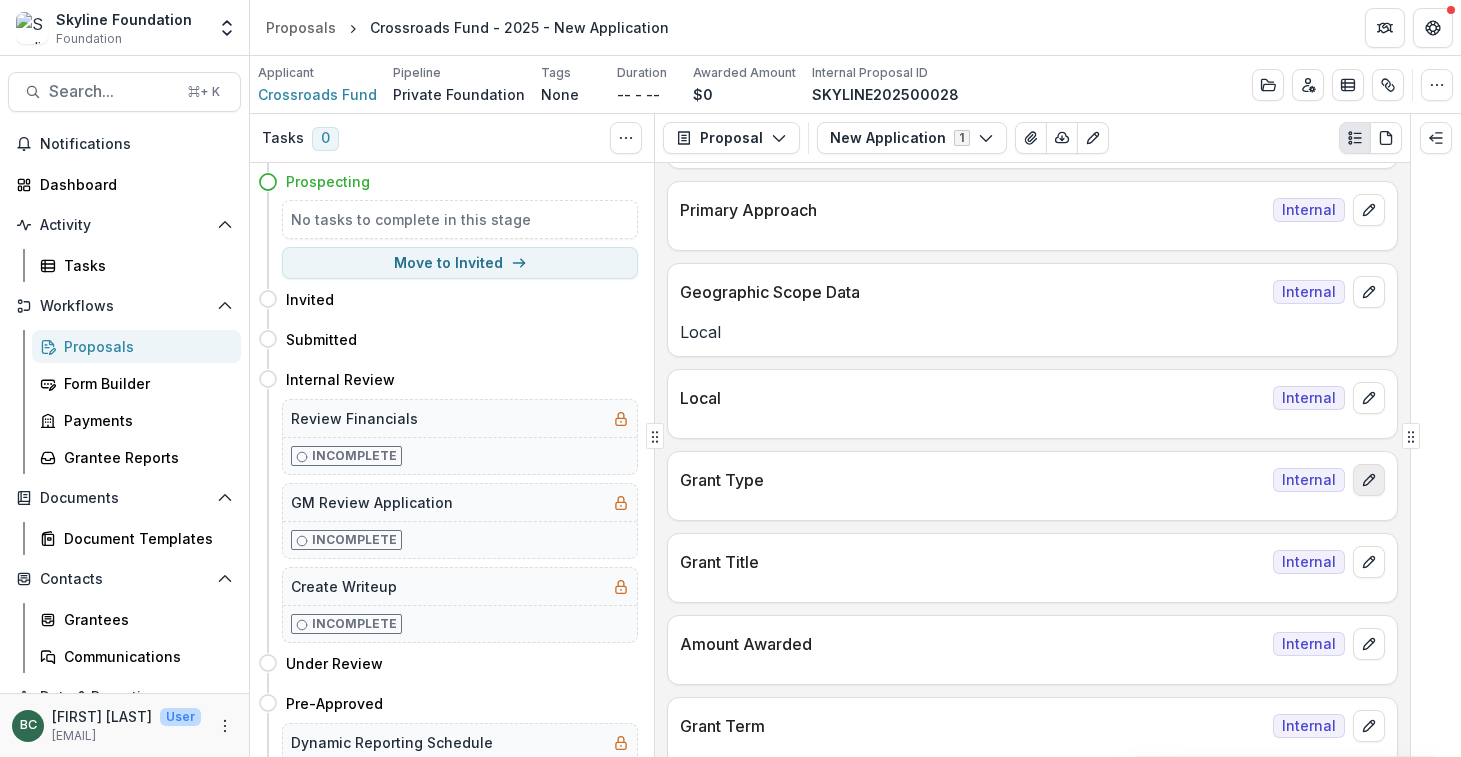 click 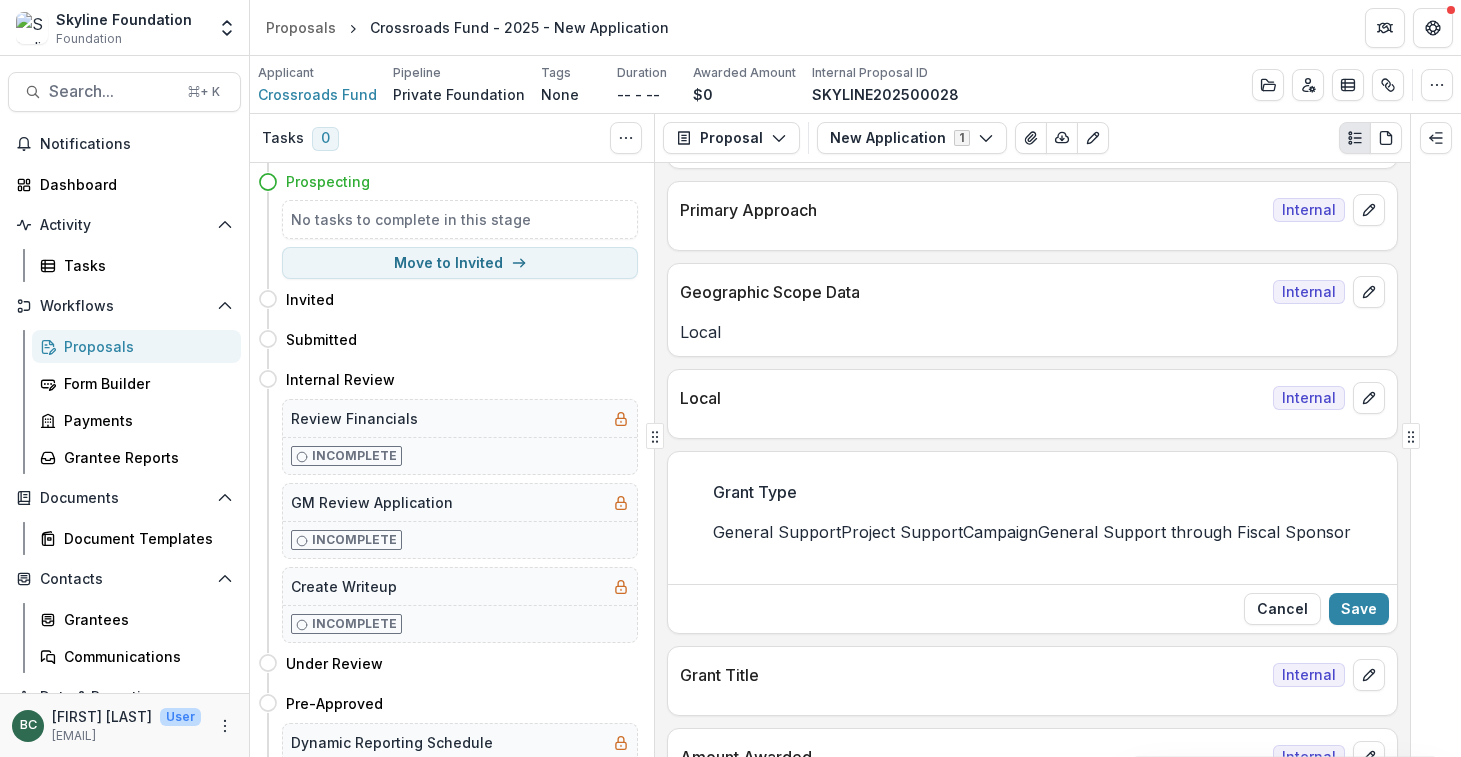 click on "General Support" at bounding box center [777, 532] 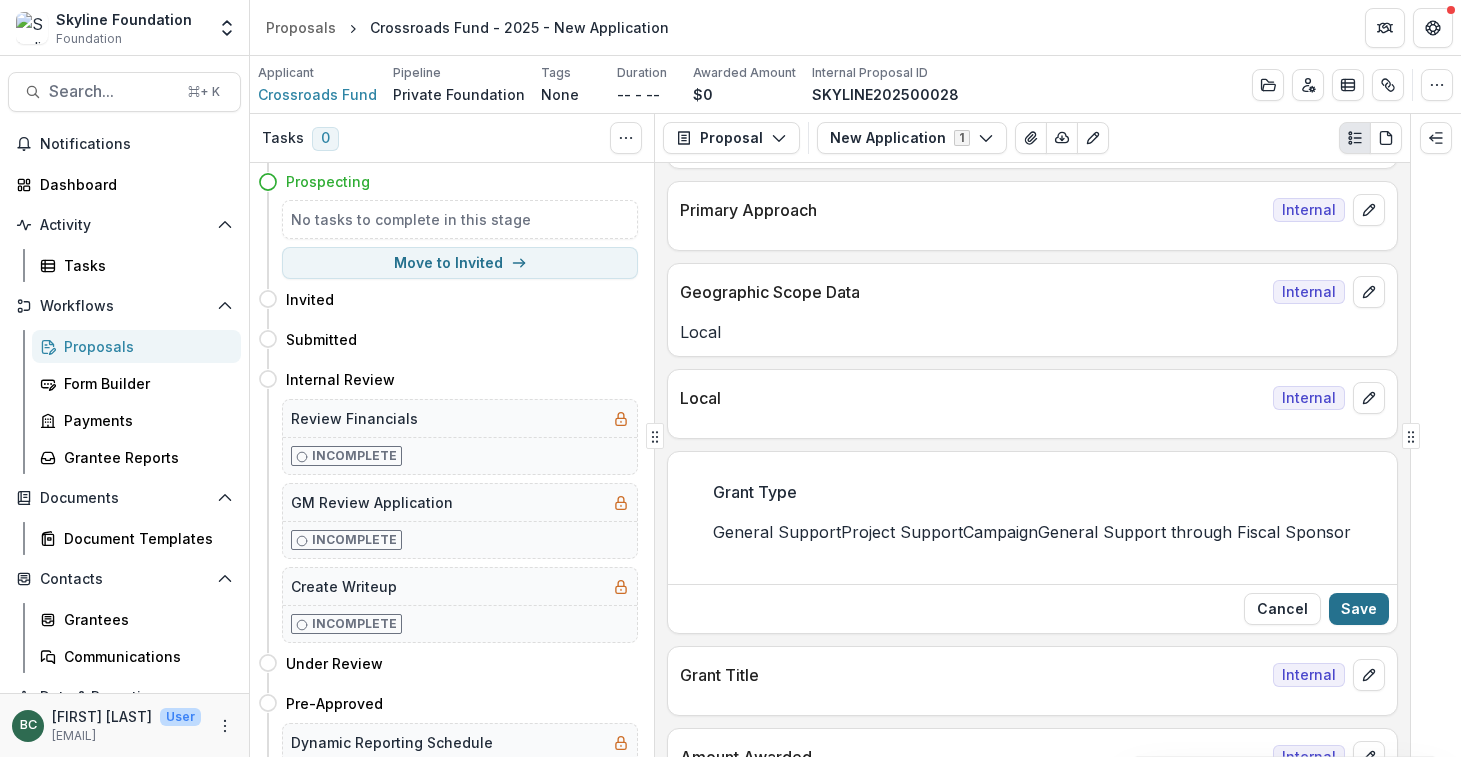 click on "Save" at bounding box center [1359, 609] 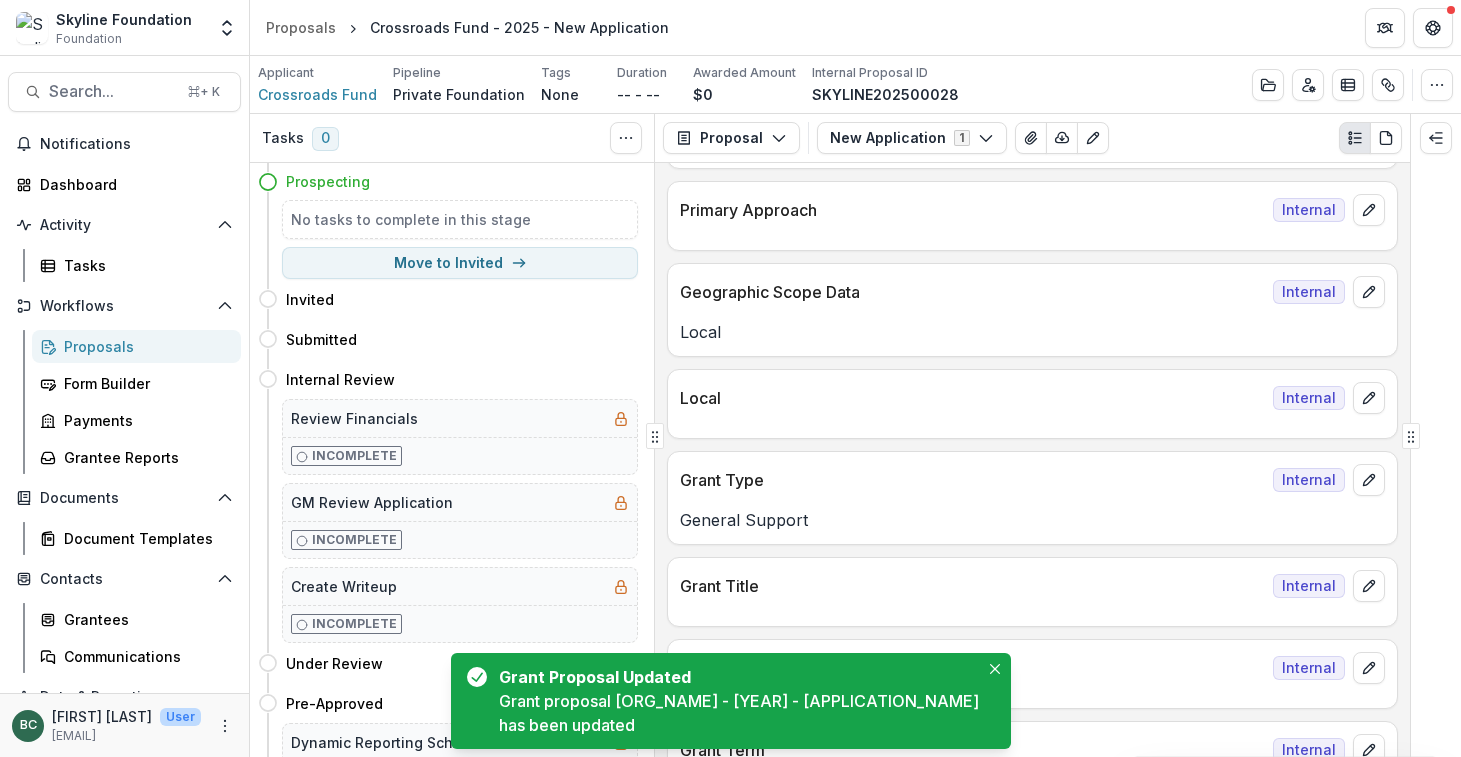 scroll, scrollTop: 928, scrollLeft: 0, axis: vertical 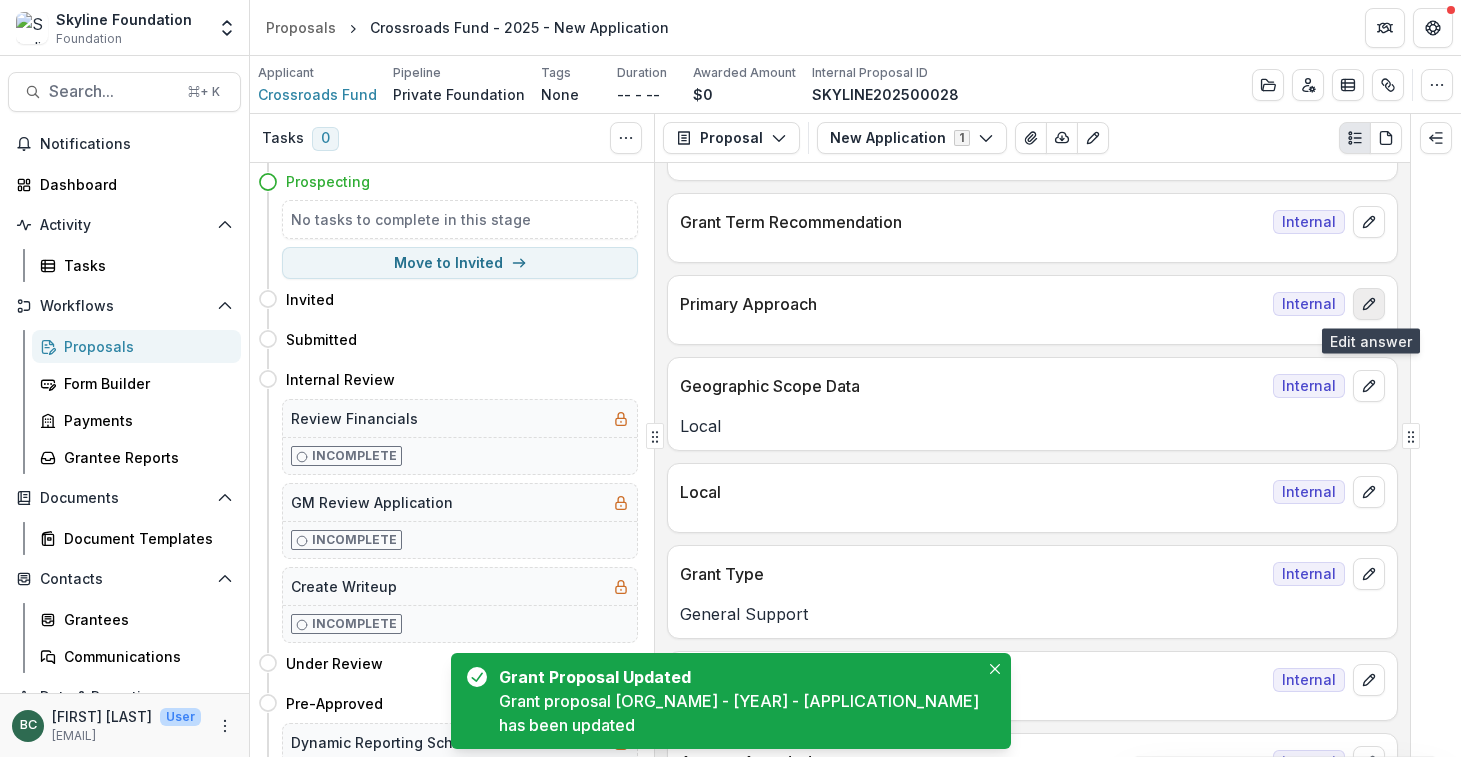 click 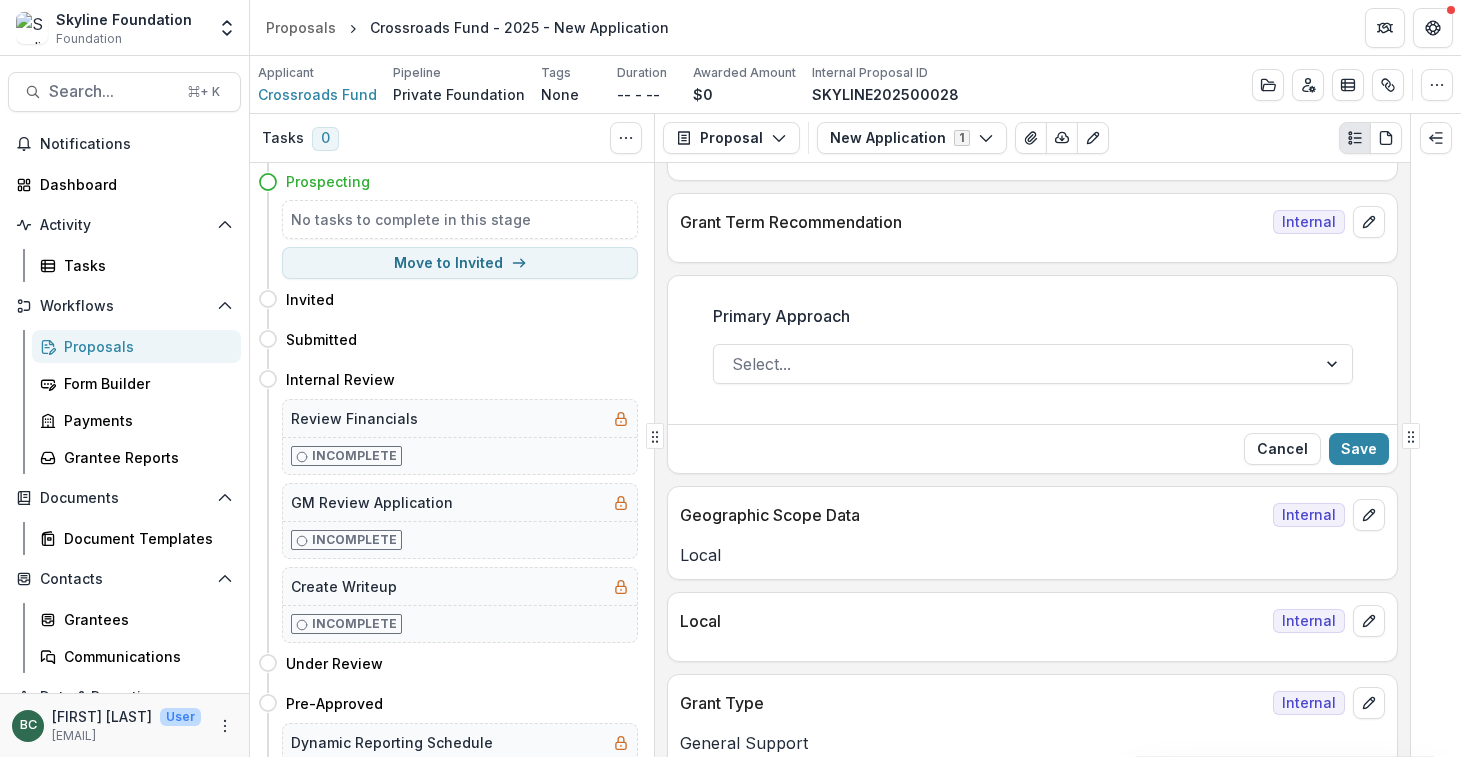 click on "Primary Approach Select..." at bounding box center (1033, 352) 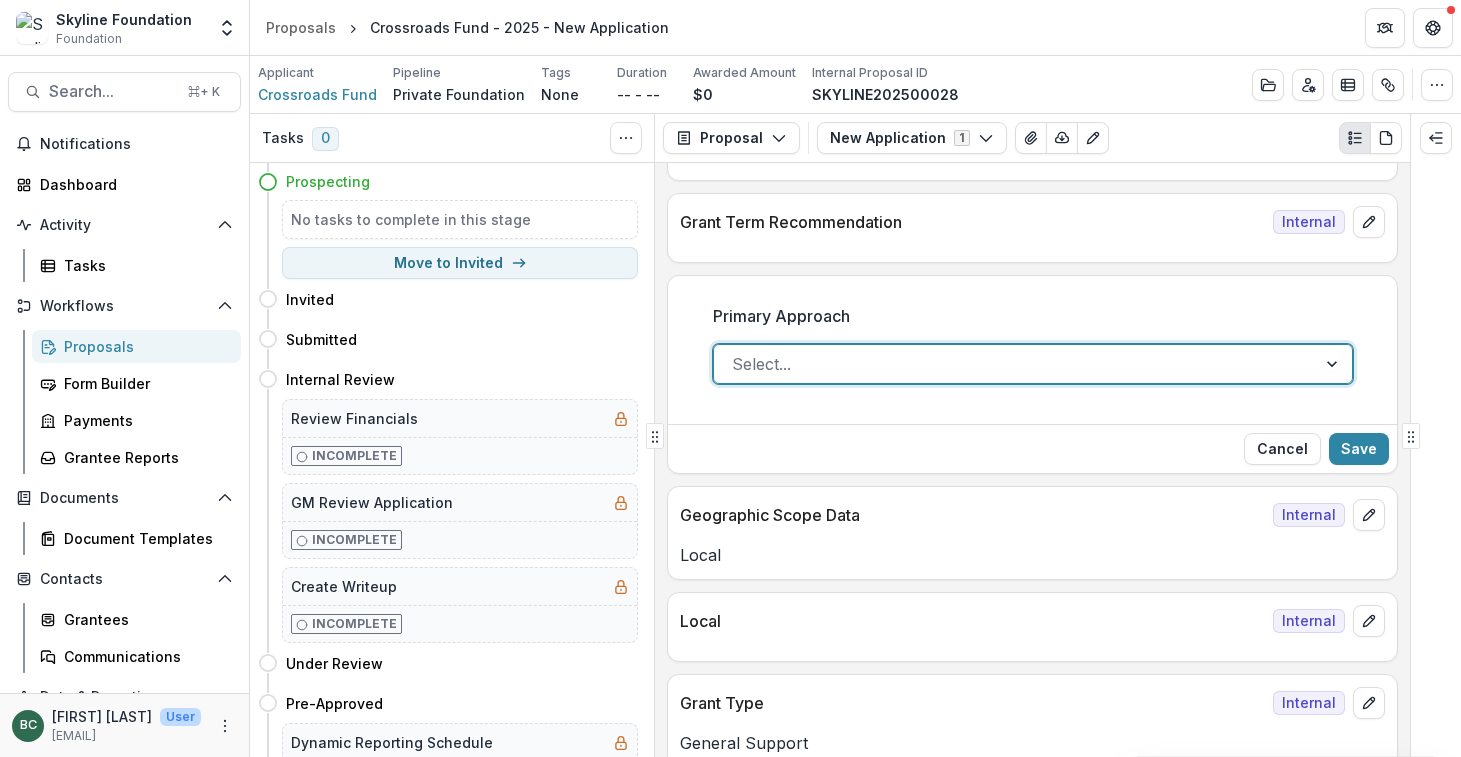 click at bounding box center (1015, 364) 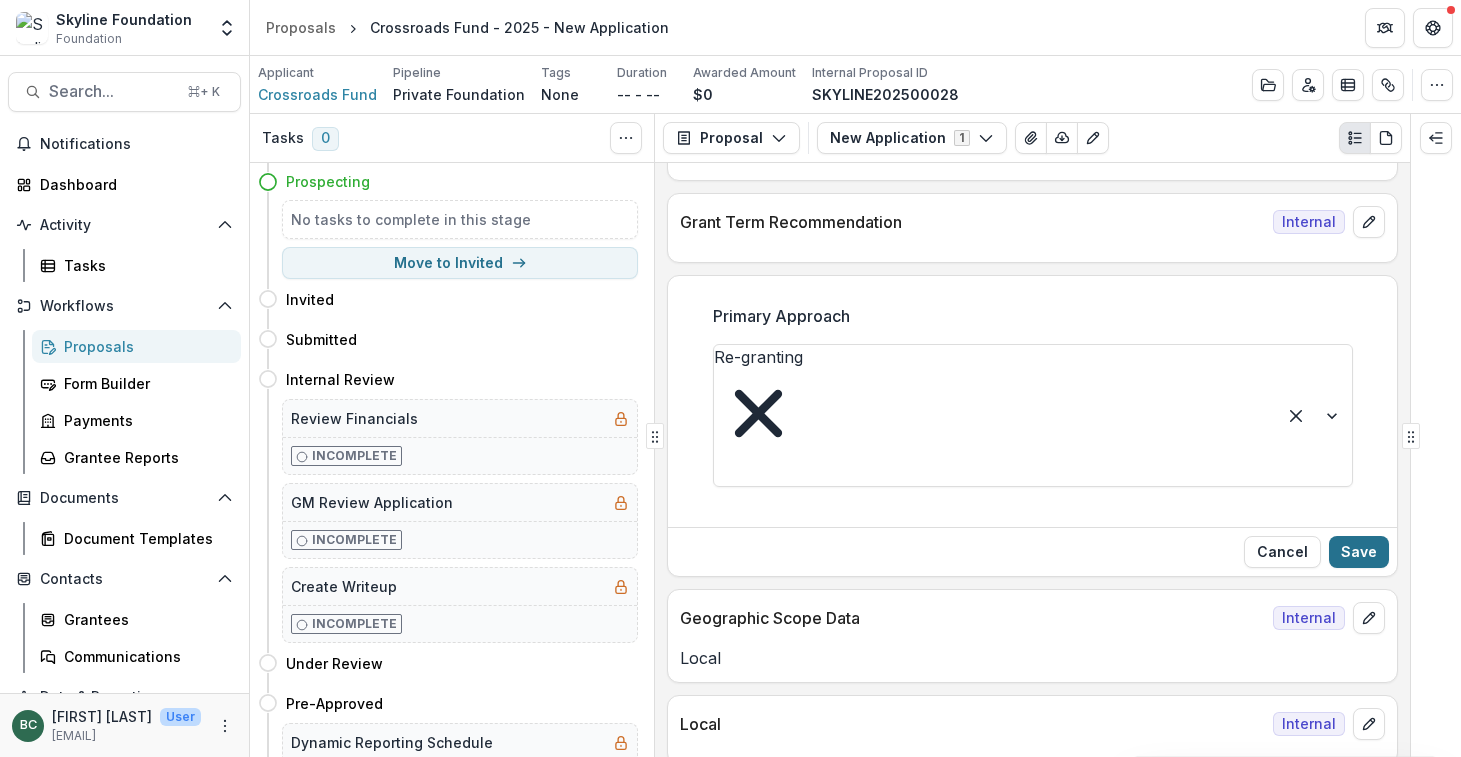 click on "Save" at bounding box center (1359, 552) 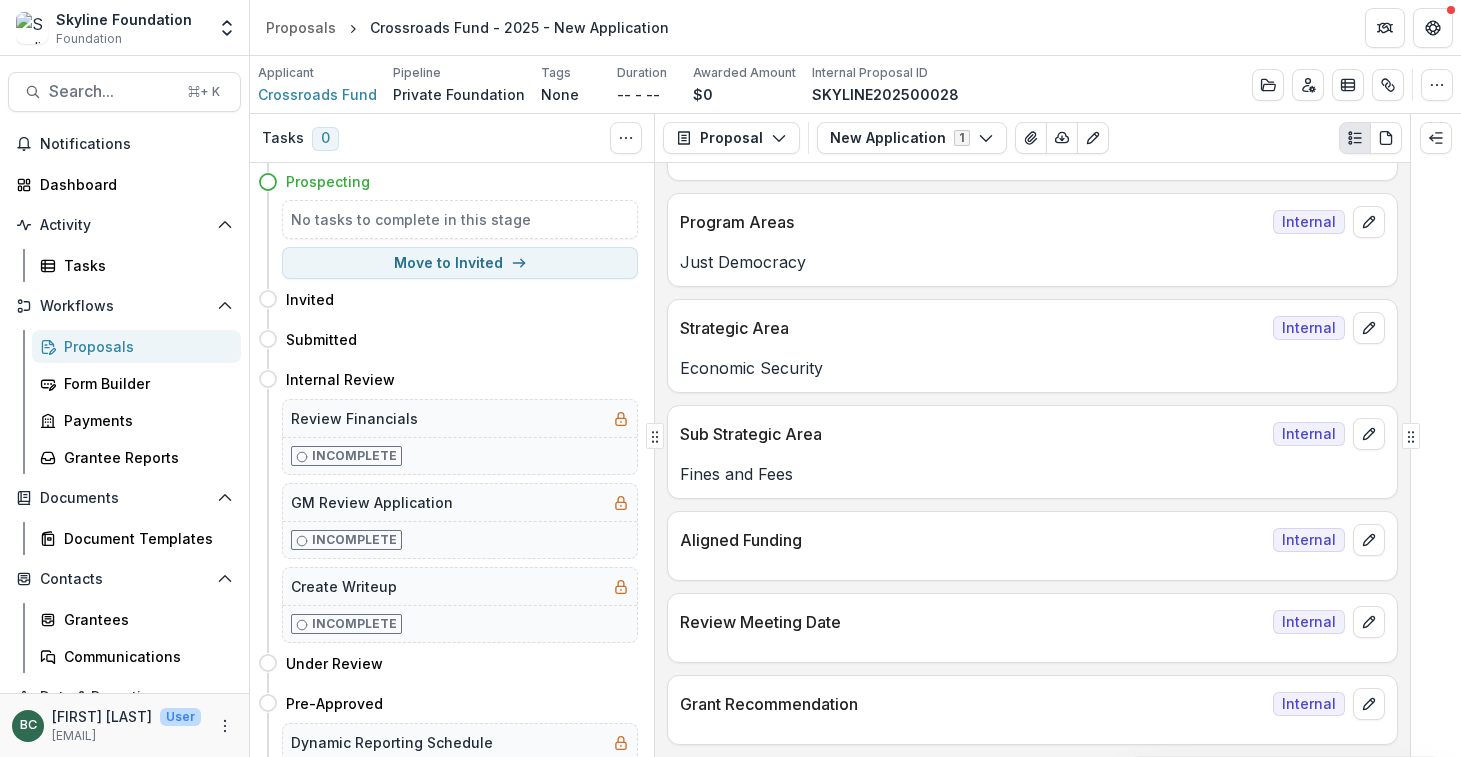 scroll, scrollTop: 441, scrollLeft: 0, axis: vertical 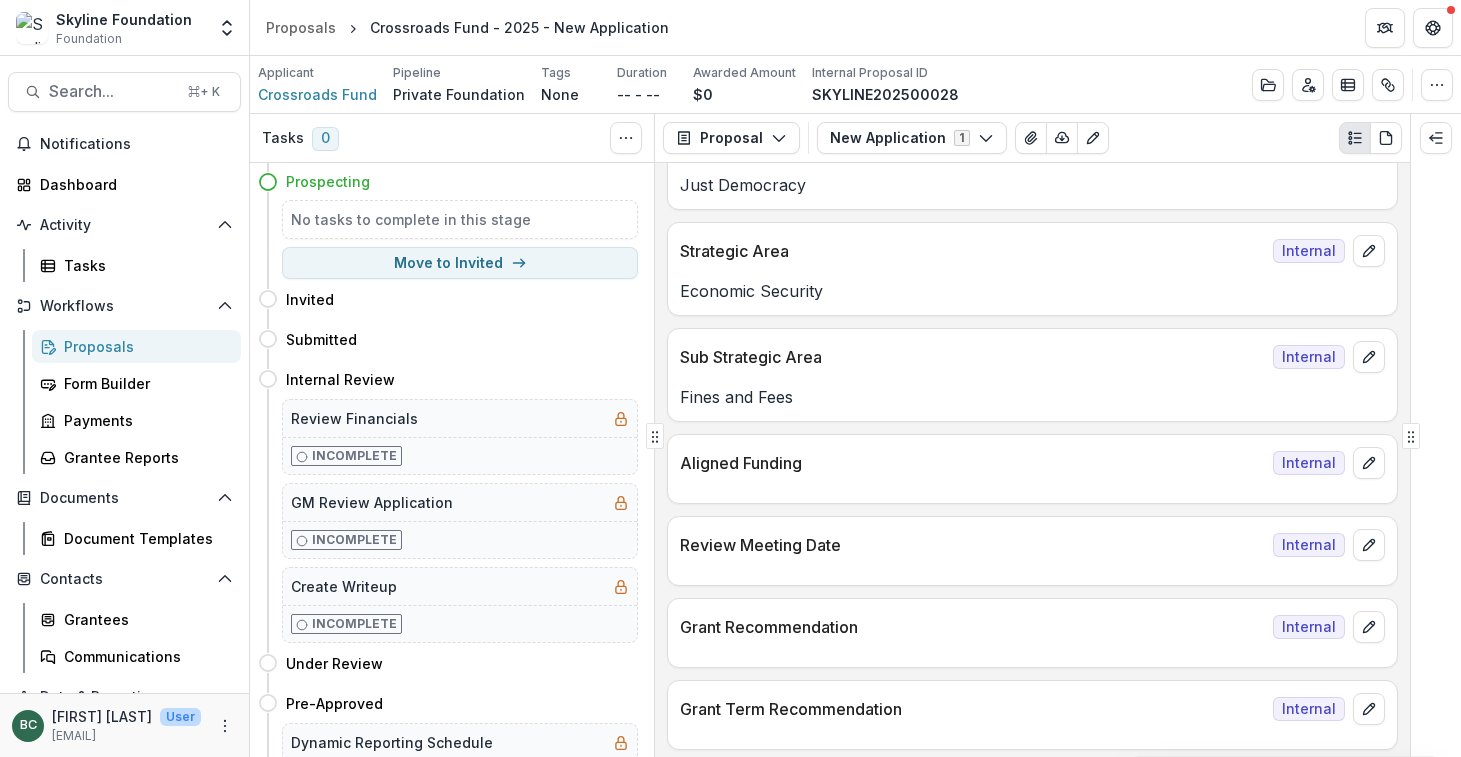 click on "Proposals" at bounding box center (144, 346) 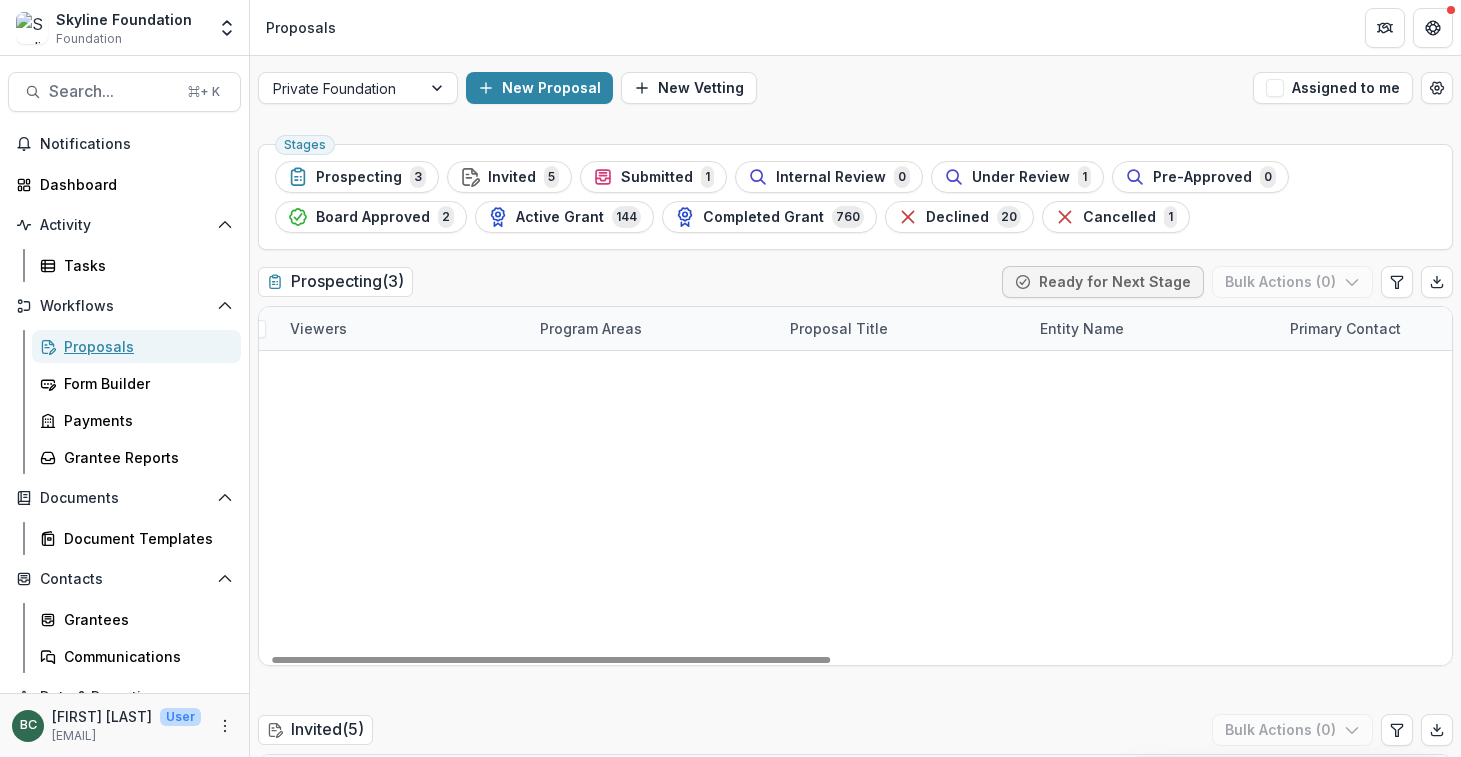 scroll, scrollTop: 0, scrollLeft: 0, axis: both 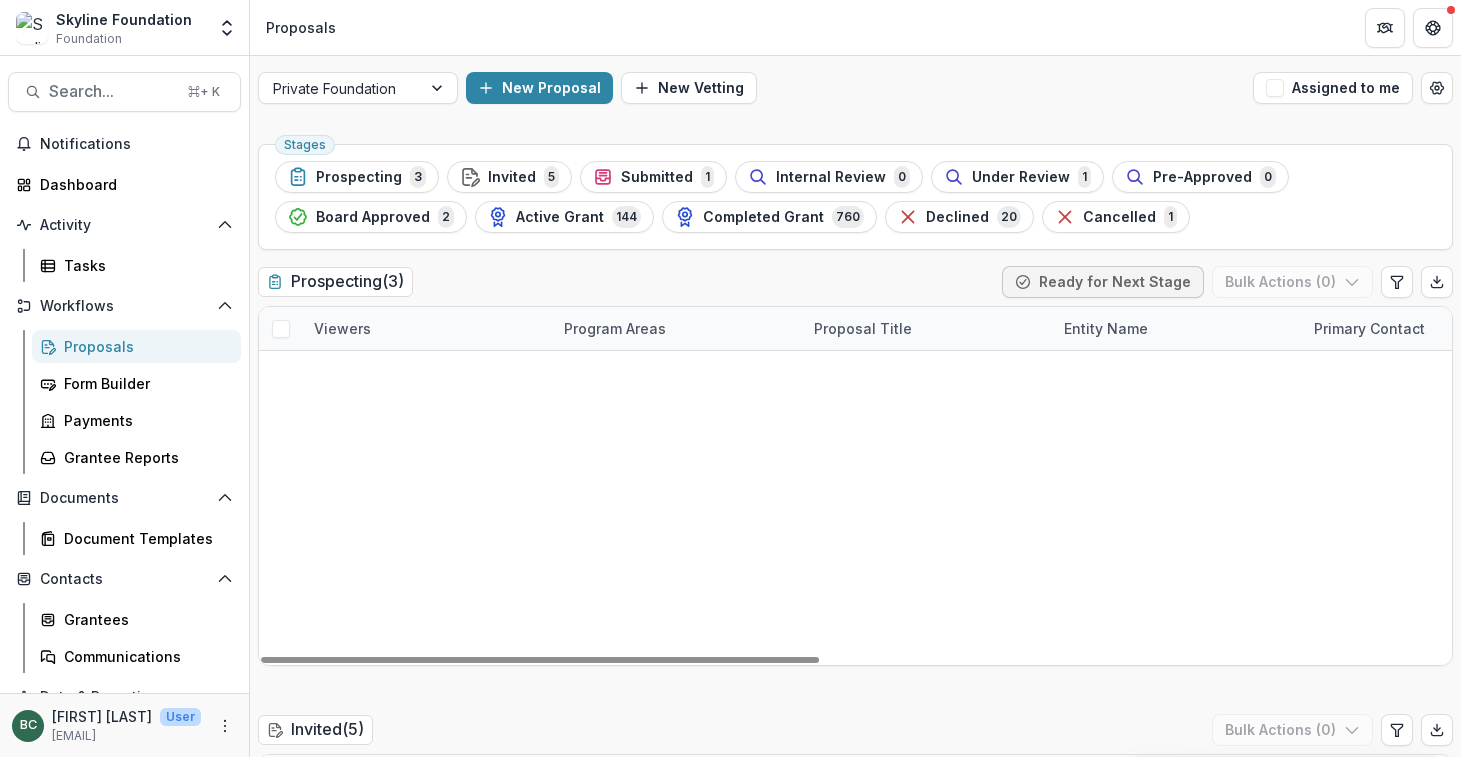 click on "Crossroads Fund - 2025 - New Application" at bounding box center [941, 415] 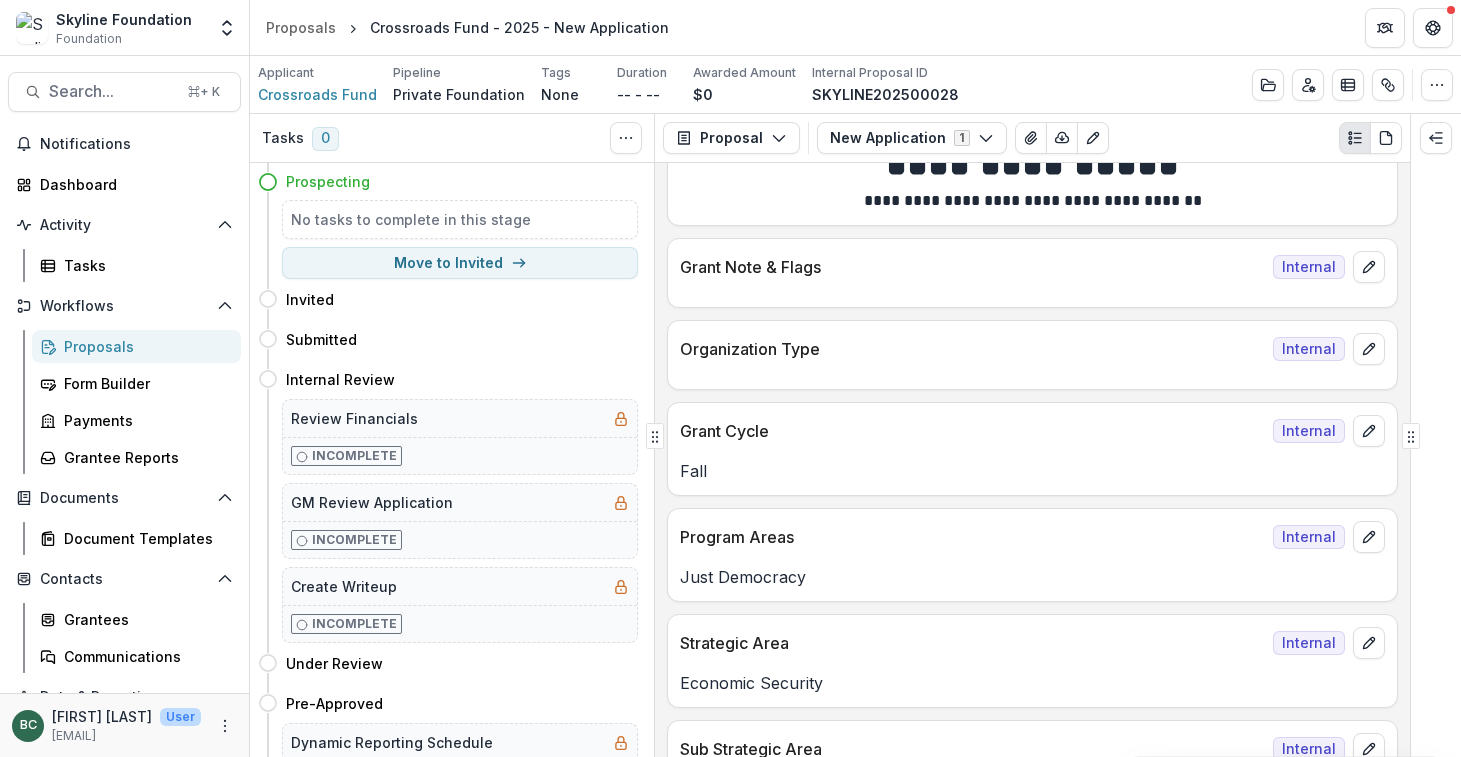 scroll, scrollTop: 0, scrollLeft: 0, axis: both 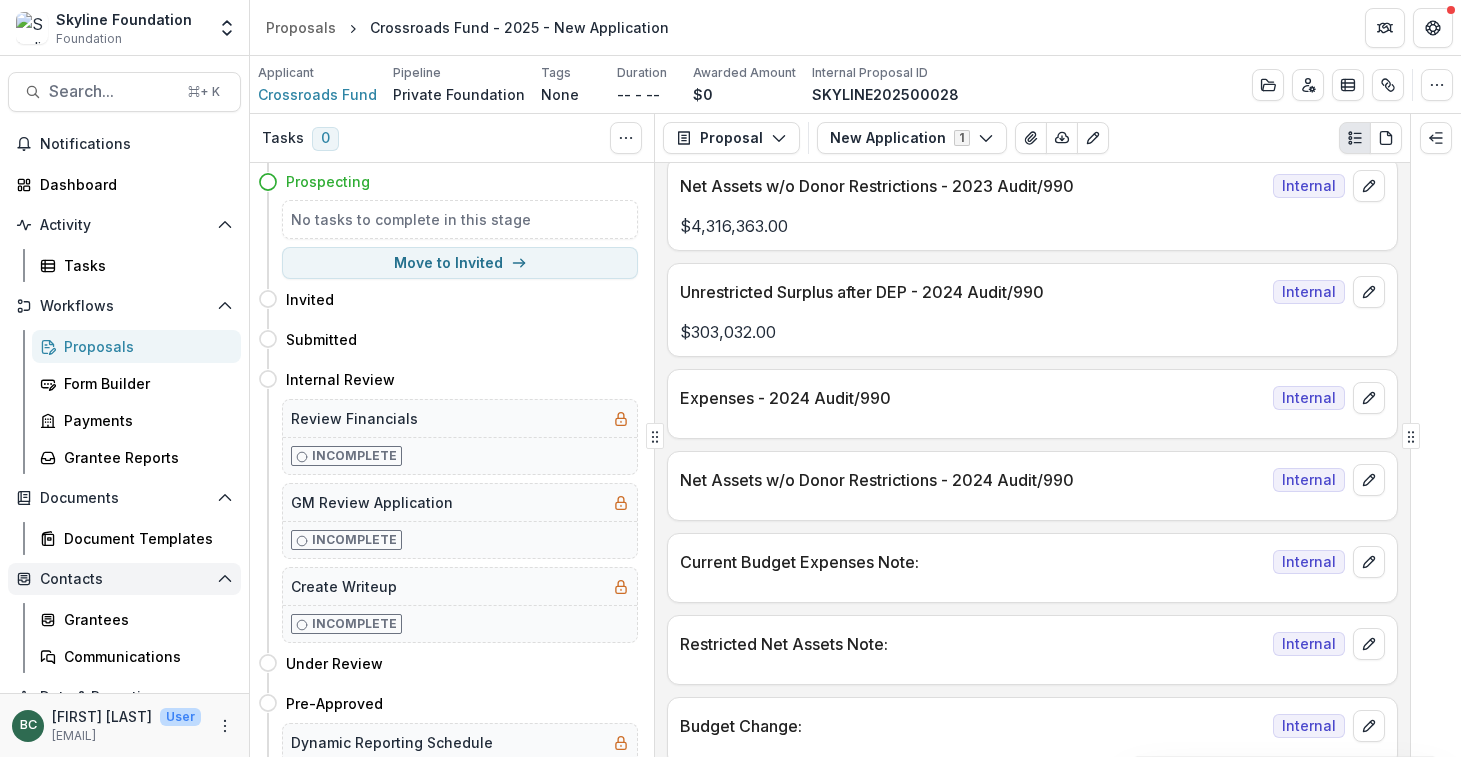 click on "Contacts" at bounding box center (124, 579) 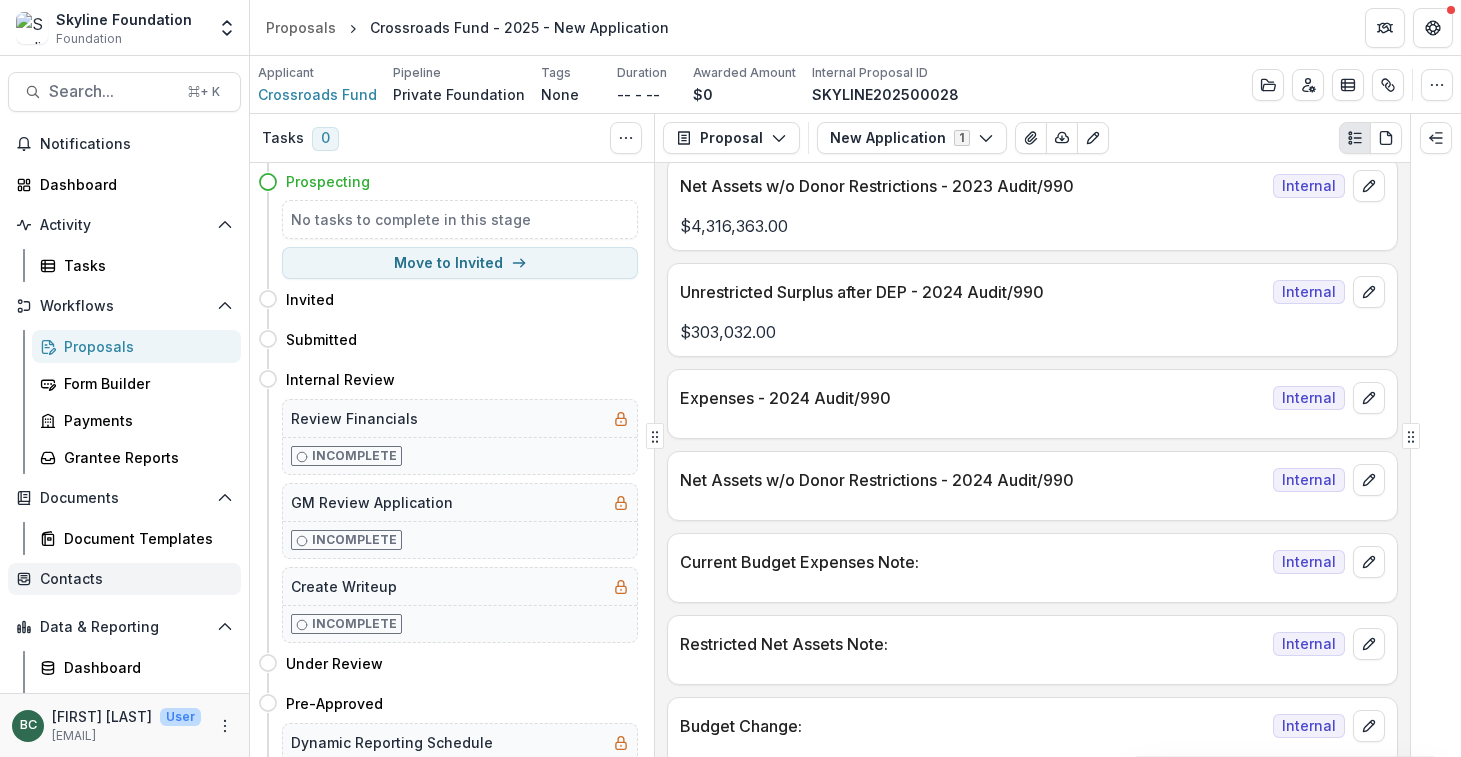 click on "Contacts" at bounding box center [132, 579] 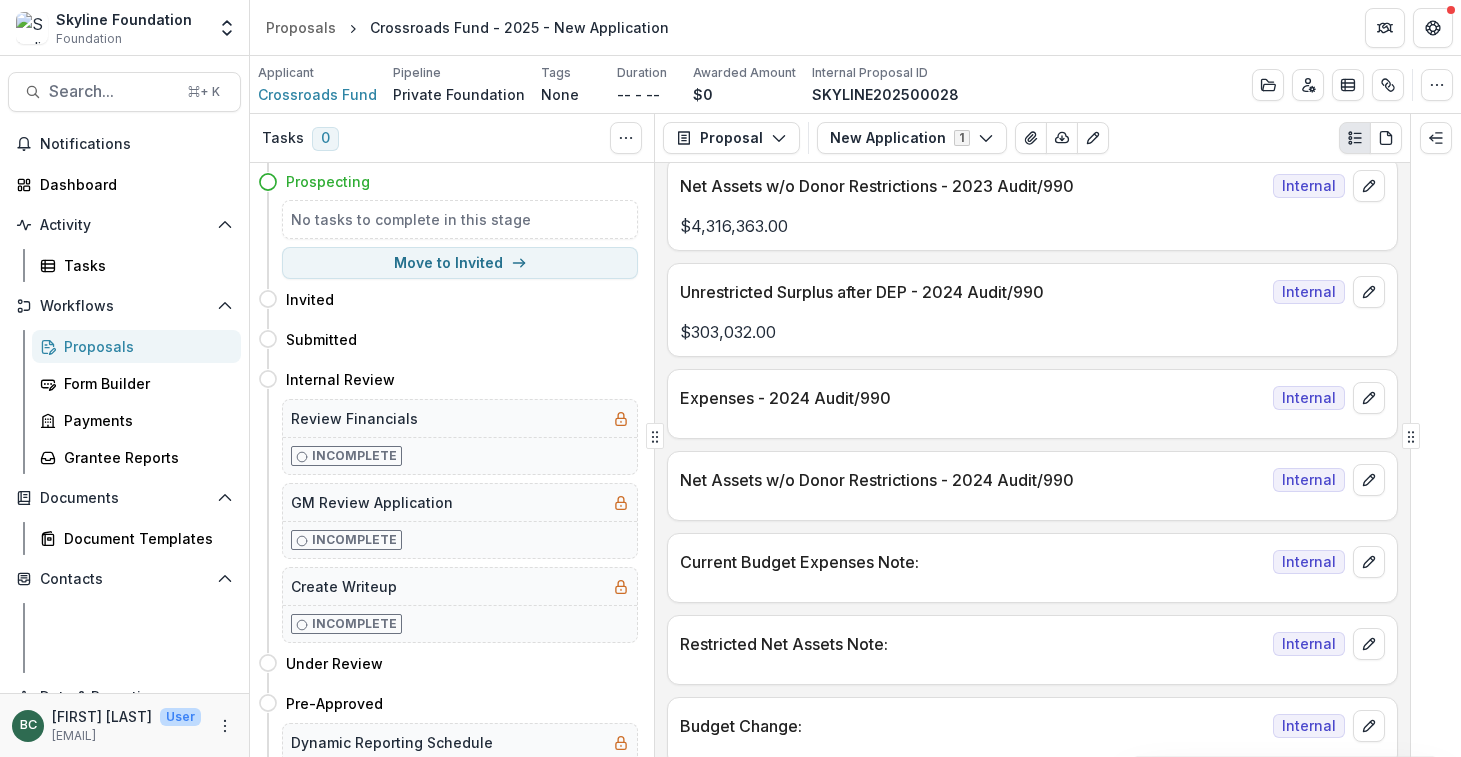 click on "Grantees" at bounding box center (144, 619) 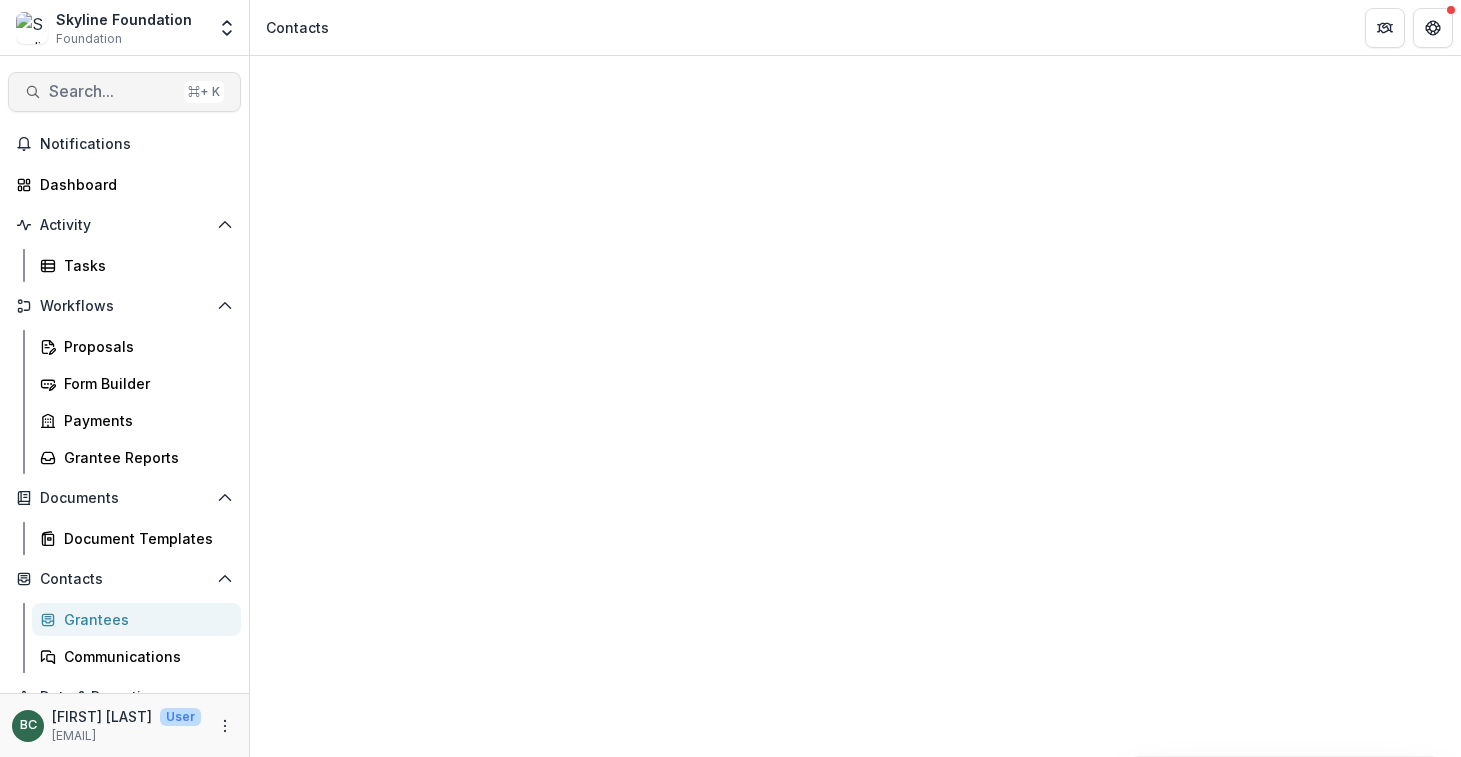 click on "Search... ⌘  + K" at bounding box center (124, 92) 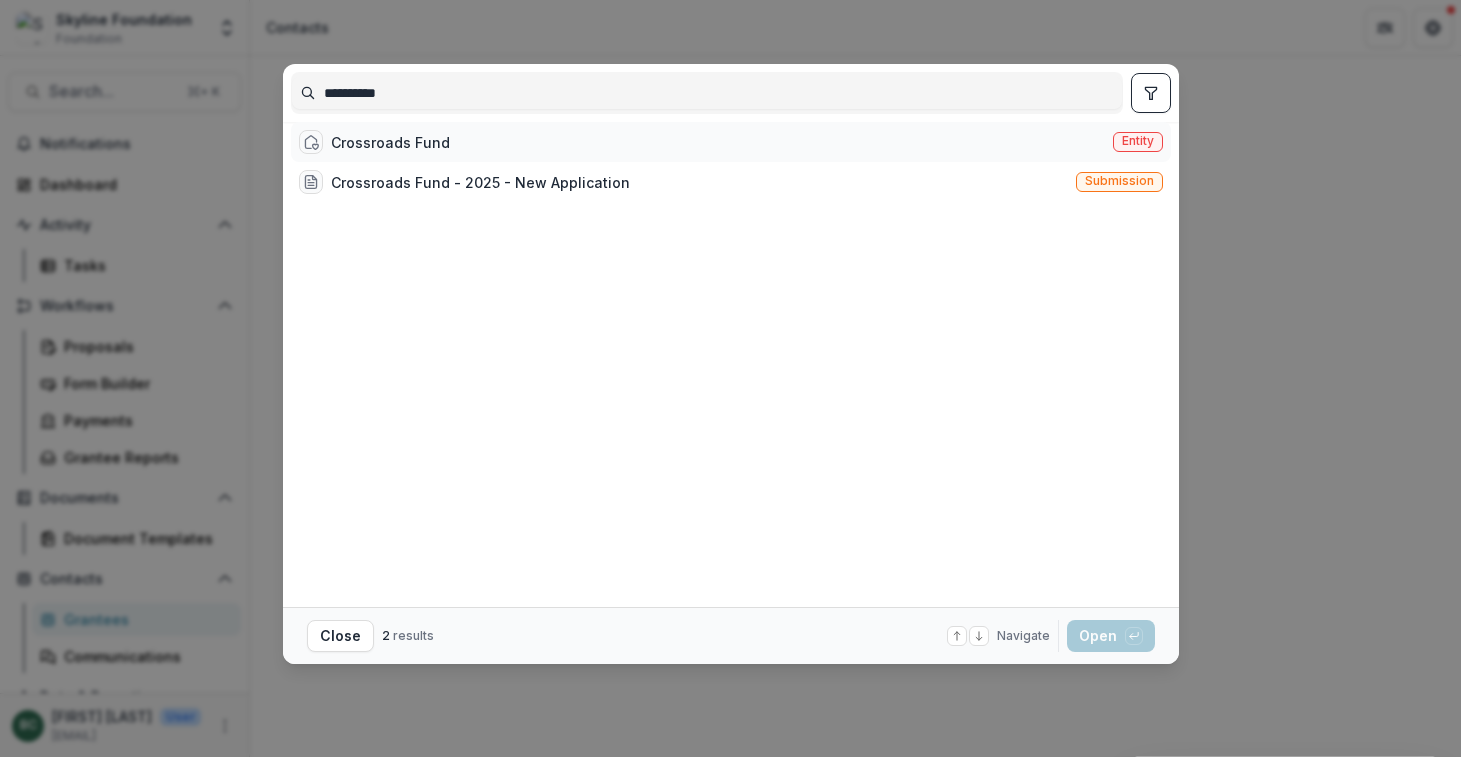 type on "**********" 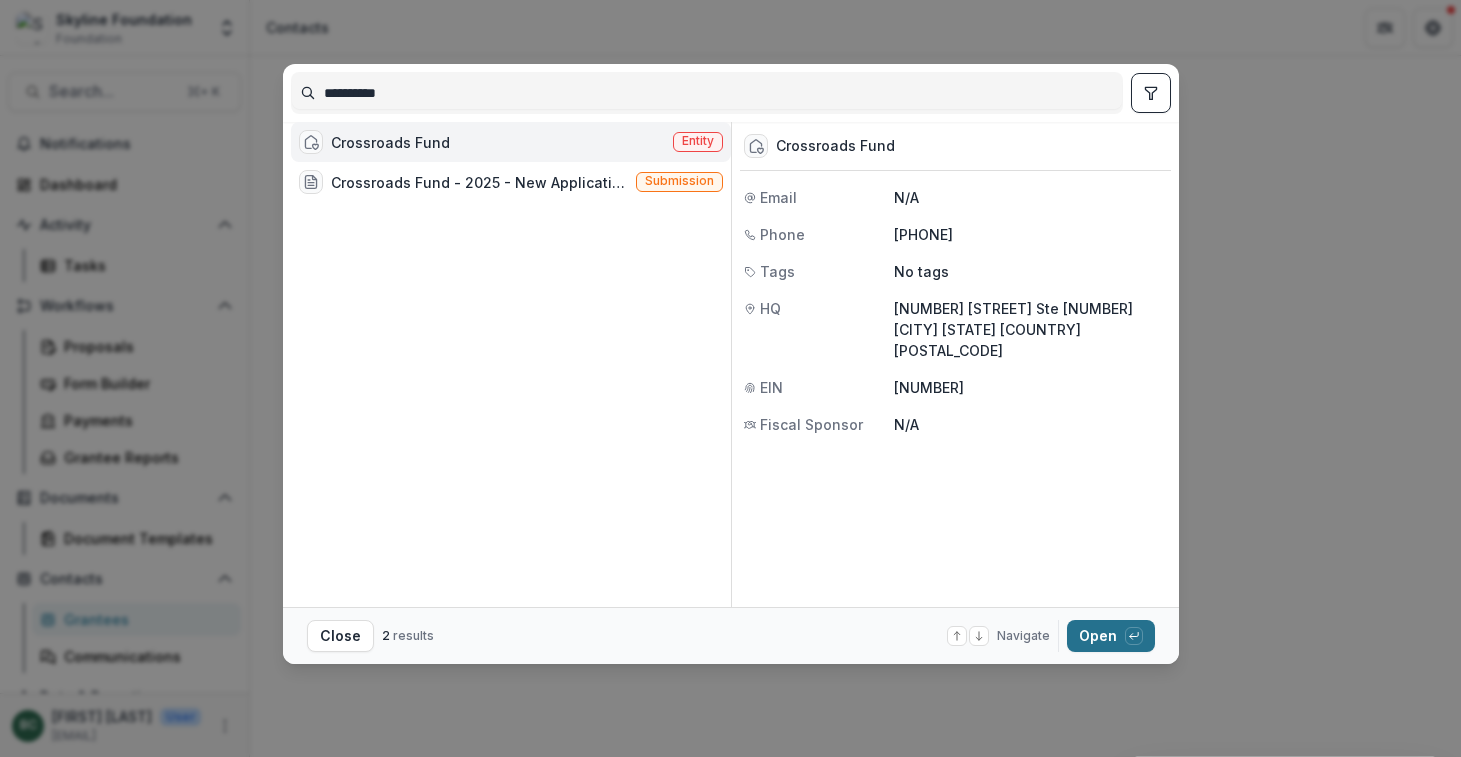 click on "Open with enter key" at bounding box center [1111, 636] 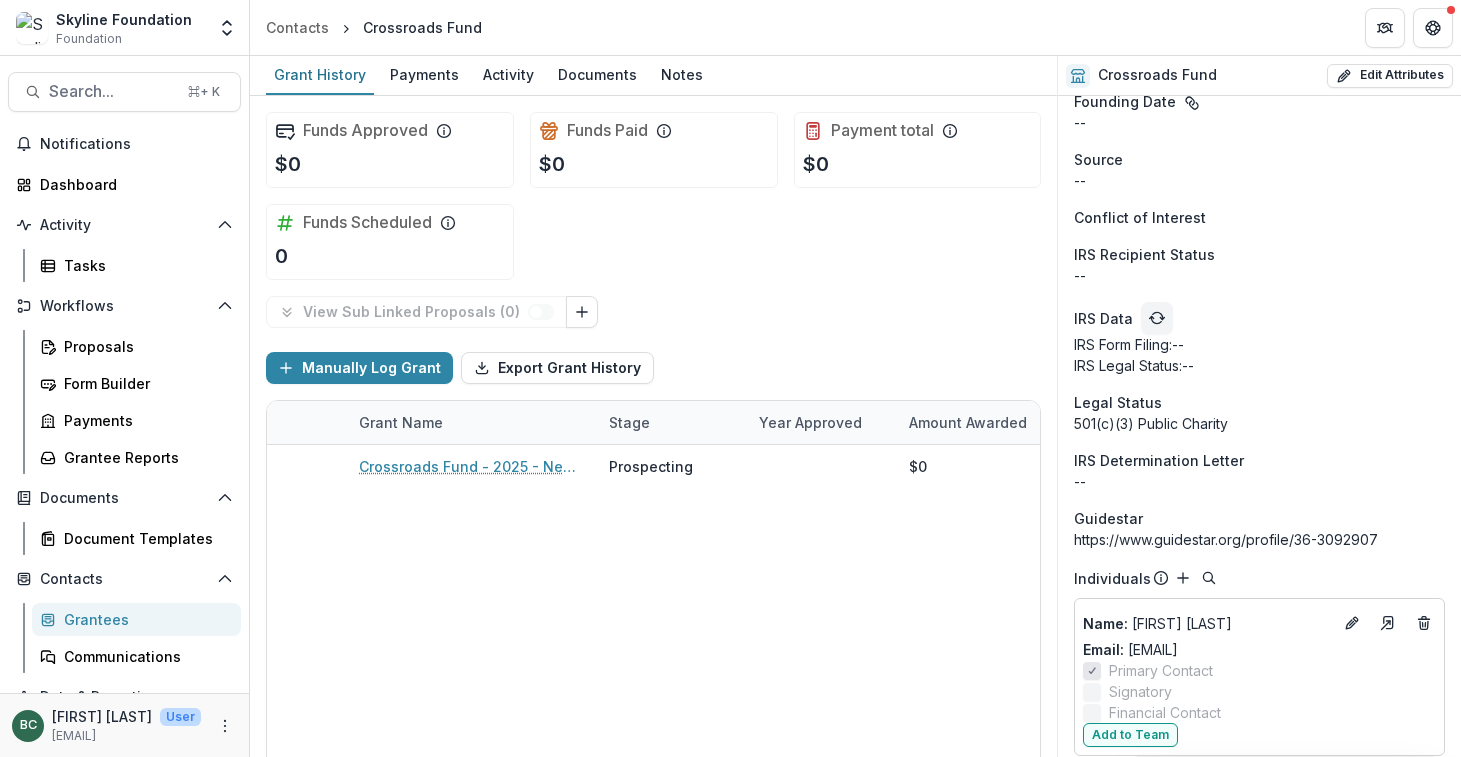 scroll, scrollTop: 1625, scrollLeft: 0, axis: vertical 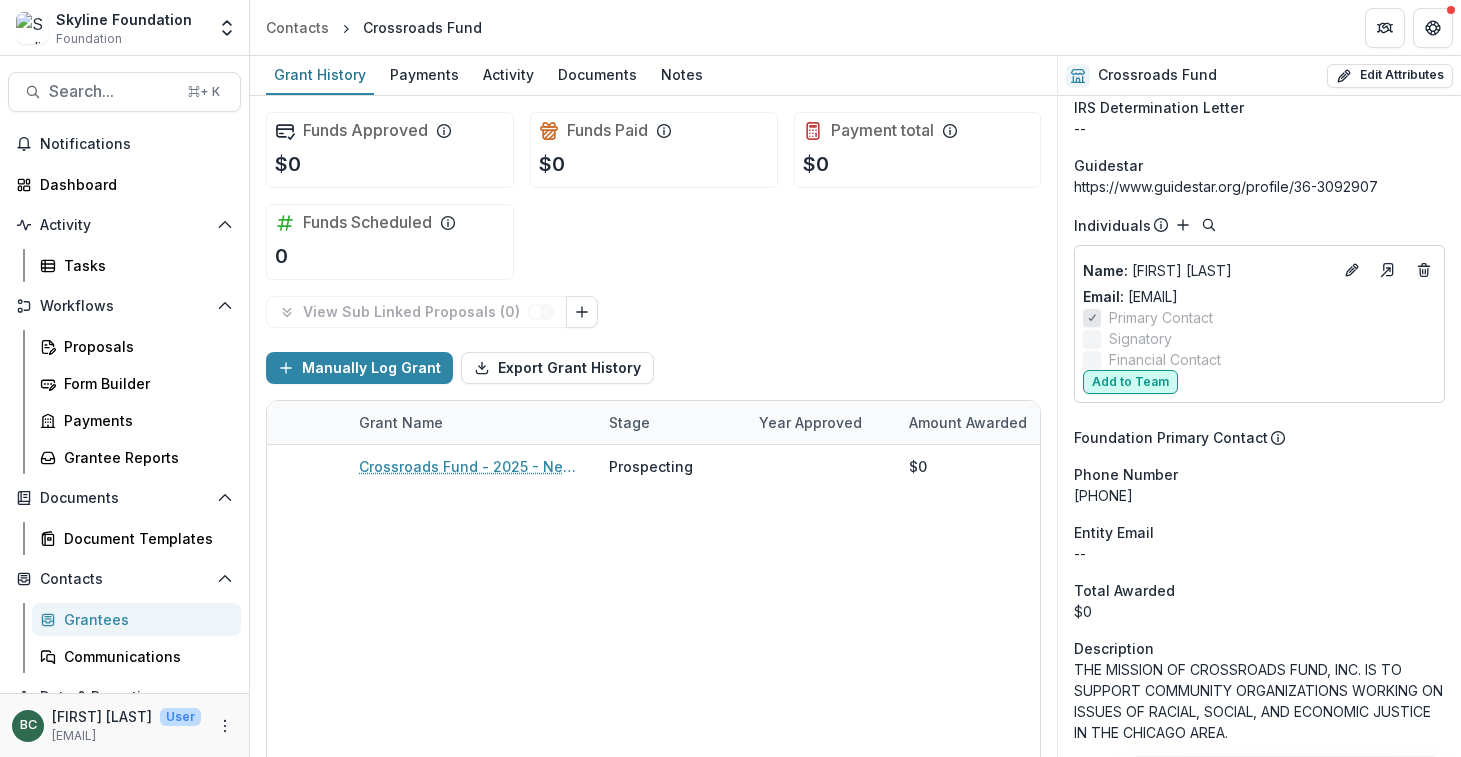 click on "Add to Team" at bounding box center (1130, 382) 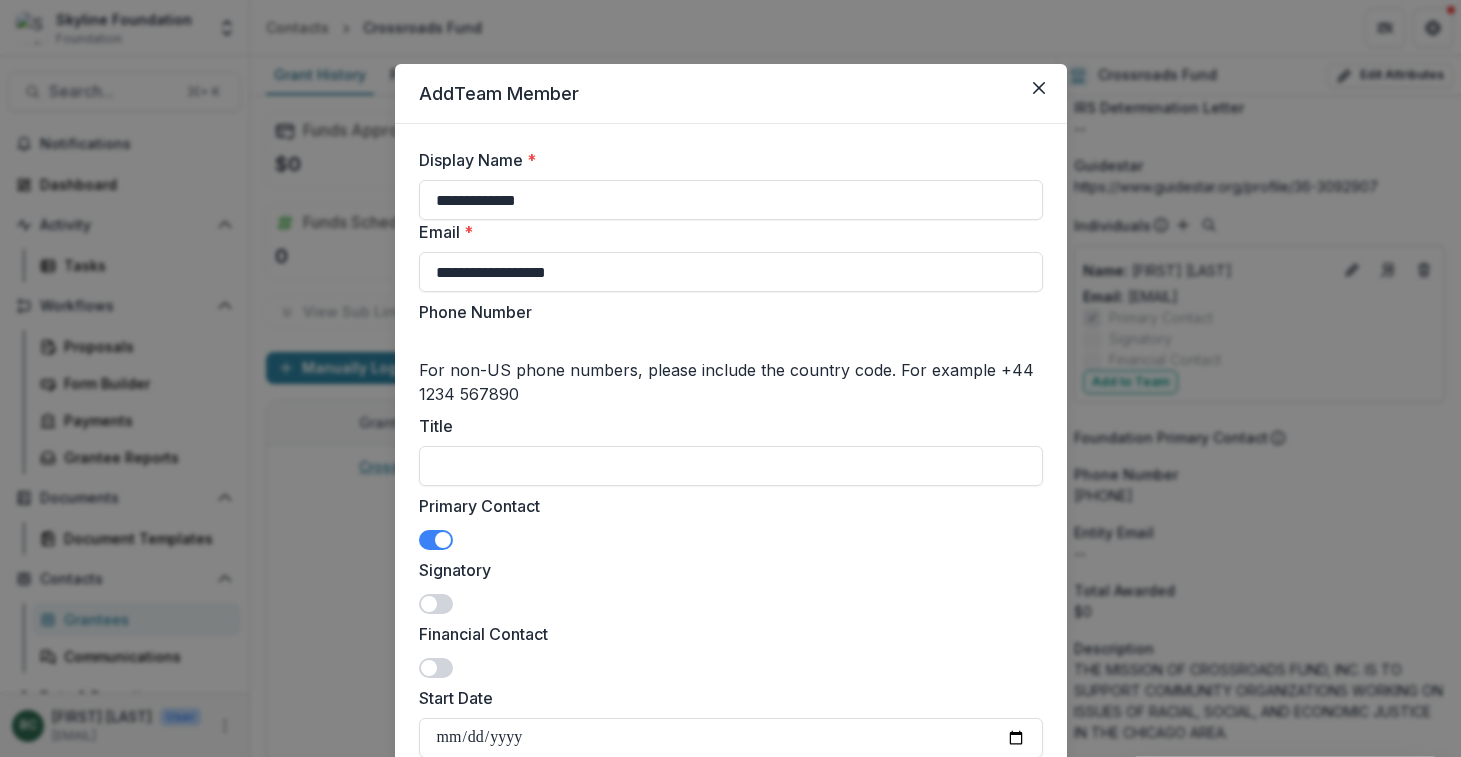 scroll, scrollTop: 362, scrollLeft: 0, axis: vertical 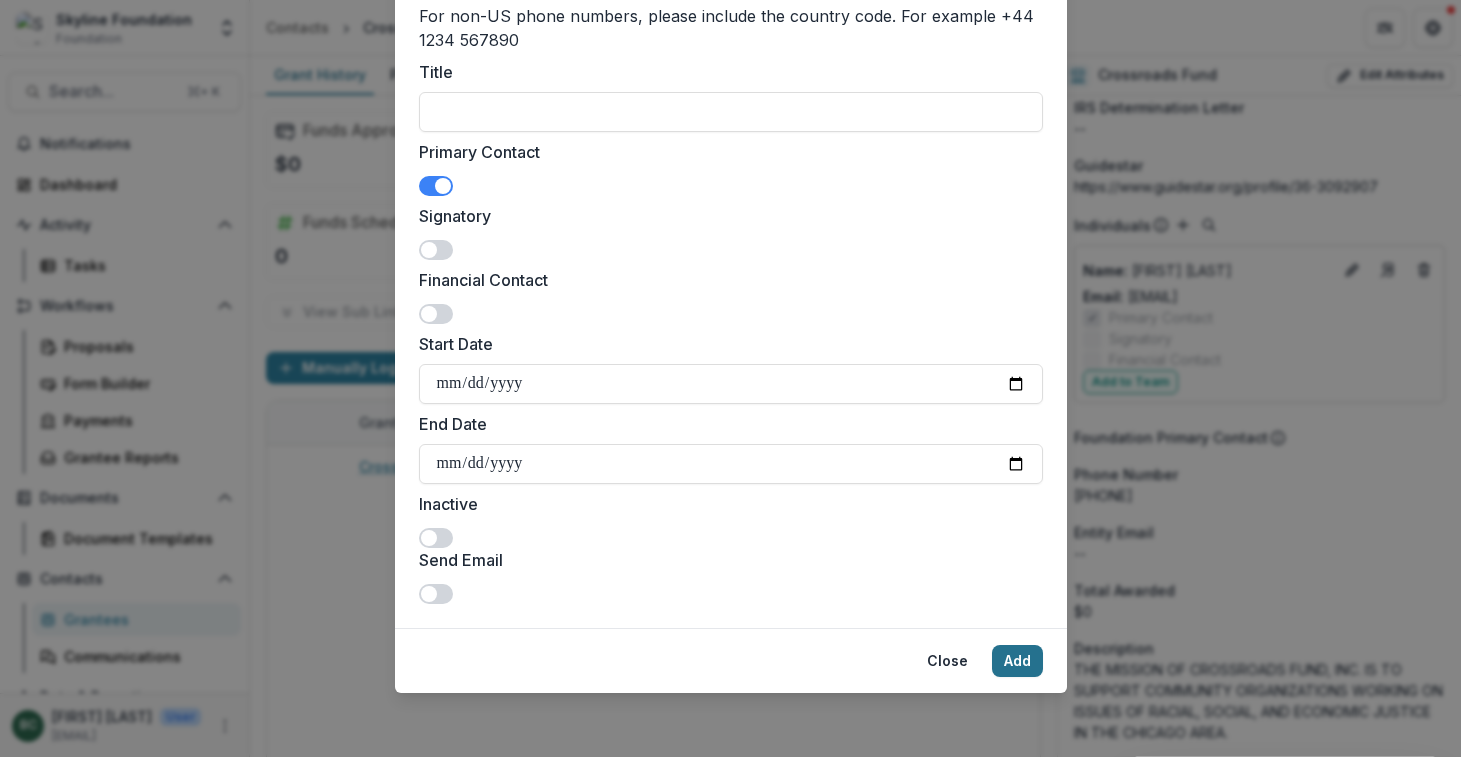 click on "Add" at bounding box center [1017, 661] 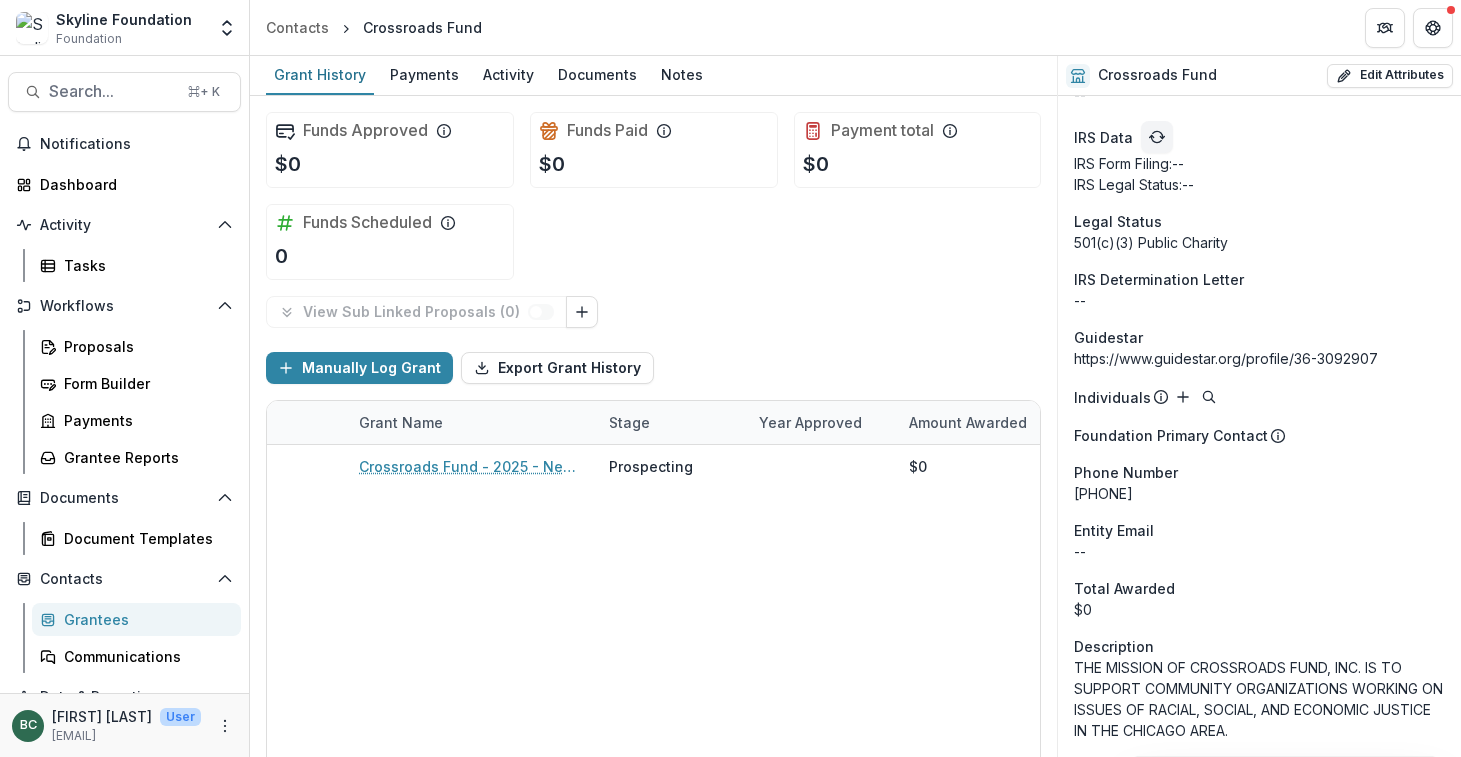 scroll, scrollTop: 1676, scrollLeft: 0, axis: vertical 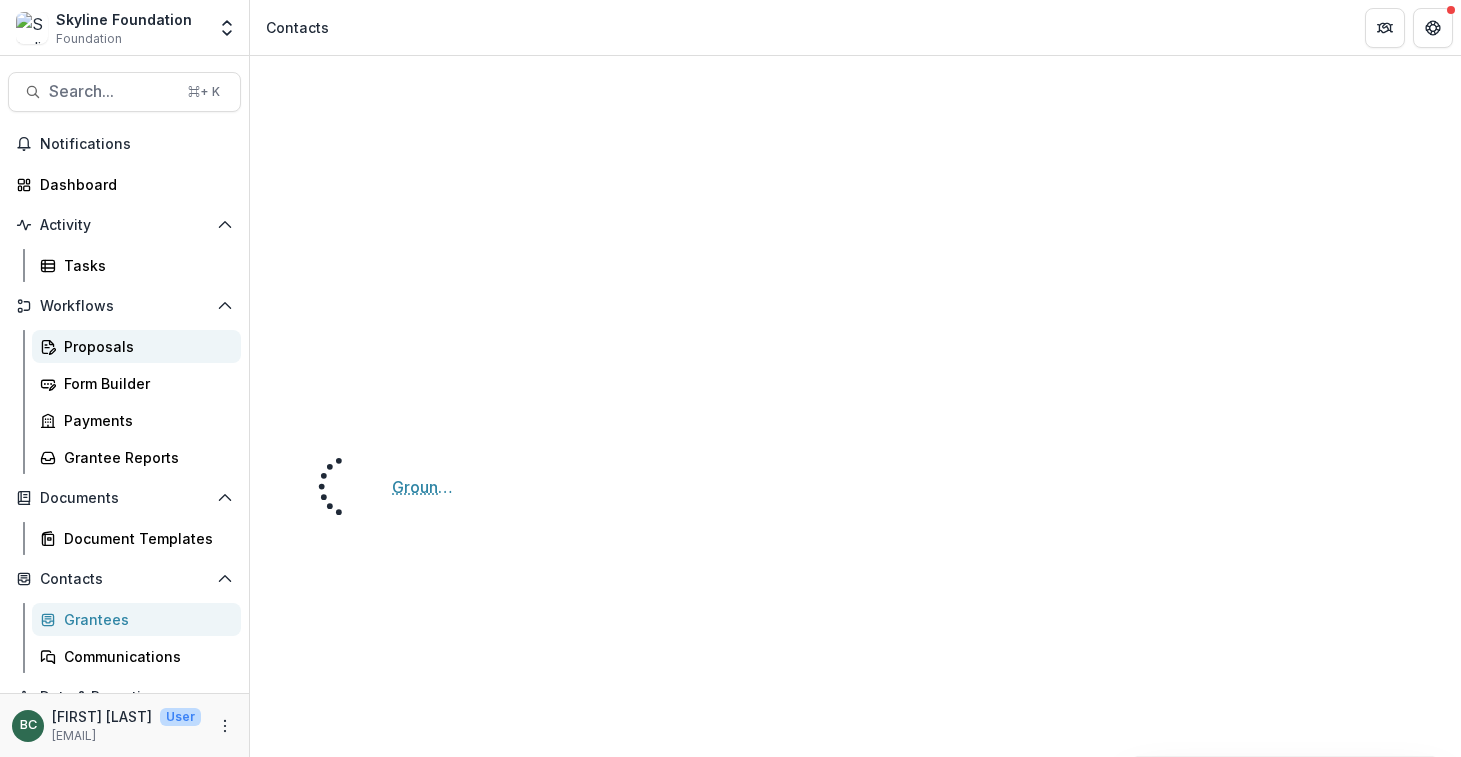 click on "Proposals" at bounding box center (144, 346) 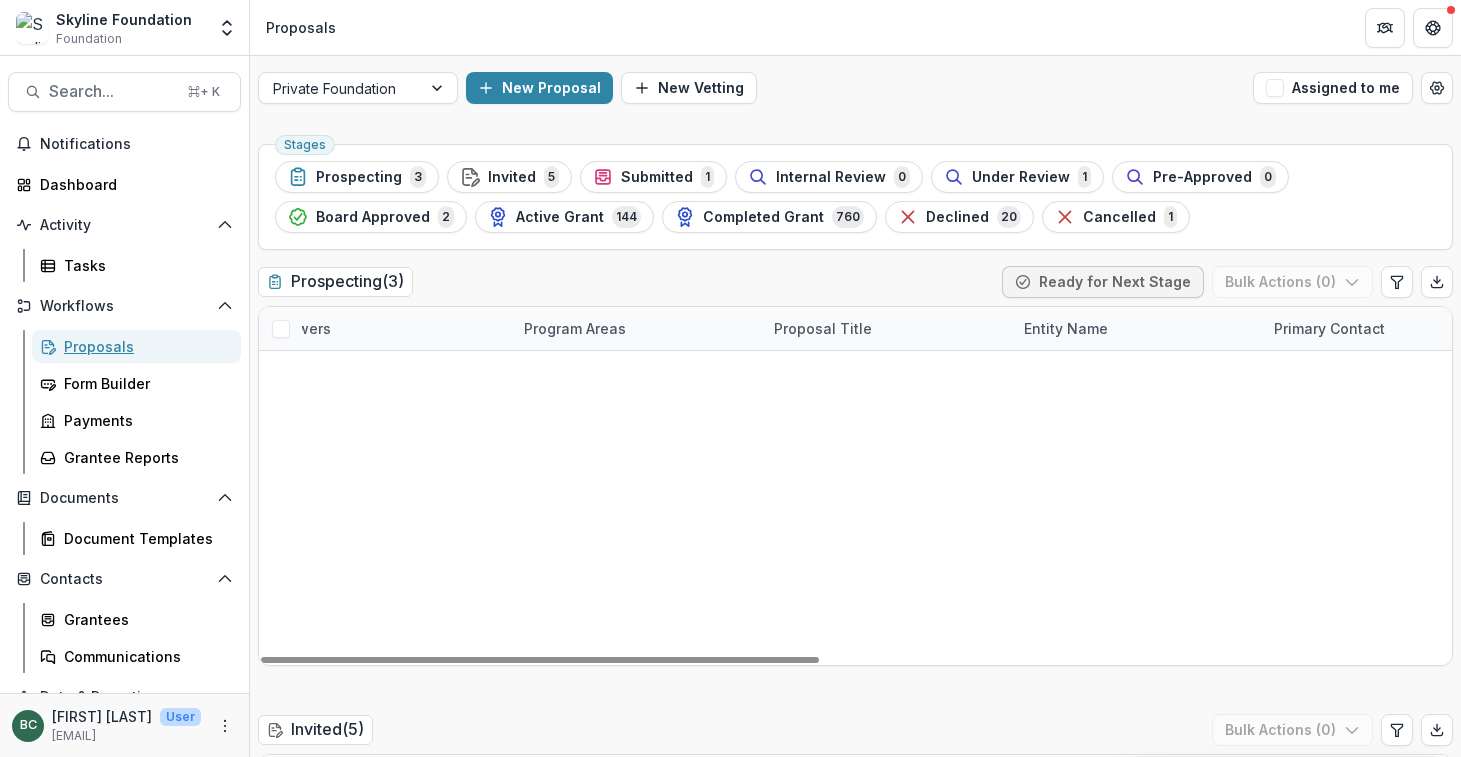 scroll, scrollTop: 0, scrollLeft: 0, axis: both 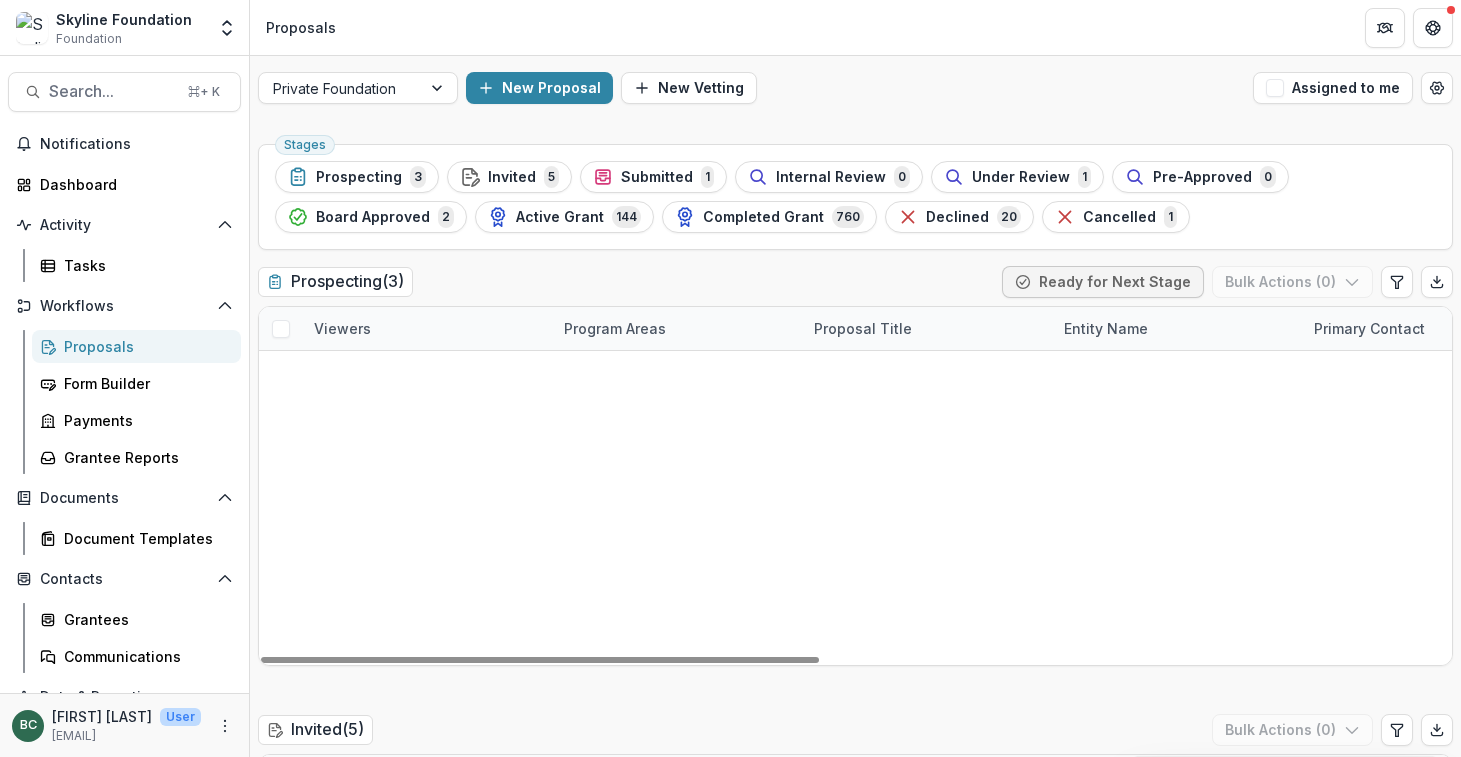 click on "Crossroads Fund" at bounding box center (1123, 415) 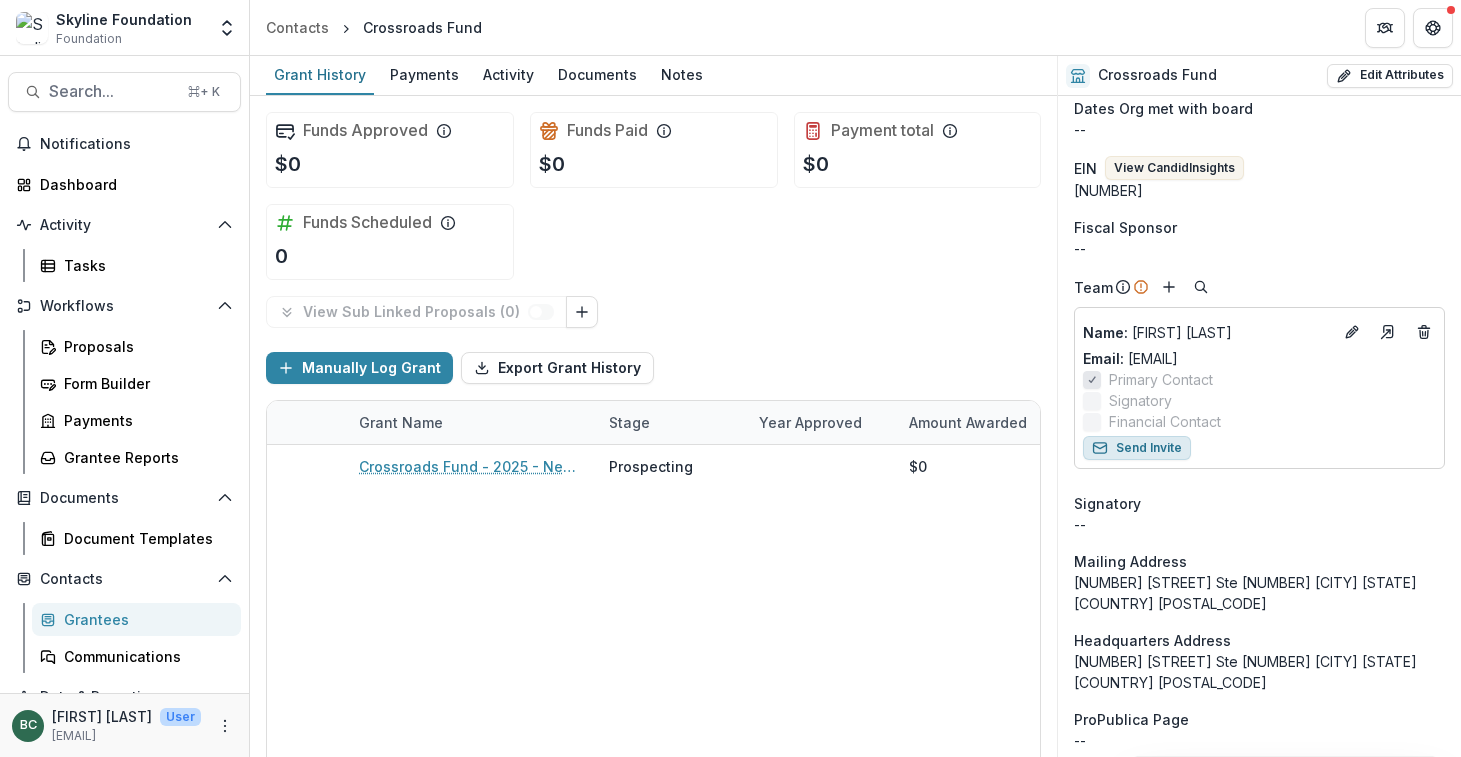 scroll, scrollTop: 417, scrollLeft: 0, axis: vertical 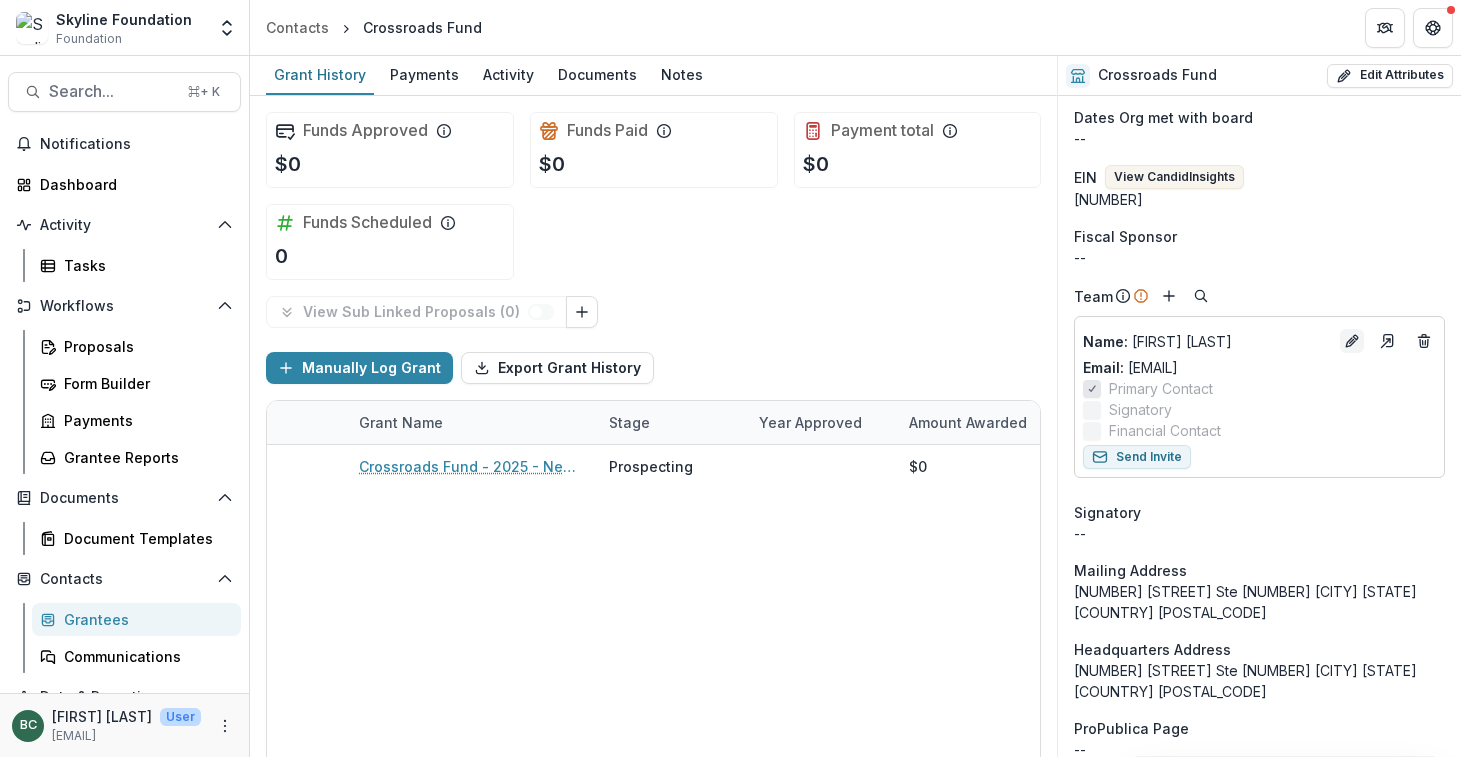 click 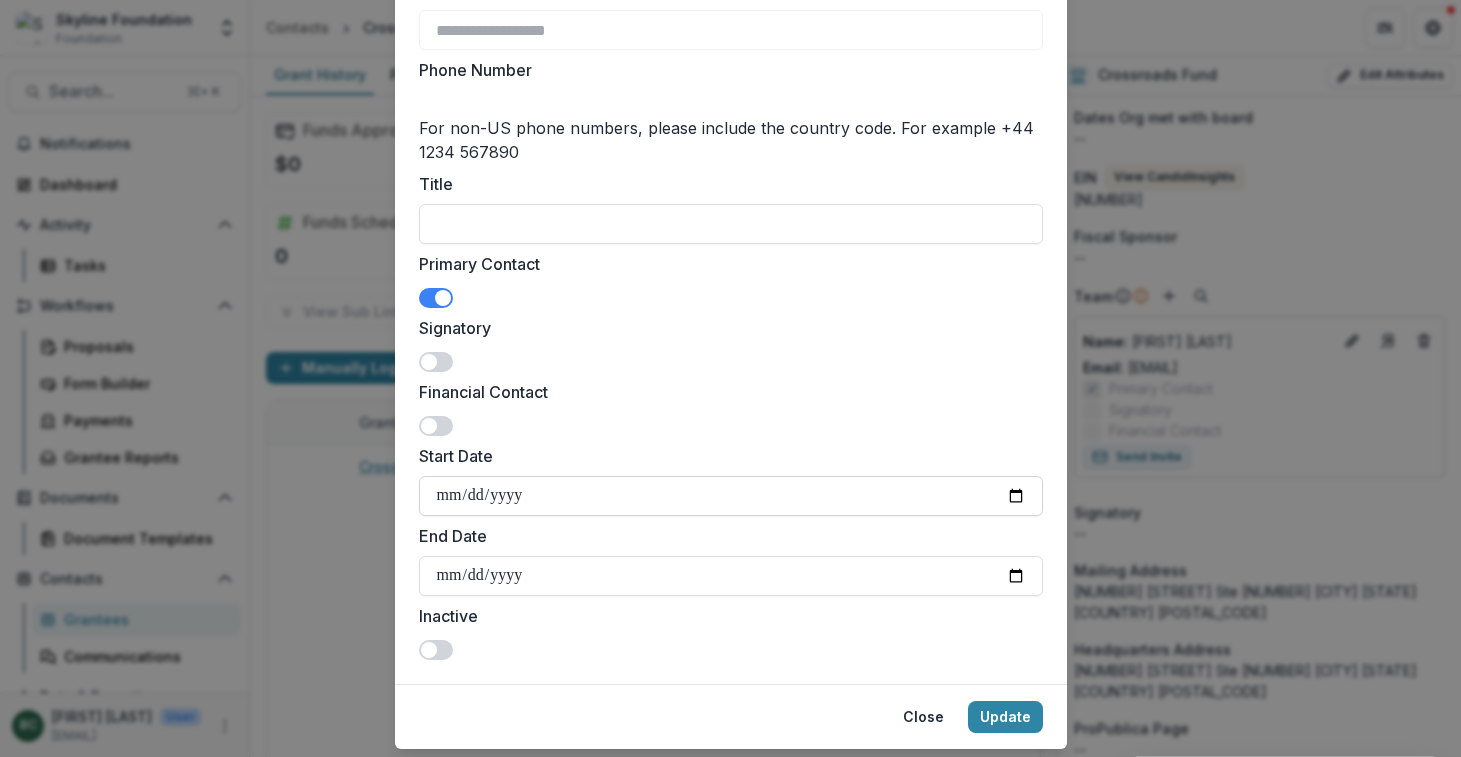 scroll, scrollTop: 0, scrollLeft: 0, axis: both 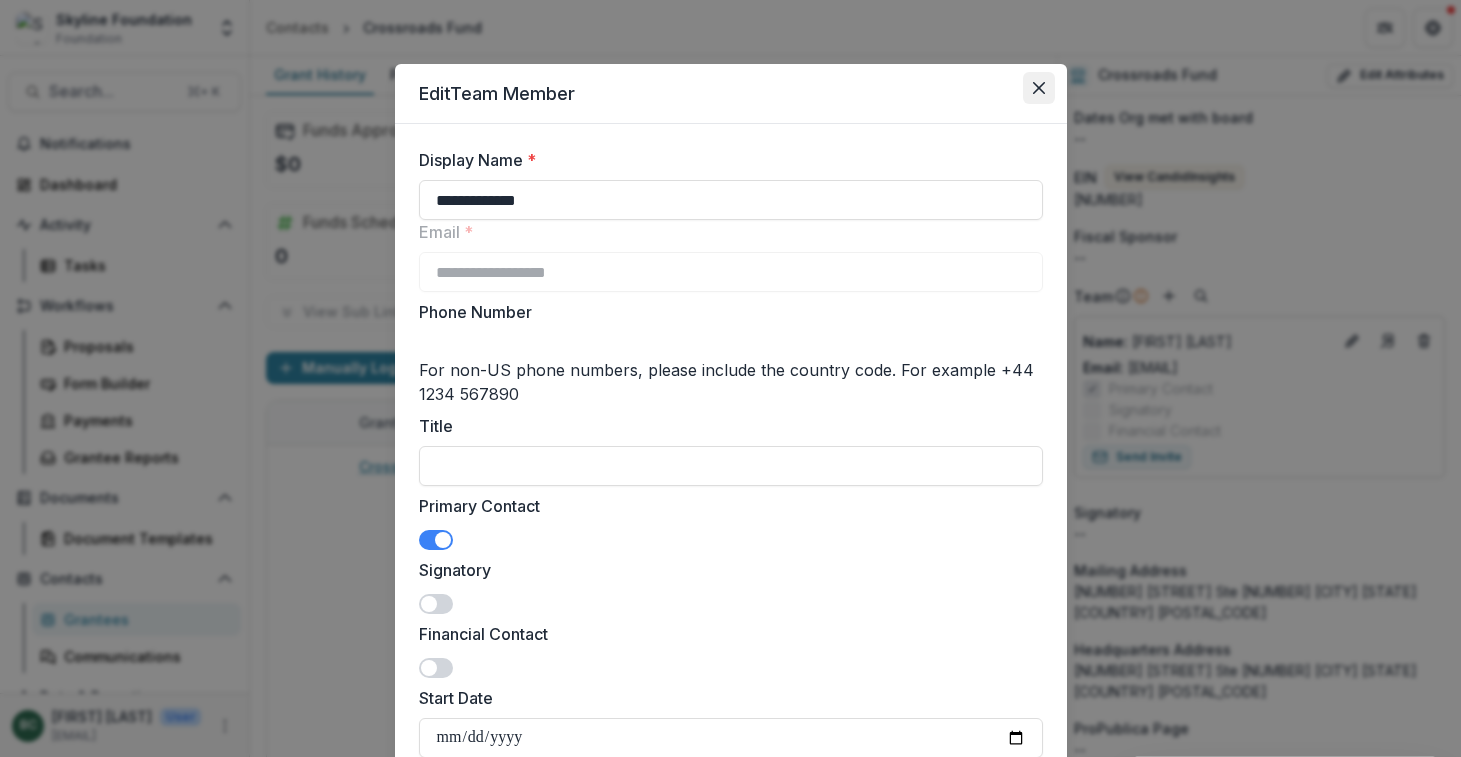 click 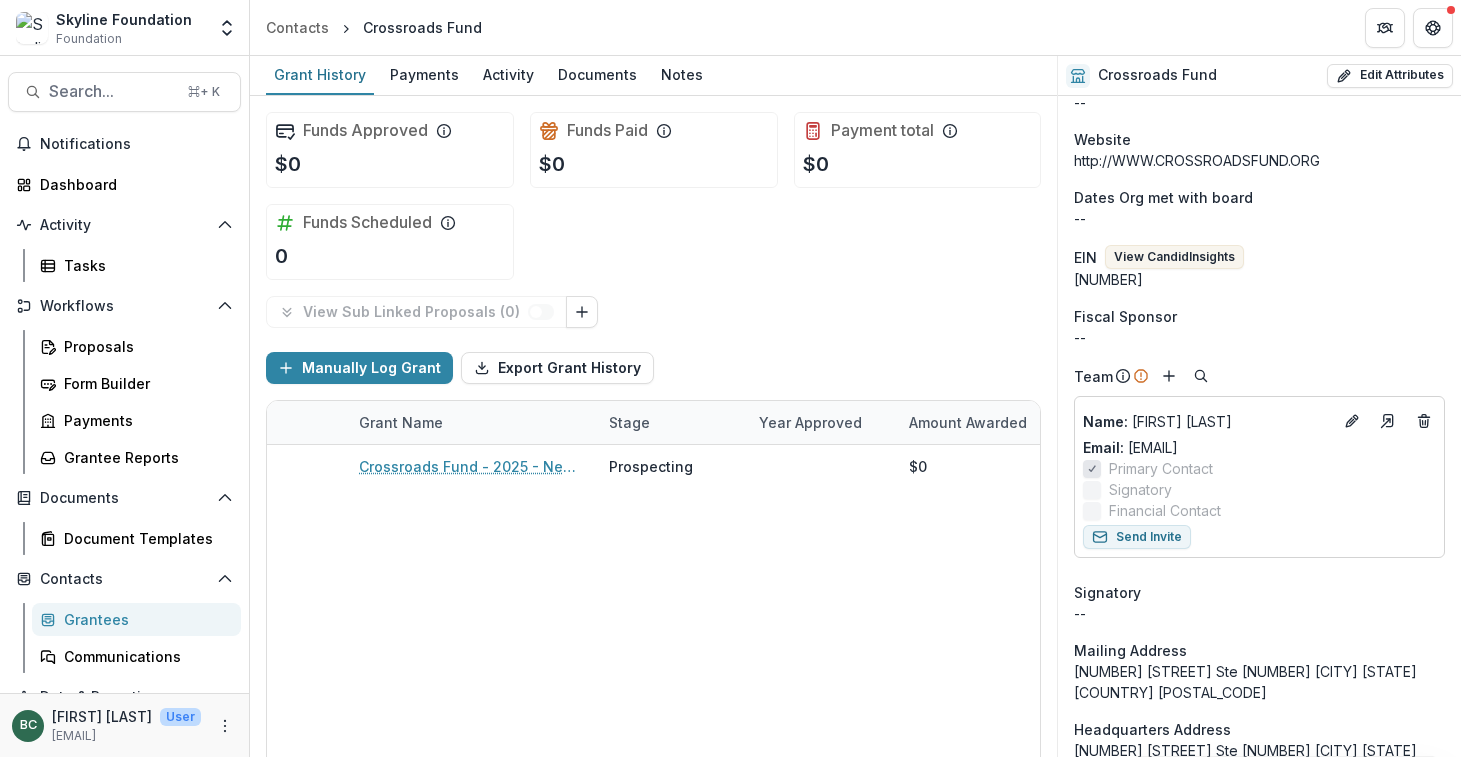 scroll, scrollTop: 0, scrollLeft: 0, axis: both 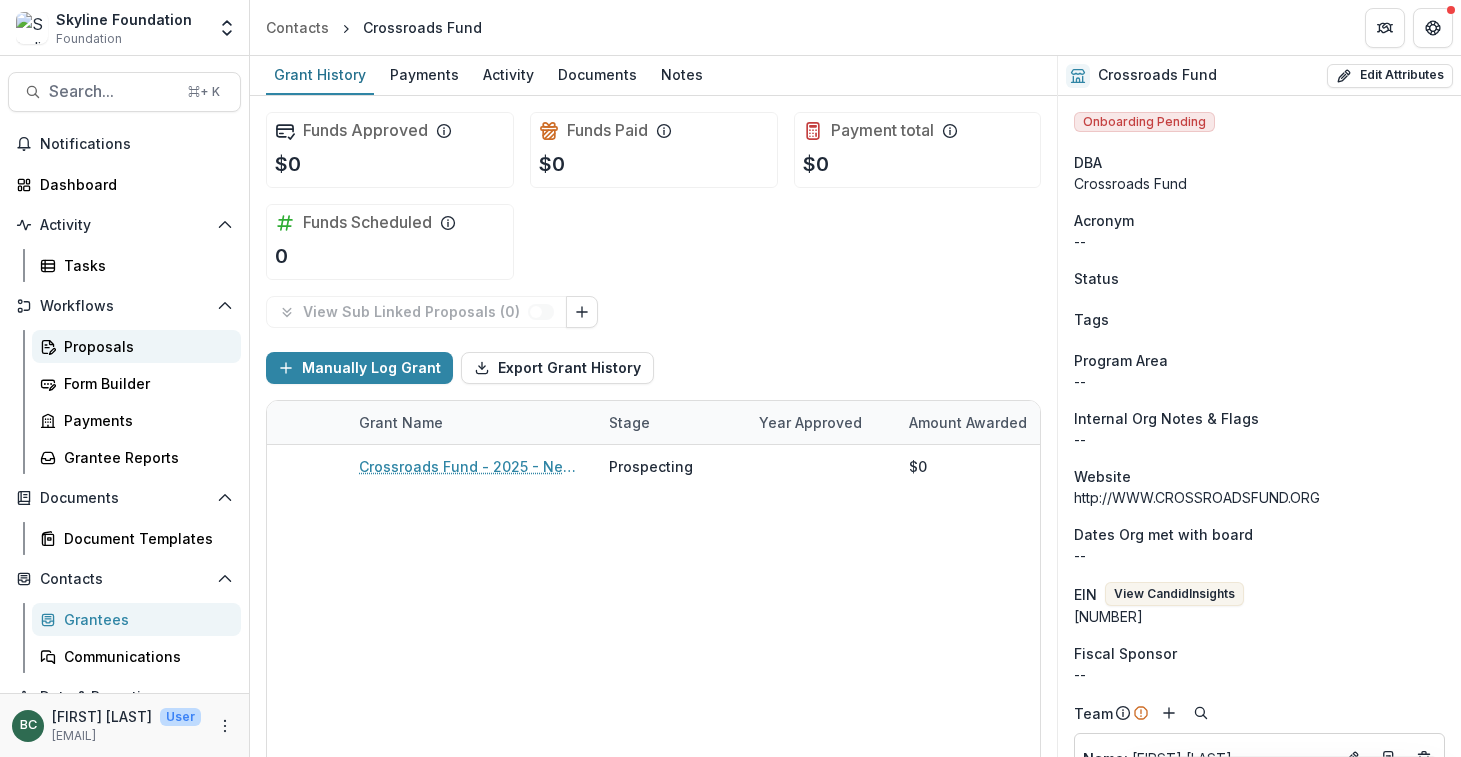 click on "Proposals" at bounding box center [144, 346] 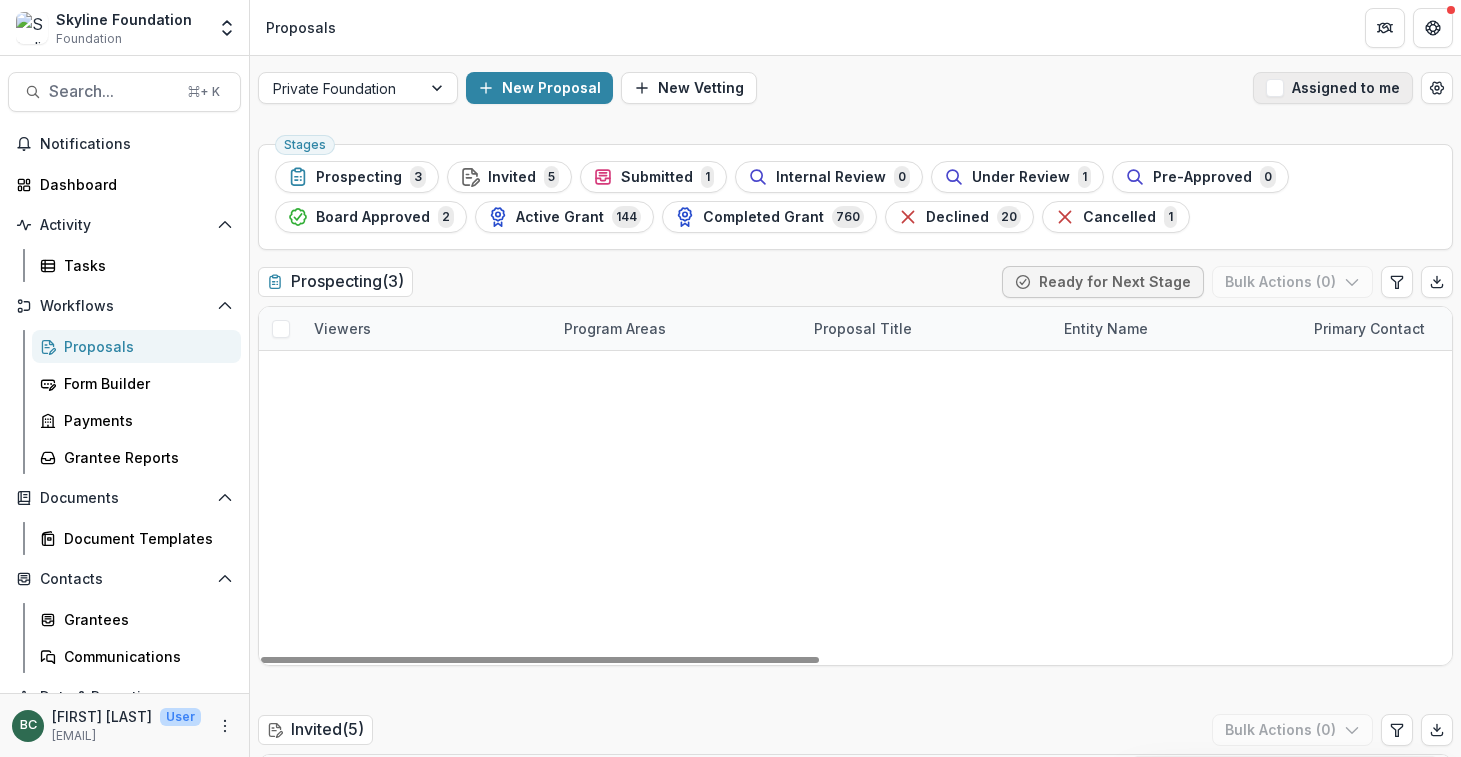 click at bounding box center [1275, 88] 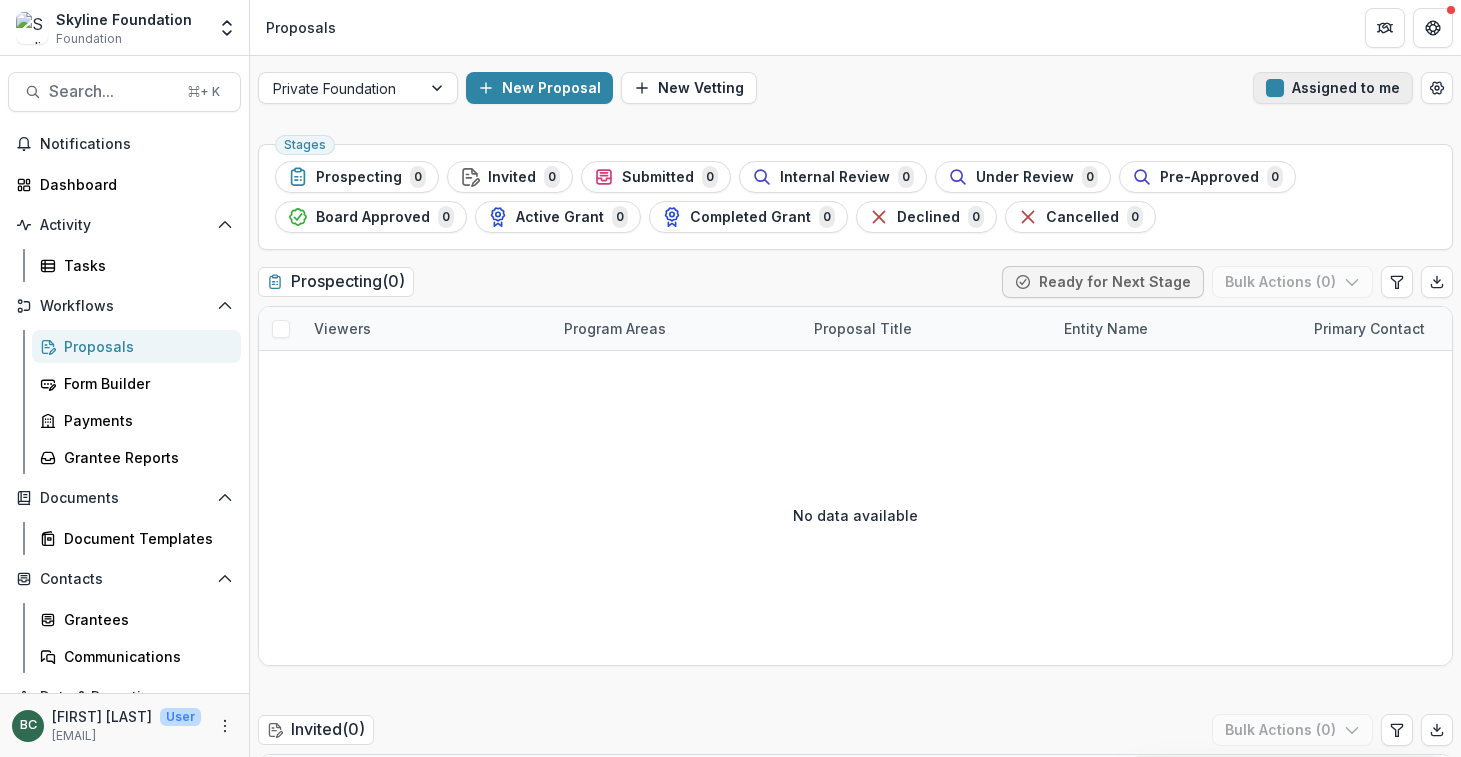 click at bounding box center [1275, 88] 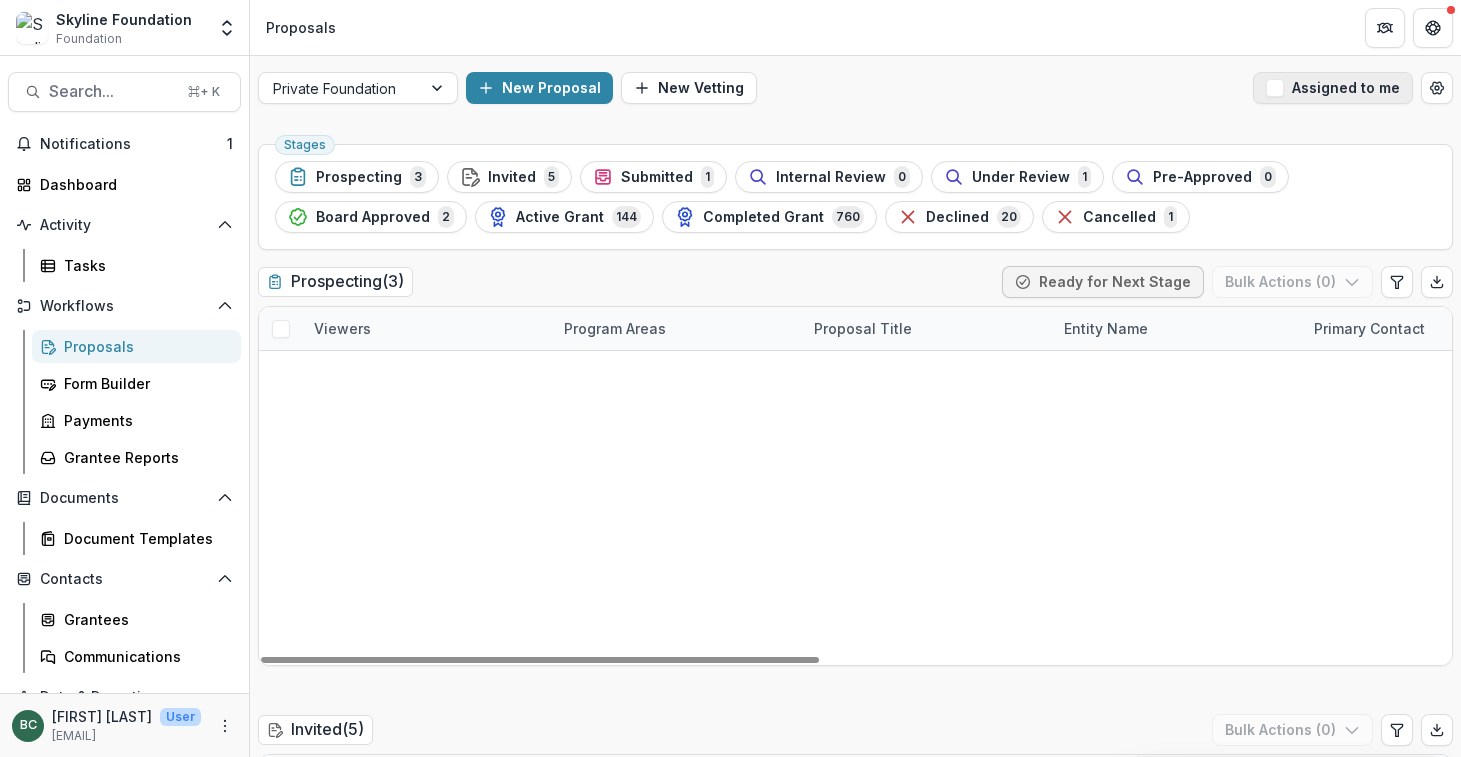 click on "Assigned to me" at bounding box center (1333, 88) 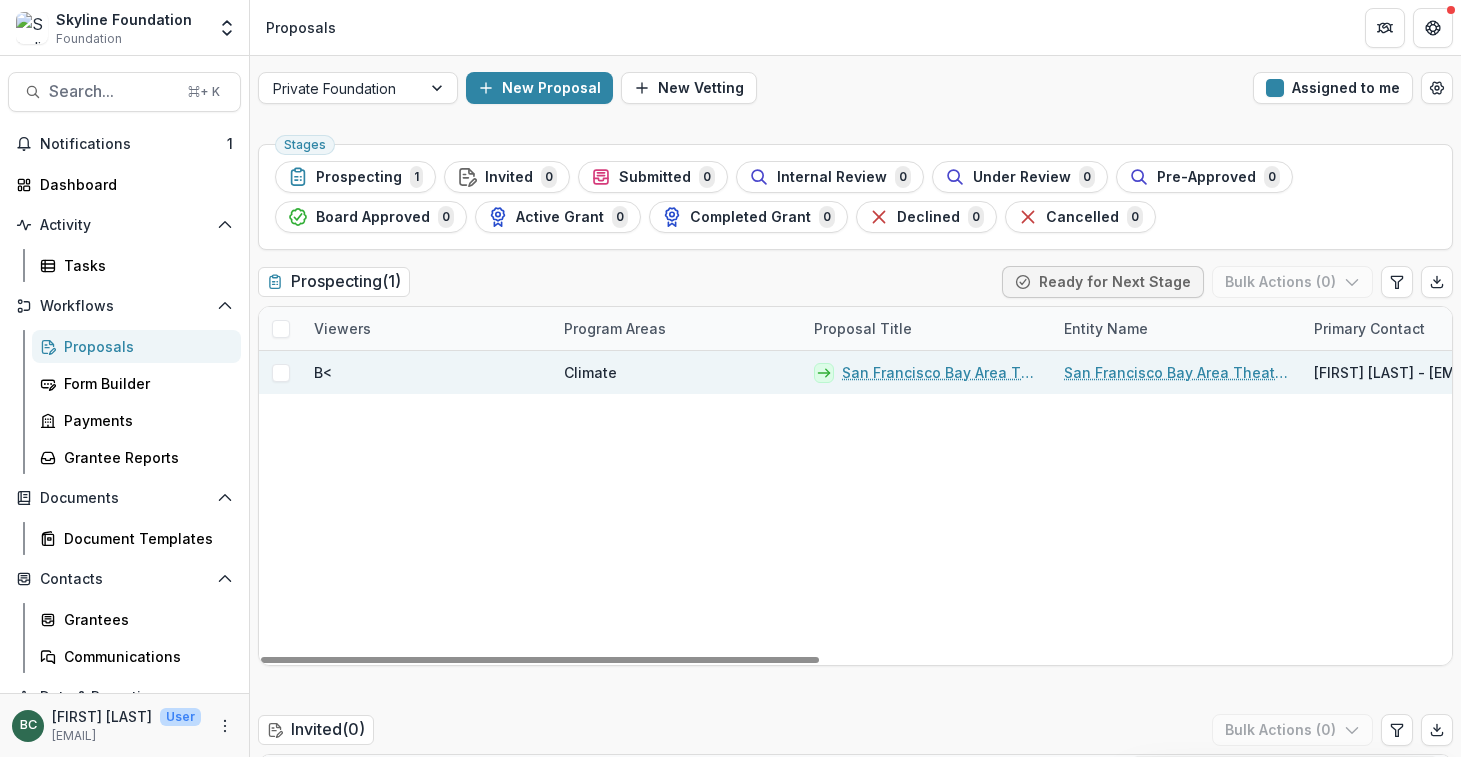 click on "Climate" at bounding box center [677, 372] 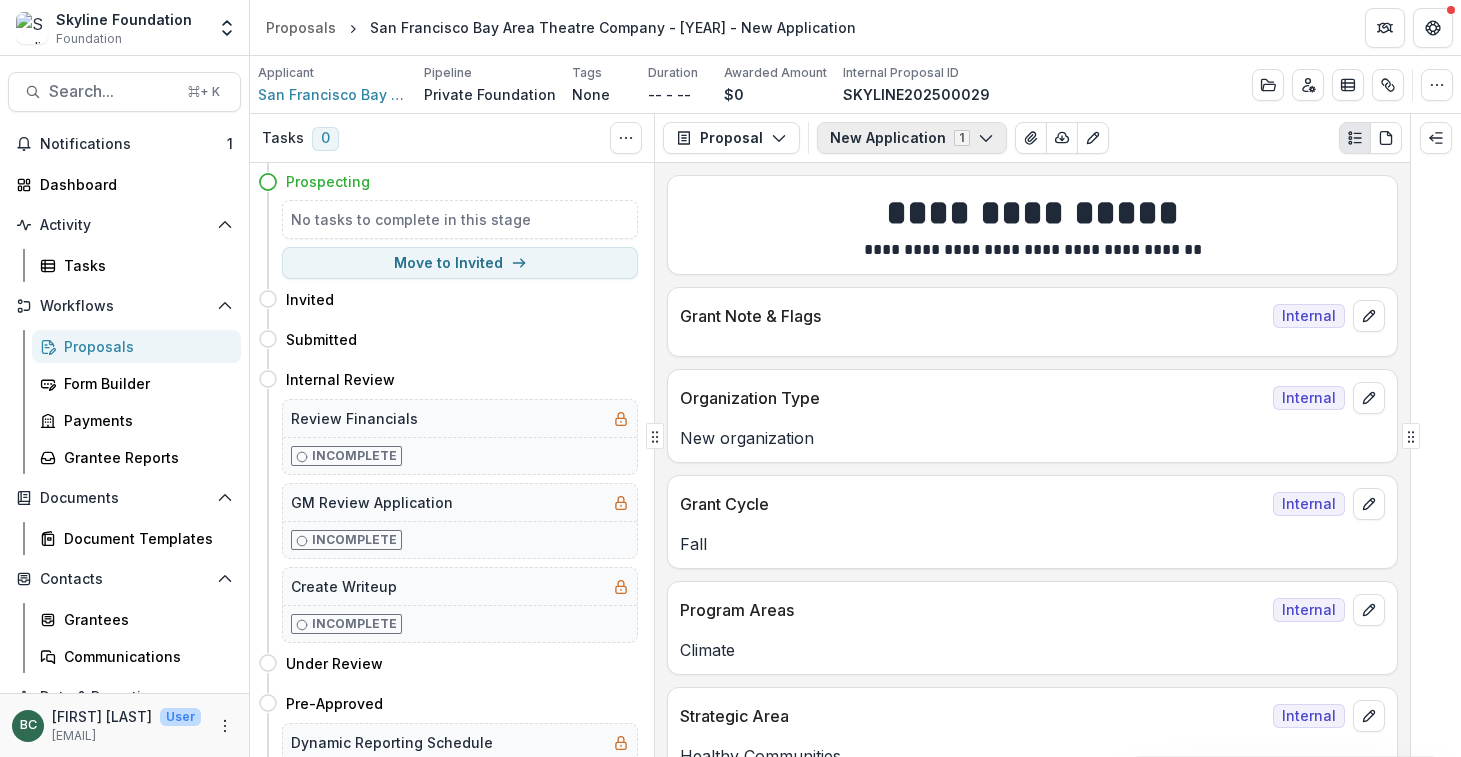 click on "New Application 1" at bounding box center [912, 138] 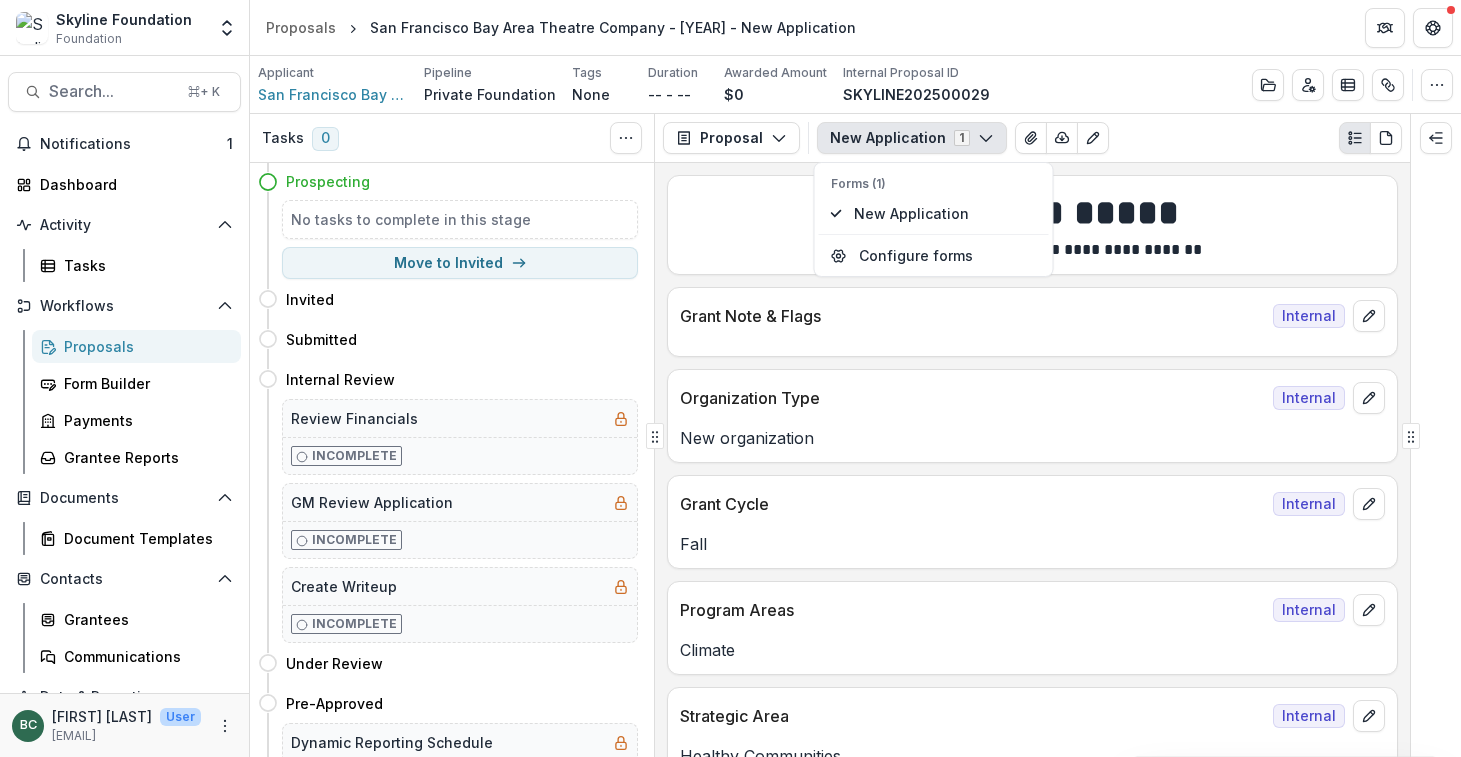 click on "New Application 1" at bounding box center (912, 138) 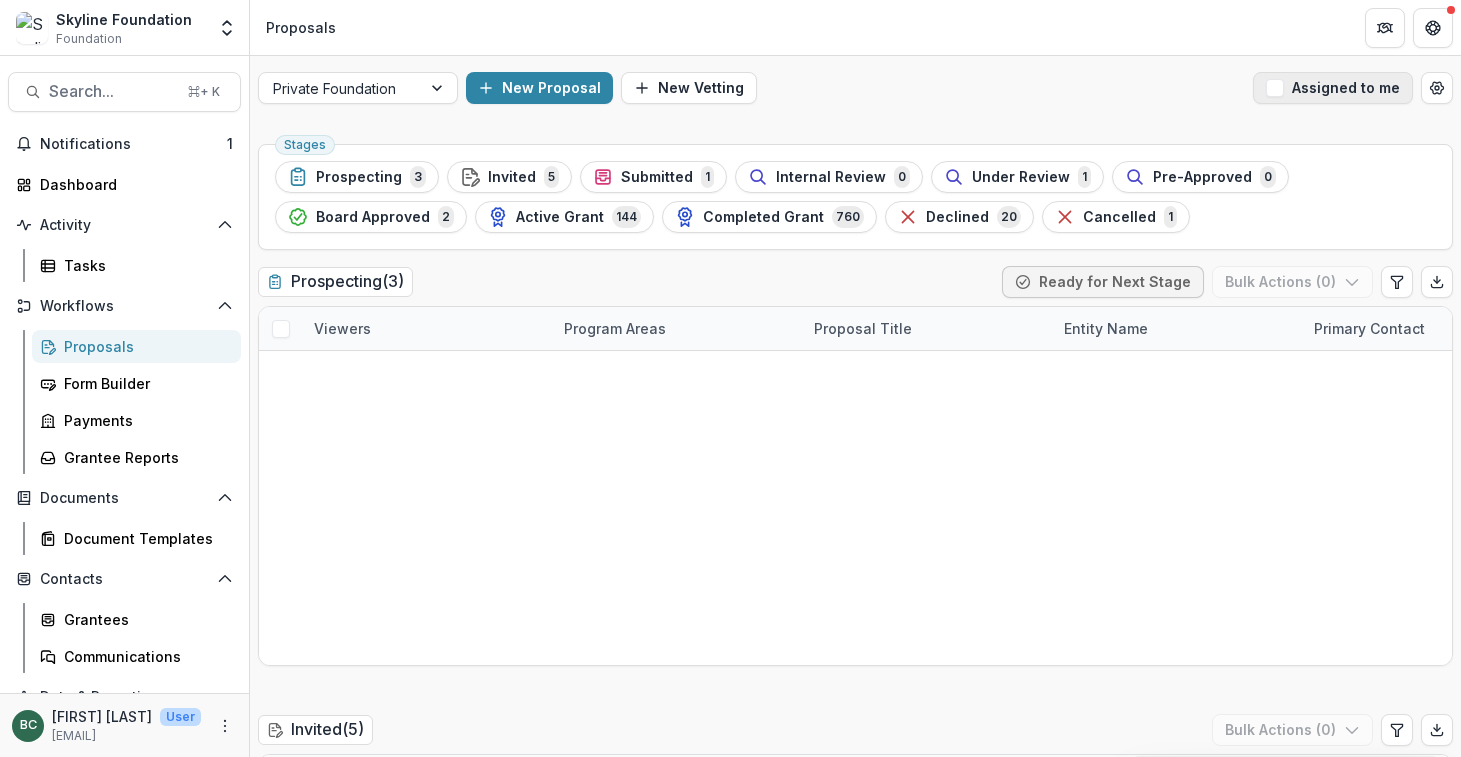 click on "Assigned to me" at bounding box center [1333, 88] 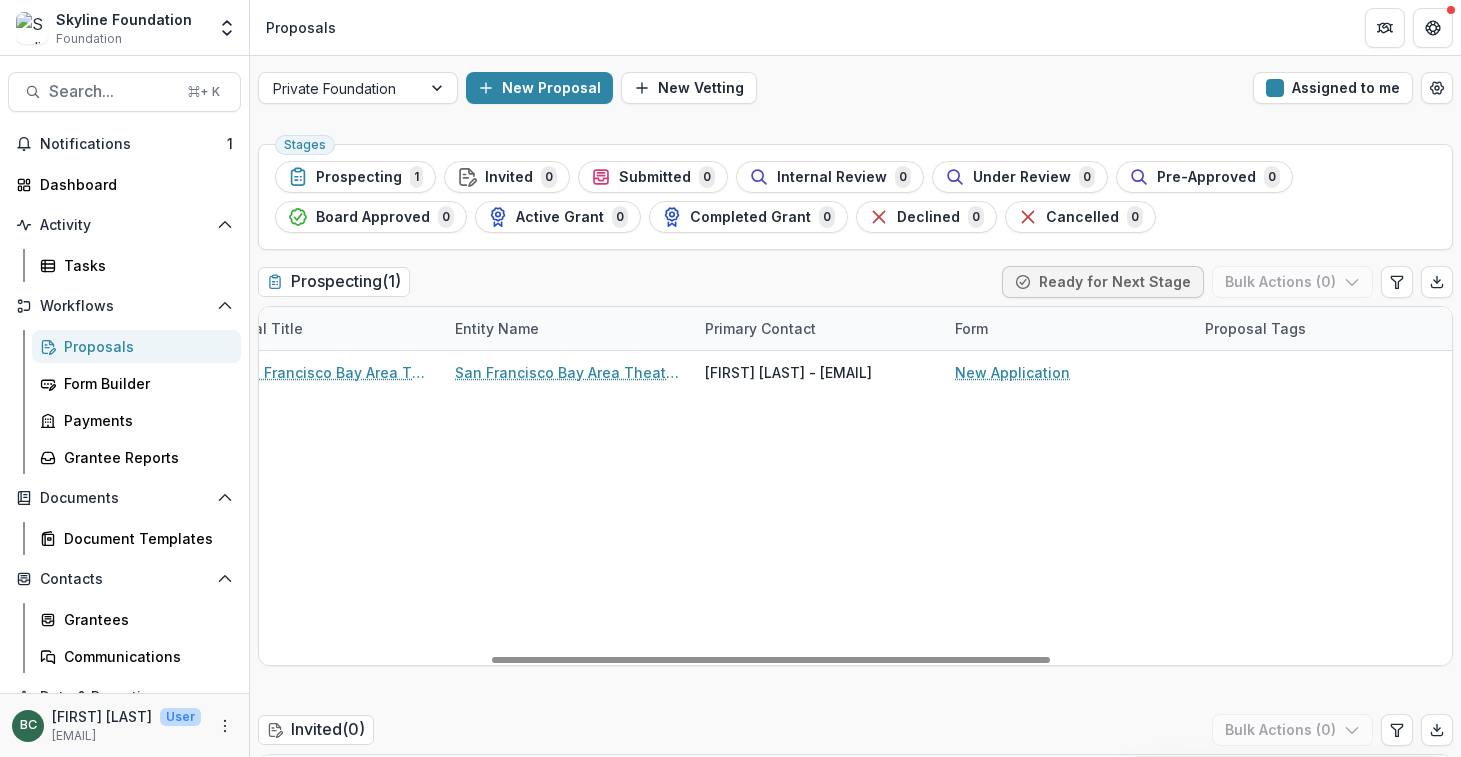 scroll, scrollTop: 0, scrollLeft: 0, axis: both 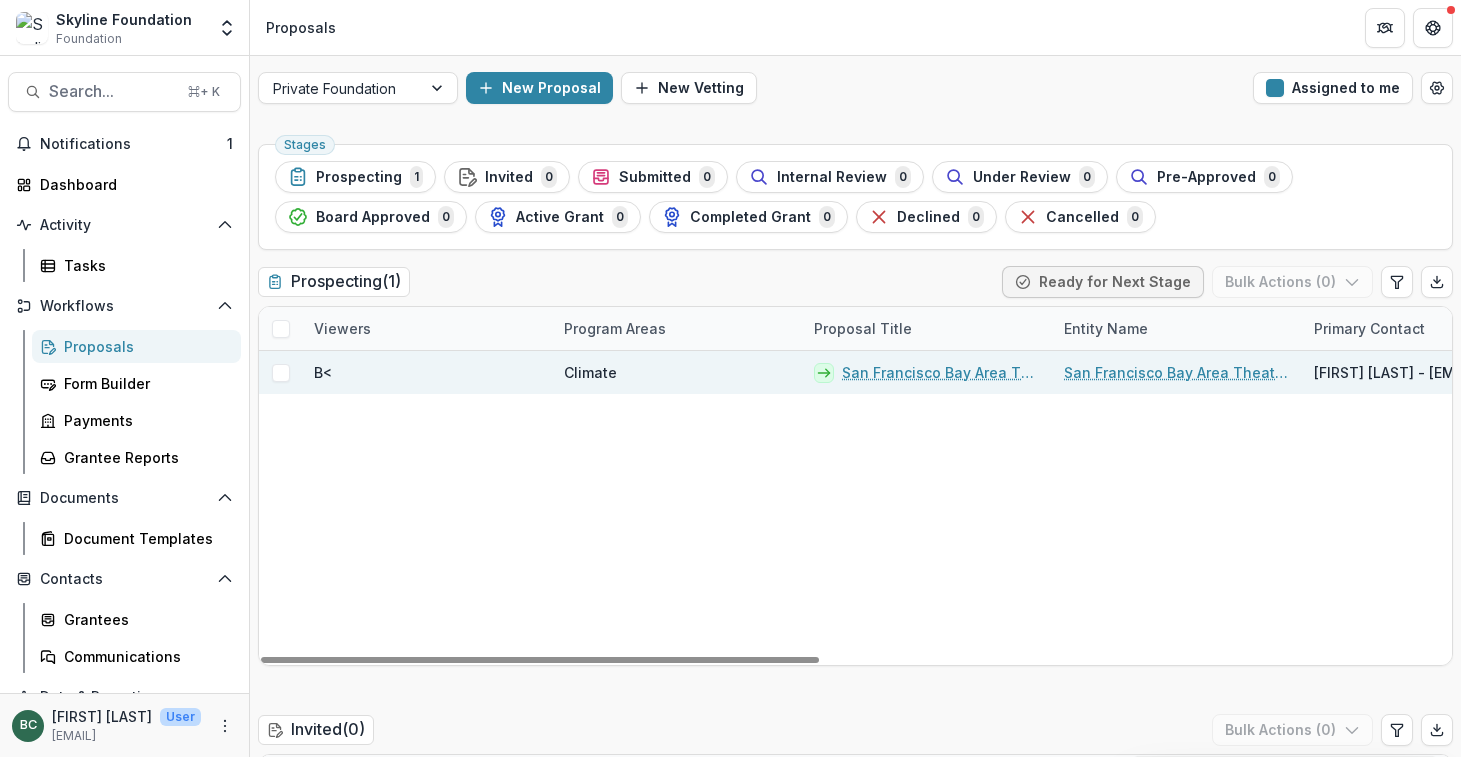 click on "San Francisco Bay Area Theatre Company - [YEAR] - New Application" at bounding box center [941, 372] 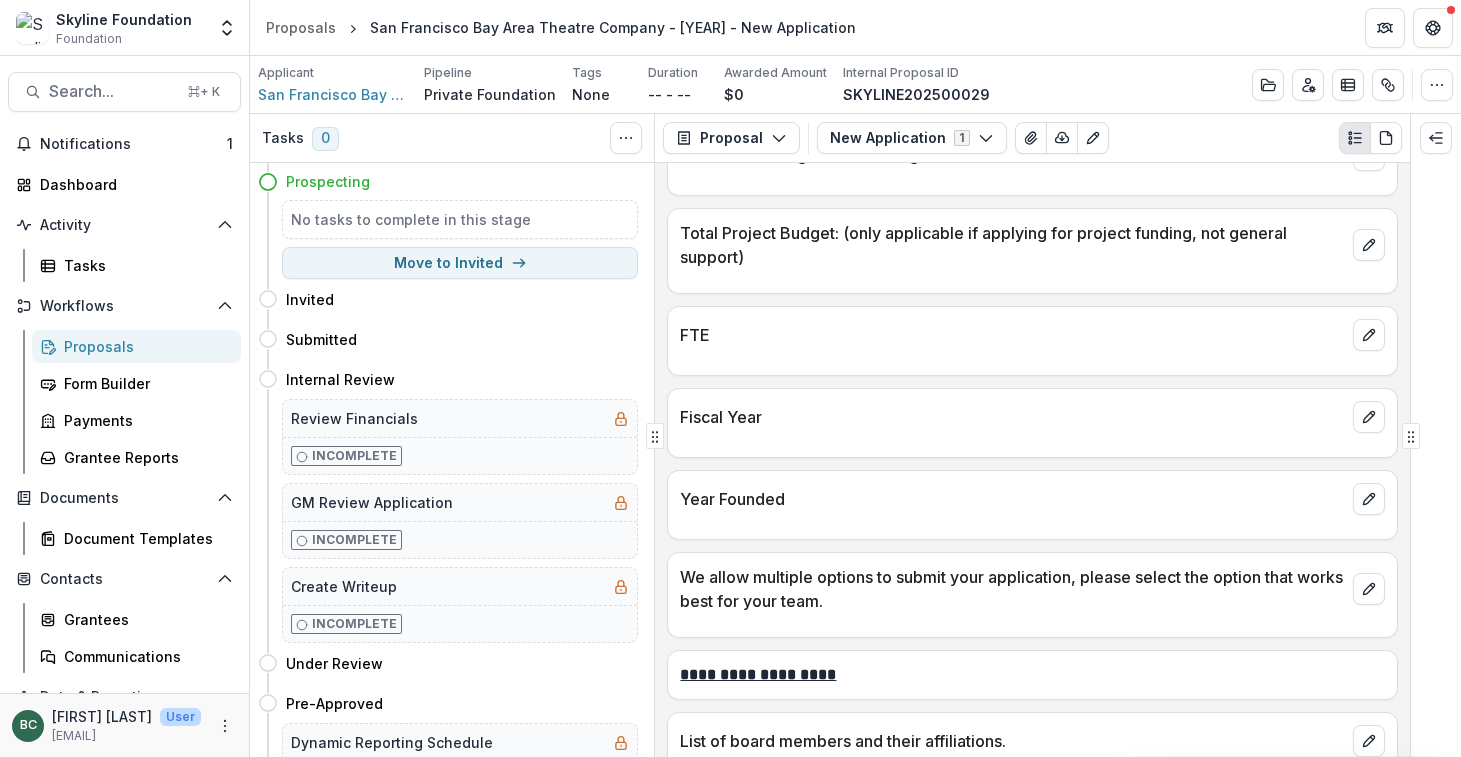 scroll, scrollTop: 3858, scrollLeft: 0, axis: vertical 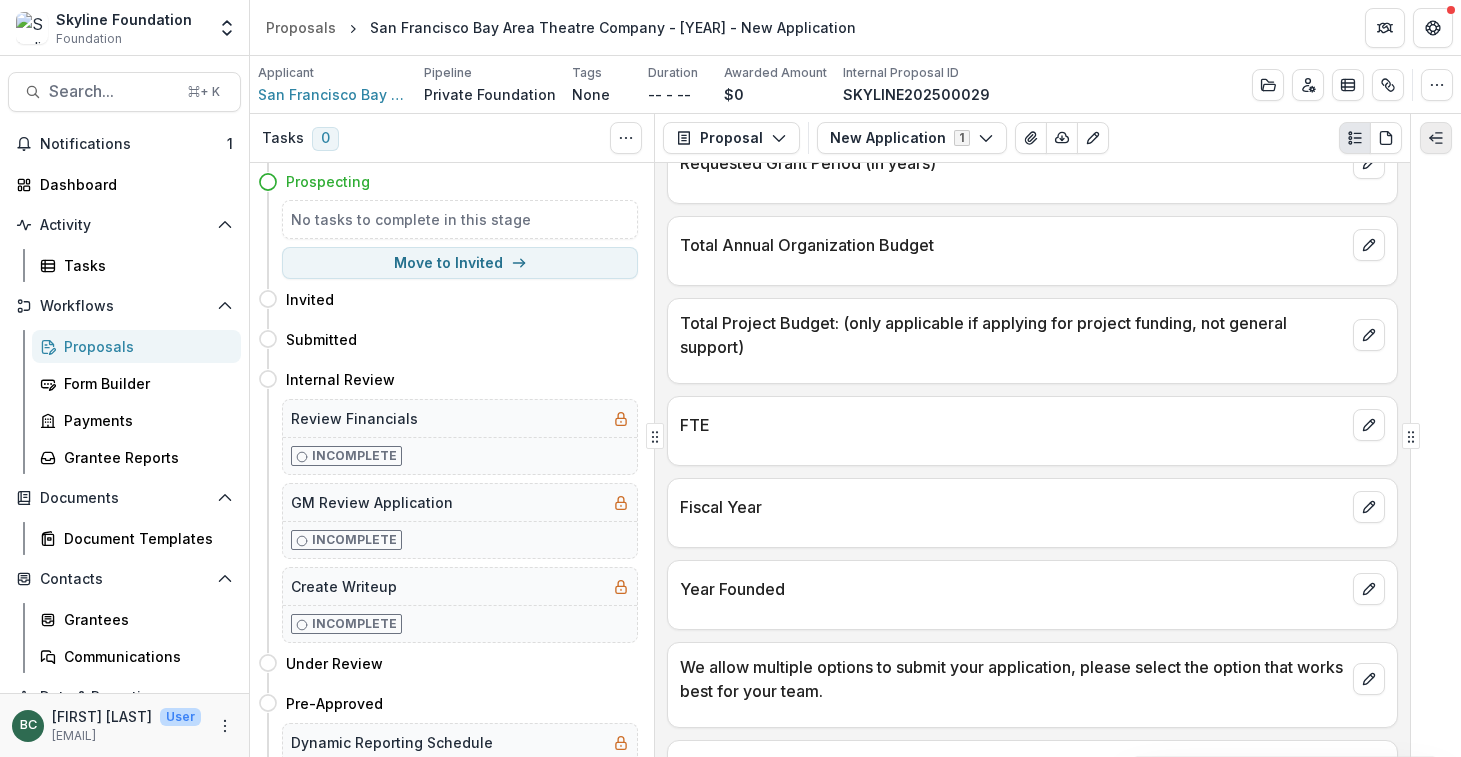 click at bounding box center (1436, 138) 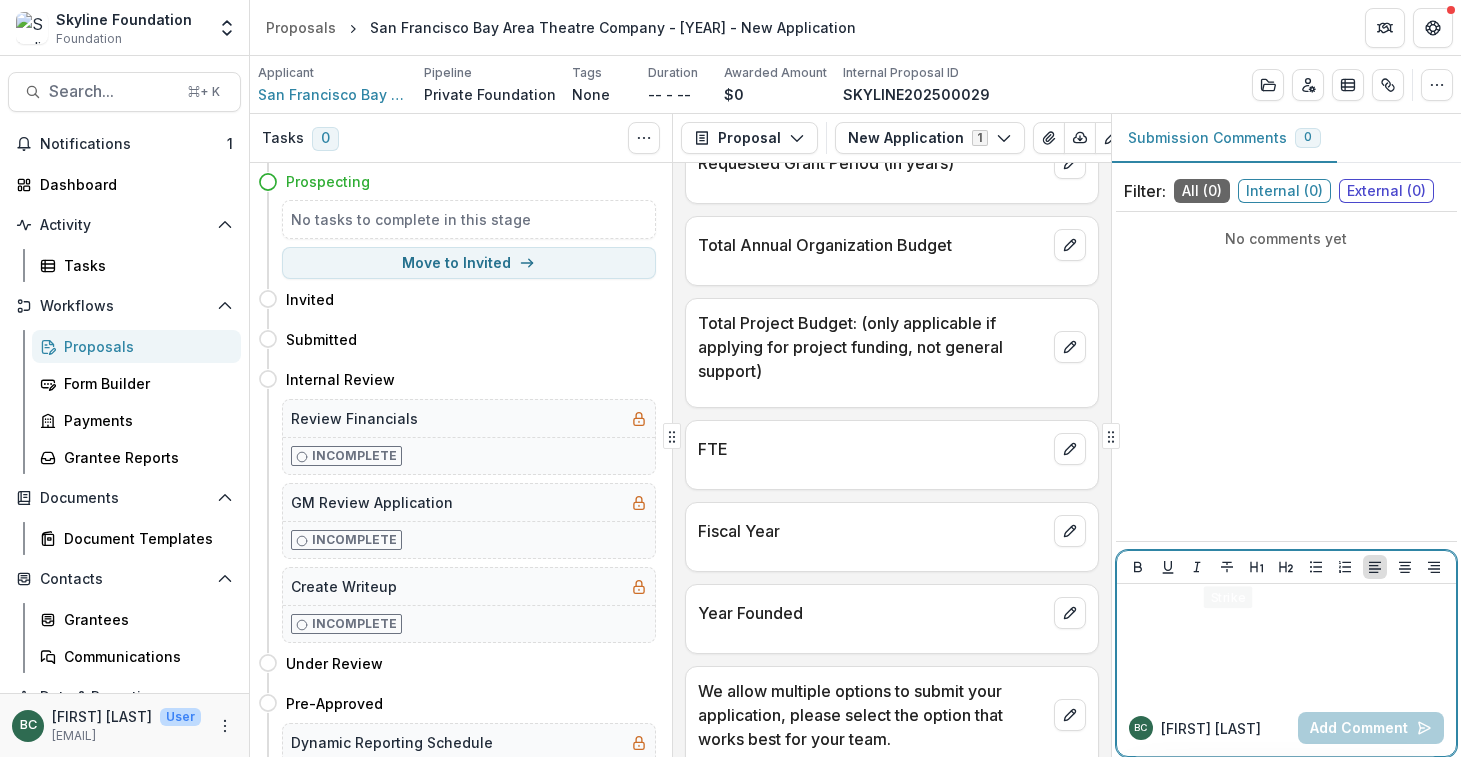 click at bounding box center [1286, 642] 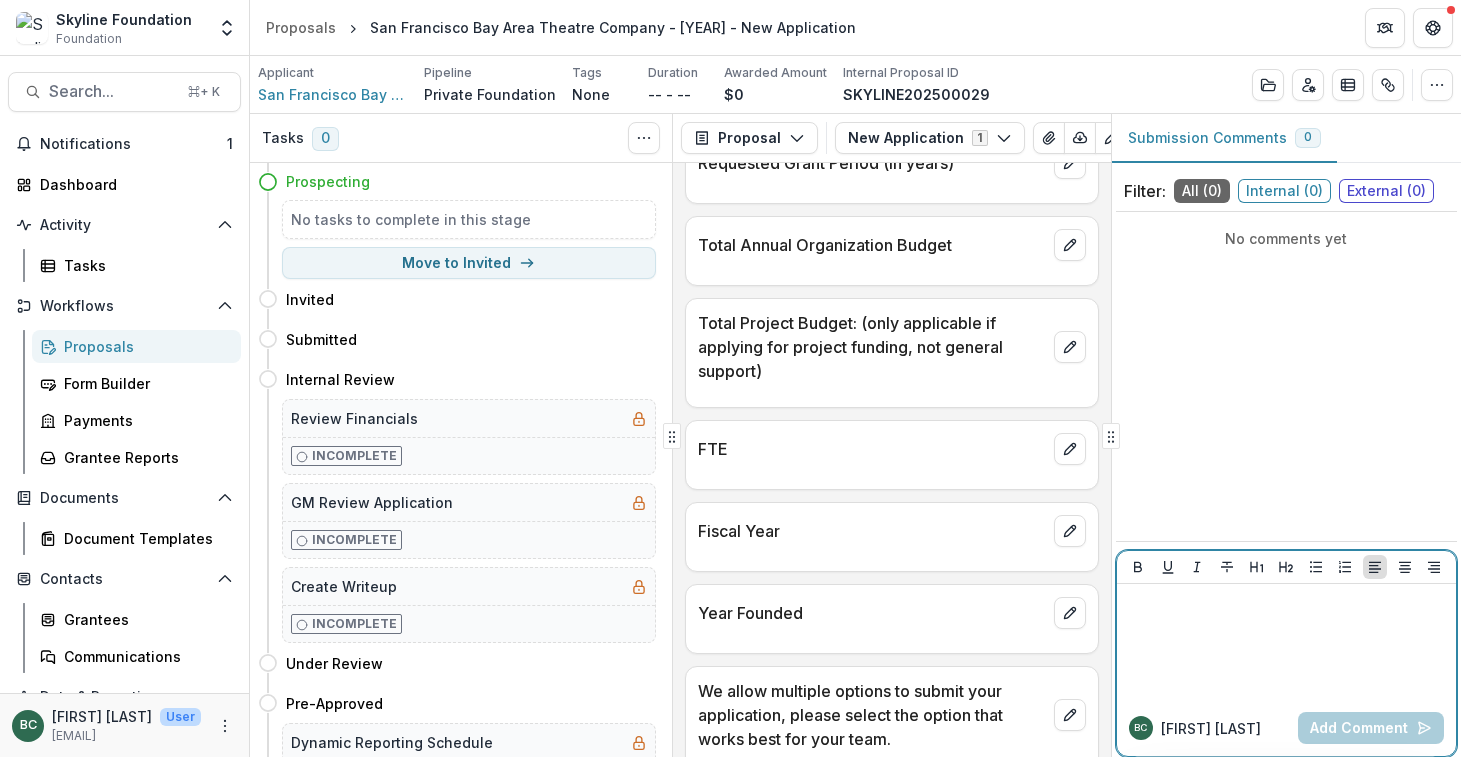 type 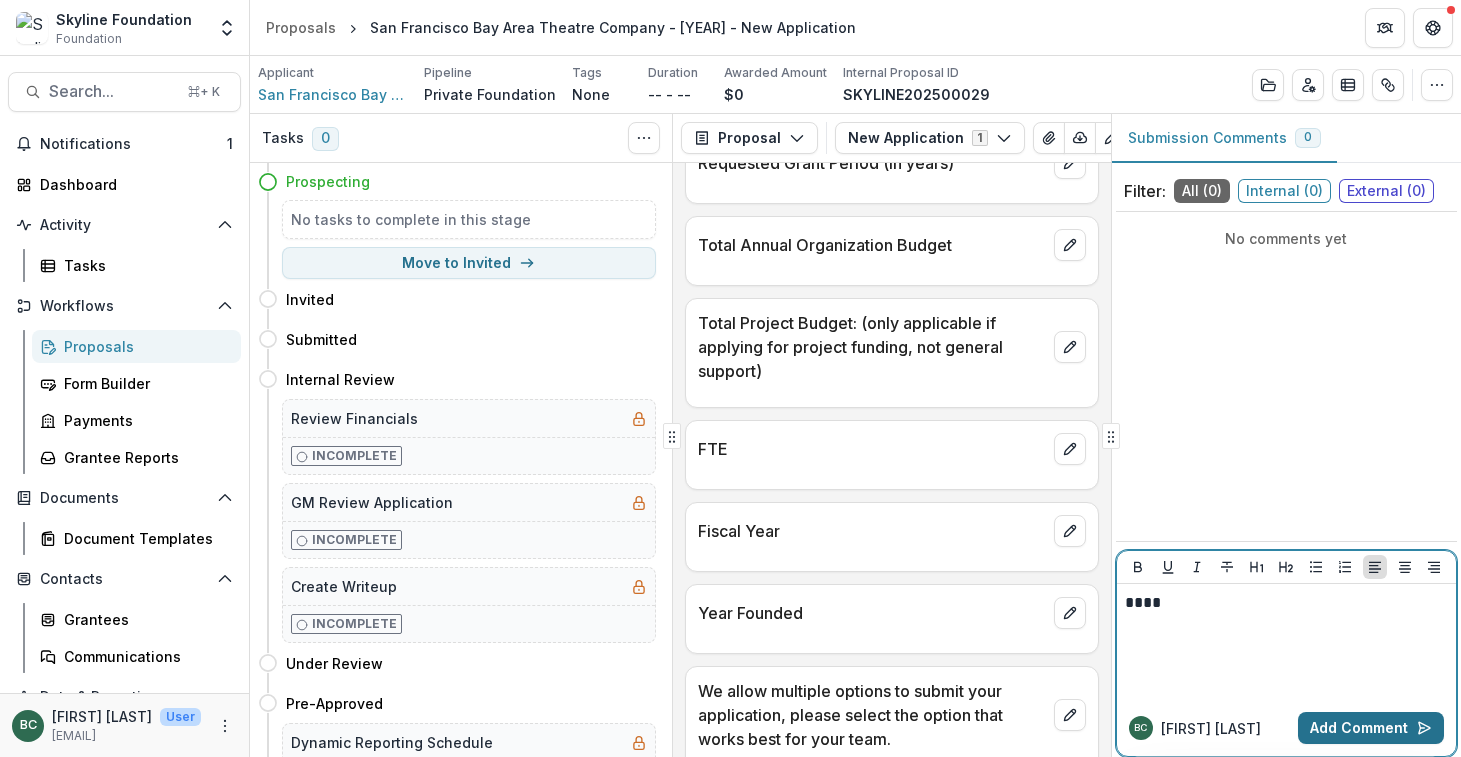 click on "Add Comment" at bounding box center [1371, 728] 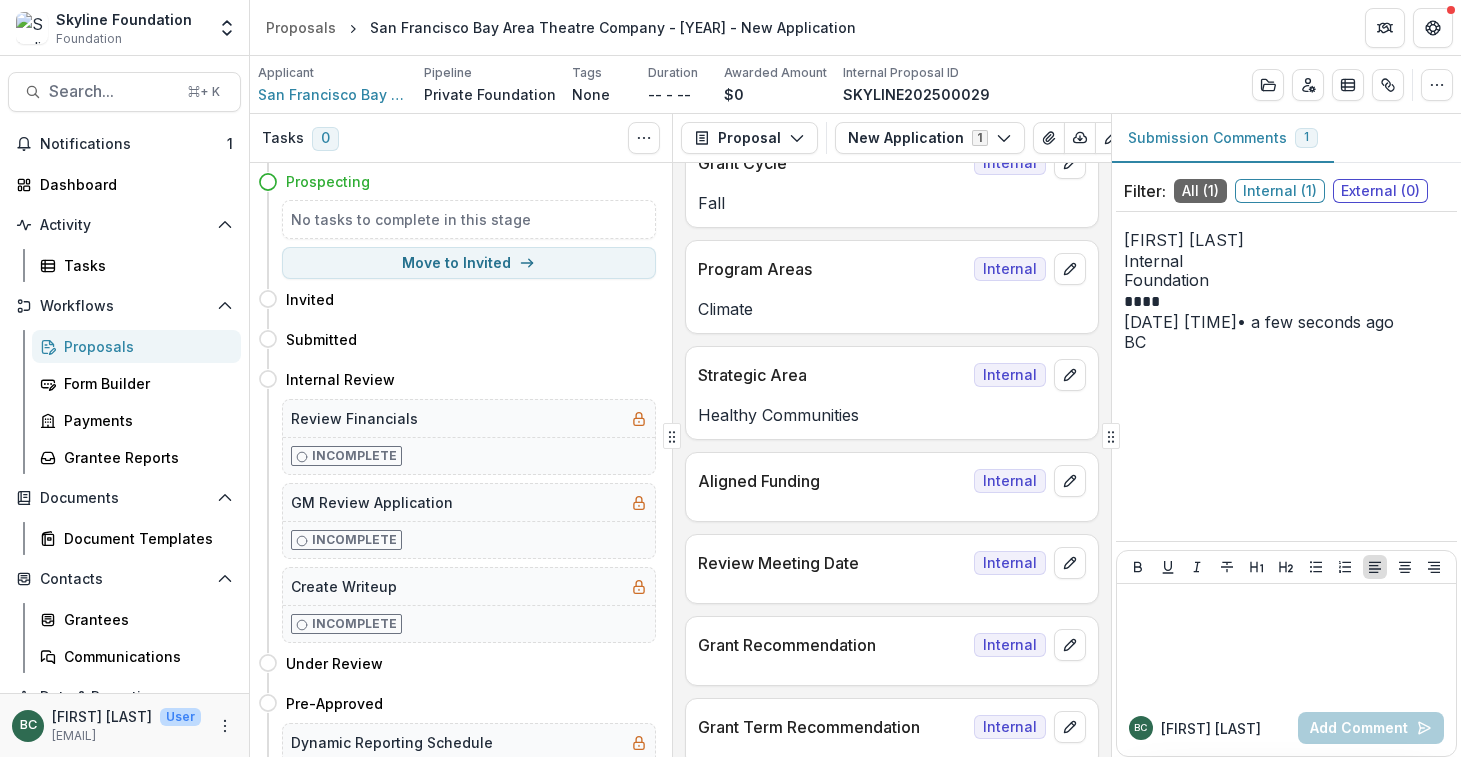 scroll, scrollTop: 0, scrollLeft: 0, axis: both 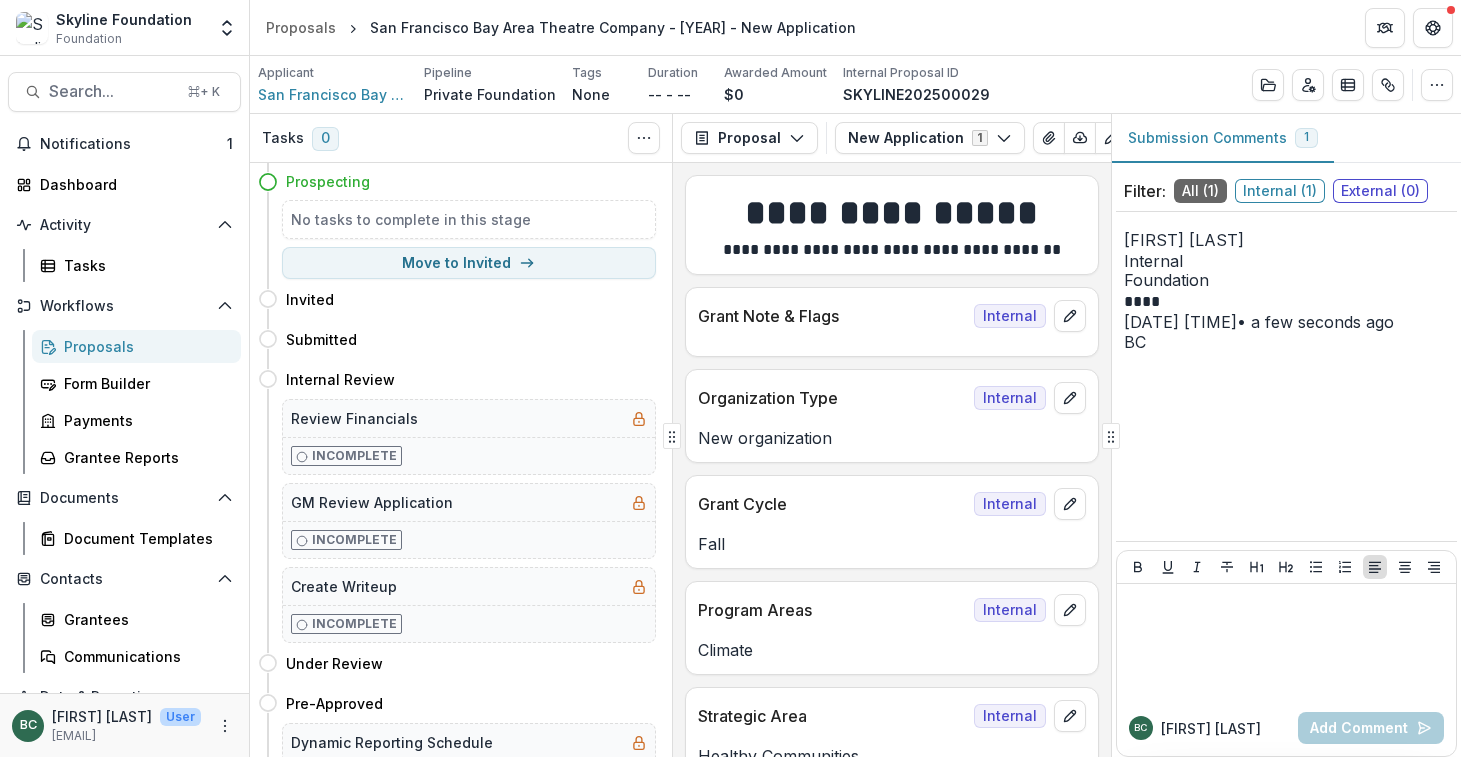 click on "[FIRST] [LAST] Internal Foundation **** [MONTH] [DAY], [YEAR] [TIME]  •   a few seconds ago BC Delete" at bounding box center [1286, 376] 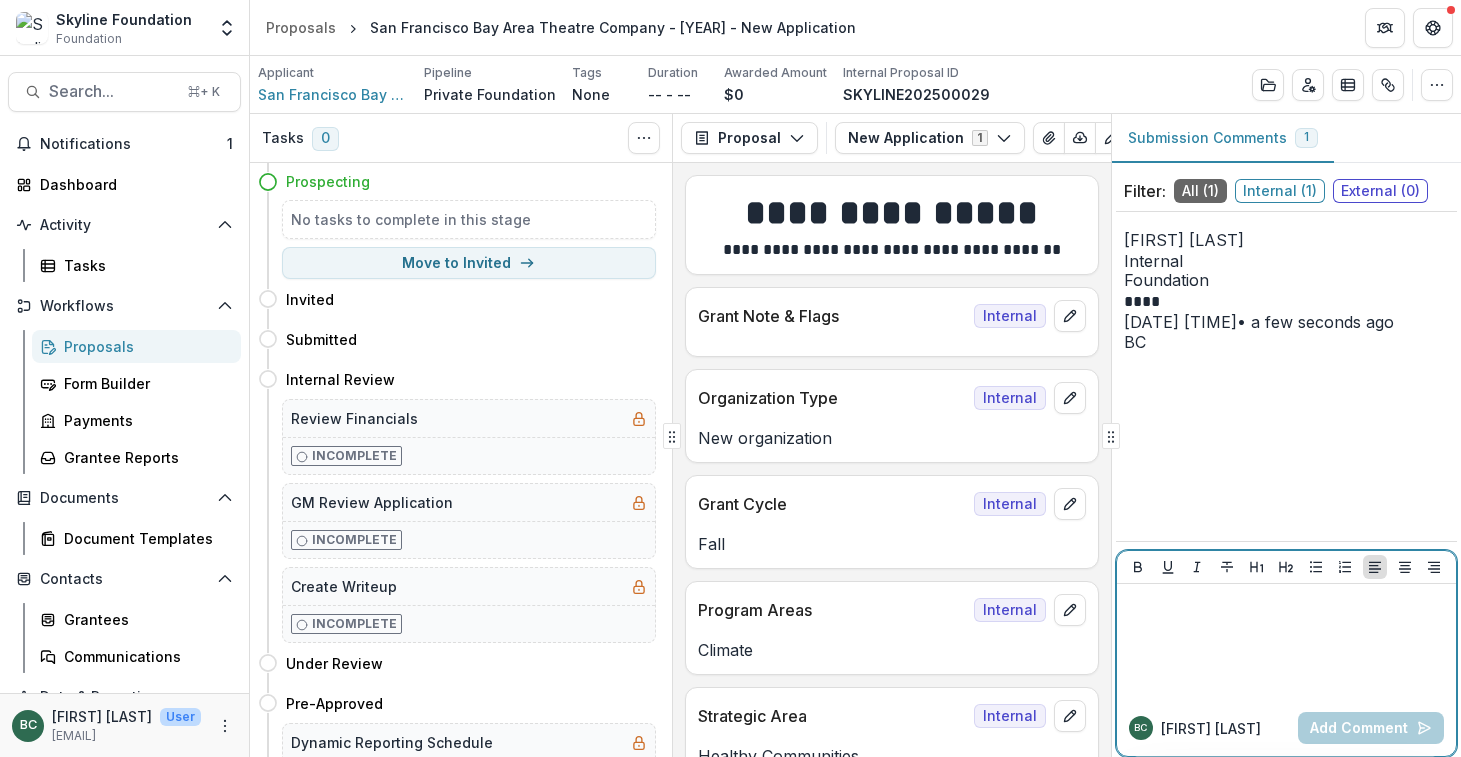 click at bounding box center [1286, 642] 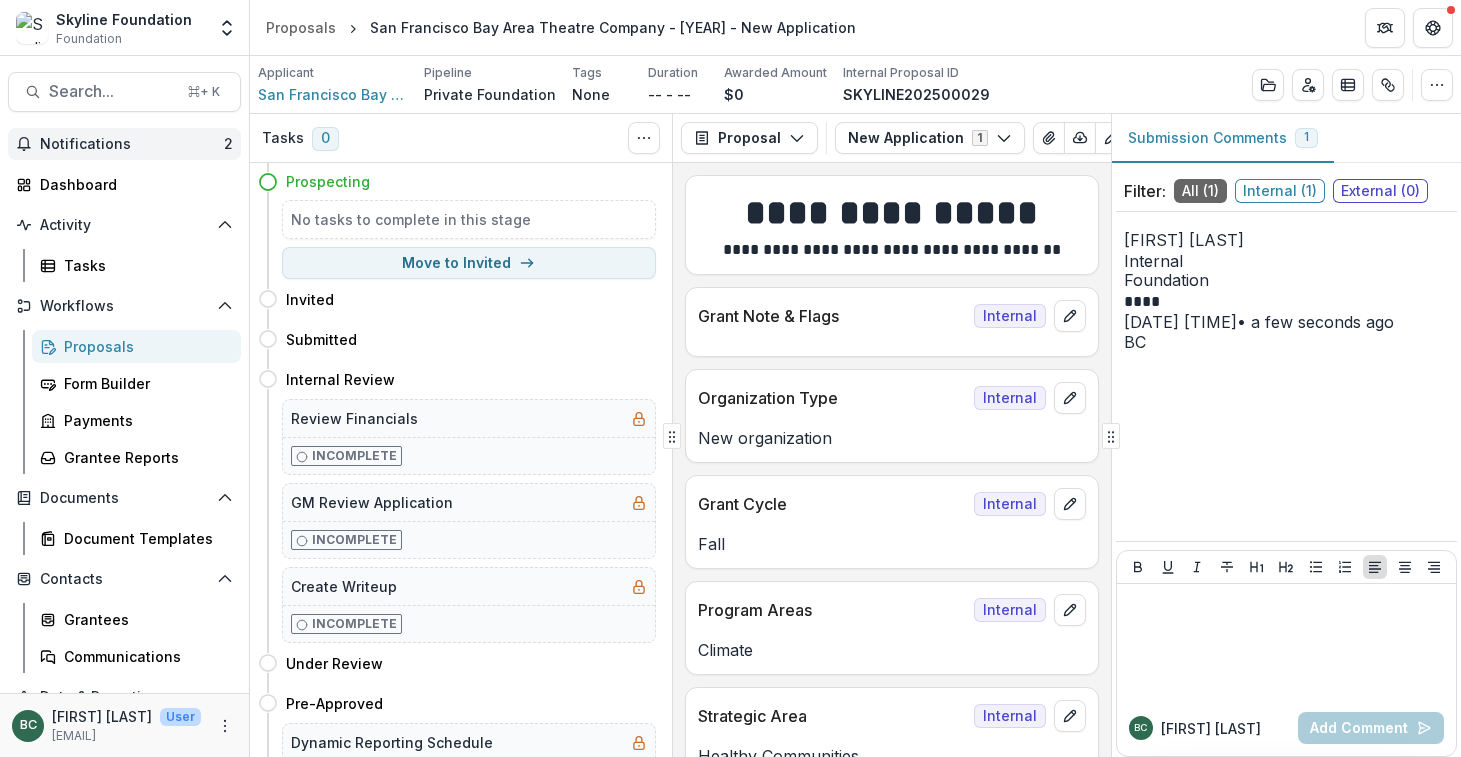 click on "Notifications" at bounding box center (132, 144) 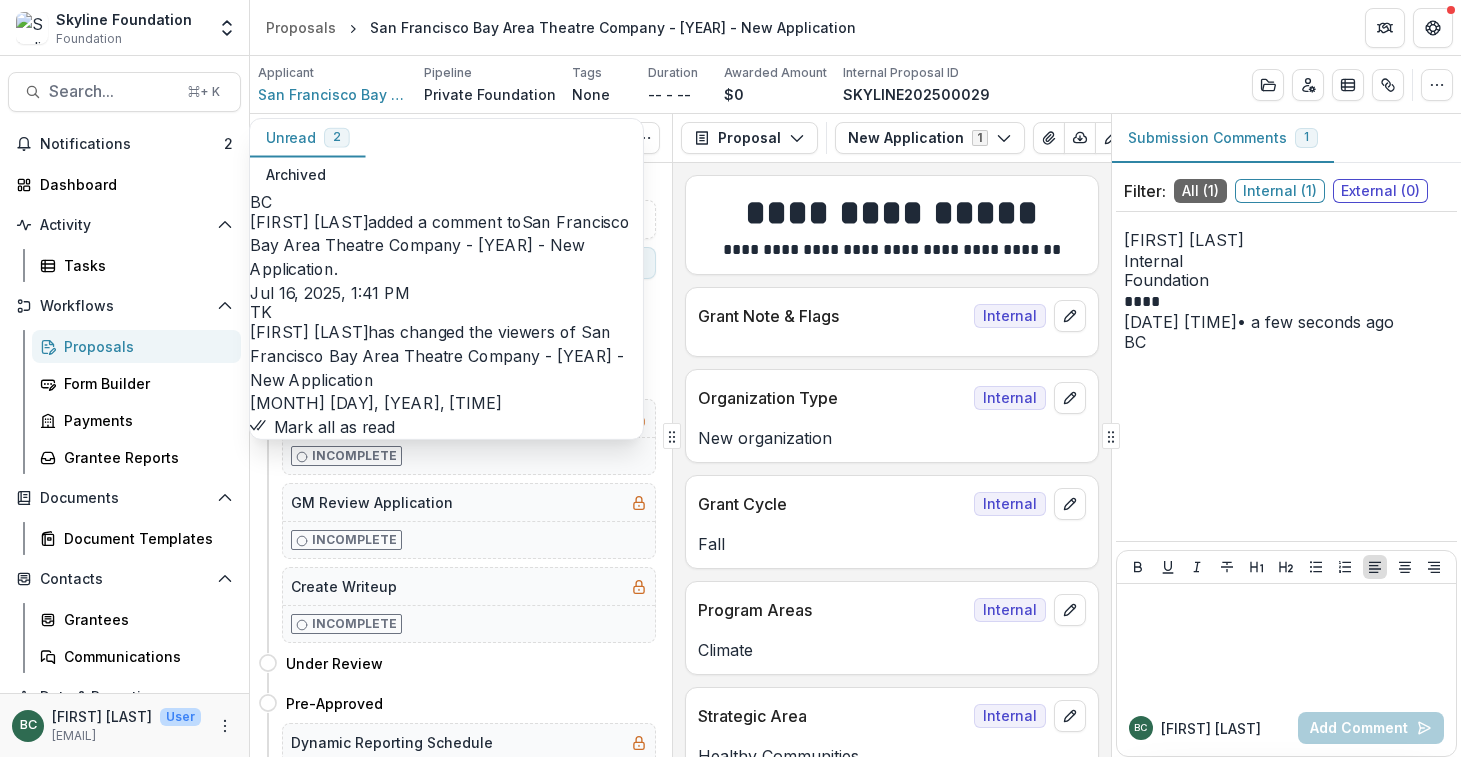 click on "[FIRST] [LAST] Internal Foundation **** [MONTH] [DAY], [YEAR] [TIME]  •   a few seconds ago BC Delete" at bounding box center (1286, 376) 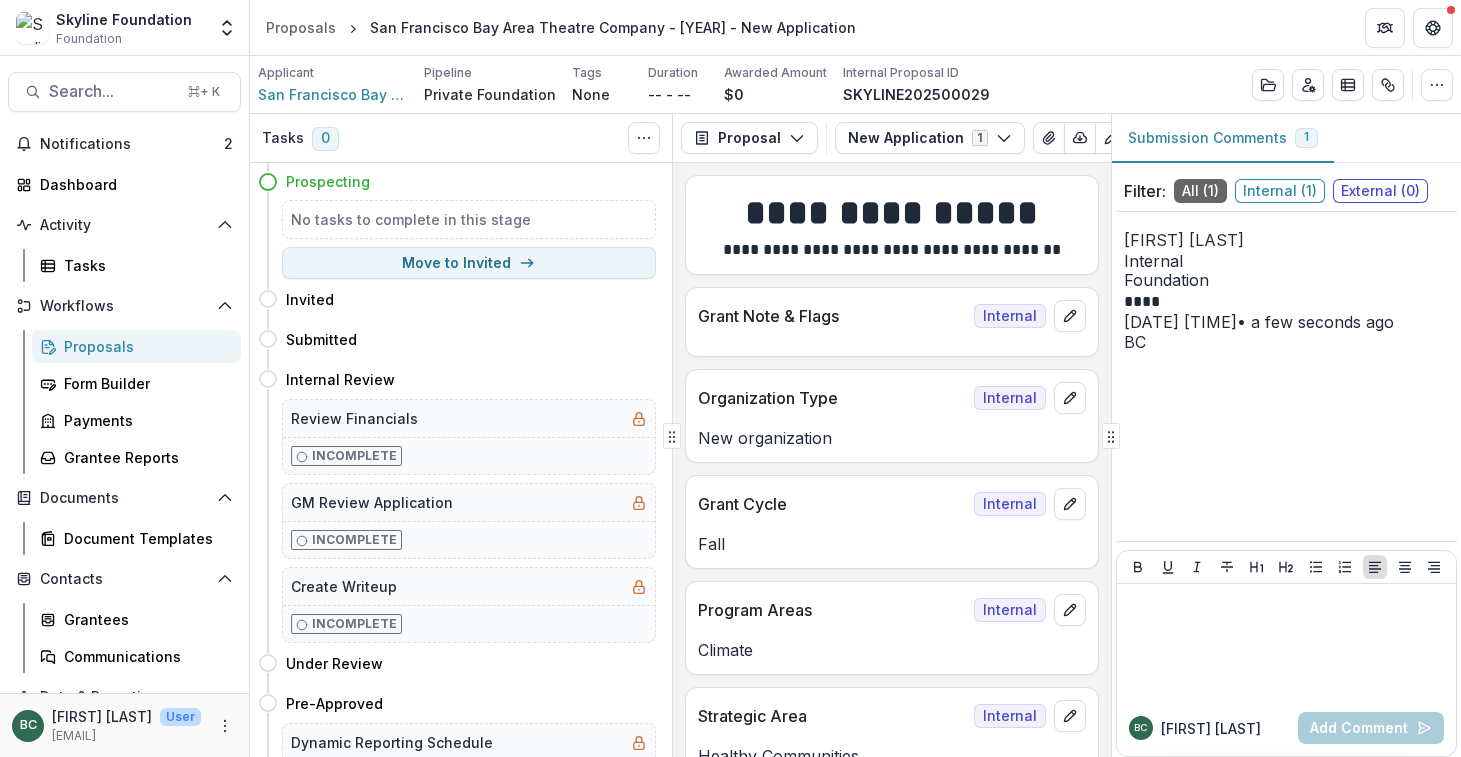 click on "[FIRST] [LAST] Internal Foundation **** [MONTH] [DAY], [YEAR] [TIME]  •   a few seconds ago BC Delete" at bounding box center (1286, 376) 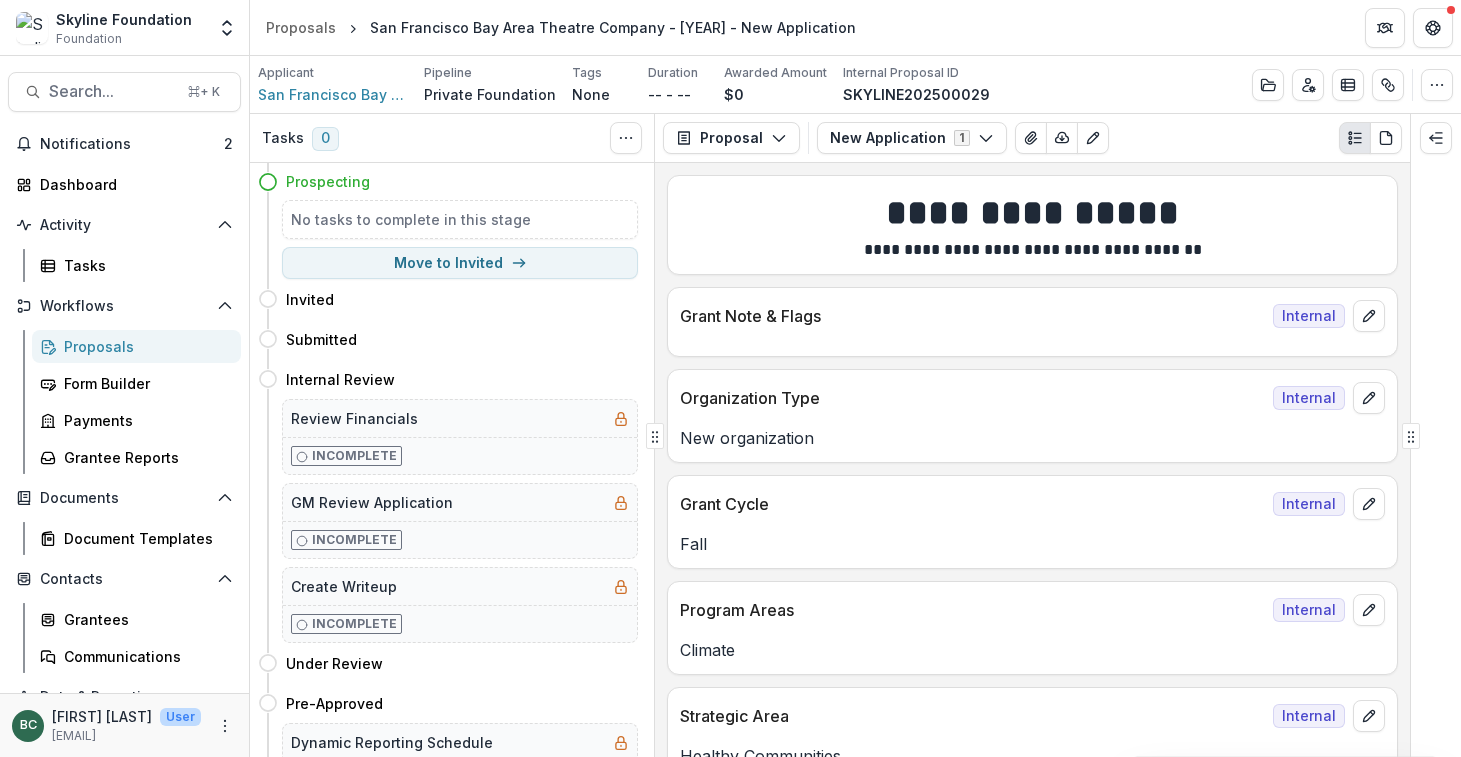 click on "Tasks 0 Show Cancelled Tasks Expand Previous 0 Stages Prospecting No tasks to complete in this stage Move to Invited Invited Move here Submitted Move here Internal Review Move here Review Financials Incomplete GM Review Application Incomplete Create Writeup Incomplete Under Review Move here Pre-Approved Move here Dynamic Reporting Schedule Incomplete Dynamic Payment Schedule Incomplete Grant Agreement Template Incomplete Upload Signed Grant Agreements Incomplete Board Approved Move here Payment Details/Secure Payment Incomplete Confirm Banking Details Incomplete Active Grant Move here Completed Grant Move here Final Report or Renewal? Incomplete Declined Move here Cancelled Move here Proposal Proposal Payments Reports Grant Agreements Board Summaries Bank Details New Application 1 Forms (1) New Application Configure forms Word Download Word Download (with field descriptions) Zip Download Preview Merged PDF Preview Merged PDF (Inline Images & PDFs) Preview Merged PDF (with field descriptions) Custom Download" at bounding box center (855, 435) 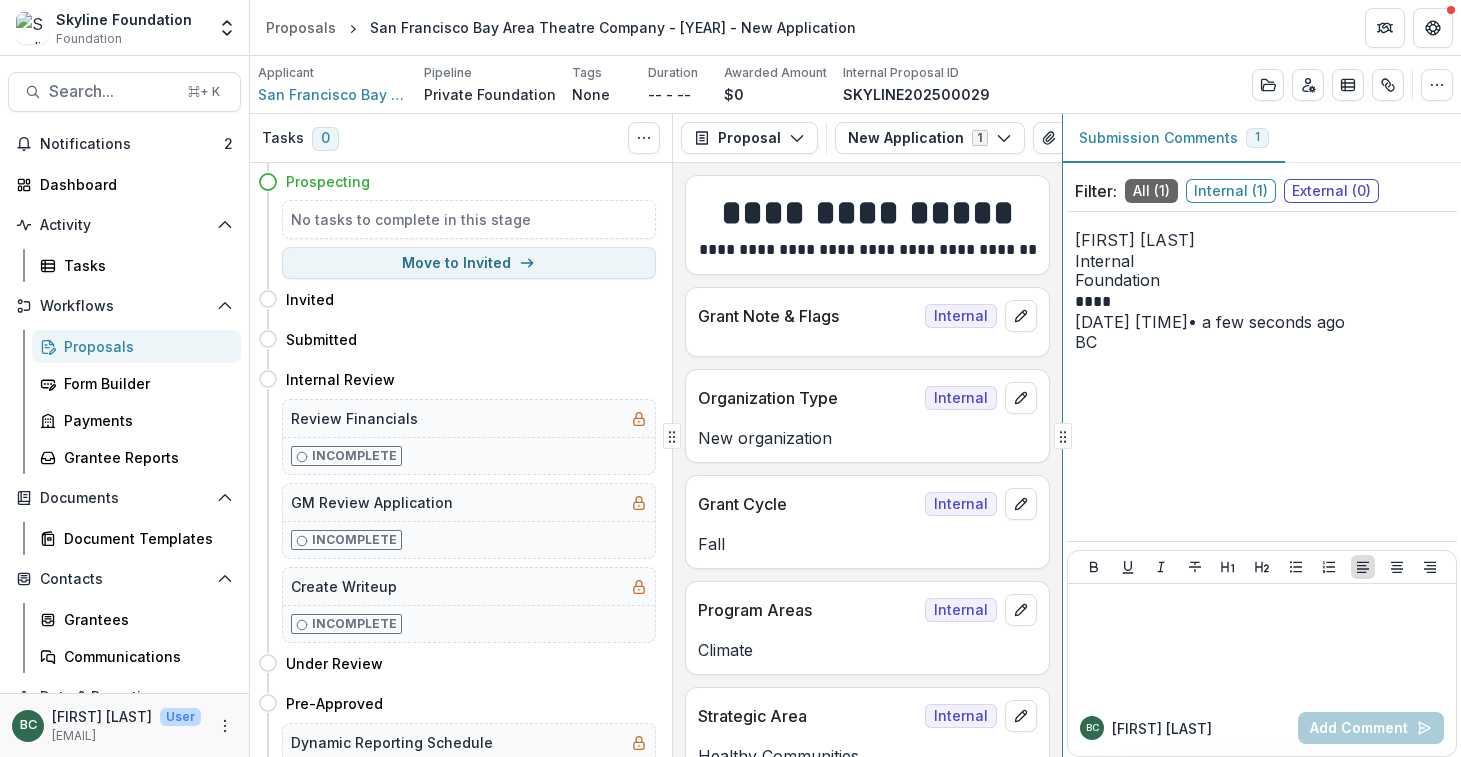 click on "Tasks 0 Show Cancelled Tasks Expand Previous 0 Stages Prospecting No tasks to complete in this stage Move to Invited Invited Move here Submitted Move here Internal Review Move here Review Financials Incomplete GM Review Application Incomplete Create Writeup Incomplete Under Review Move here Pre-Approved Move here Dynamic Reporting Schedule Incomplete Dynamic Payment Schedule Incomplete Grant Agreement Template Incomplete Upload Signed Grant Agreements Incomplete Board Approved Move here Payment Details/Secure Payment Incomplete Confirm Banking Details Incomplete Active Grant Move here Completed Grant Move here Final Report or Renewal? Incomplete Declined Move here Cancelled Move here Proposal Proposal Payments Reports Grant Agreements Board Summaries Bank Details New Application 1 Forms (1) New Application Configure forms Word Download Word Download (with field descriptions) Zip Download Preview Merged PDF Preview Merged PDF (Inline Images & PDFs) Preview Merged PDF (with field descriptions) Custom Download 1" at bounding box center (855, 435) 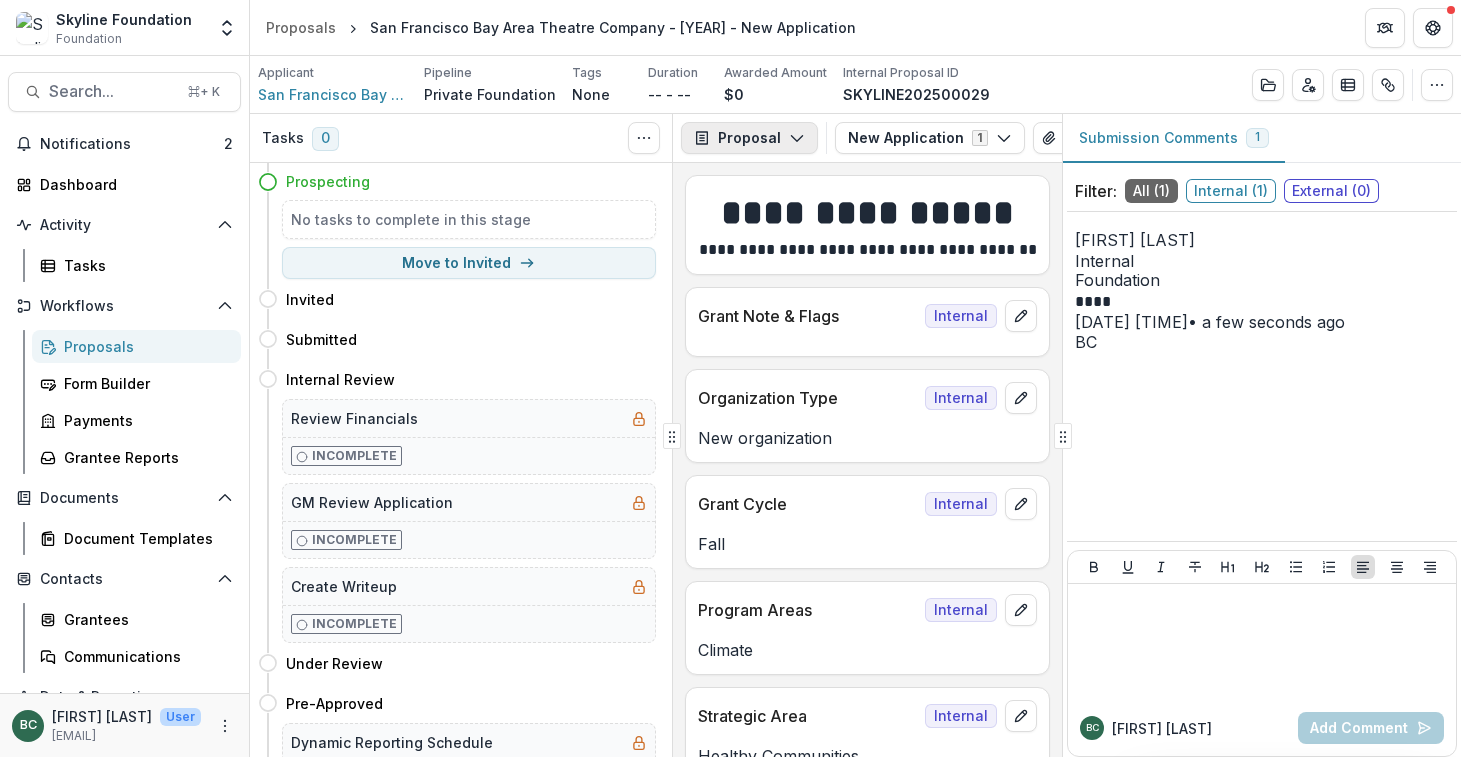 click 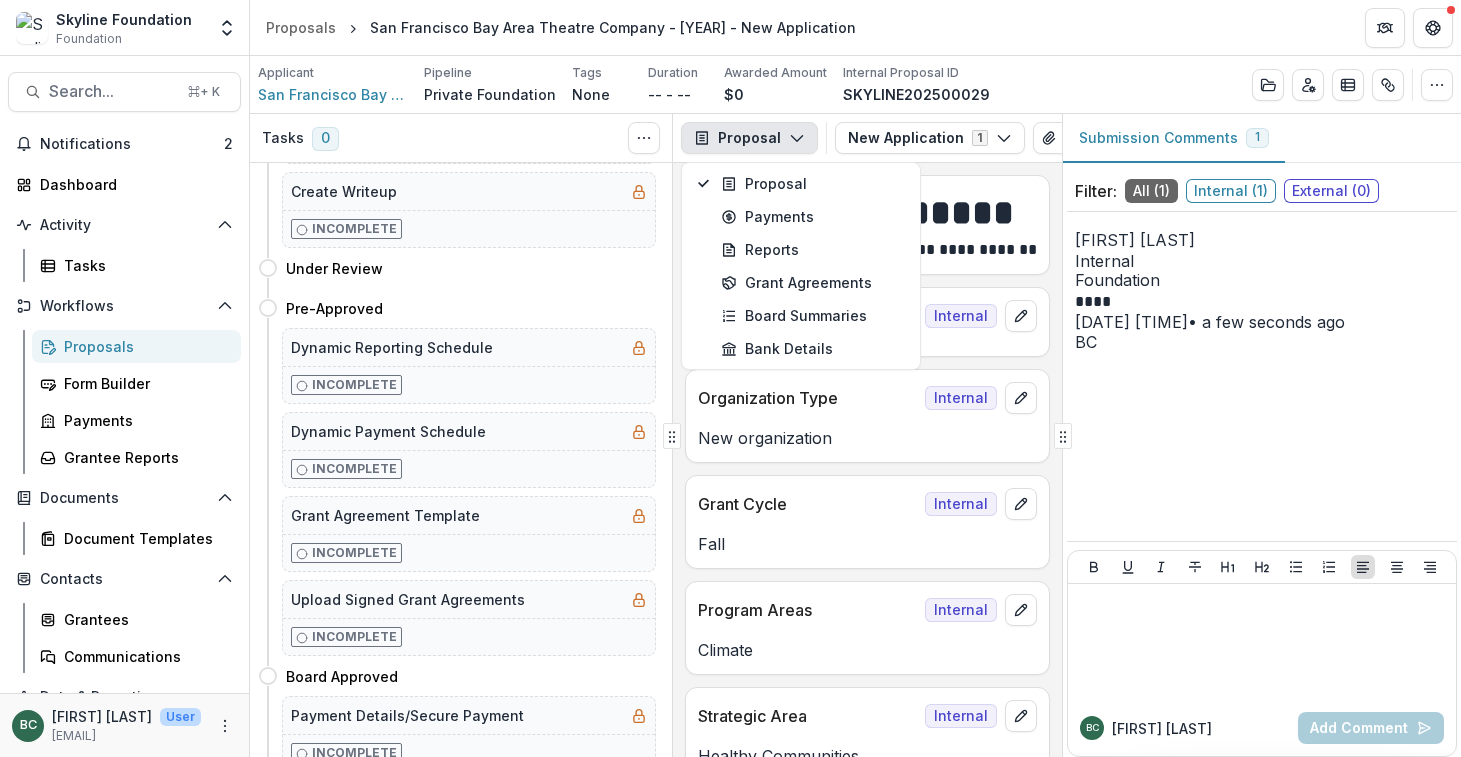 scroll, scrollTop: 731, scrollLeft: 0, axis: vertical 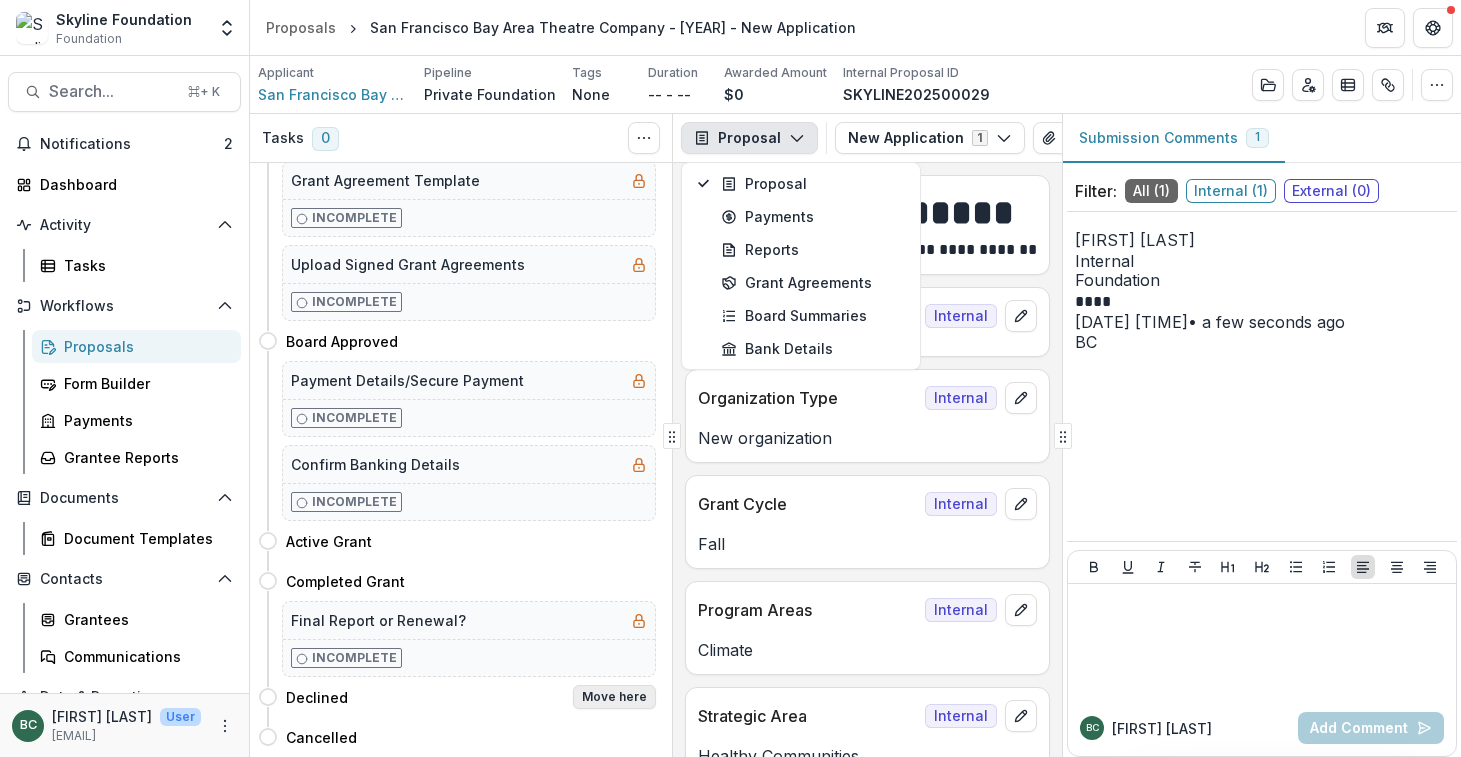 click on "Move here" at bounding box center (614, 697) 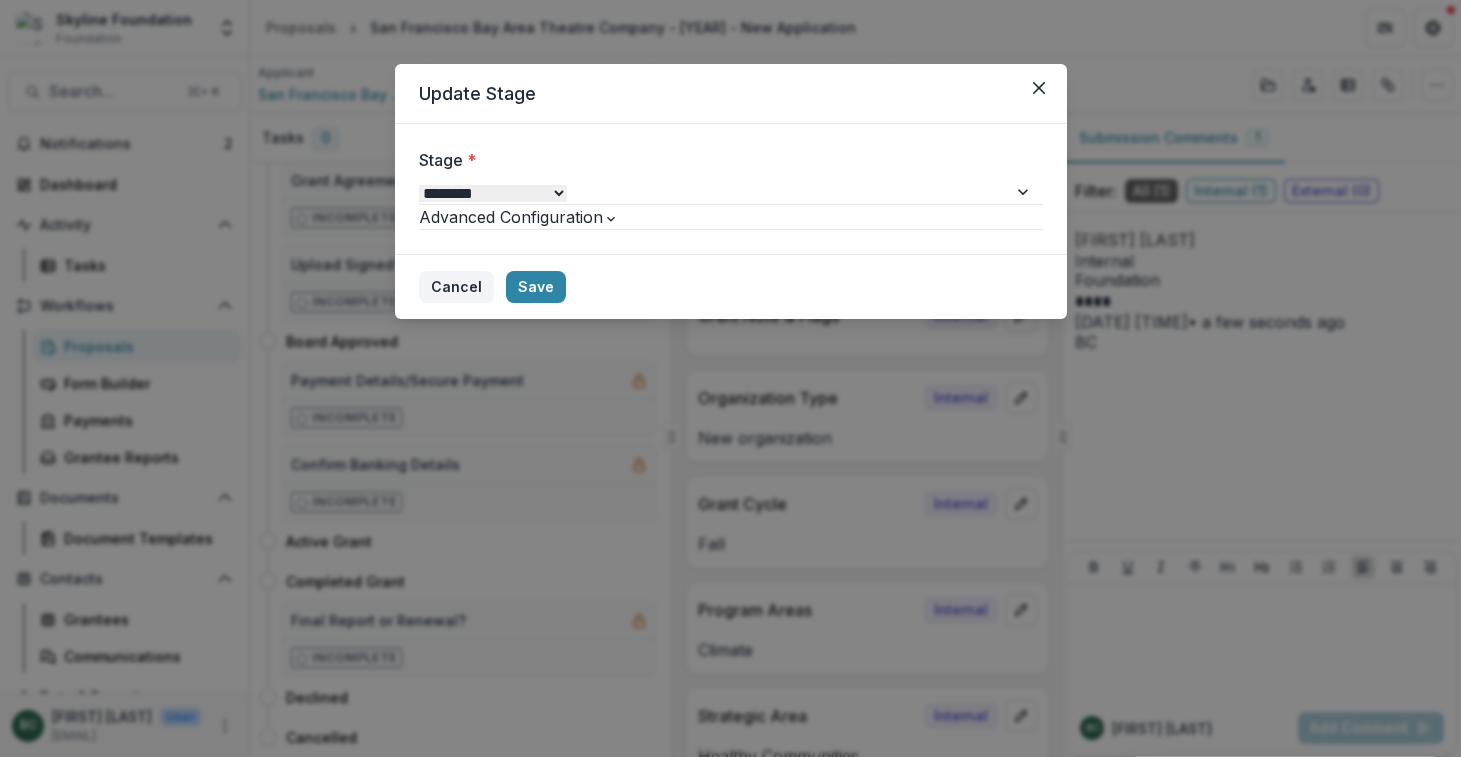 click on "Cancel" at bounding box center [456, 287] 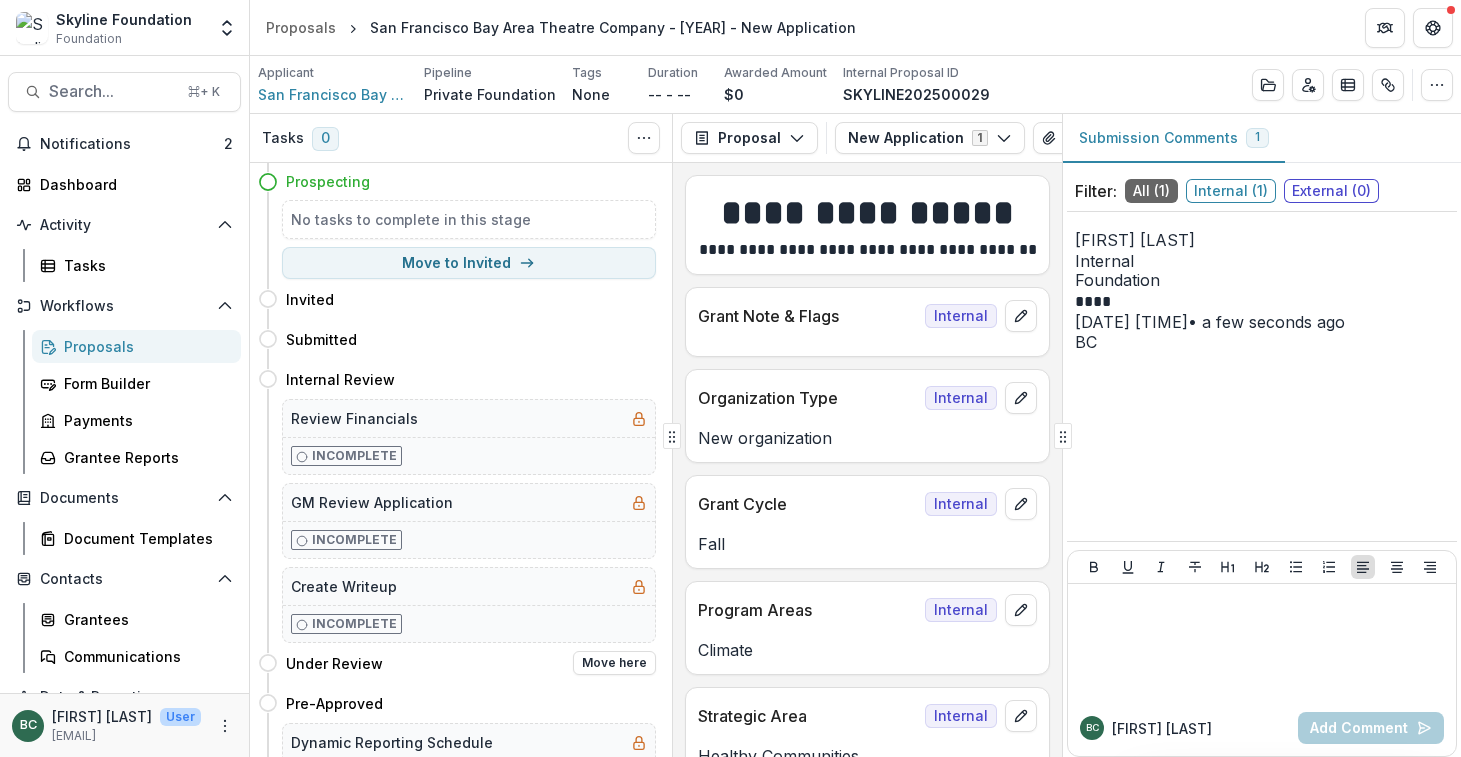 scroll, scrollTop: 731, scrollLeft: 0, axis: vertical 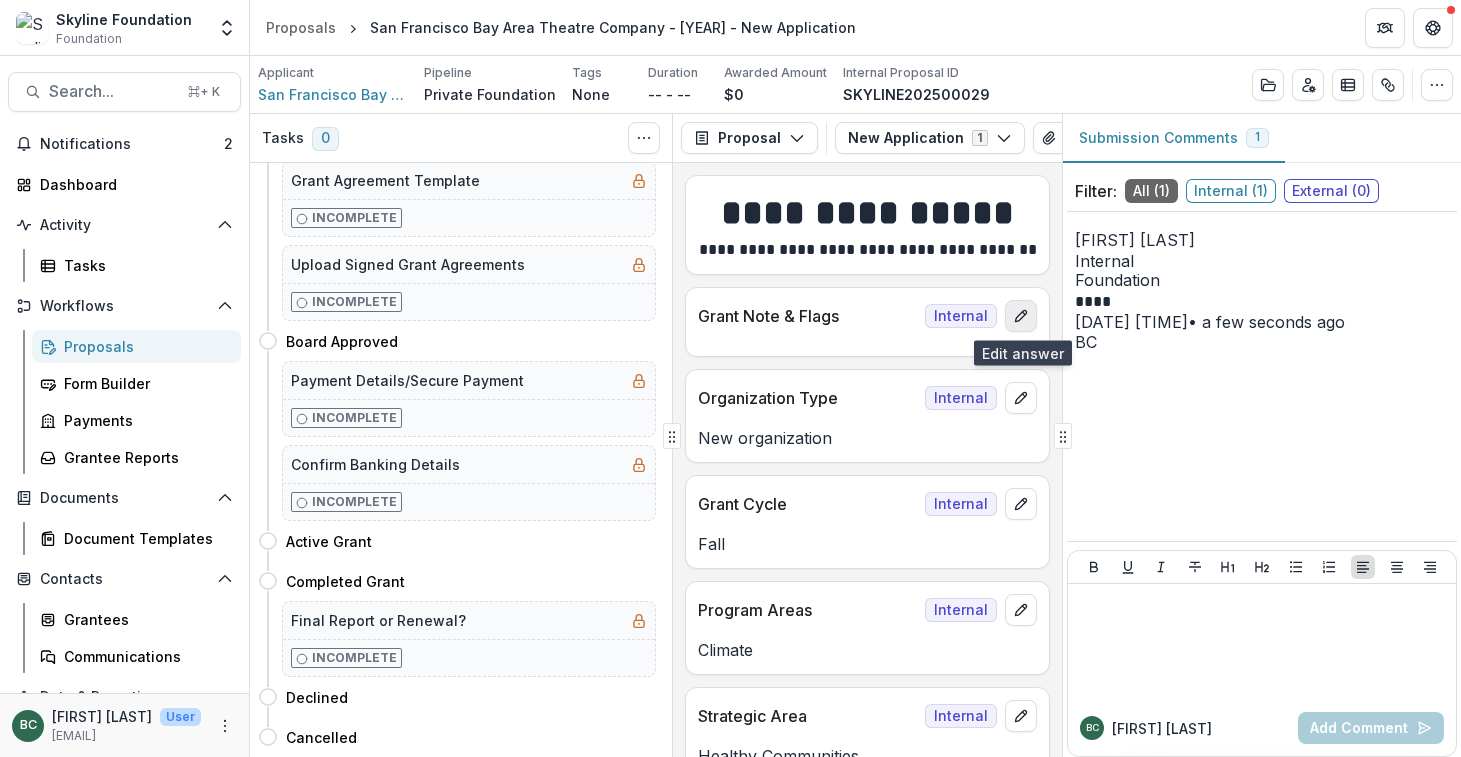 click 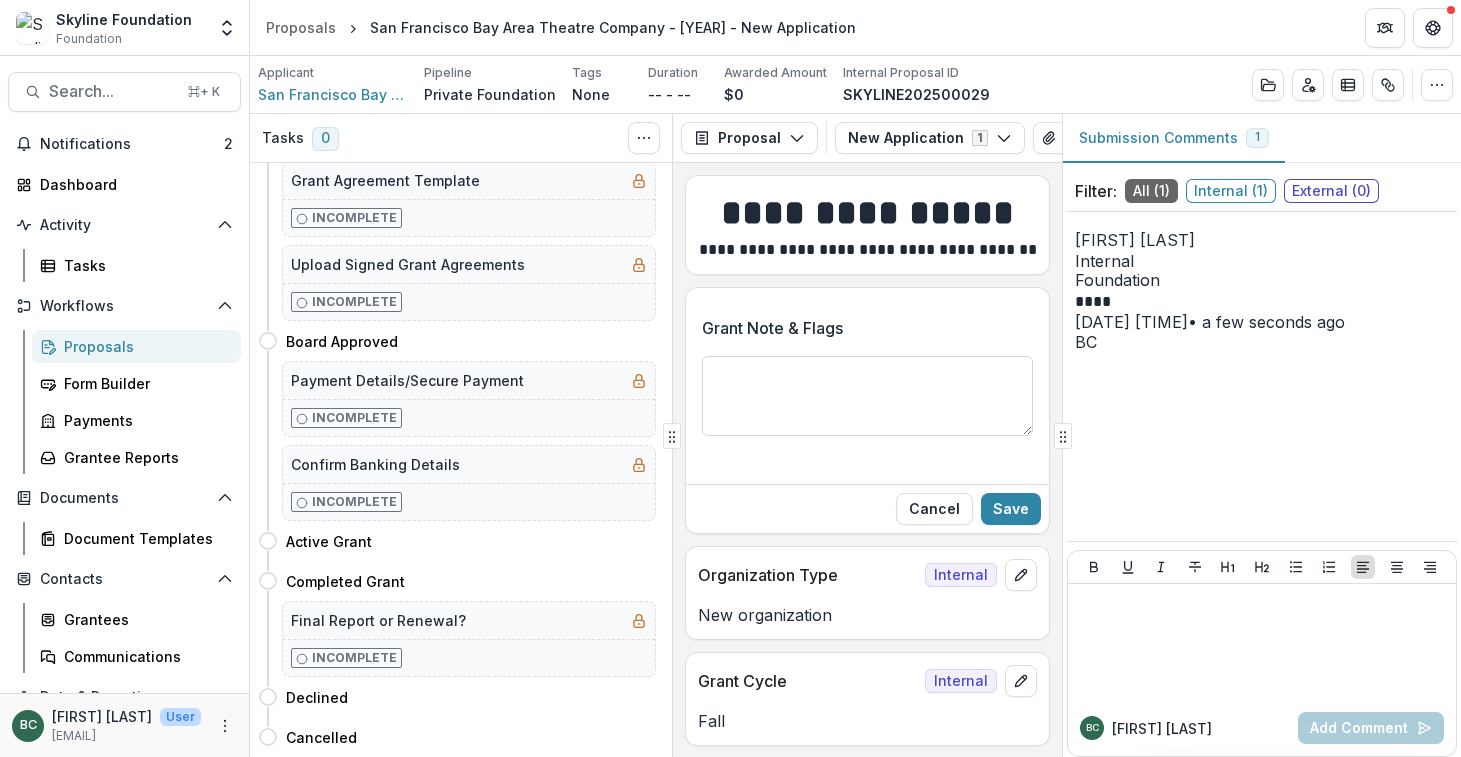 click on "Grant Note & Flags" at bounding box center (867, 396) 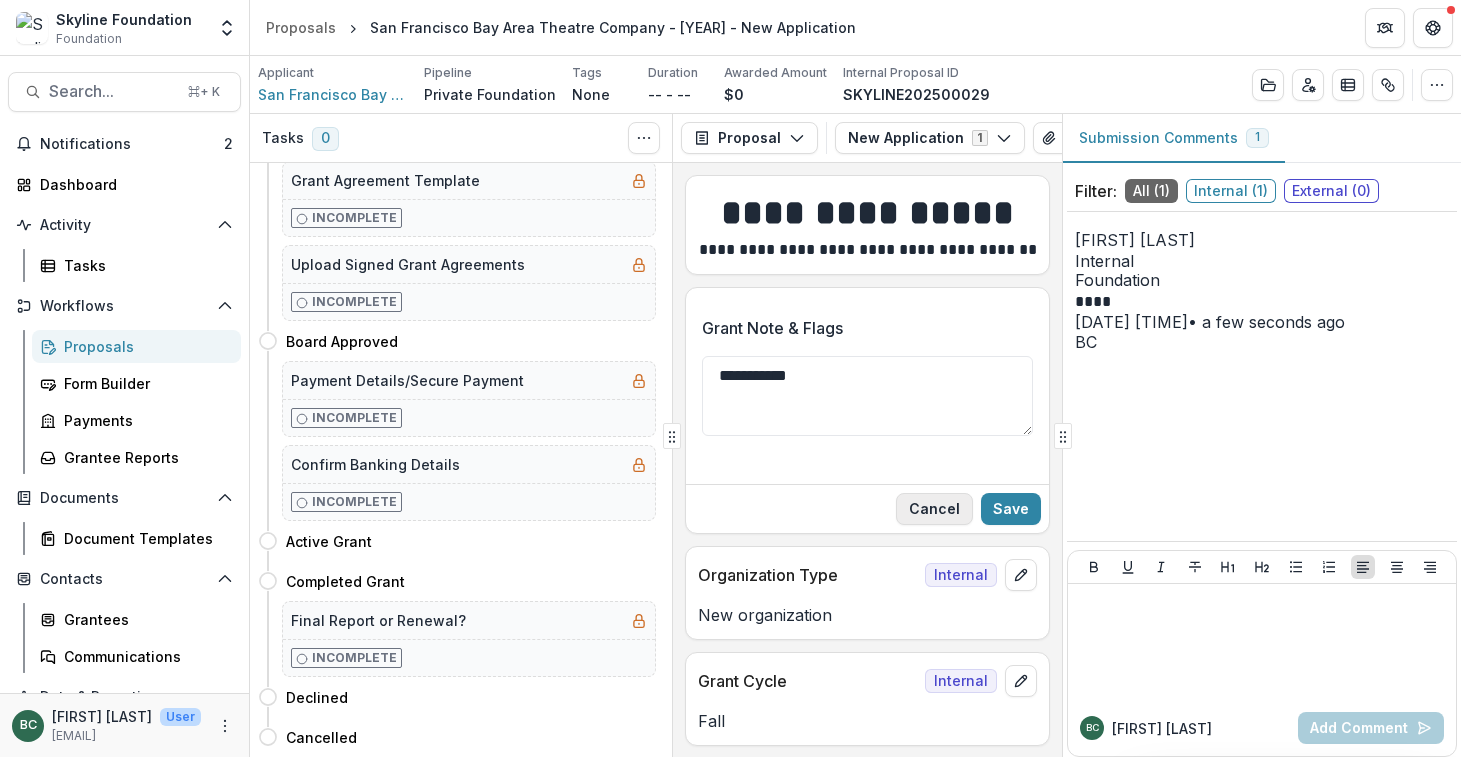 type on "**********" 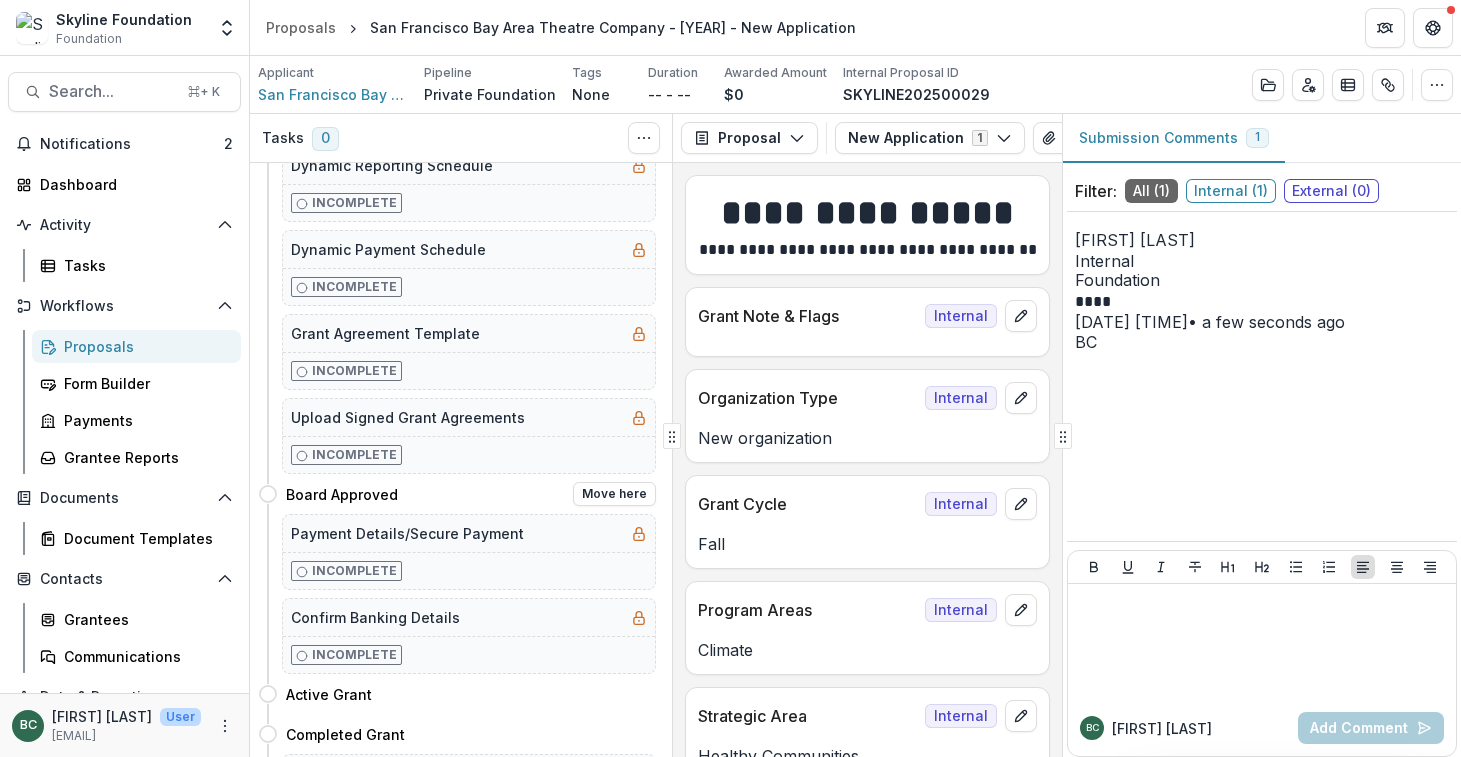 scroll, scrollTop: 0, scrollLeft: 0, axis: both 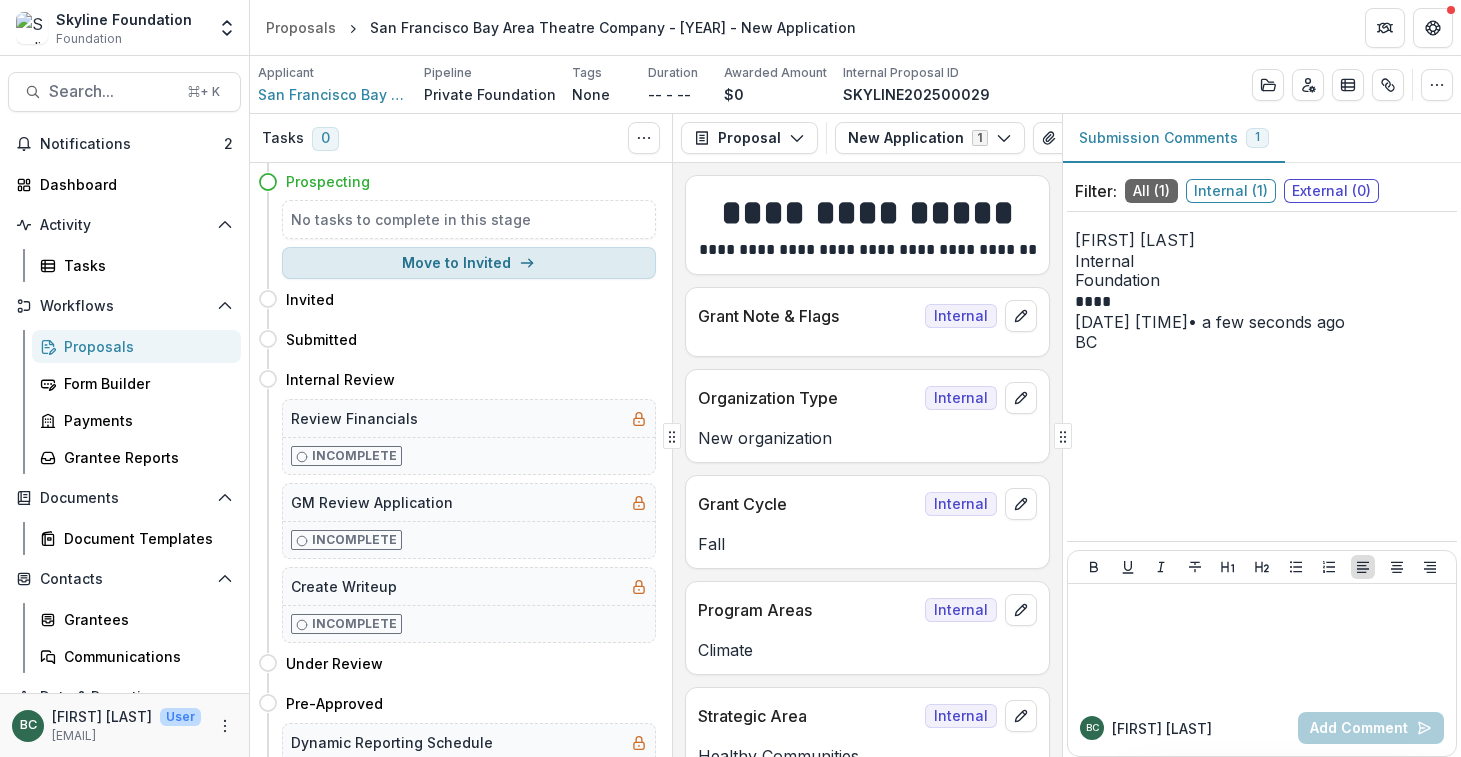 click on "Move to Invited" at bounding box center [469, 263] 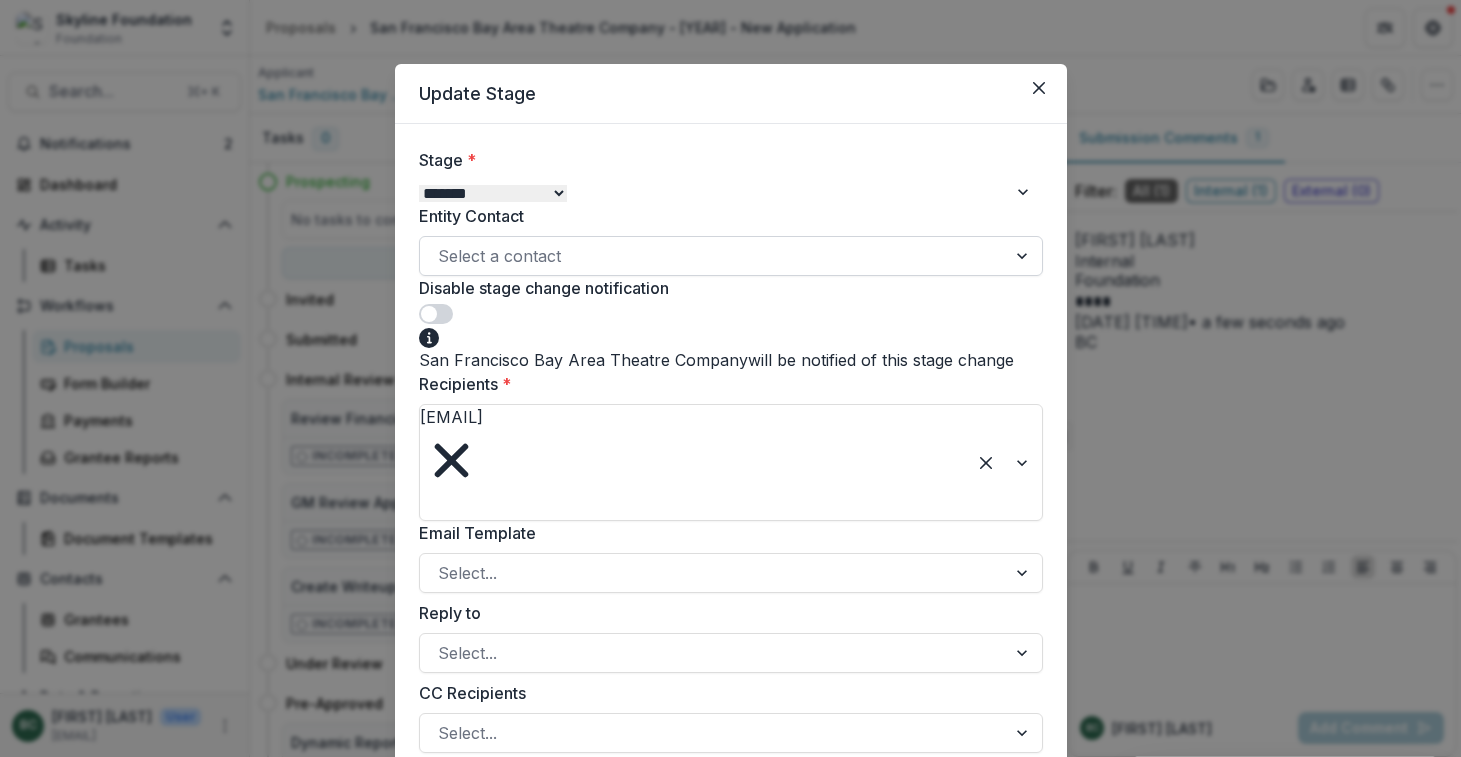 click at bounding box center (713, 256) 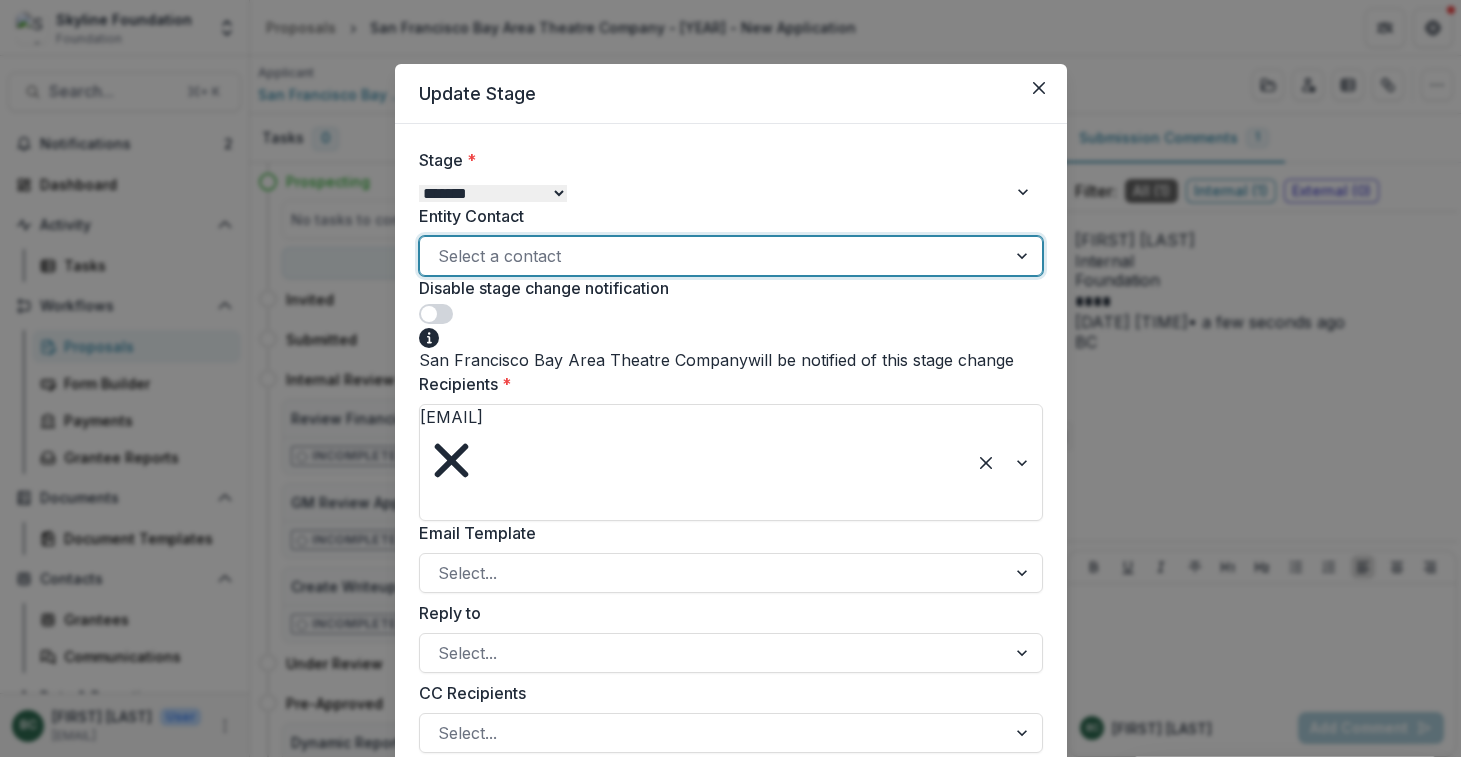 click on "[FIRST] [LAST] Grants [EMAIL] Primary Contact" at bounding box center (169, 804) 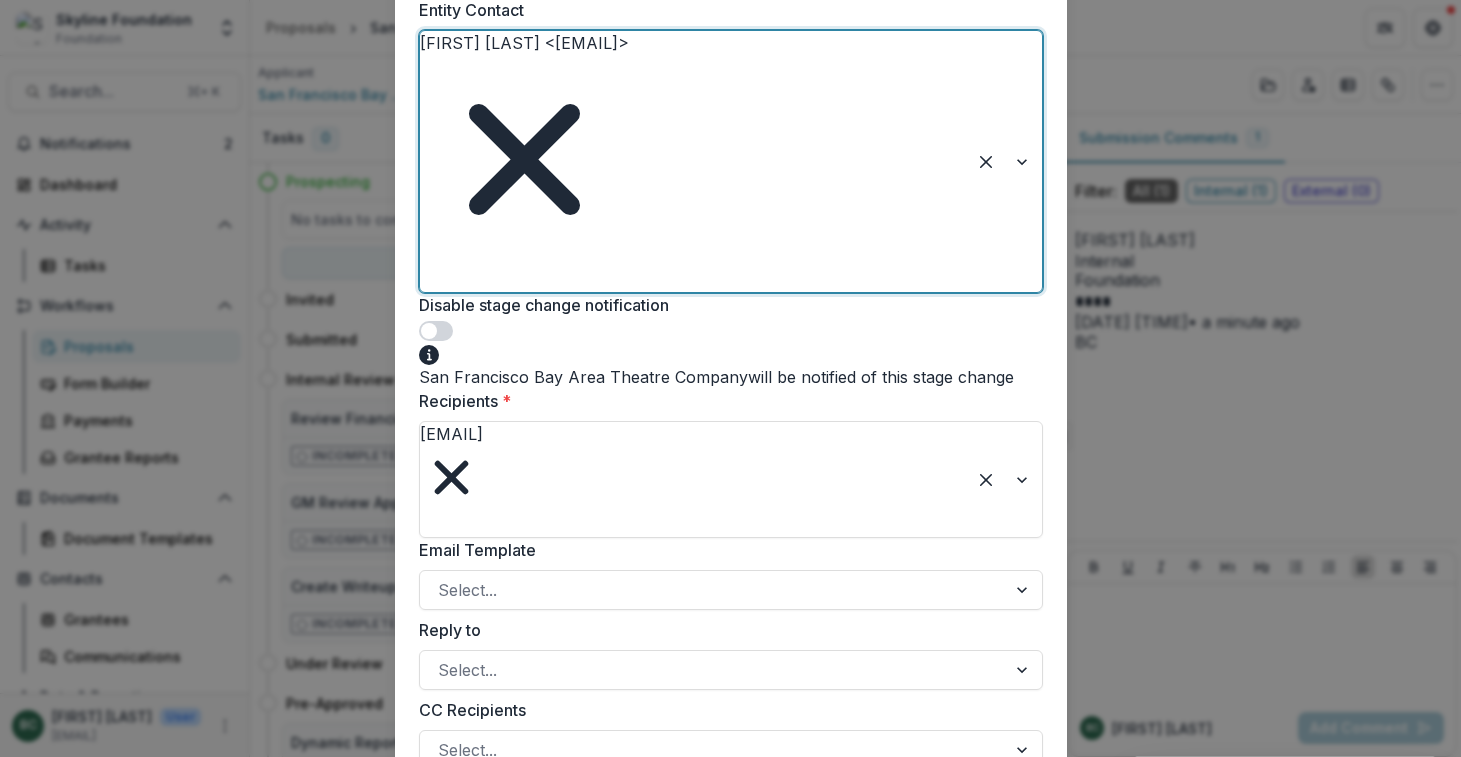 scroll, scrollTop: 68, scrollLeft: 0, axis: vertical 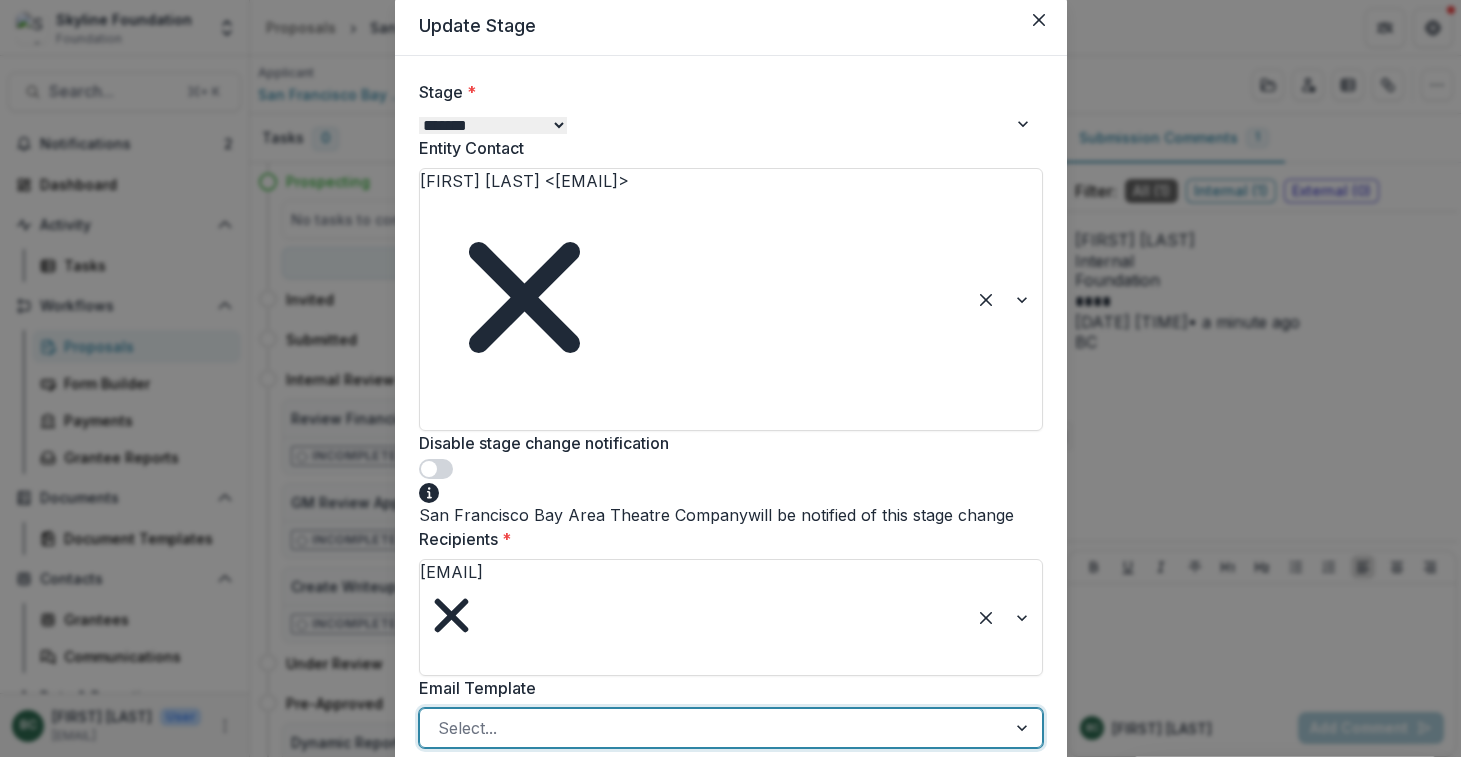 click at bounding box center (713, 728) 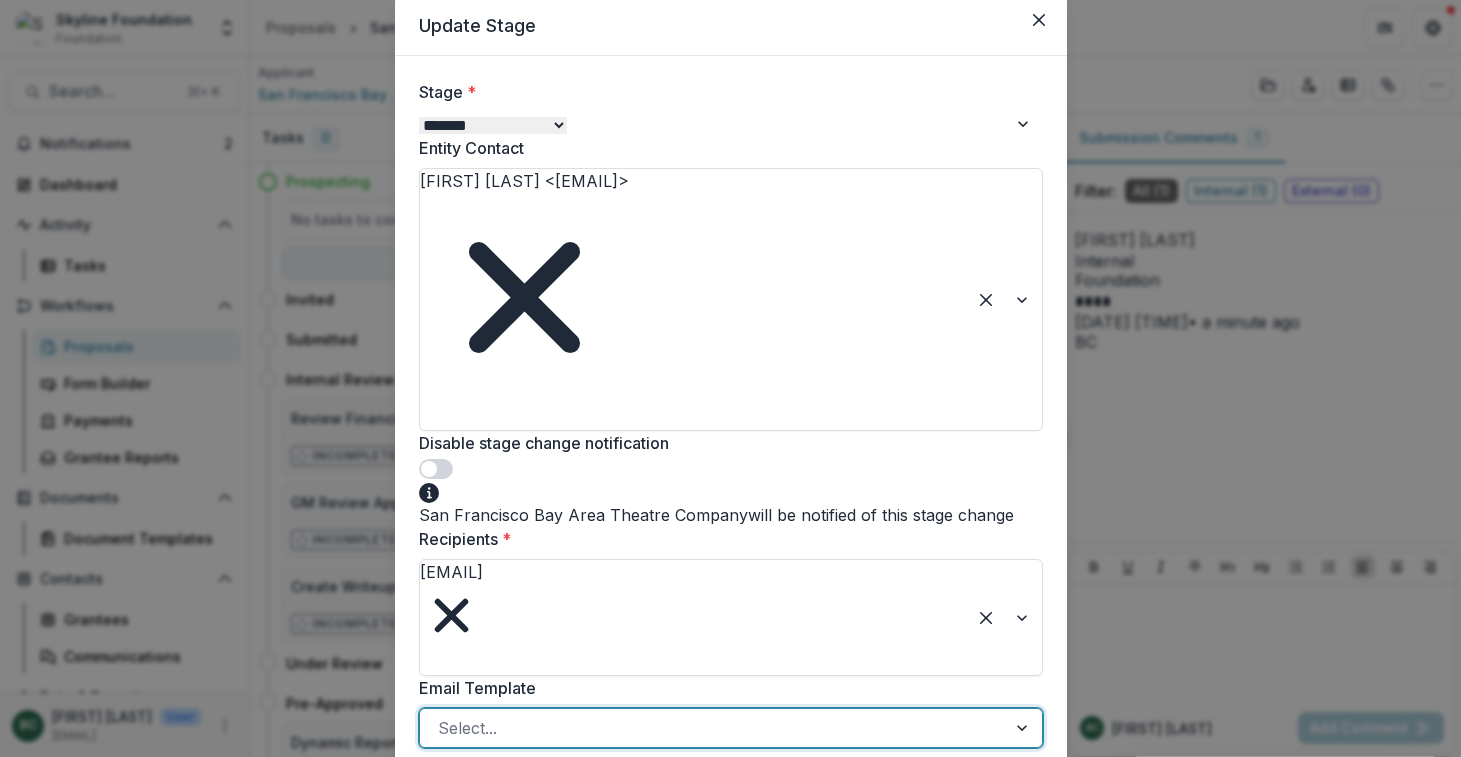 click on "Stage Change Message" at bounding box center (730, 788) 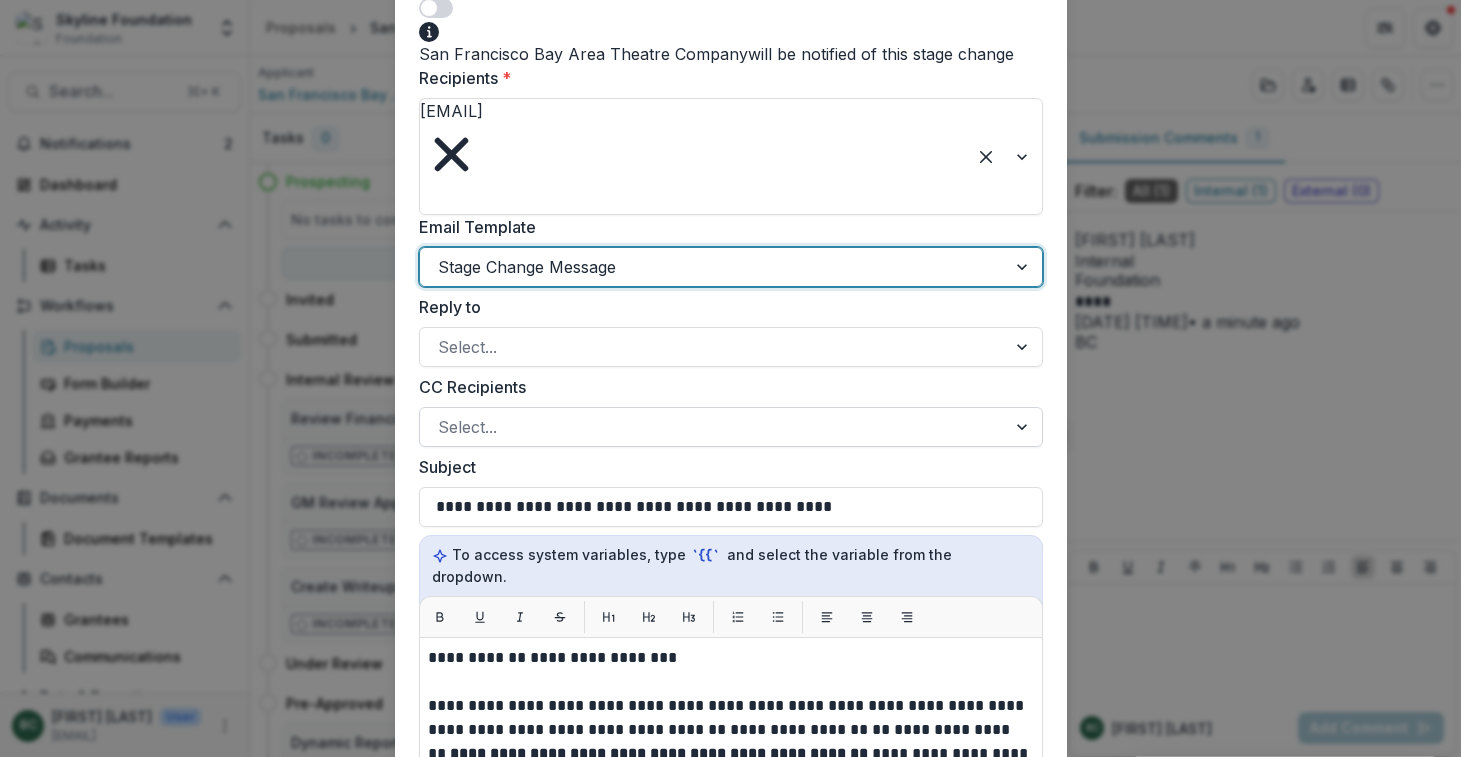 scroll, scrollTop: 532, scrollLeft: 0, axis: vertical 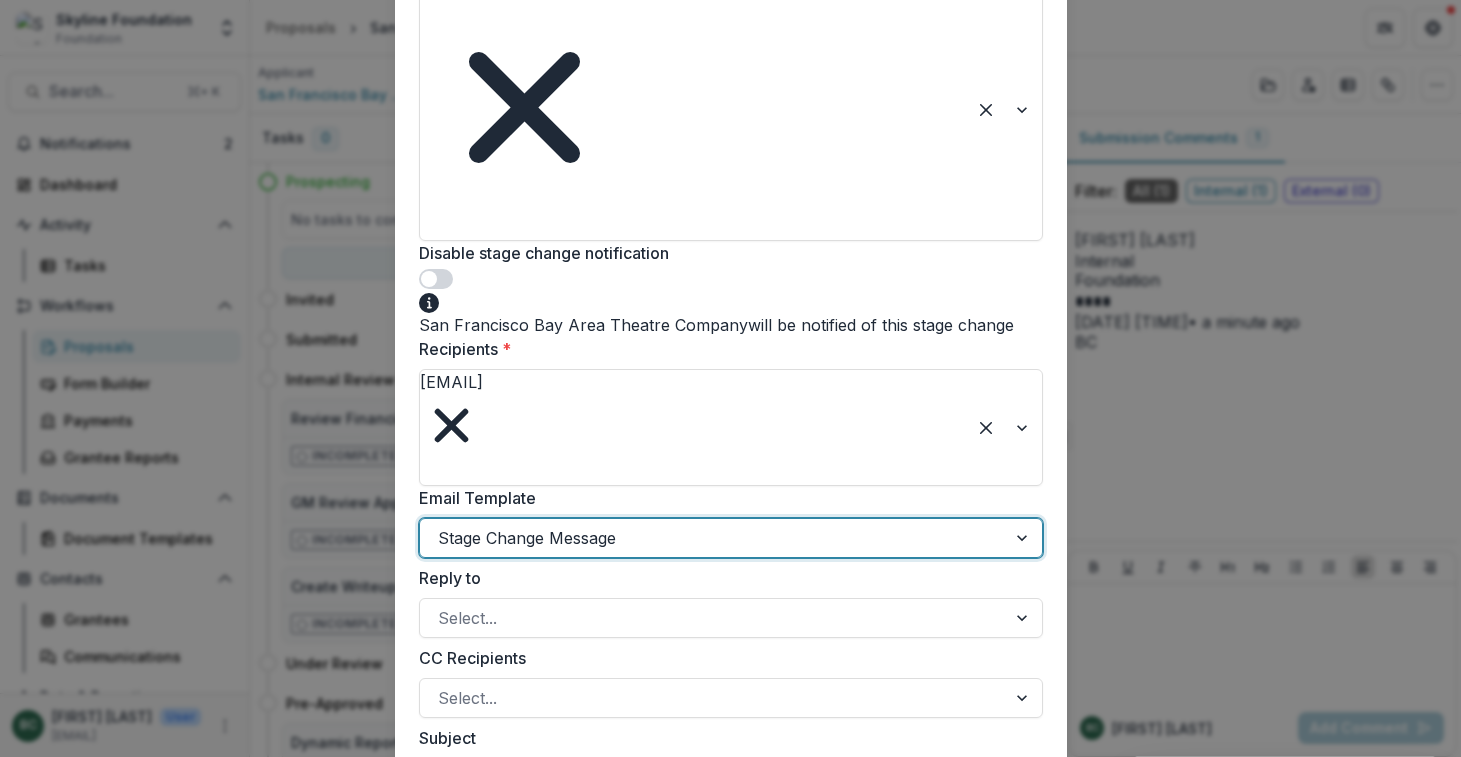 click at bounding box center [1024, 538] 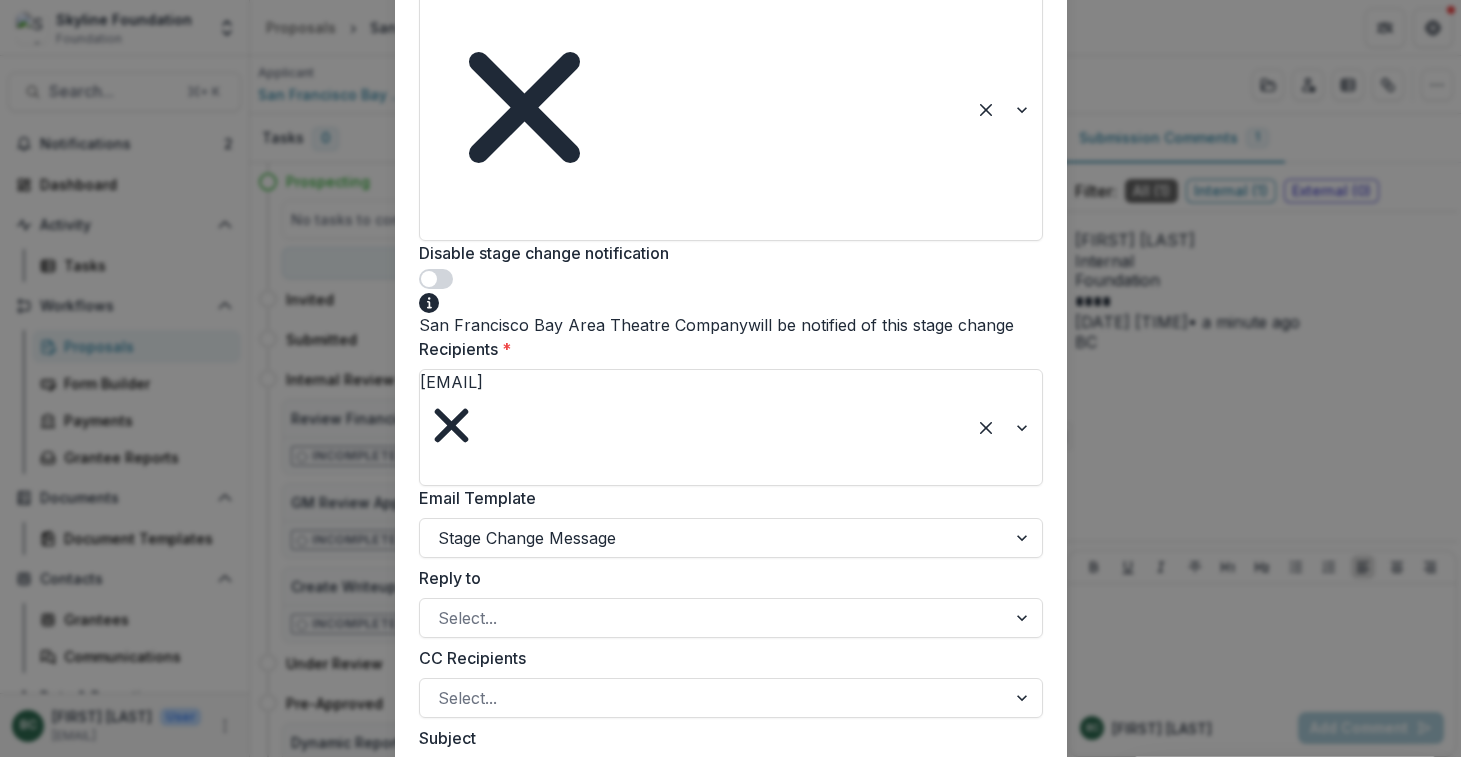 click on "Email Template Stage Change Message" at bounding box center (731, 522) 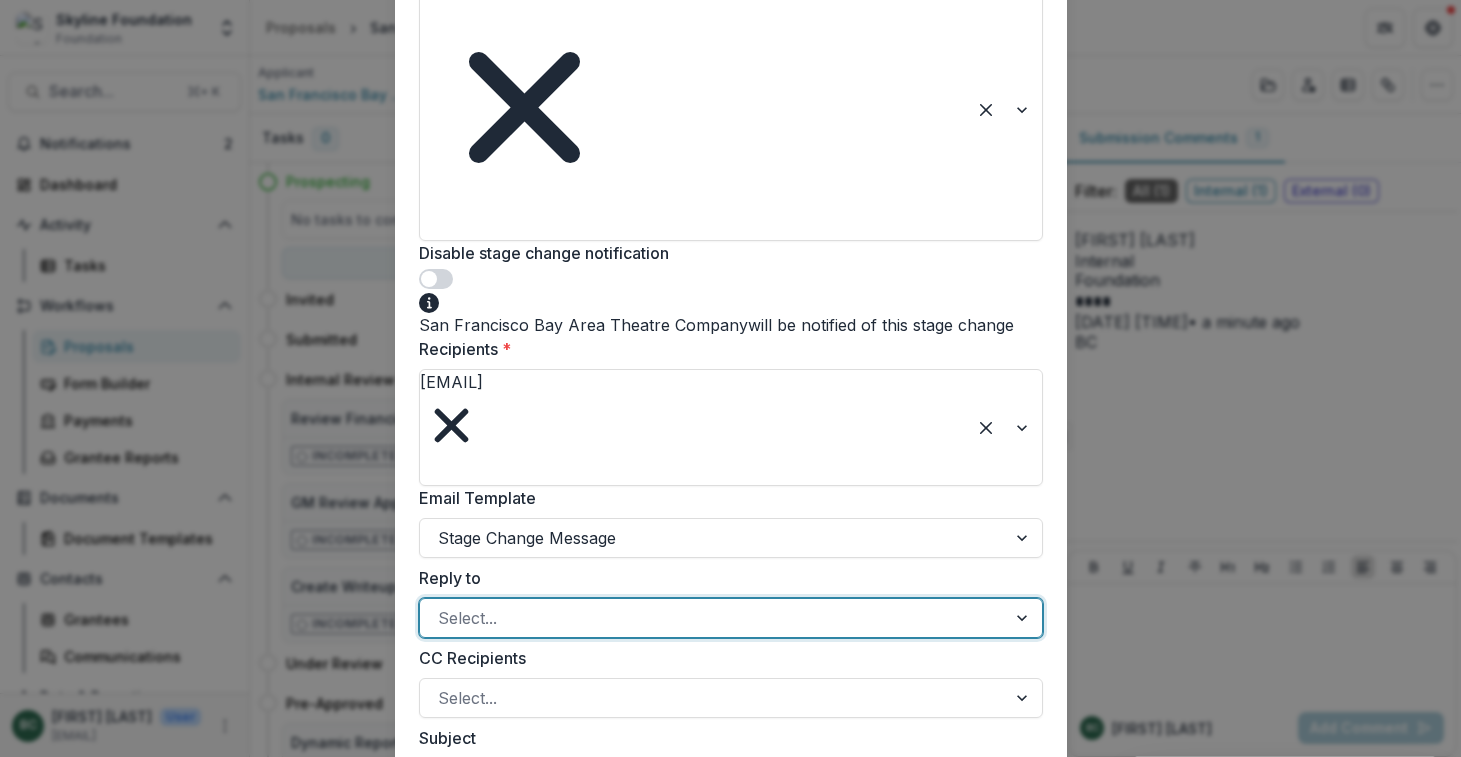 click on "Select..." at bounding box center [713, 618] 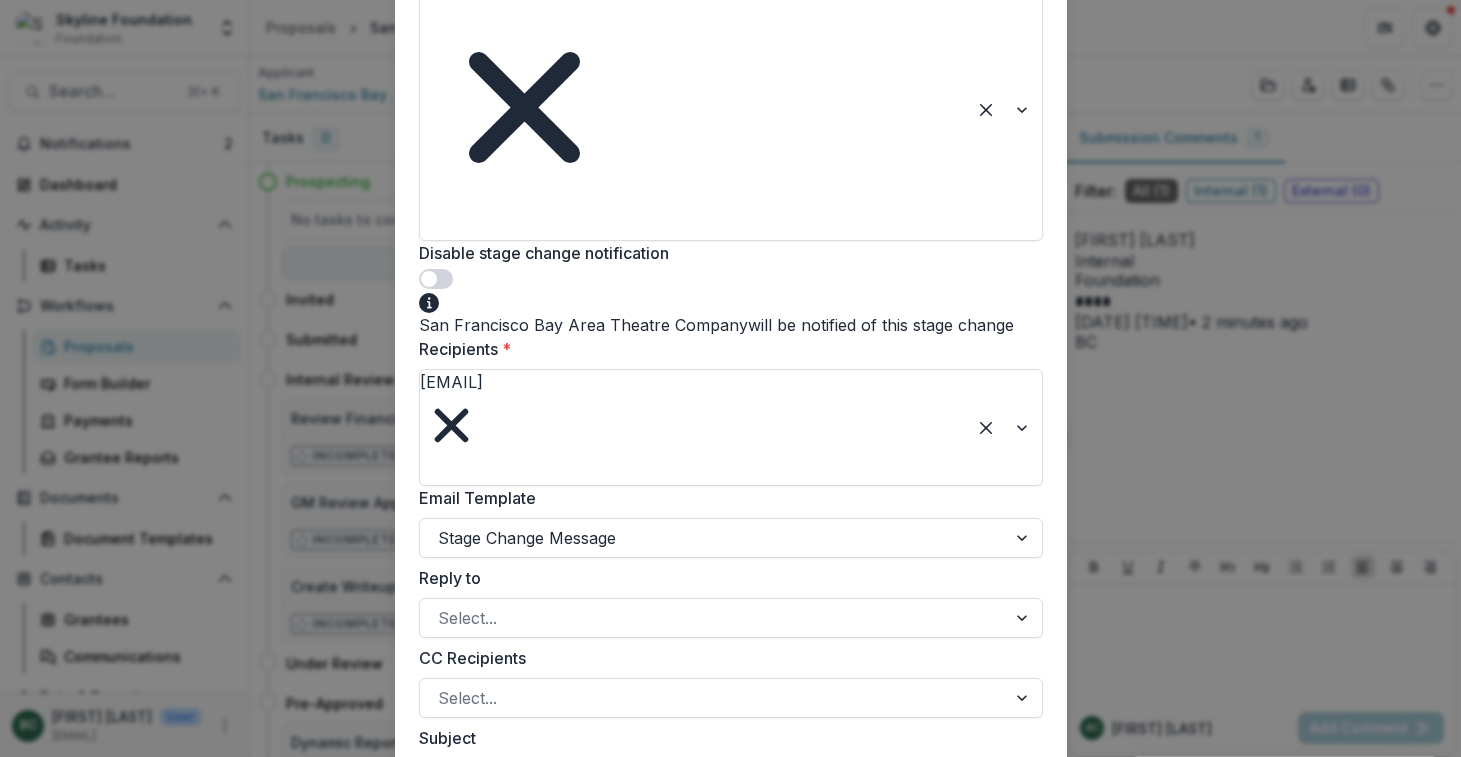 click on "Reply to" at bounding box center [725, 578] 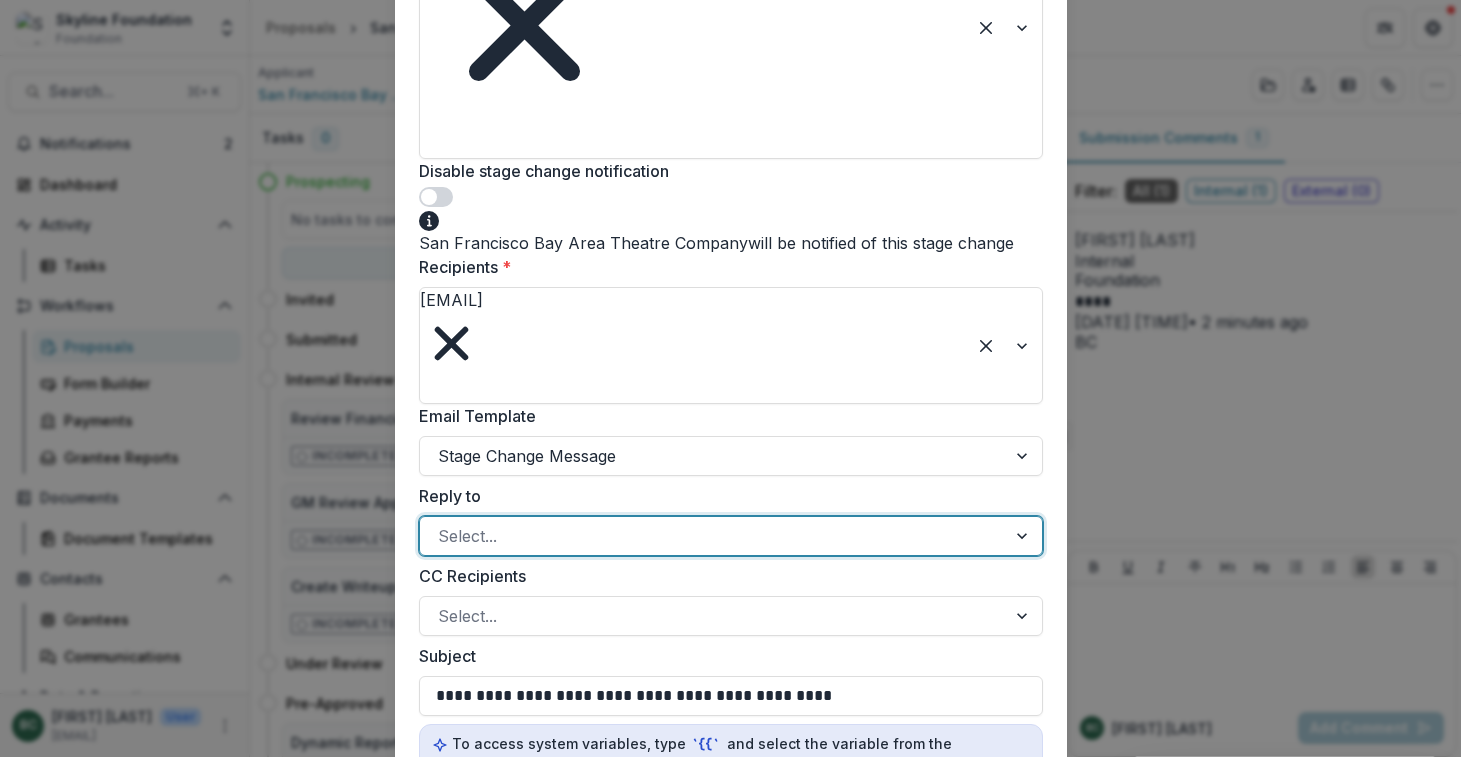 scroll, scrollTop: 343, scrollLeft: 0, axis: vertical 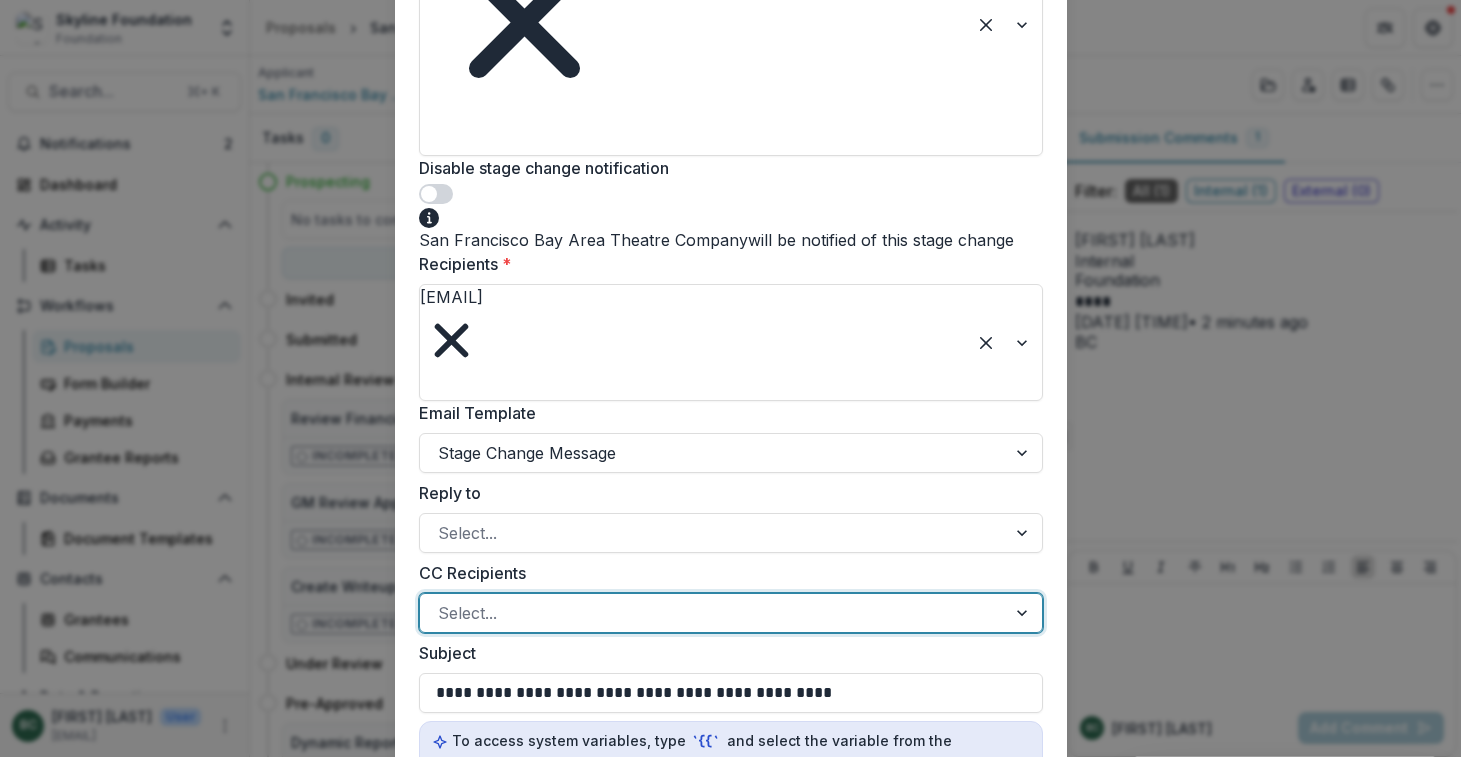 click at bounding box center [713, 613] 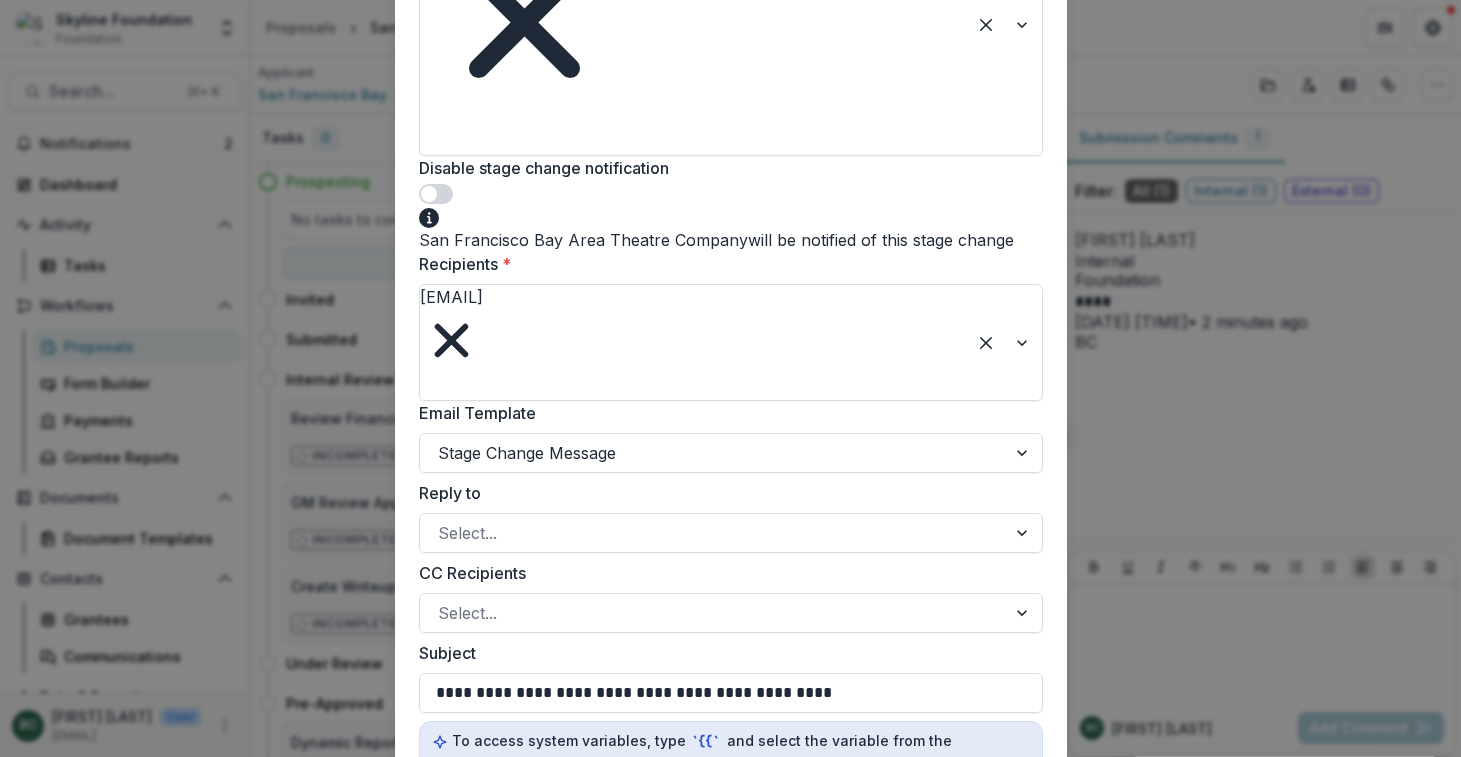 click on "CC Recipients" at bounding box center (725, 573) 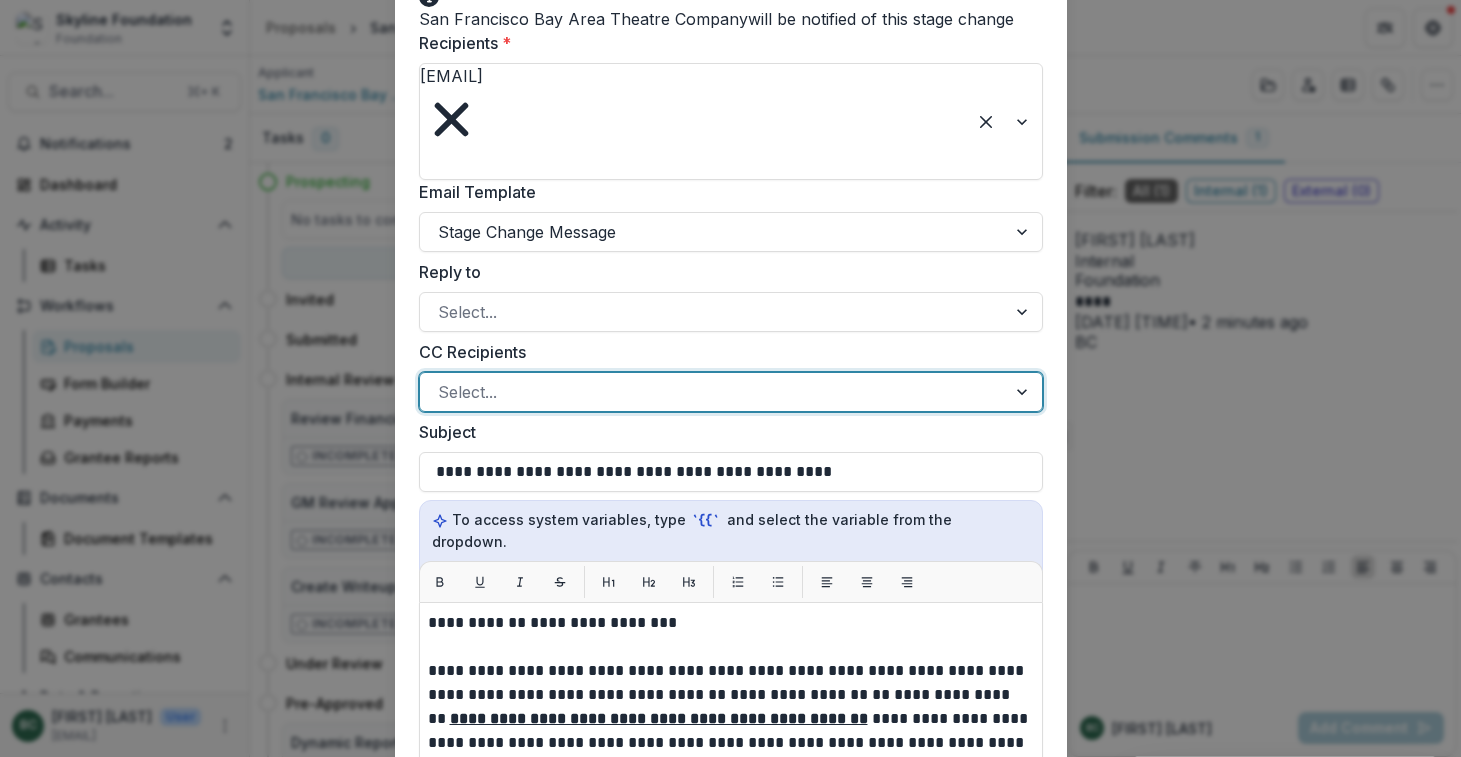 scroll, scrollTop: 616, scrollLeft: 0, axis: vertical 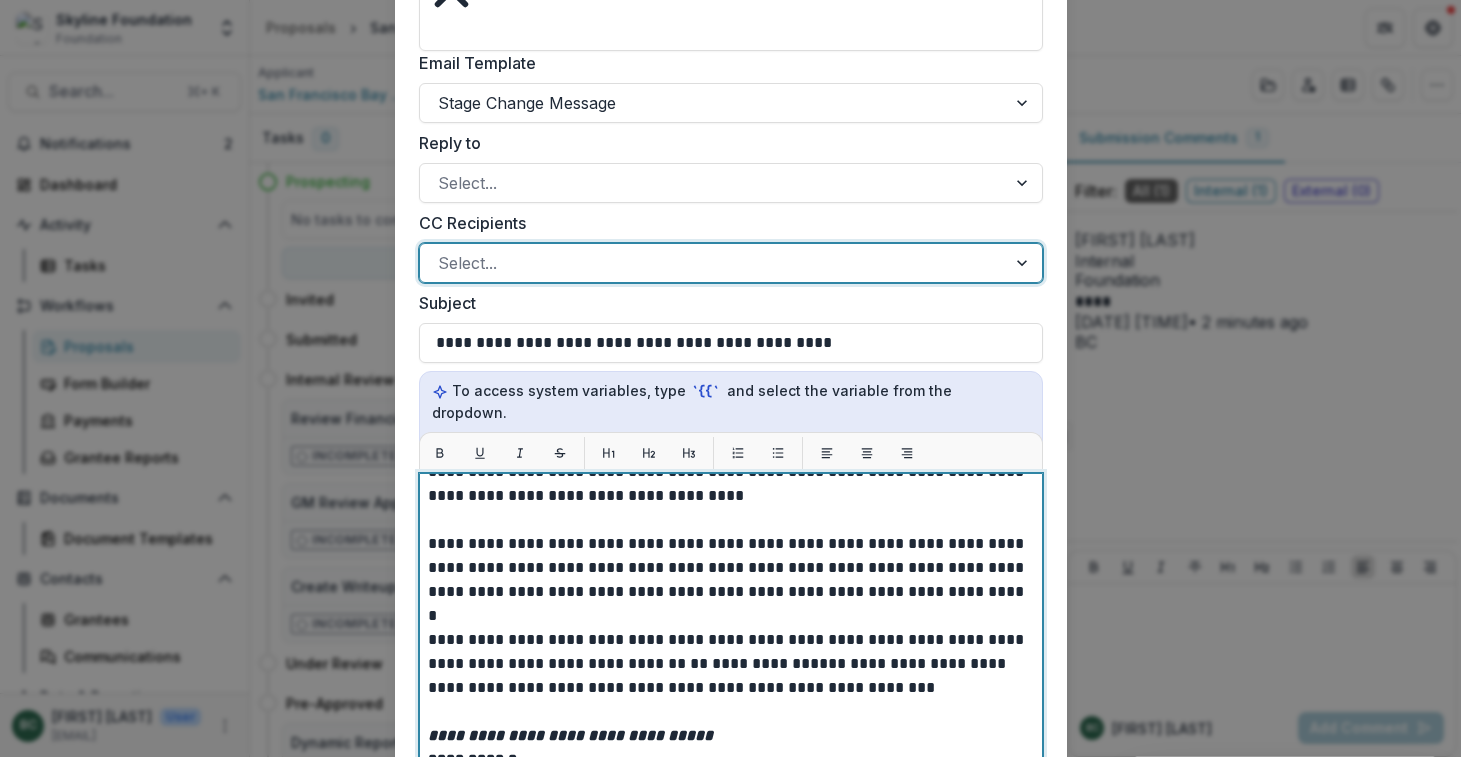 click on "**********" at bounding box center [731, 664] 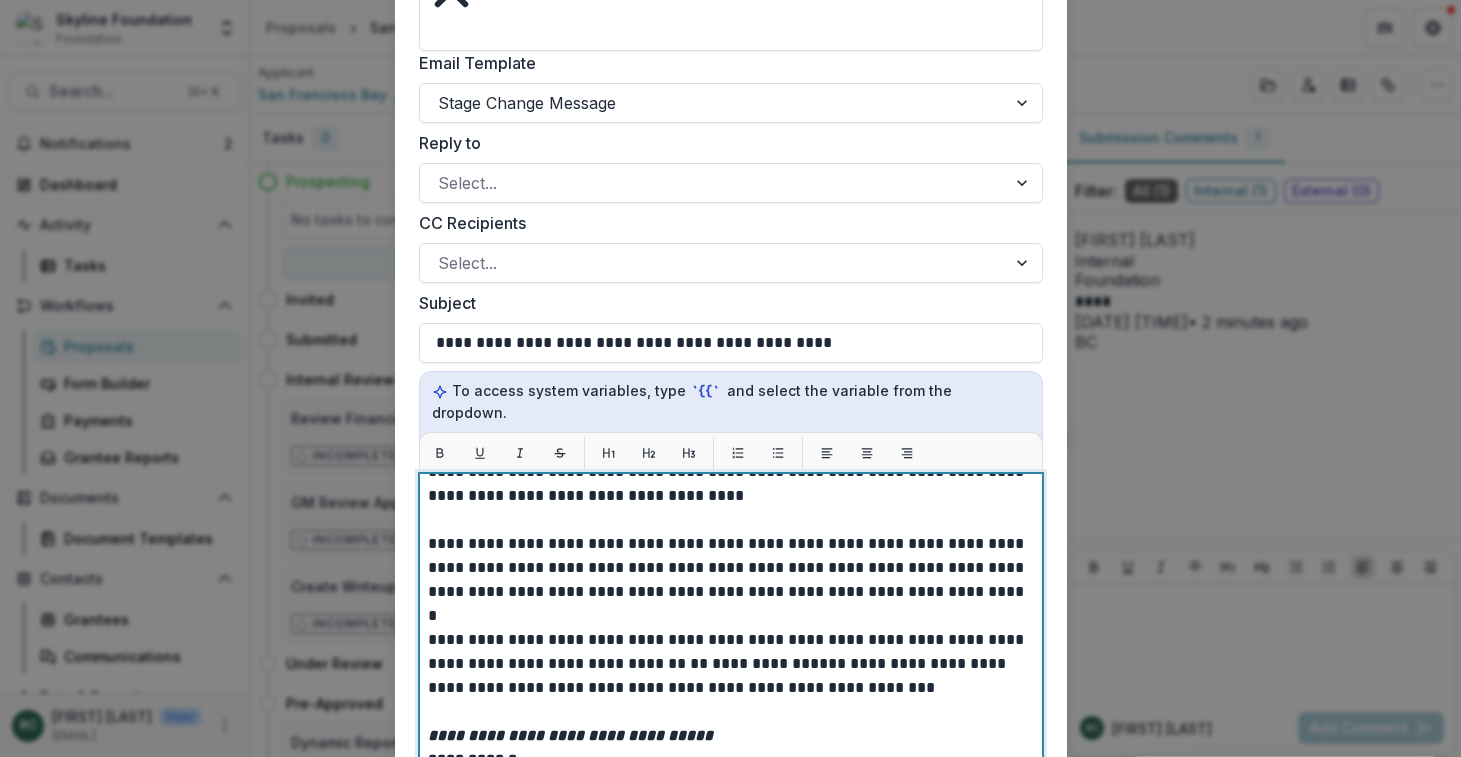 click on "** ********* **" at bounding box center [750, 663] 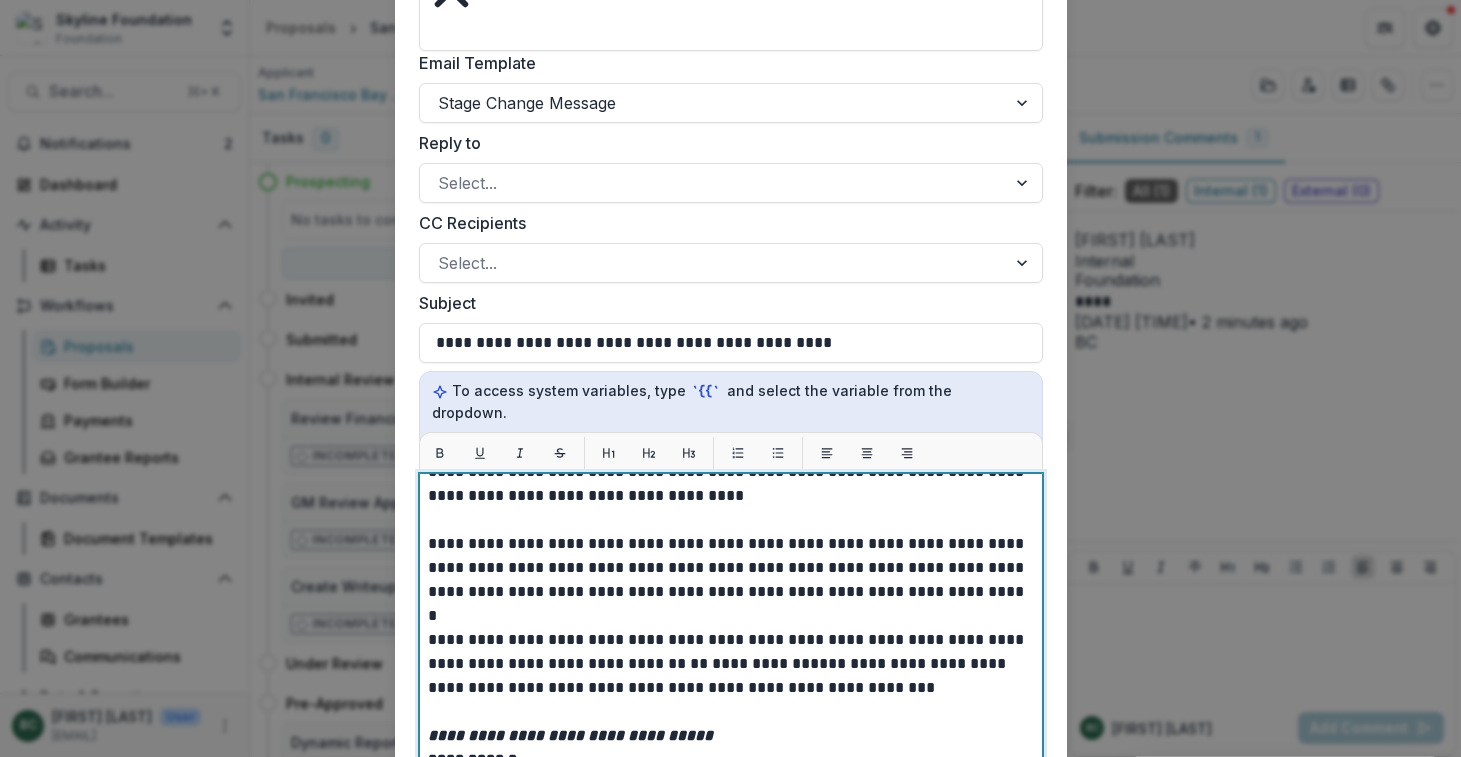 click on "** ********* **" at bounding box center [750, 663] 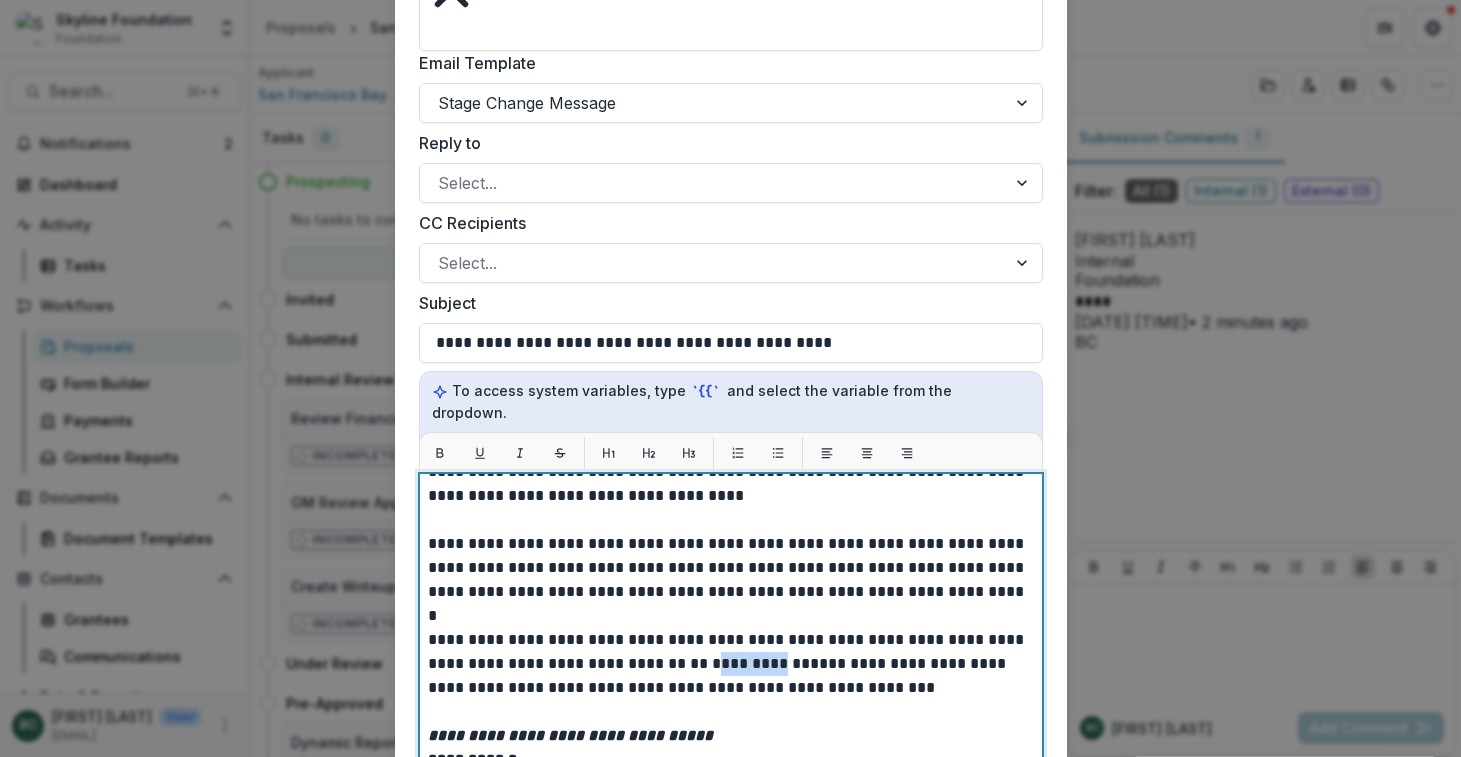 click on "** ********* **" at bounding box center [750, 663] 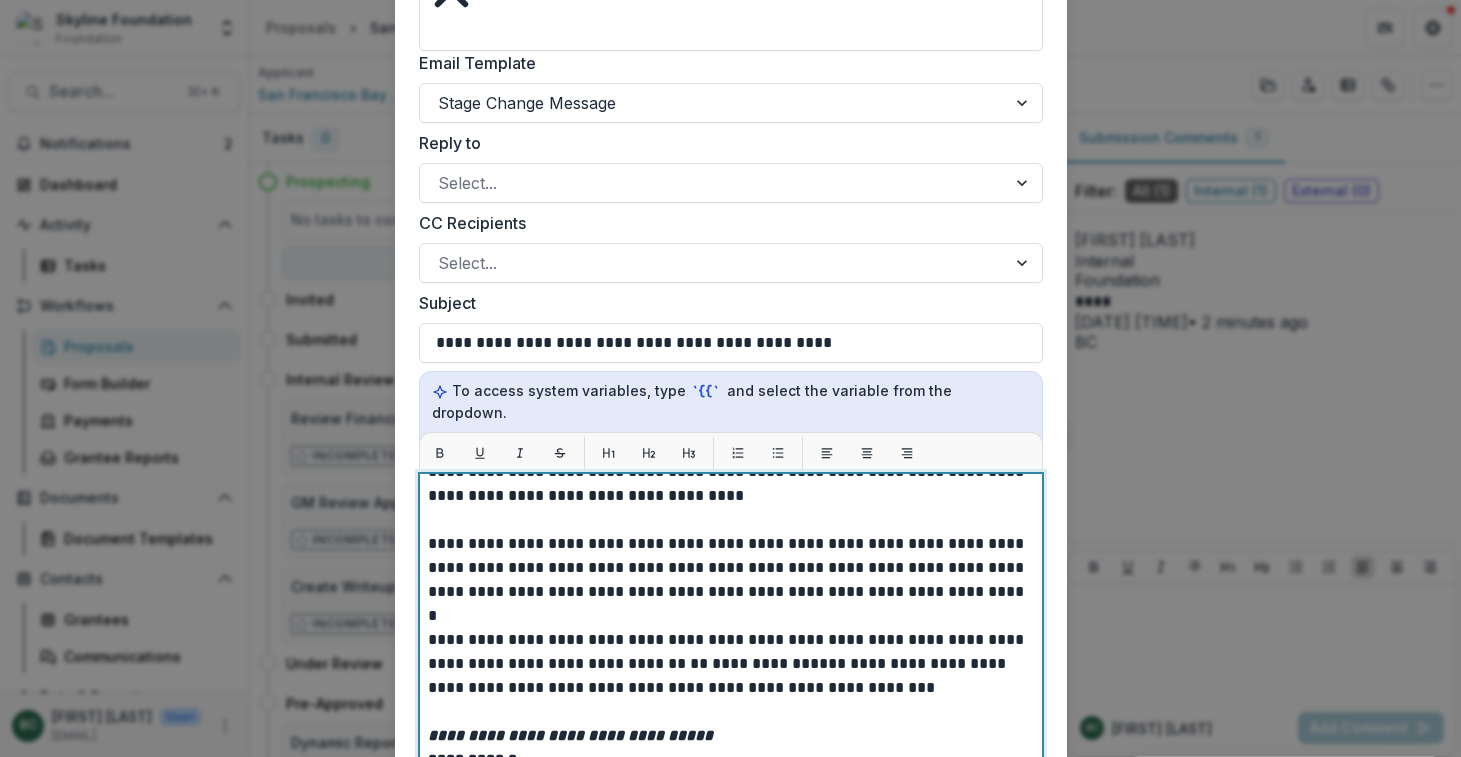 click at bounding box center (731, 616) 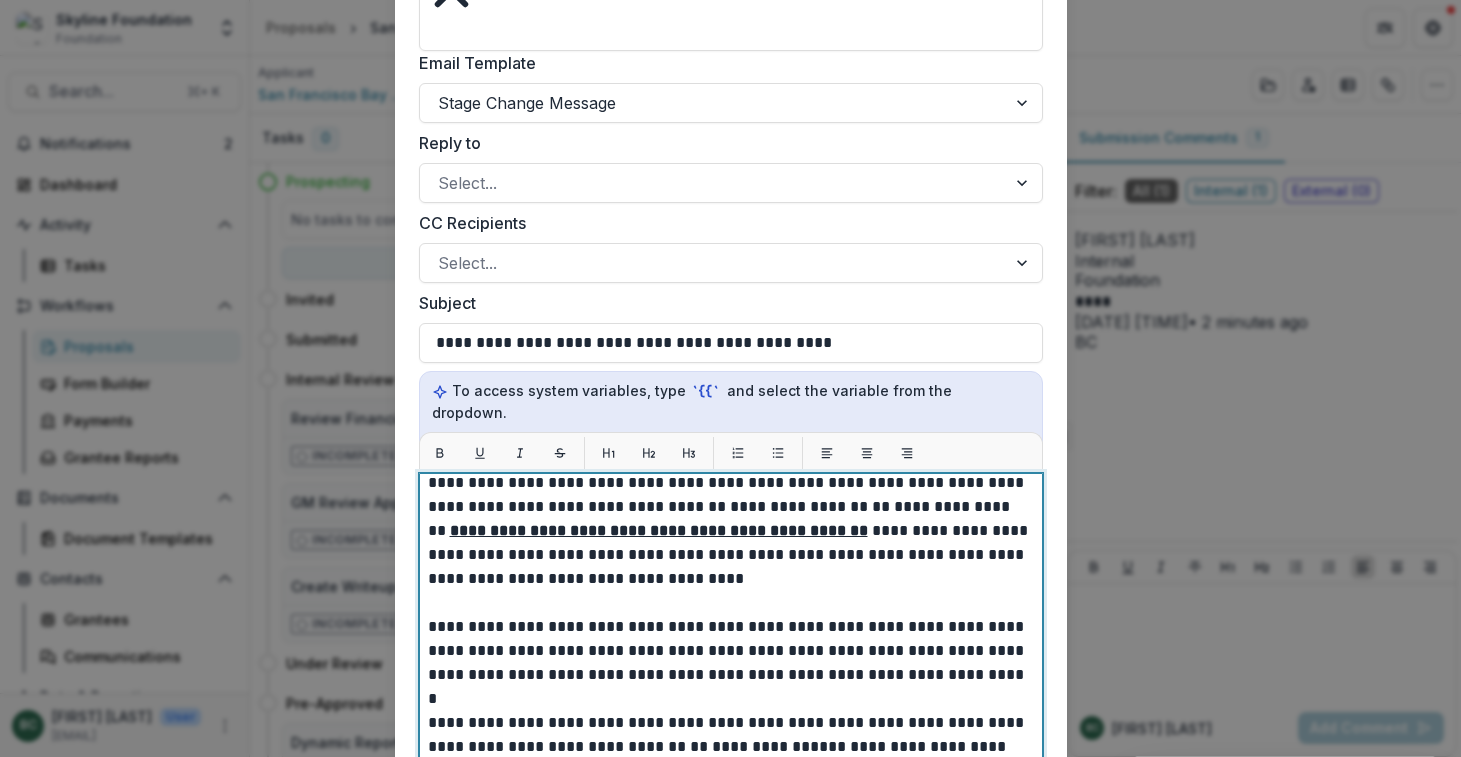 scroll, scrollTop: 0, scrollLeft: 0, axis: both 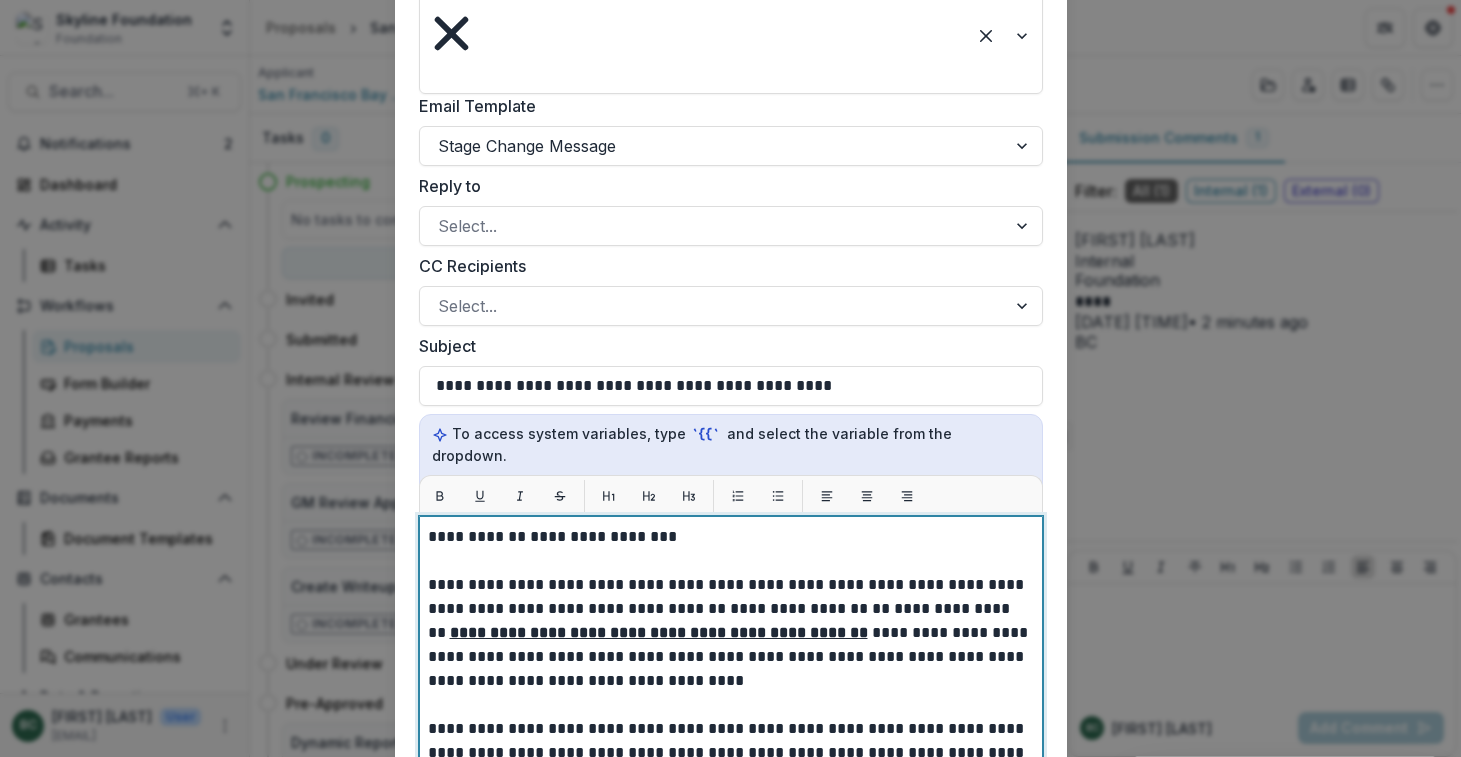 click on "**********" at bounding box center (799, 608) 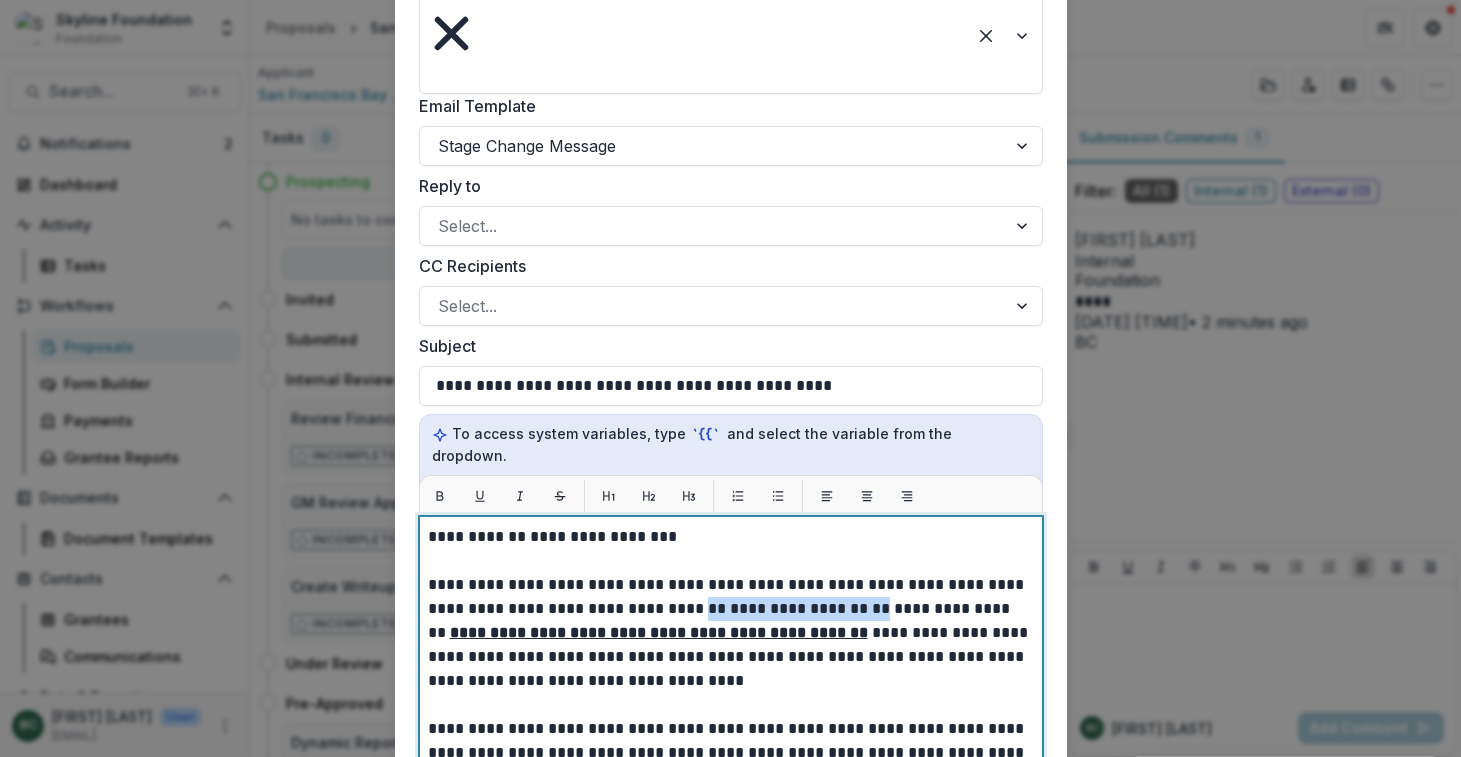 drag, startPoint x: 681, startPoint y: 354, endPoint x: 881, endPoint y: 356, distance: 200.01 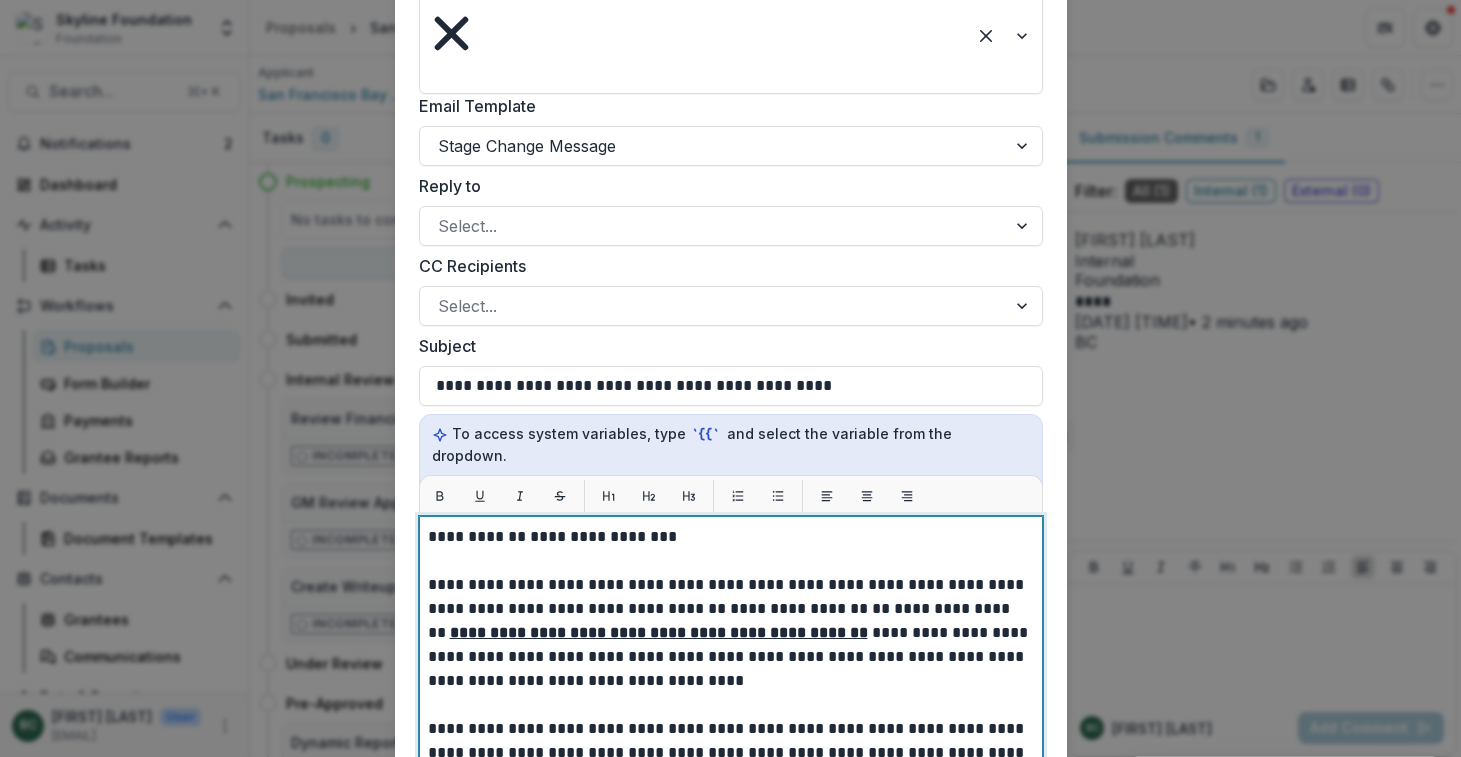 click on "**********" at bounding box center [799, 608] 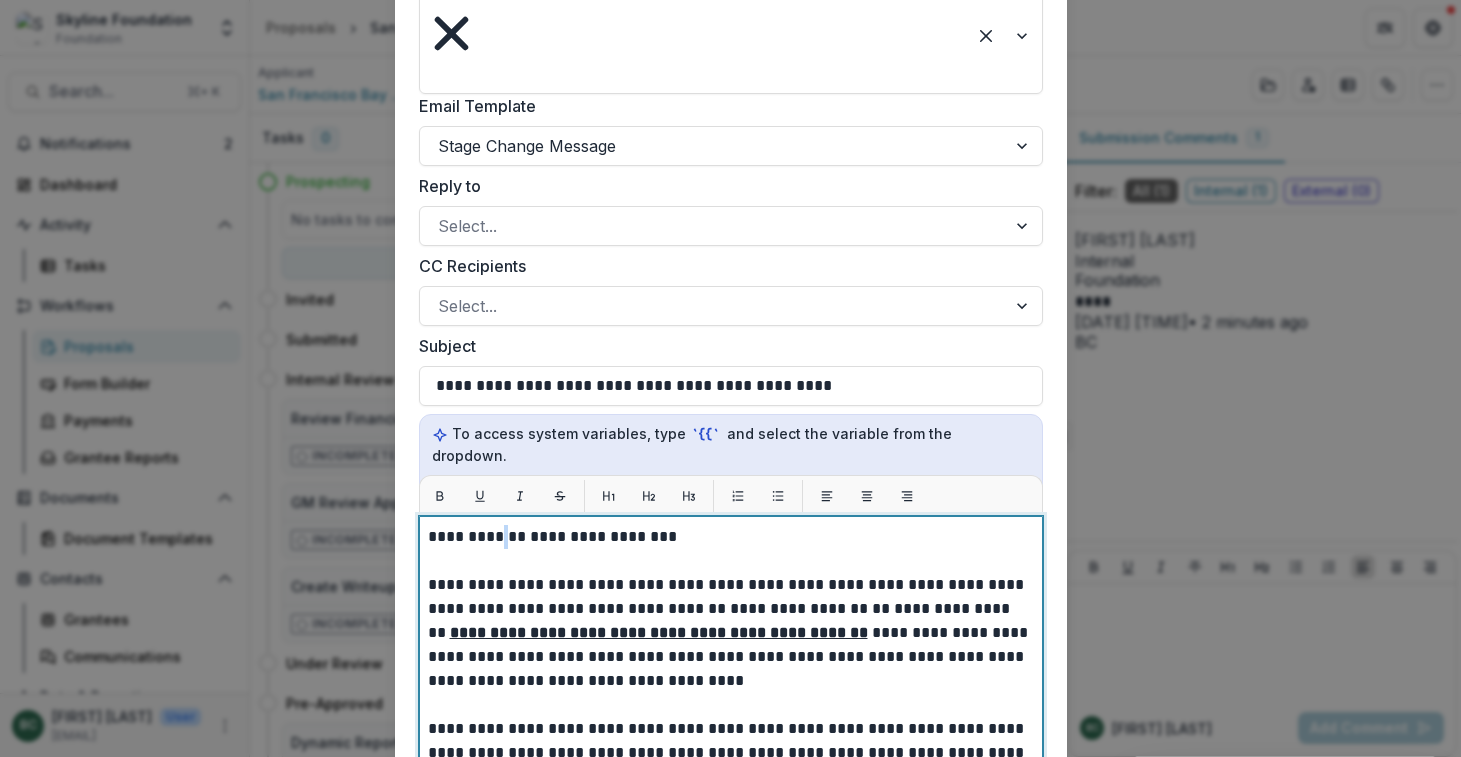 drag, startPoint x: 500, startPoint y: 278, endPoint x: 628, endPoint y: 278, distance: 128 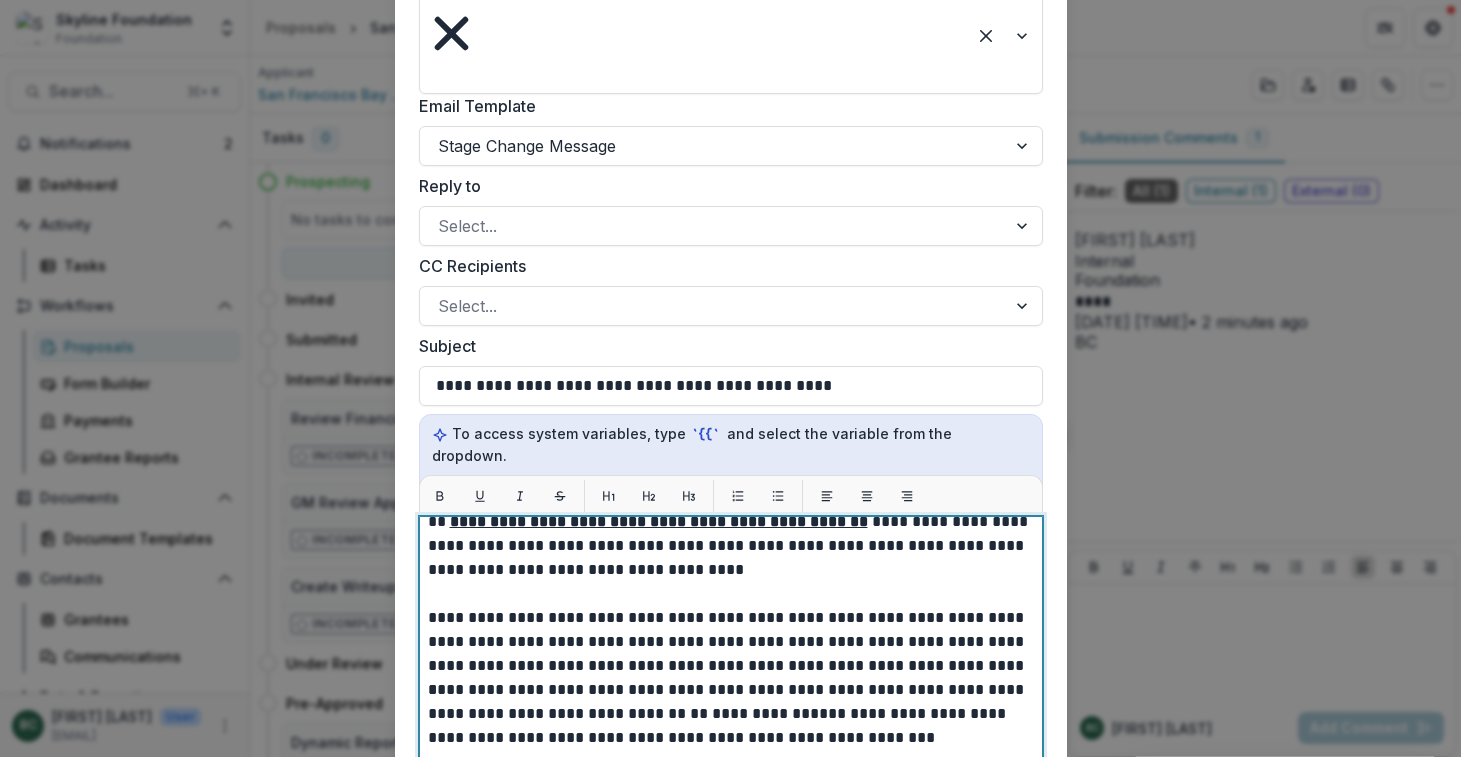 scroll, scrollTop: 118, scrollLeft: 0, axis: vertical 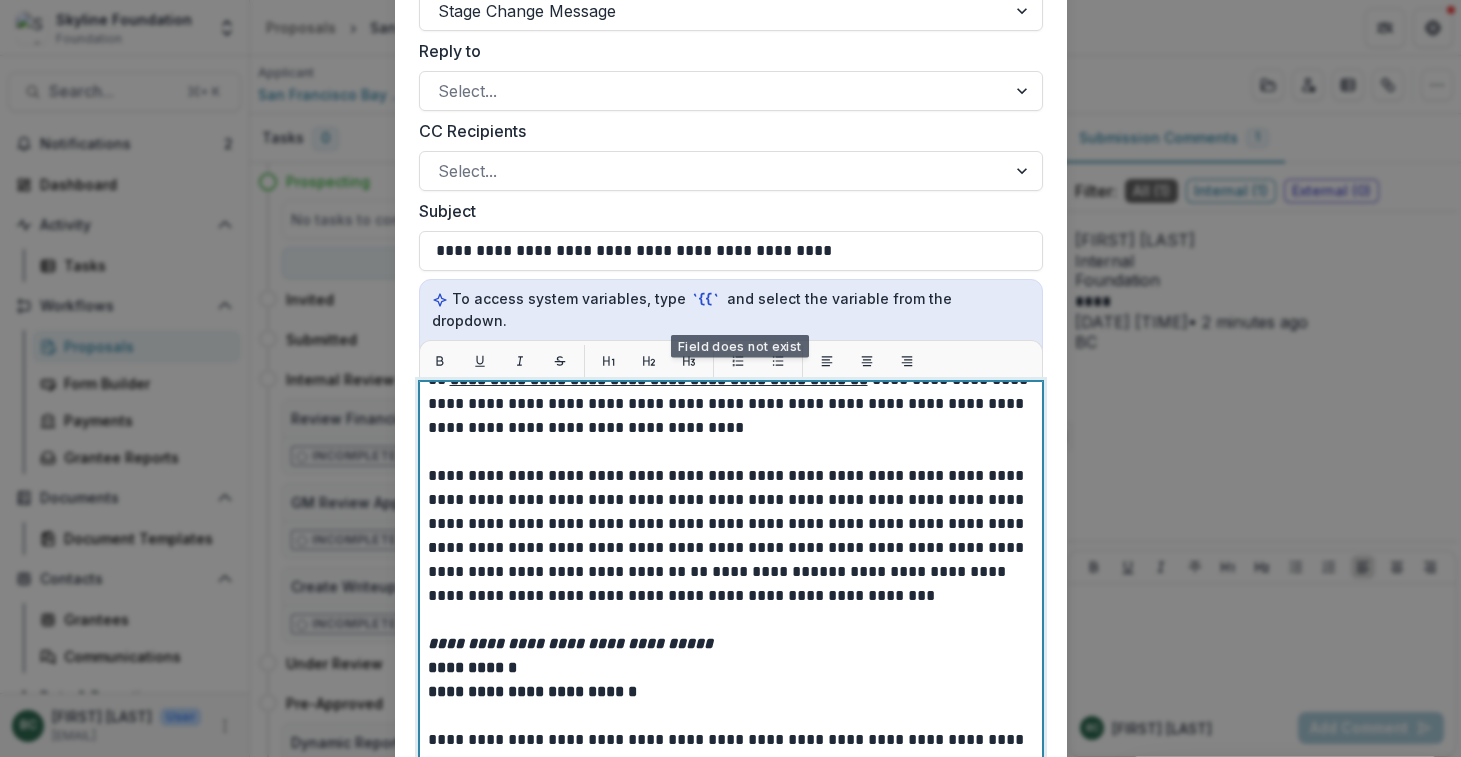 click on "**********" at bounding box center (731, 572) 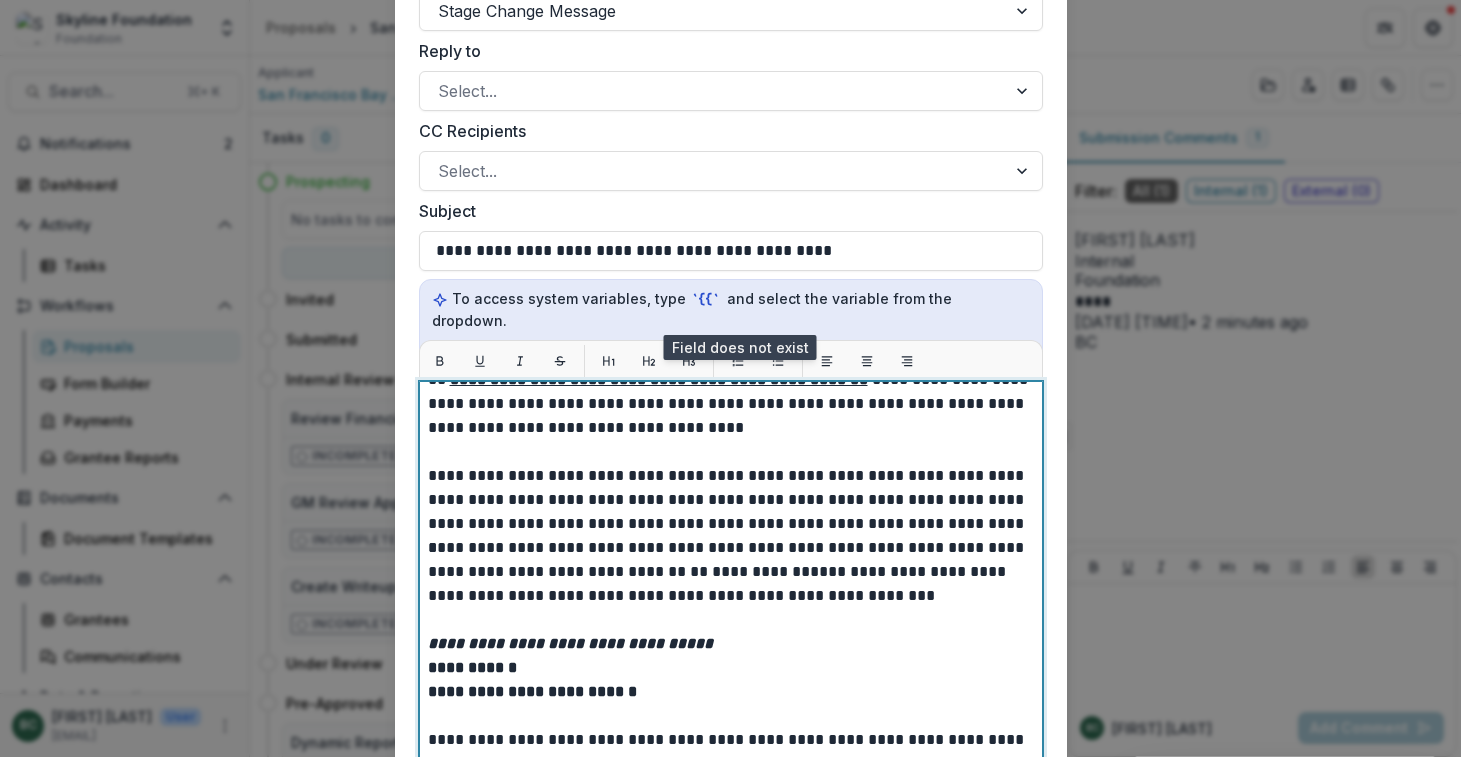click on "** ********* **" at bounding box center [750, 571] 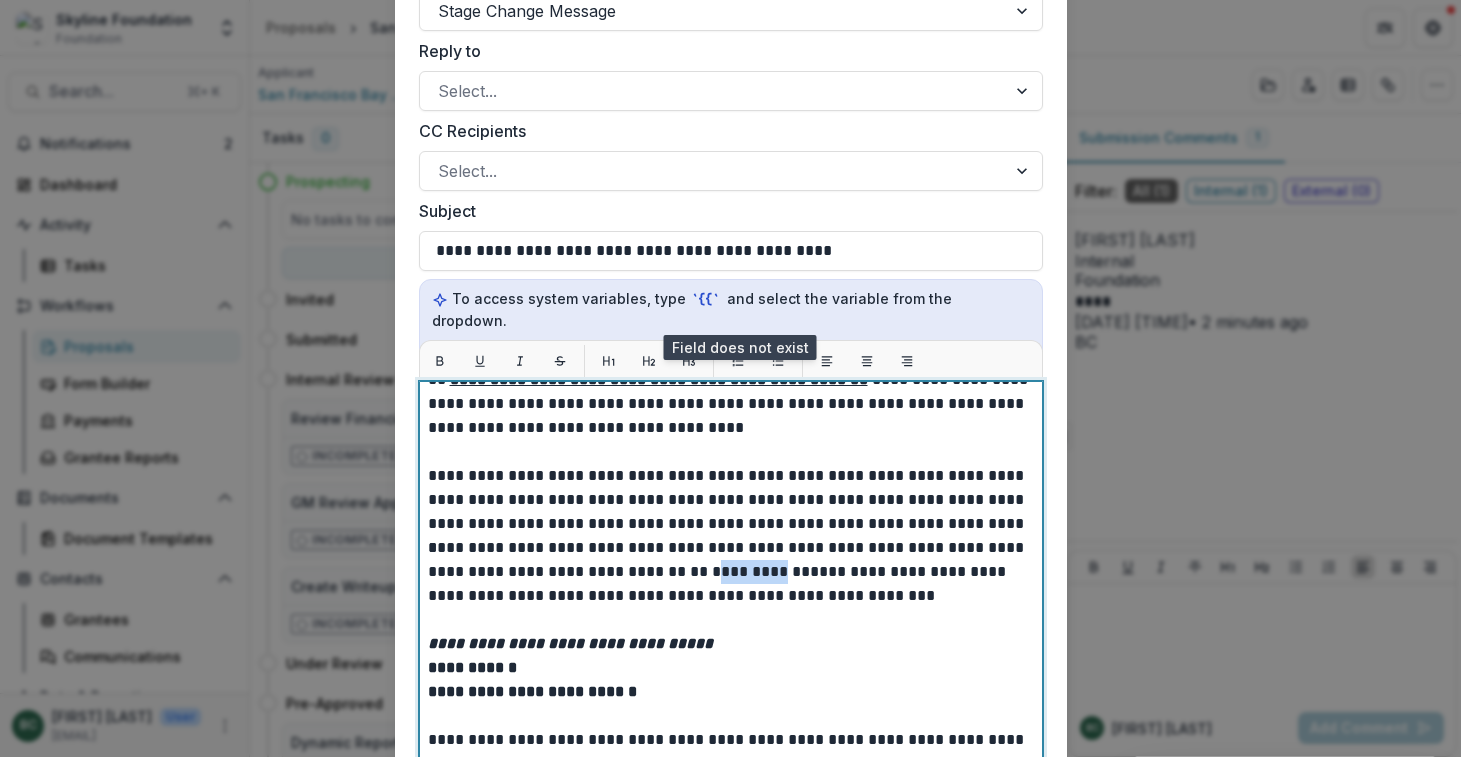 click on "** ********* **" at bounding box center [750, 571] 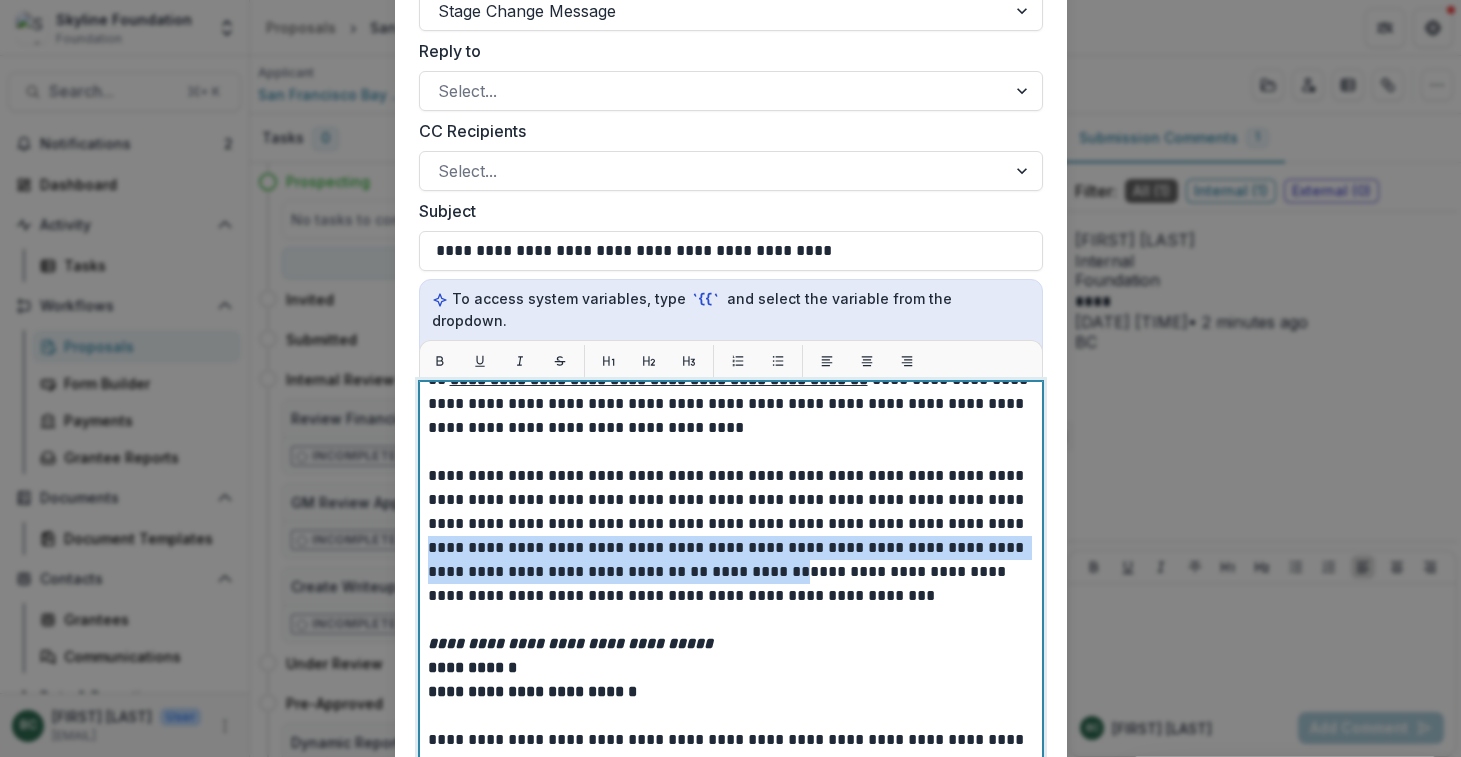 click on "** ********* **" at bounding box center [750, 571] 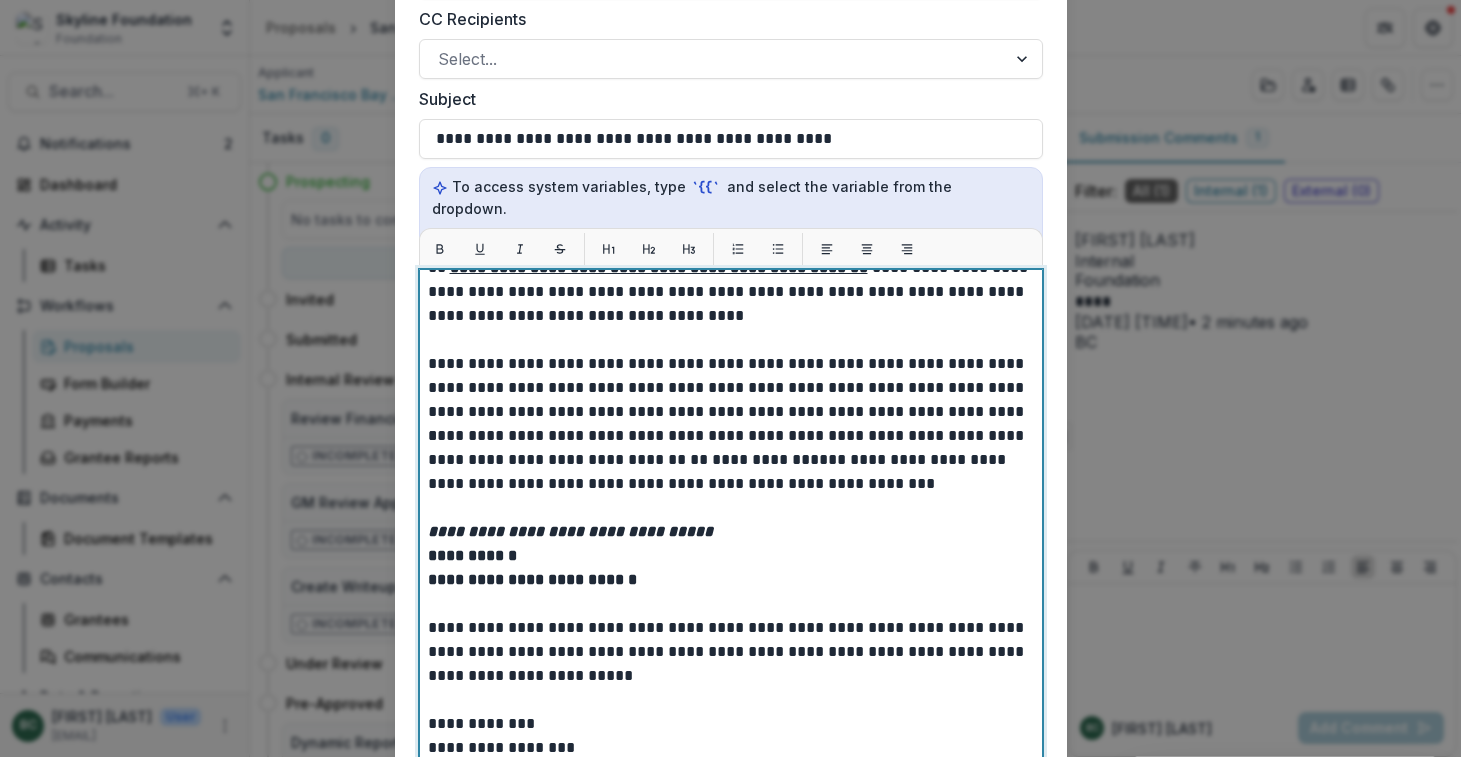 scroll, scrollTop: 1000, scrollLeft: 0, axis: vertical 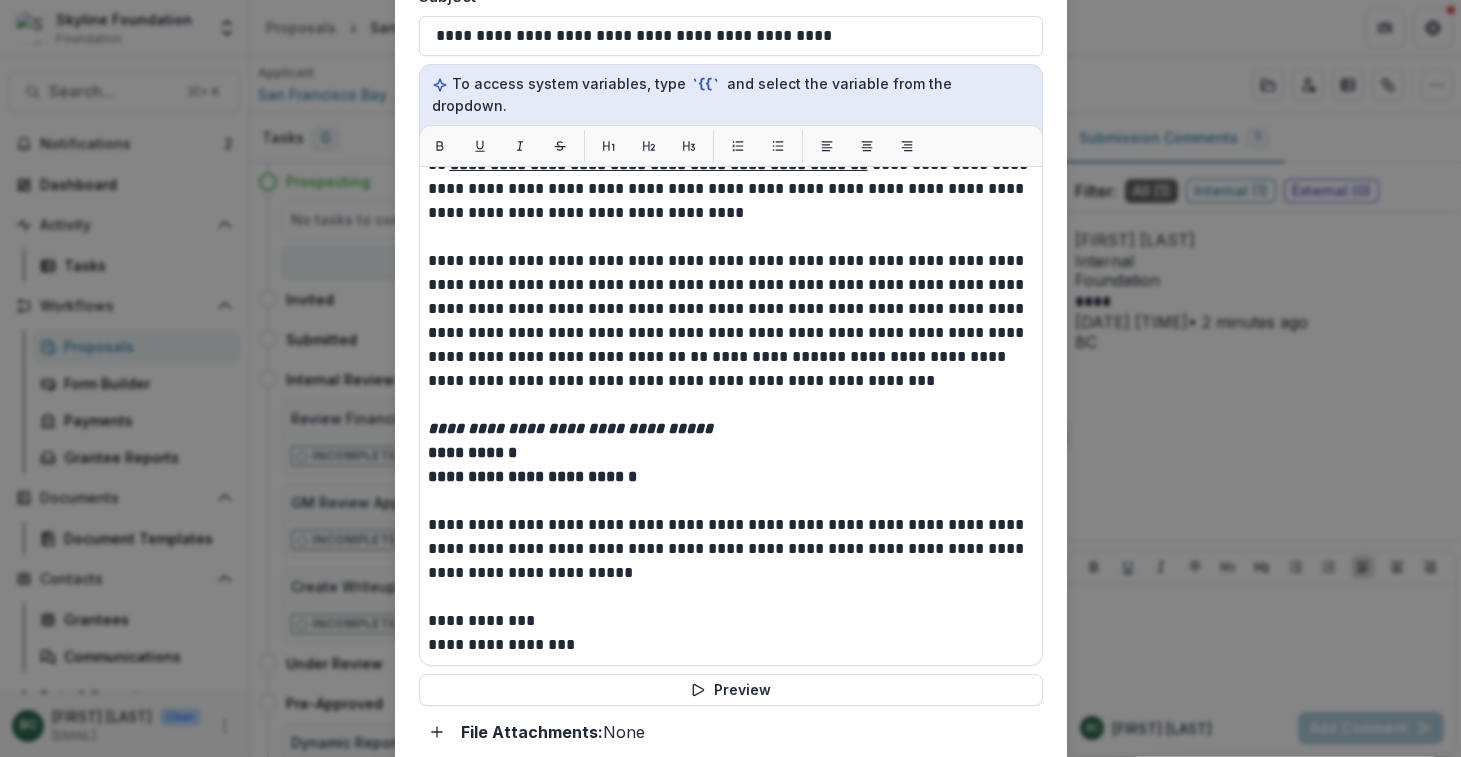 click on "Advanced Configuration" at bounding box center [519, 808] 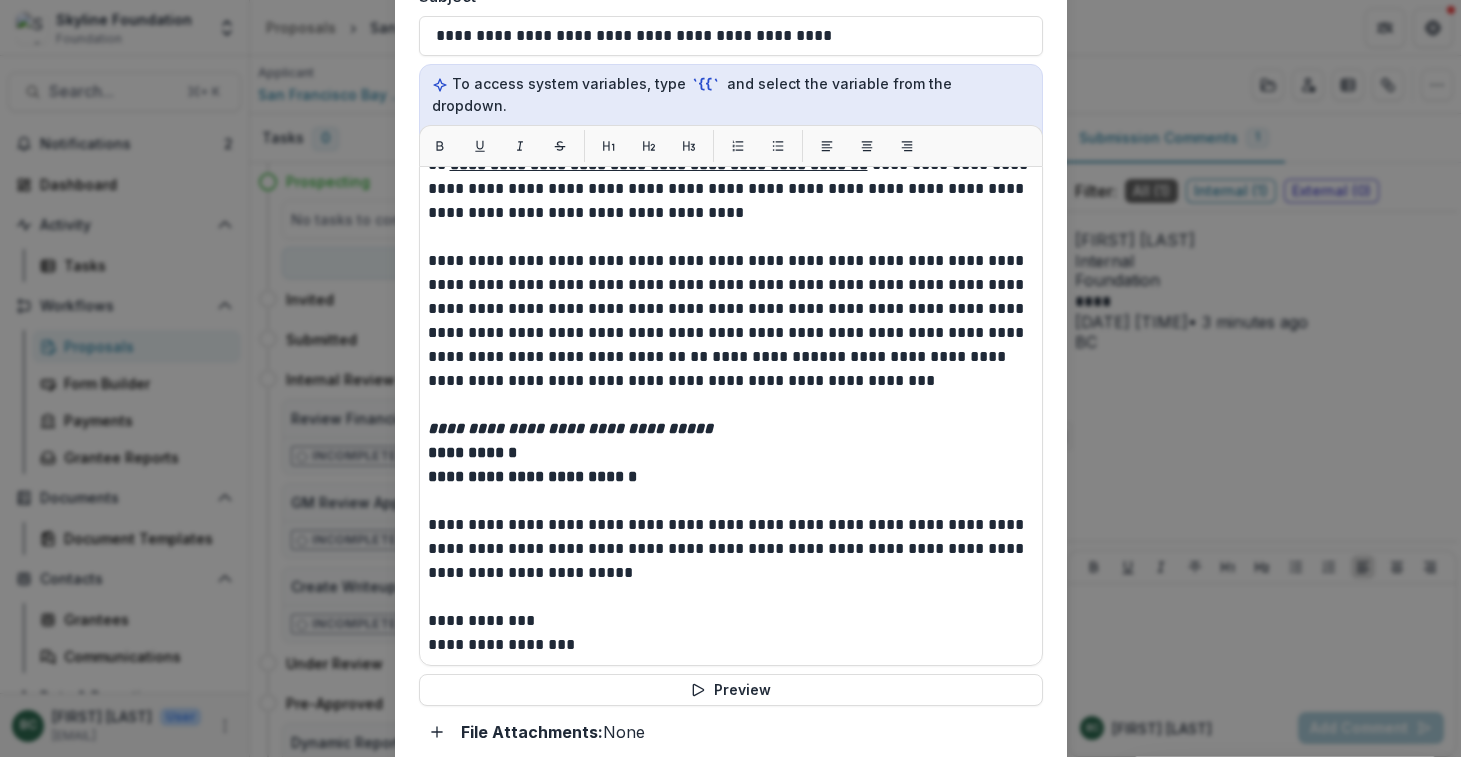 click on "Advanced Configuration" at bounding box center [511, 808] 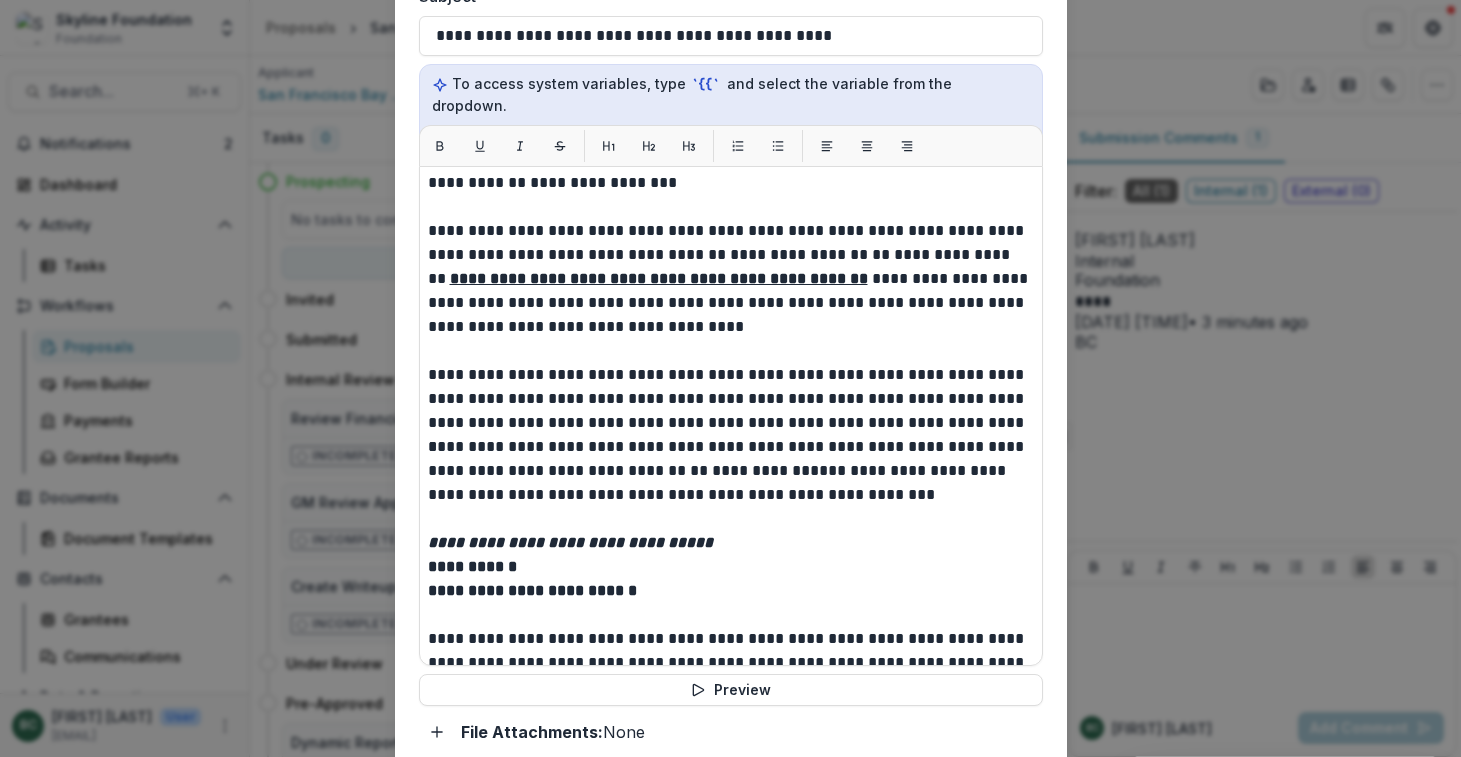 scroll, scrollTop: 1, scrollLeft: 0, axis: vertical 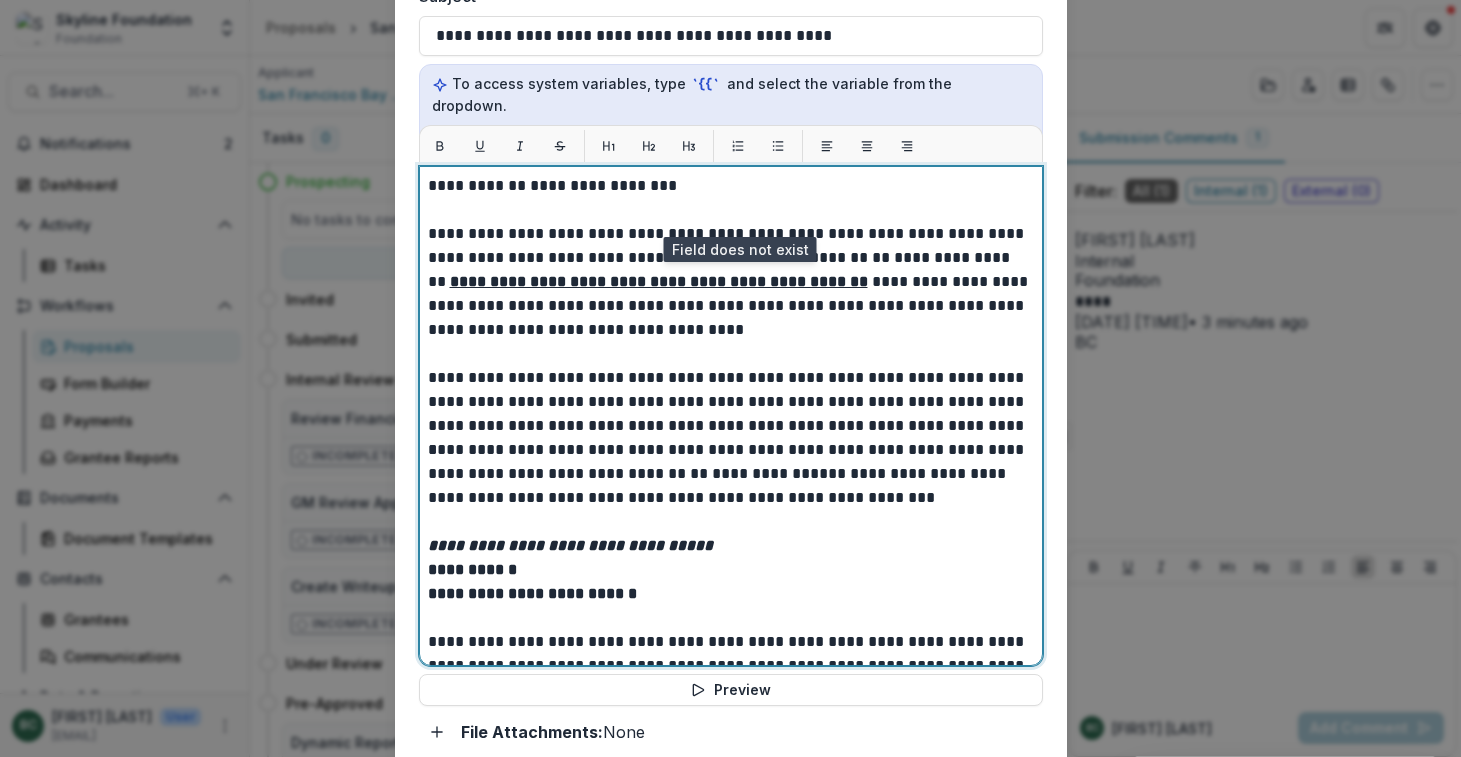 click on "** ********* **" at bounding box center [750, 473] 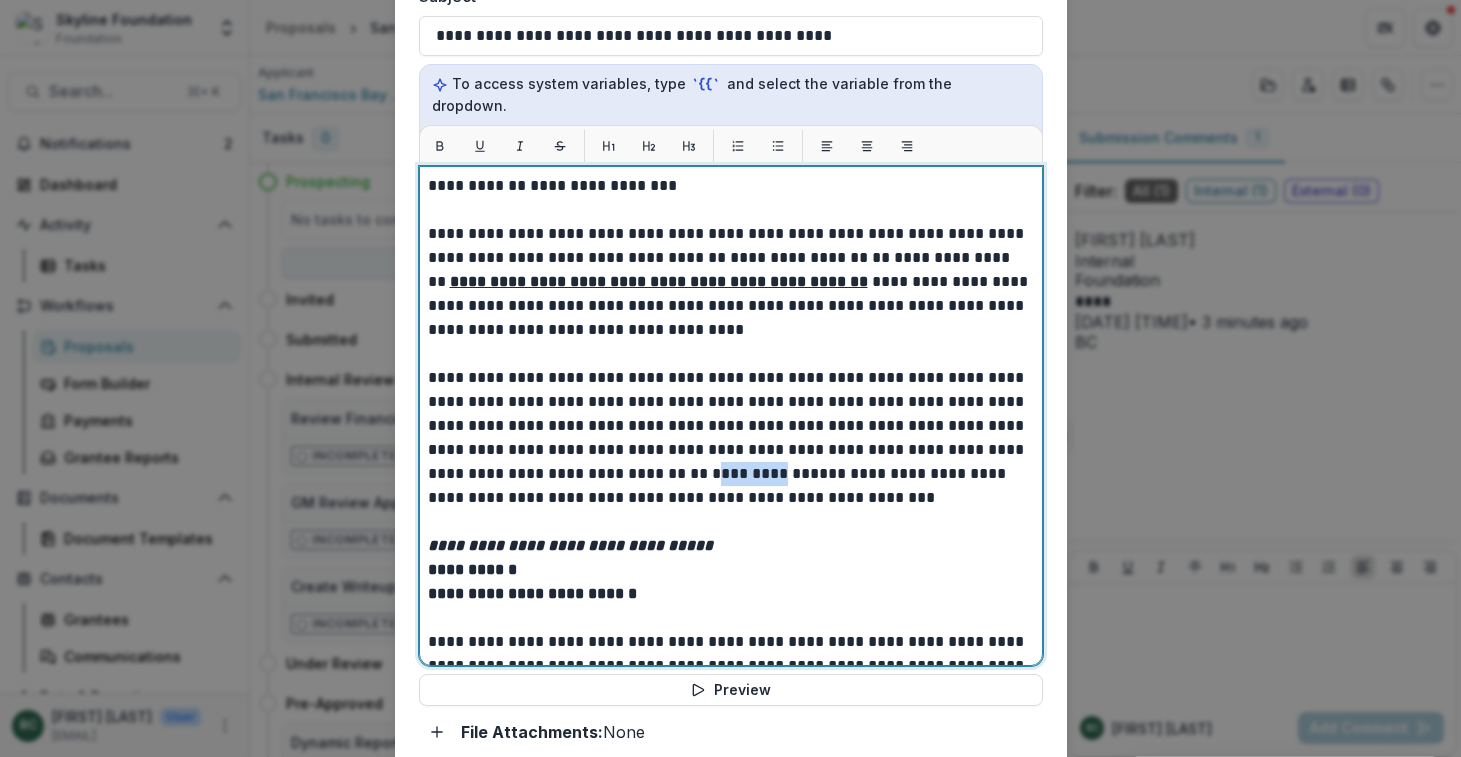click on "** ********* **" at bounding box center [750, 473] 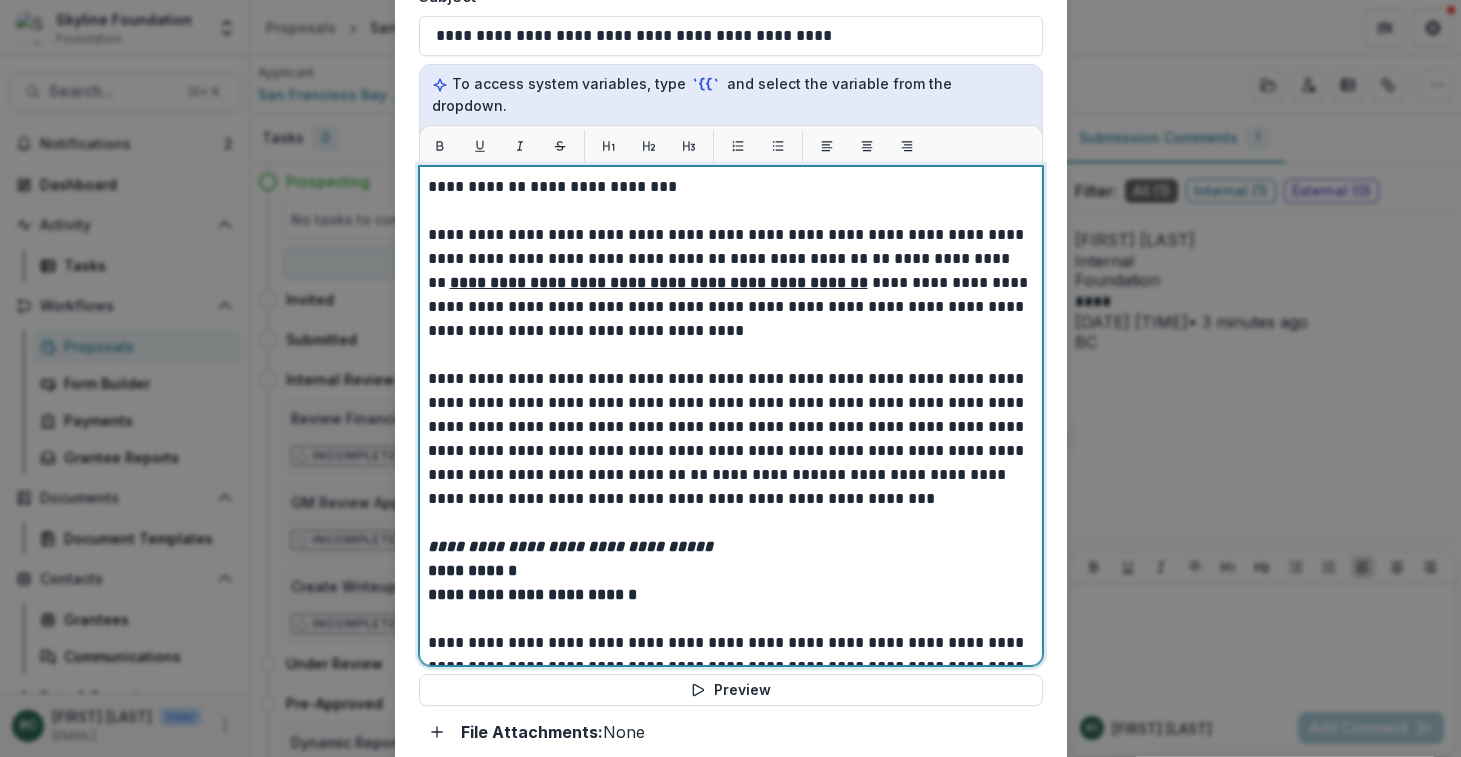 click at bounding box center [731, 355] 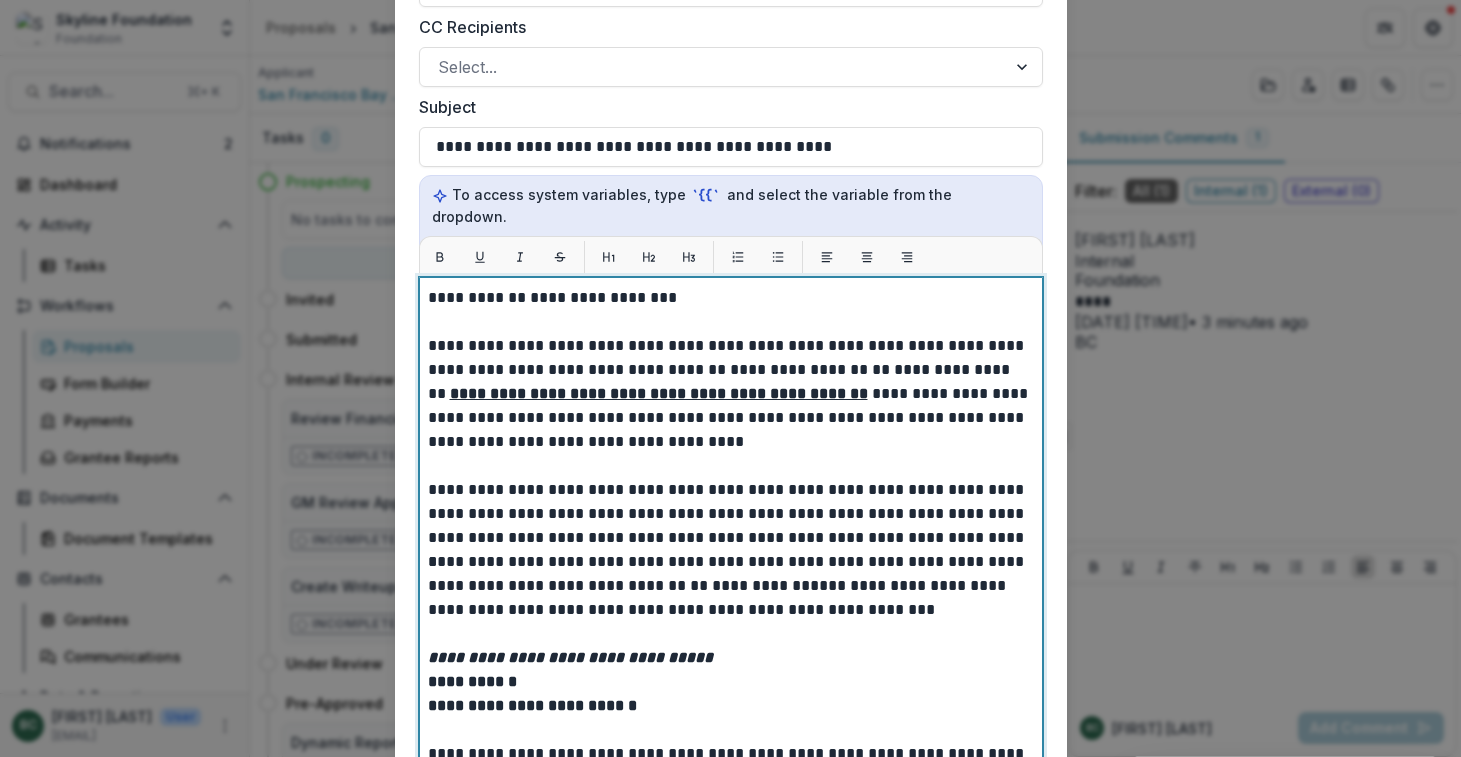 scroll, scrollTop: 770, scrollLeft: 0, axis: vertical 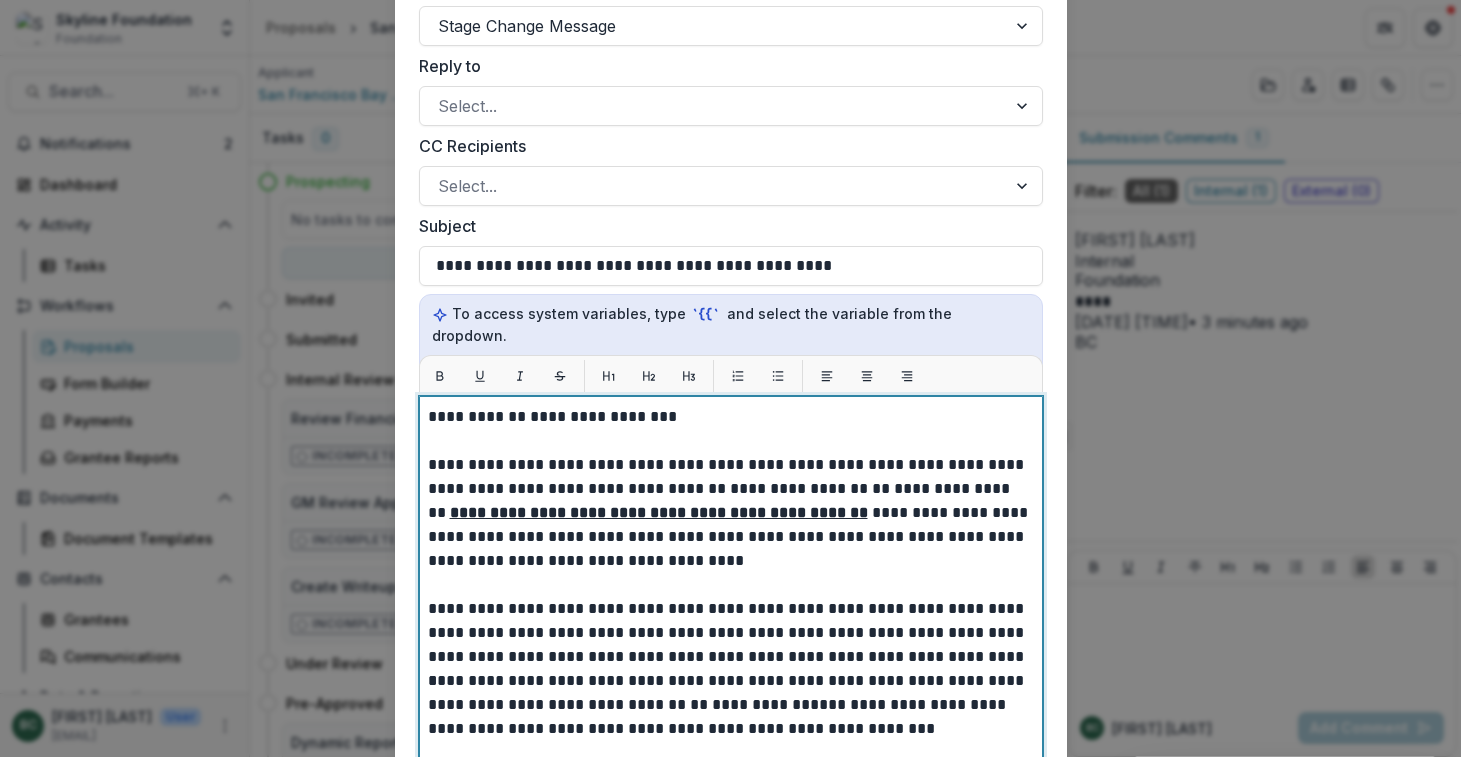 click on "**********" at bounding box center (799, 488) 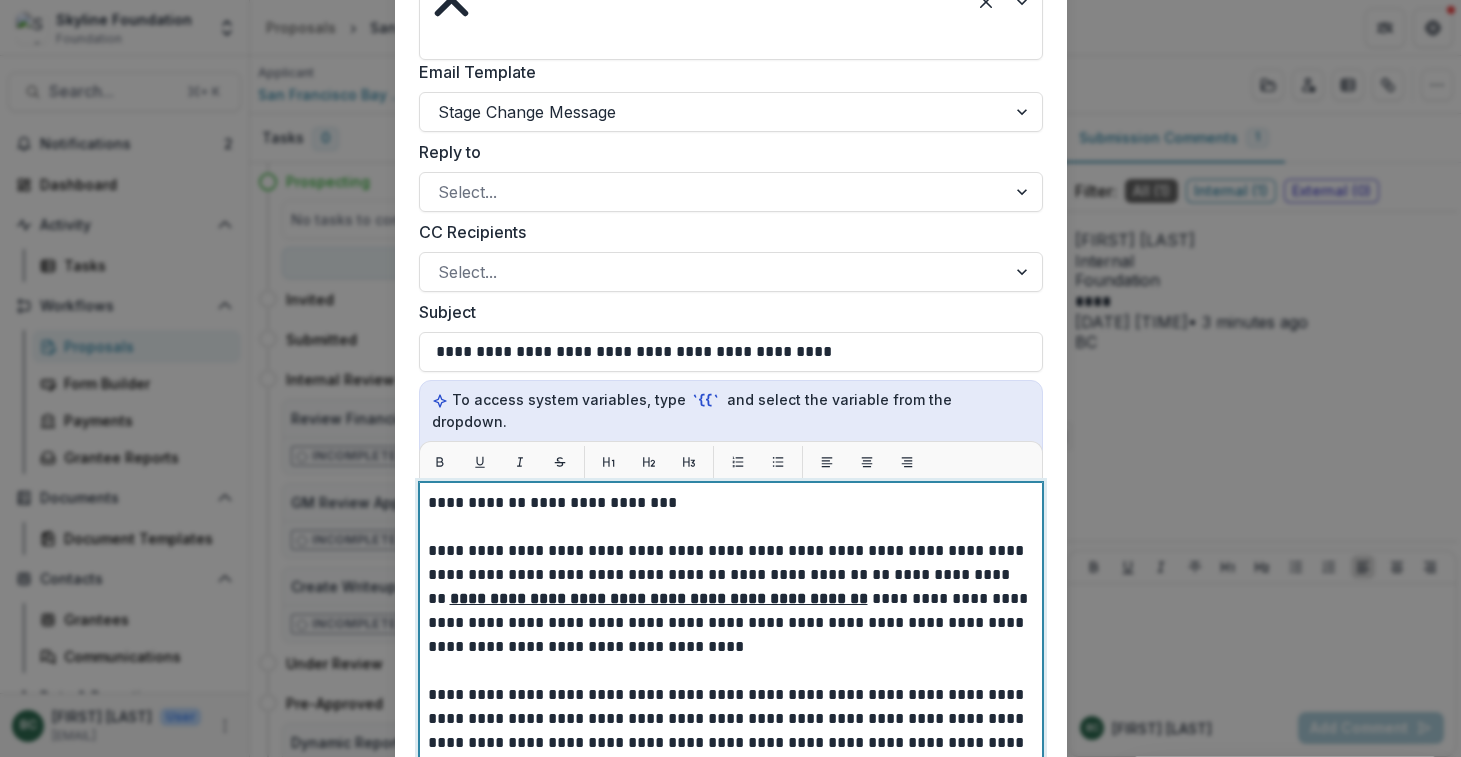 scroll, scrollTop: 669, scrollLeft: 0, axis: vertical 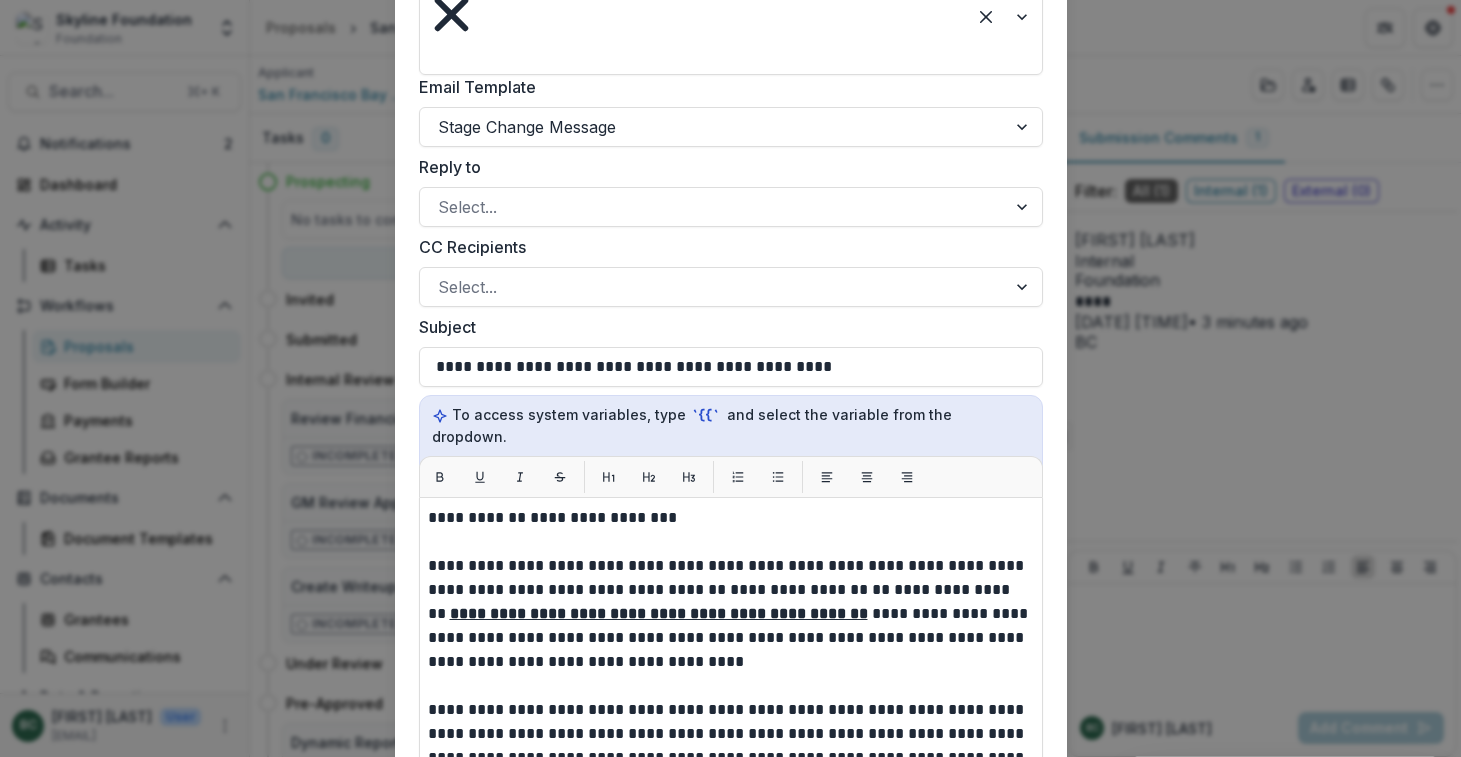 click on "To access system variables, type   `{{`   and select the variable from the dropdown." at bounding box center (731, 425) 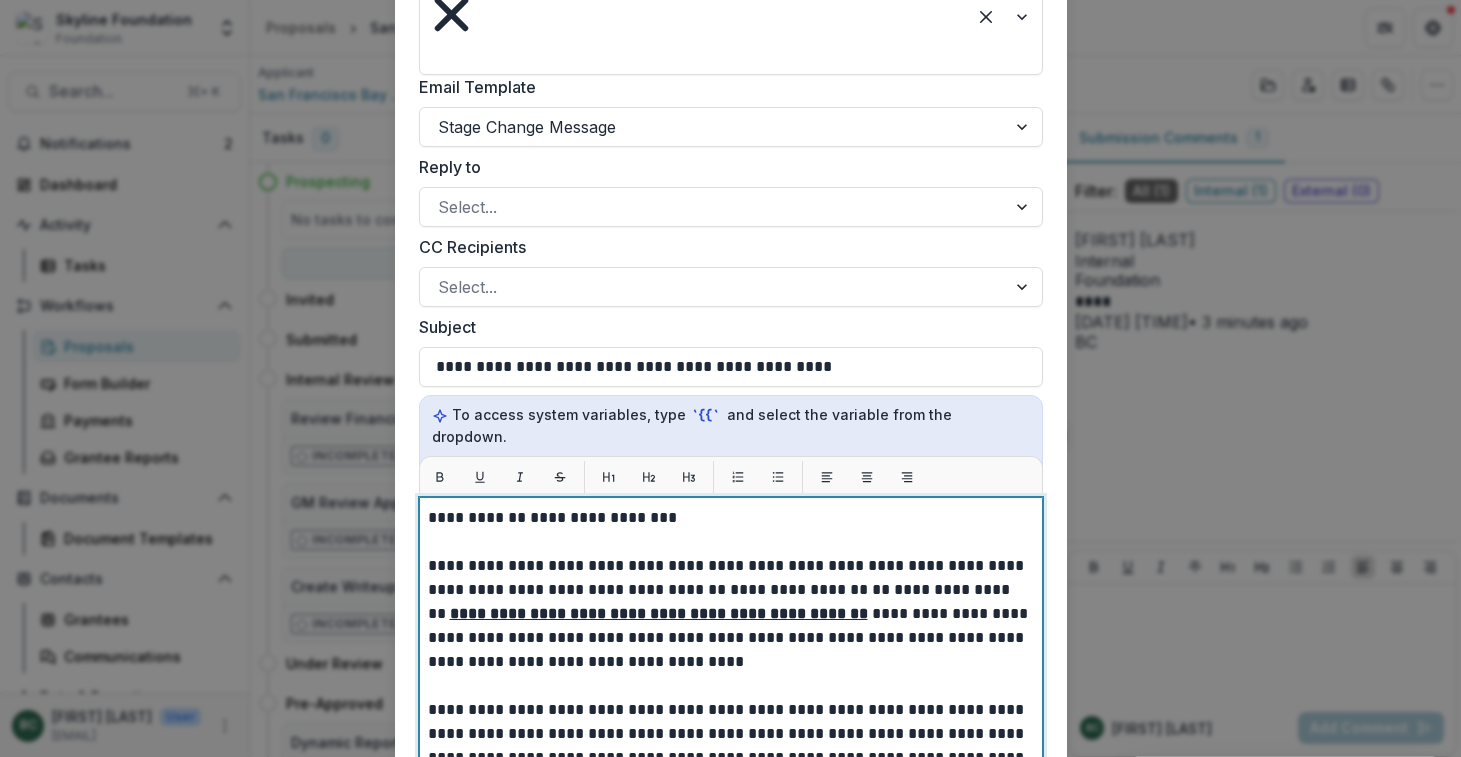 click on "**********" at bounding box center (799, 589) 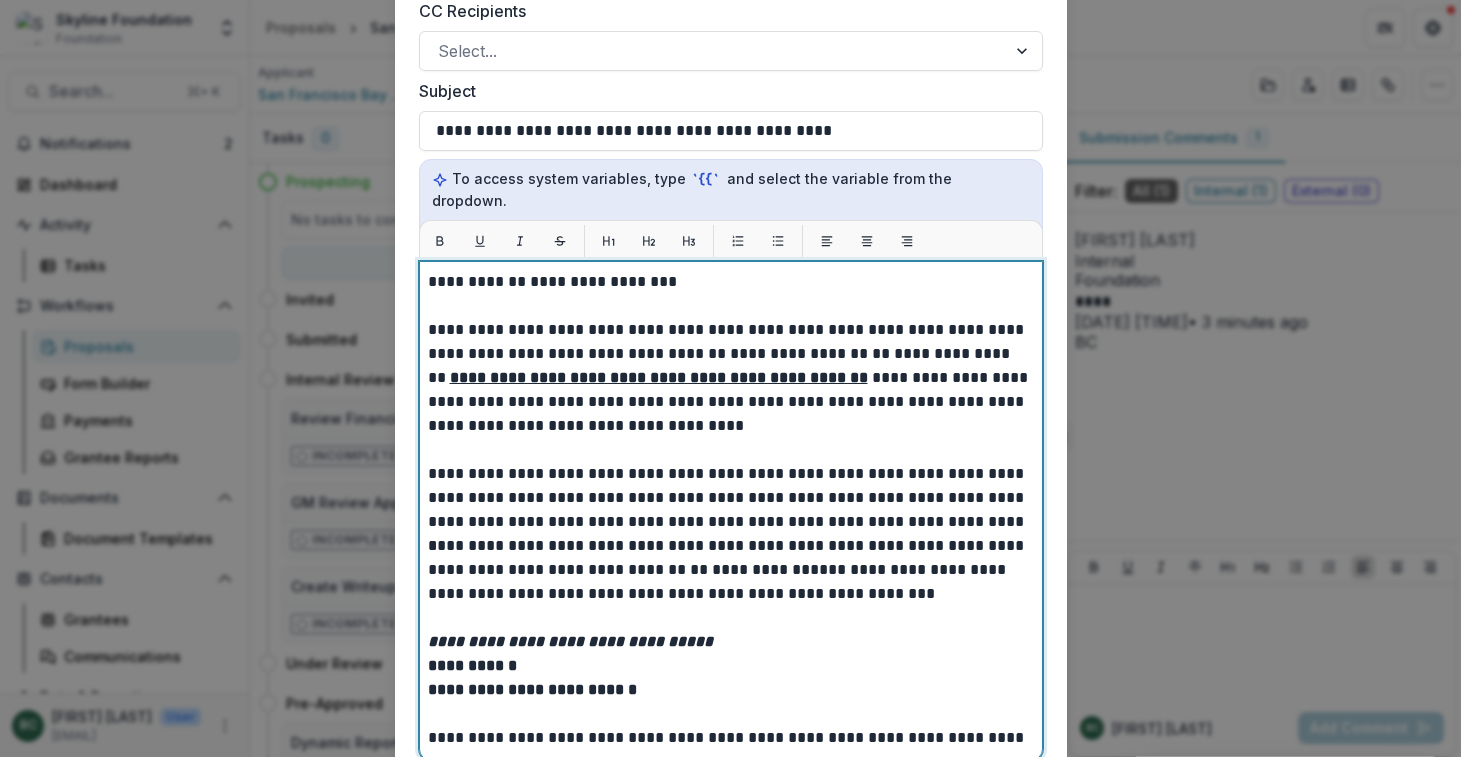 scroll, scrollTop: 968, scrollLeft: 0, axis: vertical 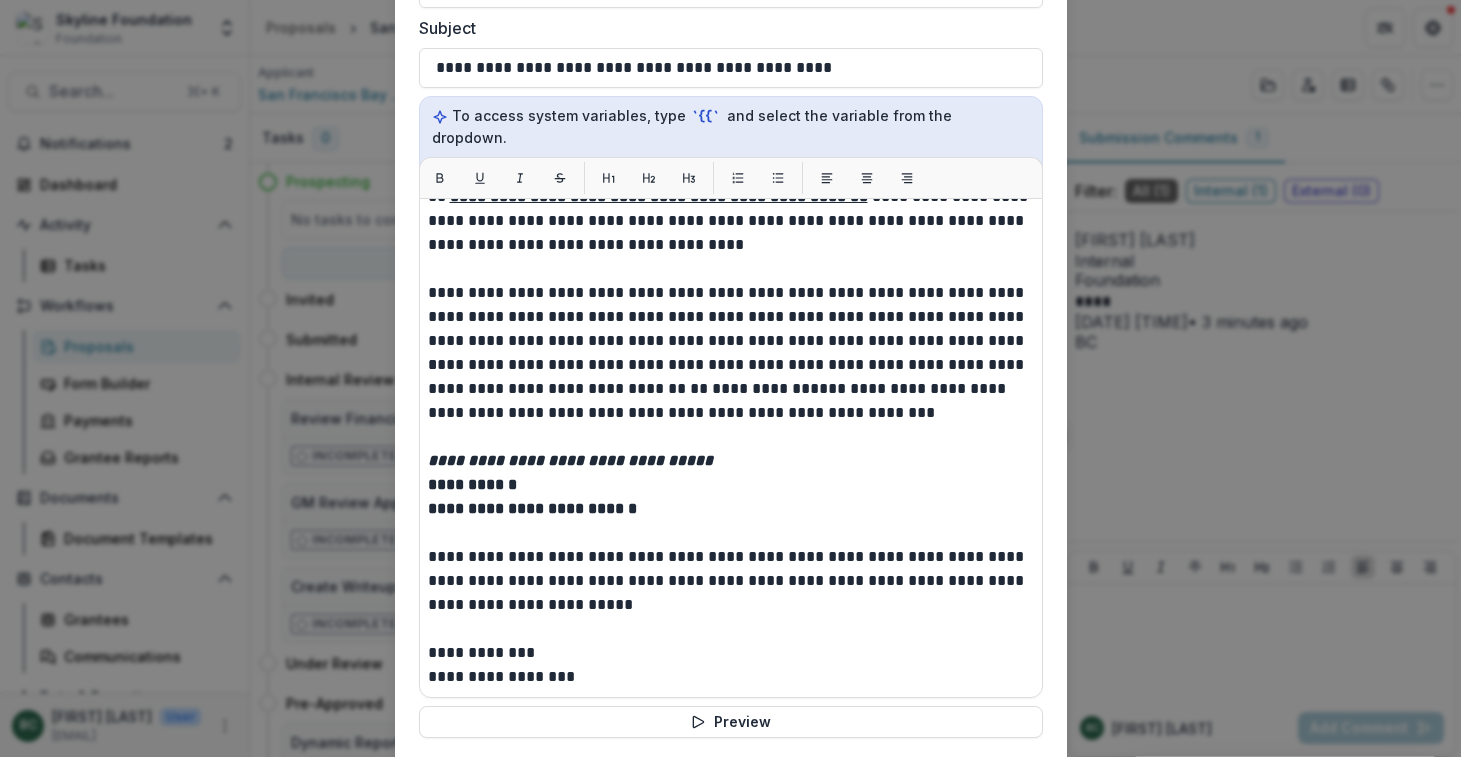 click on "Send" at bounding box center (733, 910) 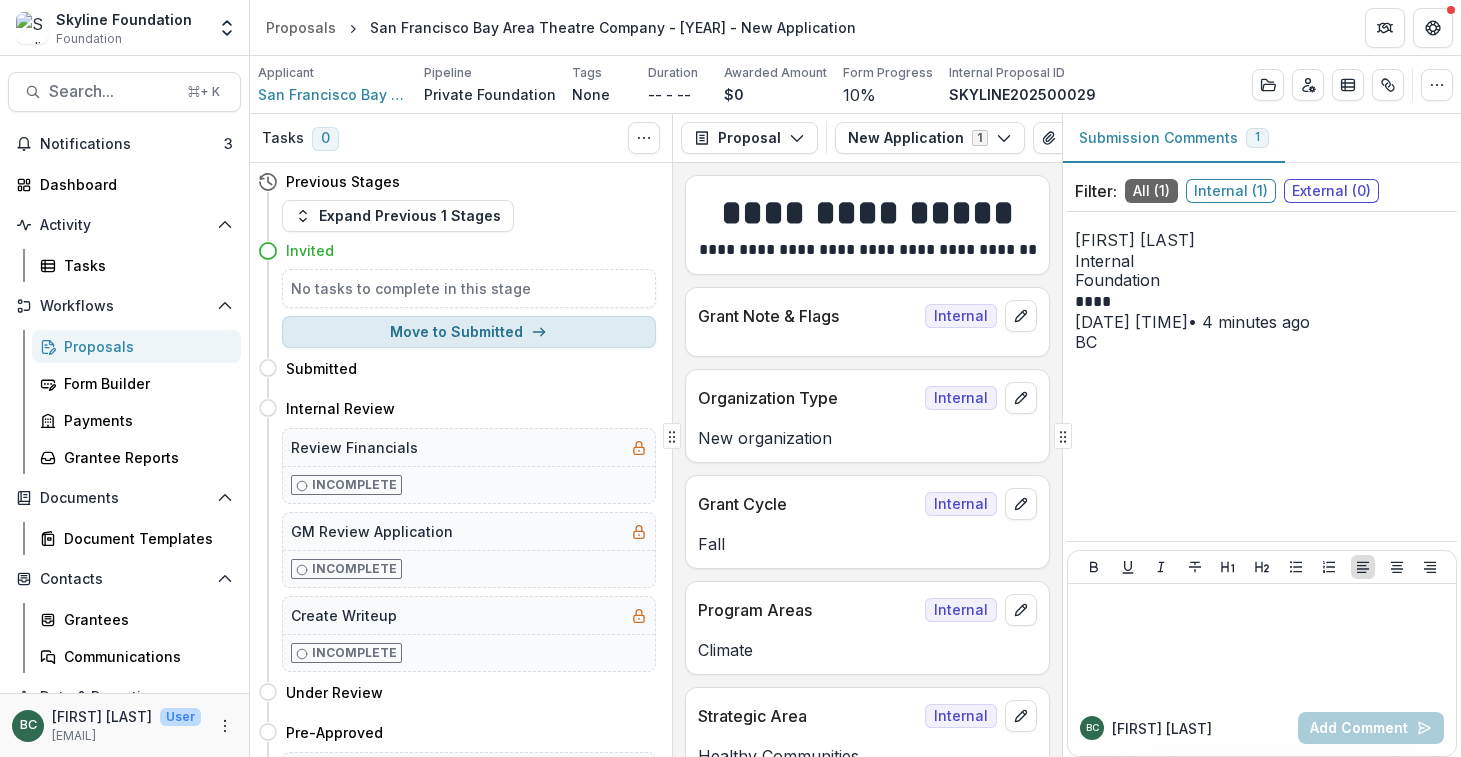 click on "Move to Submitted" at bounding box center [469, 332] 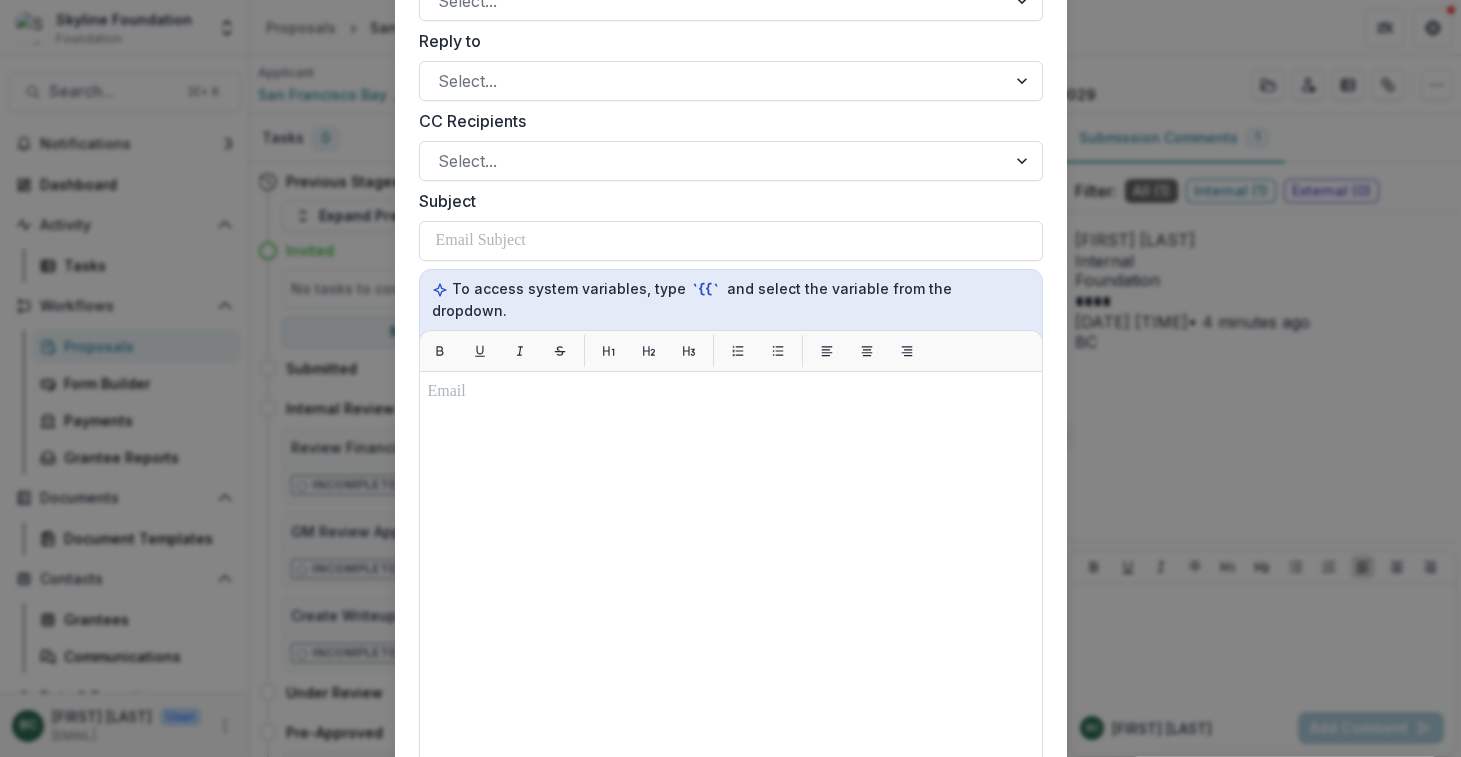 scroll, scrollTop: 920, scrollLeft: 0, axis: vertical 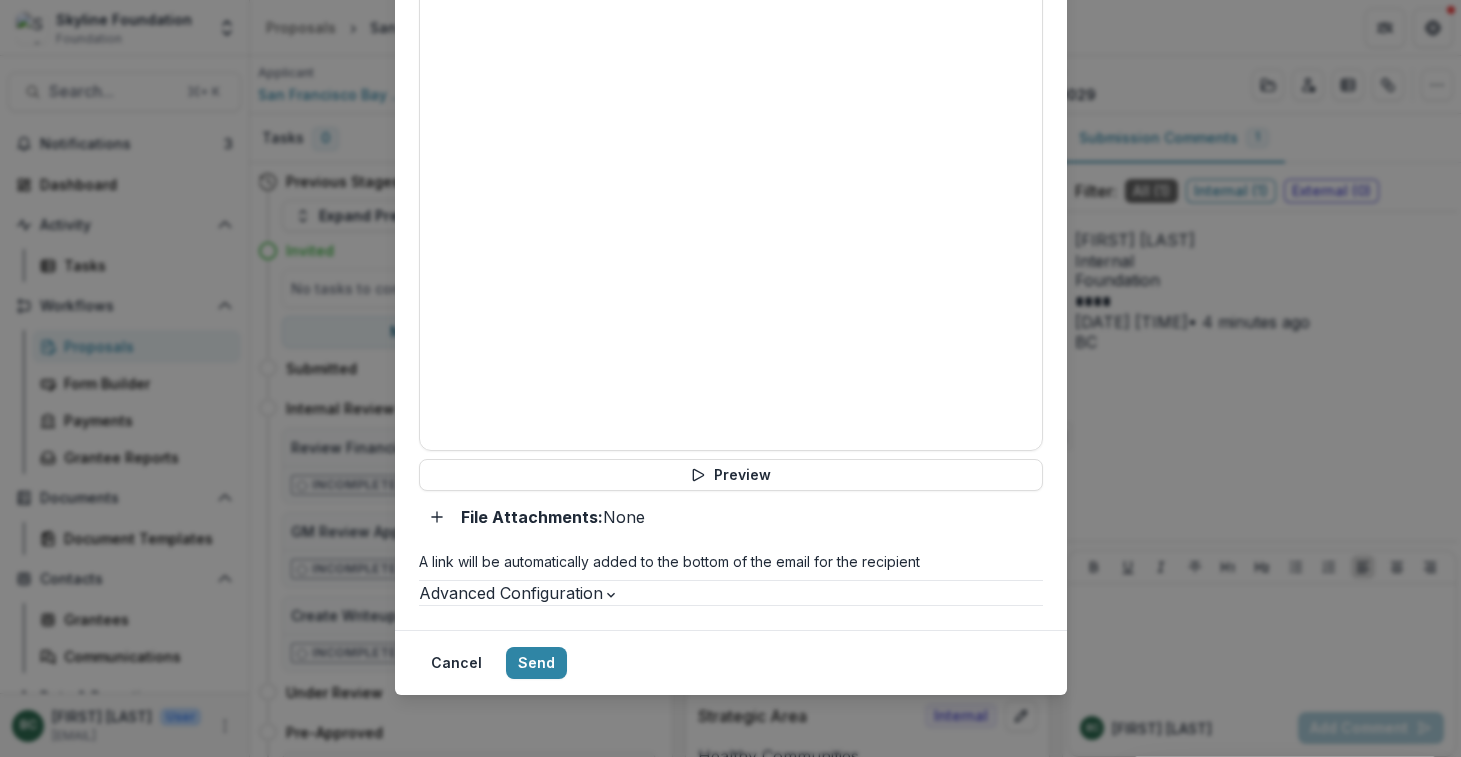 click on "**********" at bounding box center [730, 378] 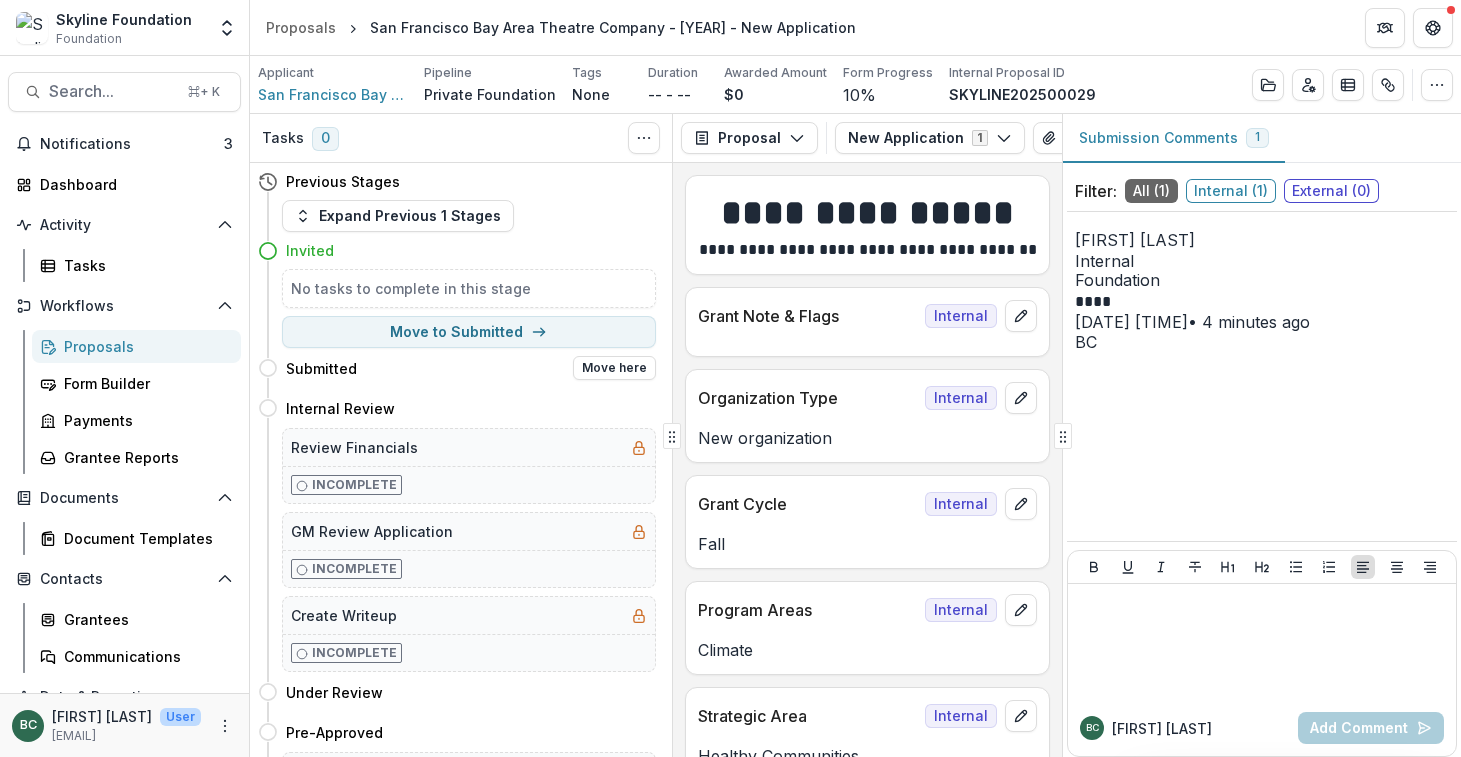 click on "Submitted" at bounding box center (321, 368) 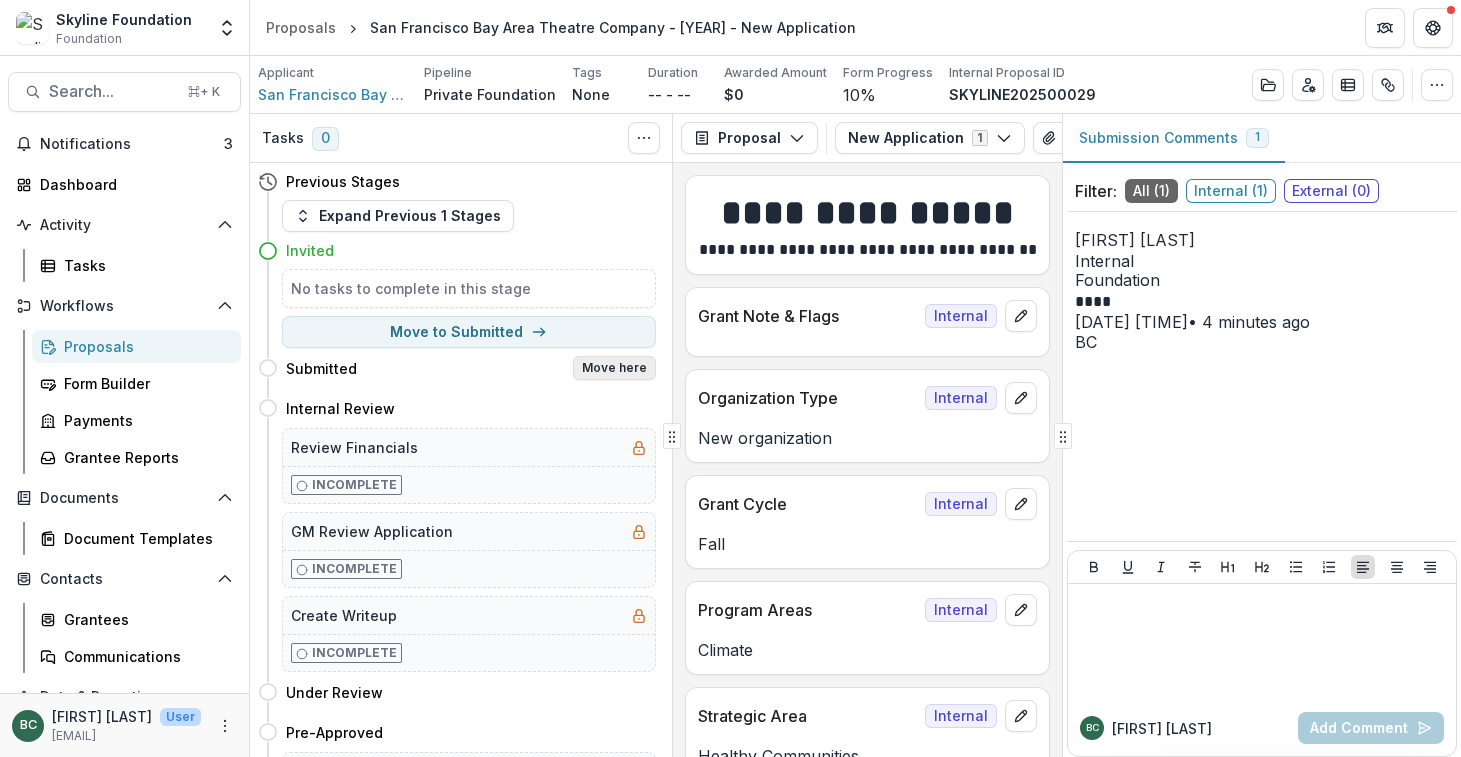 click on "Move here" at bounding box center [614, 368] 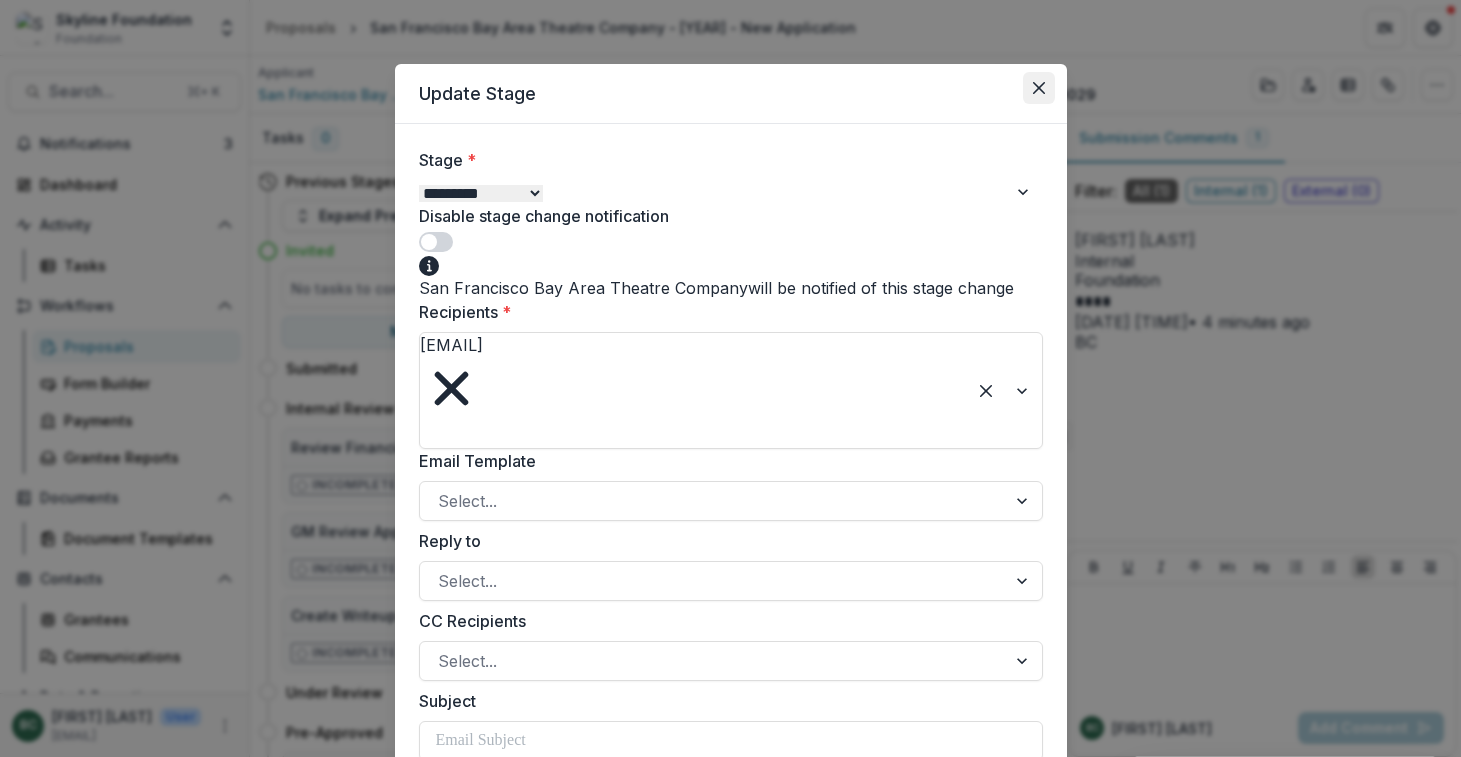 click 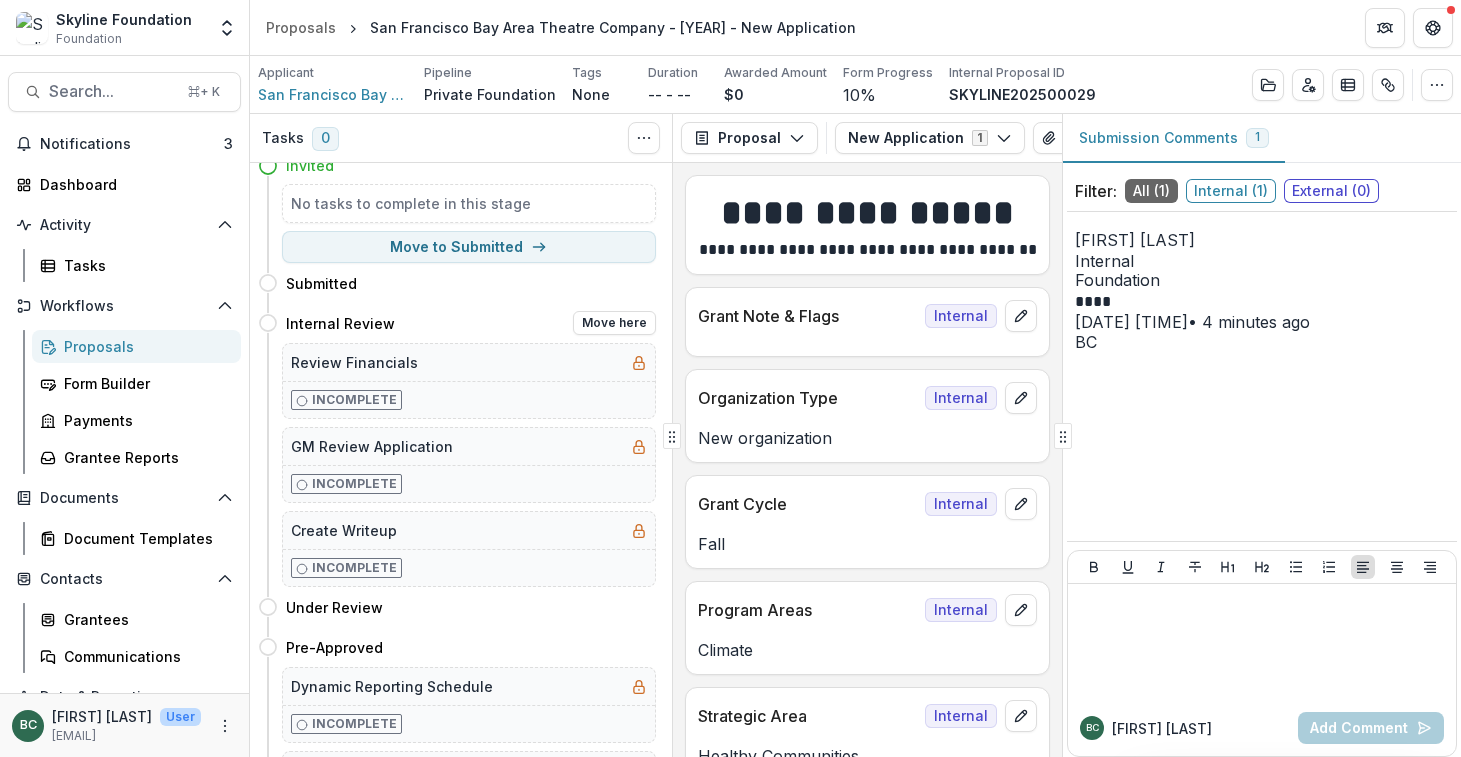 scroll, scrollTop: 0, scrollLeft: 0, axis: both 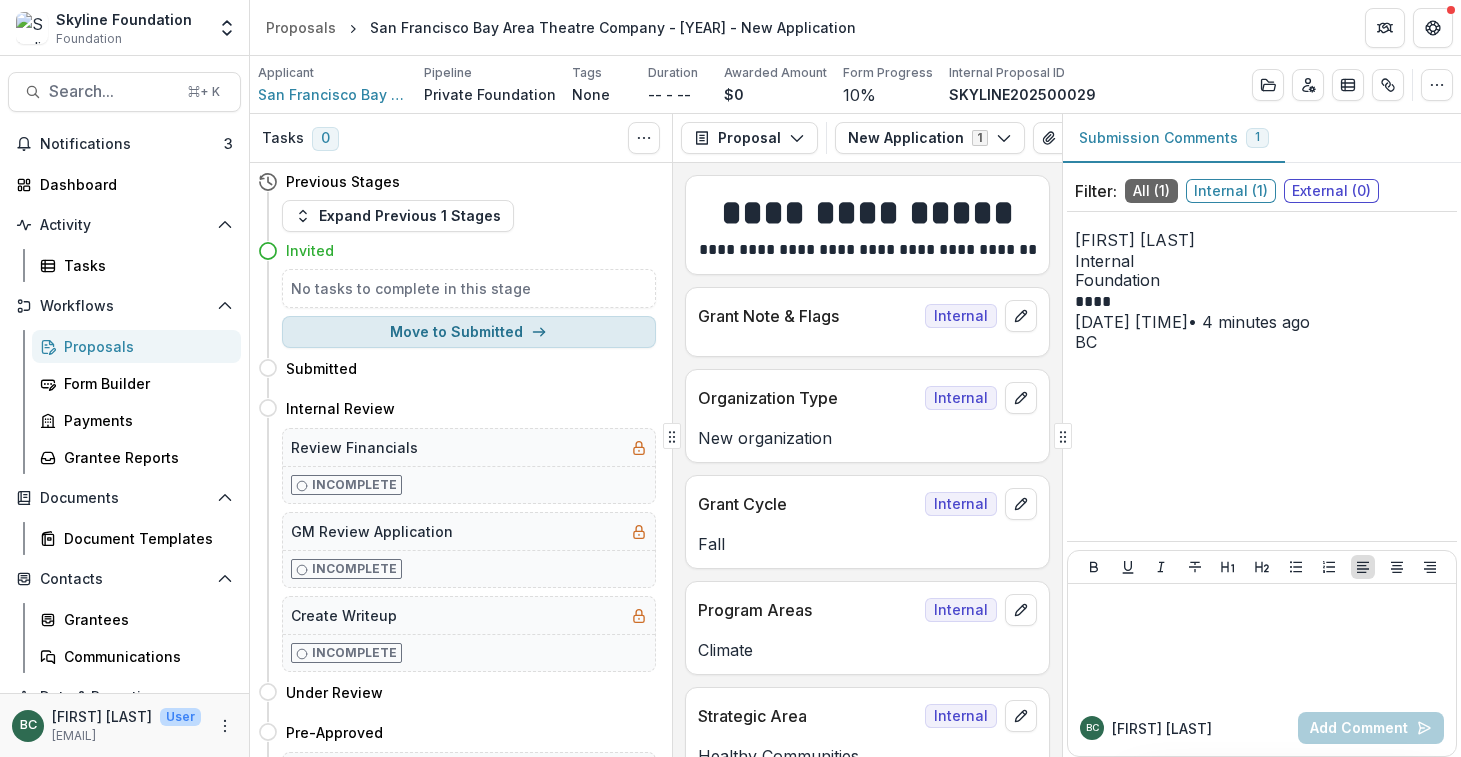 click 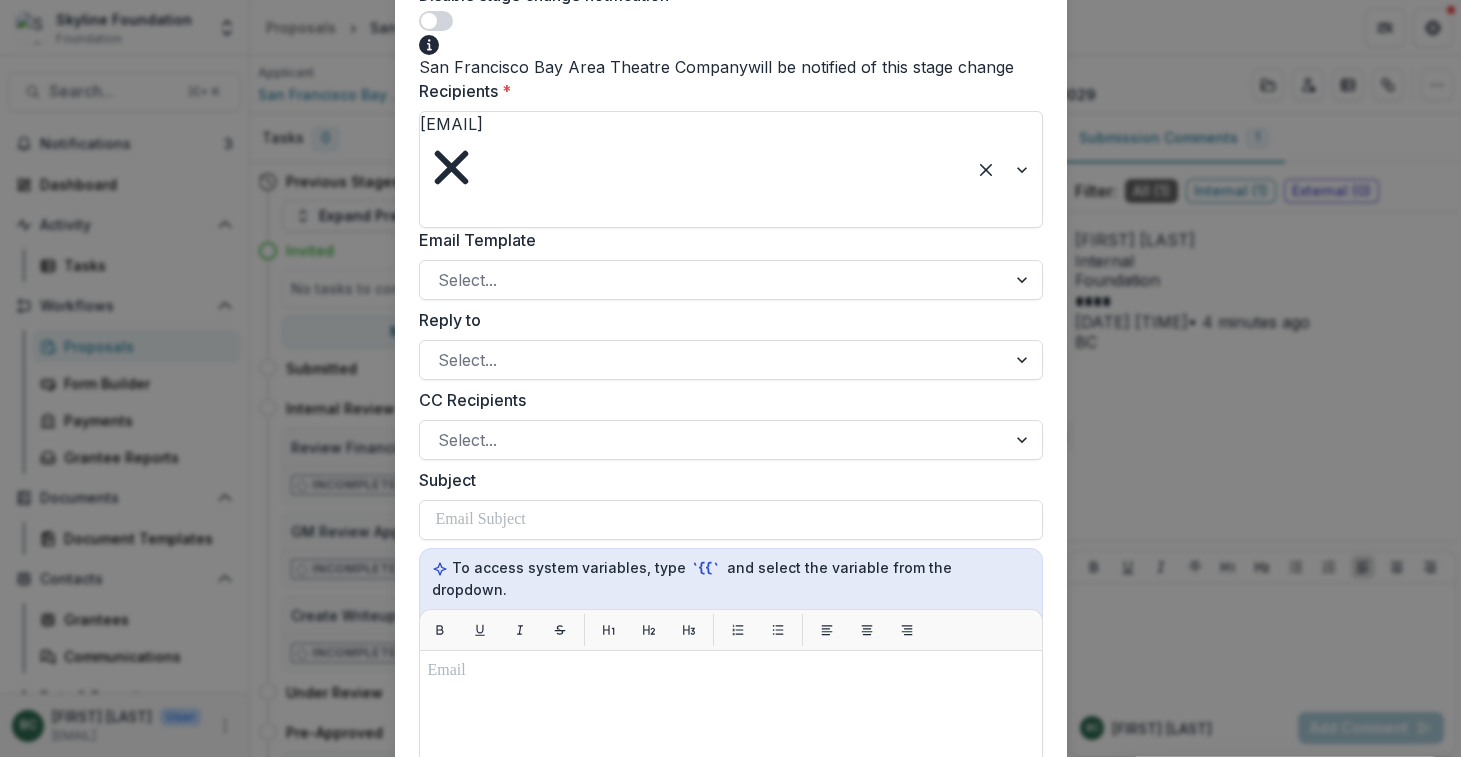 scroll, scrollTop: 0, scrollLeft: 0, axis: both 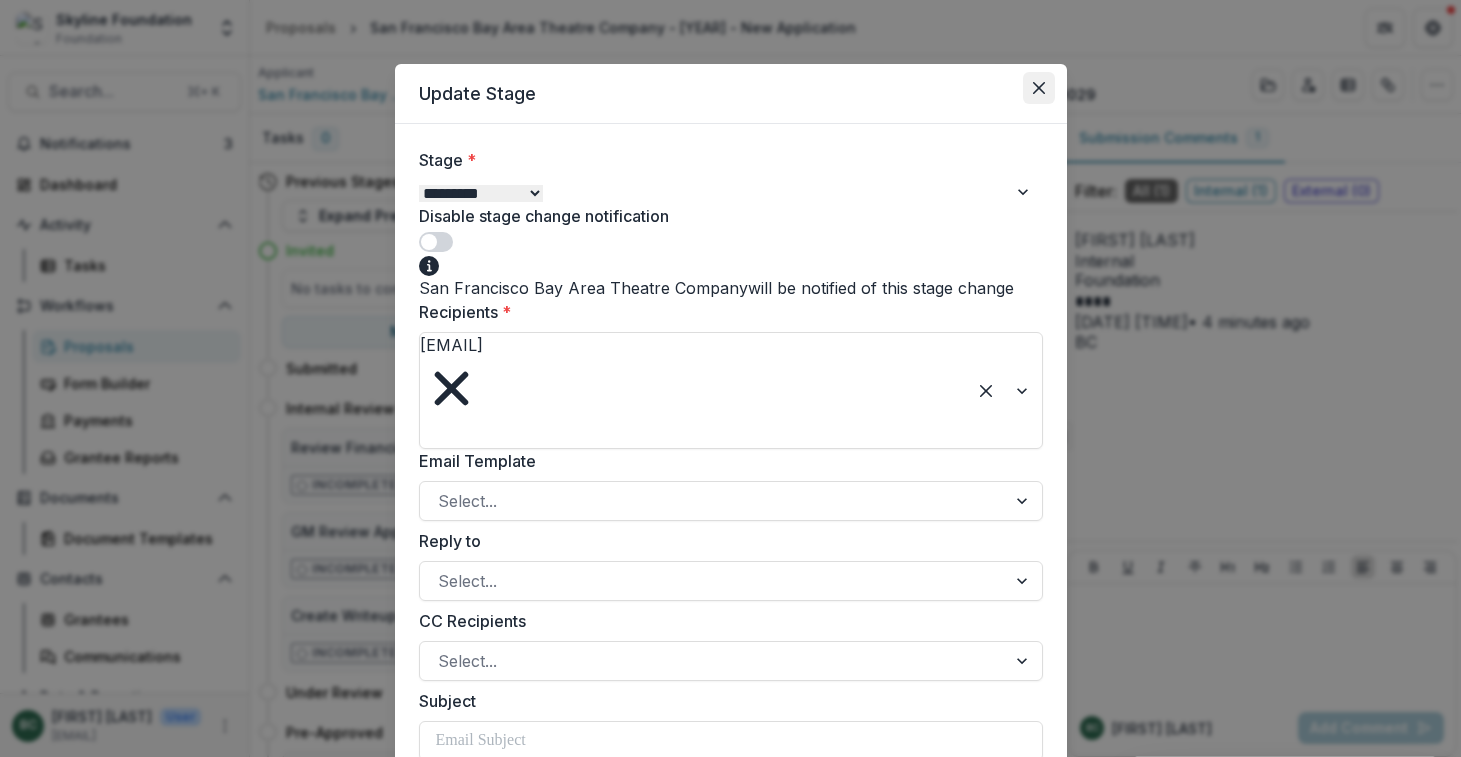 click at bounding box center (1039, 88) 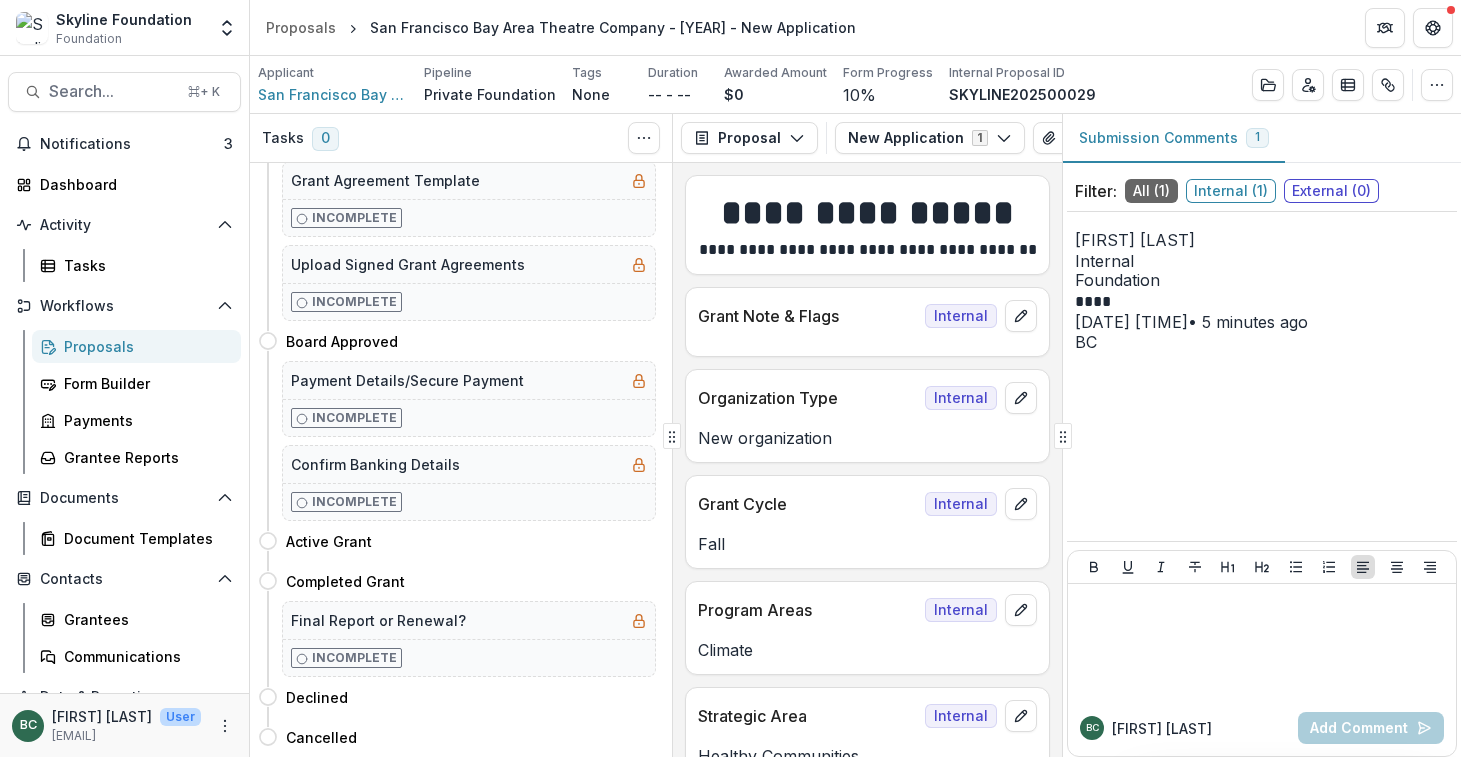 scroll, scrollTop: 751, scrollLeft: 0, axis: vertical 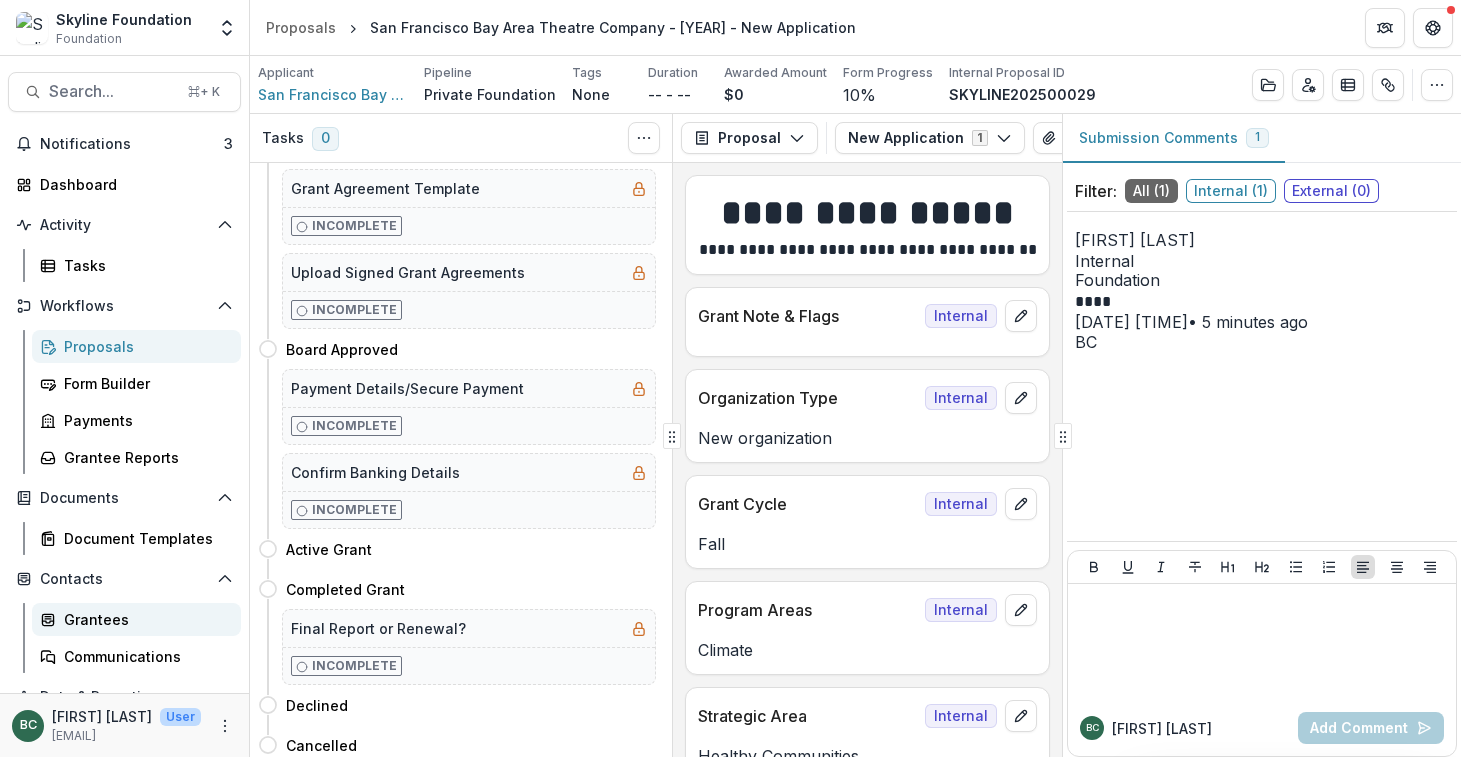 click on "Grantees" at bounding box center [144, 619] 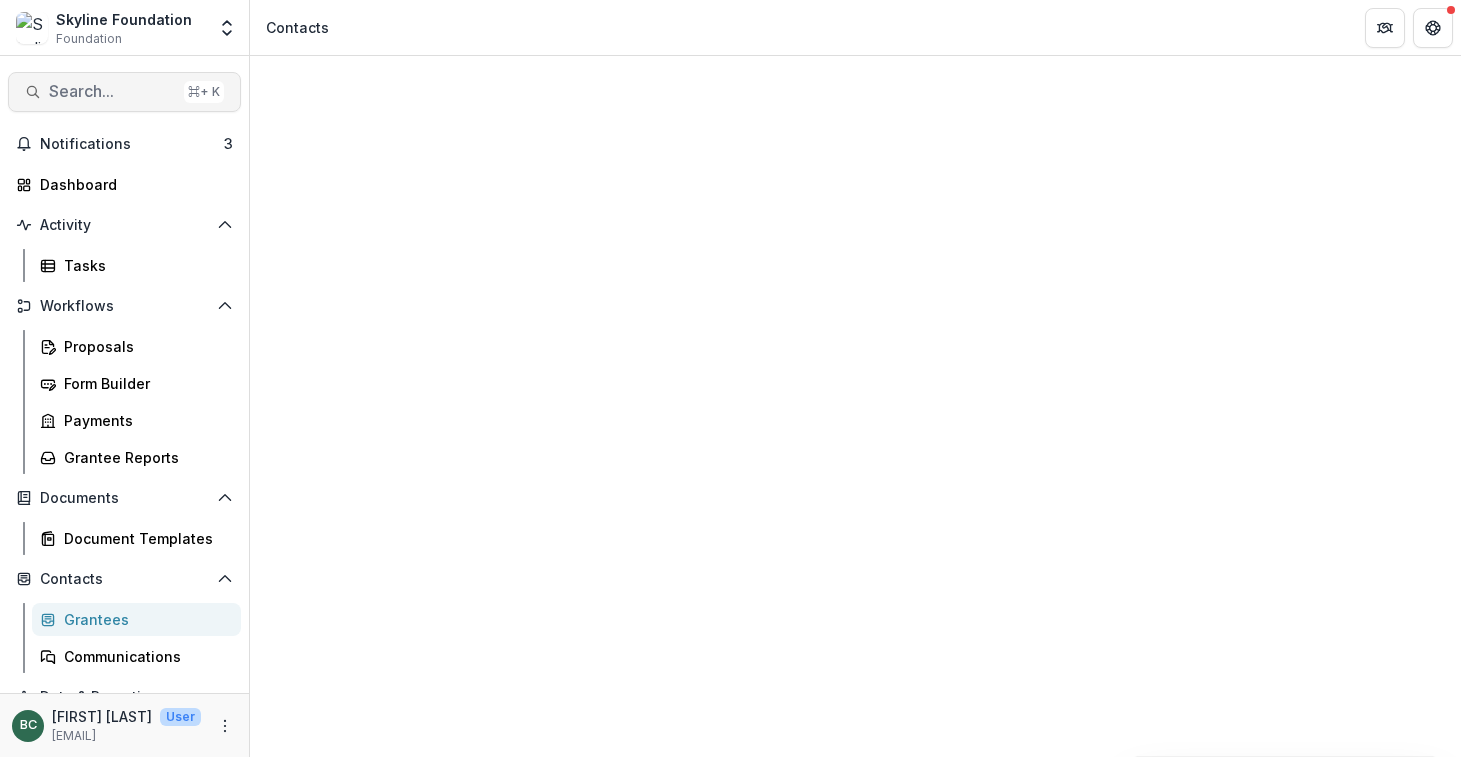 click on "Search..." at bounding box center [112, 91] 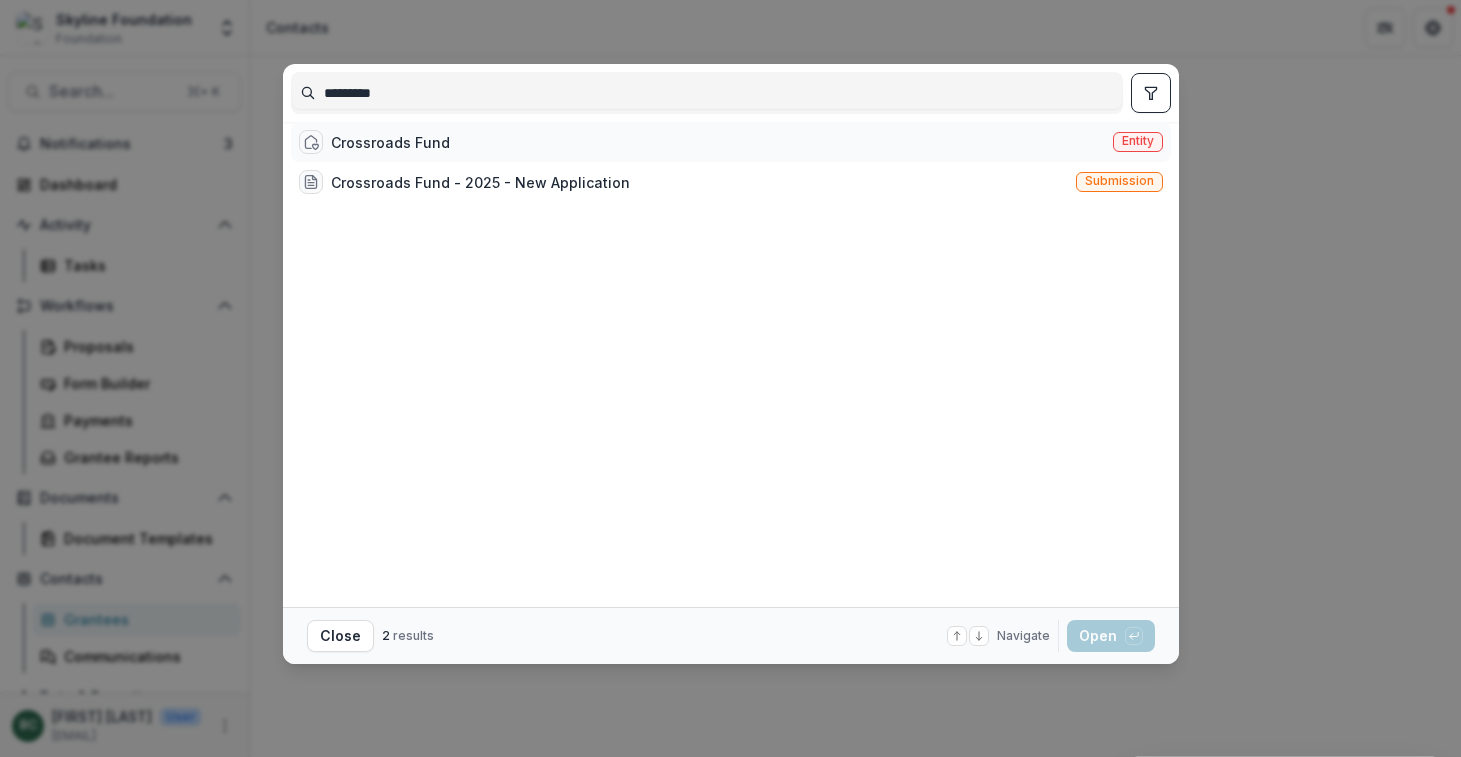 type on "*********" 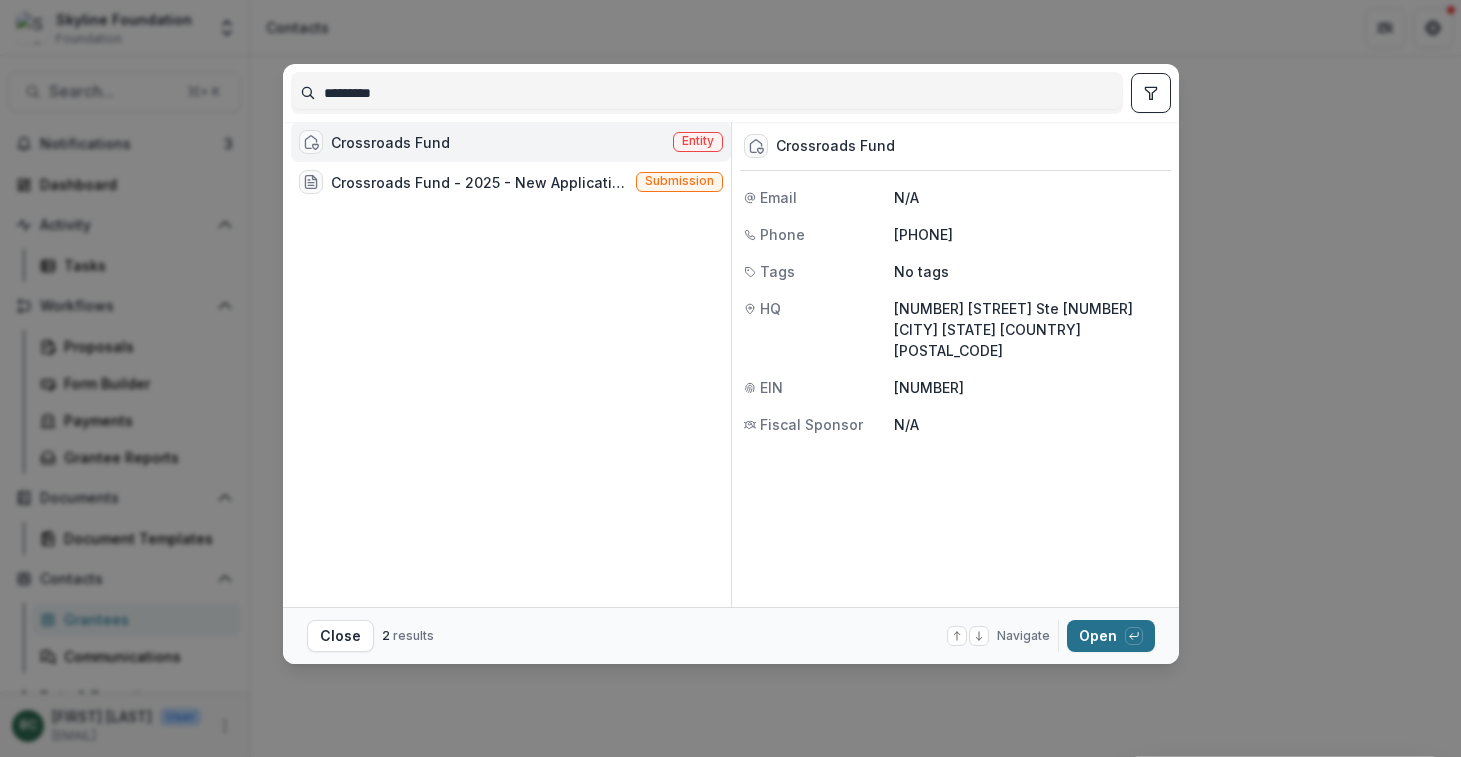 click on "Open with enter key" at bounding box center (1111, 636) 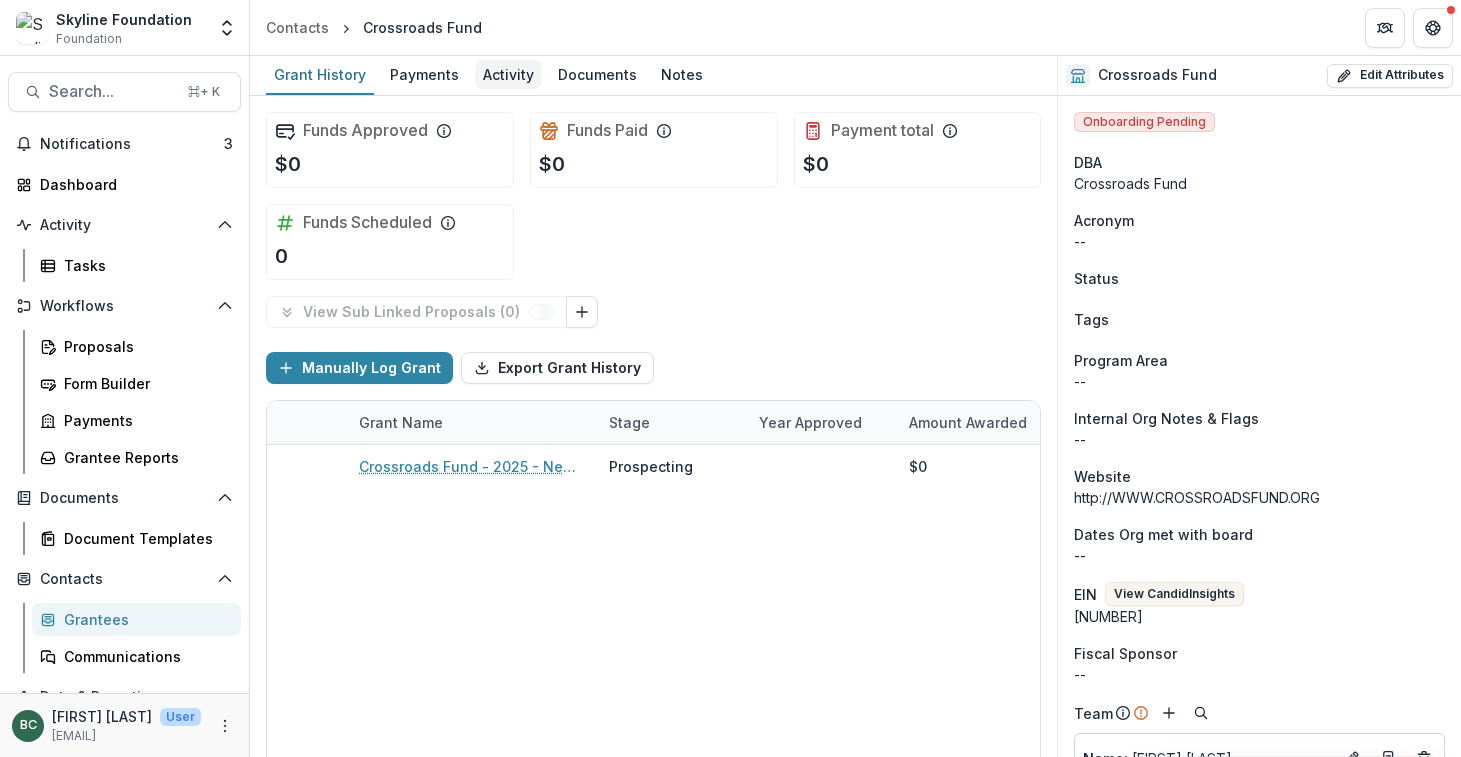 click on "Activity" at bounding box center [508, 74] 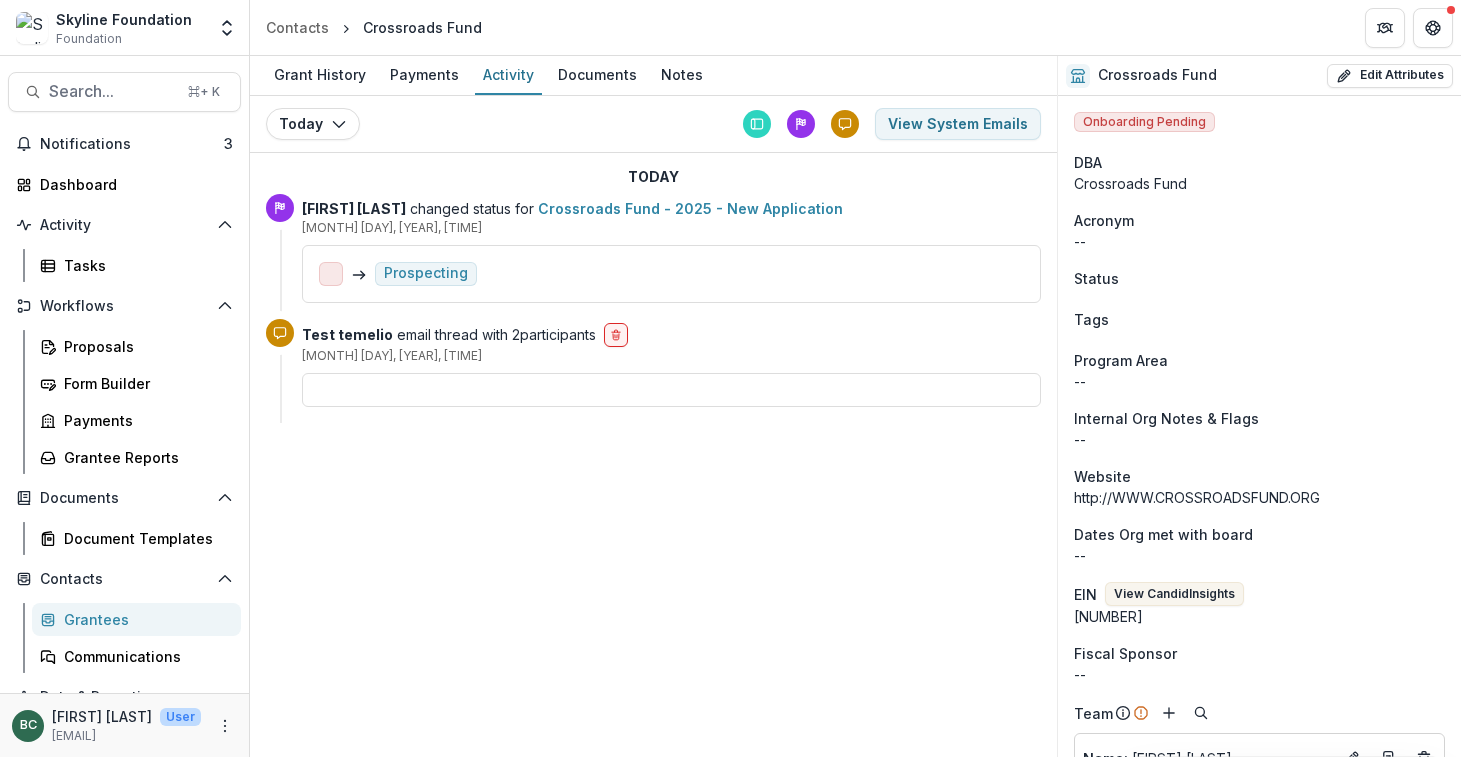 click on "Prospecting" at bounding box center [426, 273] 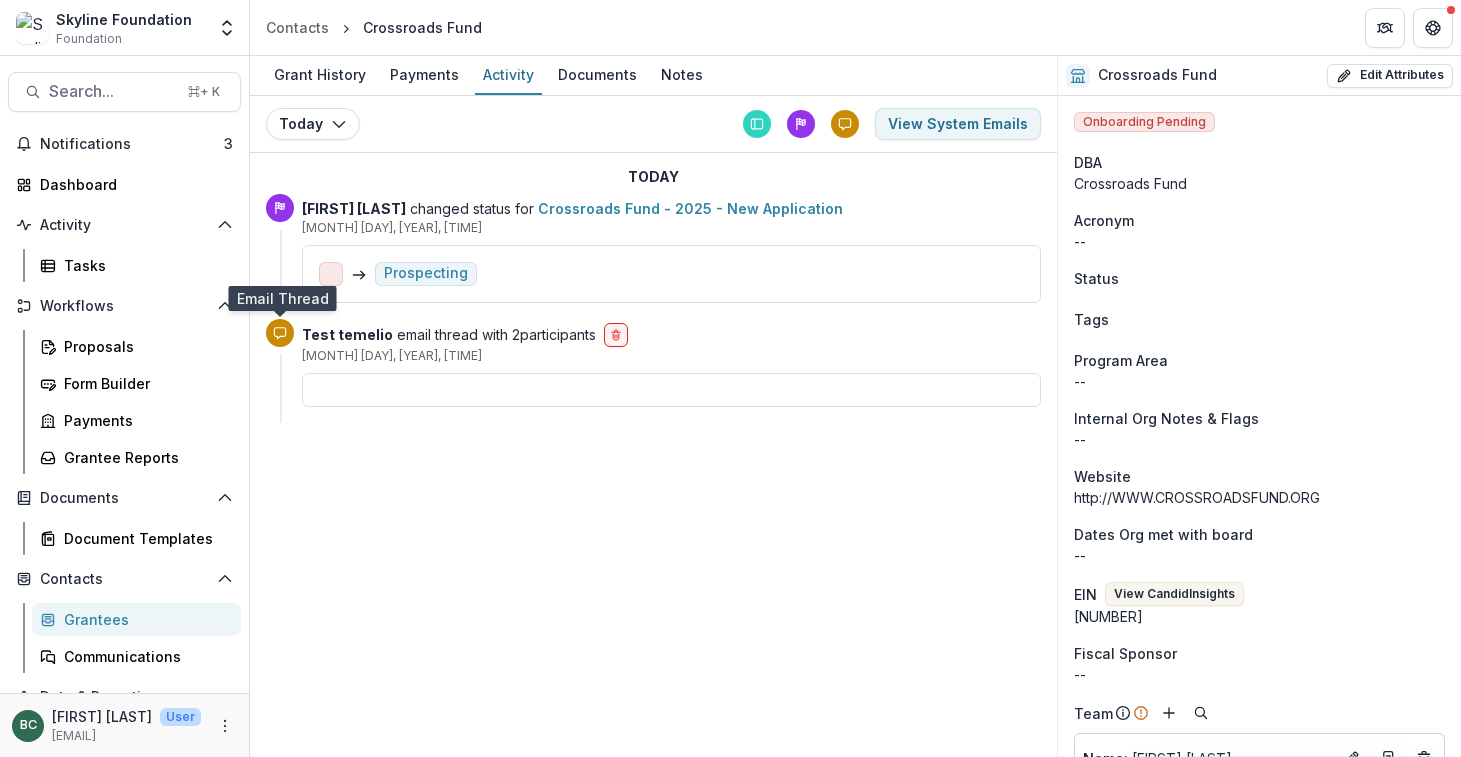 click 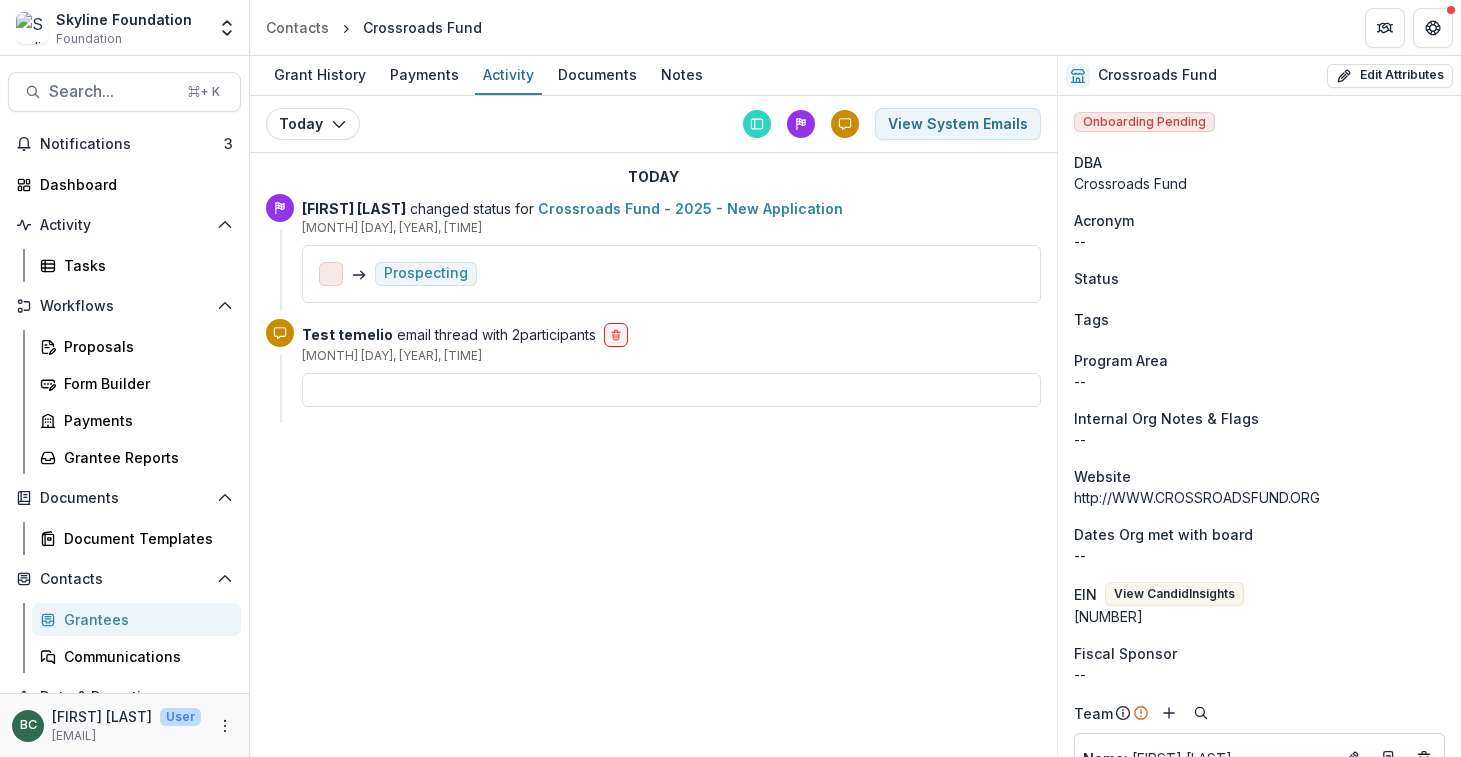 click at bounding box center [671, 390] 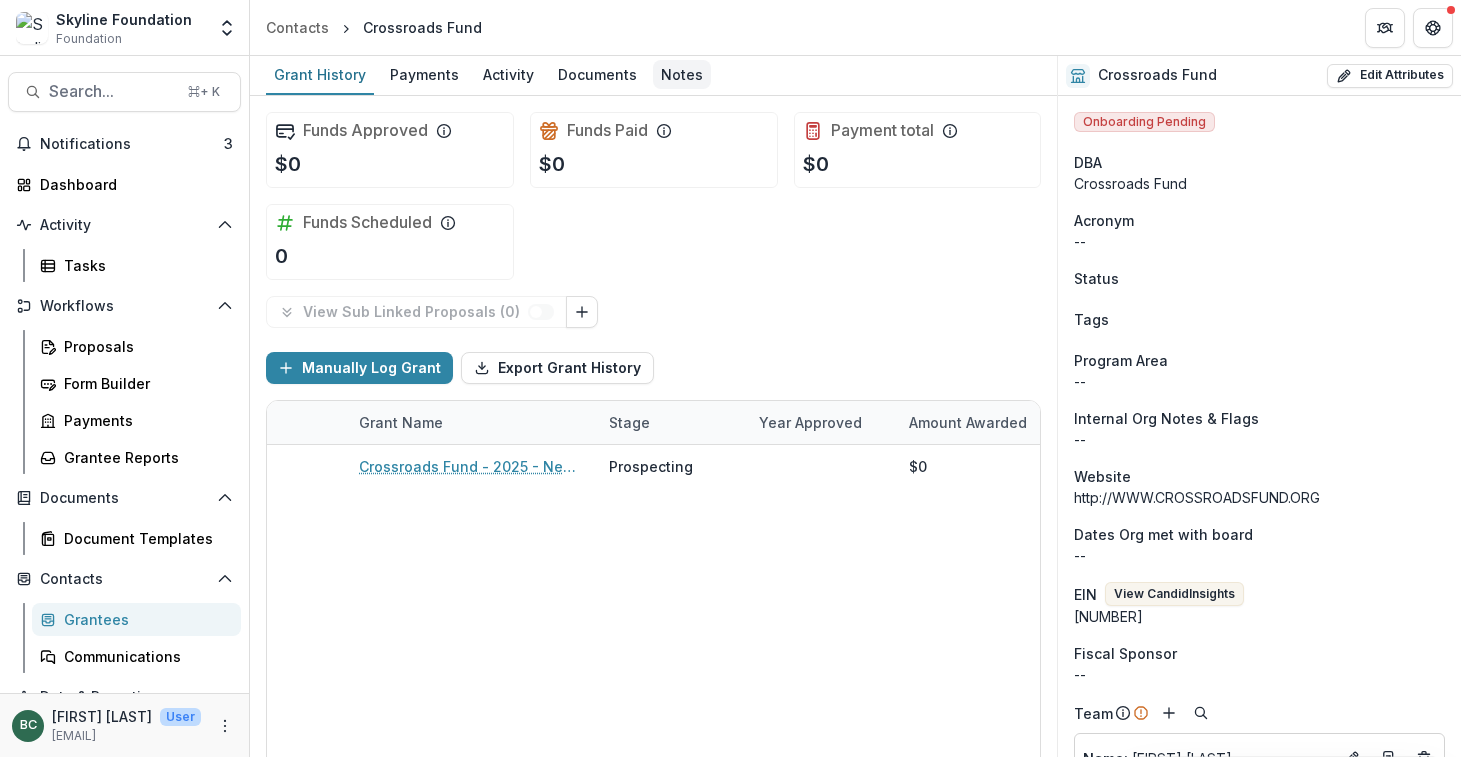 click on "Notes" at bounding box center [682, 74] 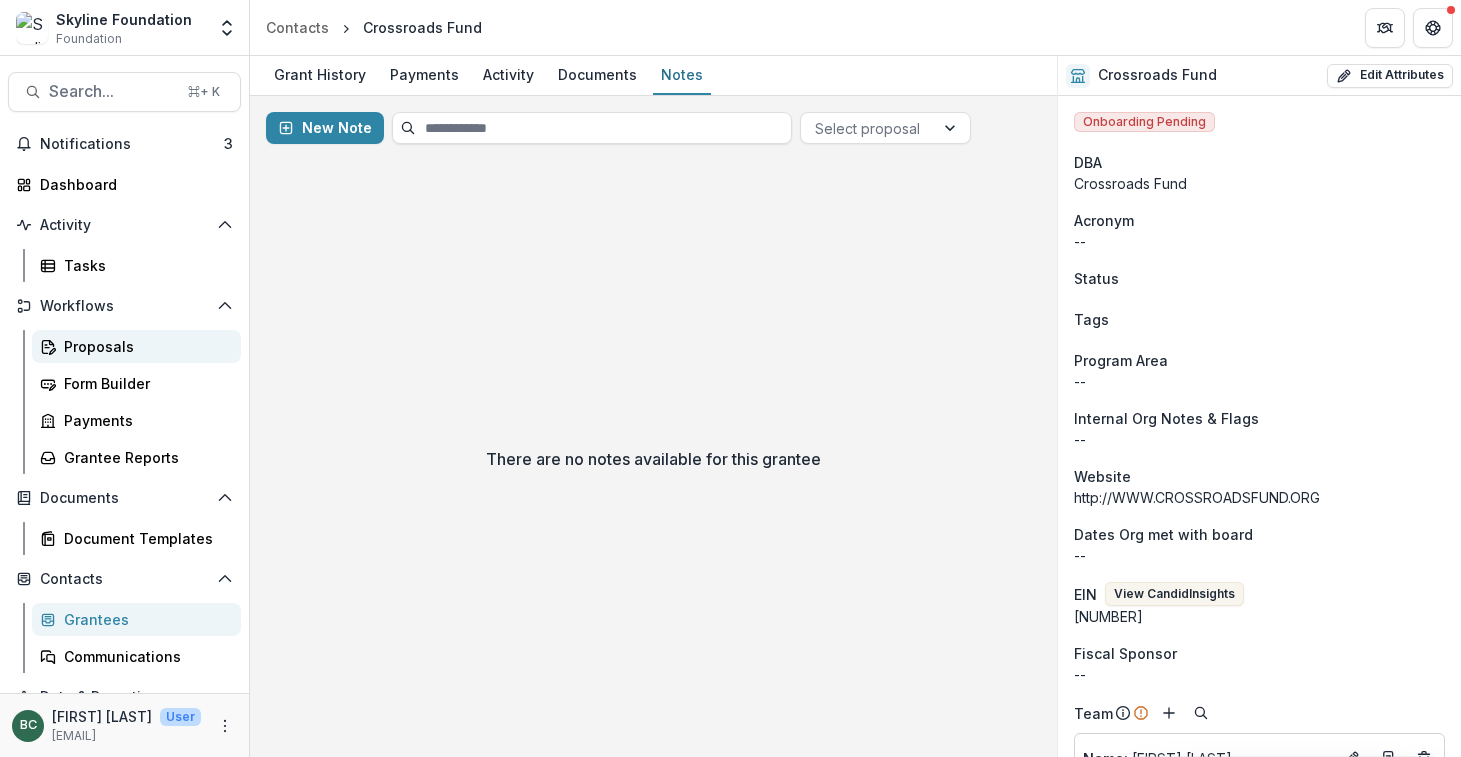 click on "Proposals" at bounding box center (144, 346) 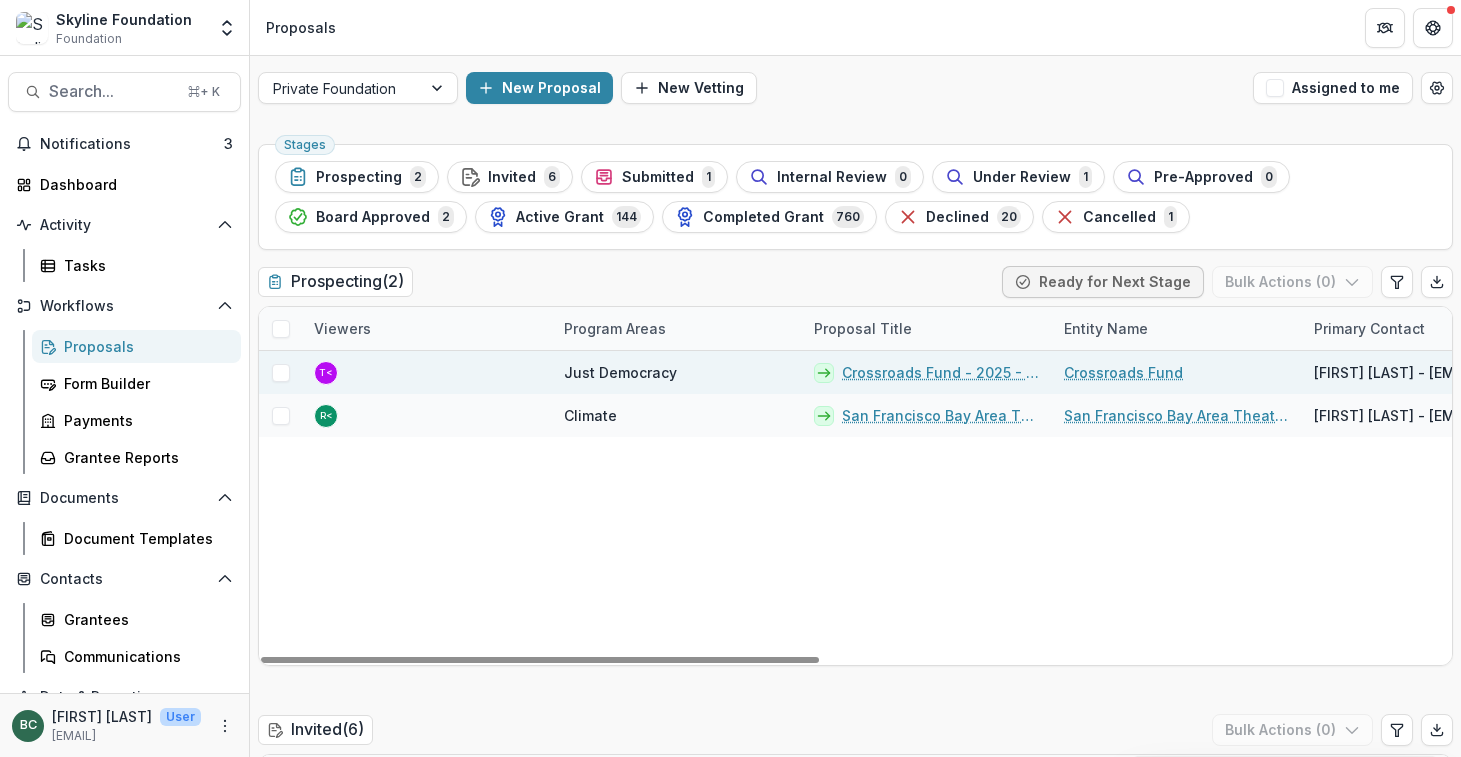 click on "Crossroads Fund - 2025 - New Application" at bounding box center [941, 372] 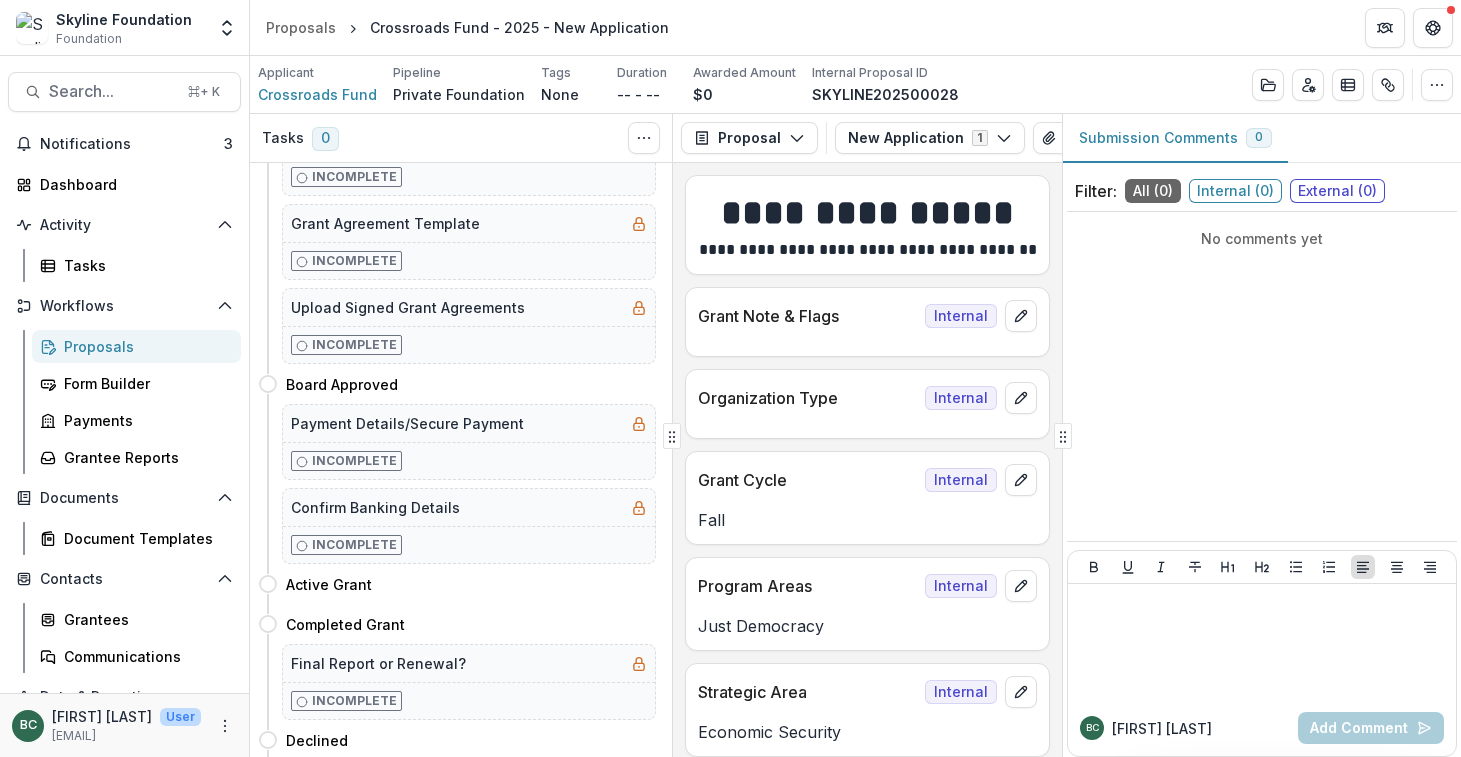 scroll, scrollTop: 731, scrollLeft: 0, axis: vertical 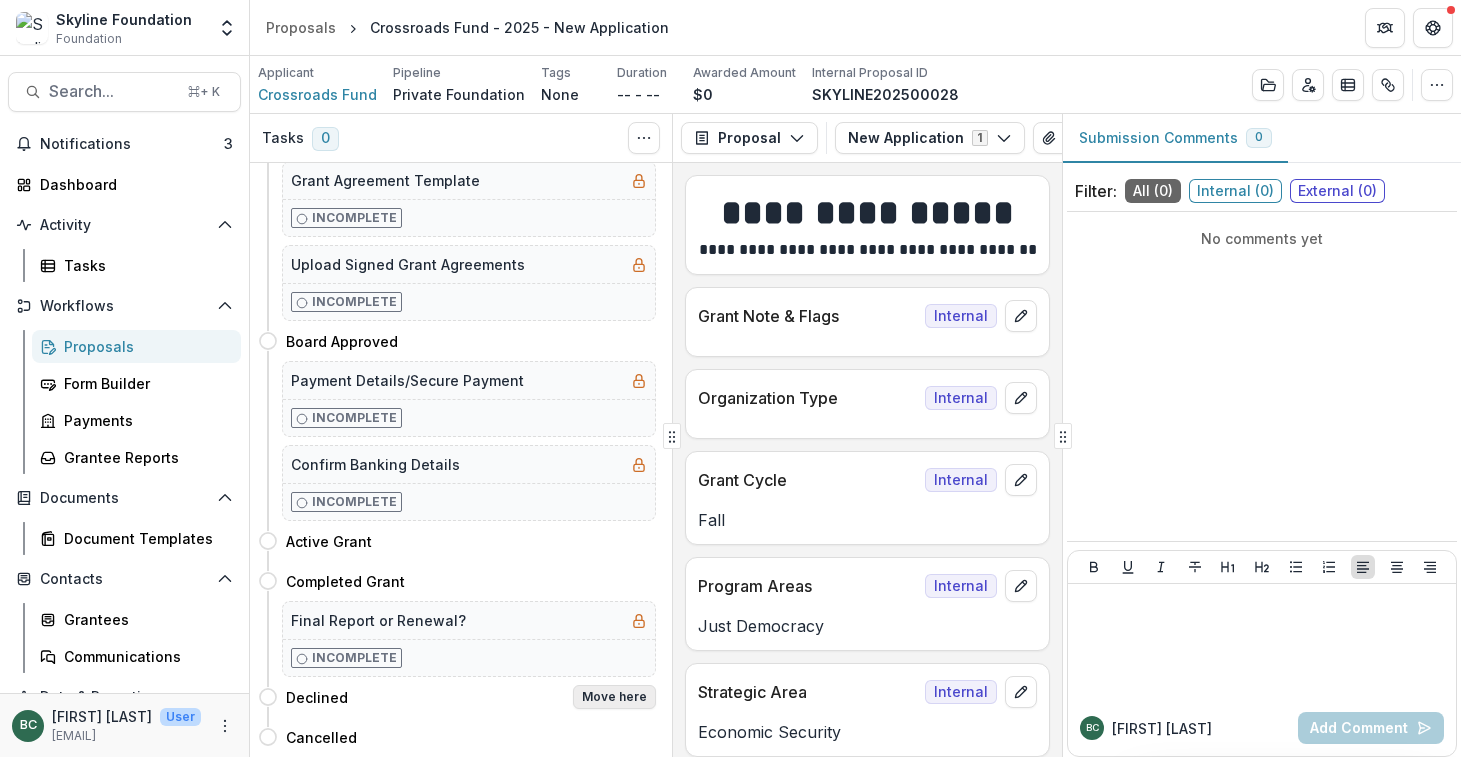 click on "Move here" at bounding box center [614, 697] 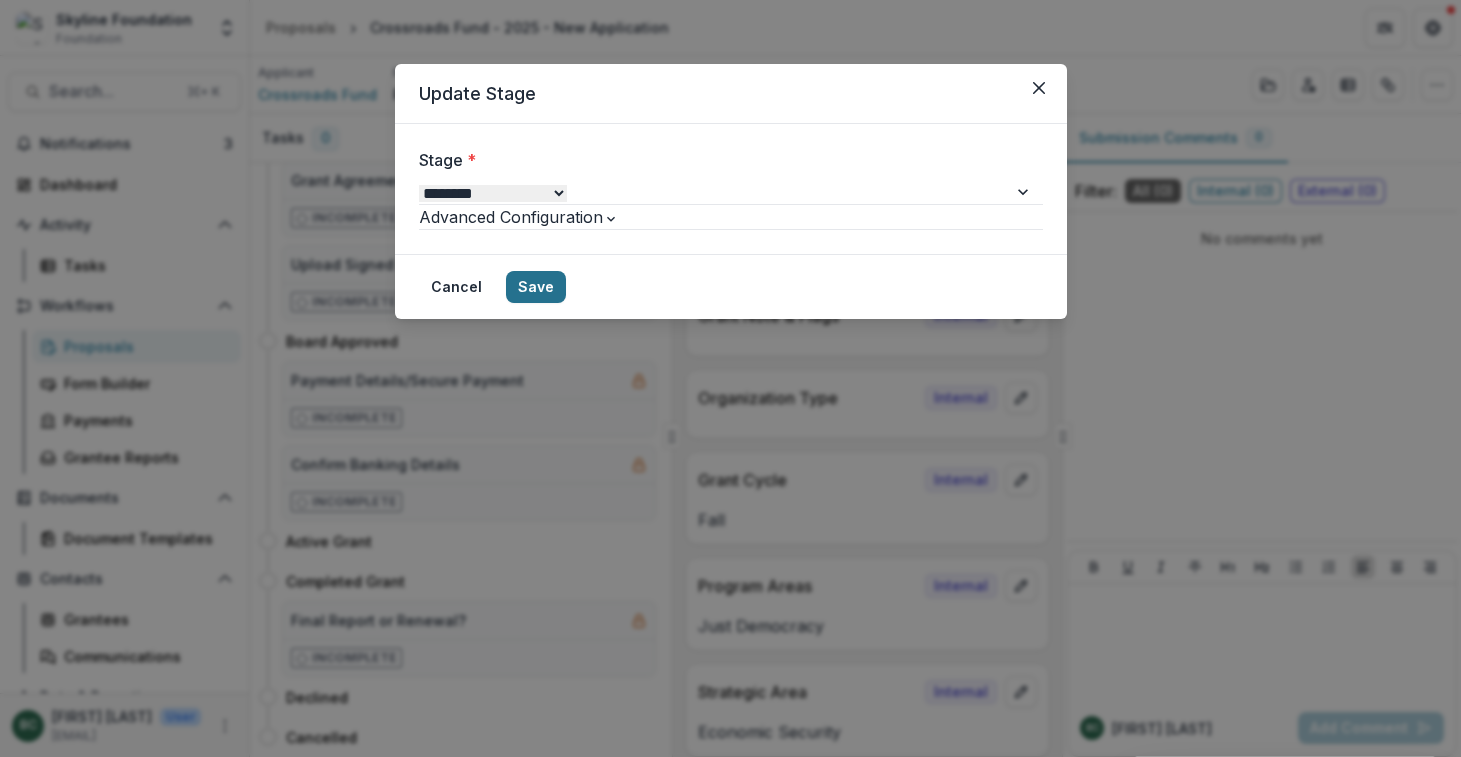 click on "Save" at bounding box center [536, 287] 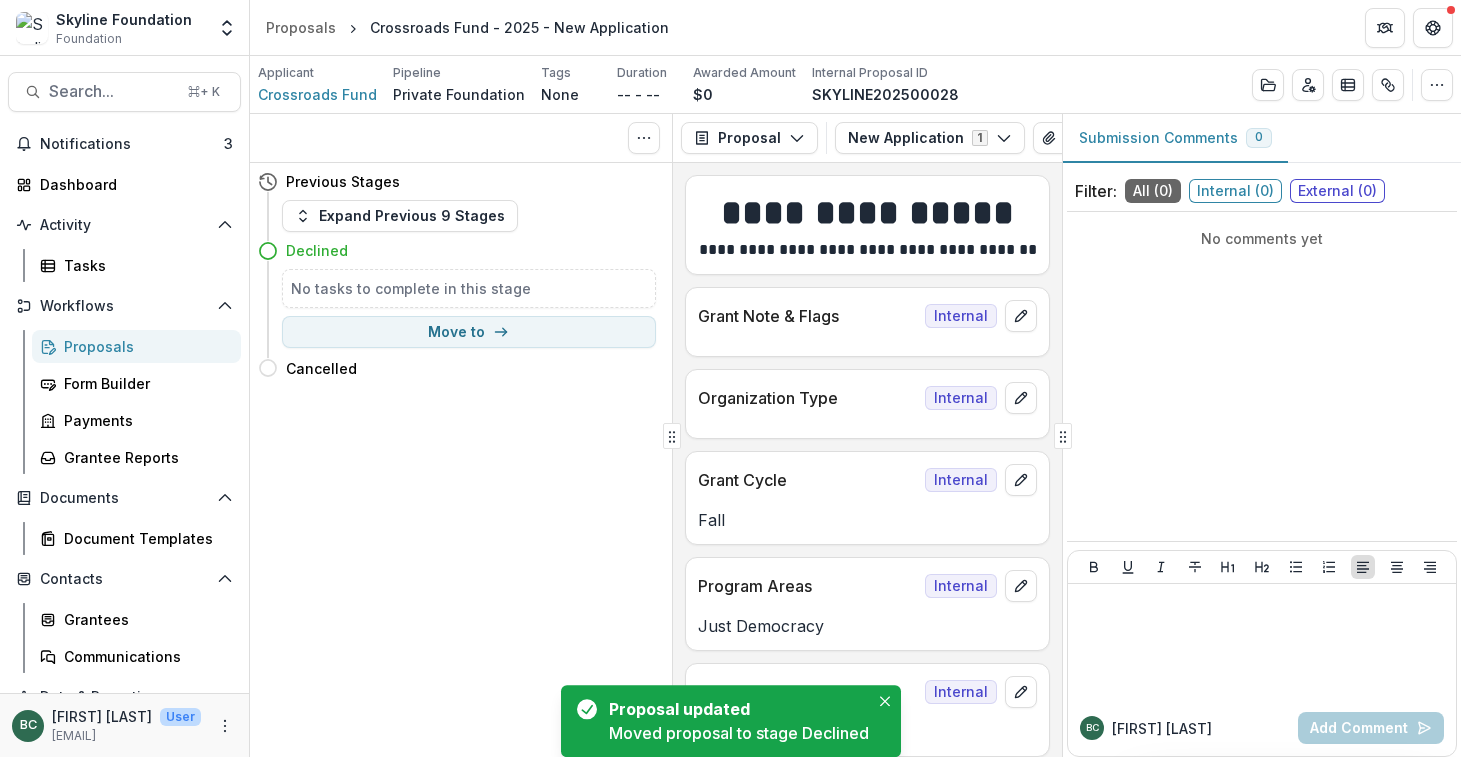 scroll, scrollTop: 0, scrollLeft: 0, axis: both 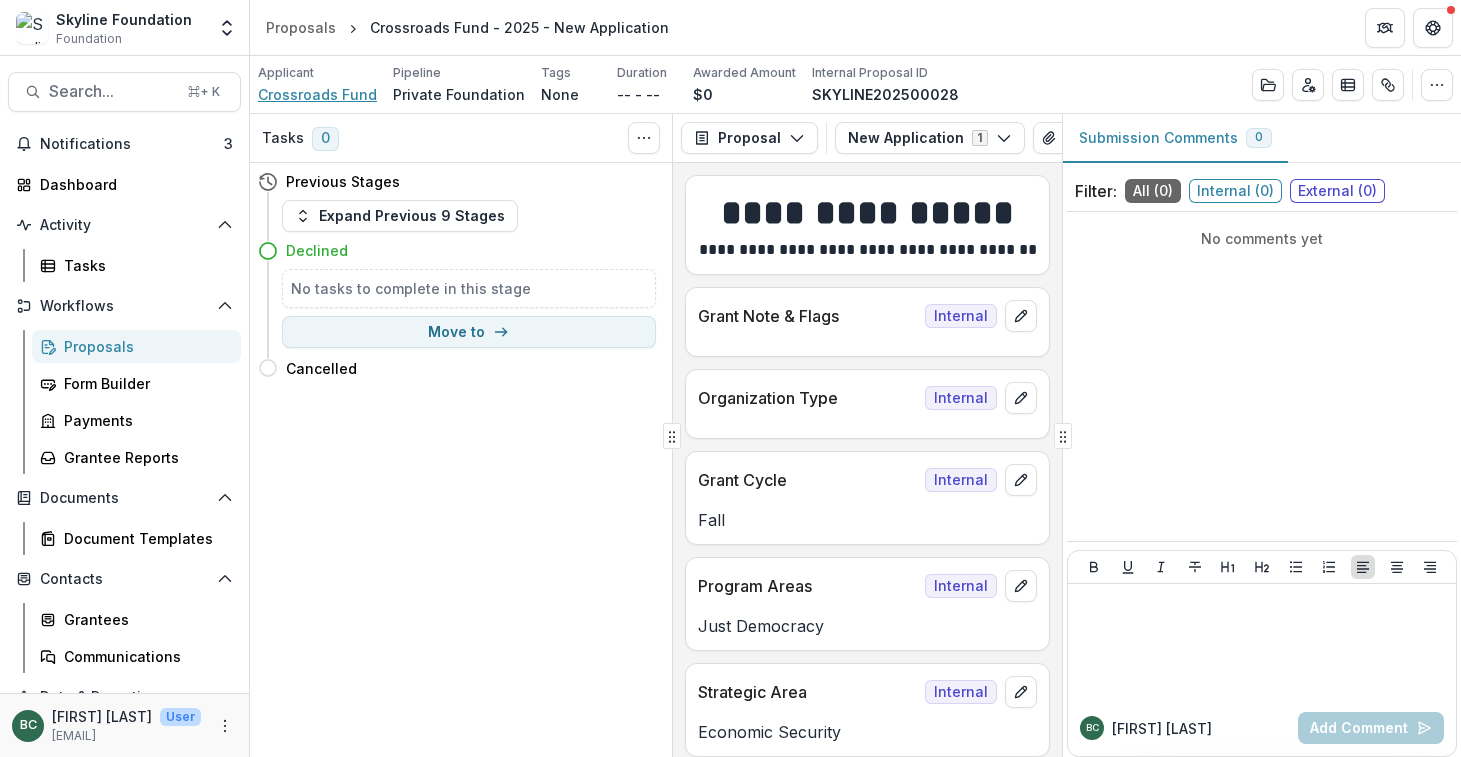 click on "Crossroads Fund" at bounding box center (317, 94) 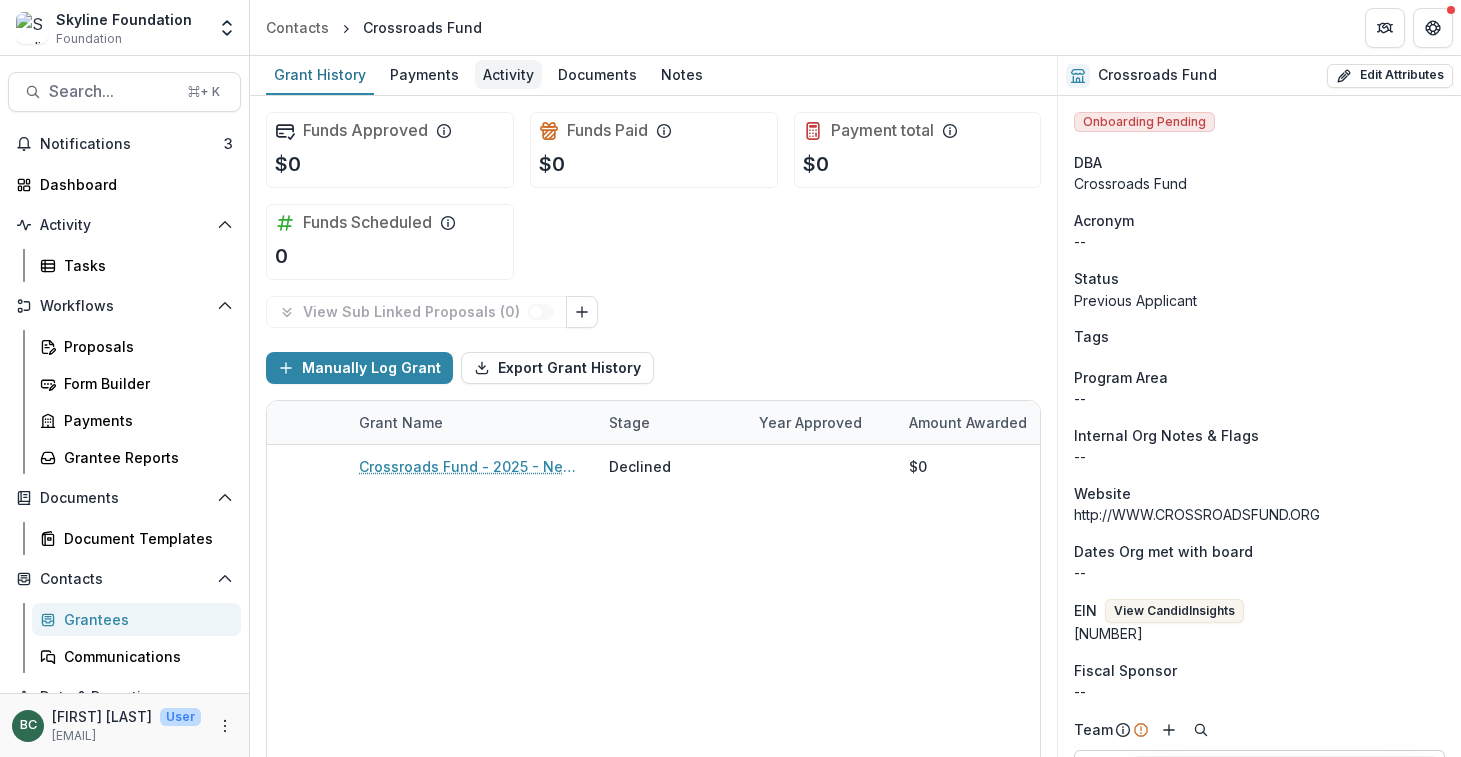 click on "Activity" at bounding box center (508, 74) 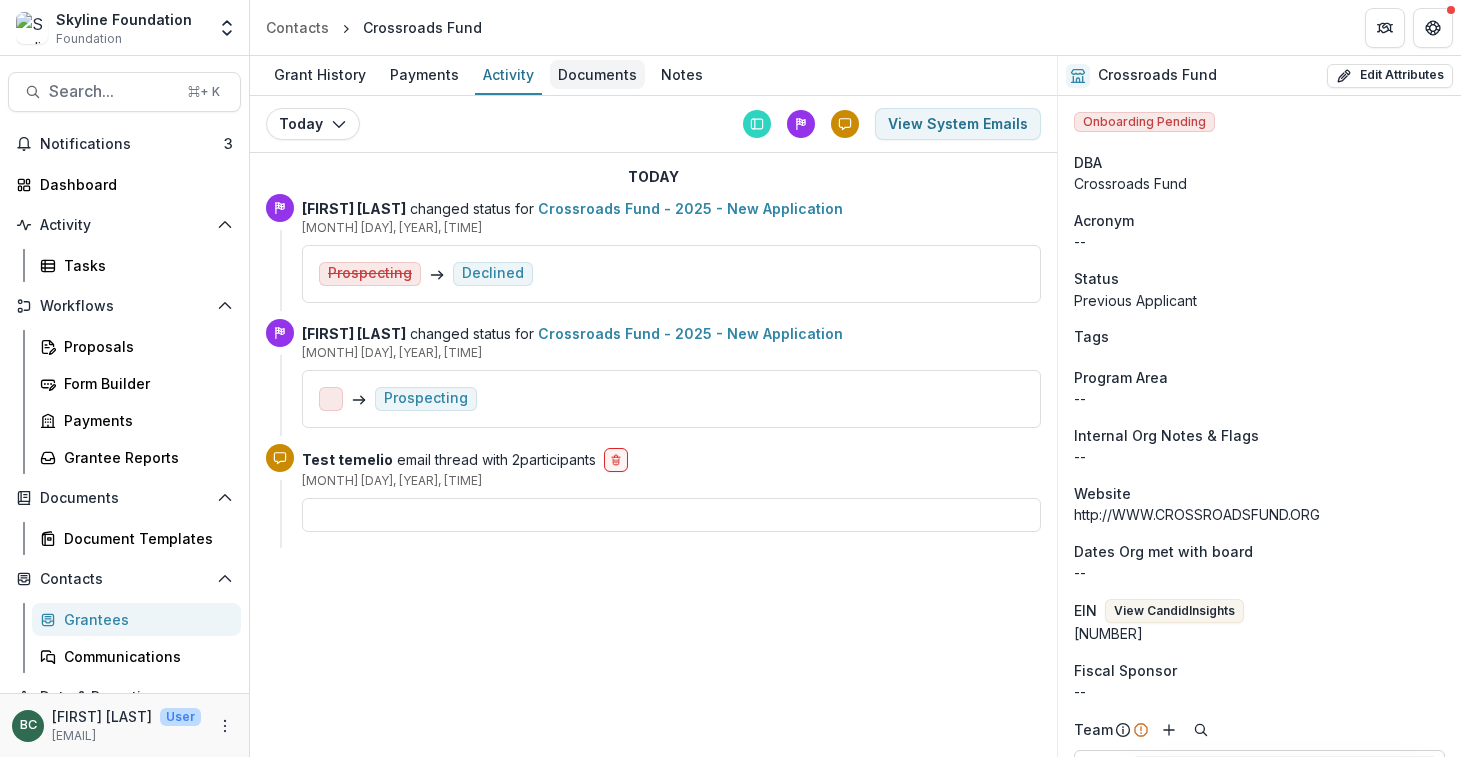 click on "Documents" at bounding box center [597, 74] 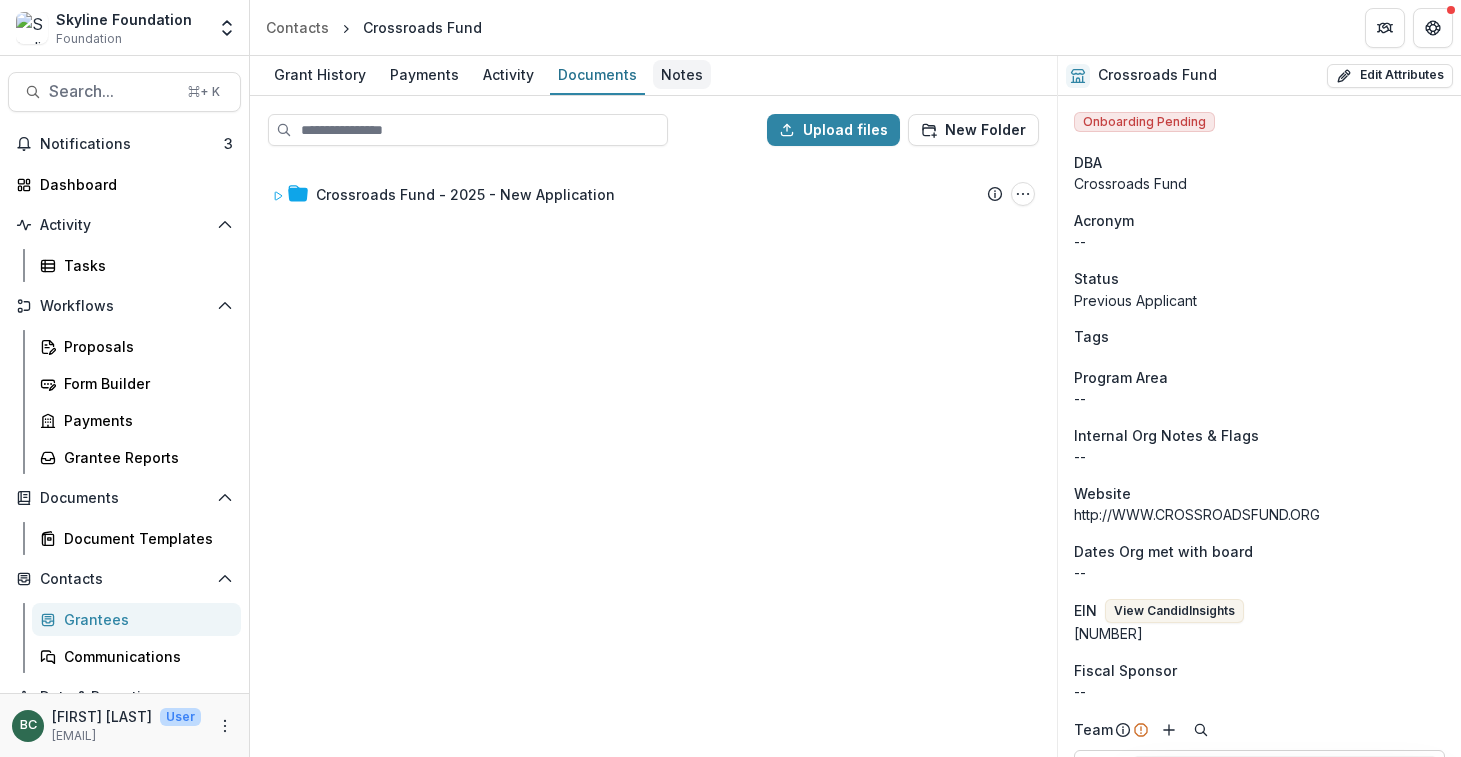 click on "Notes" at bounding box center [682, 74] 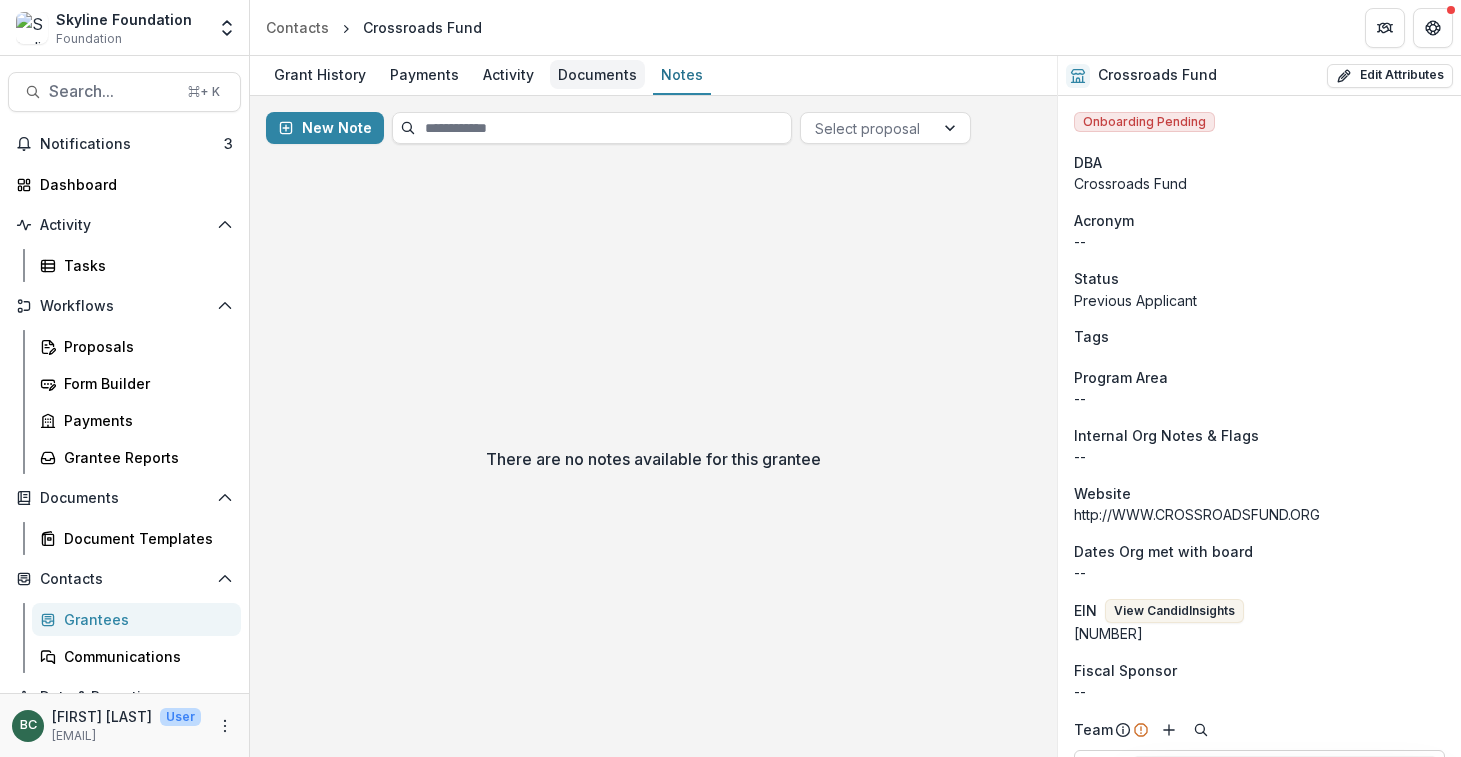 click on "Documents" at bounding box center (597, 74) 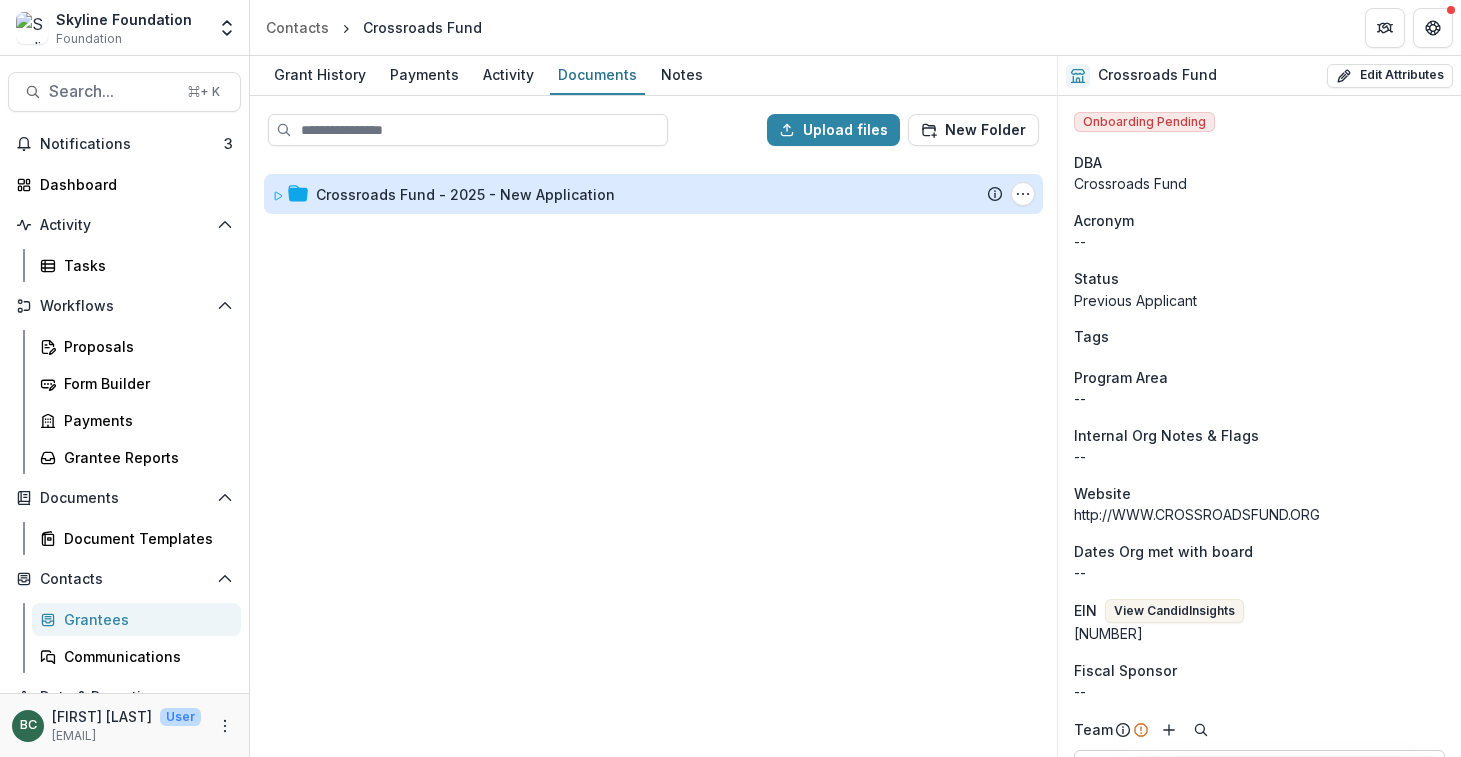 click on "Crossroads Fund - 2025 - New Application" at bounding box center (465, 194) 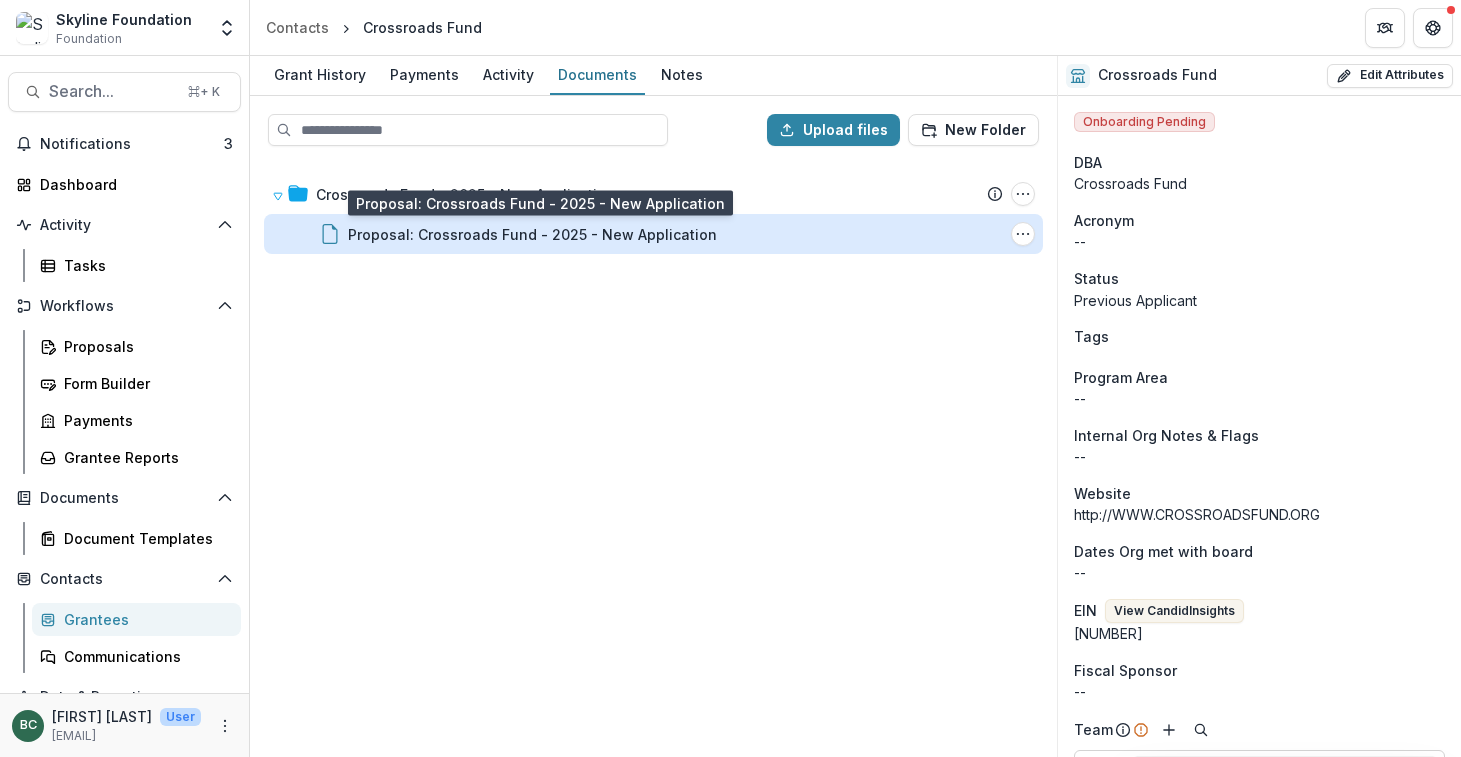 click on "Proposal: Crossroads Fund - 2025 - New Application" at bounding box center [532, 234] 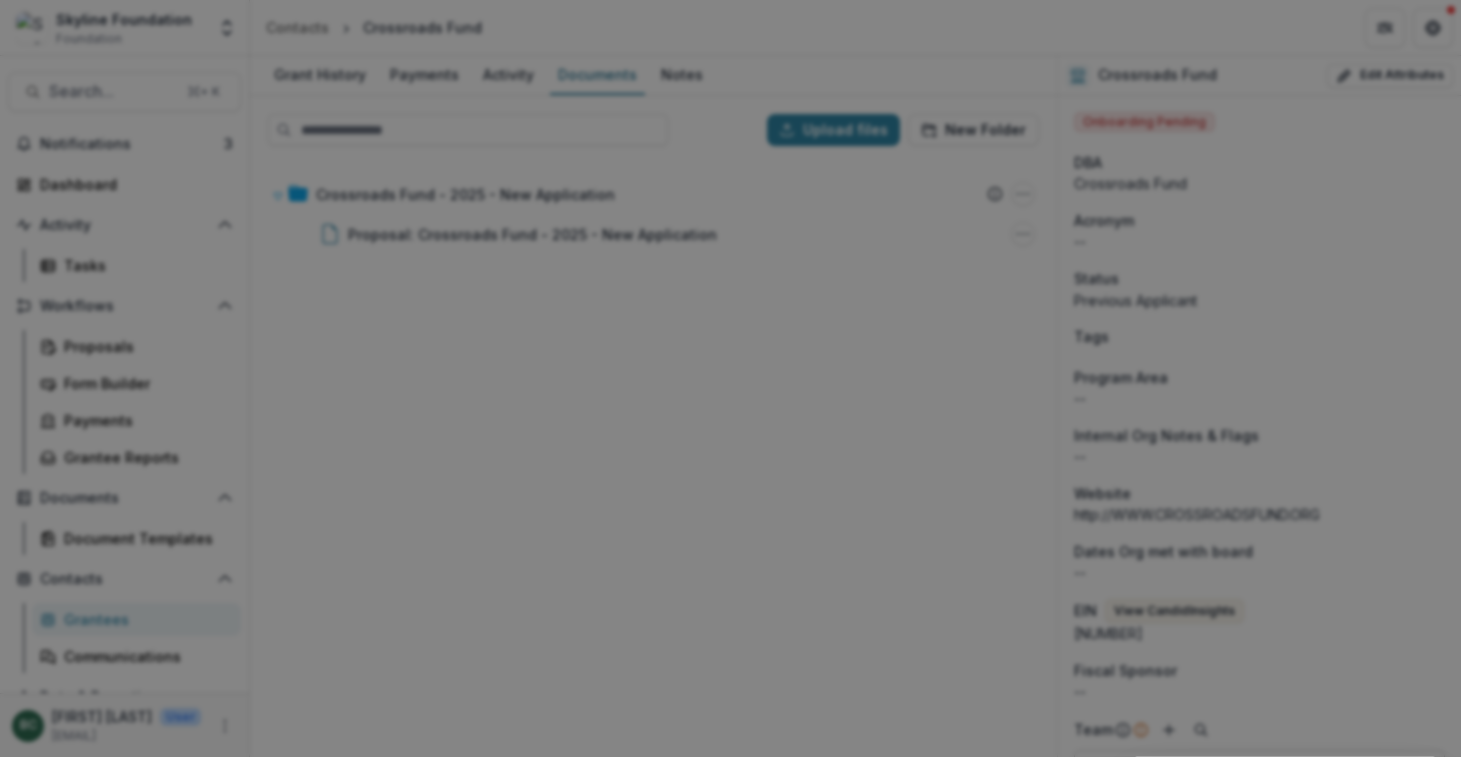 click 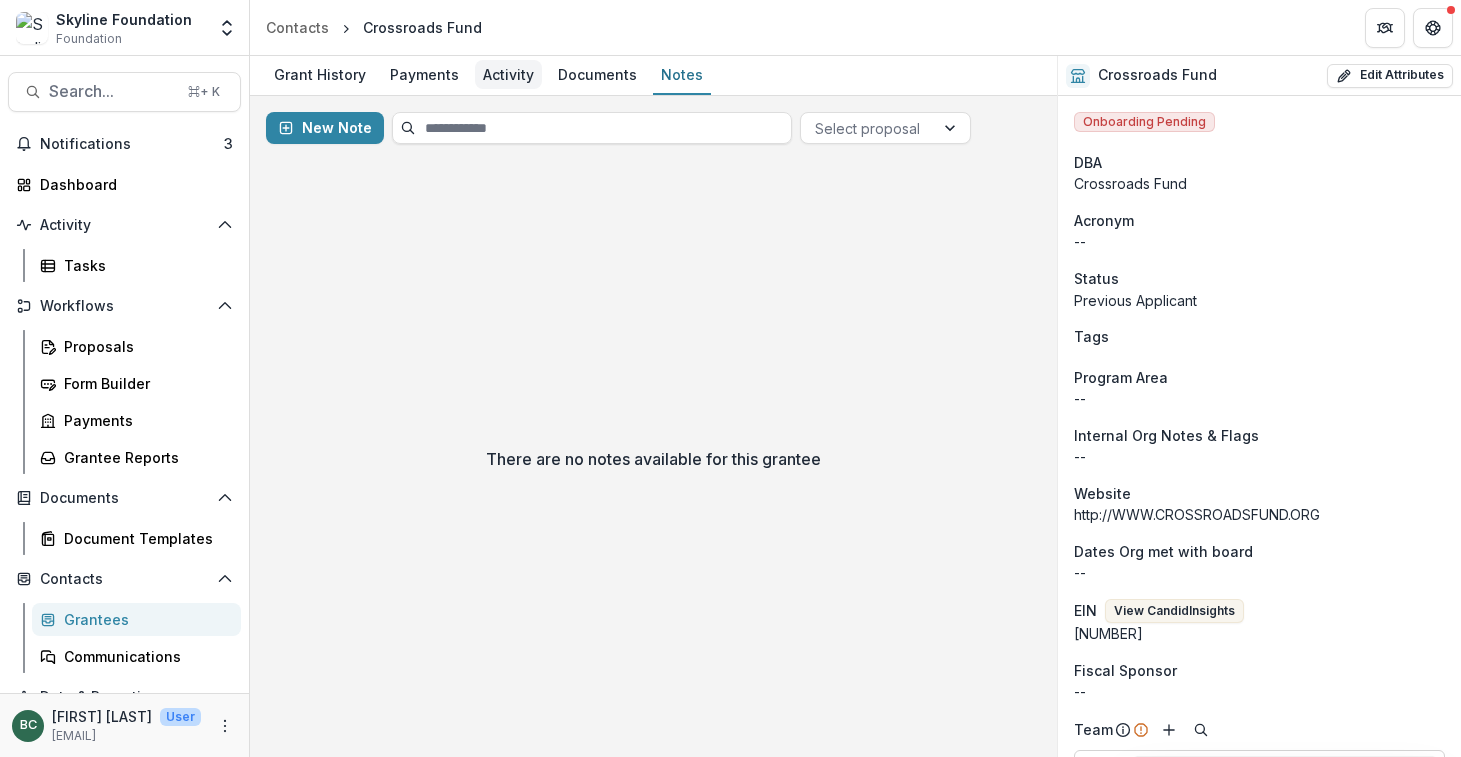 click on "Activity" at bounding box center (508, 74) 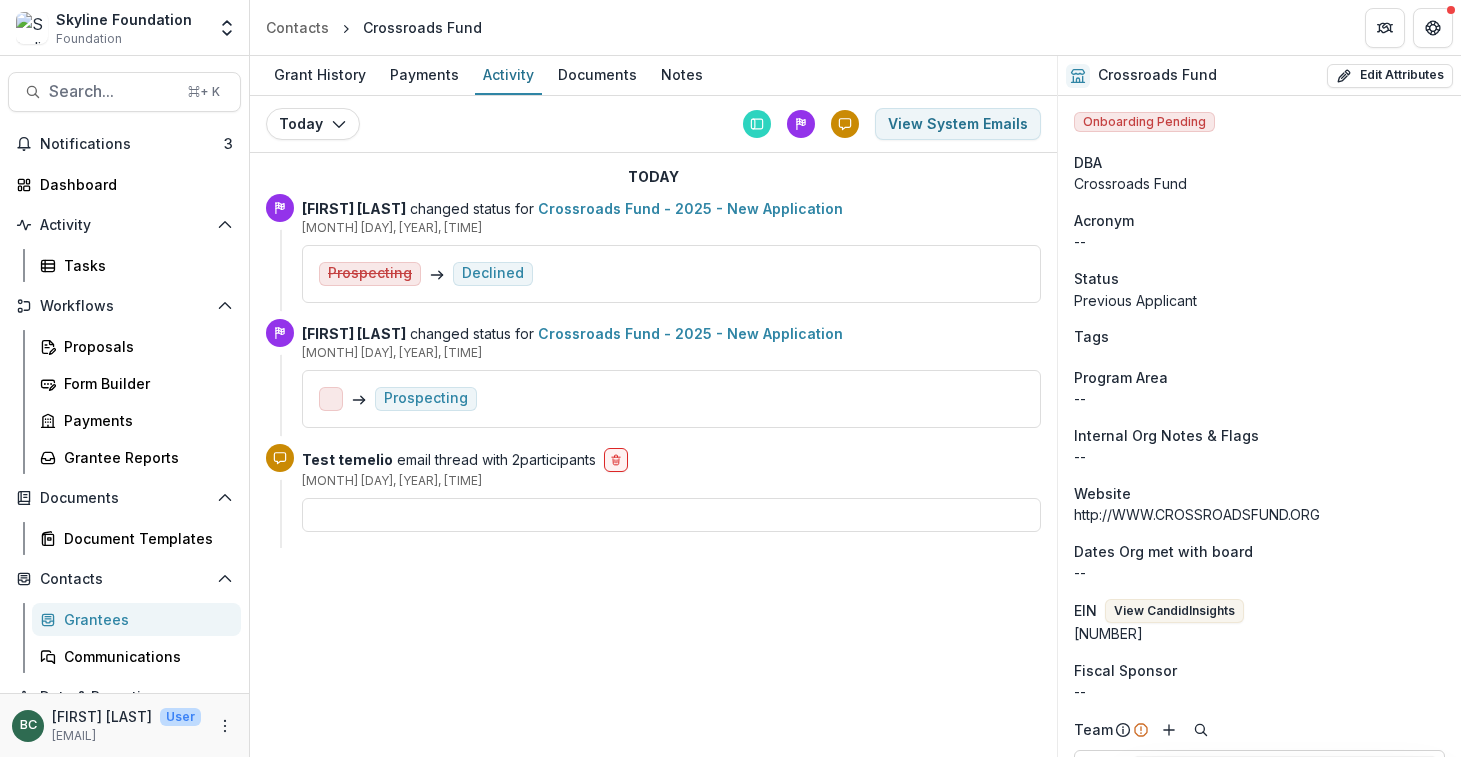 click at bounding box center [671, 515] 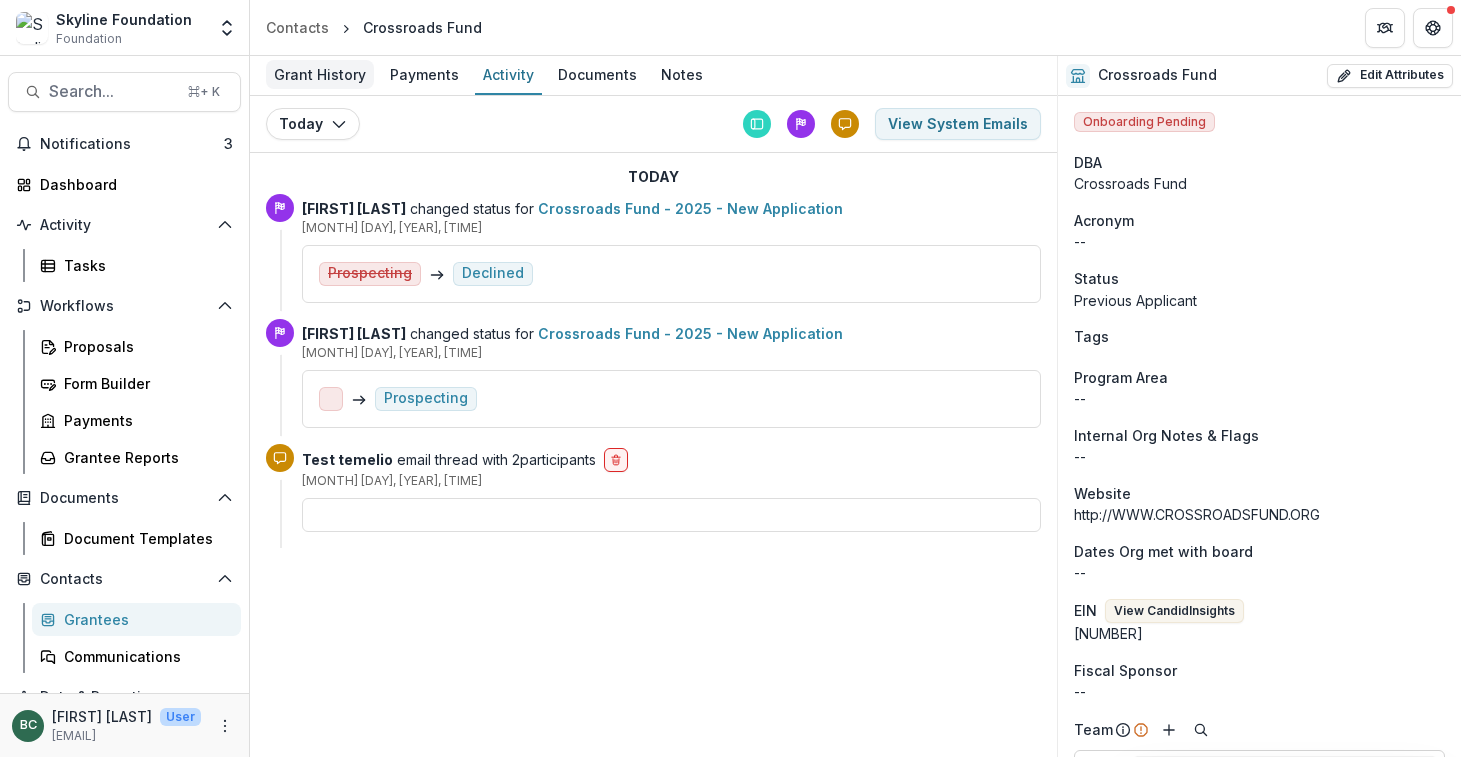 click on "Grant History" at bounding box center (320, 74) 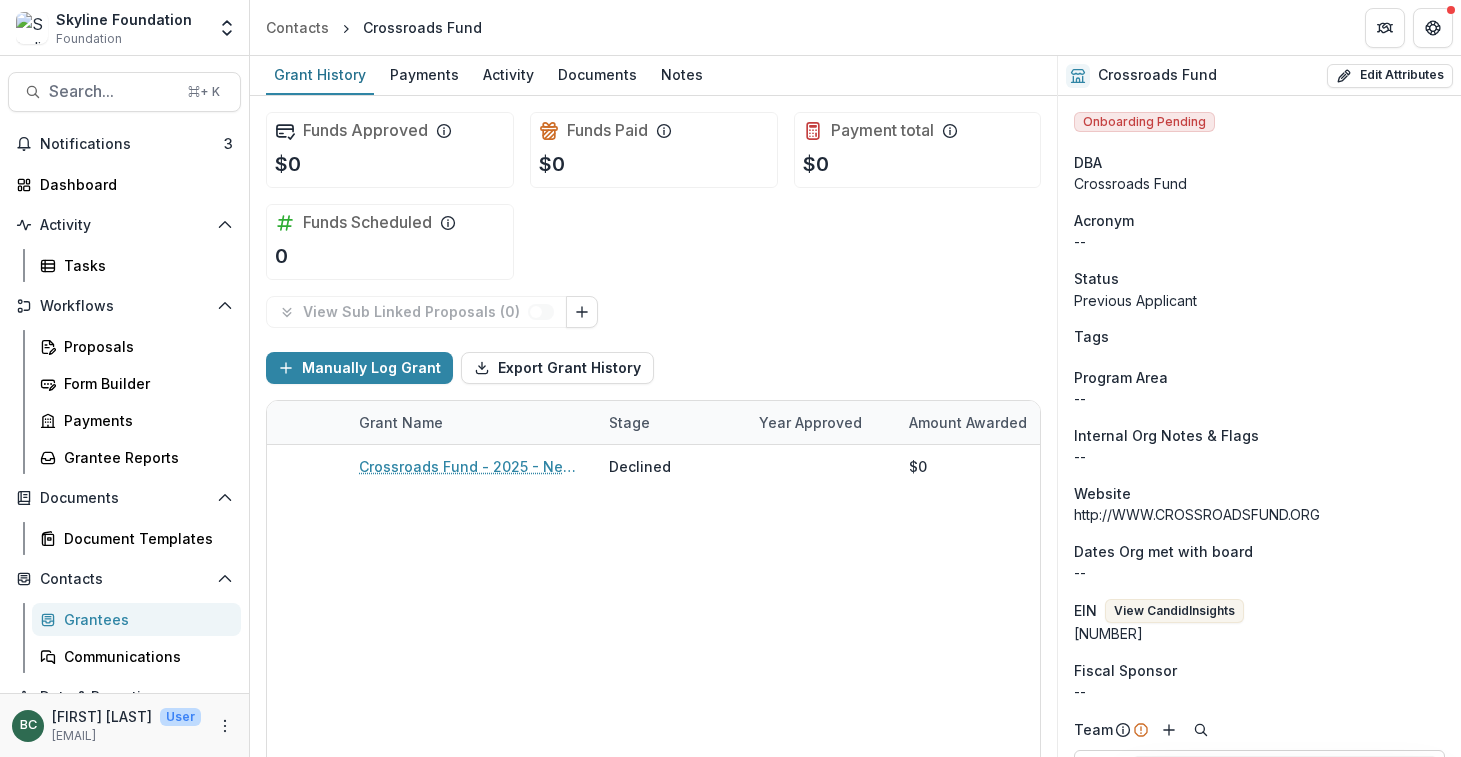 click on "Grantees" at bounding box center [144, 619] 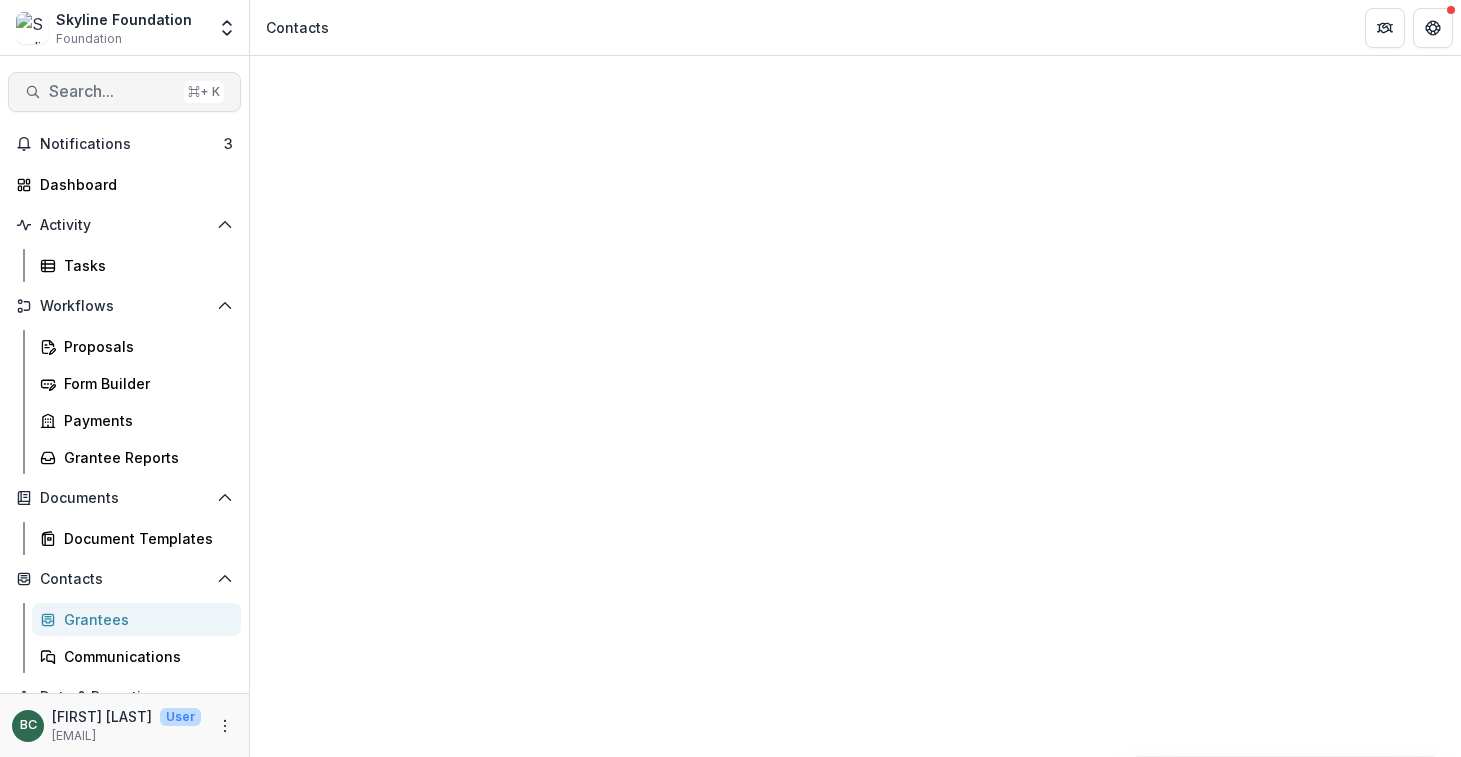 click on "Search..." at bounding box center [112, 91] 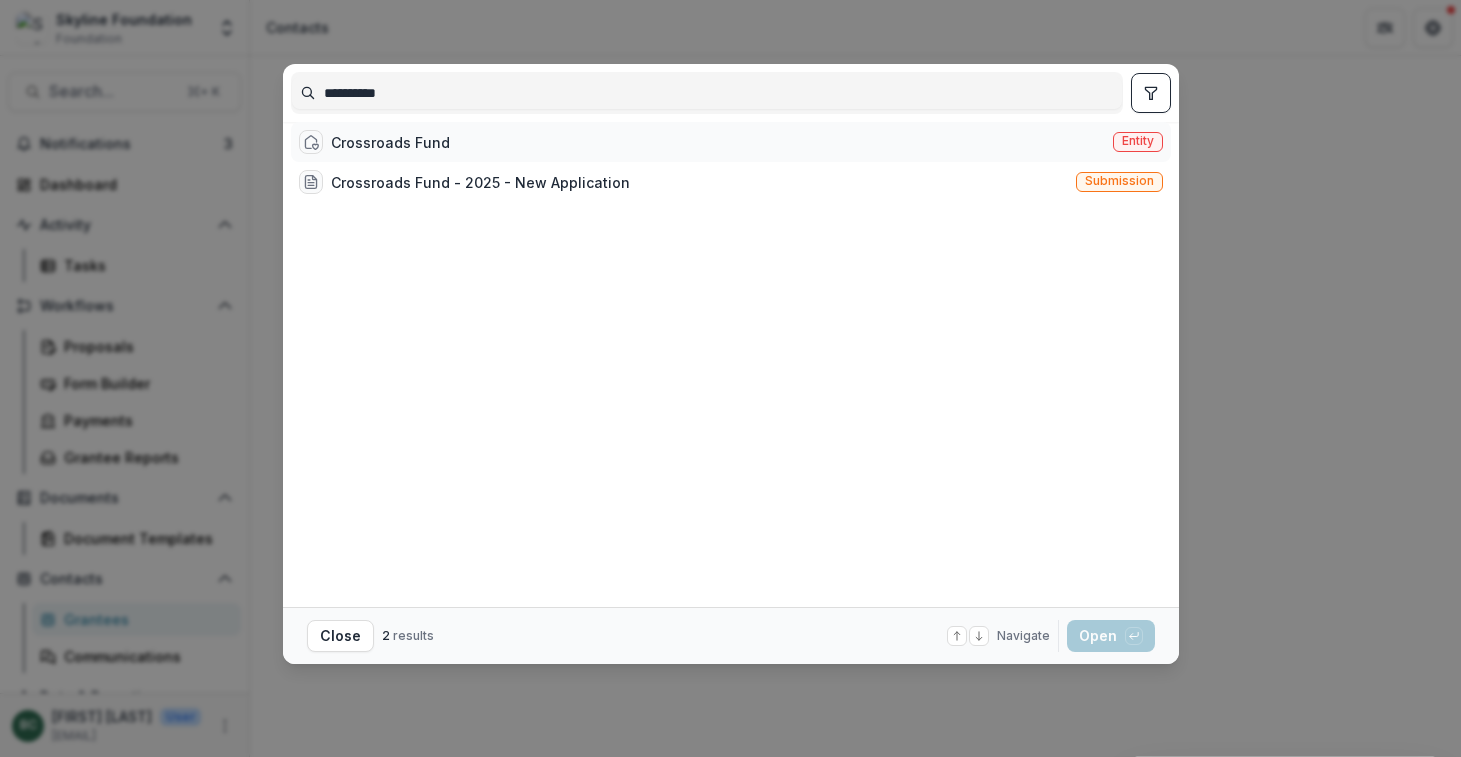 type on "**********" 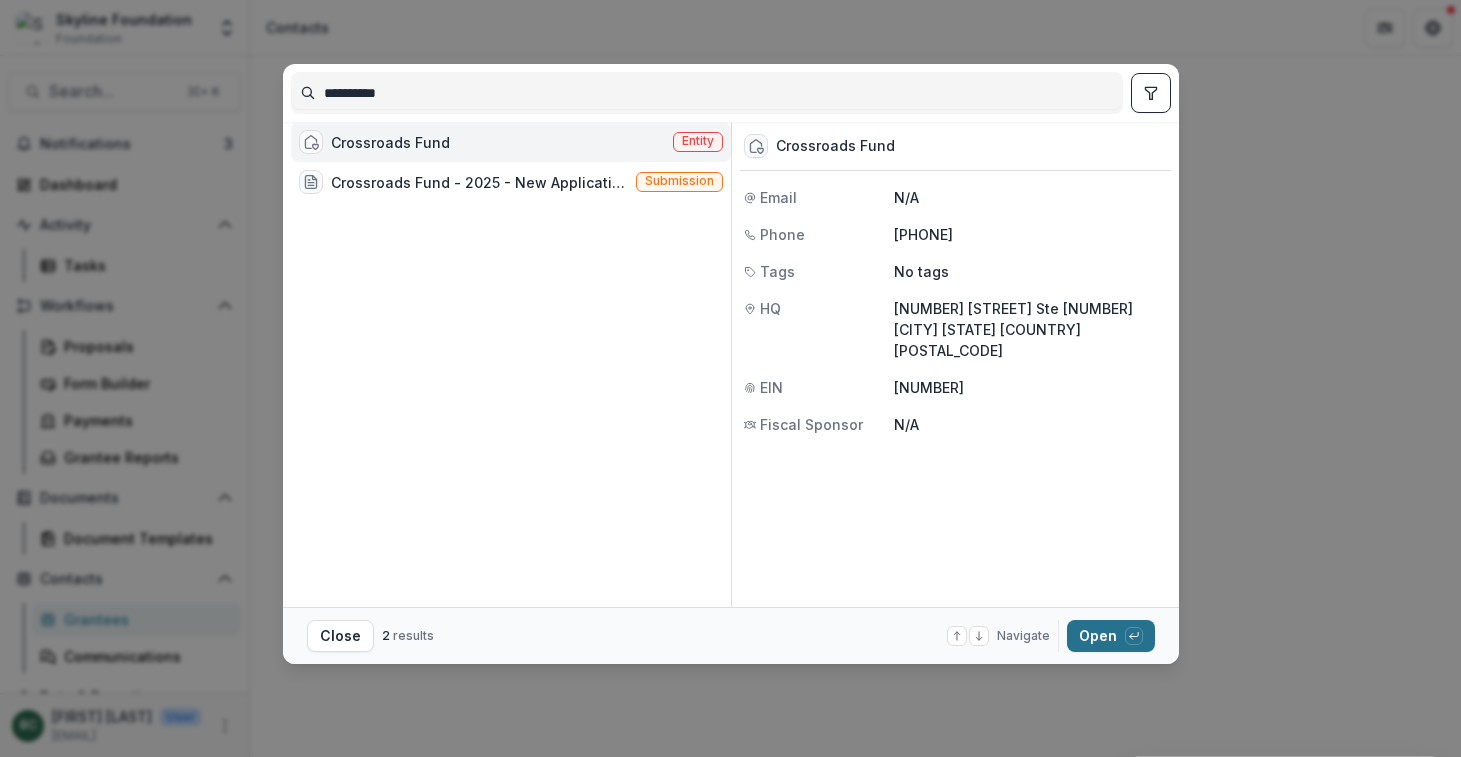click on "Open with enter key" at bounding box center [1111, 636] 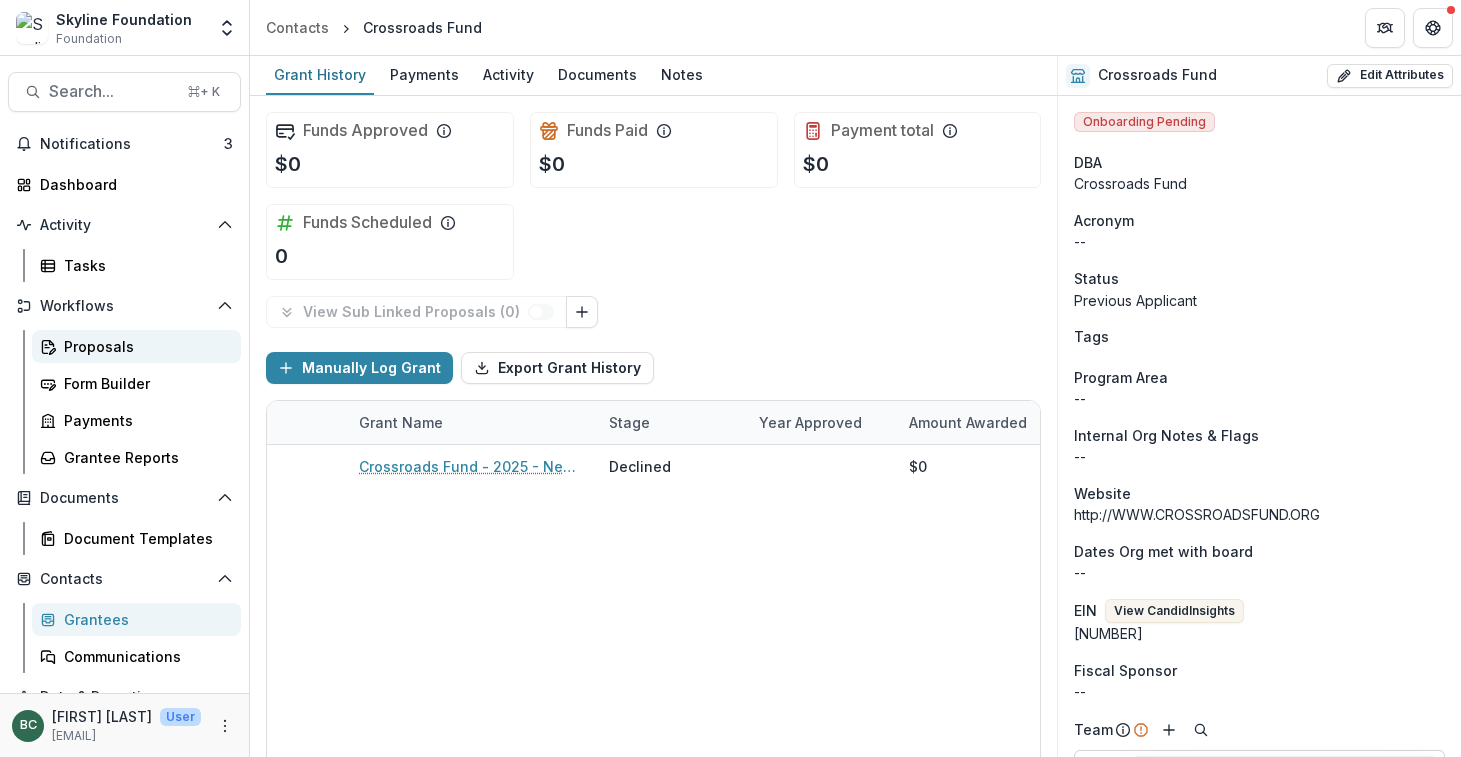 click on "Proposals" at bounding box center (144, 346) 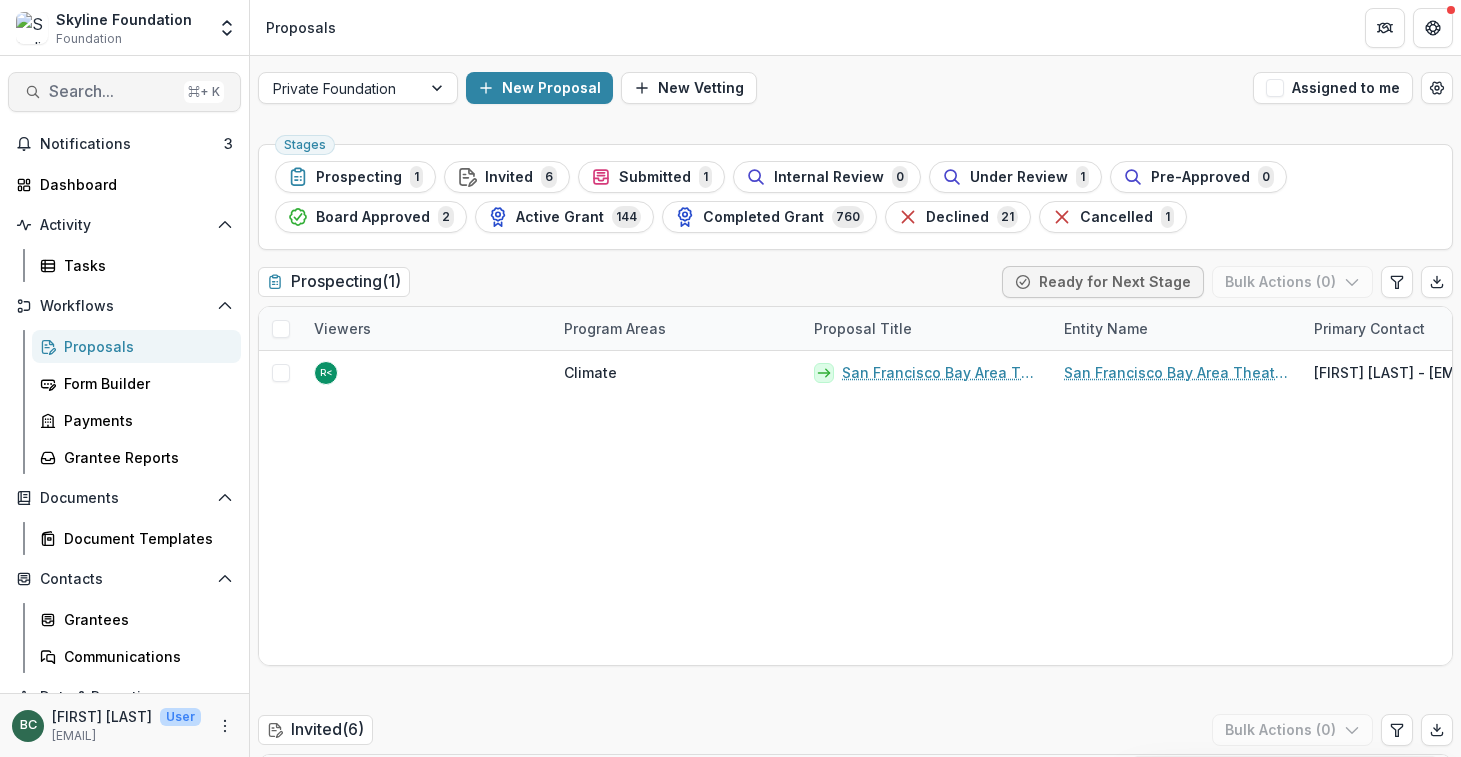 click on "Search..." at bounding box center (112, 91) 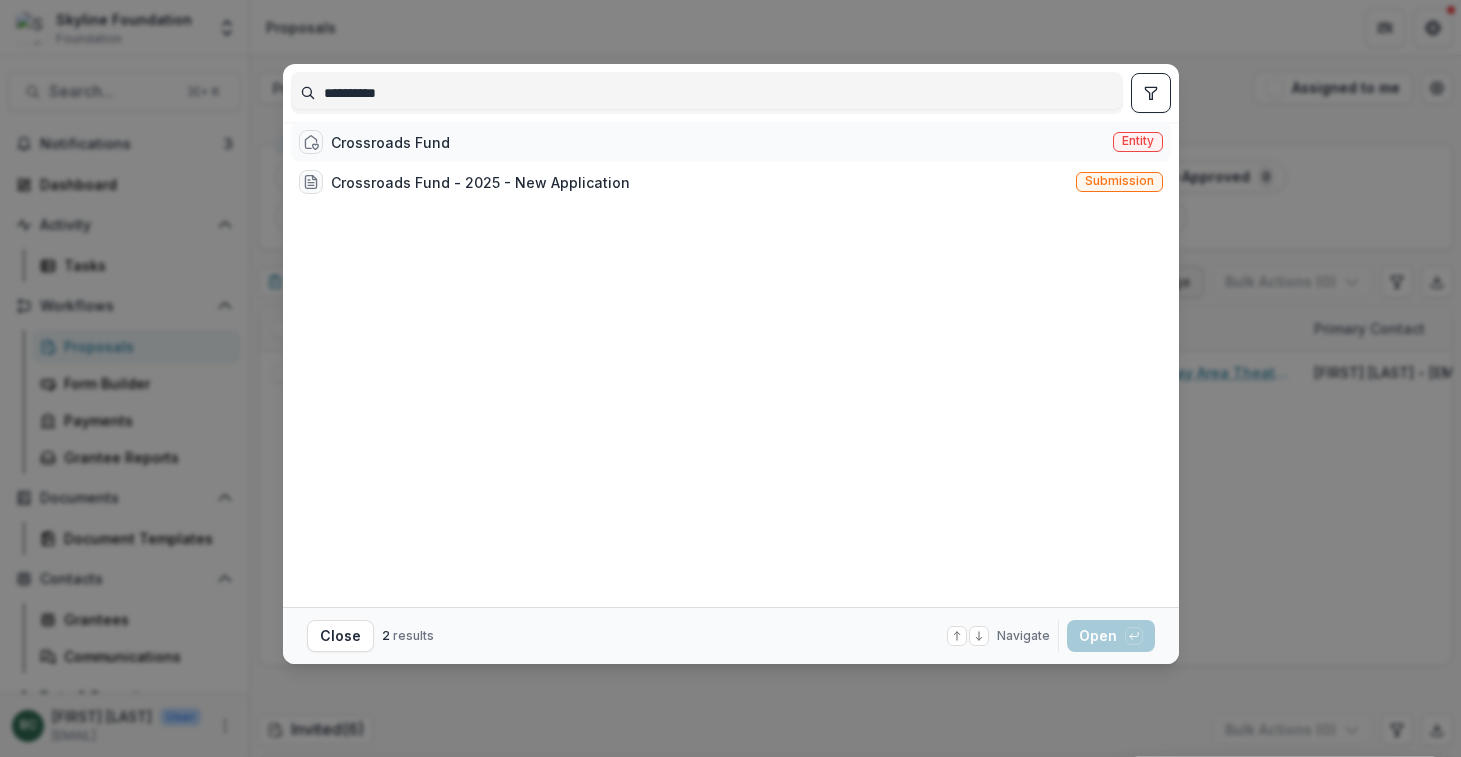 type on "**********" 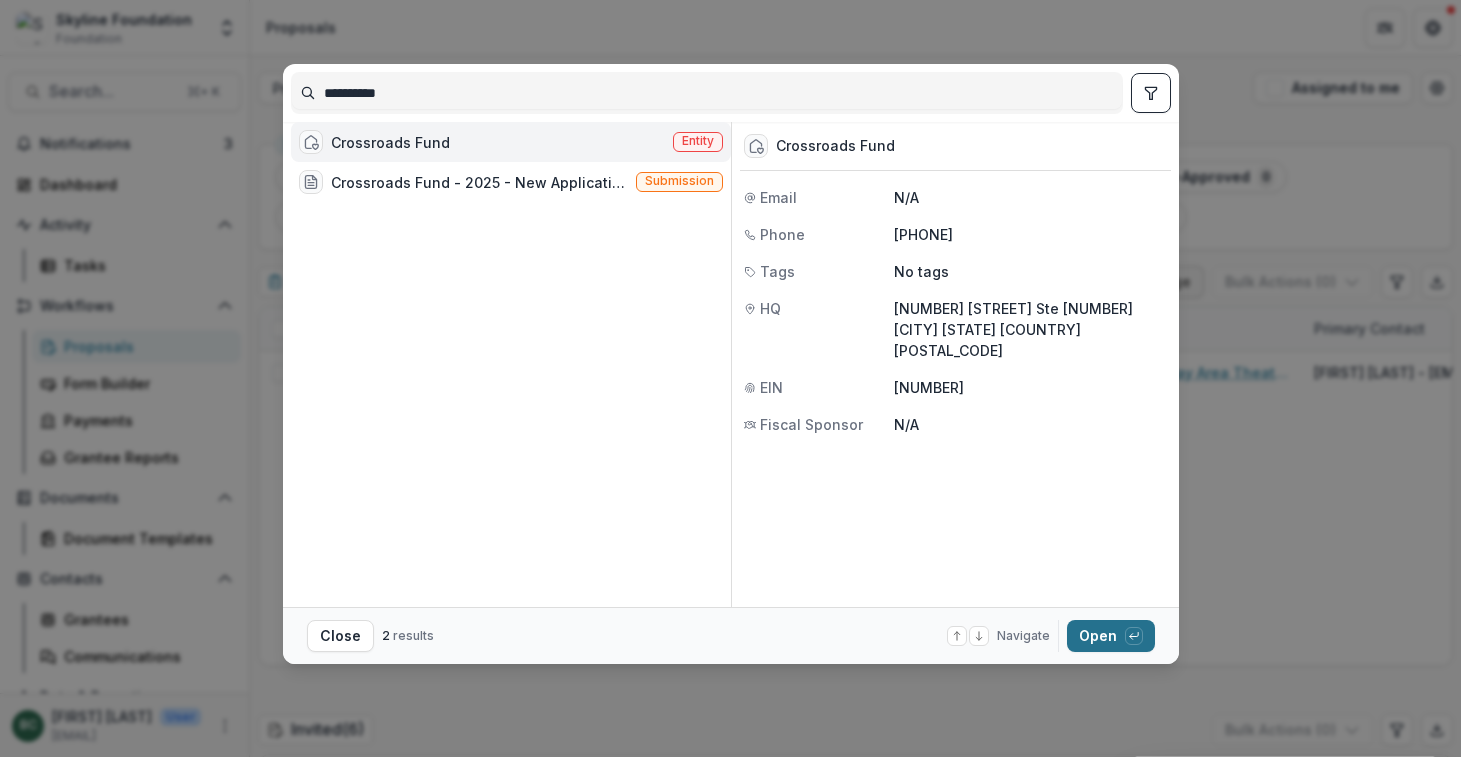 click on "Open with enter key" at bounding box center [1111, 636] 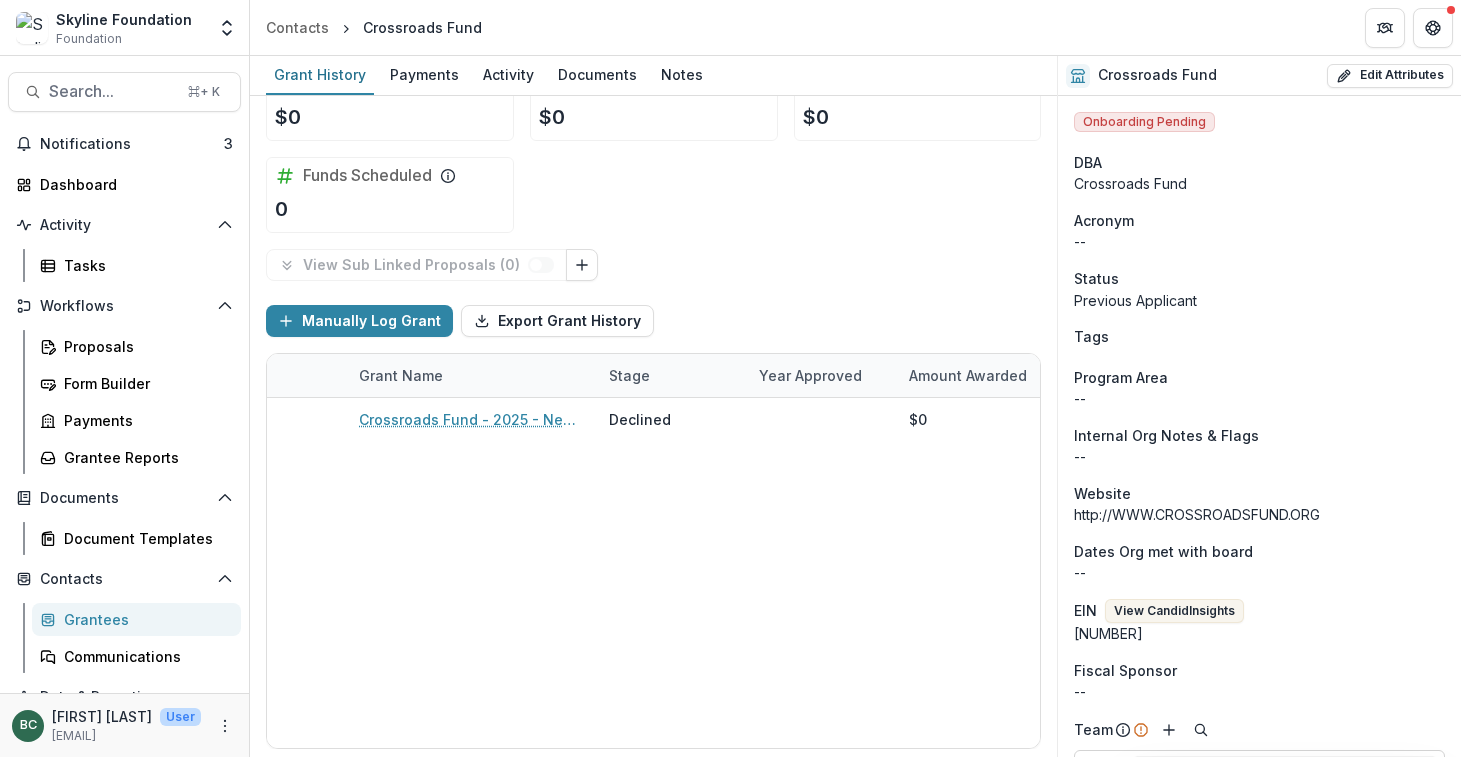 scroll, scrollTop: 0, scrollLeft: 0, axis: both 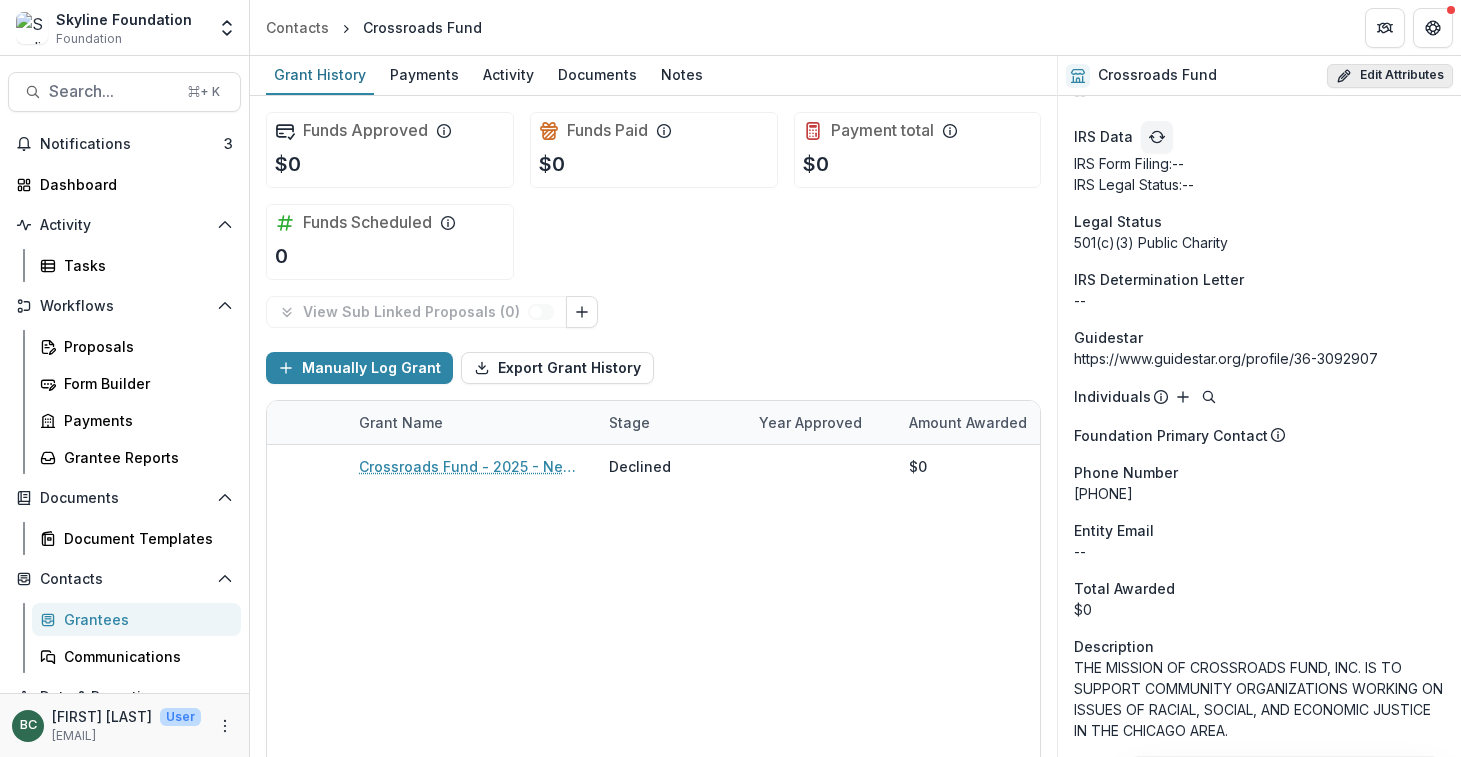click on "Edit Attributes" at bounding box center (1390, 76) 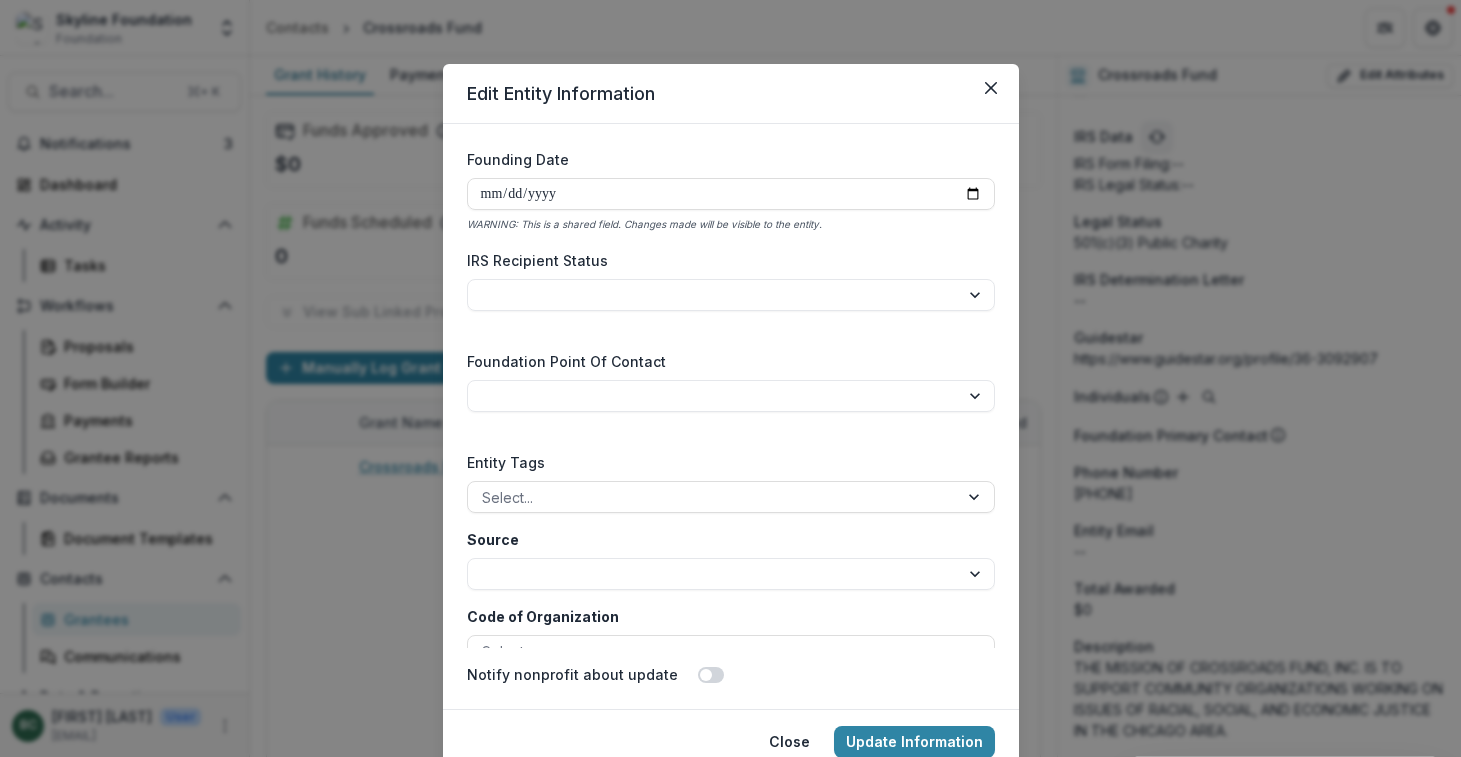 scroll, scrollTop: 3555, scrollLeft: 0, axis: vertical 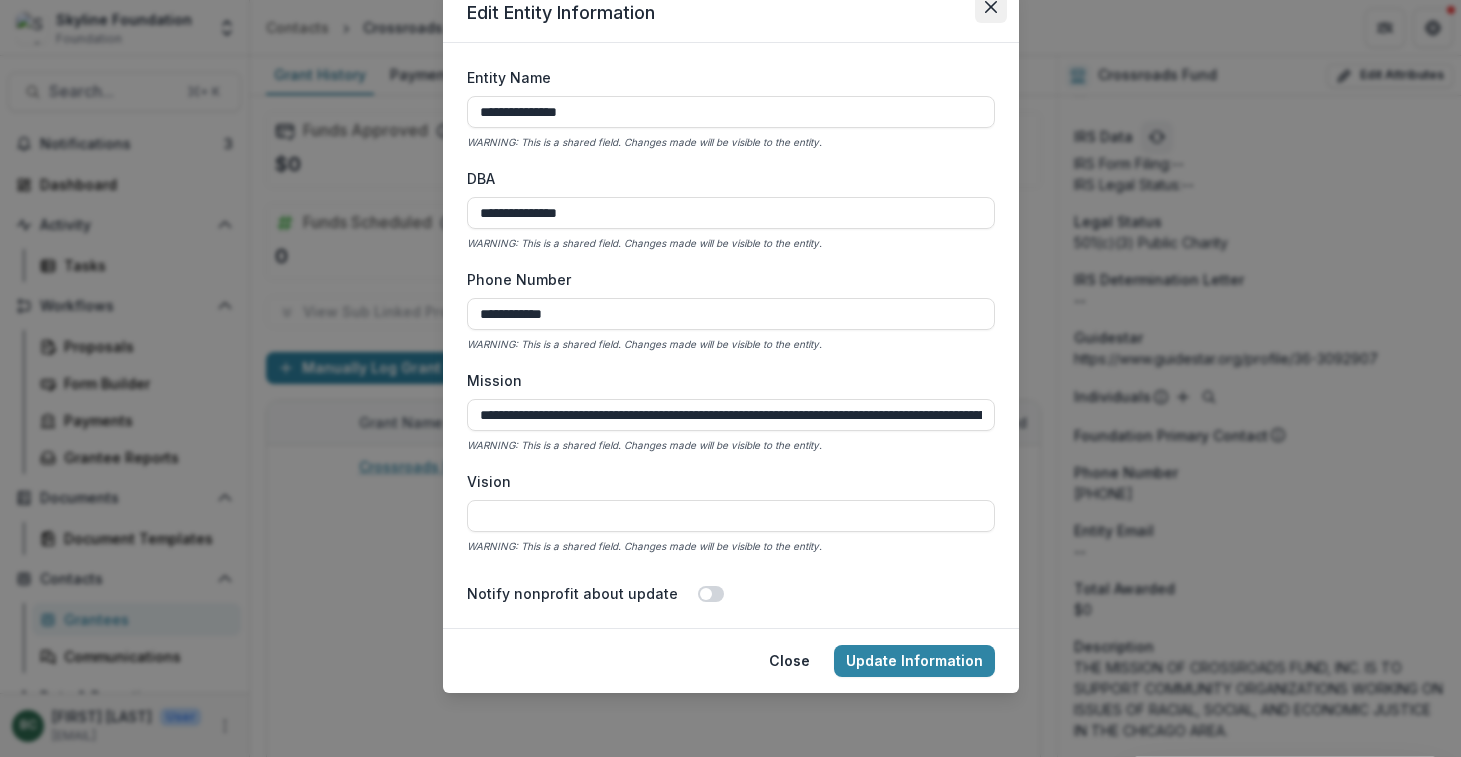 click 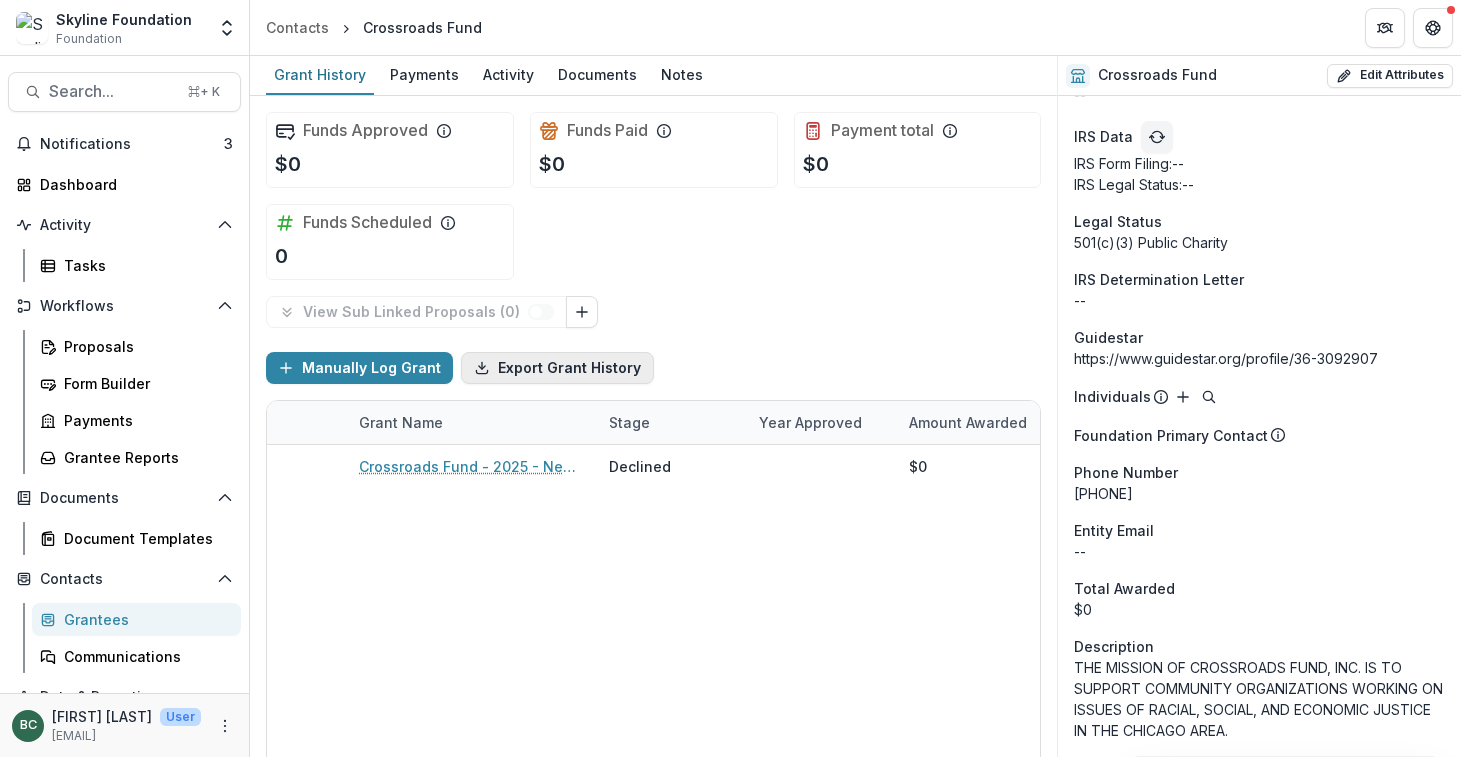 scroll, scrollTop: 48, scrollLeft: 0, axis: vertical 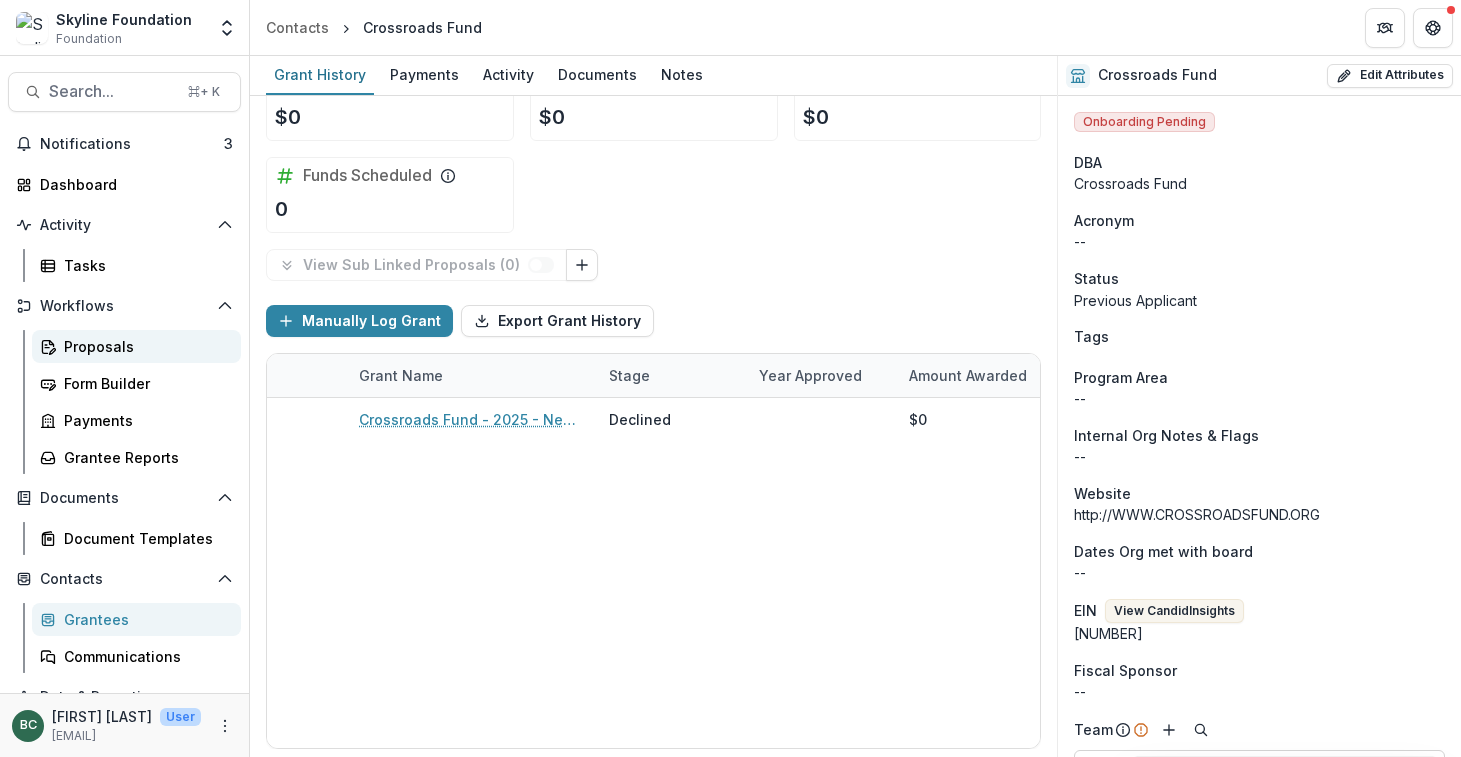click on "Proposals" at bounding box center [136, 346] 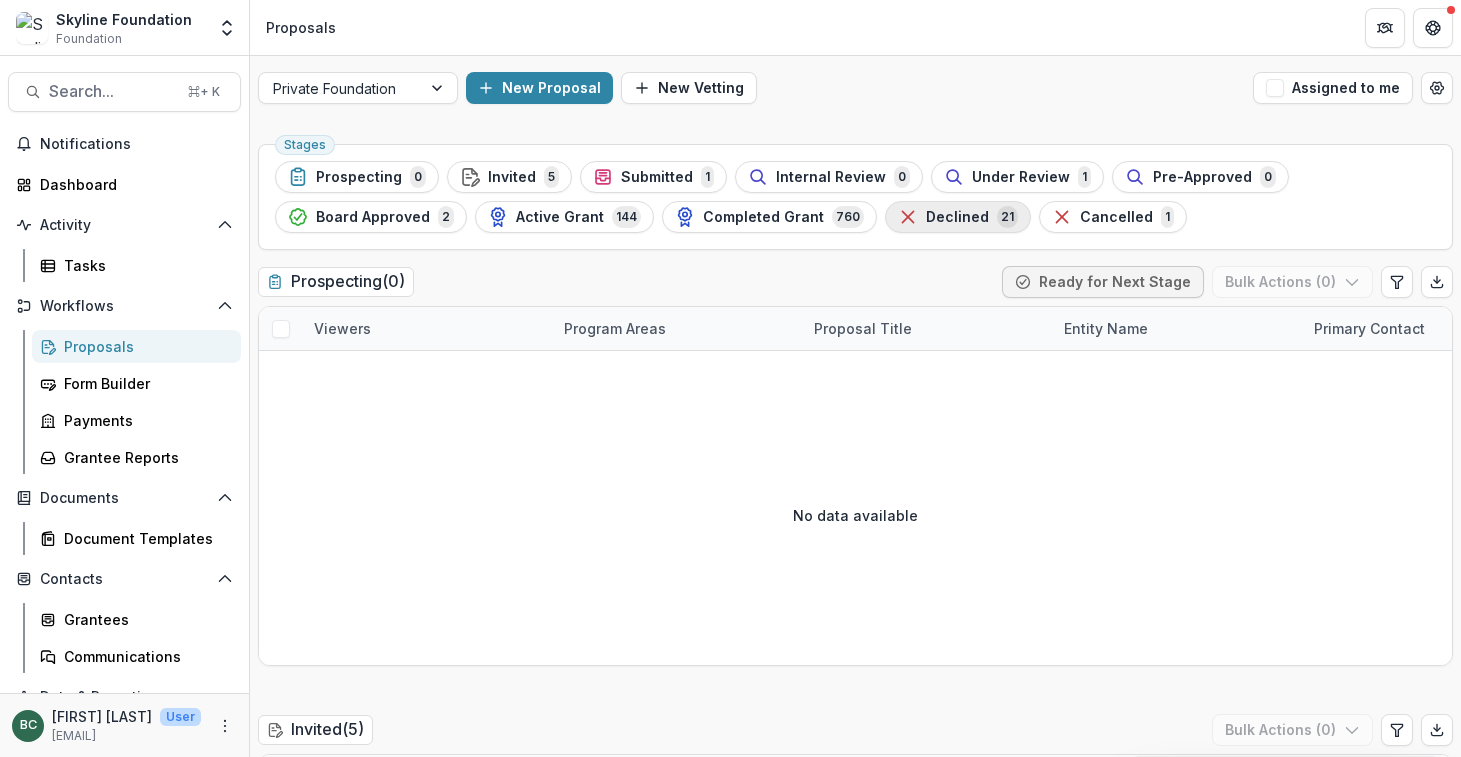 click on "Declined" at bounding box center (957, 217) 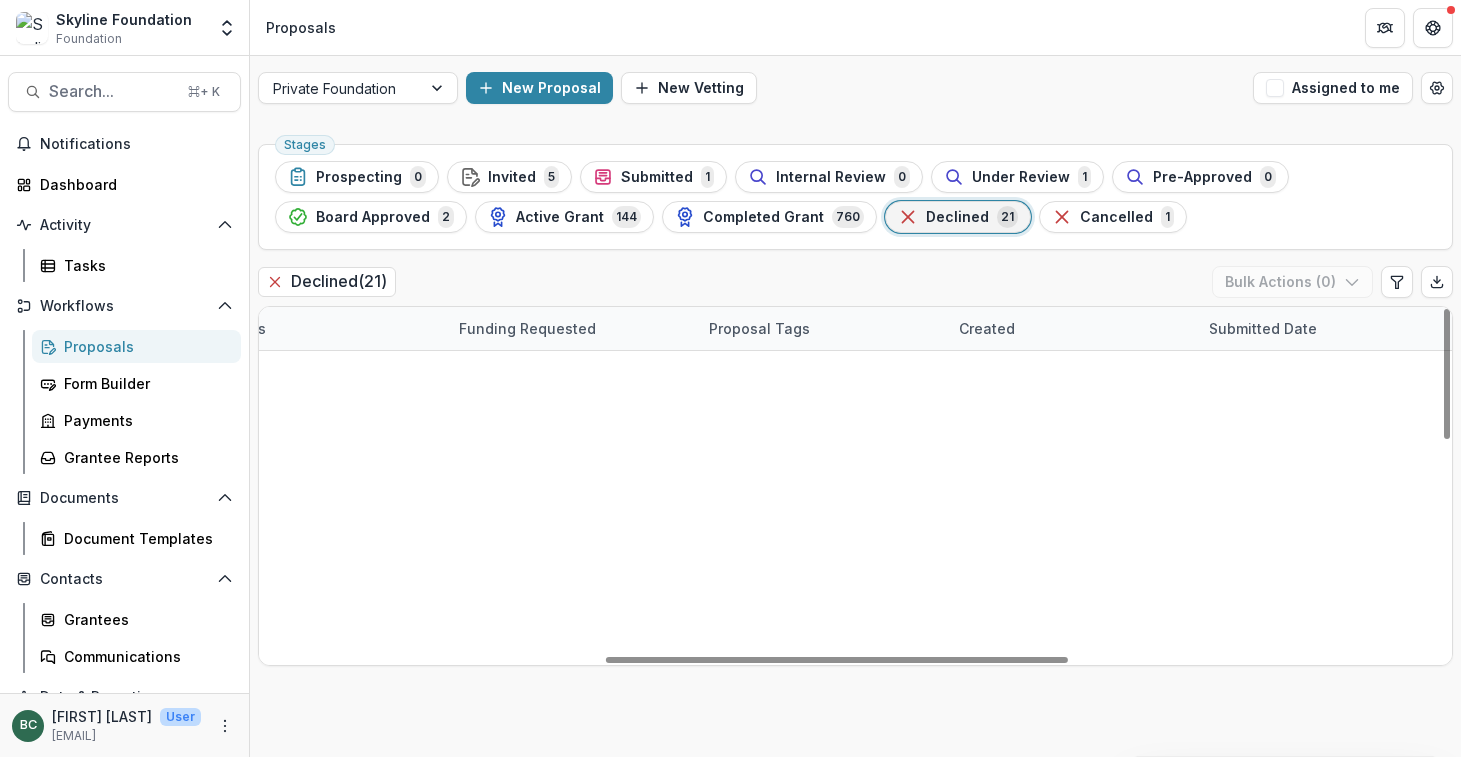 scroll, scrollTop: 0, scrollLeft: 890, axis: horizontal 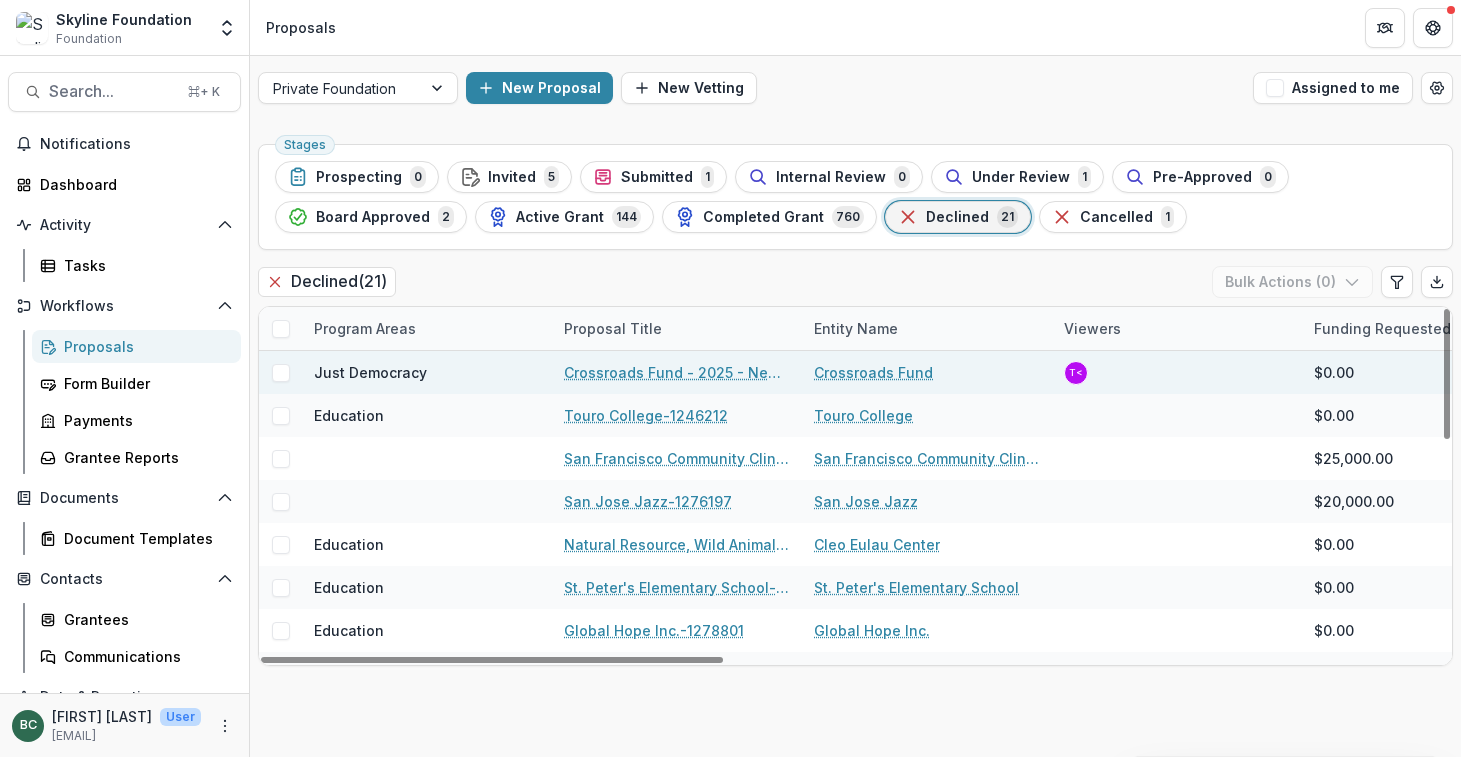 click on "Crossroads Fund" at bounding box center (873, 372) 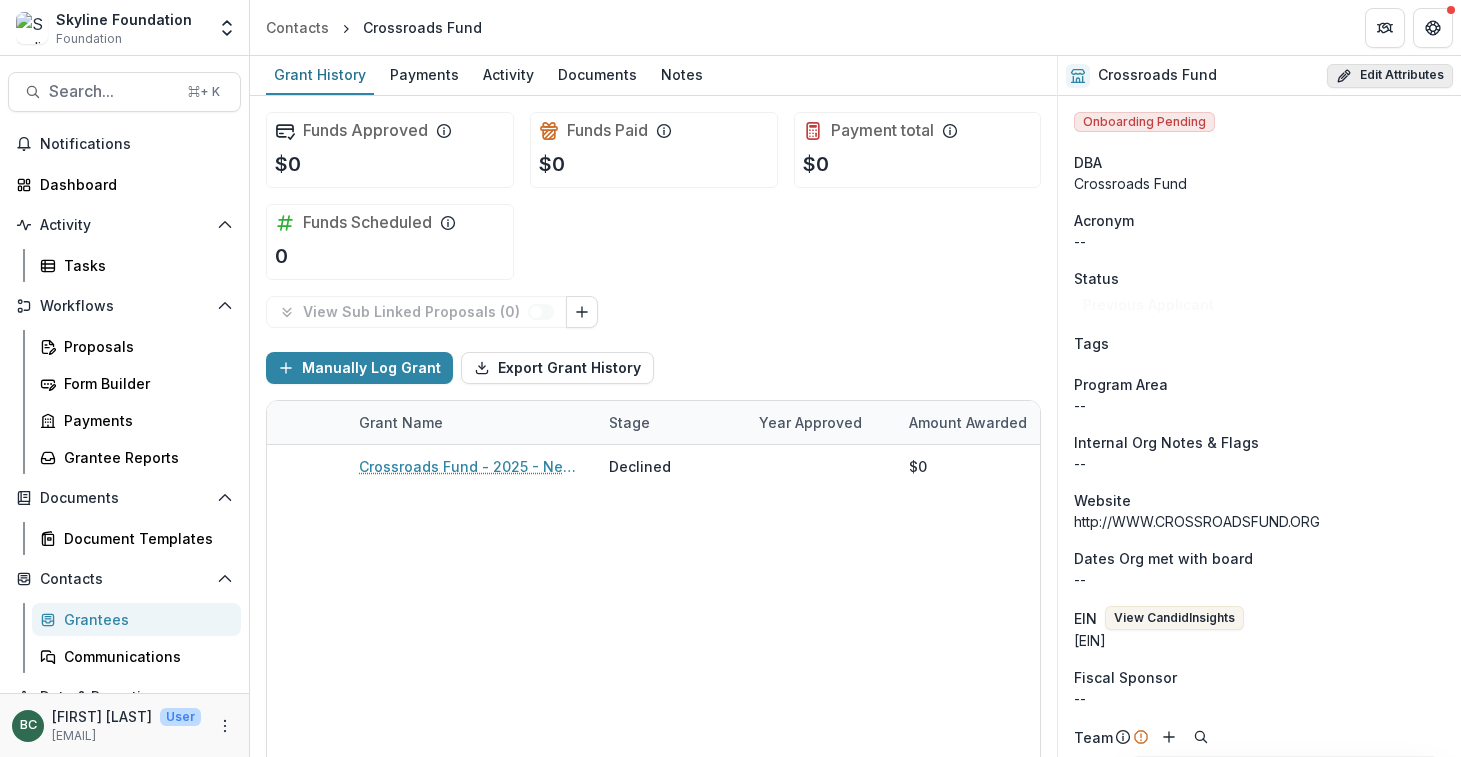 click on "Edit Attributes" at bounding box center (1390, 76) 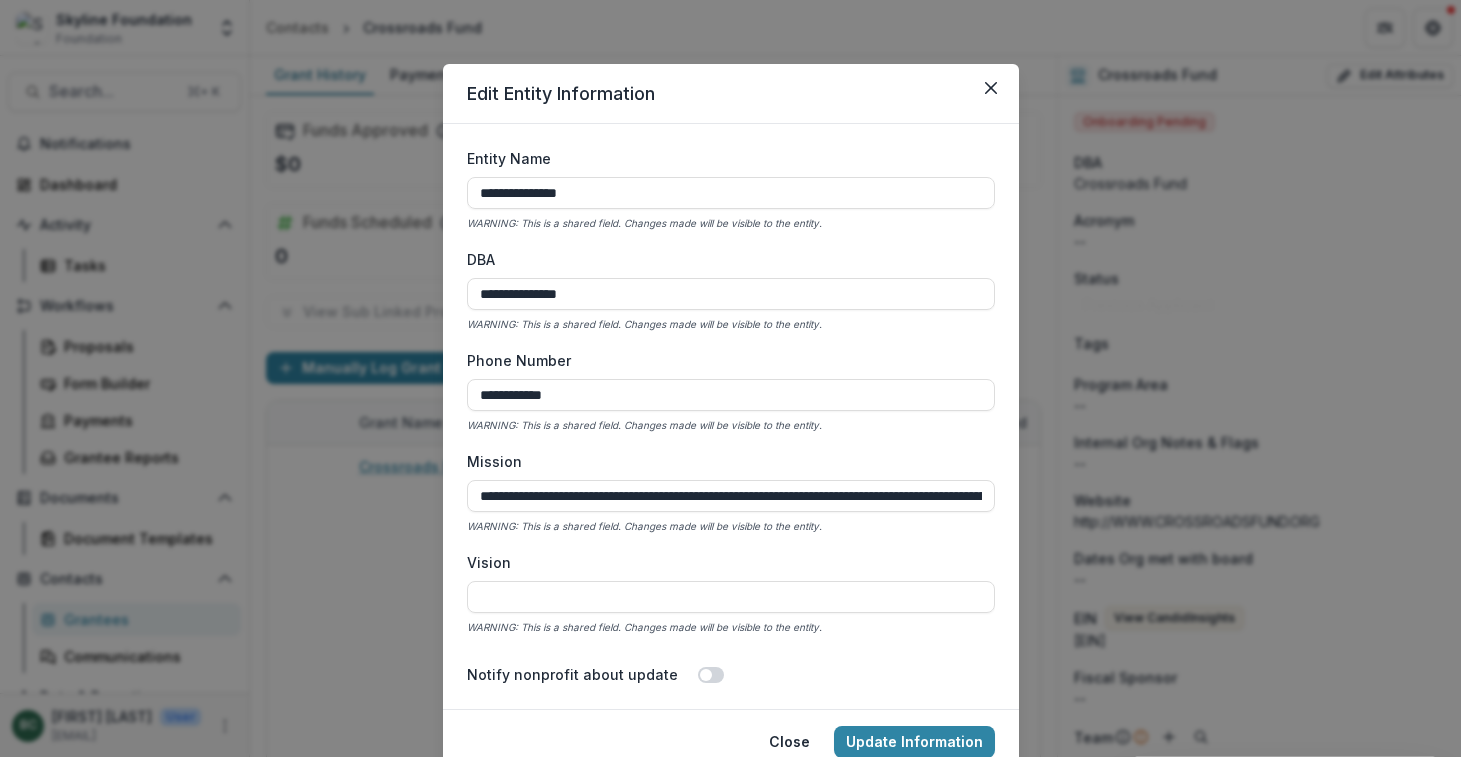click on "**********" at bounding box center (731, 291) 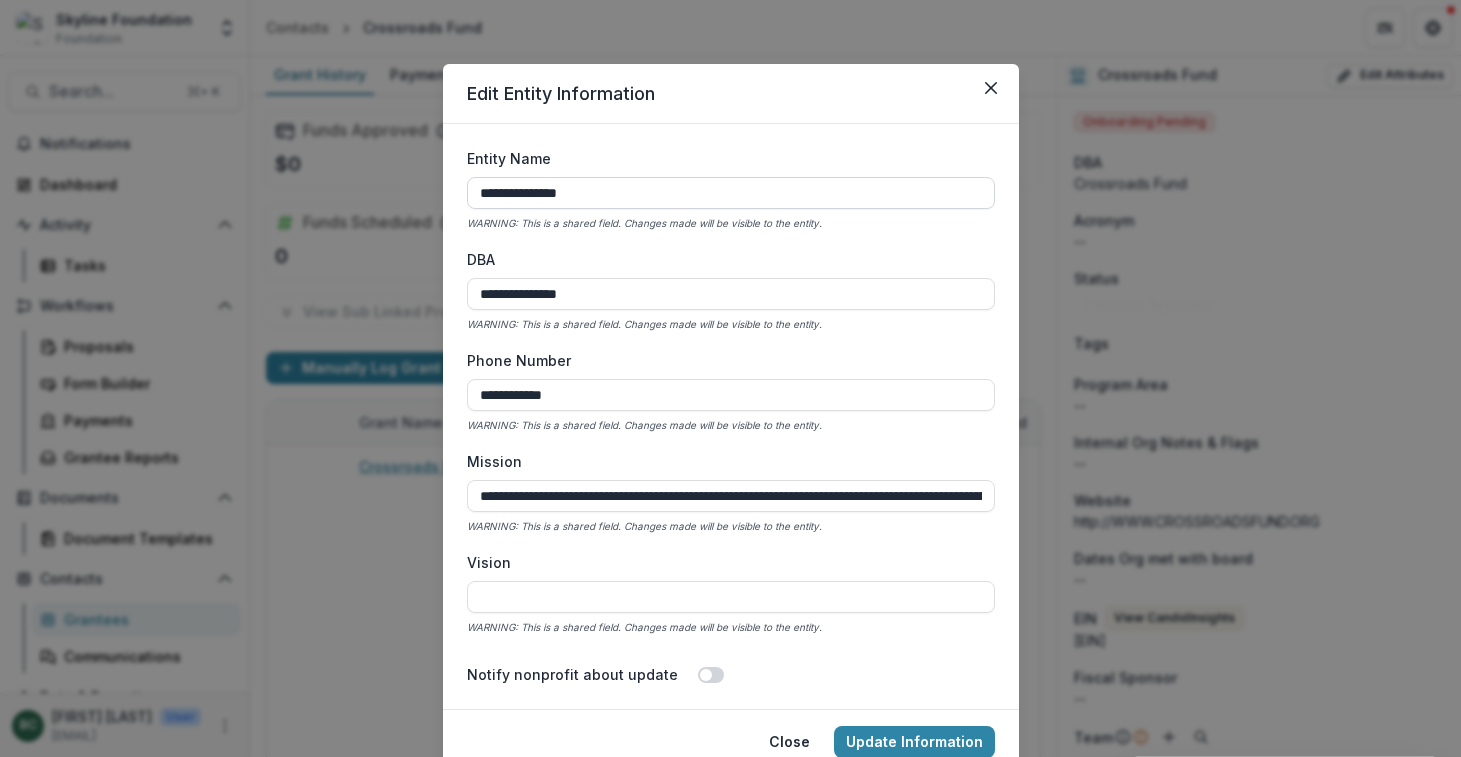 click on "**********" at bounding box center [731, 193] 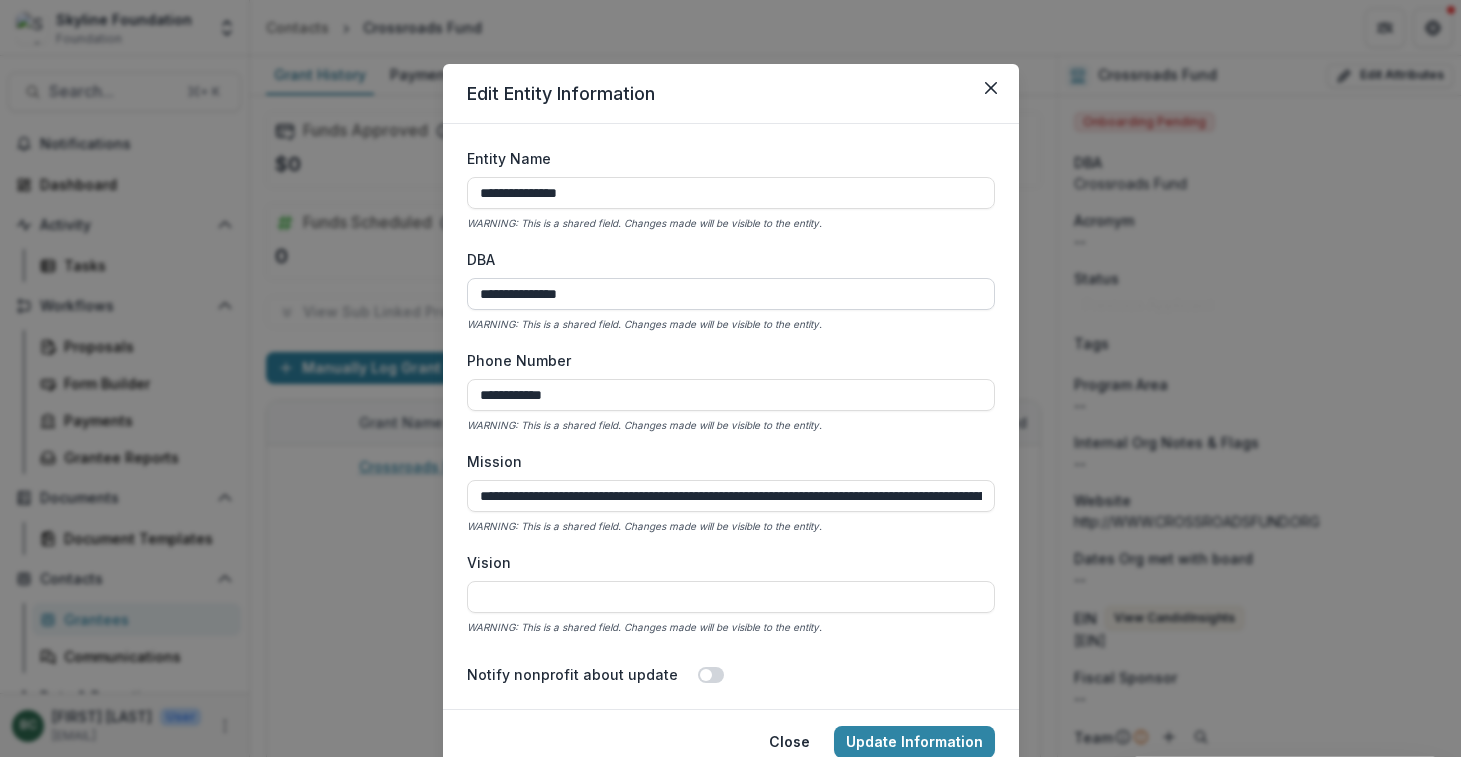 click on "**********" at bounding box center [731, 294] 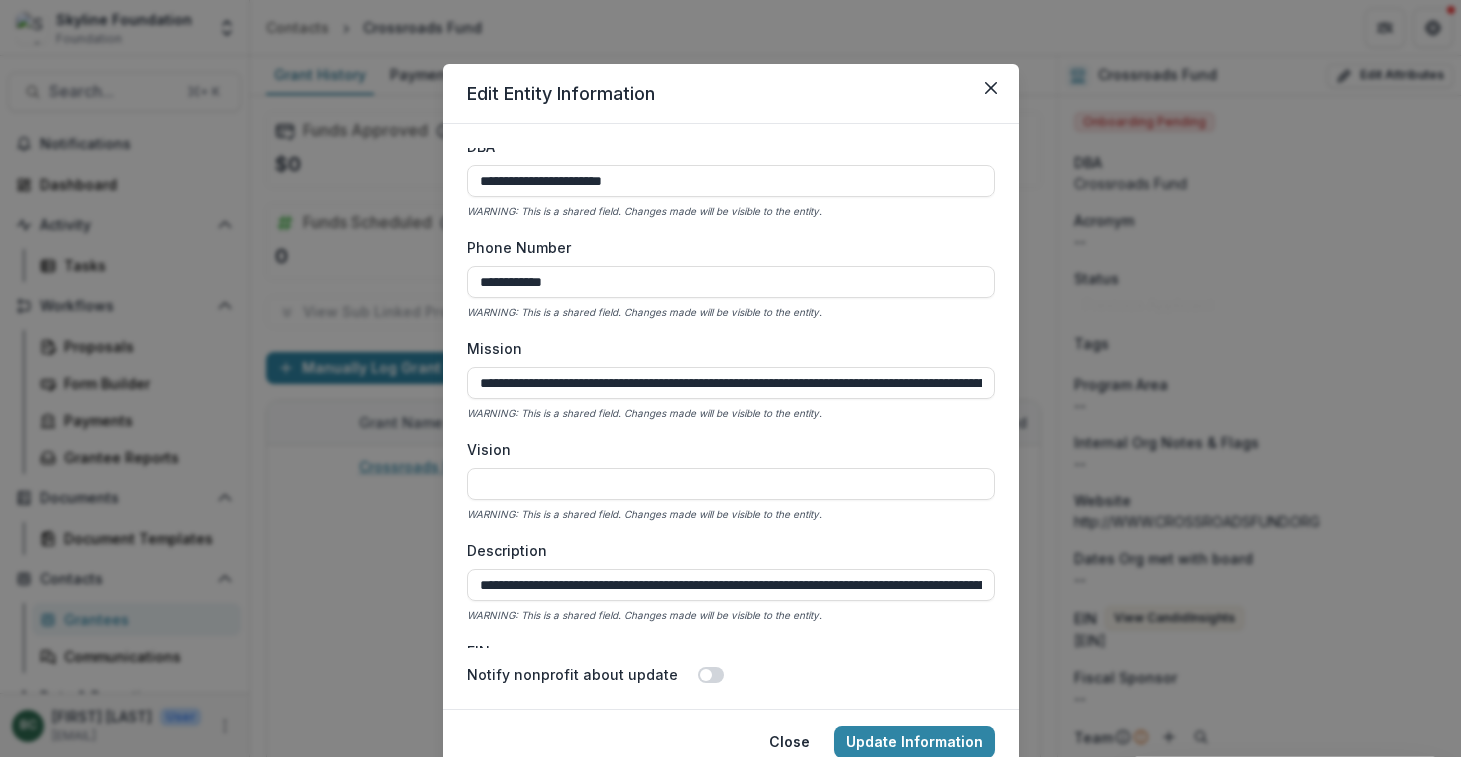 scroll, scrollTop: 0, scrollLeft: 0, axis: both 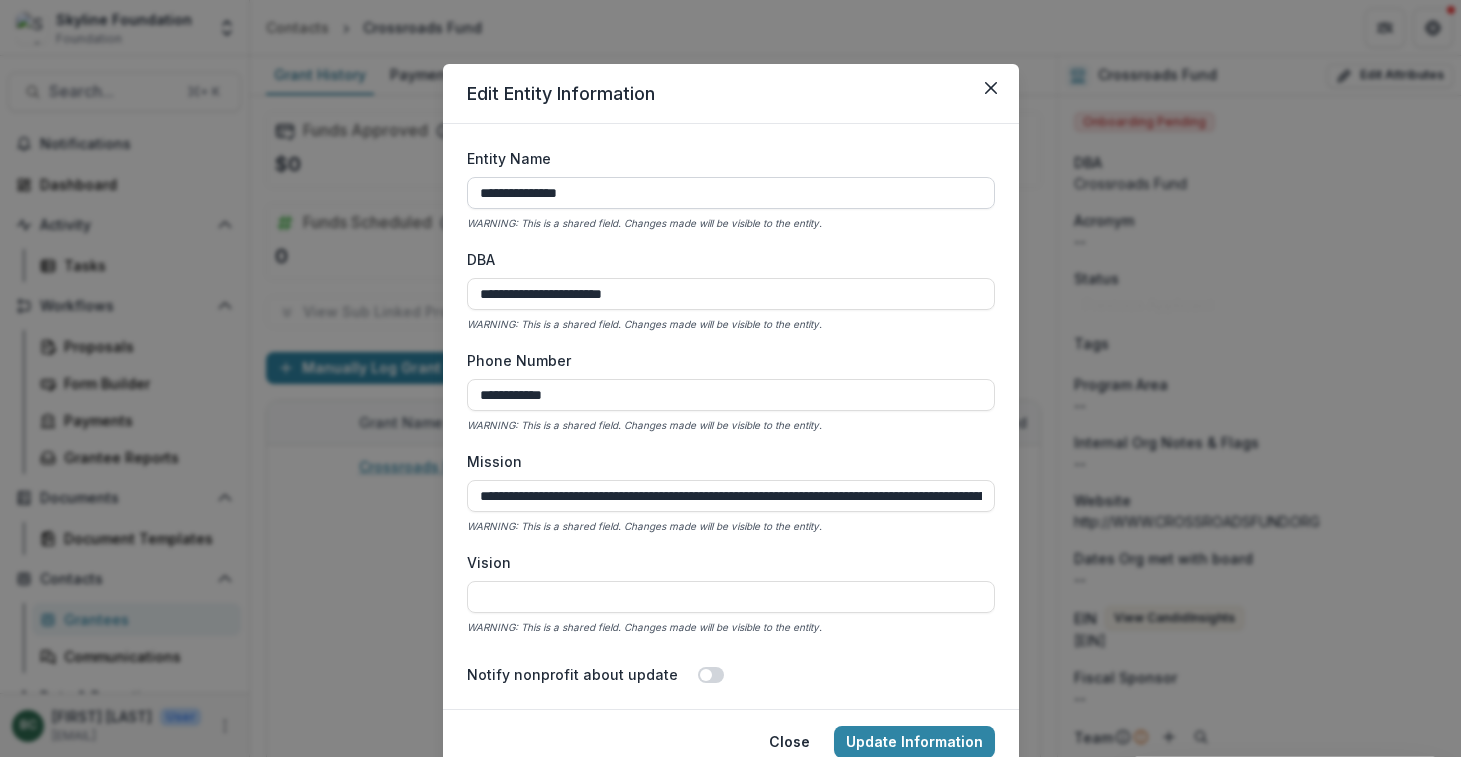 type on "**********" 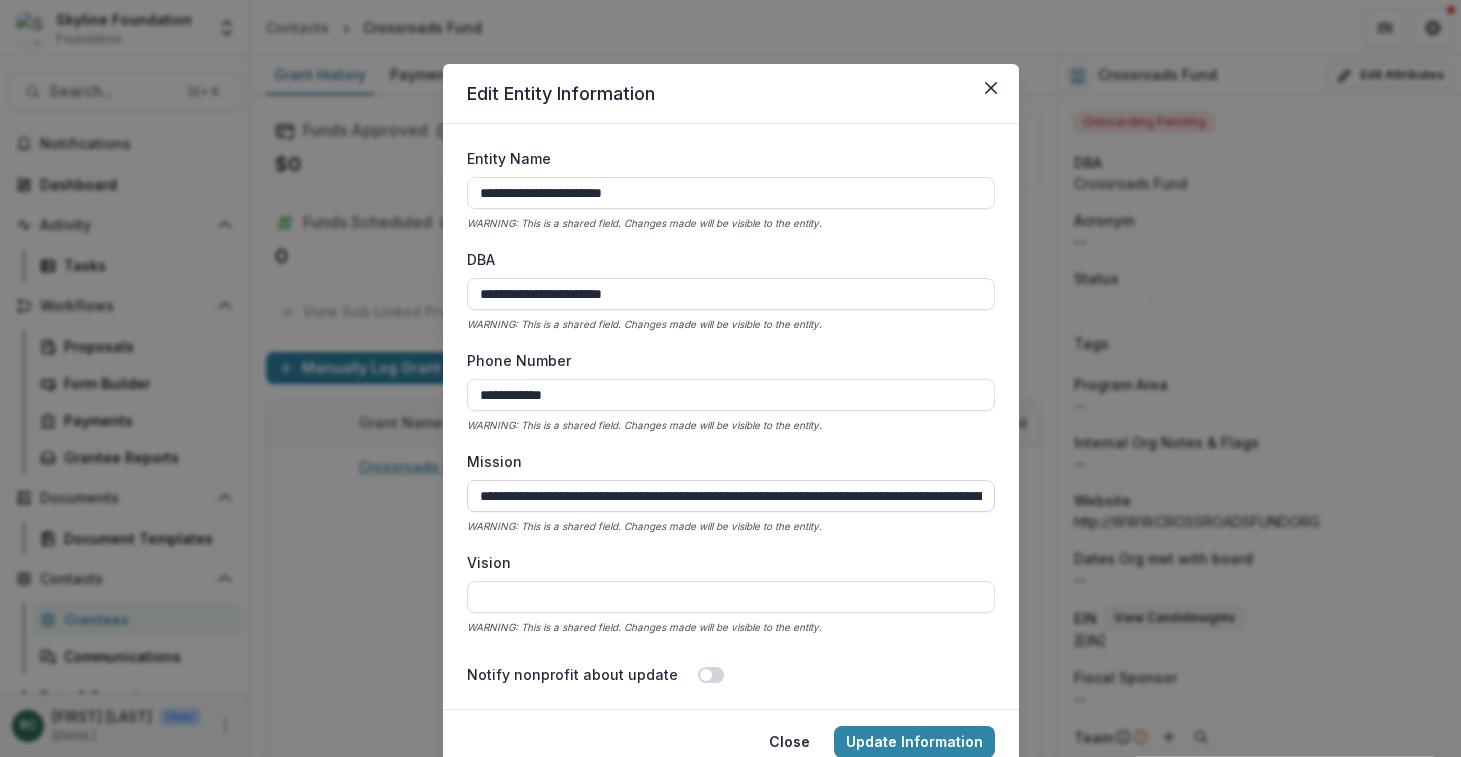 scroll, scrollTop: 214, scrollLeft: 0, axis: vertical 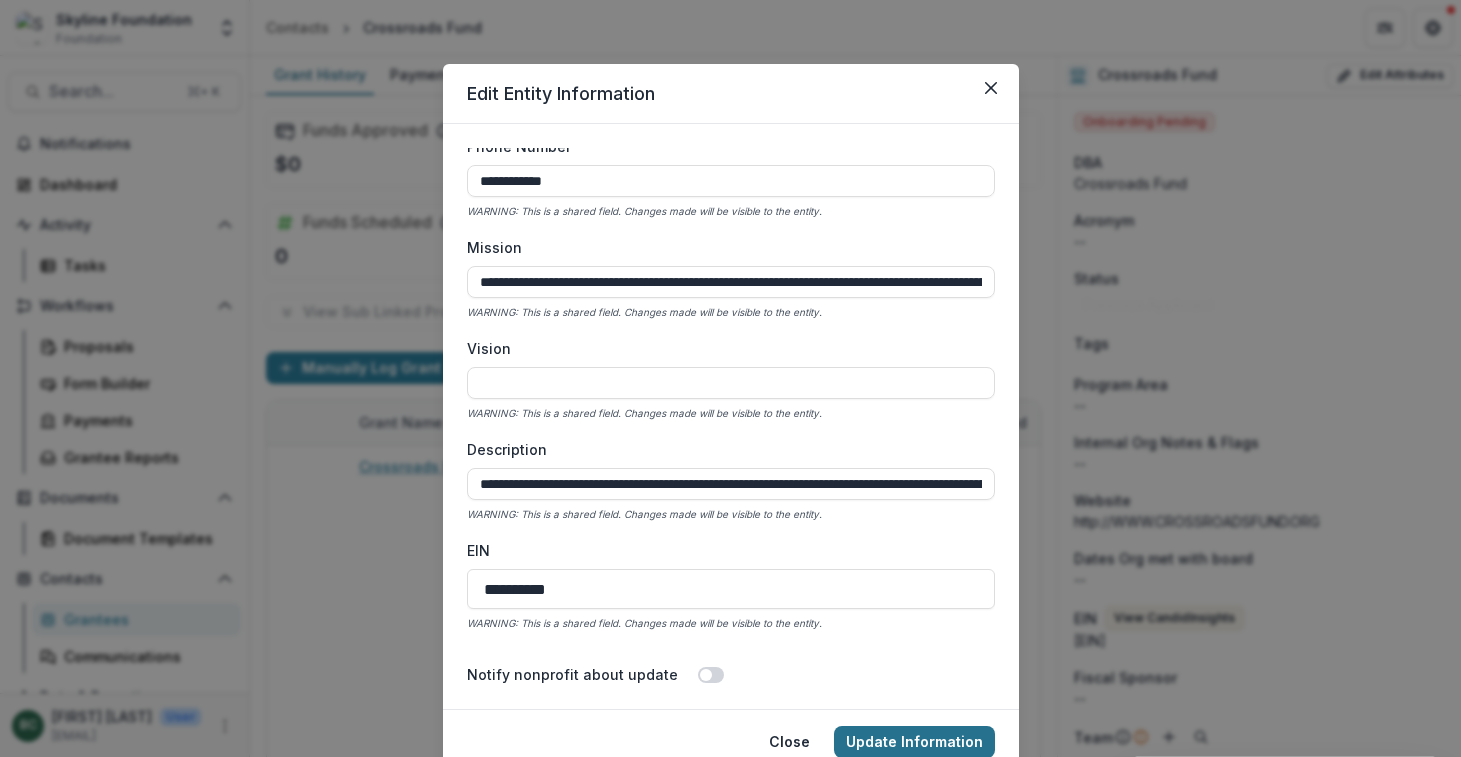 type on "**********" 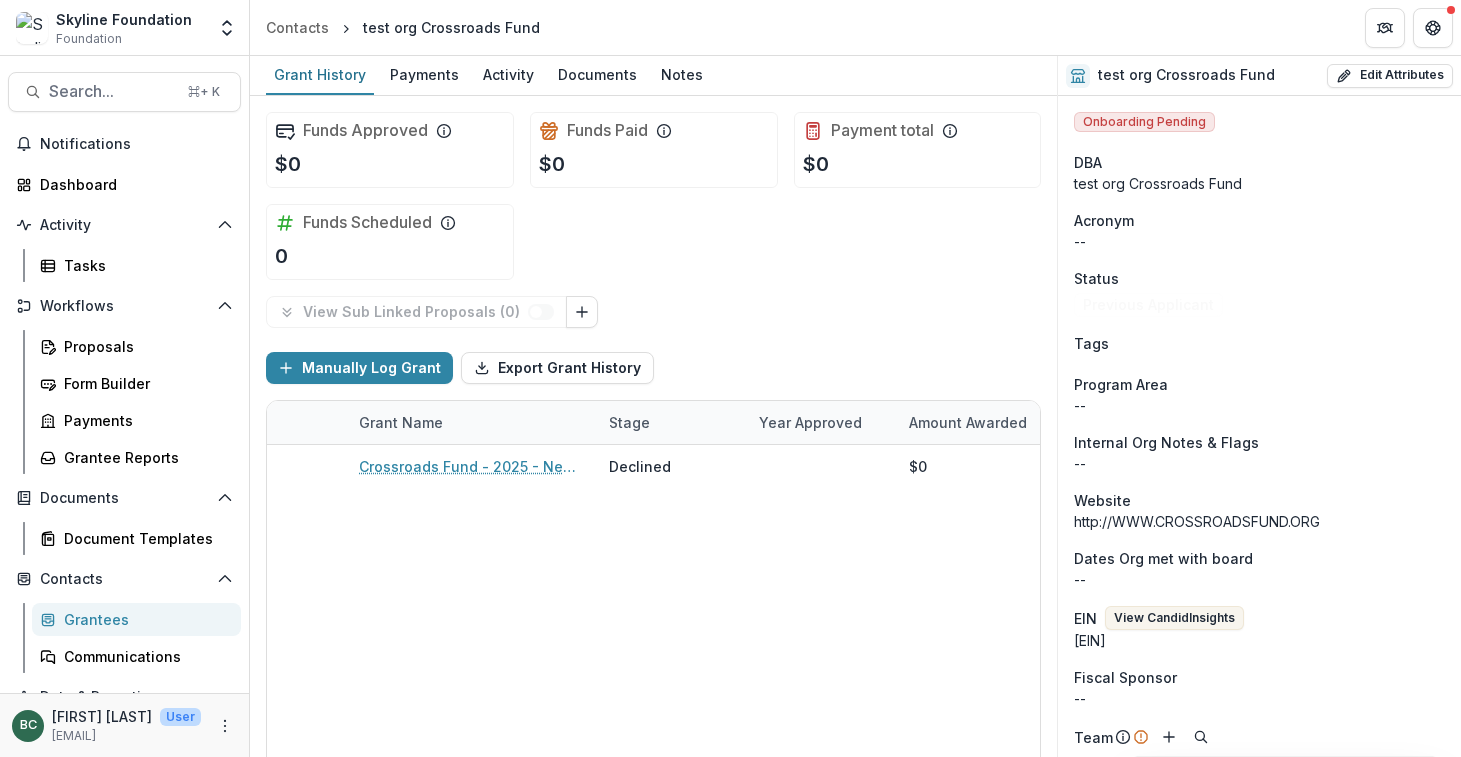 click on "Crossroads Fund - 2025 - New Application Declined $0 Fall Just Democracy" at bounding box center (1407, 620) 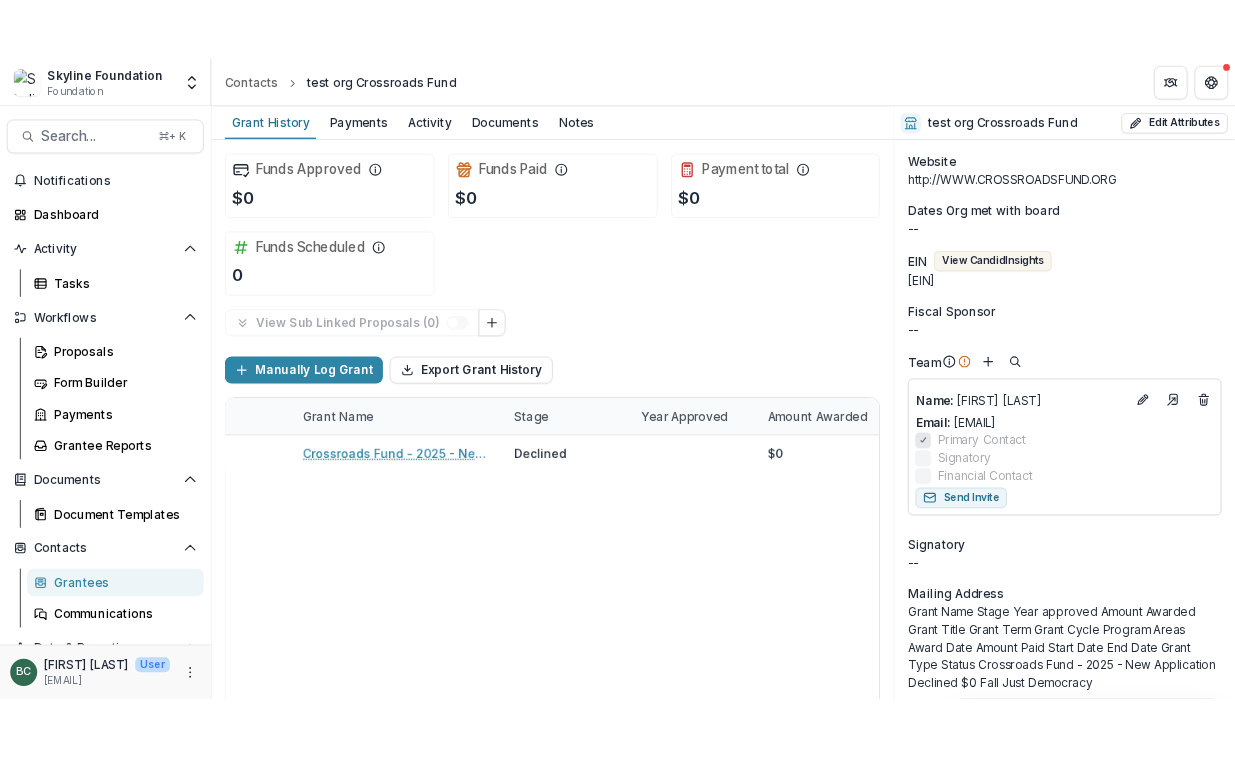 scroll, scrollTop: 0, scrollLeft: 0, axis: both 